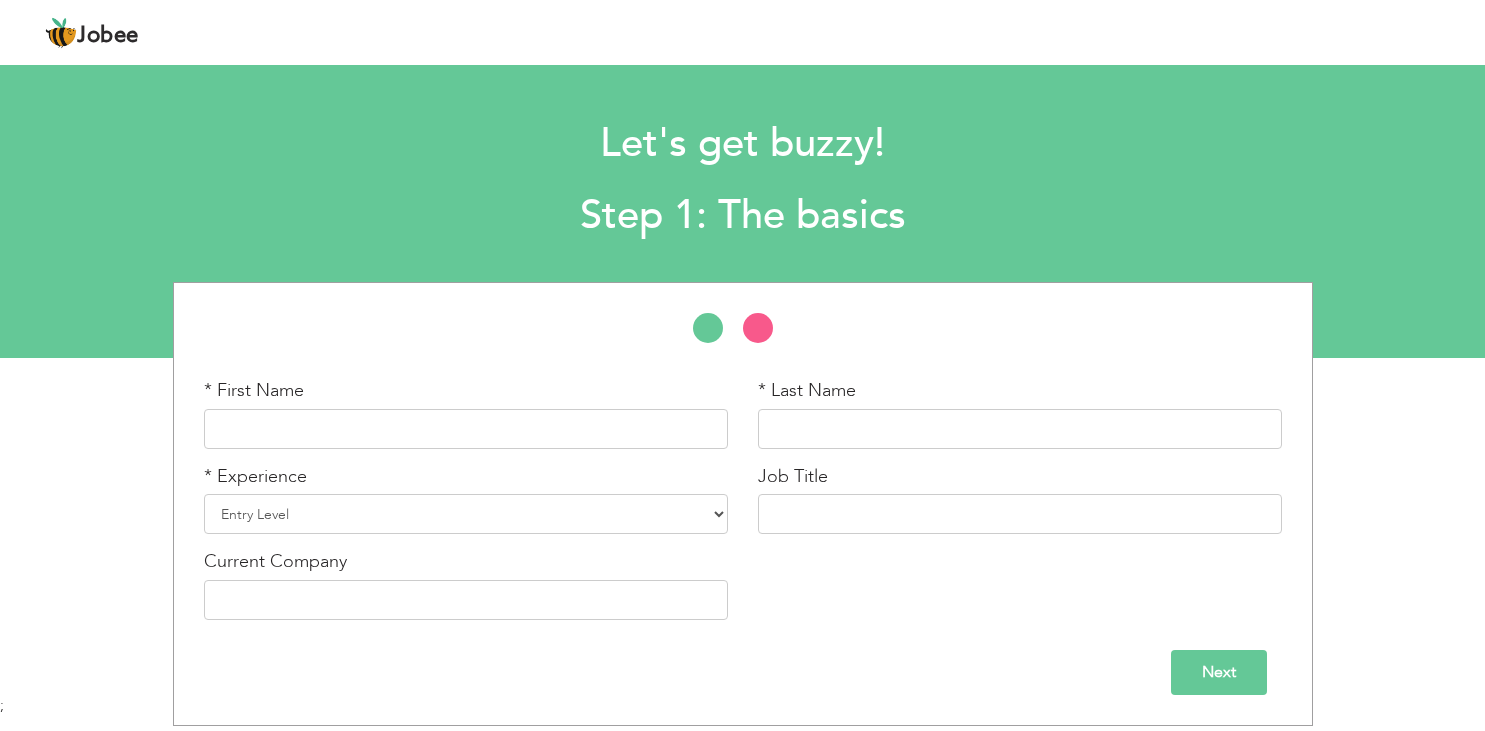 scroll, scrollTop: 0, scrollLeft: 0, axis: both 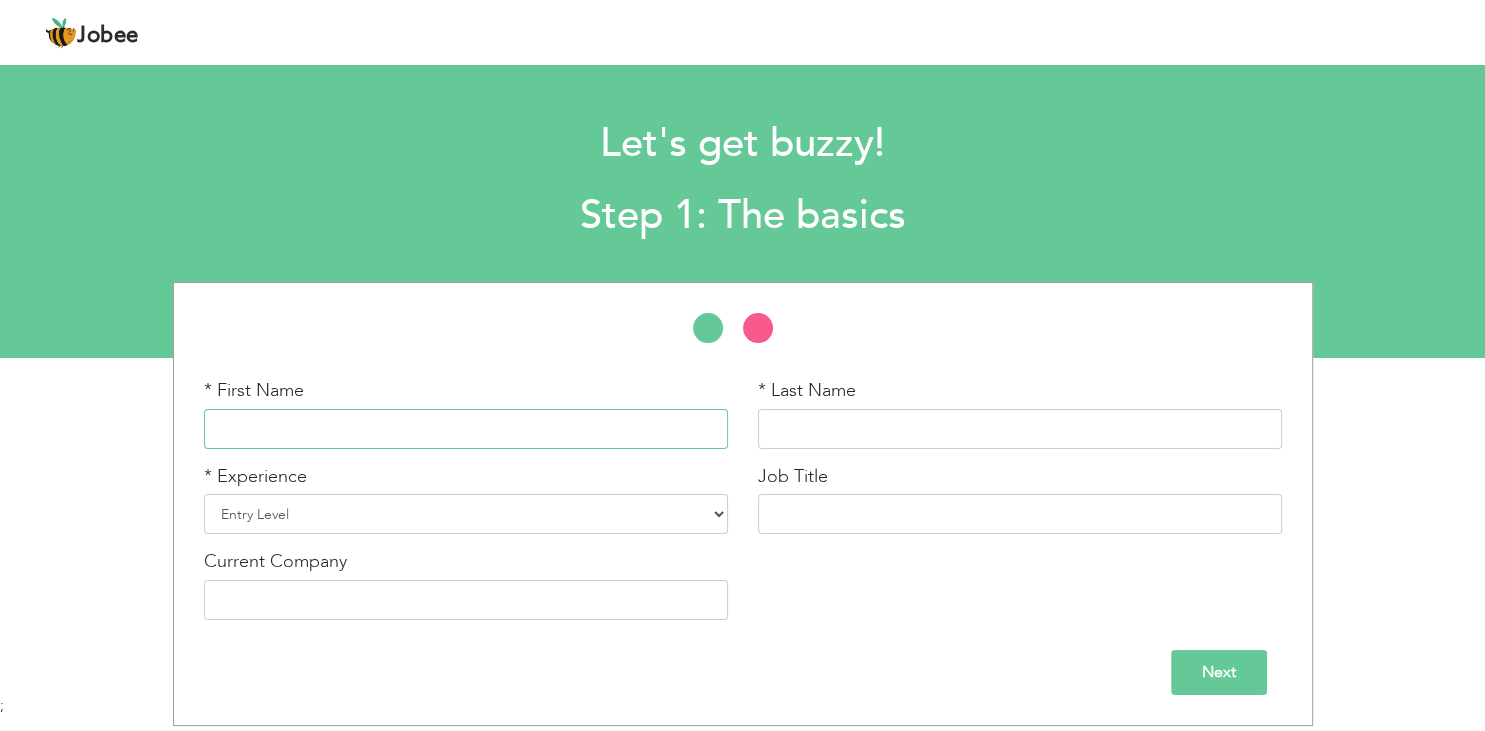 click at bounding box center (466, 429) 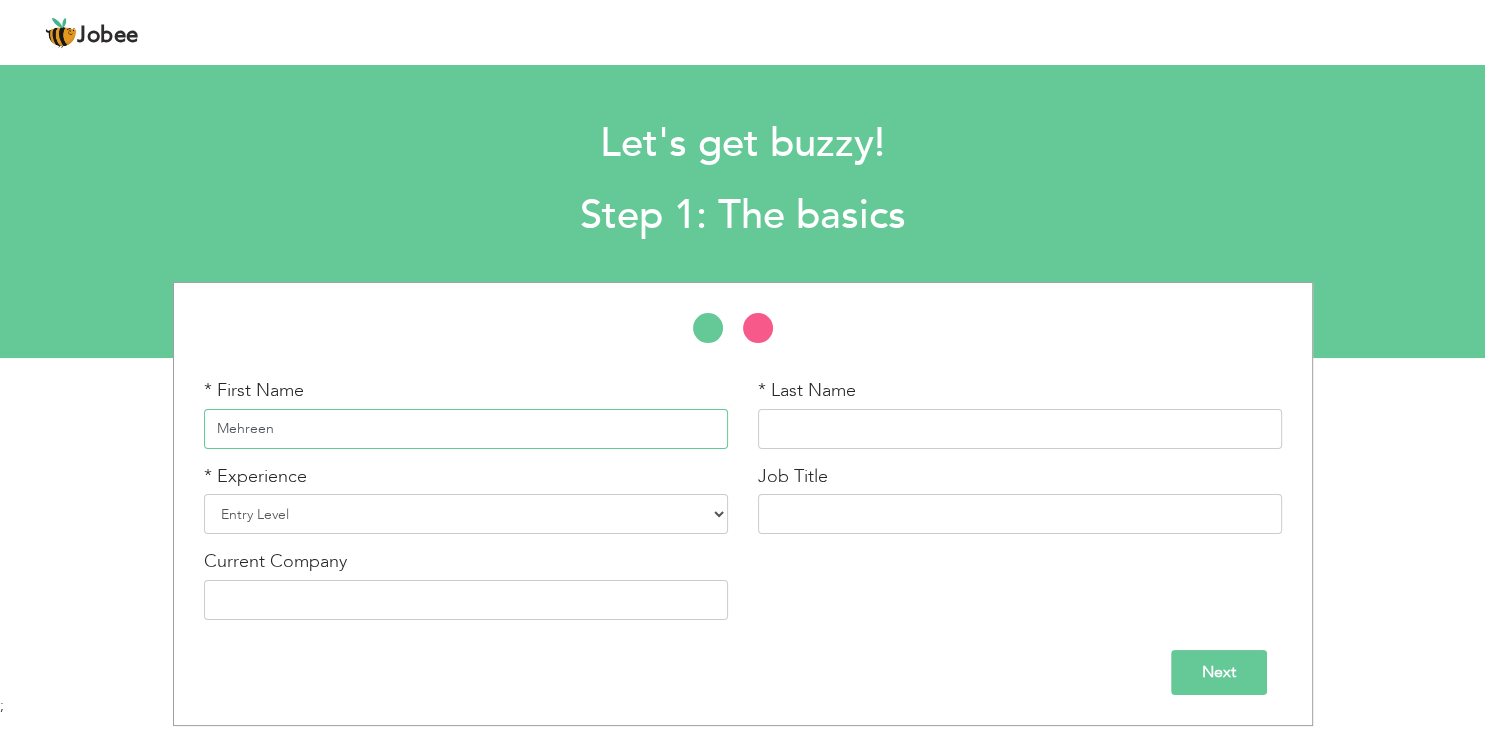 type on "Mehreen" 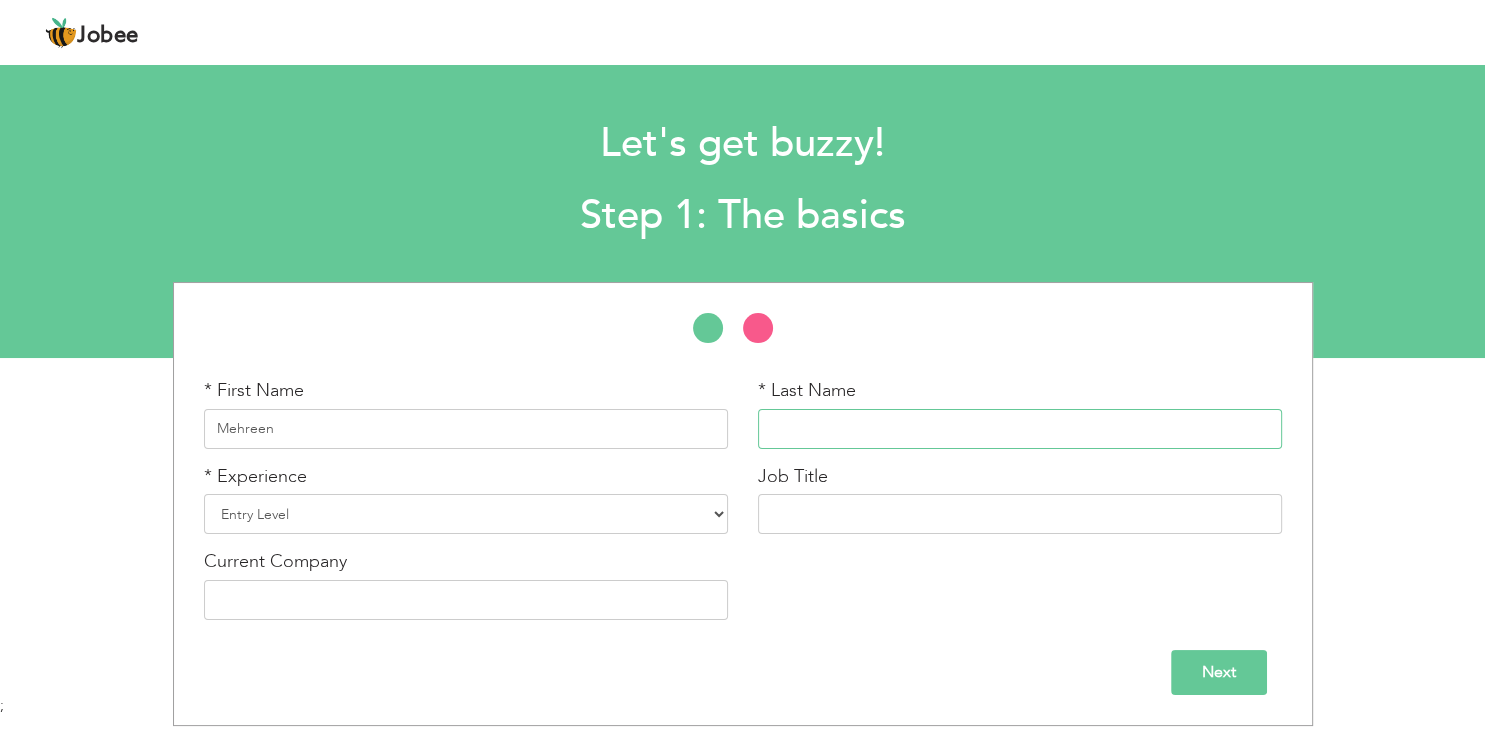click at bounding box center [1020, 429] 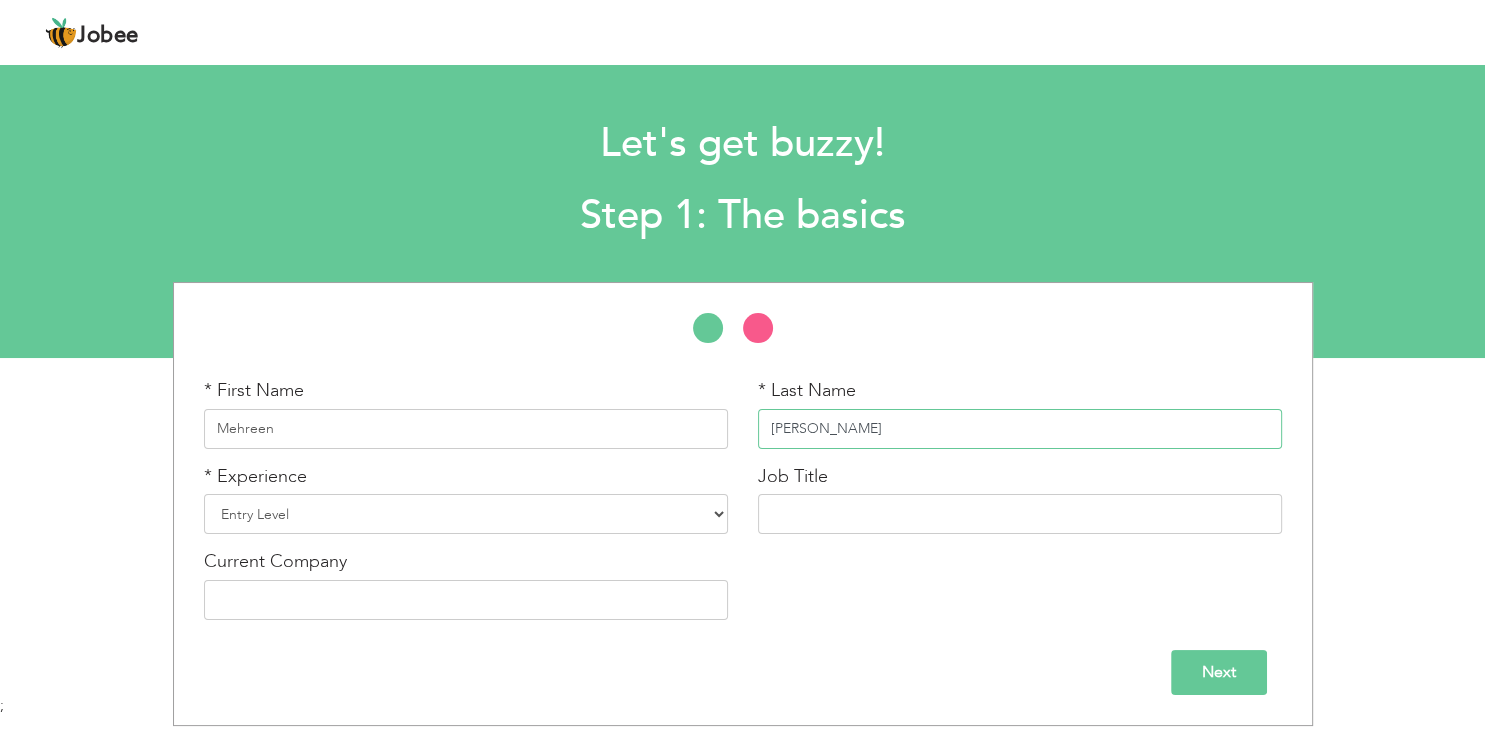 type on "Zawar" 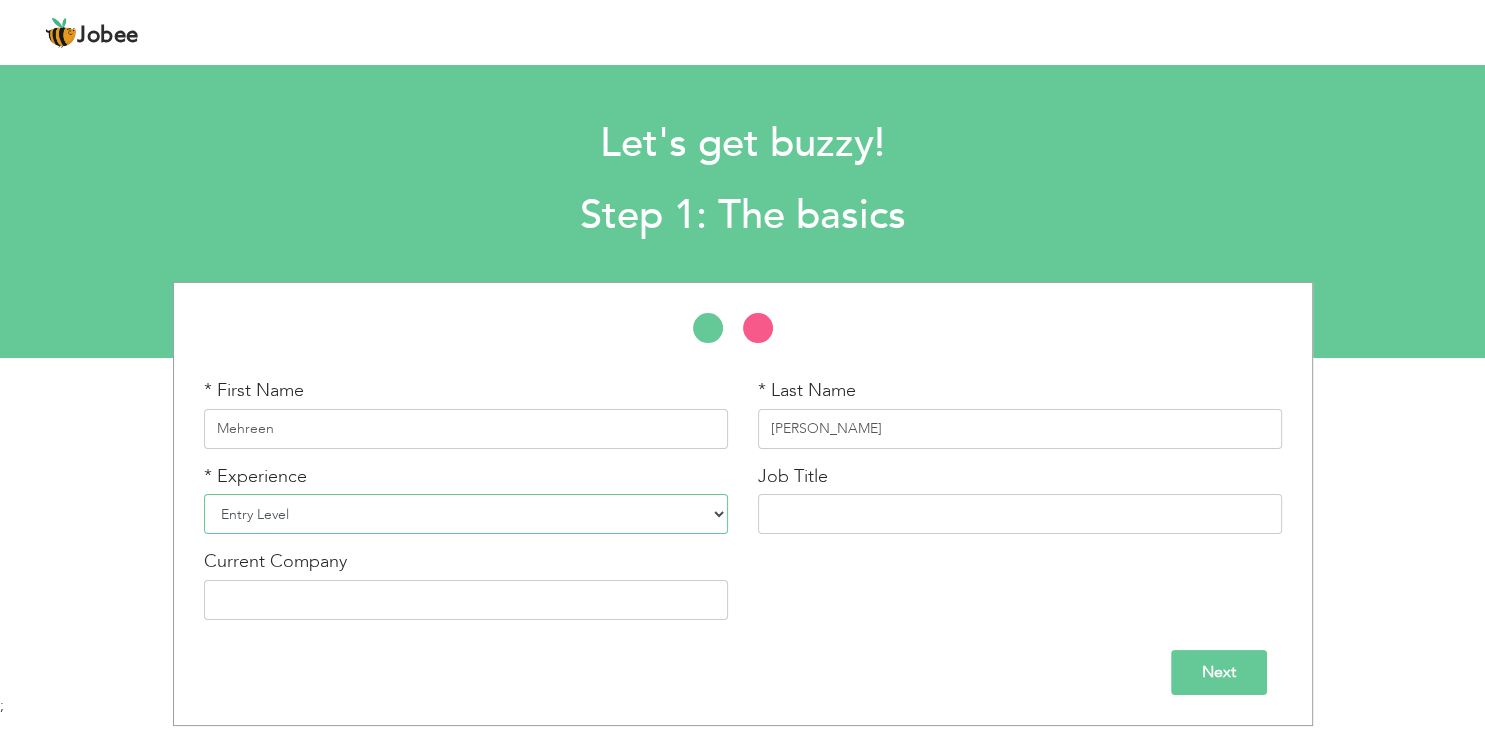 click on "Entry Level
Less than 1 Year
1 Year
2 Years
3 Years
4 Years
5 Years
6 Years
7 Years
8 Years
9 Years
10 Years
11 Years
12 Years
13 Years
14 Years
15 Years
16 Years
17 Years
18 Years
19 Years
20 Years
21 Years
22 Years
23 Years
24 Years
25 Years
26 Years
27 Years
28 Years
29 Years
30 Years
31 Years
32 Years
33 Years
34 Years
35 Years
More than 35 Years" at bounding box center (466, 514) 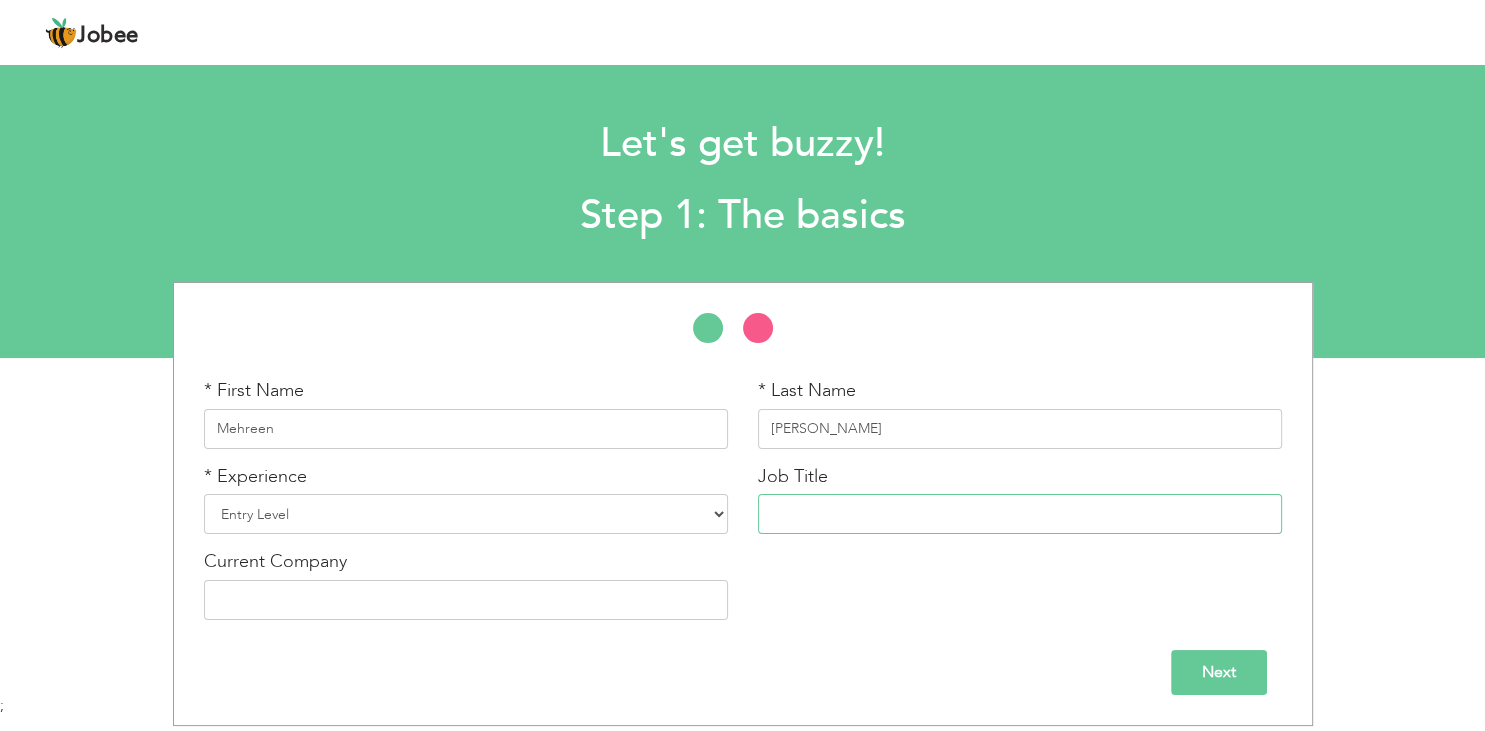 click at bounding box center [1020, 514] 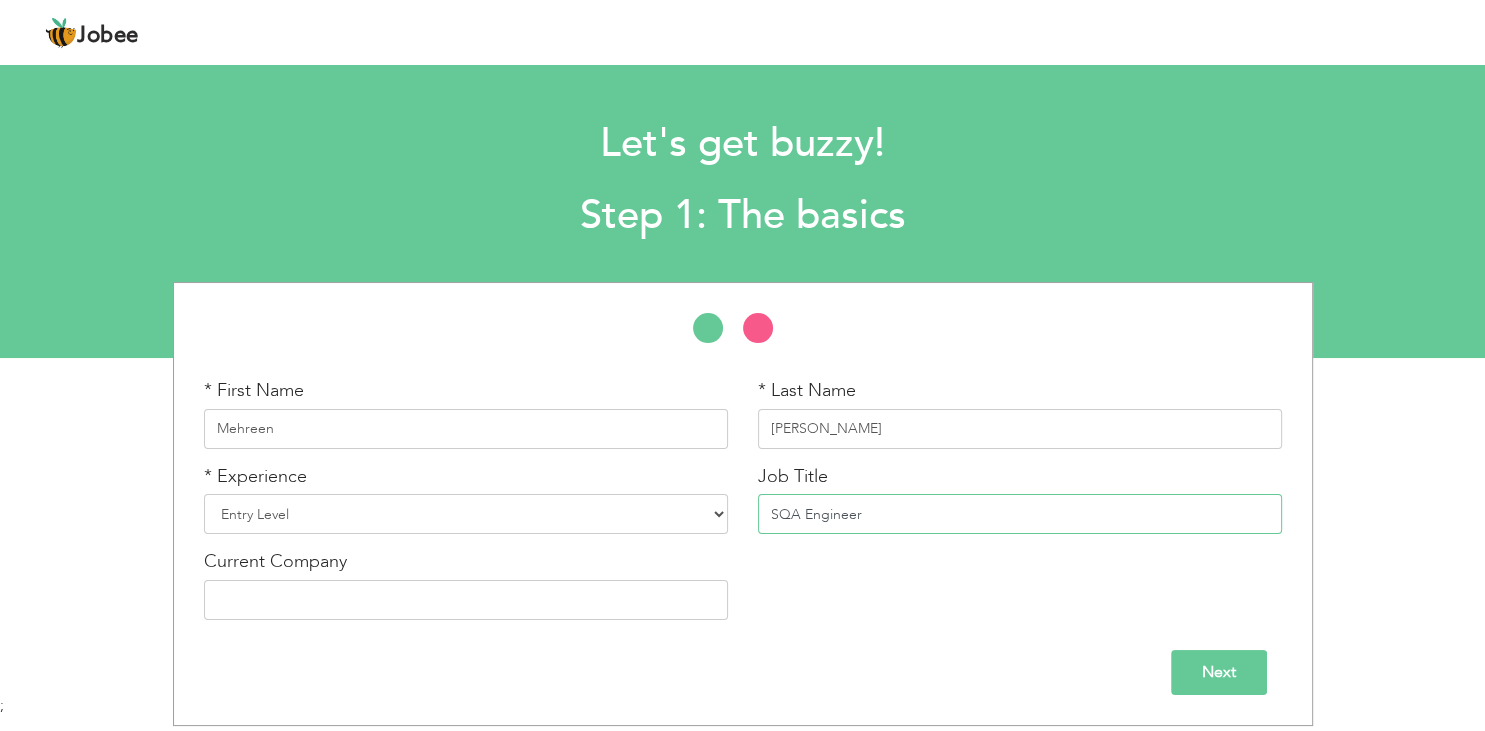 type on "SQA Engineer" 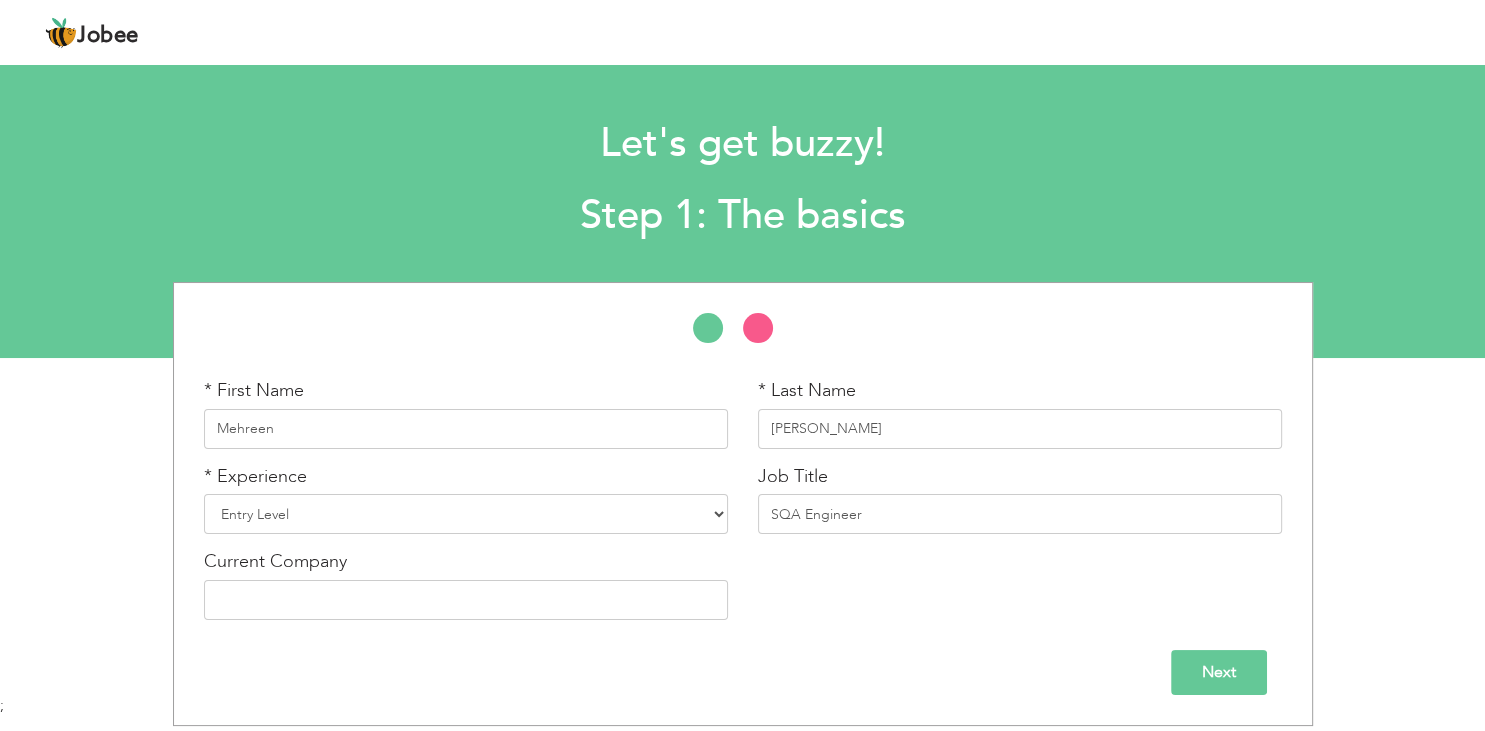 click on "Next" at bounding box center (1219, 672) 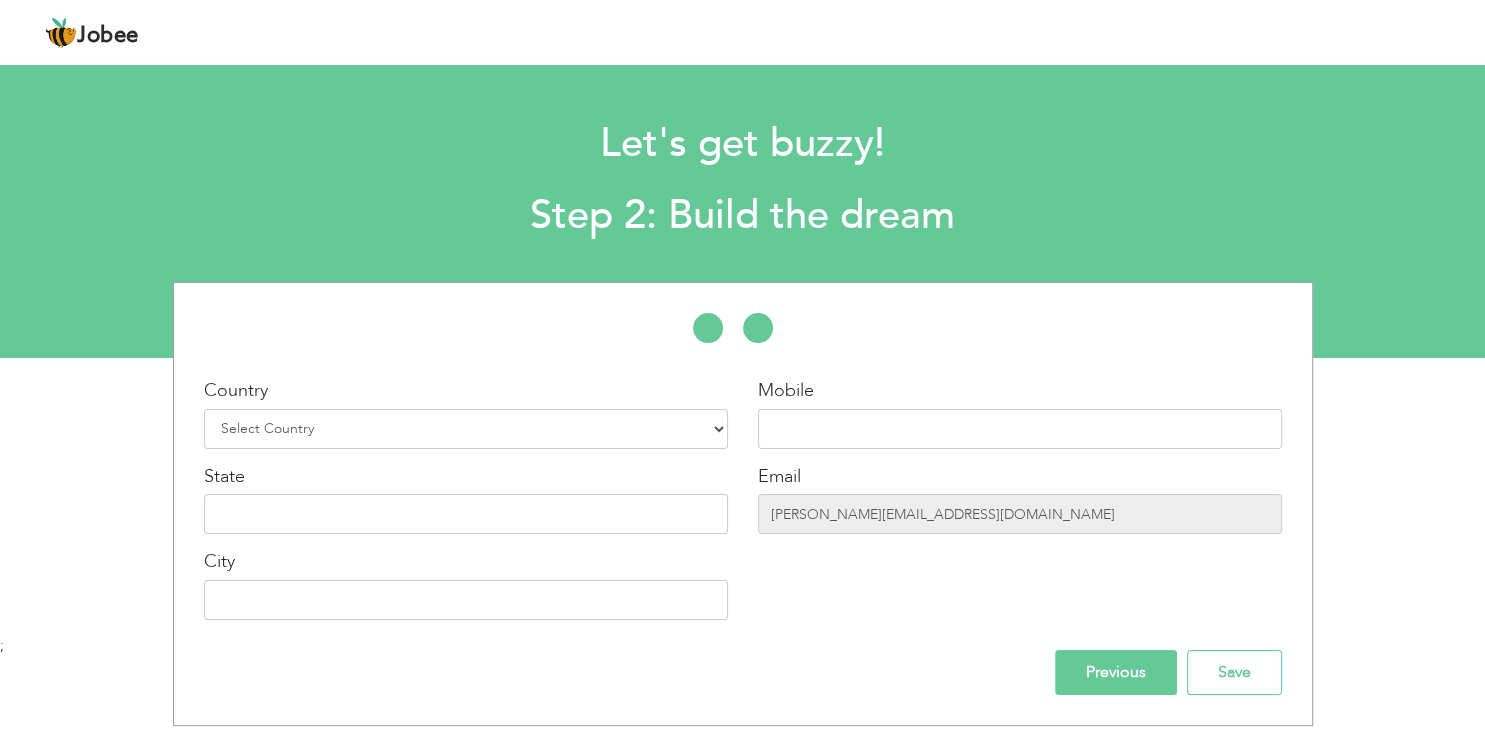 click on "Country
Select Country
Afghanistan
Albania
Algeria
American Samoa
Andorra
Angola
Anguilla
Antarctica
Antigua and Barbuda
Argentina
Armenia
Aruba
Australia
Austria
Azerbaijan
Bahamas
Bahrain
Bangladesh
Barbados
Belarus
Belgium
Belize
Benin
Bermuda
Bhutan
Bolivia
Bosnia-Herzegovina
Botswana
Bouvet Island
Brazil
British Indian Ocean Territory
Brunei Darussalam
Bulgaria
Burkina Faso
Burundi
Cambodia
Cameroon
Canada
Cape Verde
Cayman Islands
Central African Republic
Chad
Chile
China
Christmas Island
Cocos (Keeling) Islands
Colombia
Comoros
Congo
Congo, Dem. Republic
Cook Islands
Costa Rica
Croatia
Cuba
Cyprus
Czech Rep
Denmark
Djibouti
Dominica
Dominican Republic
Ecuador
Egypt
El Salvador
Equatorial Guinea
Eritrea
Estonia
Ethiopia
European Union
Falkland Islands (Malvinas)
Faroe Islands
Fiji" at bounding box center (466, 413) 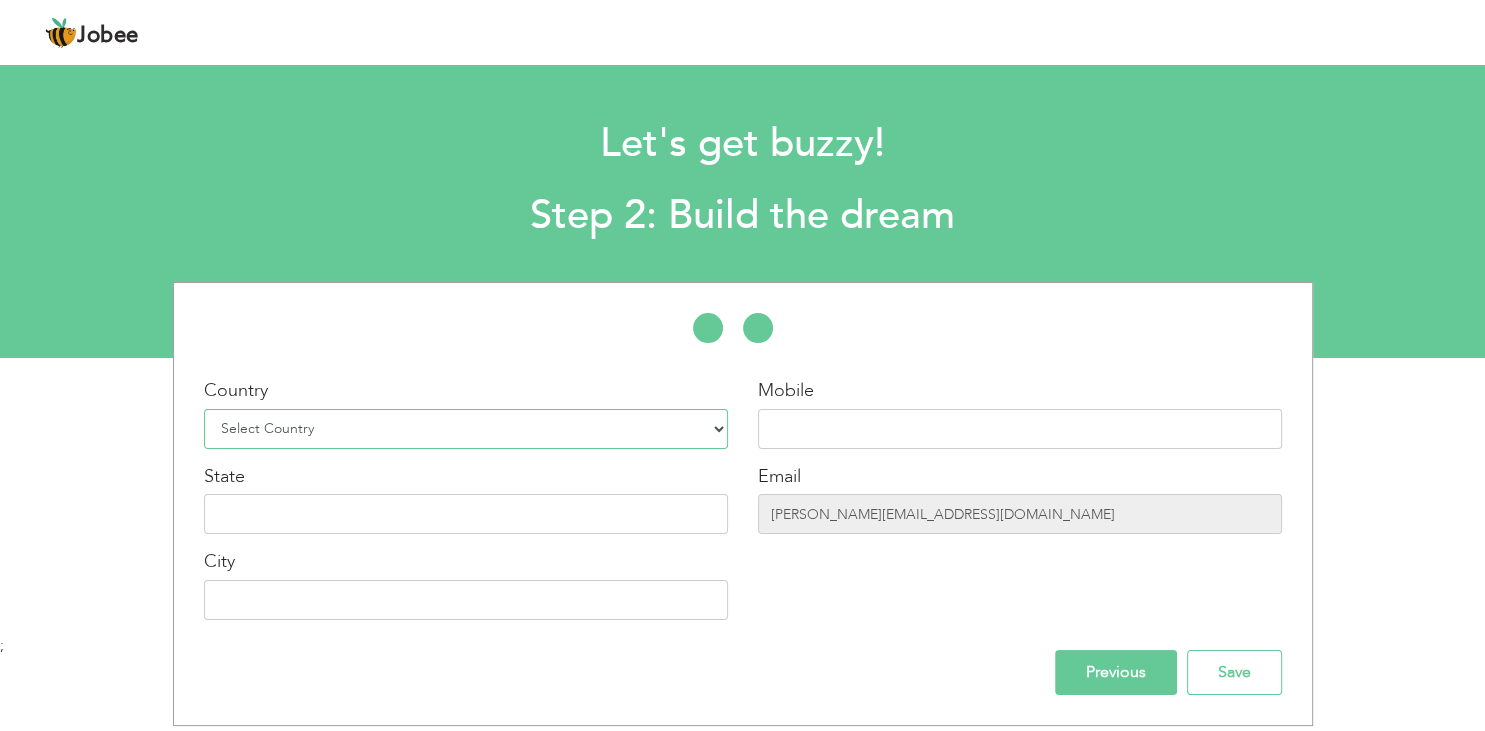 select on "166" 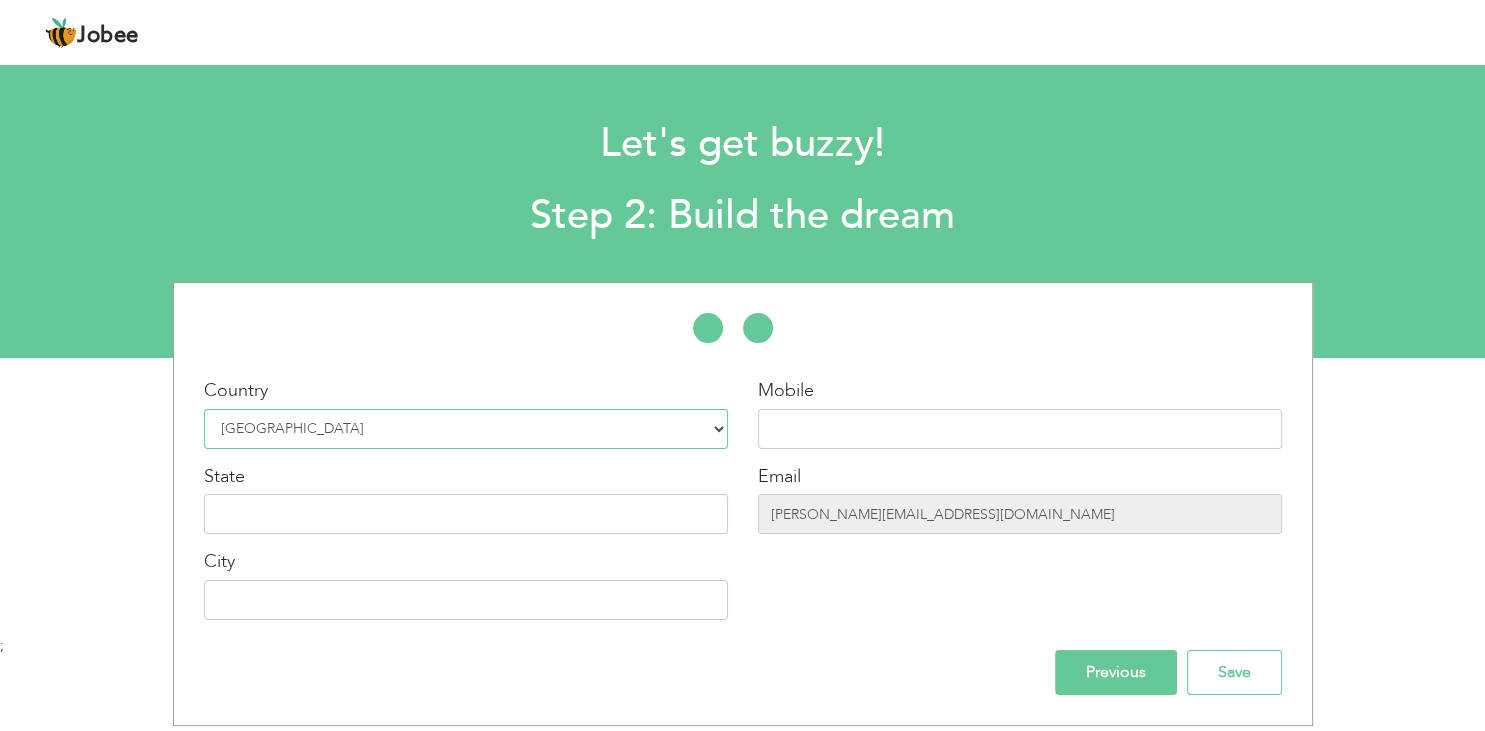 click on "[GEOGRAPHIC_DATA]" at bounding box center [0, 0] 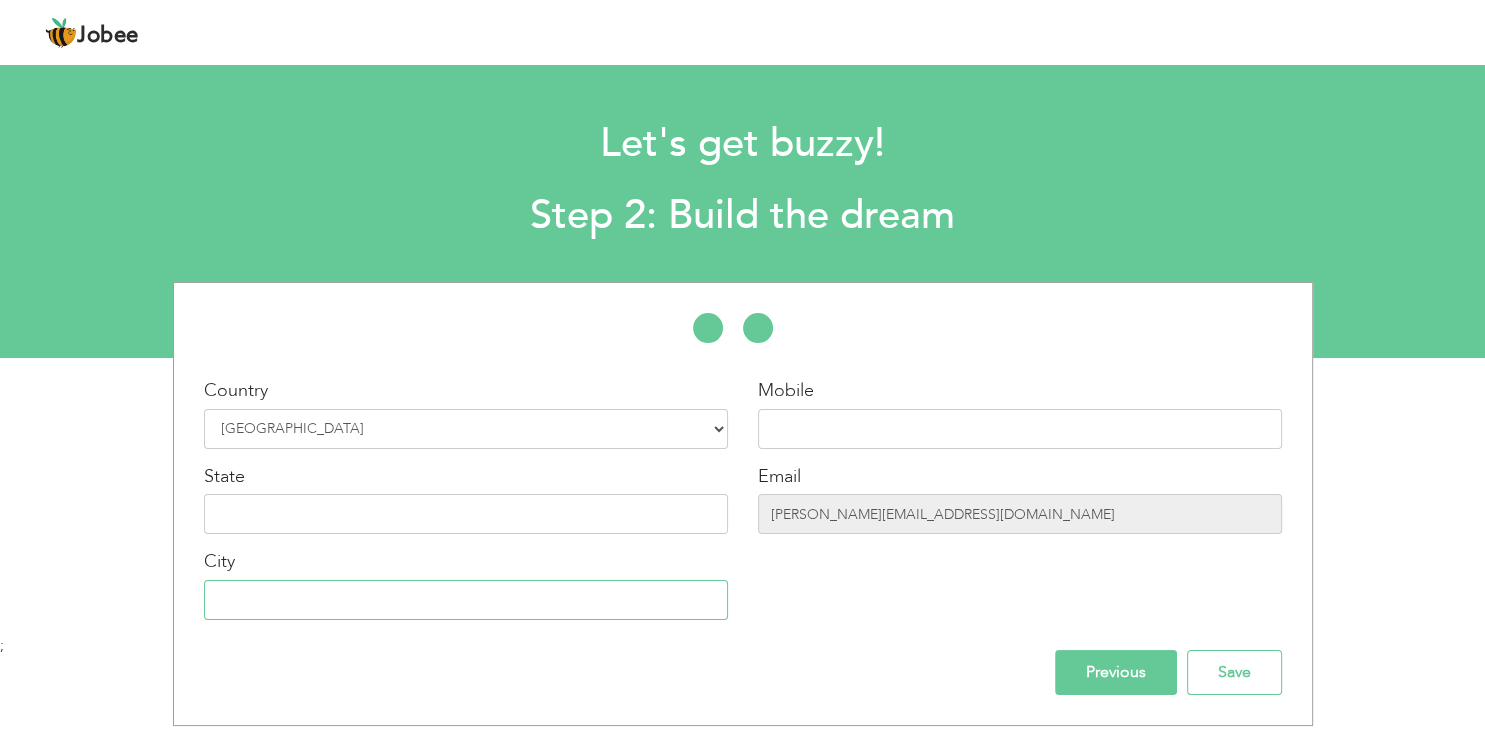 click at bounding box center (466, 600) 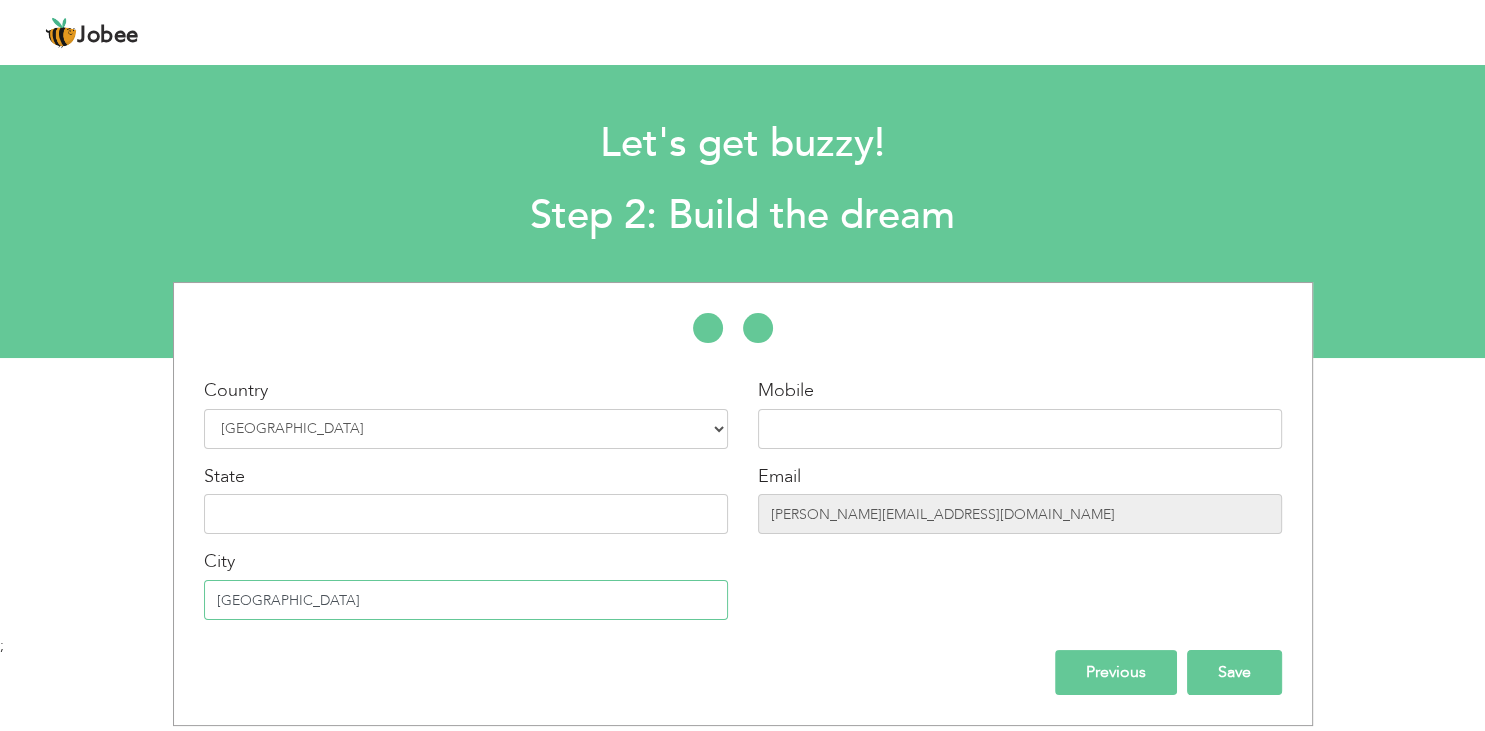 type on "[GEOGRAPHIC_DATA]" 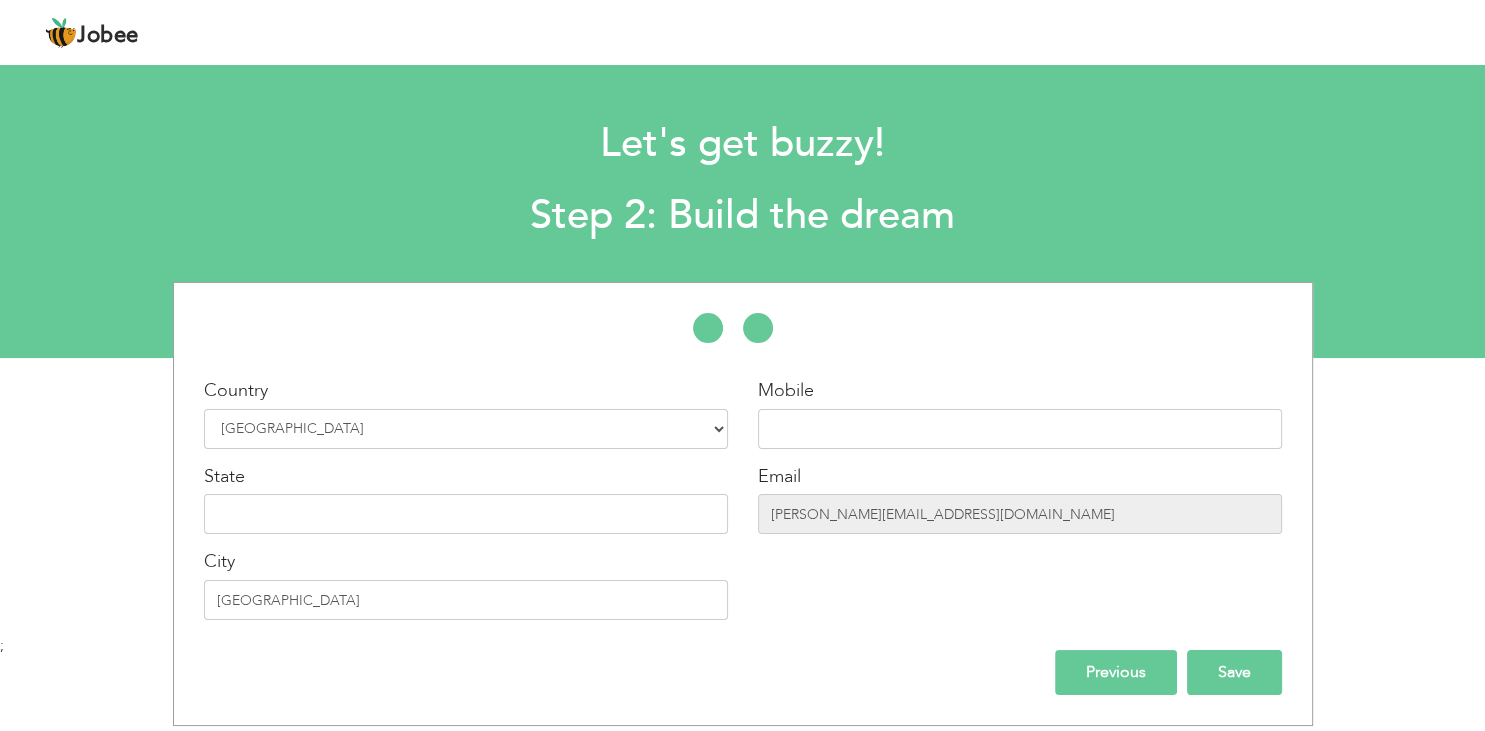 click on "Save" at bounding box center [1234, 672] 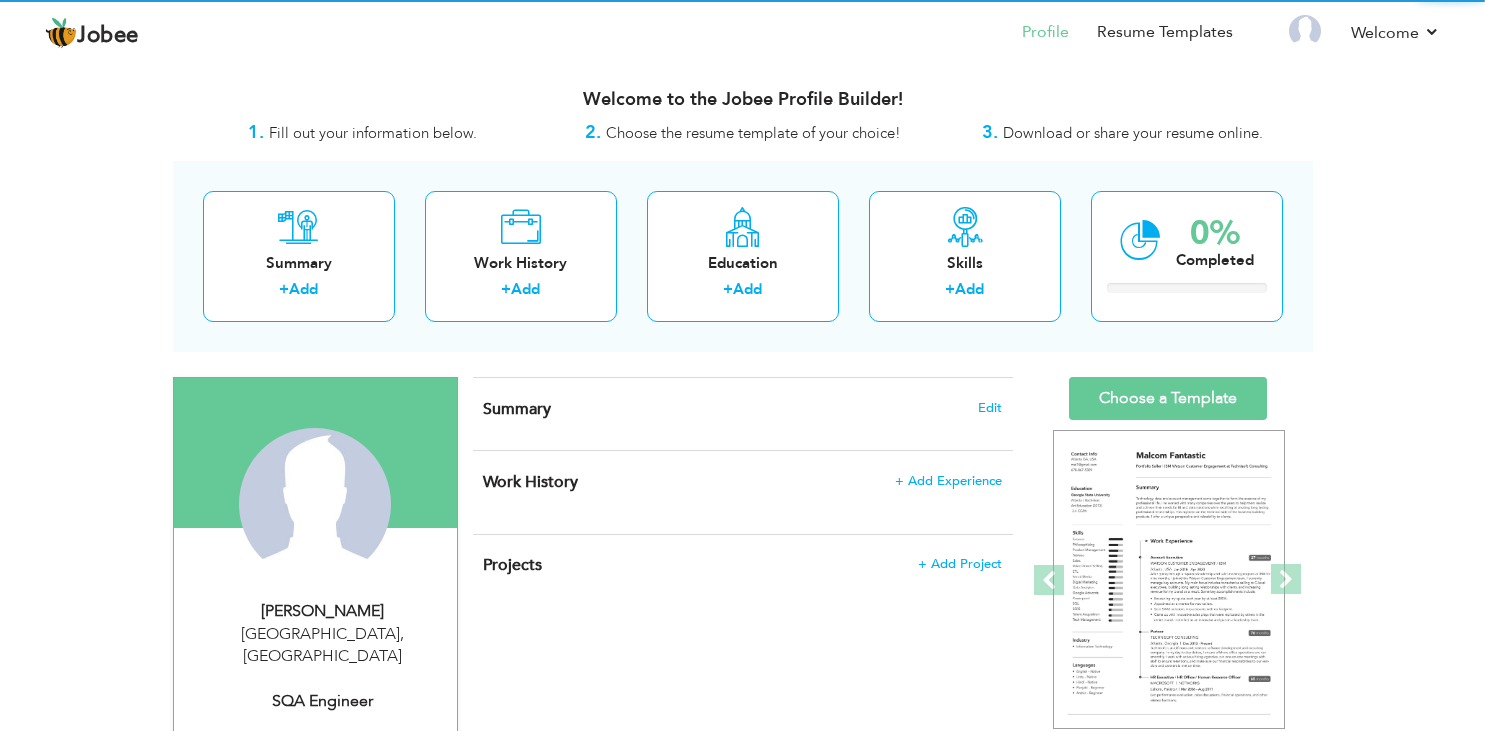 scroll, scrollTop: 0, scrollLeft: 0, axis: both 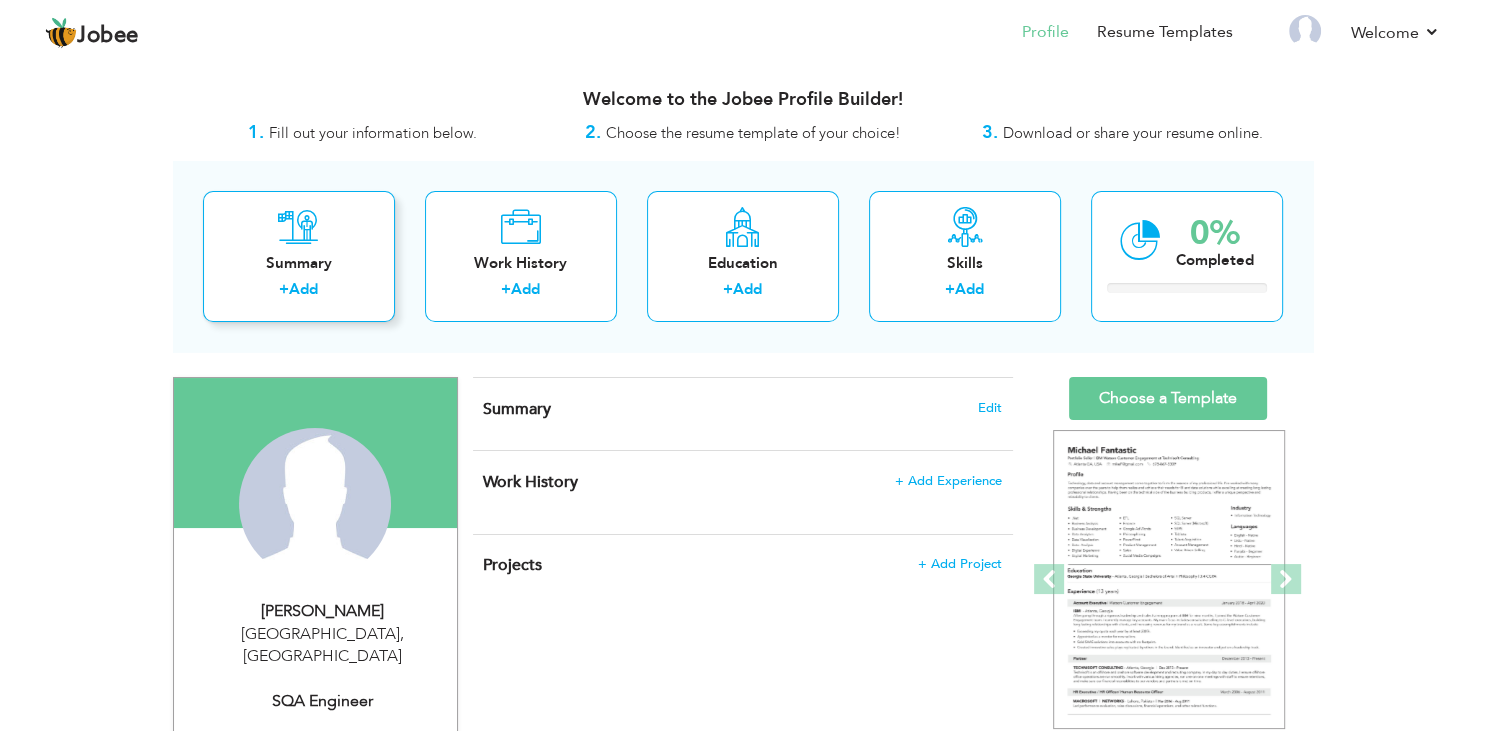 click on "Add" at bounding box center (303, 289) 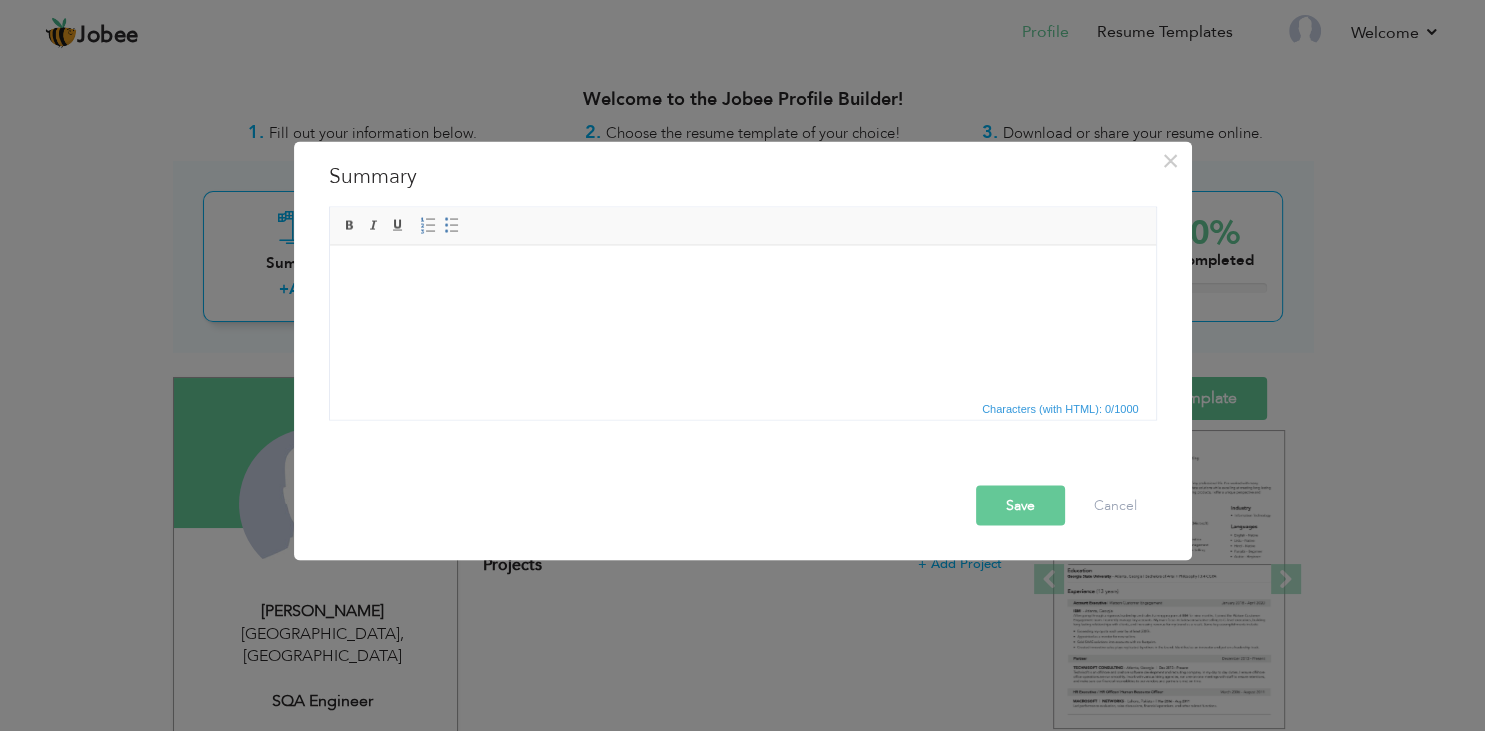 scroll, scrollTop: 0, scrollLeft: 0, axis: both 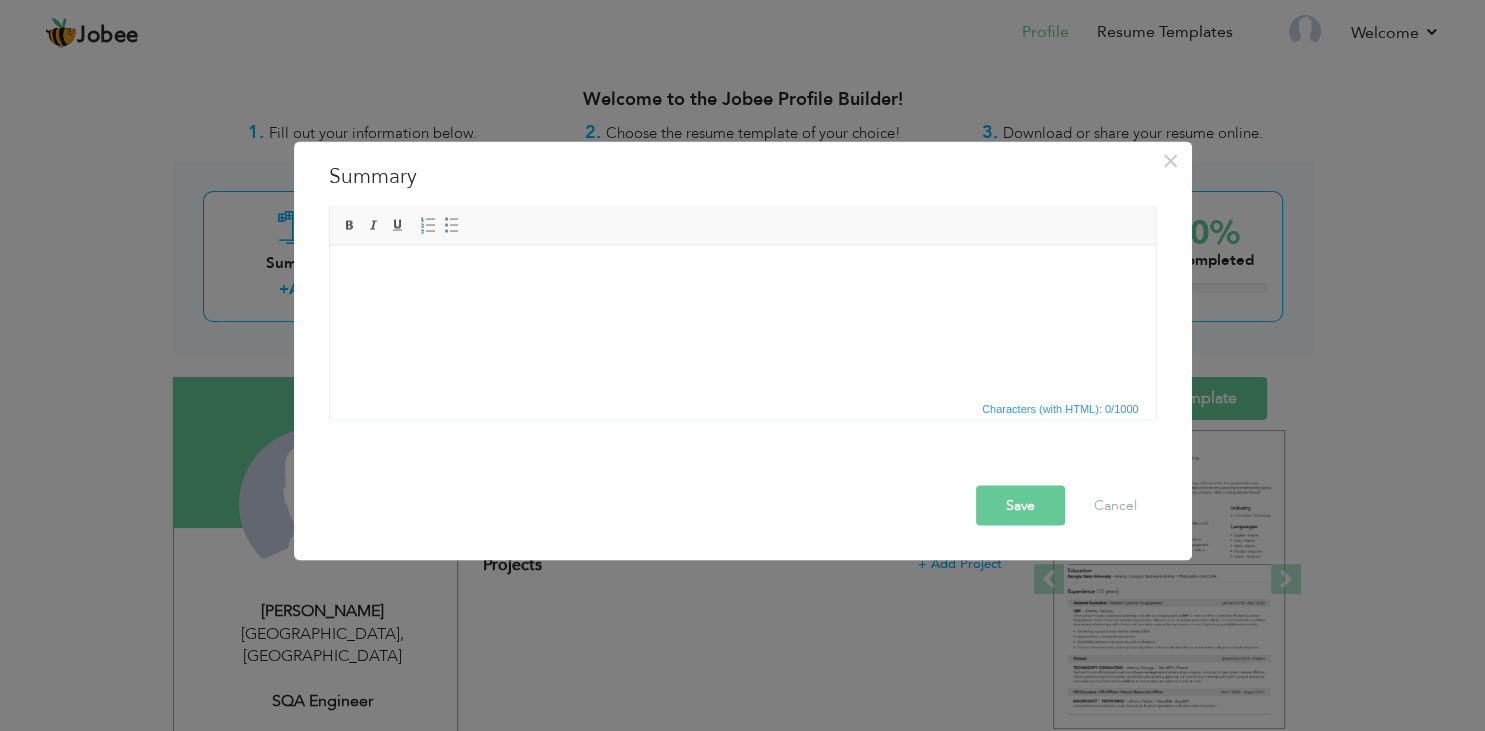 click at bounding box center (742, 320) 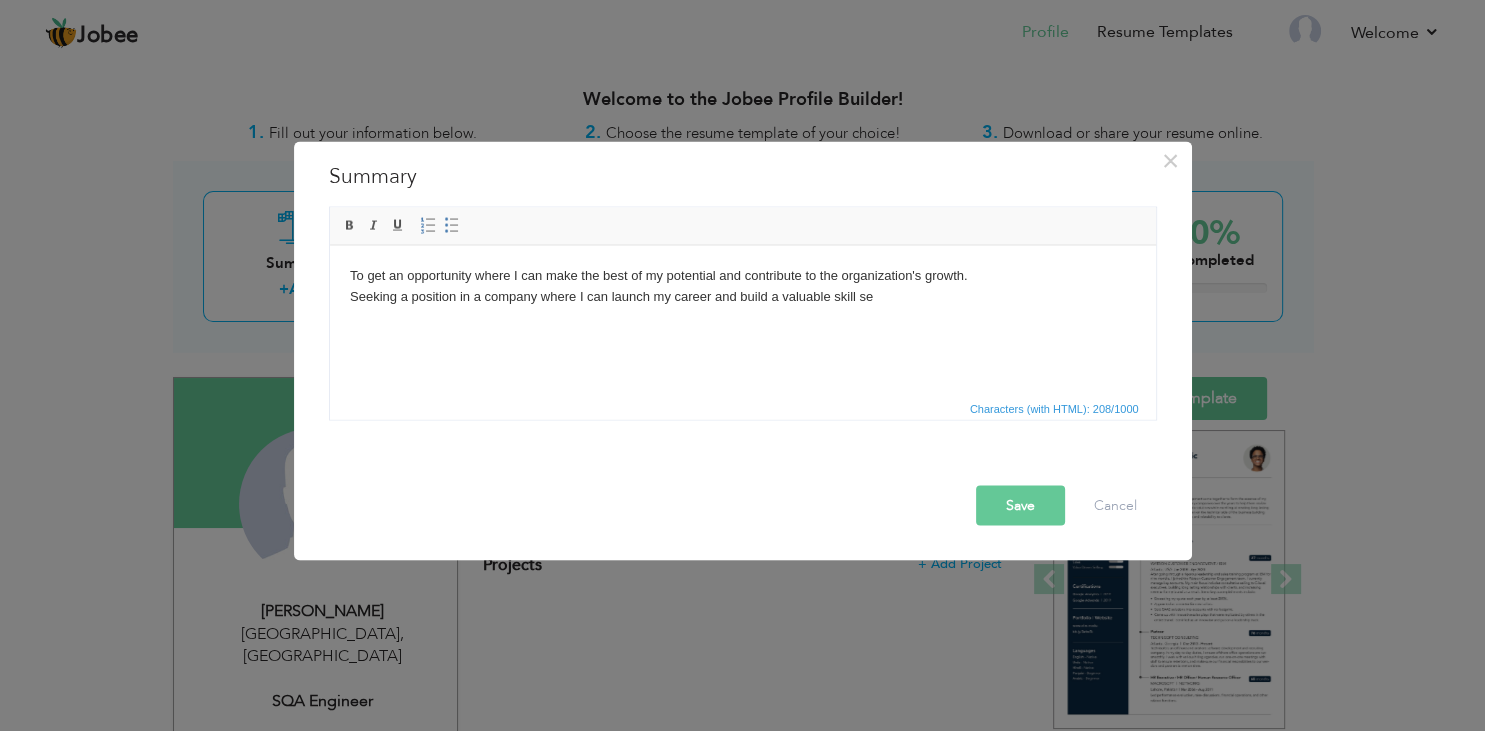 type 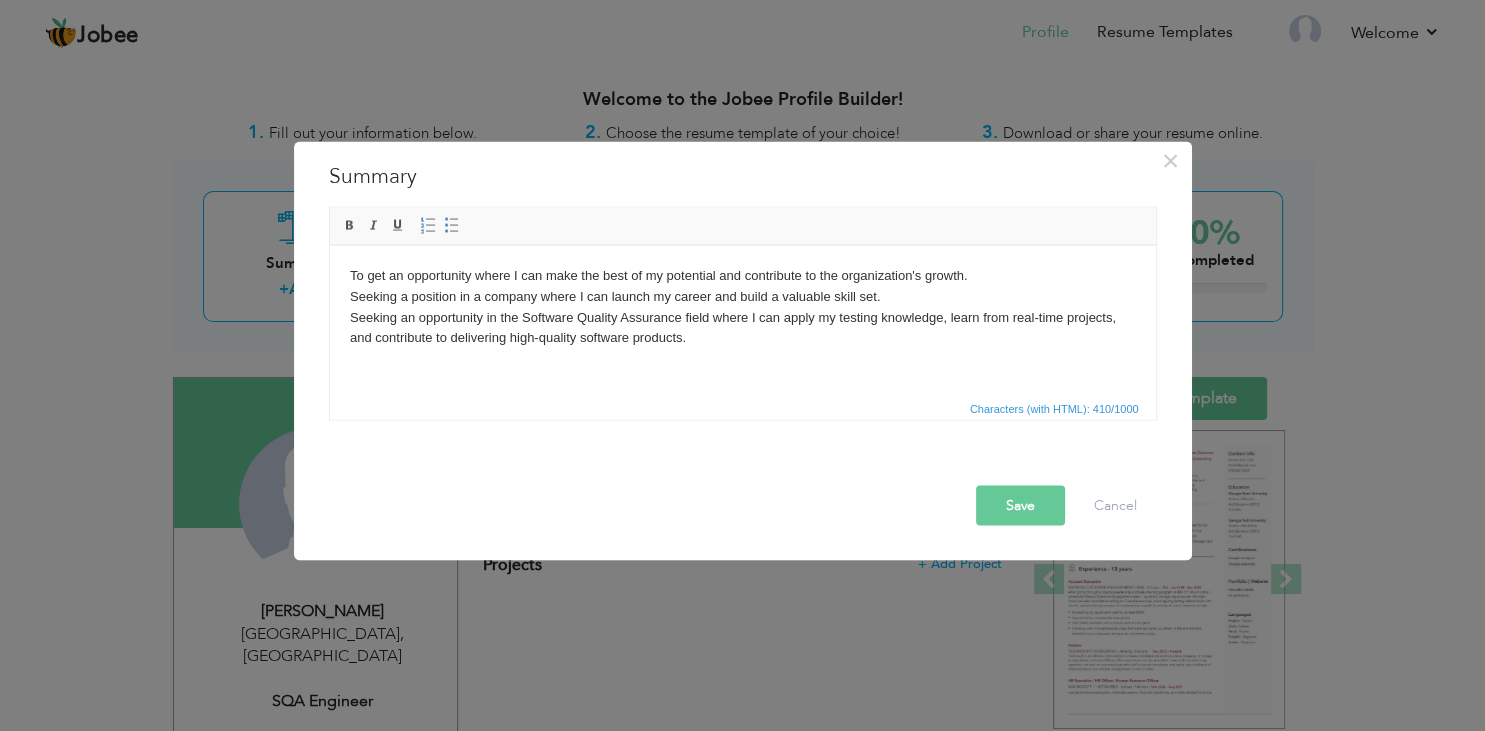 click on "Save" at bounding box center (1020, 505) 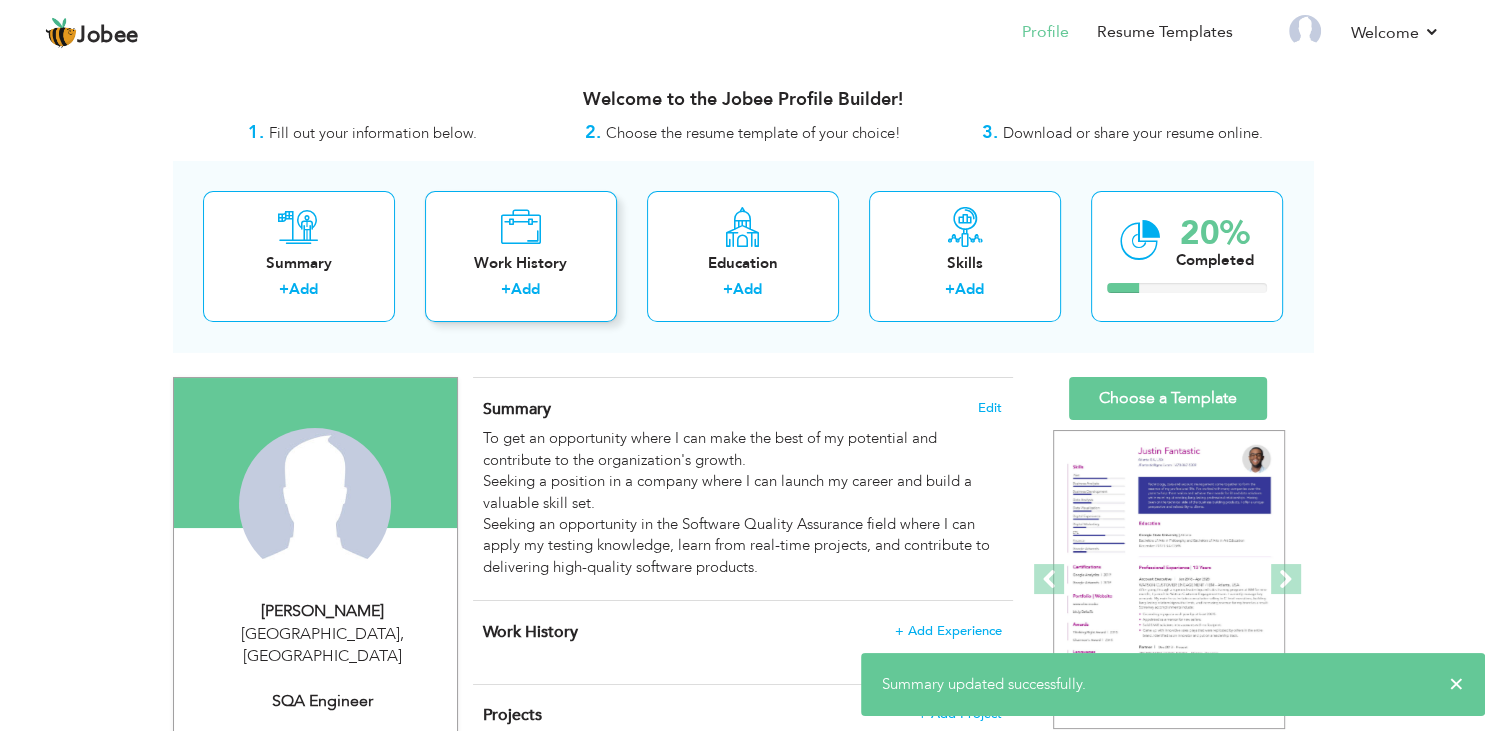 click on "Add" at bounding box center [525, 289] 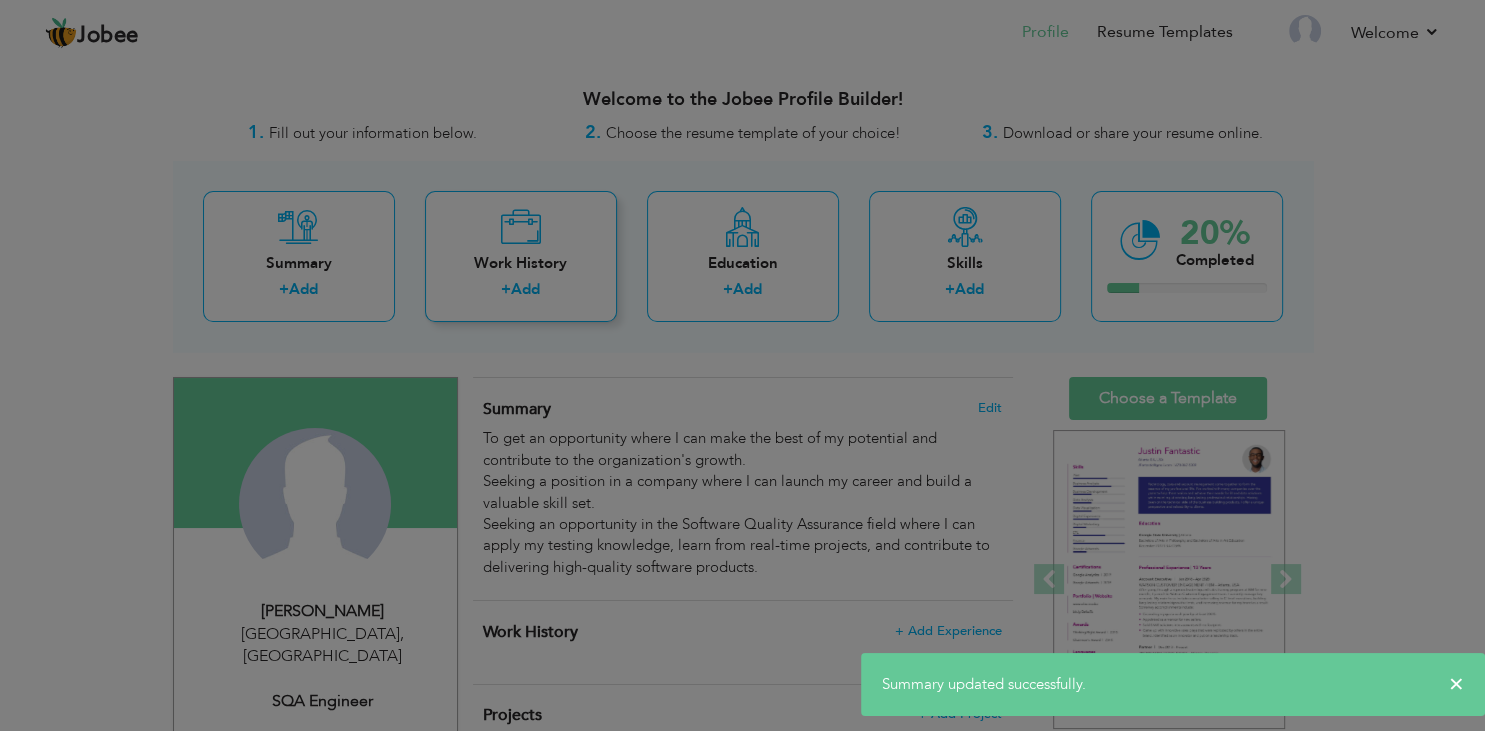 scroll, scrollTop: 0, scrollLeft: 0, axis: both 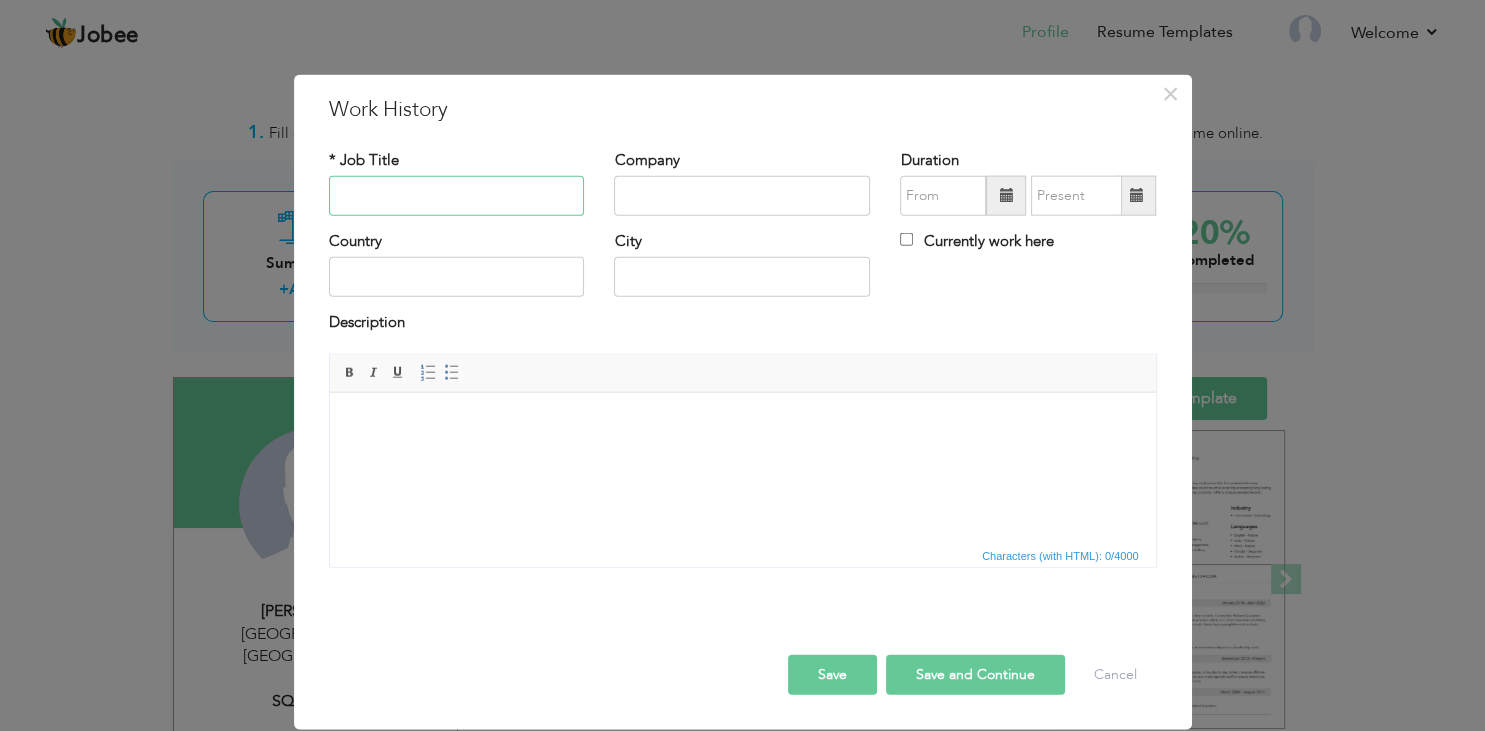 click at bounding box center (457, 196) 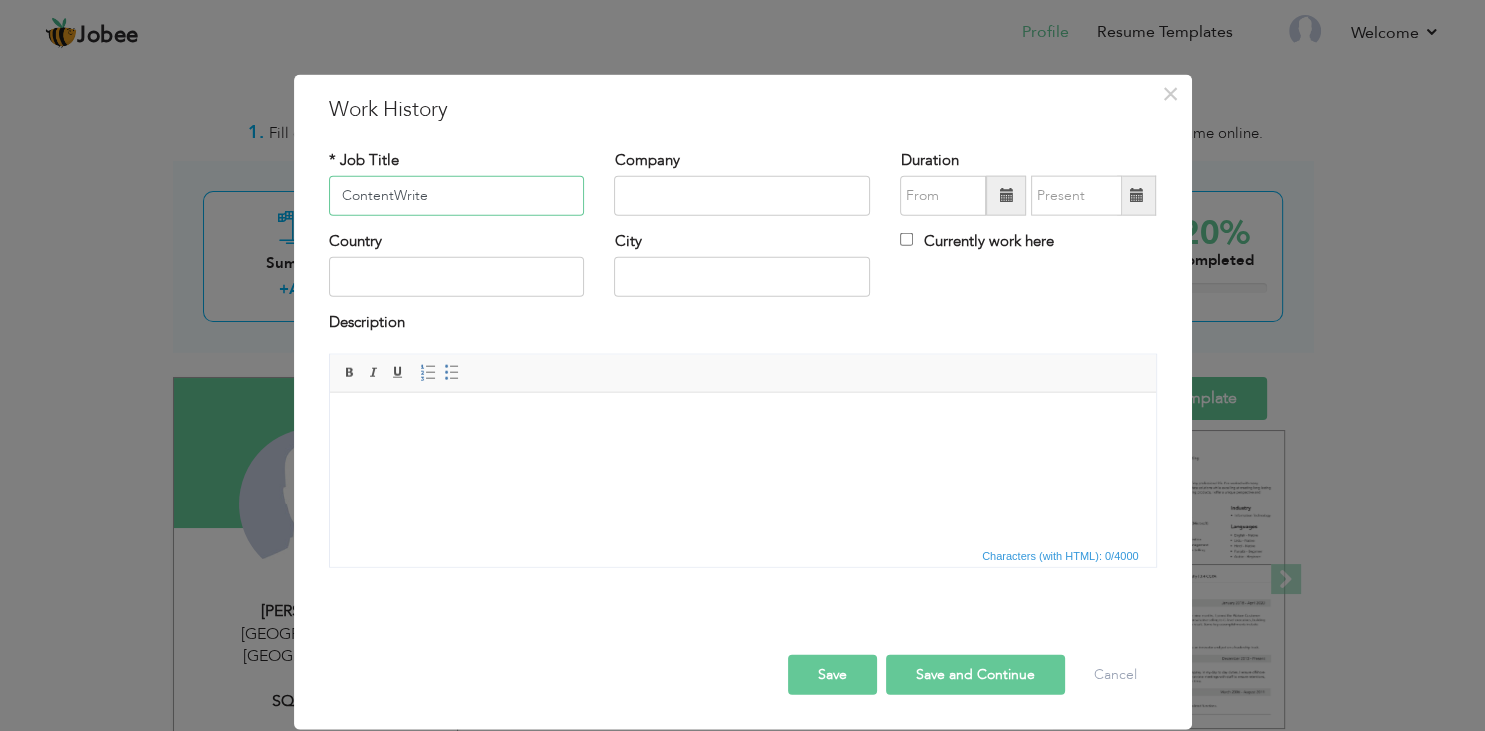 click on "ContentWrite" at bounding box center [457, 196] 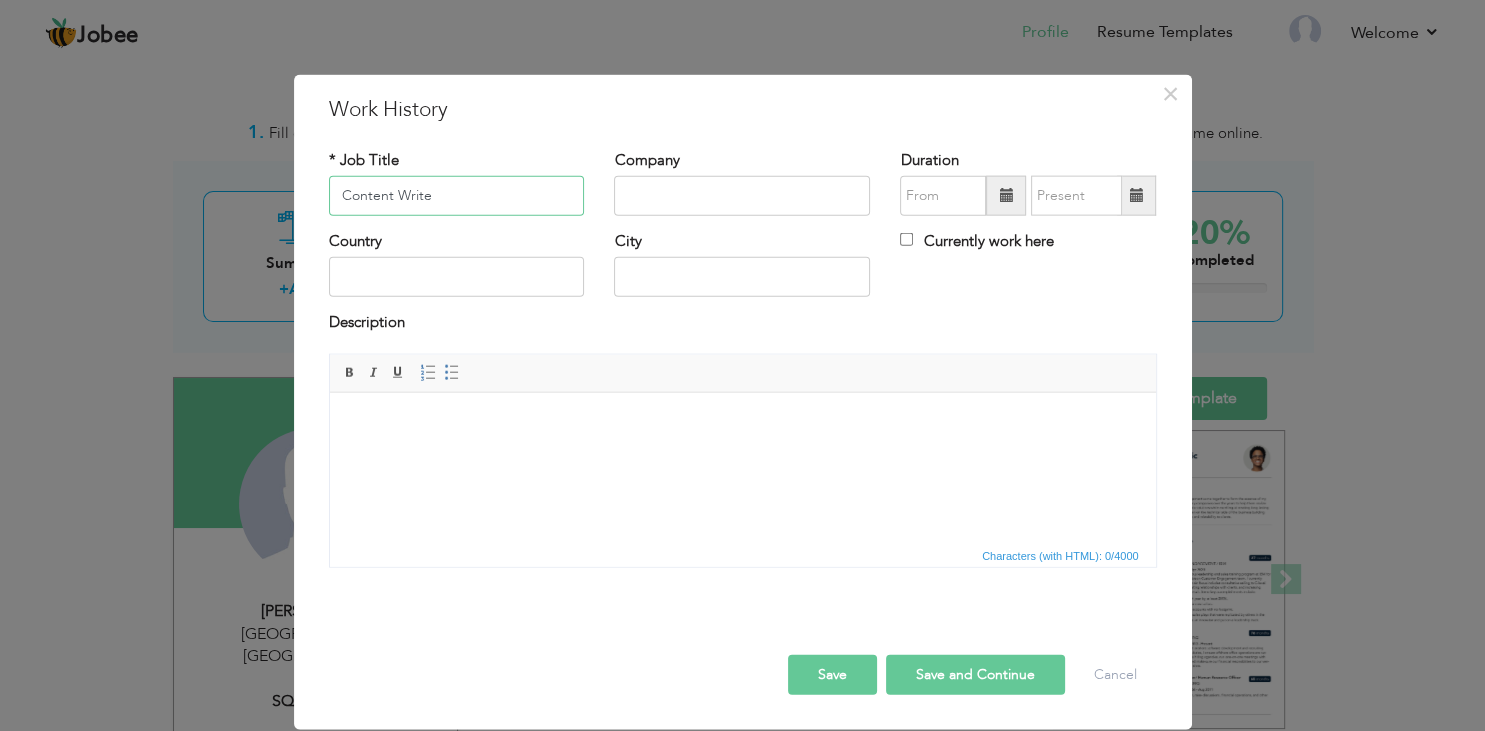 click on "Content Write" at bounding box center (457, 196) 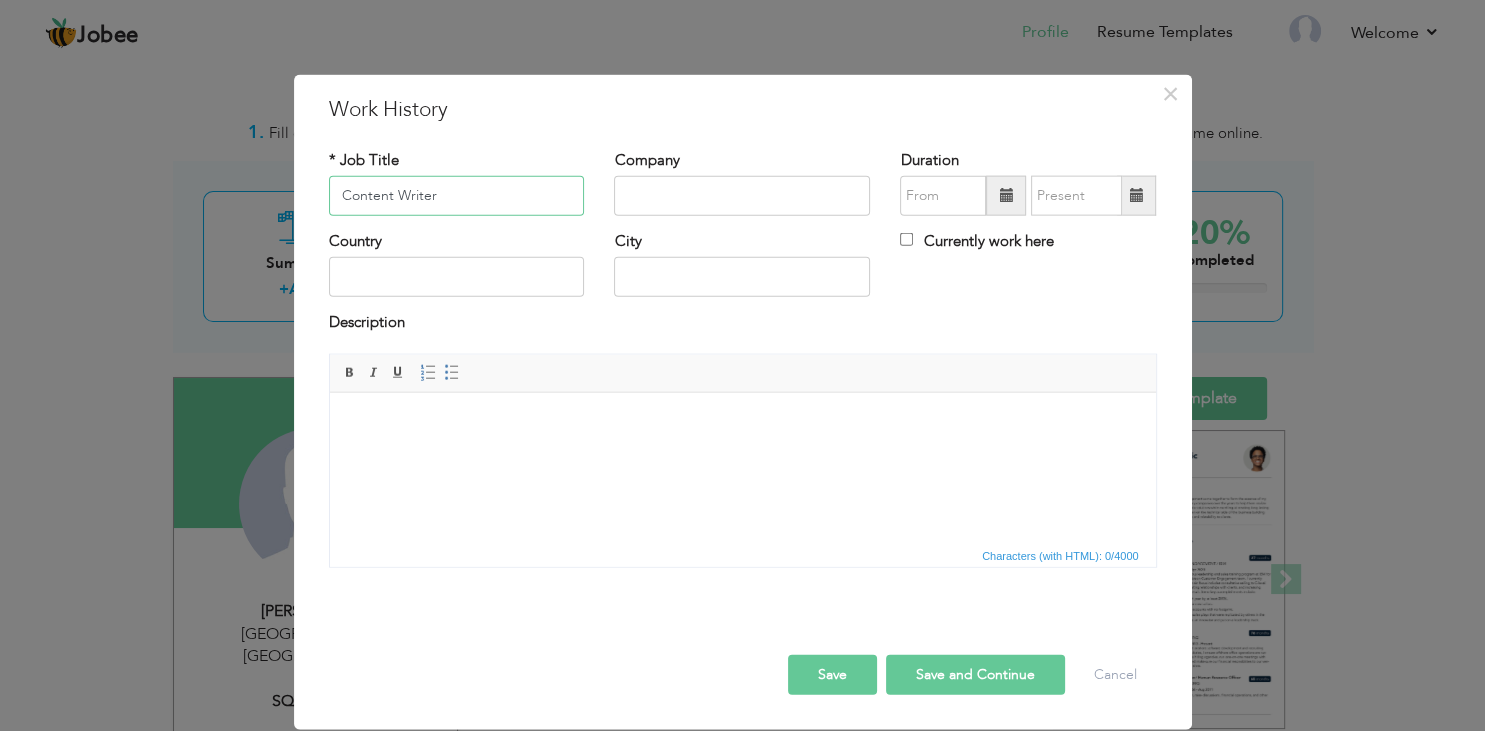 type on "Content Writer" 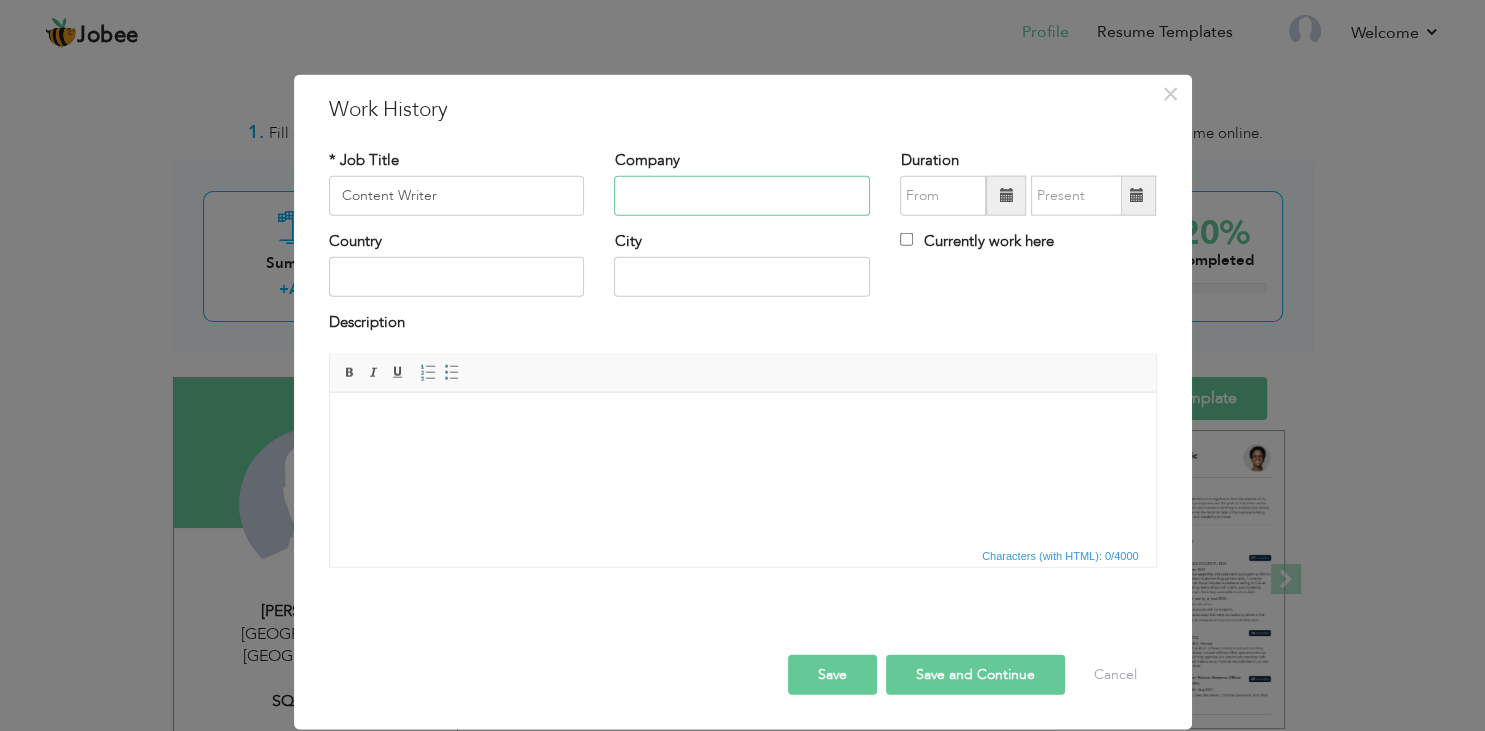 click at bounding box center (742, 196) 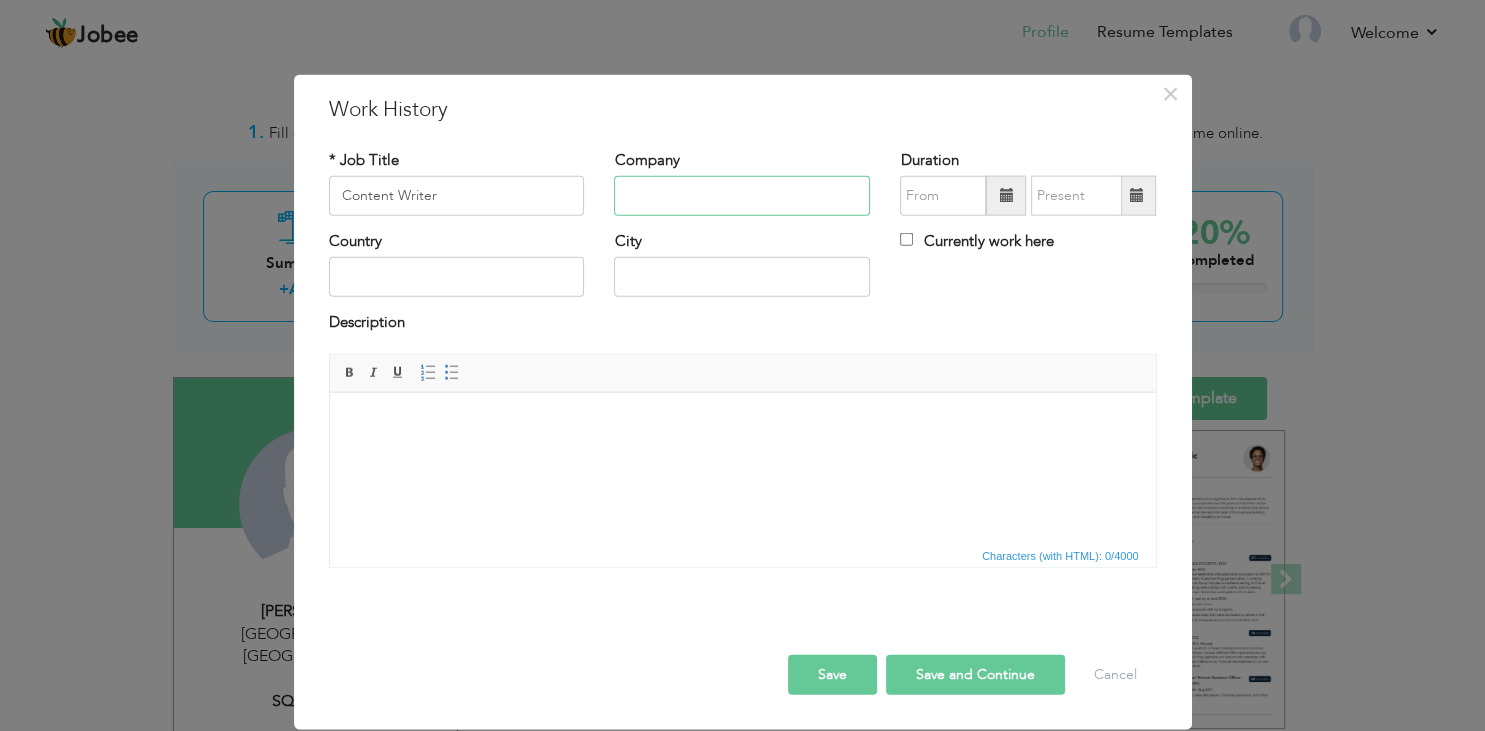 click at bounding box center [742, 196] 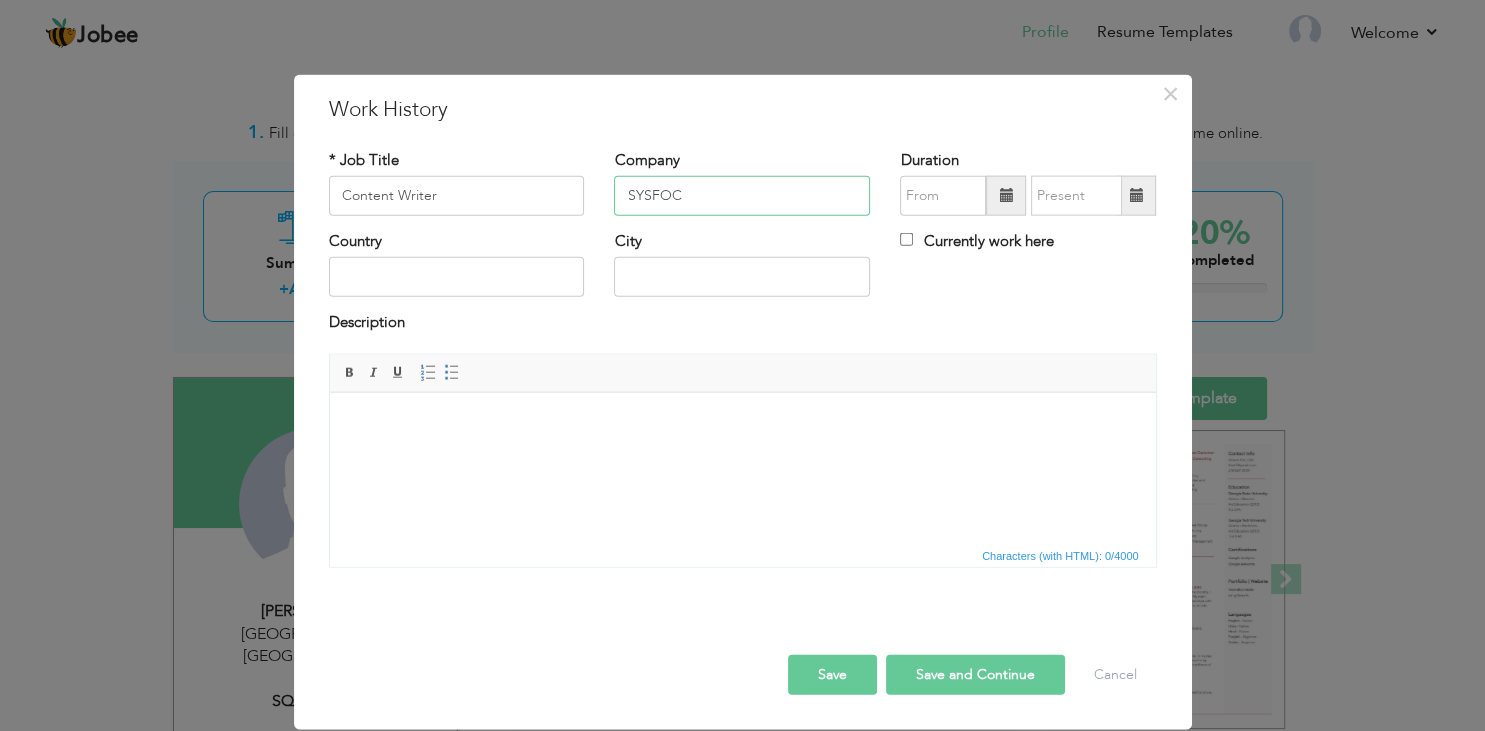 type on "SYSFOC" 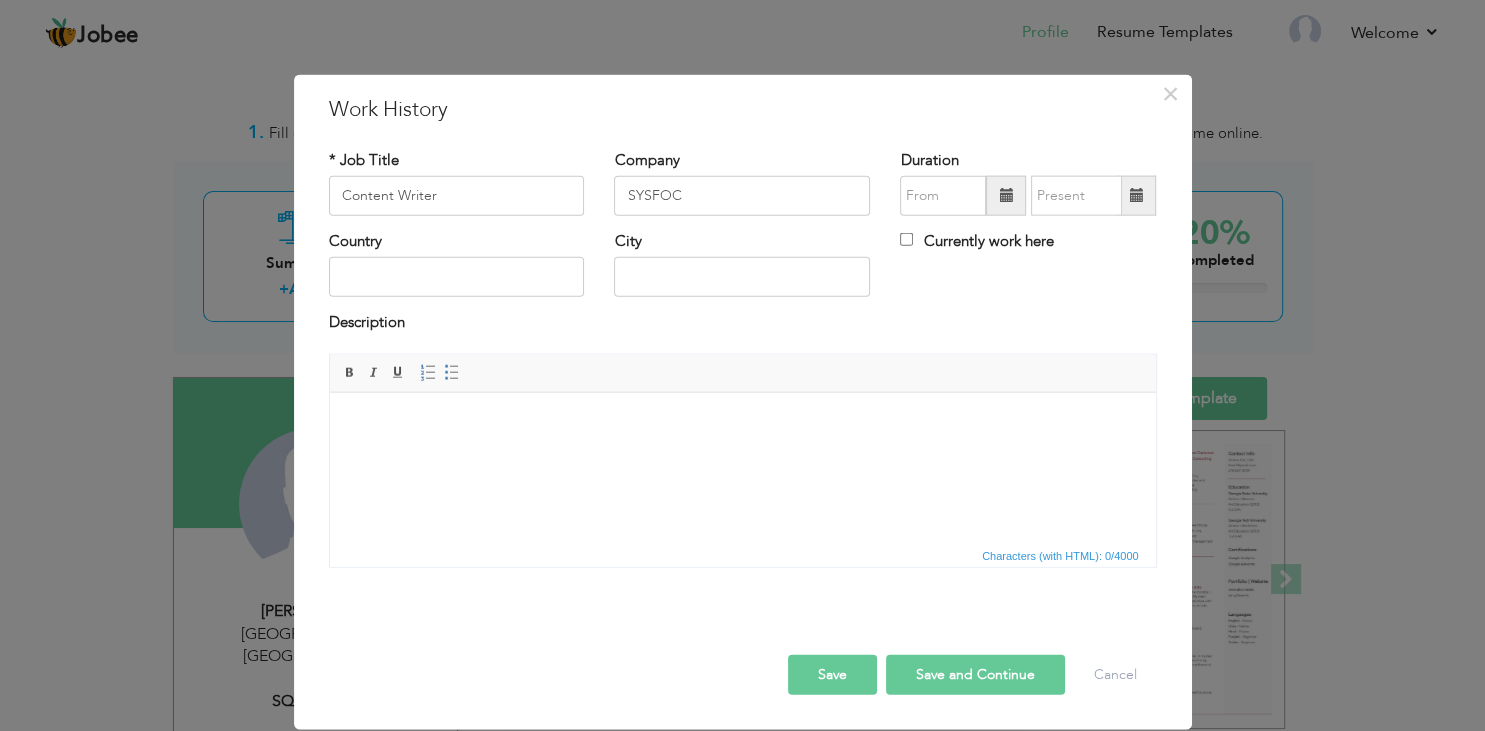 click at bounding box center (1006, 195) 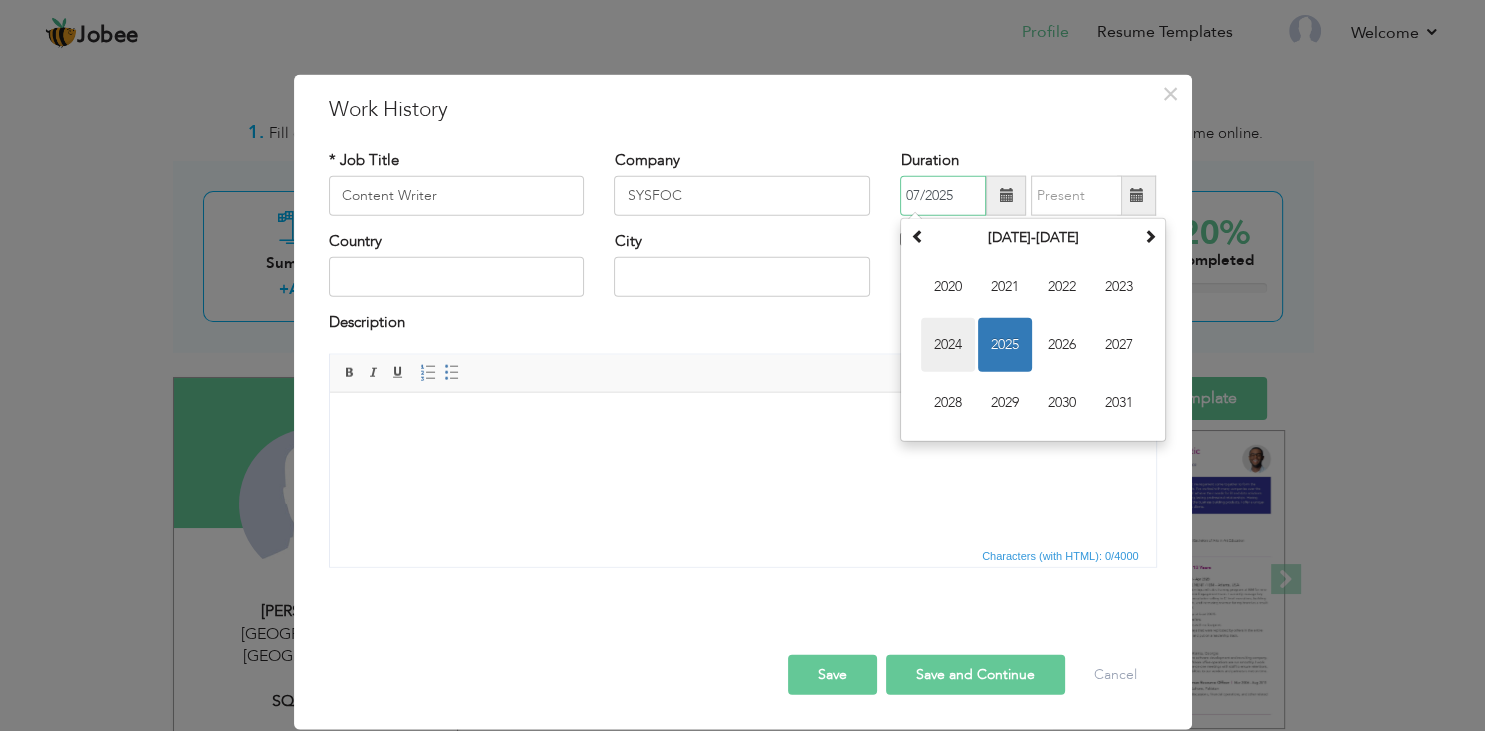 click on "2024" at bounding box center [948, 345] 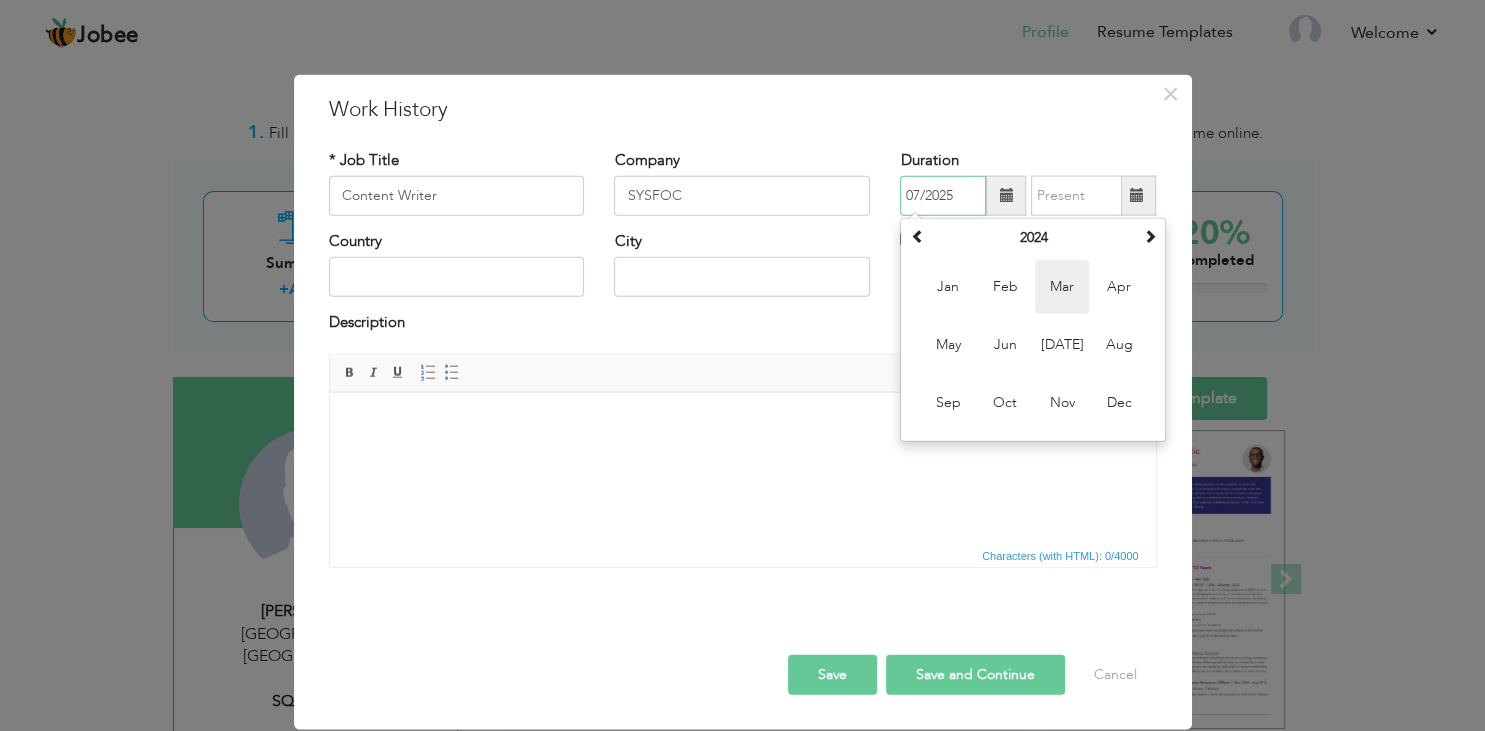 click on "Mar" at bounding box center (1062, 287) 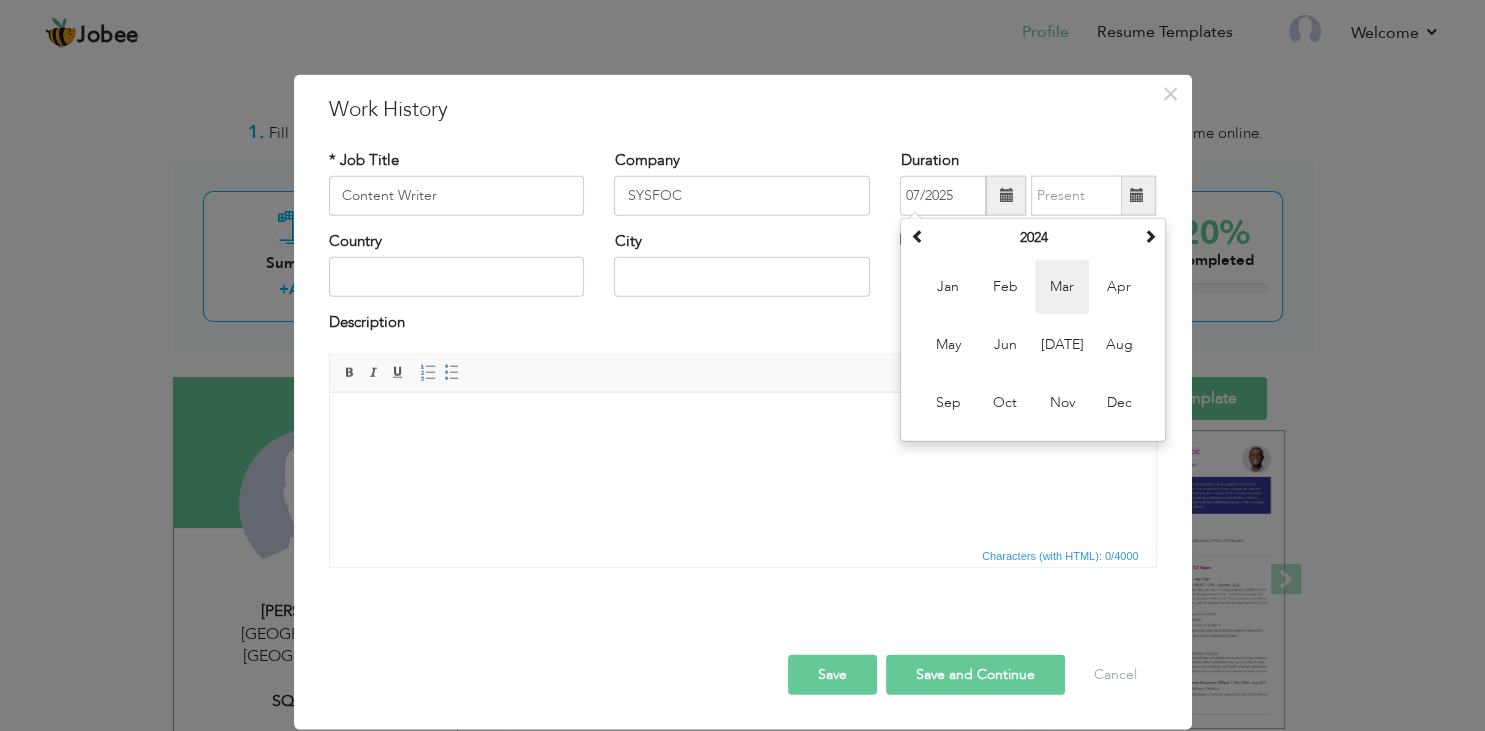 type on "03/2024" 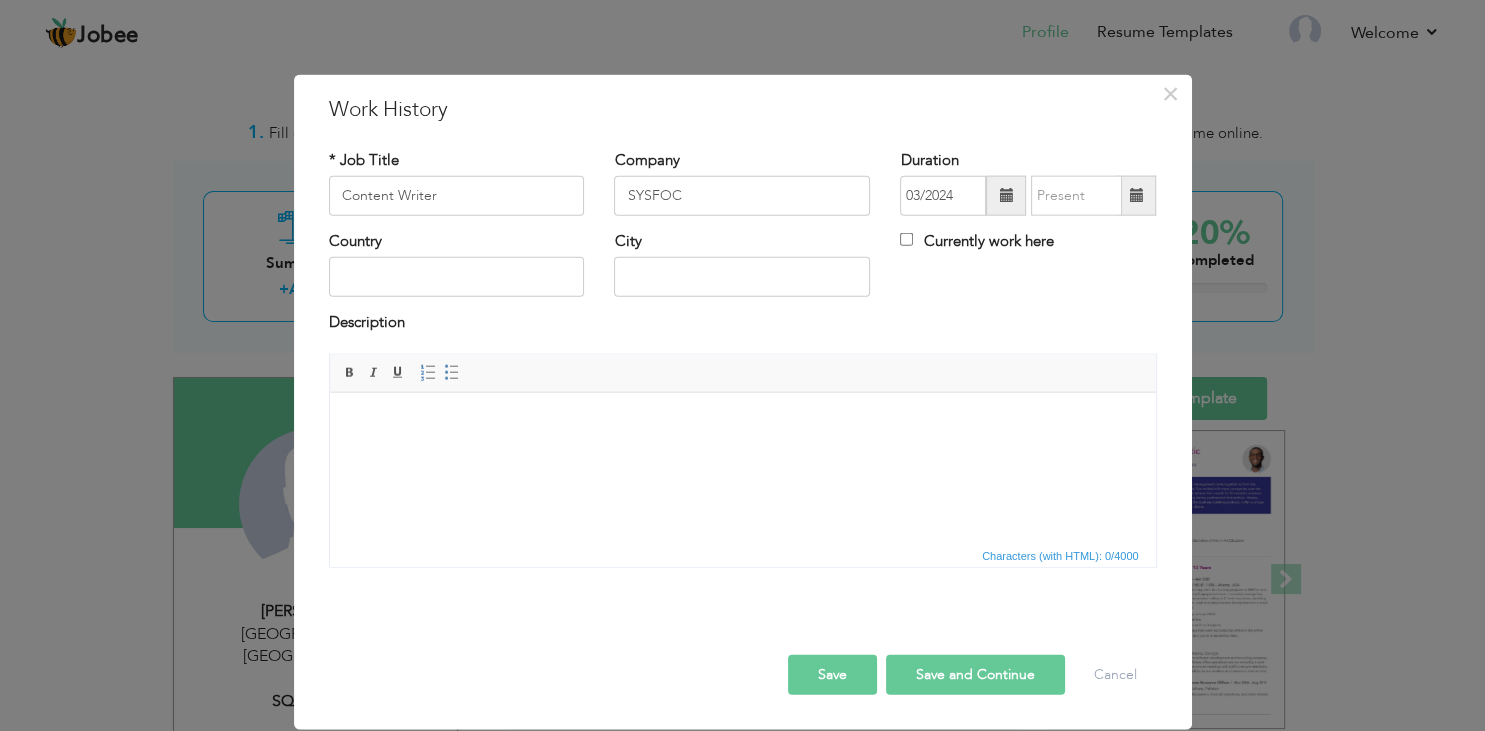 click at bounding box center (1136, 195) 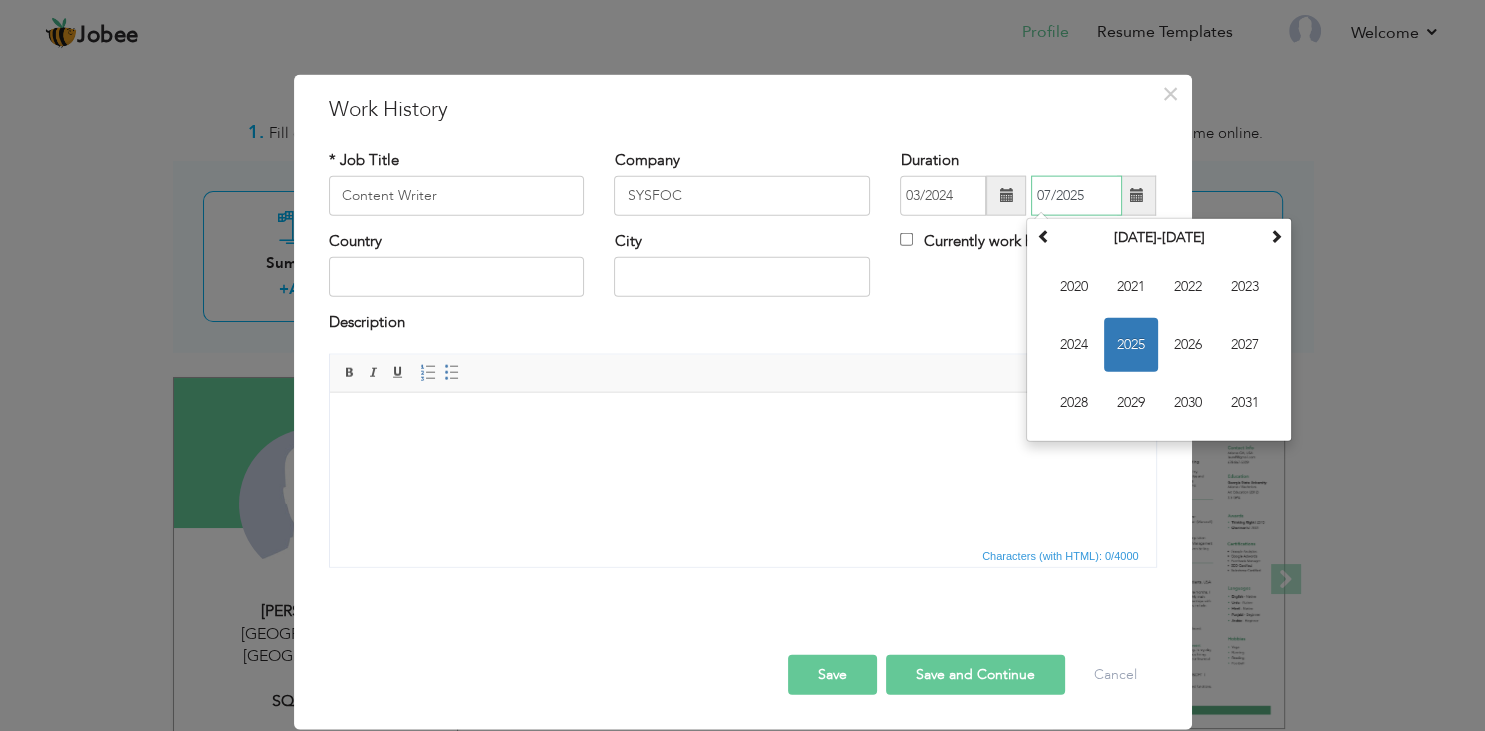 click on "2025" at bounding box center [1131, 345] 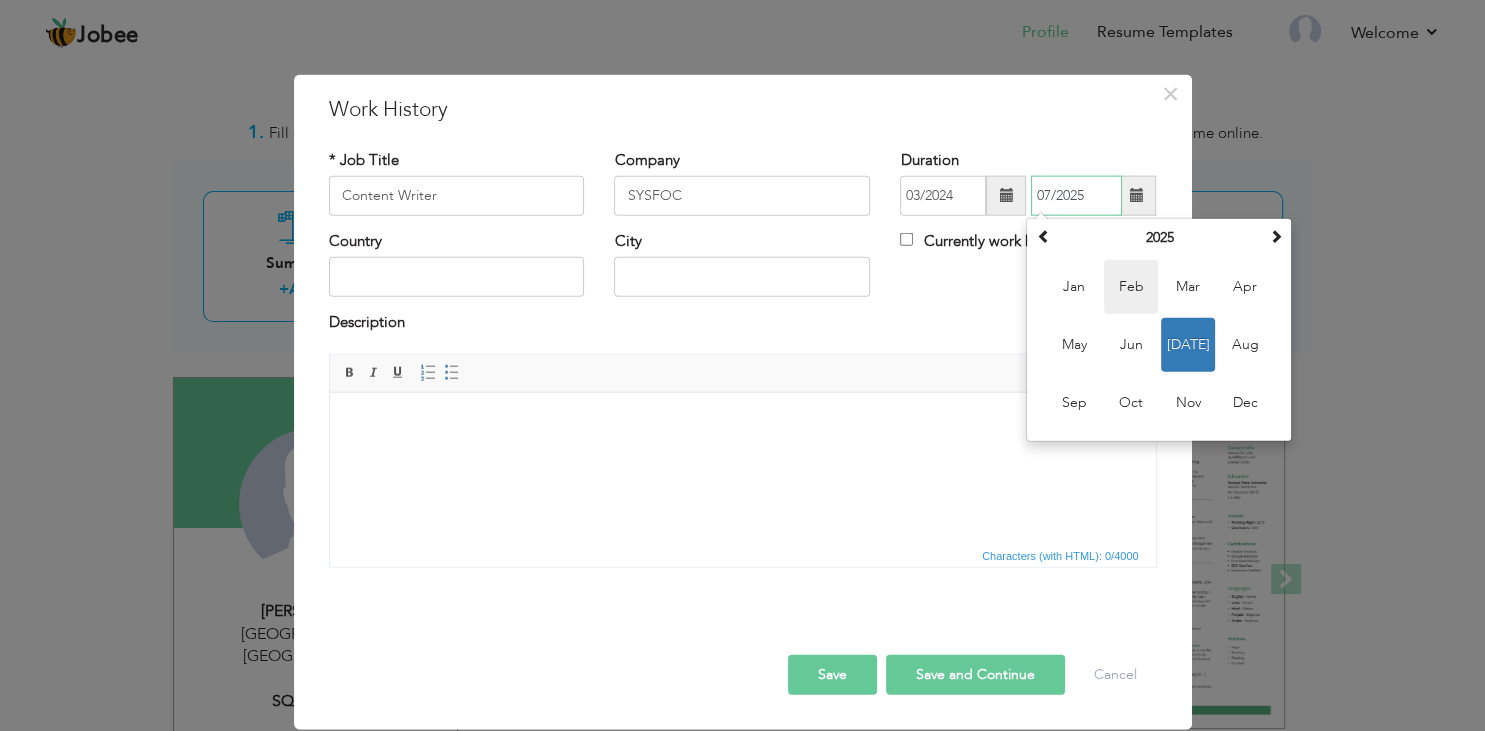 click on "Feb" at bounding box center [1131, 287] 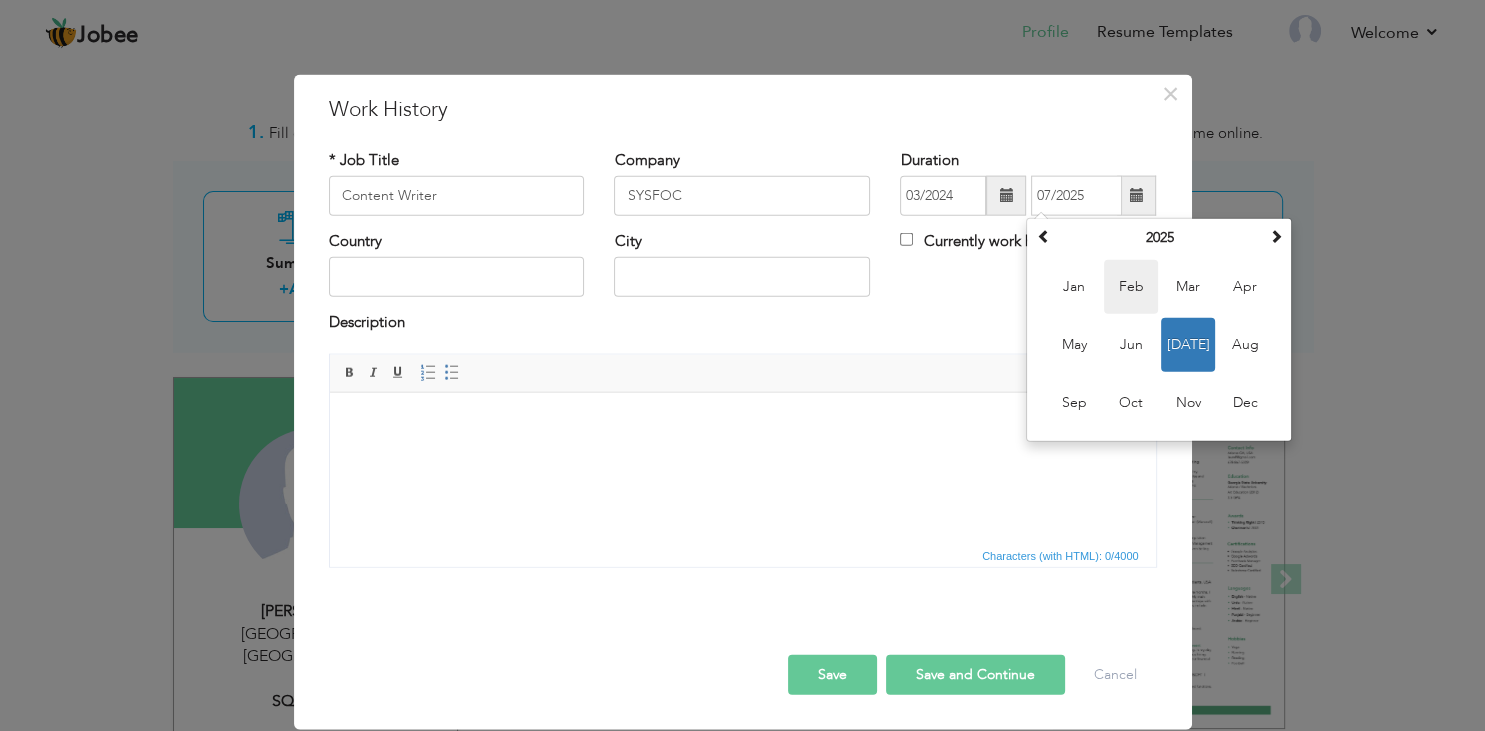 type on "02/2025" 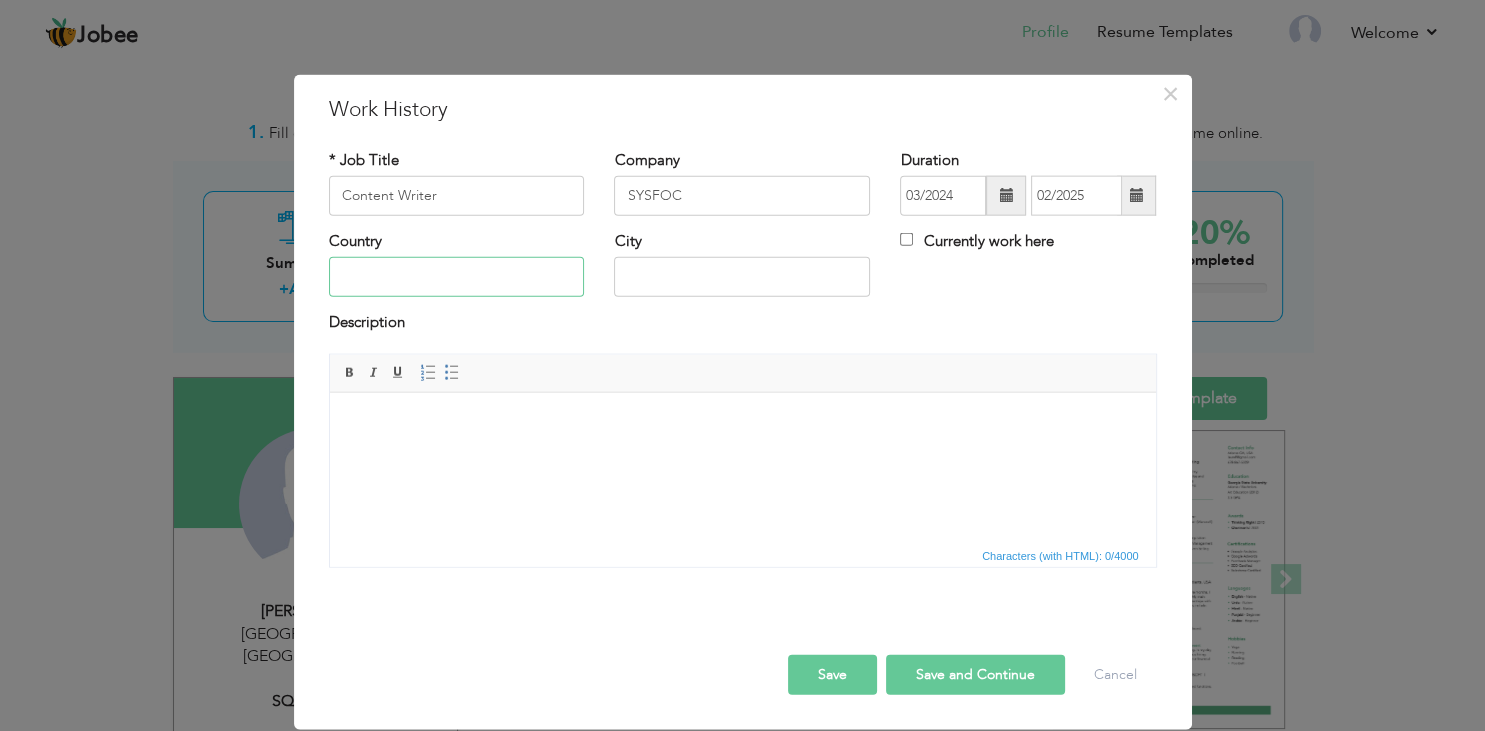 click at bounding box center (457, 277) 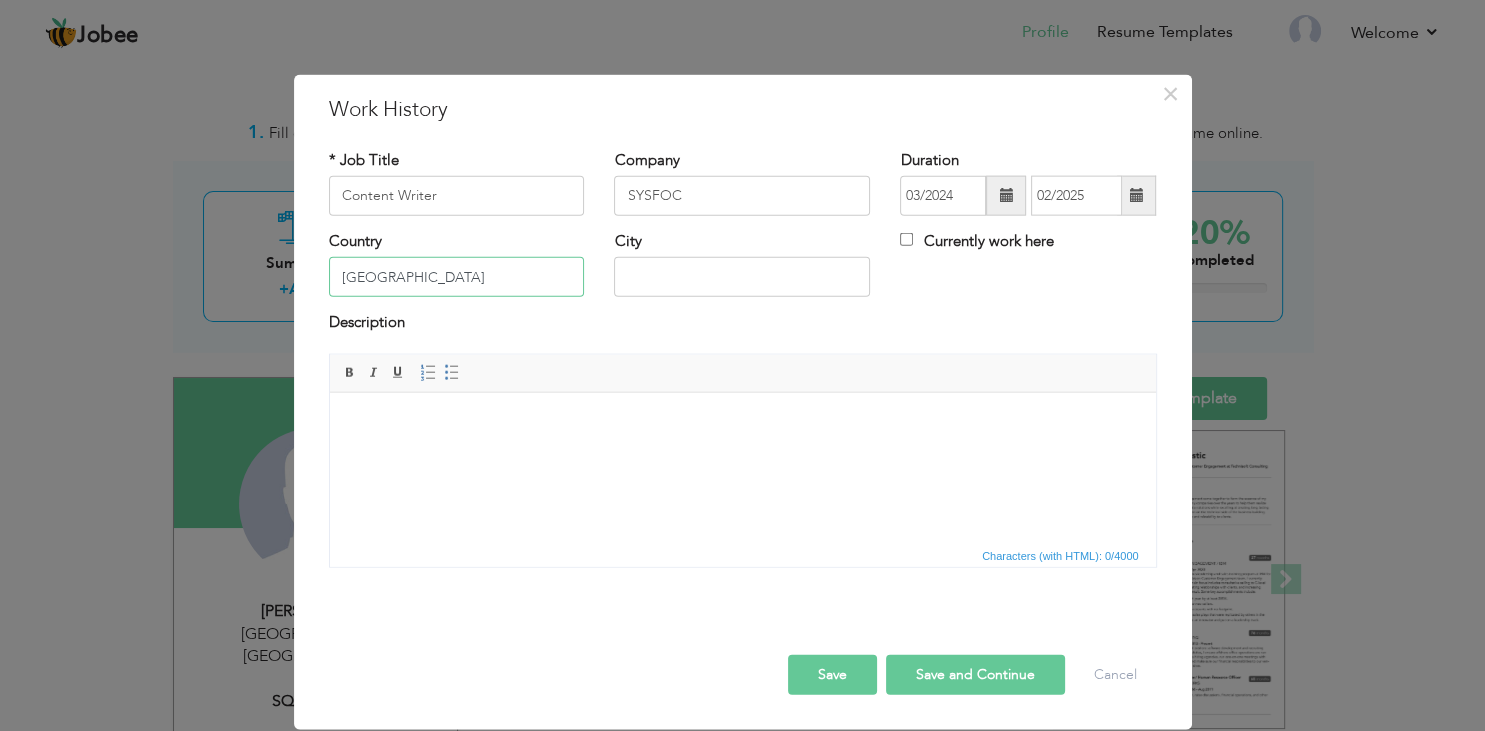 type on "Pakistan" 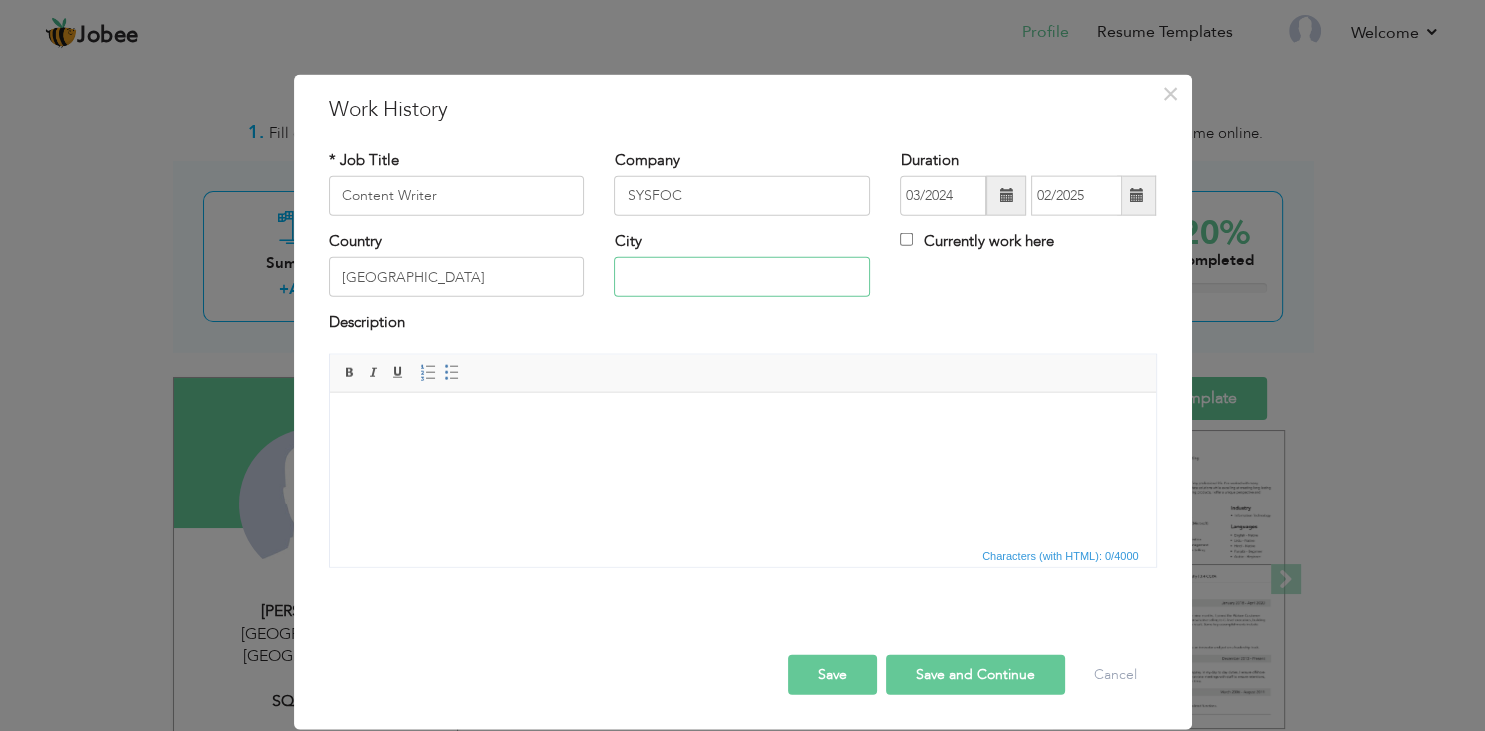 click at bounding box center [742, 277] 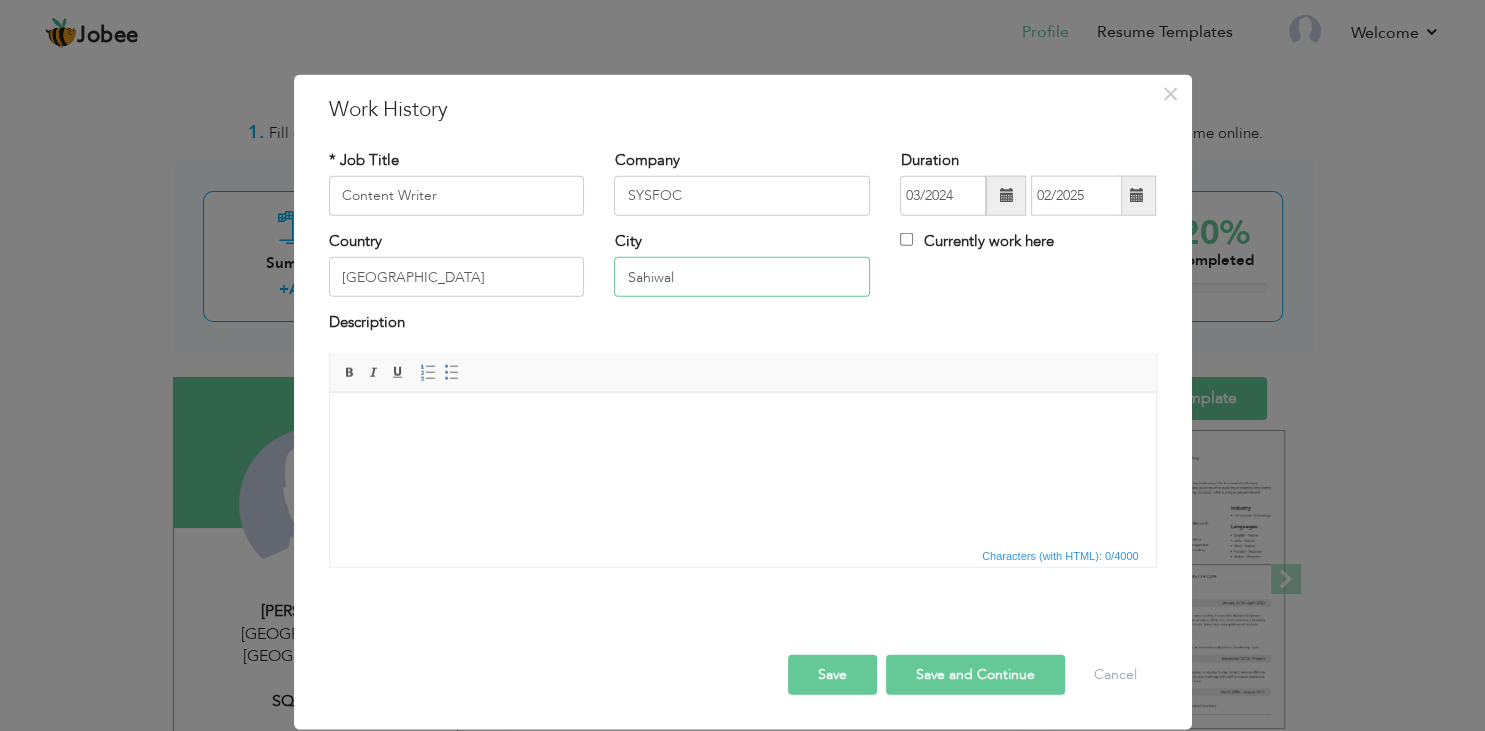 type on "Sahiwal" 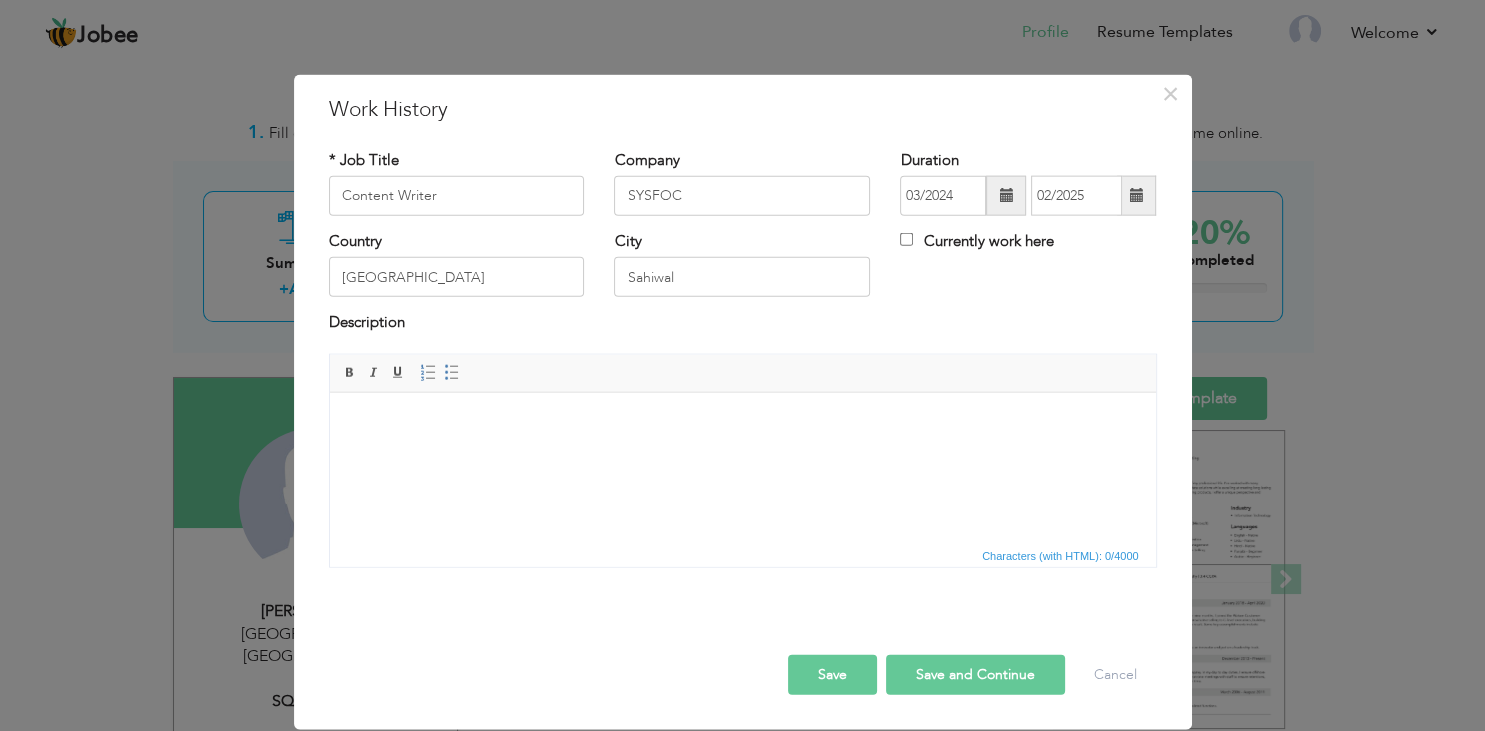click at bounding box center (742, 467) 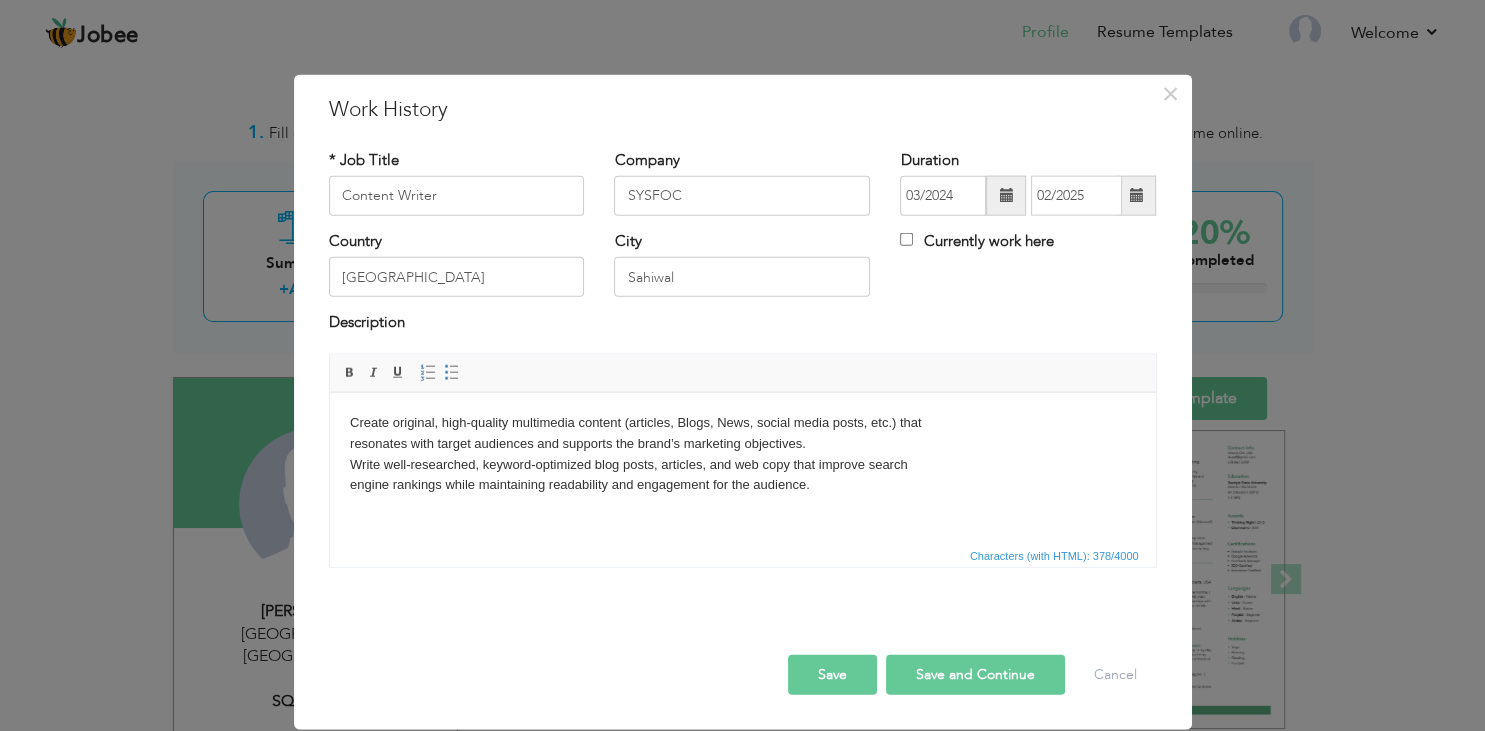 click on "Save and Continue" at bounding box center [975, 674] 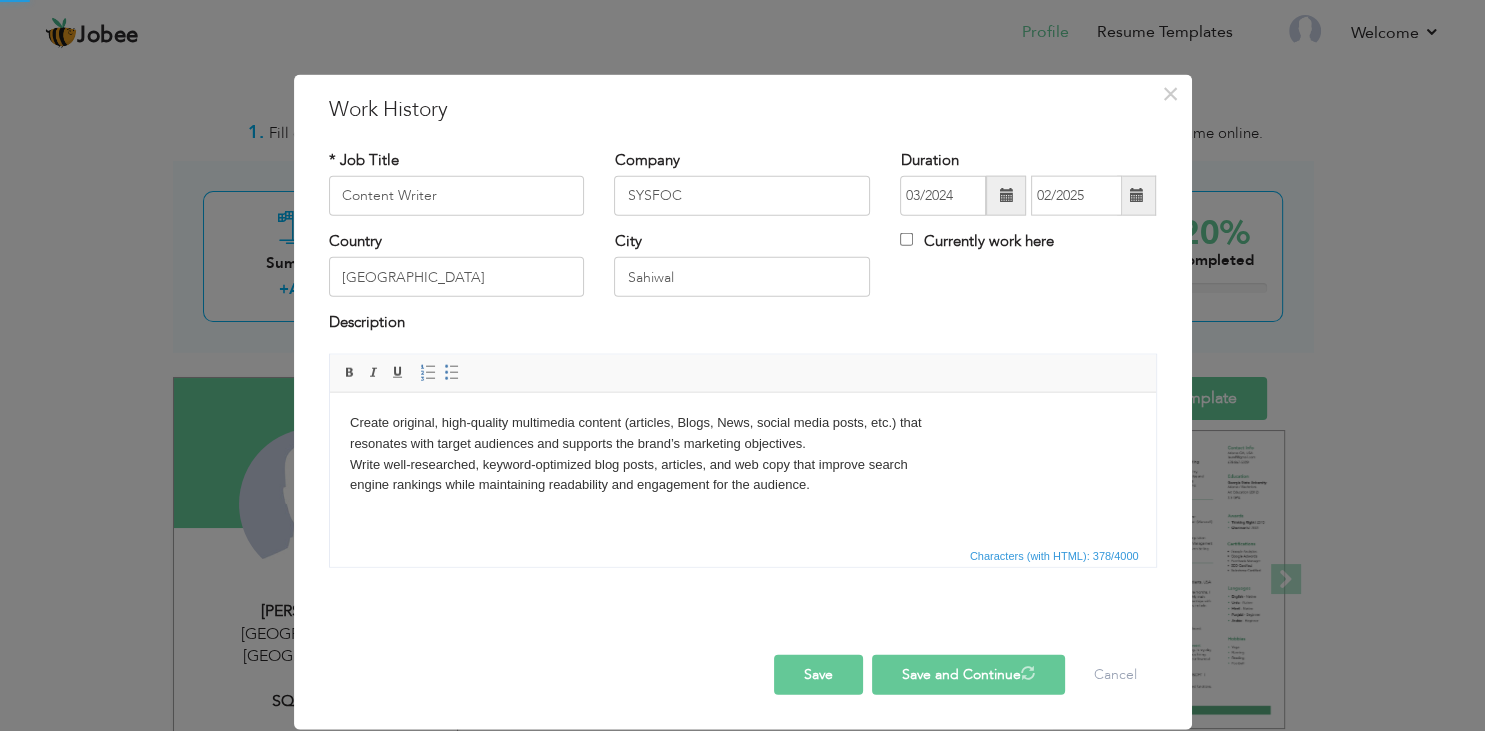 type 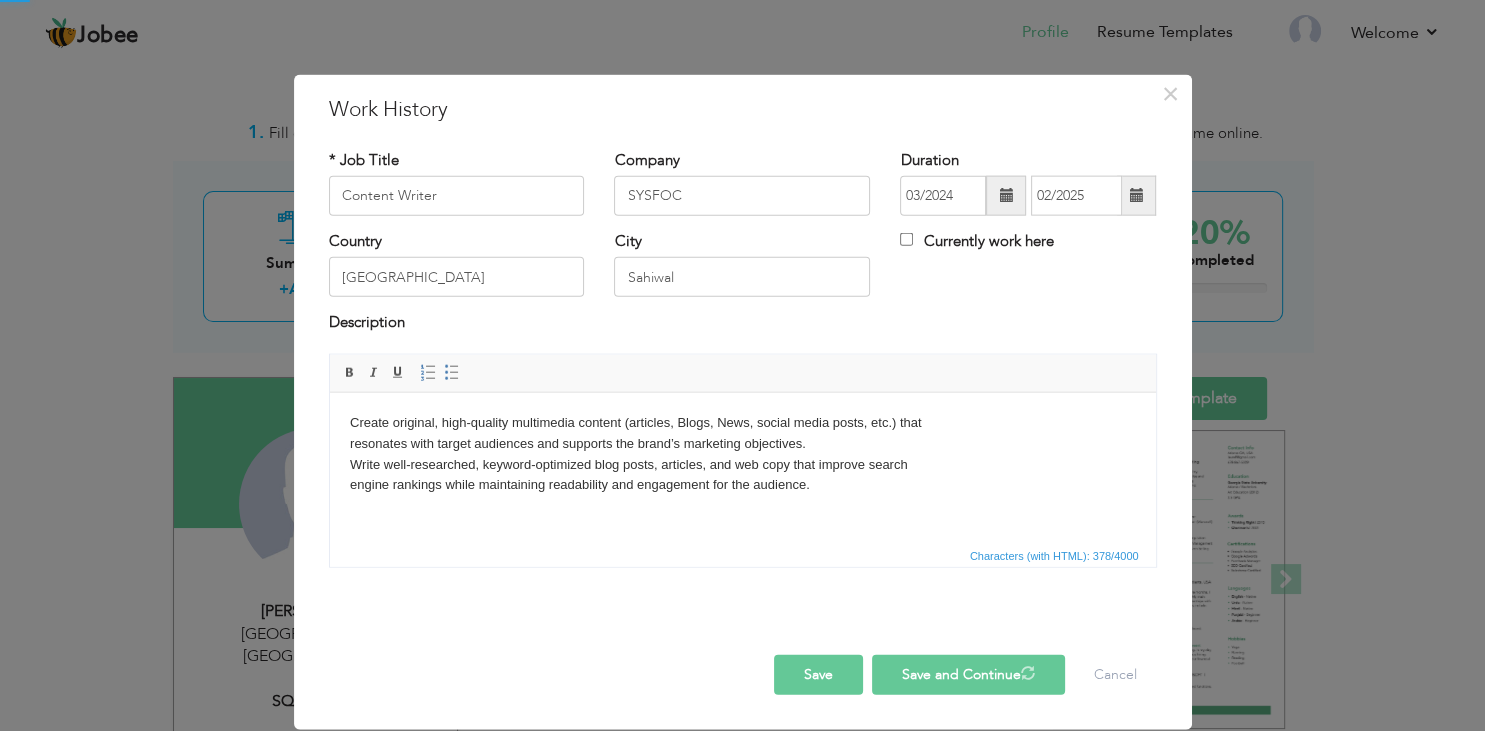 type 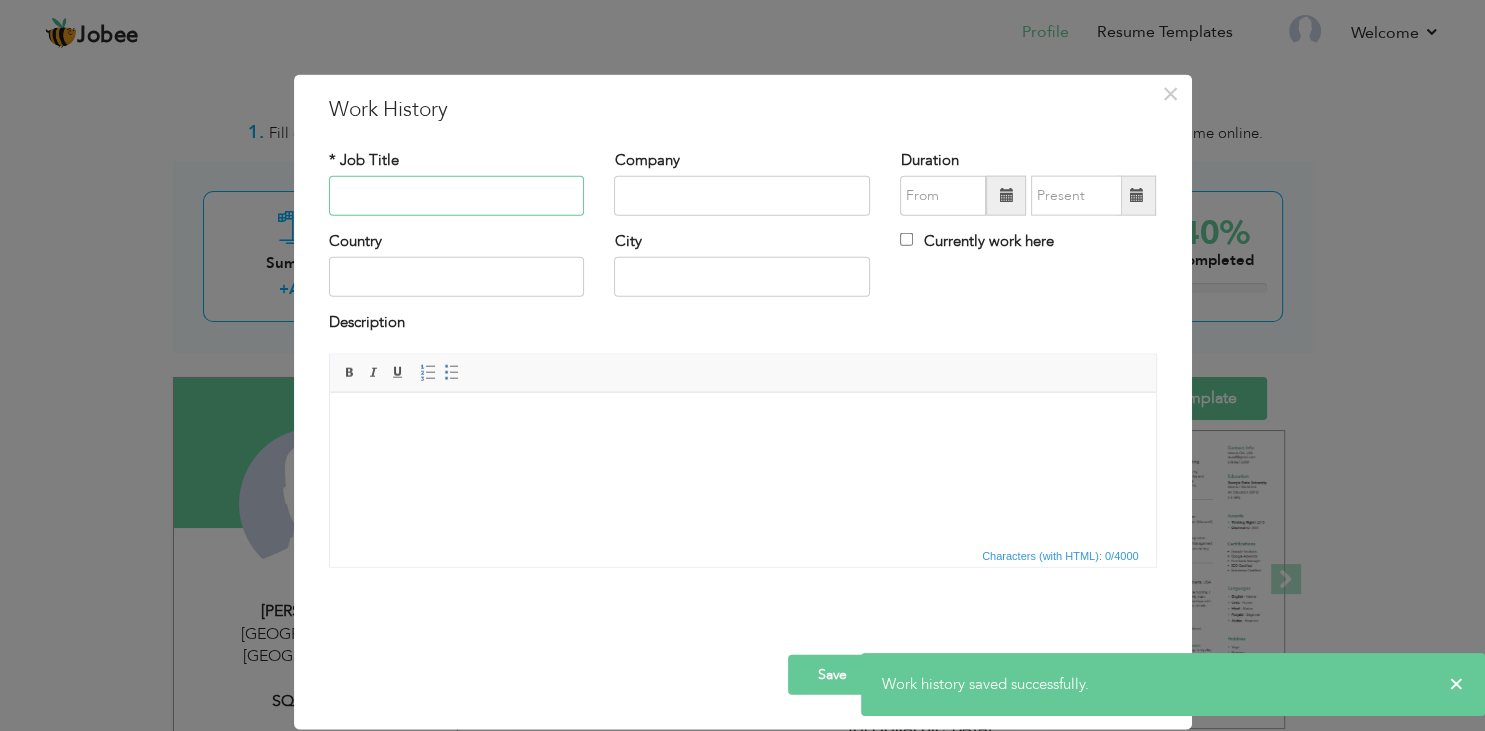 click at bounding box center [457, 196] 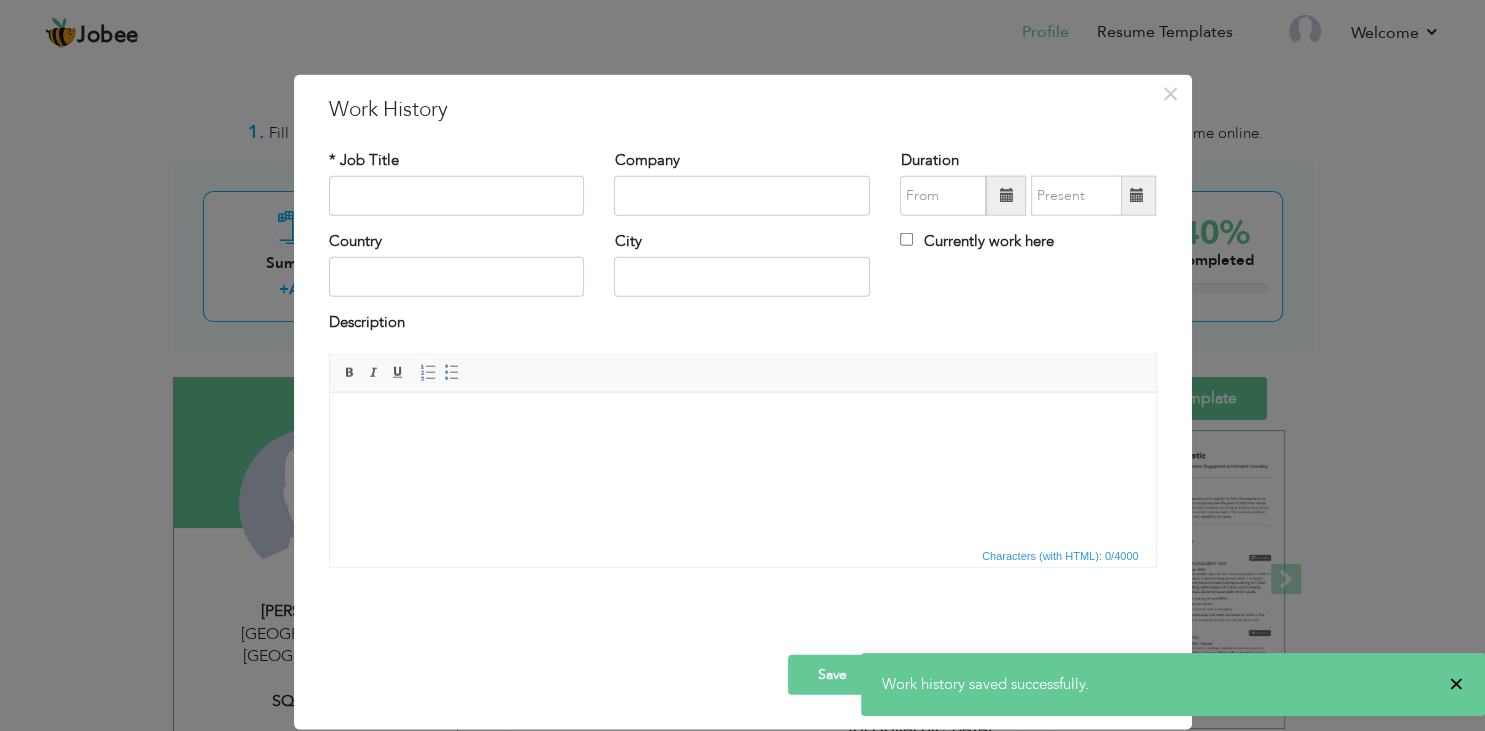 click on "×" at bounding box center [1456, 684] 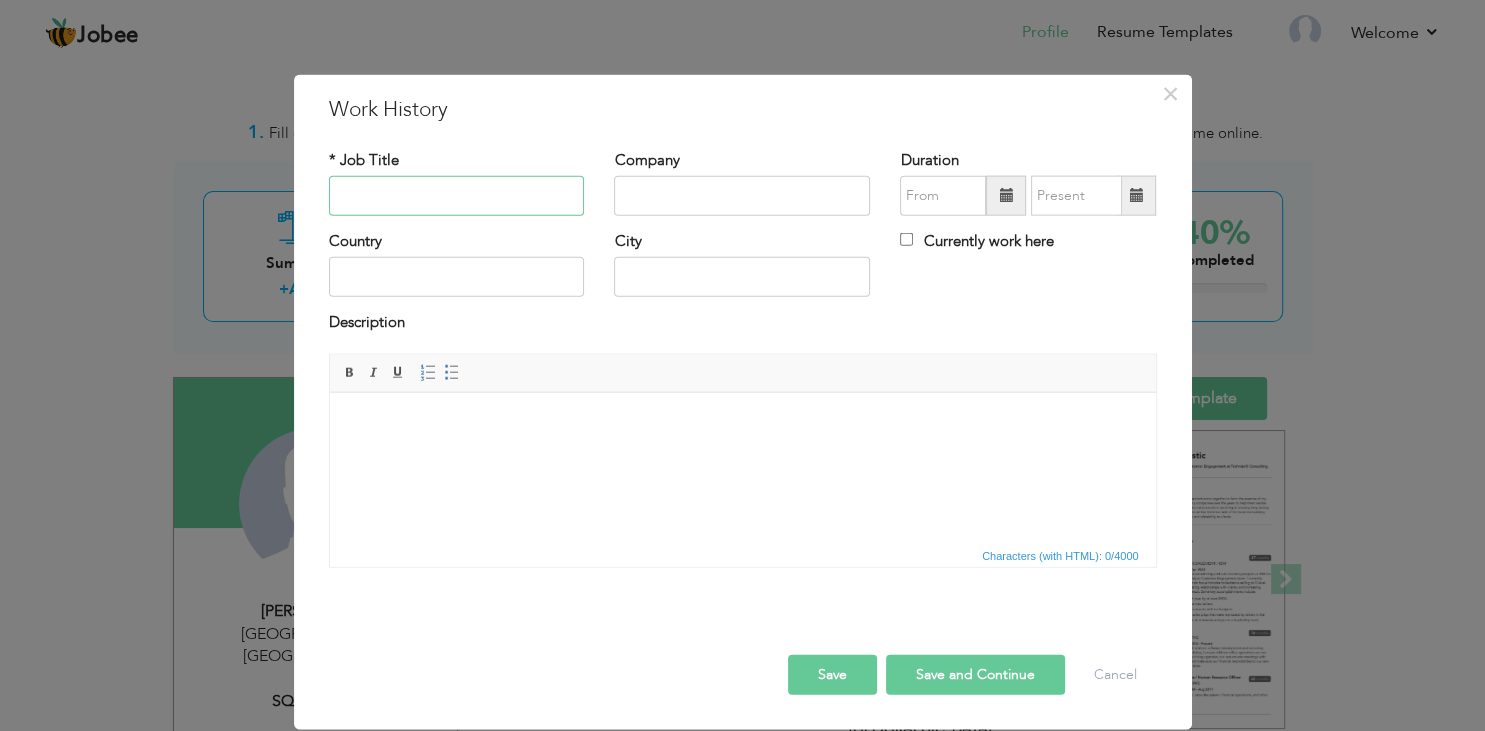 click at bounding box center [457, 196] 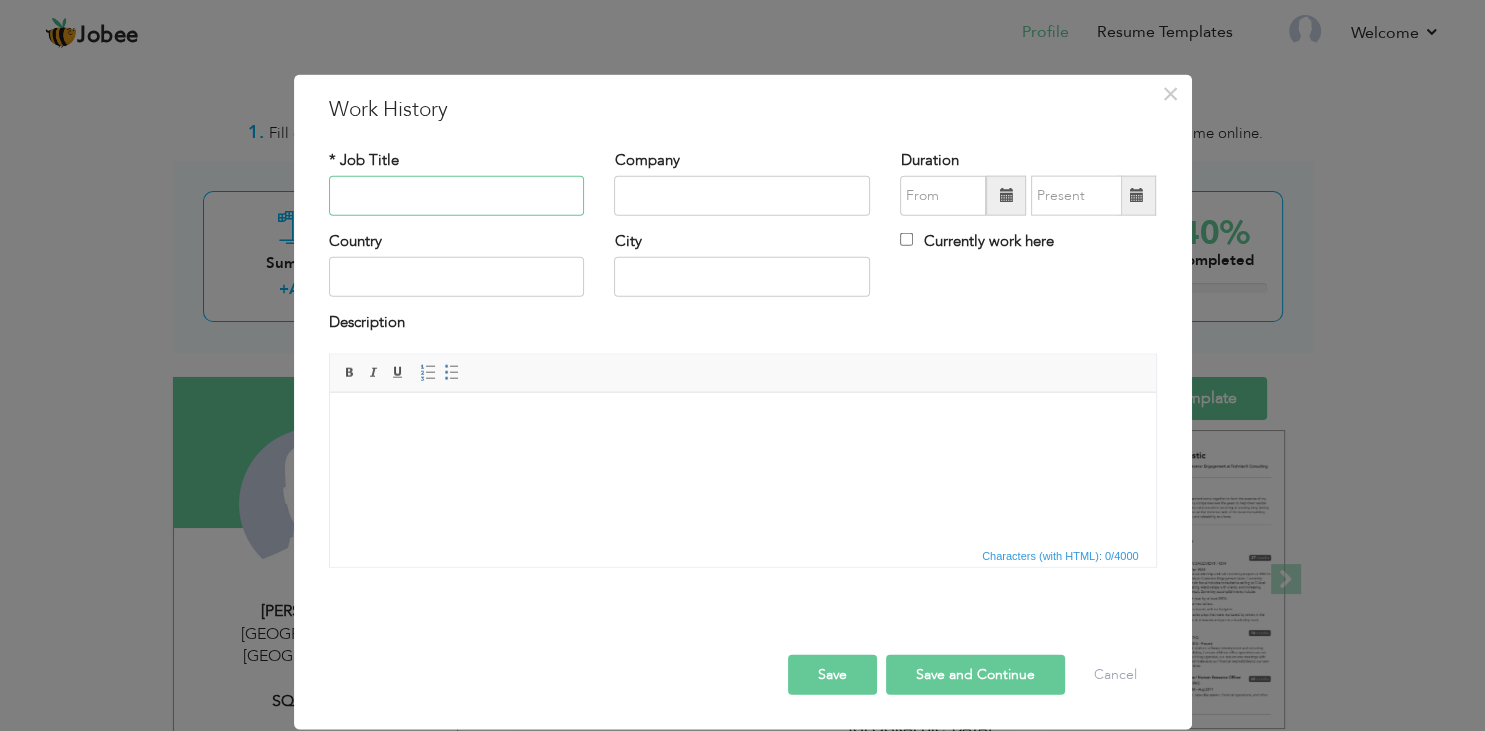 click at bounding box center [457, 196] 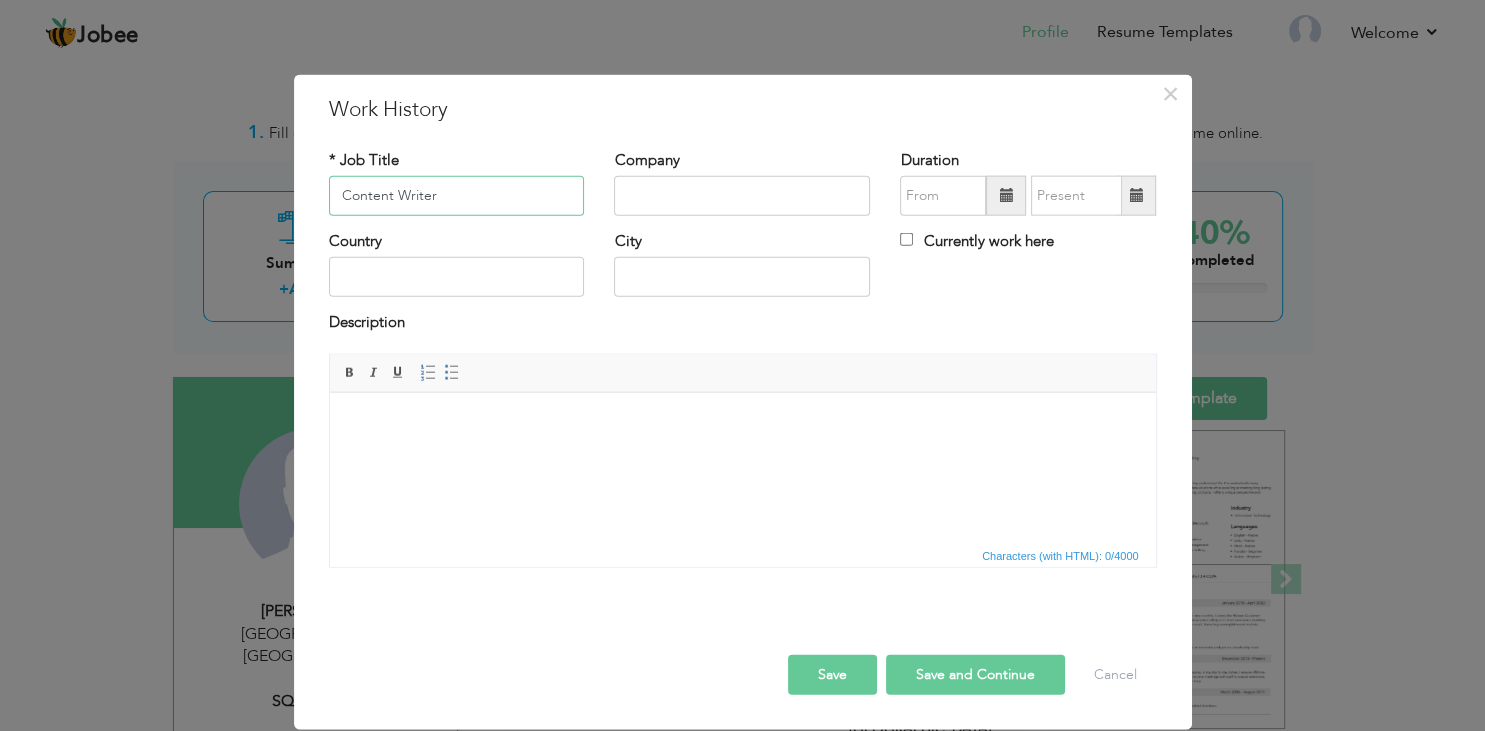 type on "Content Writer" 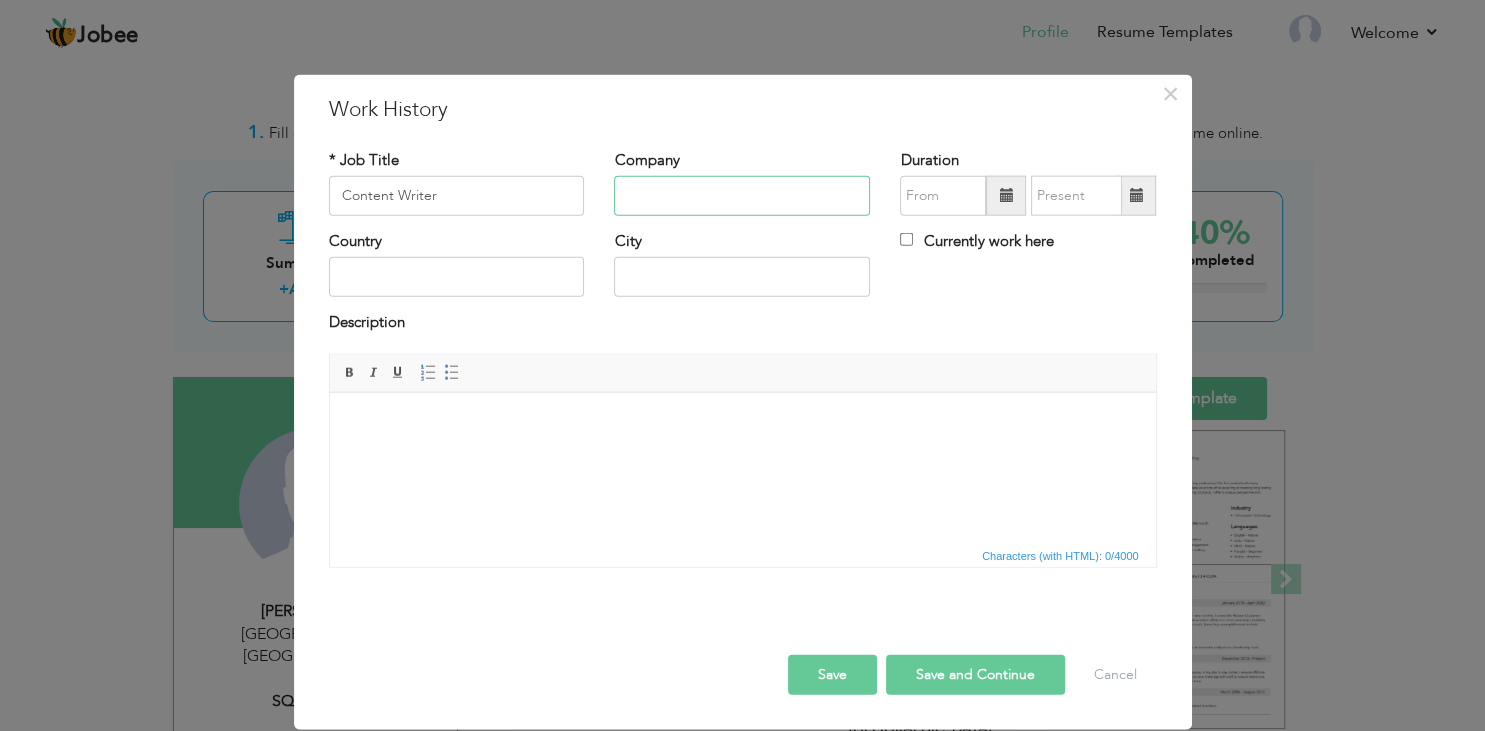 click at bounding box center [742, 196] 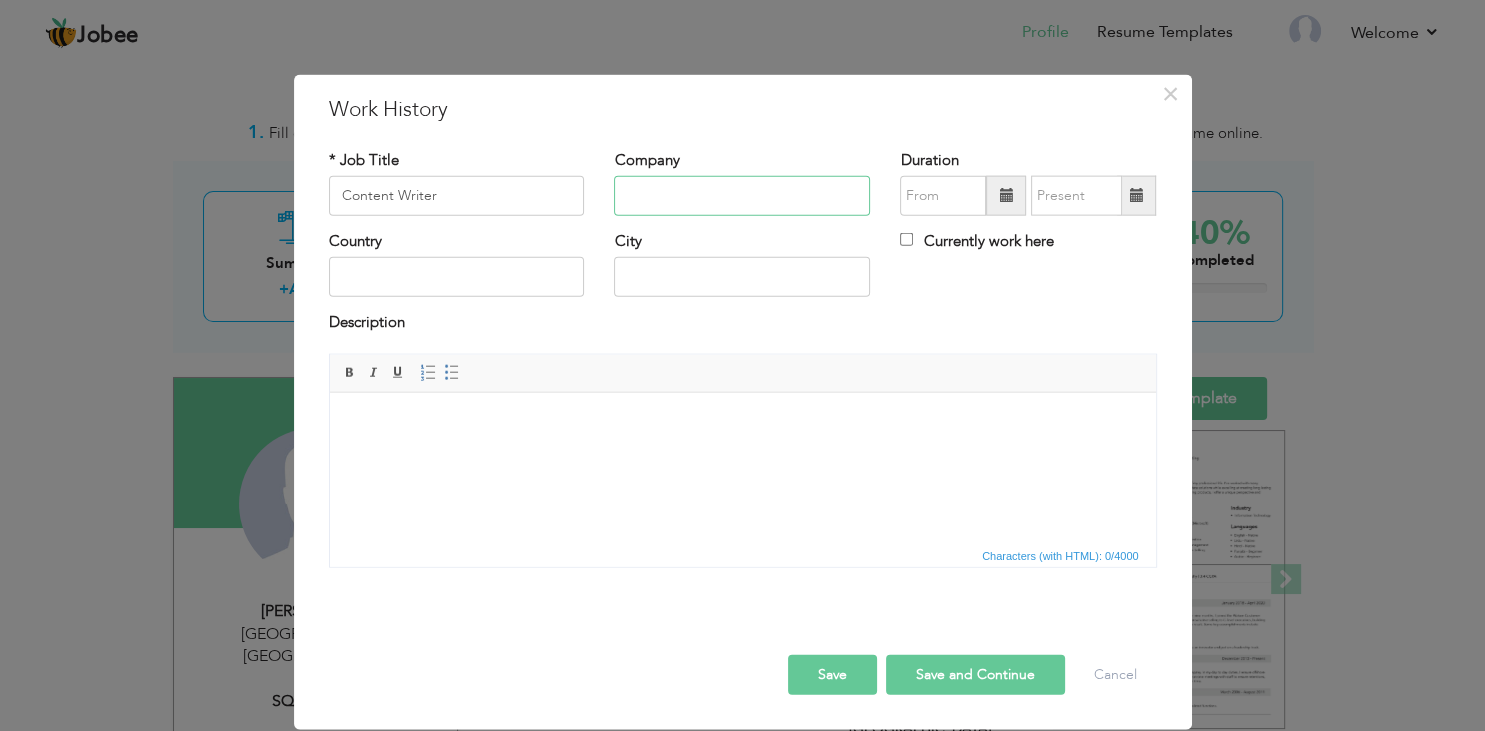 click at bounding box center (742, 196) 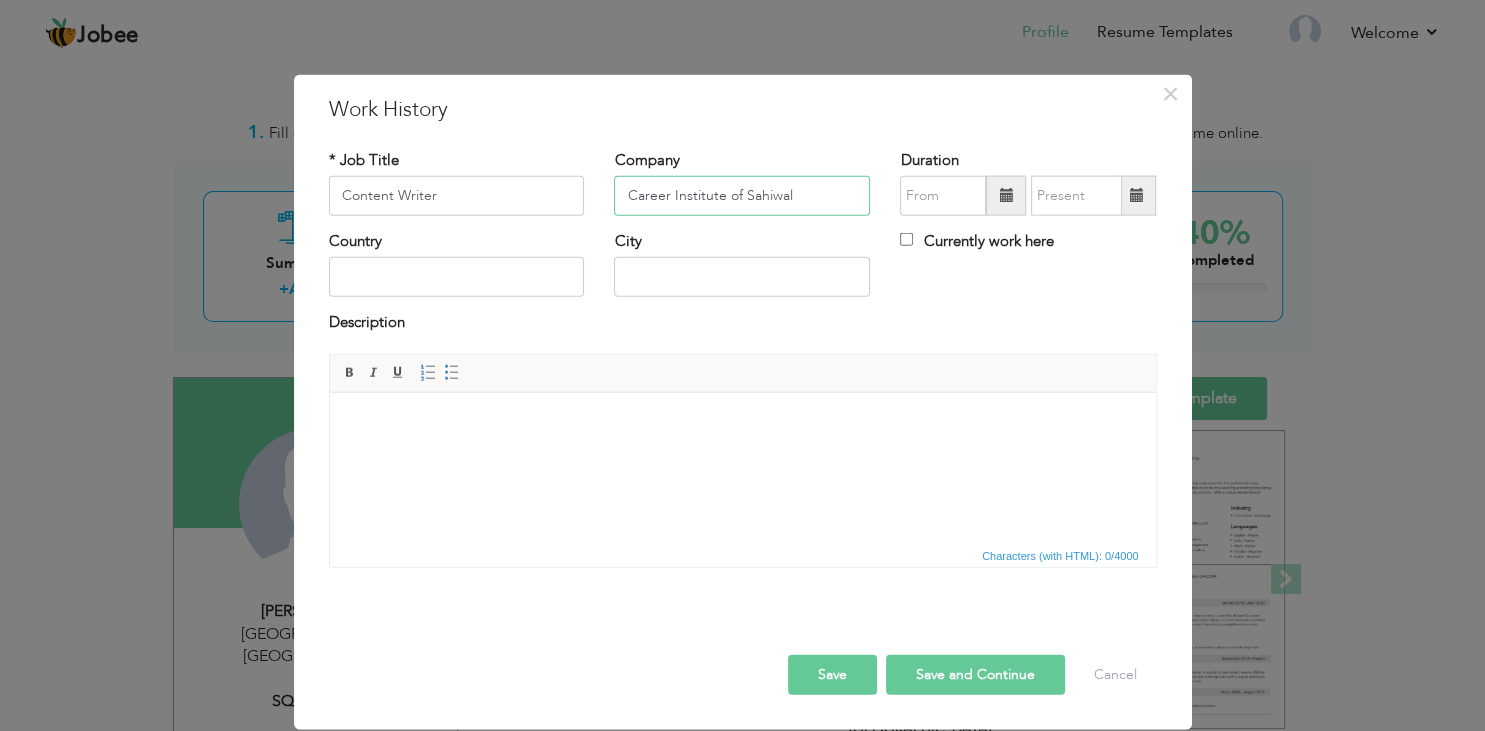 type on "Career Institute of Sahiwal" 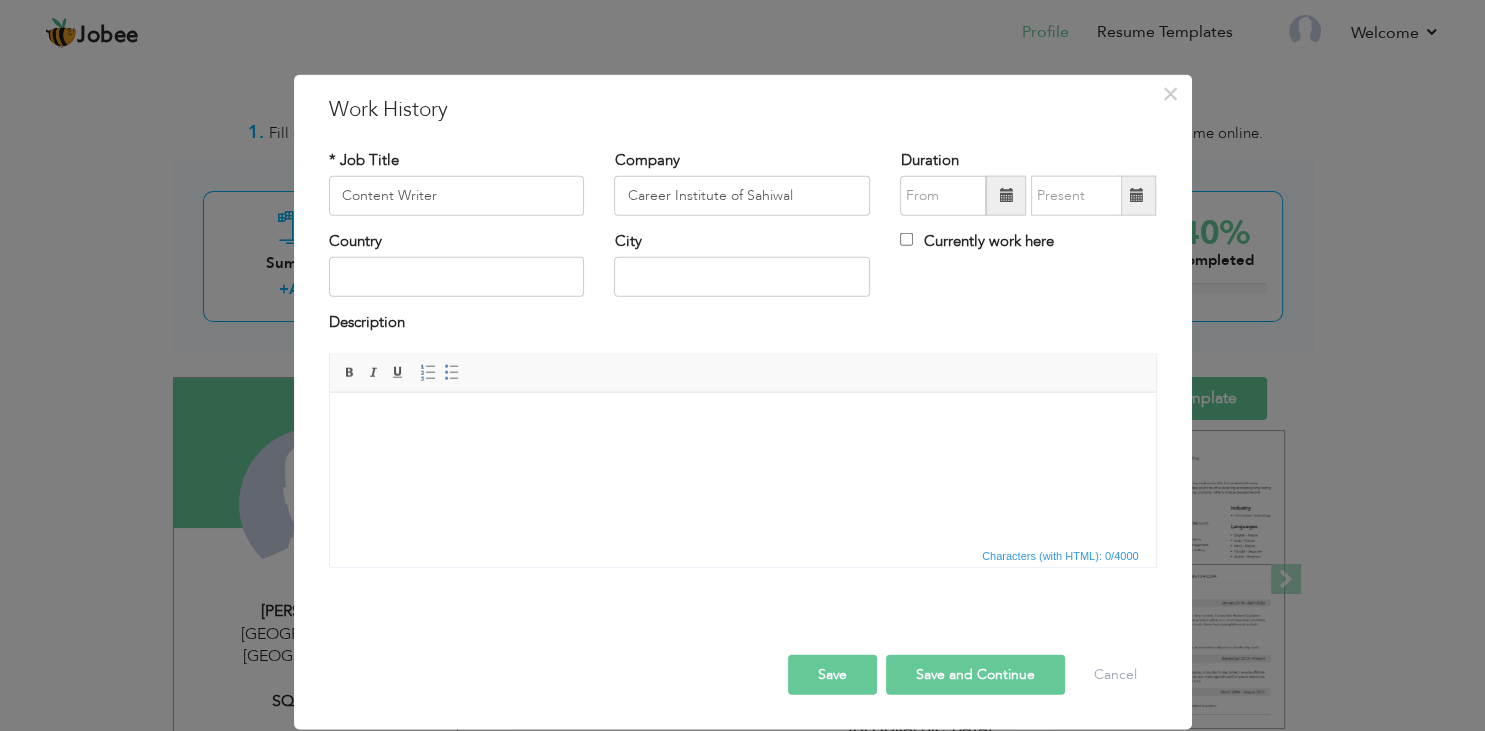 click at bounding box center [1006, 196] 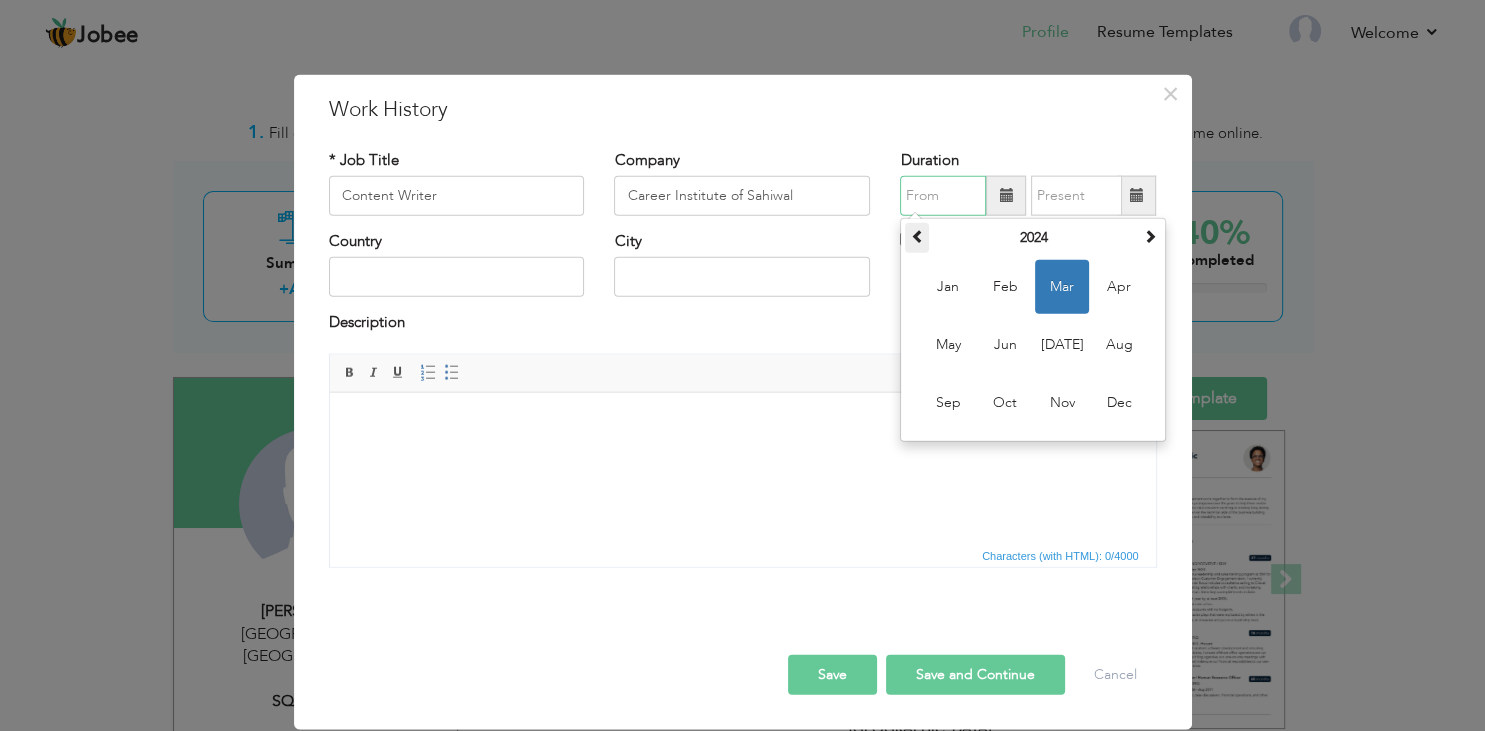 click at bounding box center (917, 238) 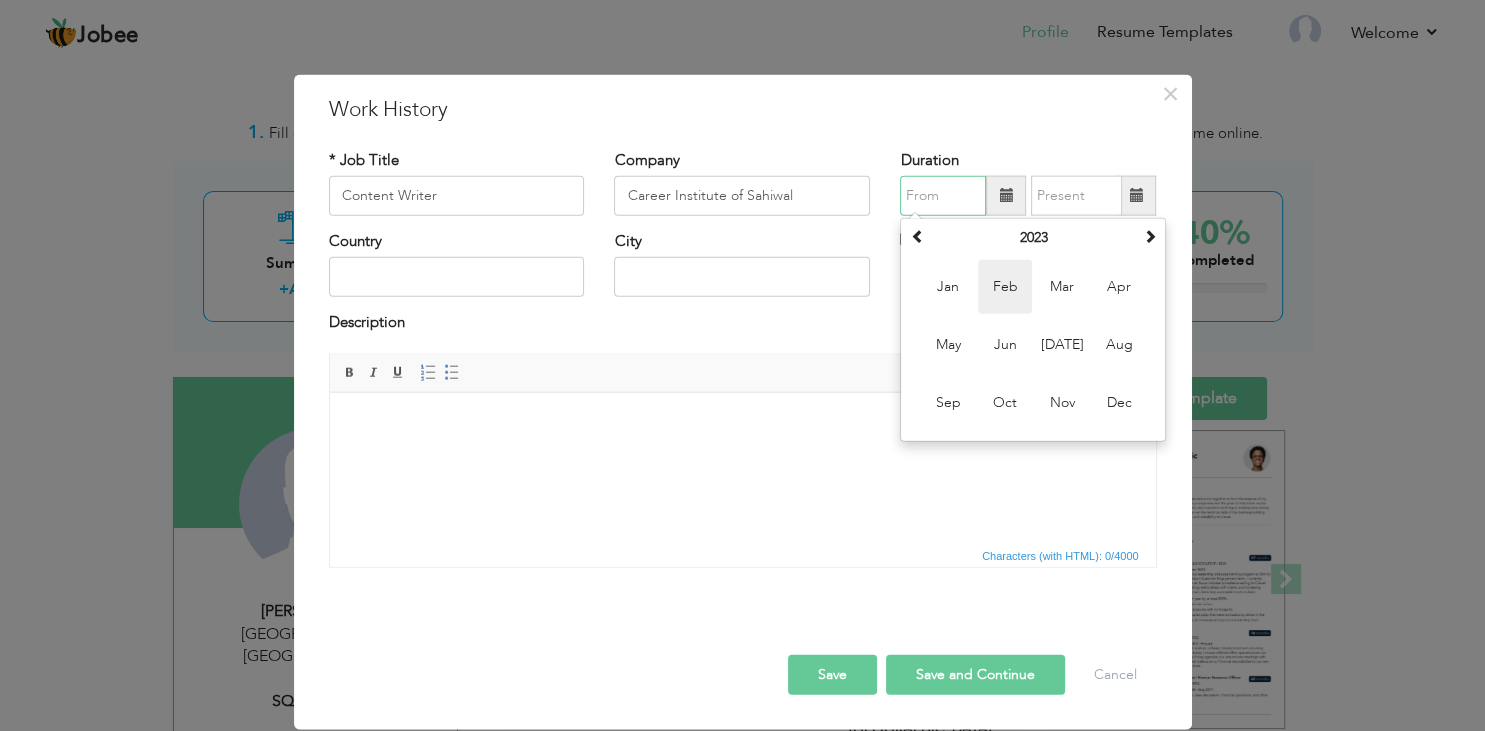 click on "Feb" at bounding box center (1005, 287) 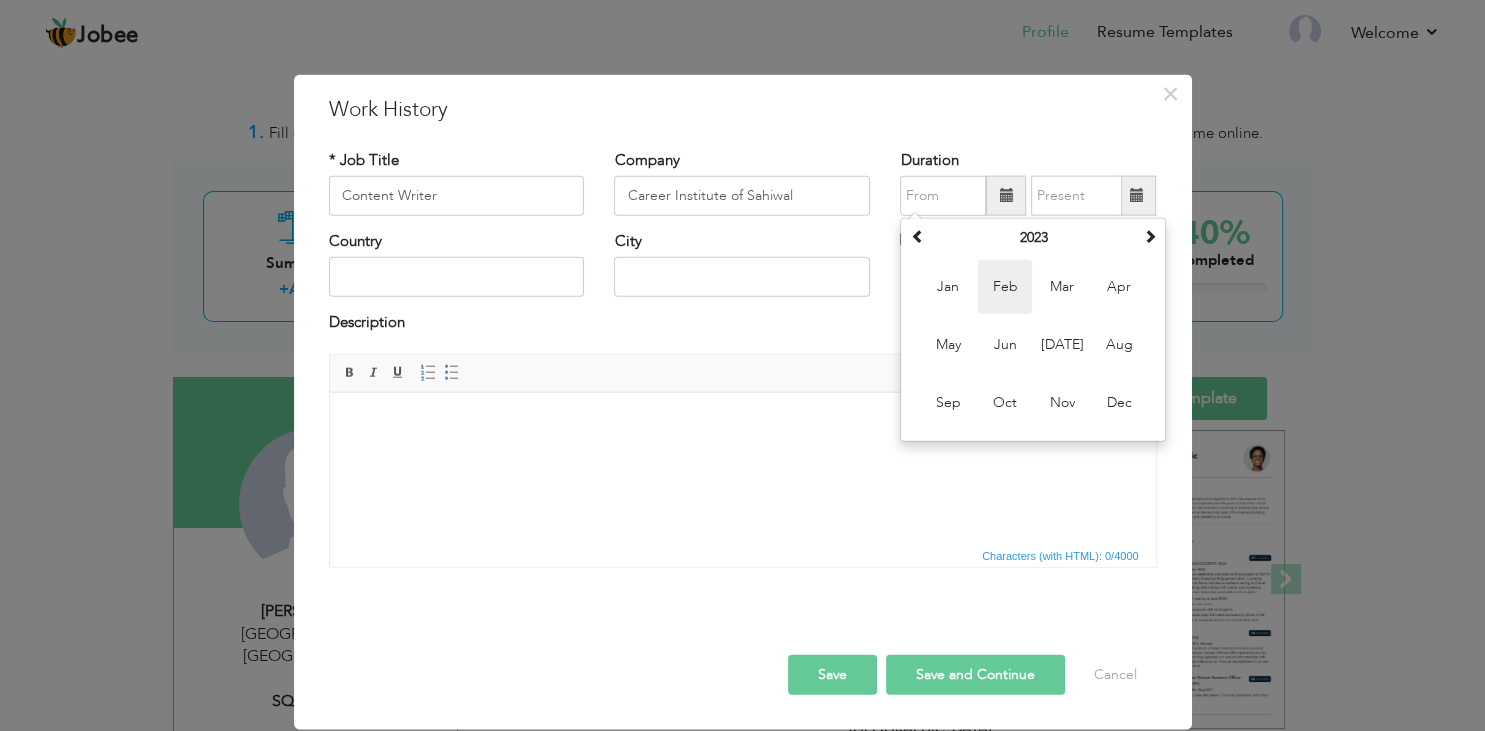type on "02/2023" 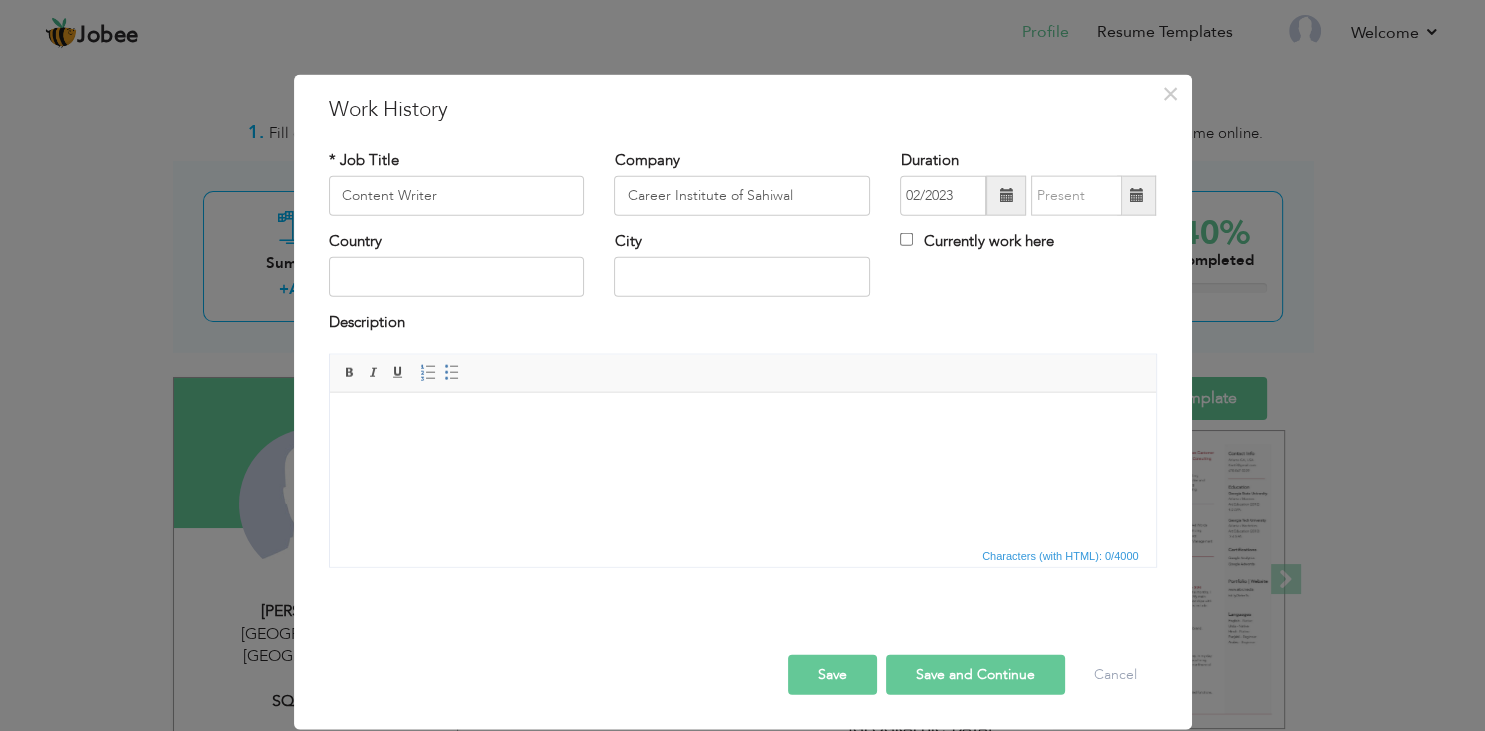click at bounding box center [1136, 195] 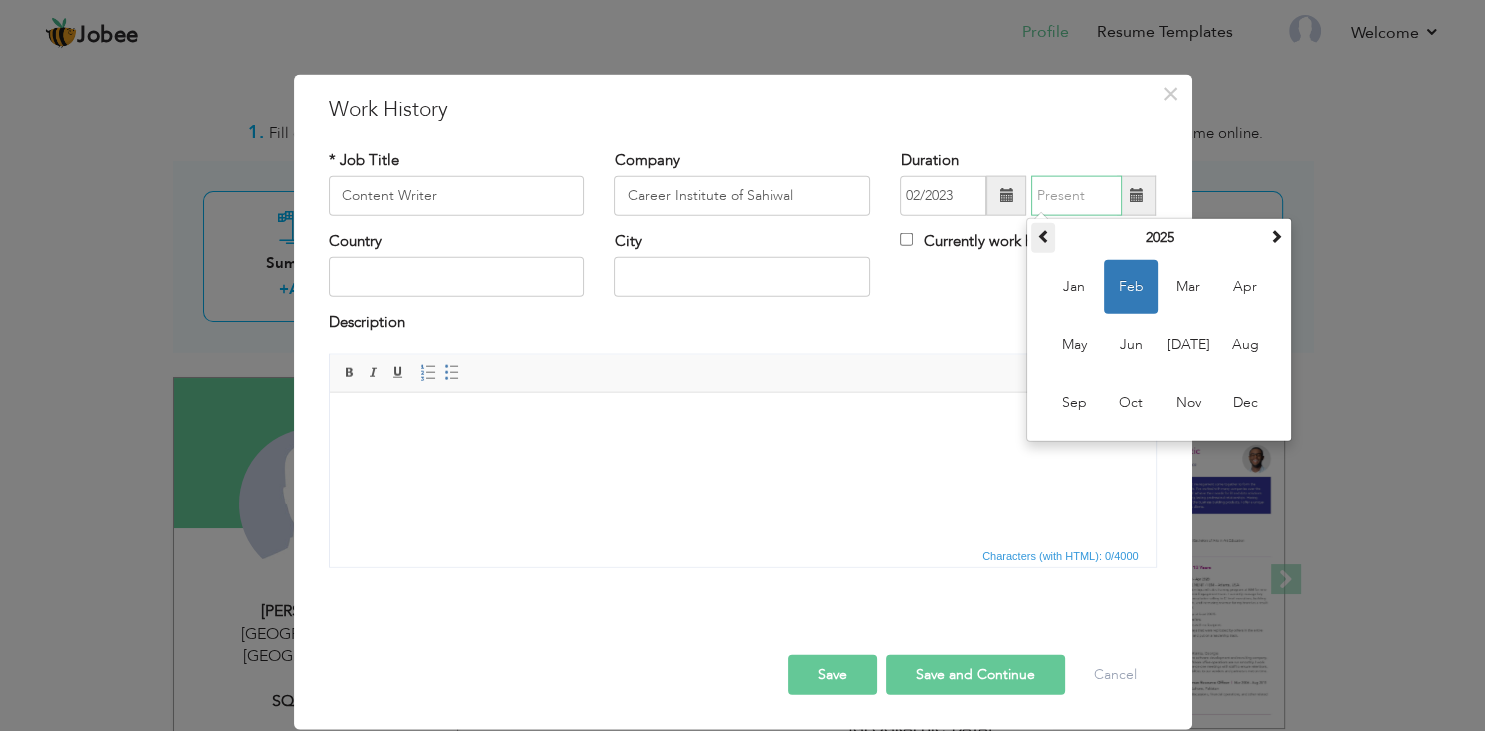 click at bounding box center [1043, 238] 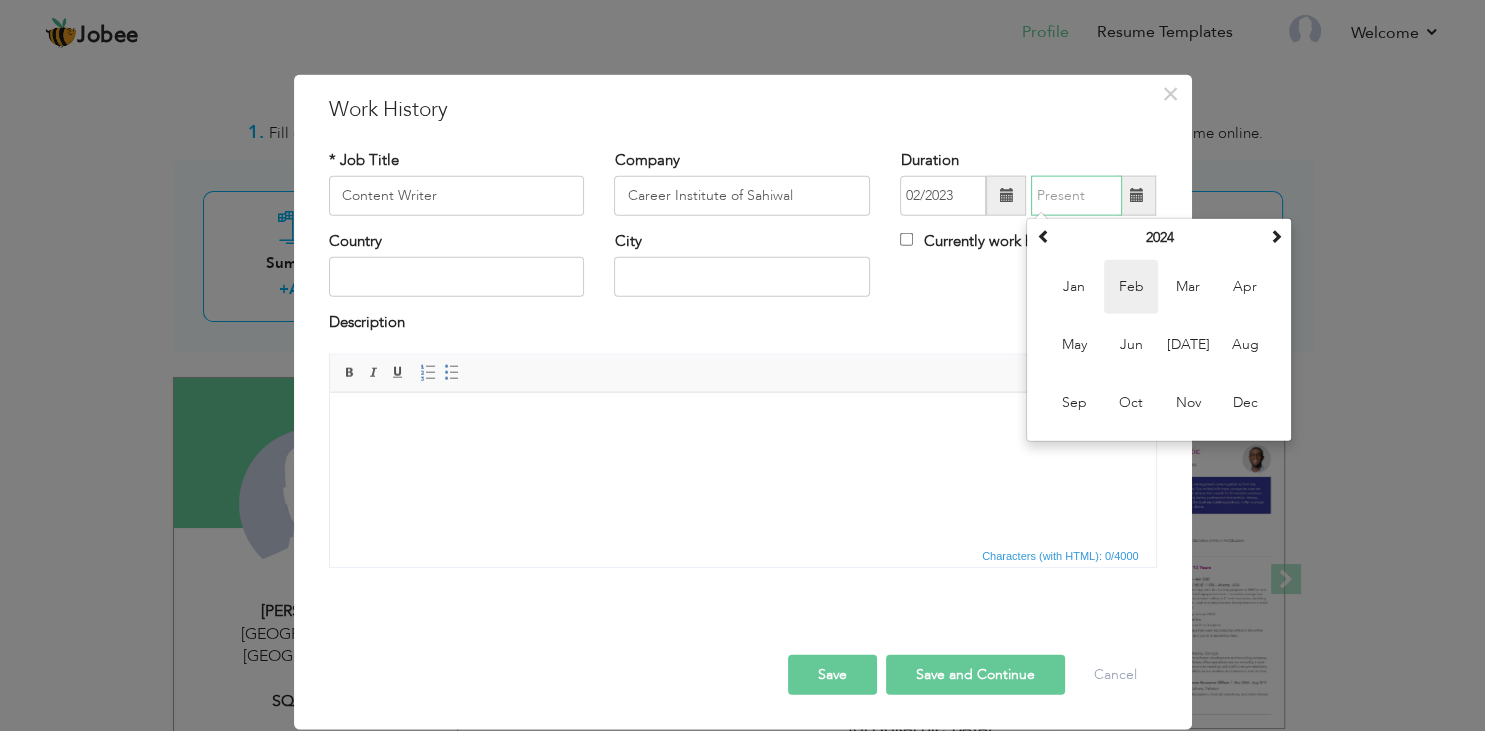 click on "Feb" at bounding box center (1131, 287) 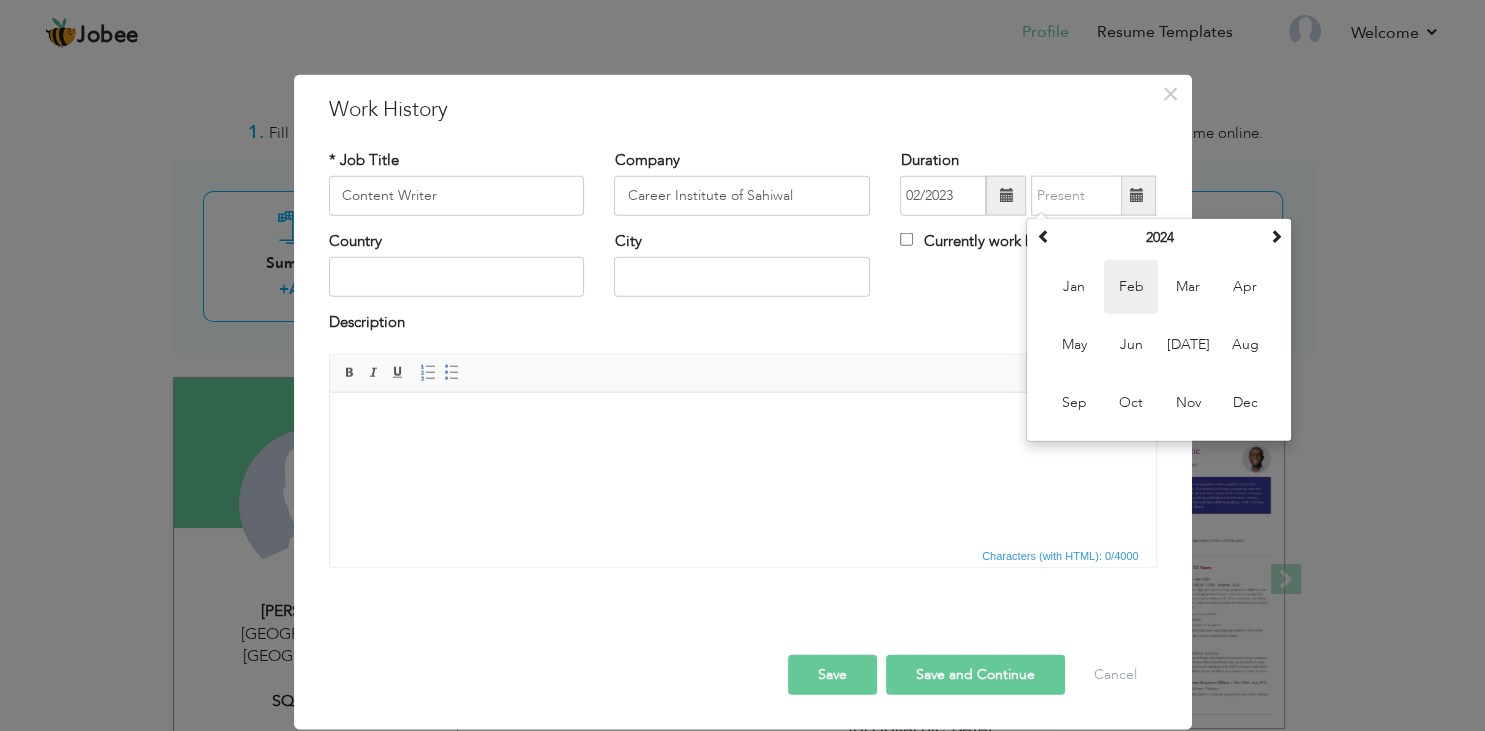 type on "02/2024" 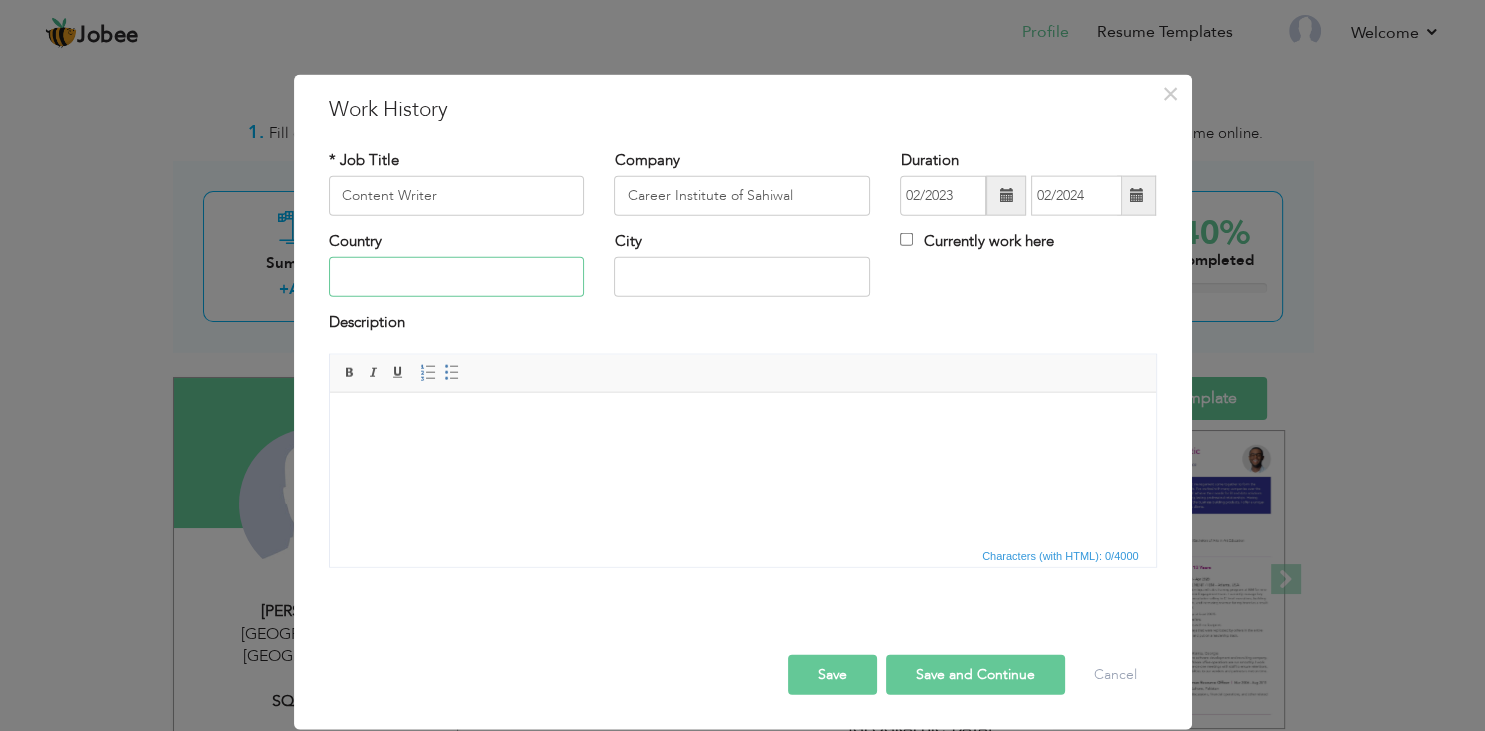 click at bounding box center (457, 277) 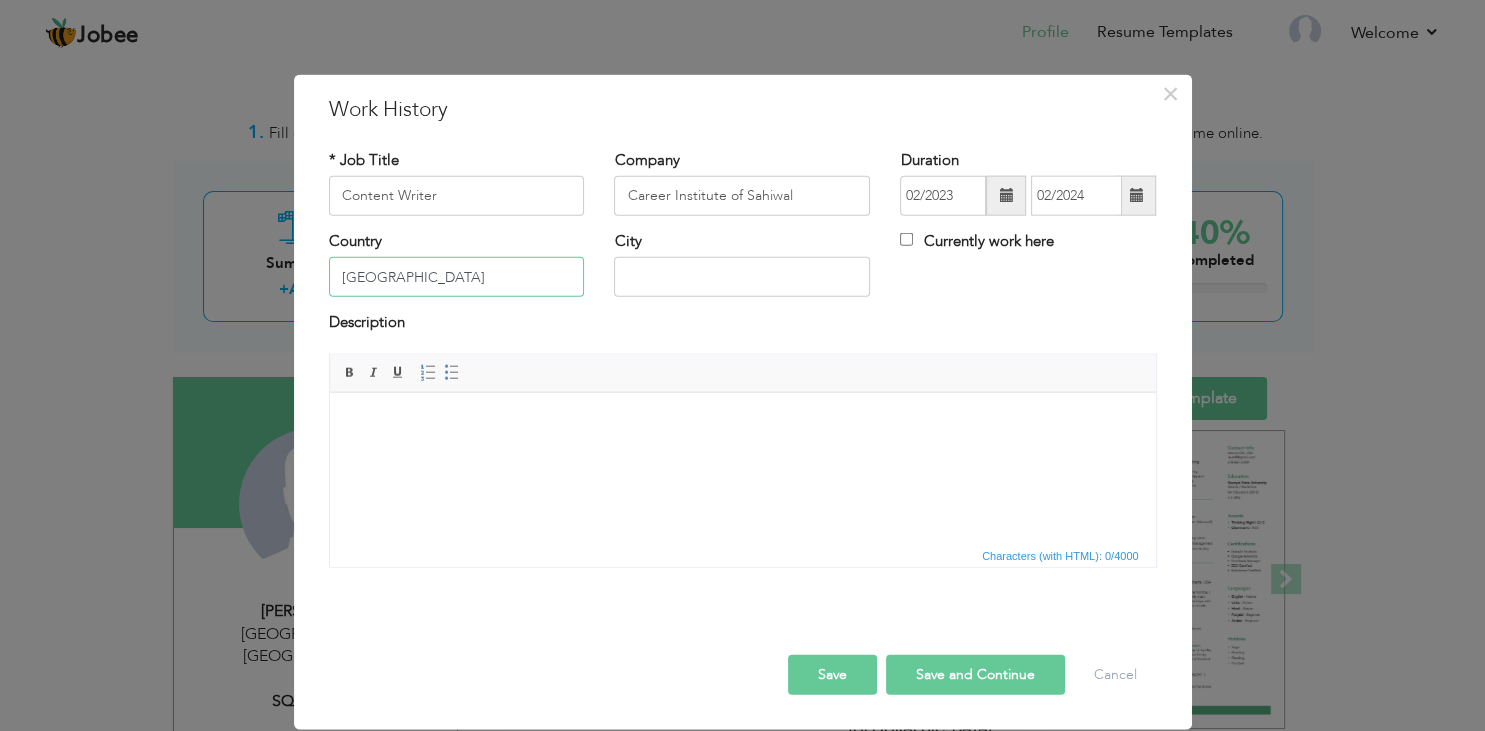 type on "[GEOGRAPHIC_DATA]" 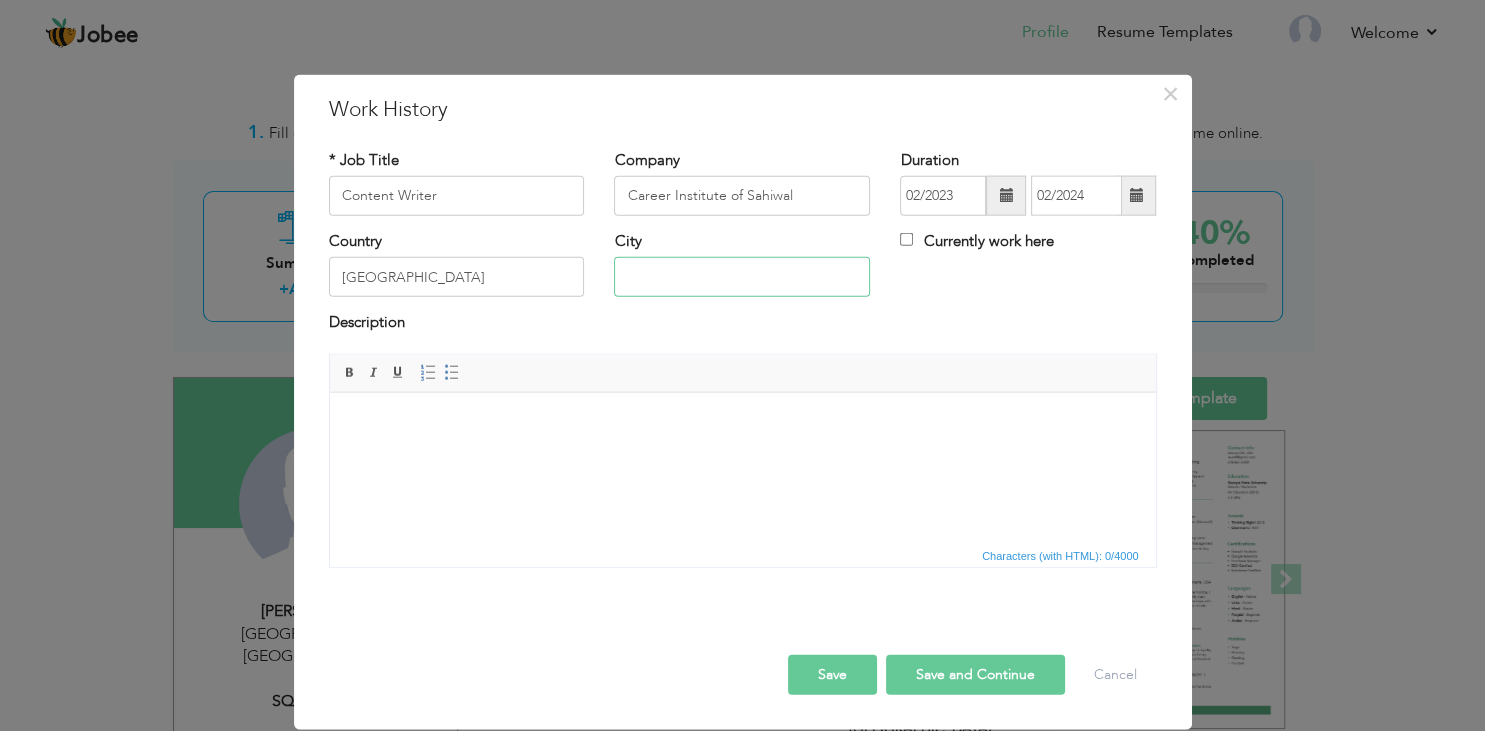 click at bounding box center (742, 277) 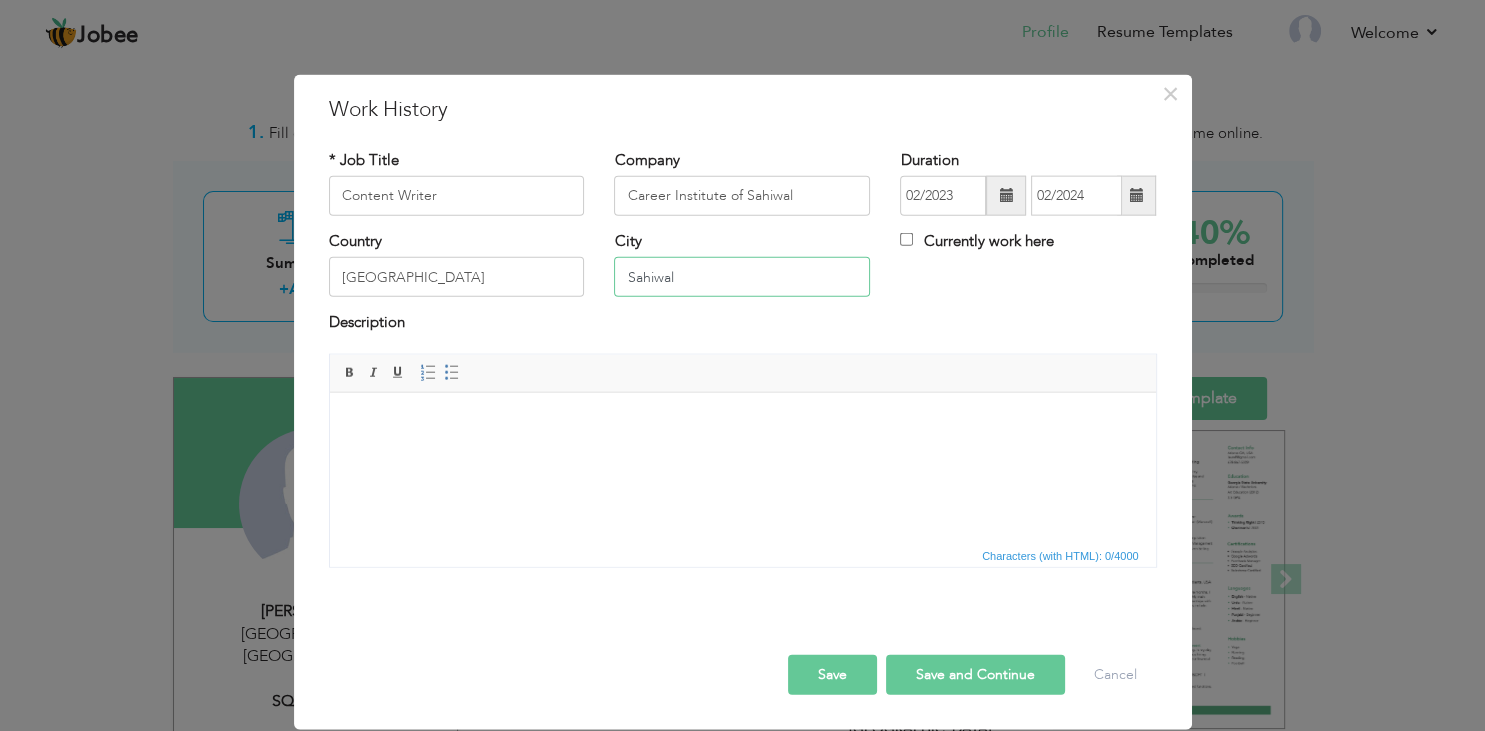 type on "Sahiwal" 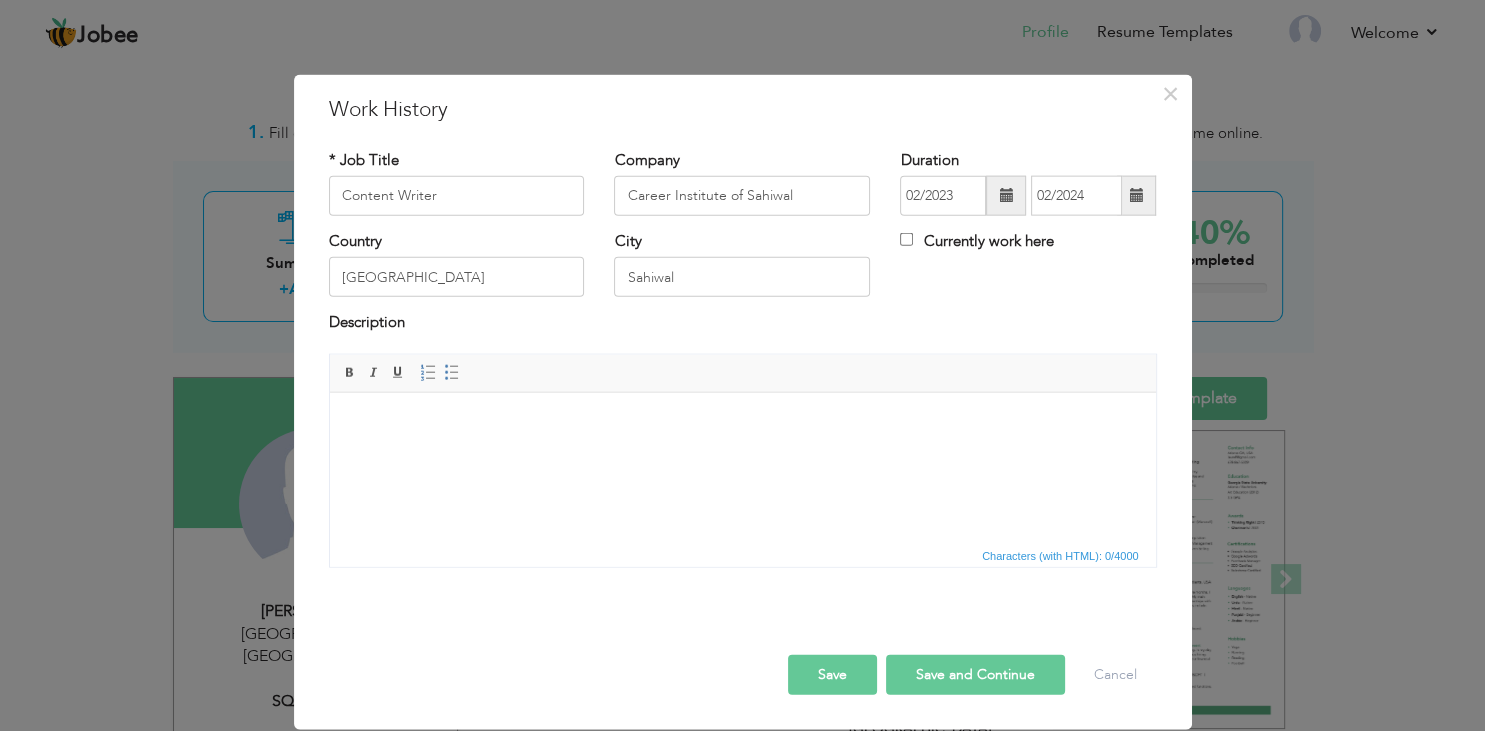 click at bounding box center [742, 467] 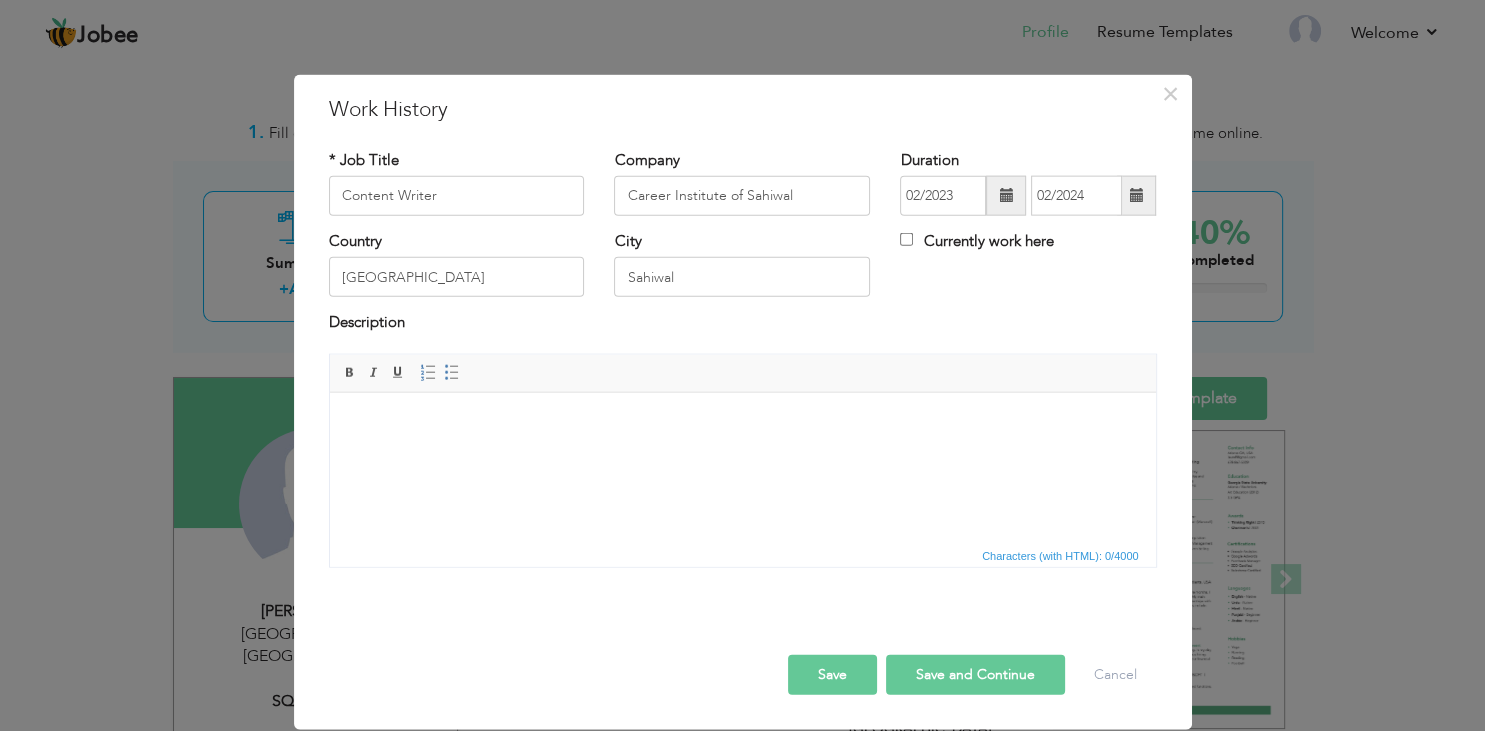 click at bounding box center [742, 422] 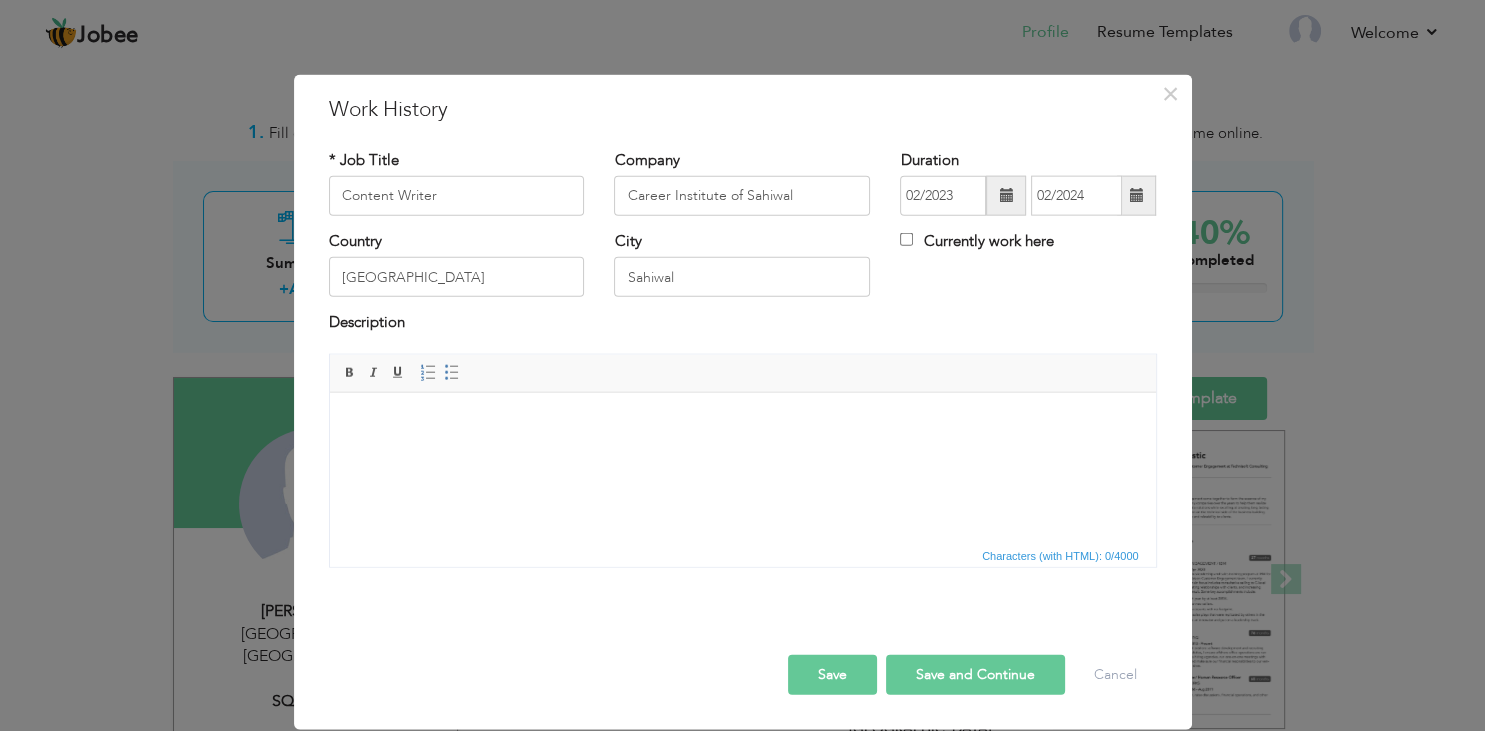click at bounding box center (742, 422) 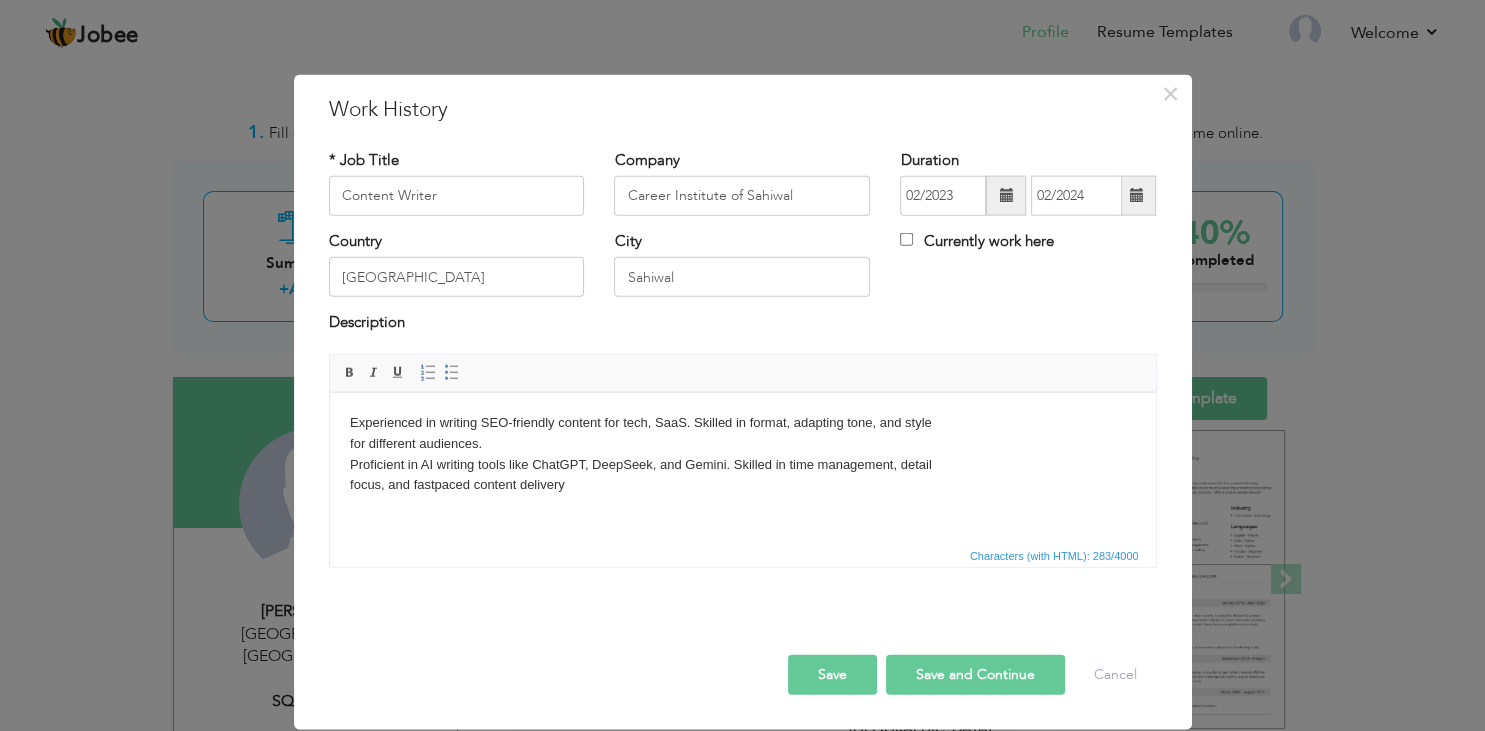 click on "Save" at bounding box center (832, 674) 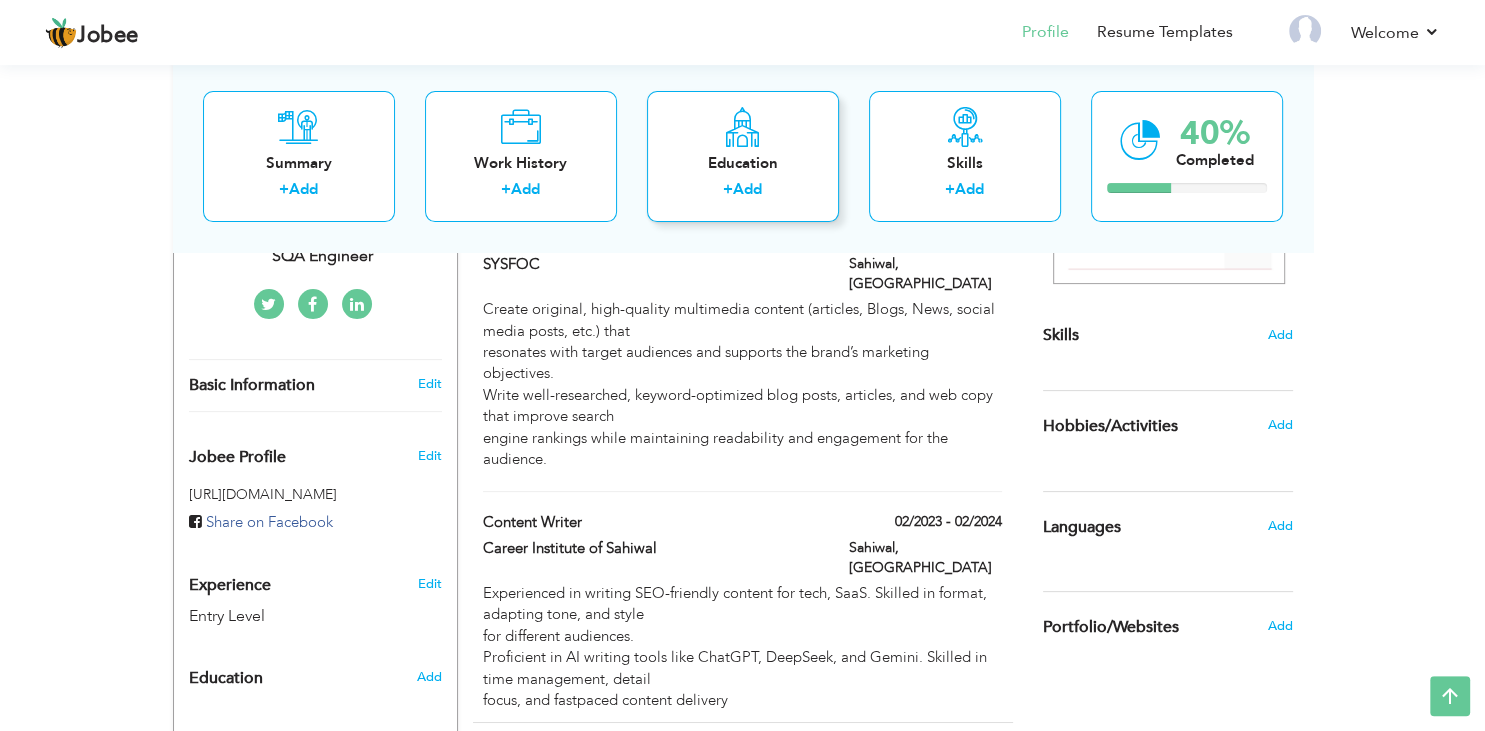 scroll, scrollTop: 446, scrollLeft: 0, axis: vertical 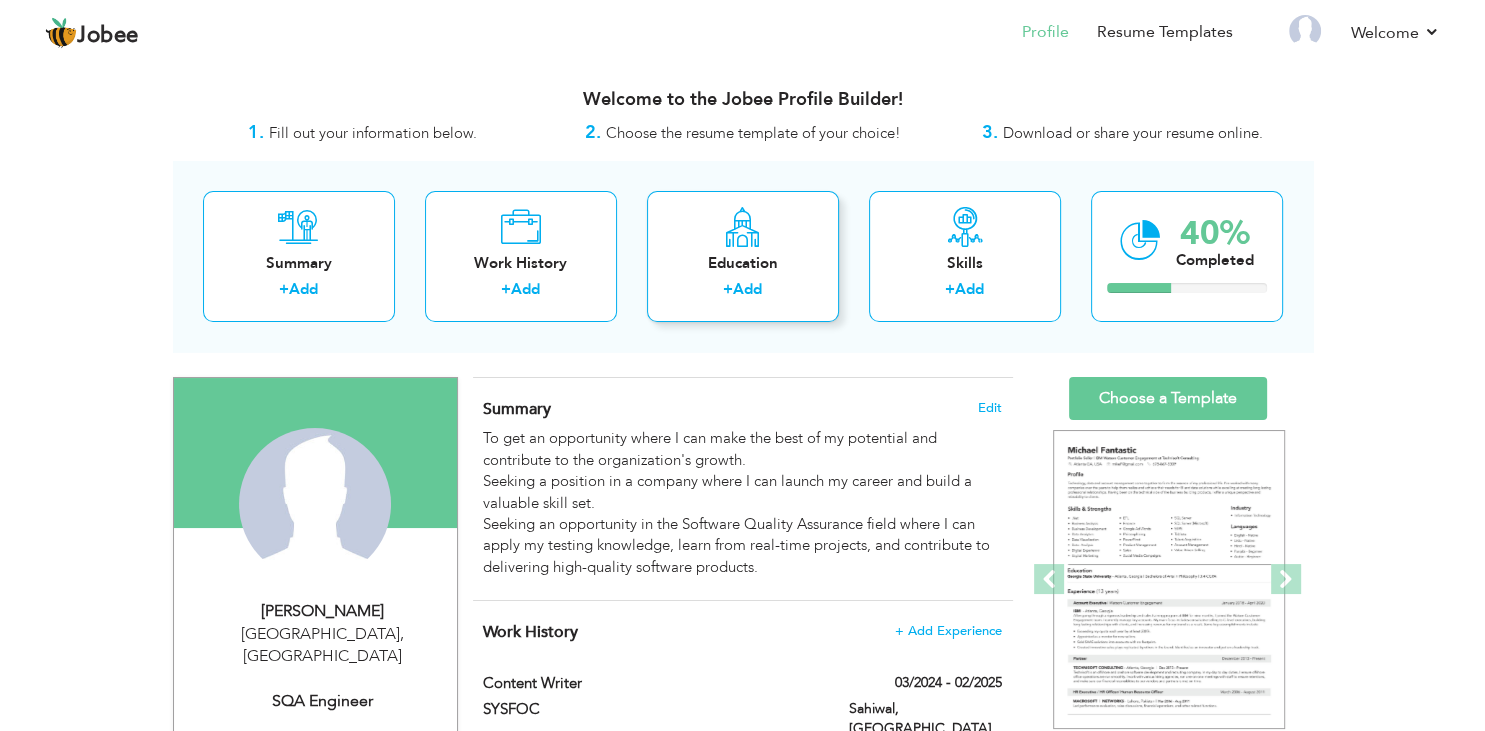 click on "Add" at bounding box center (747, 289) 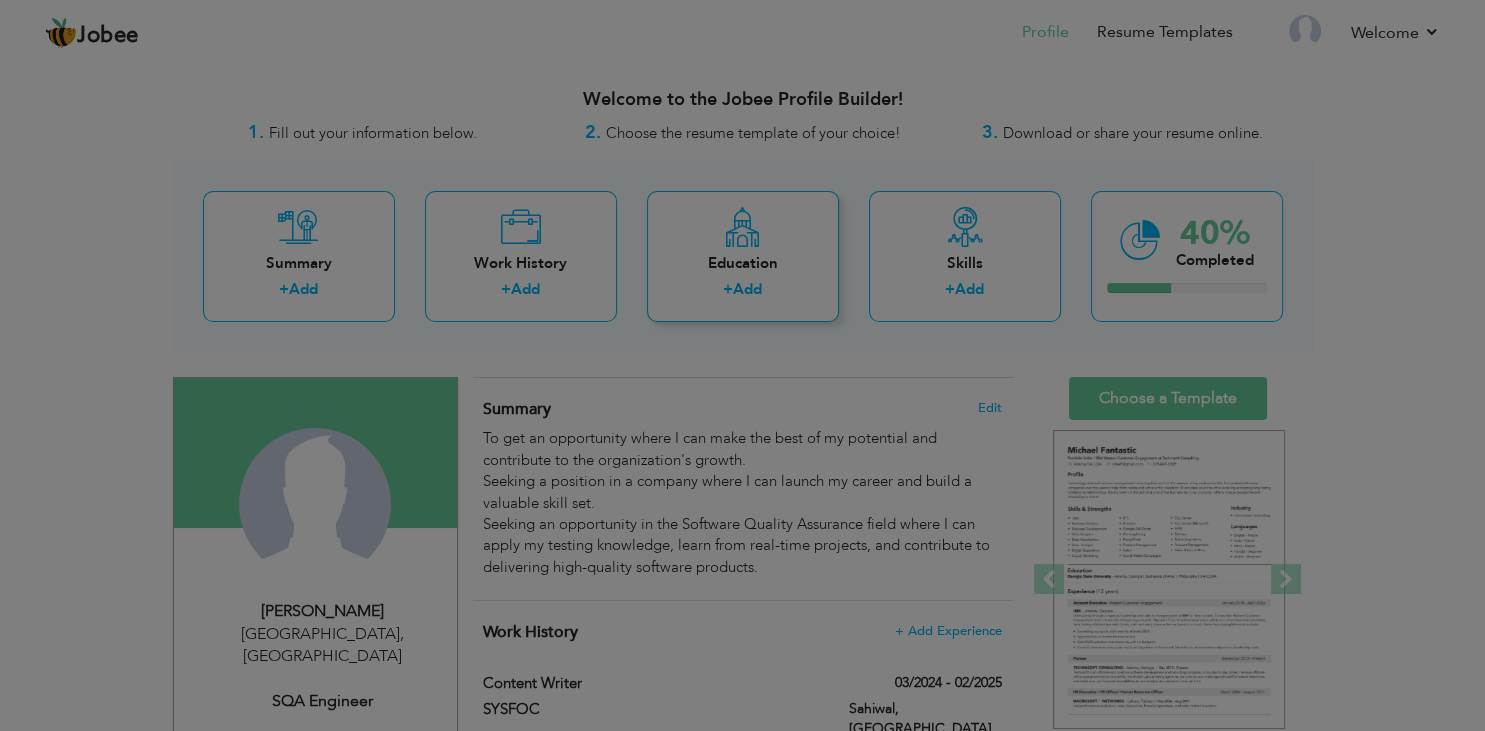 radio on "true" 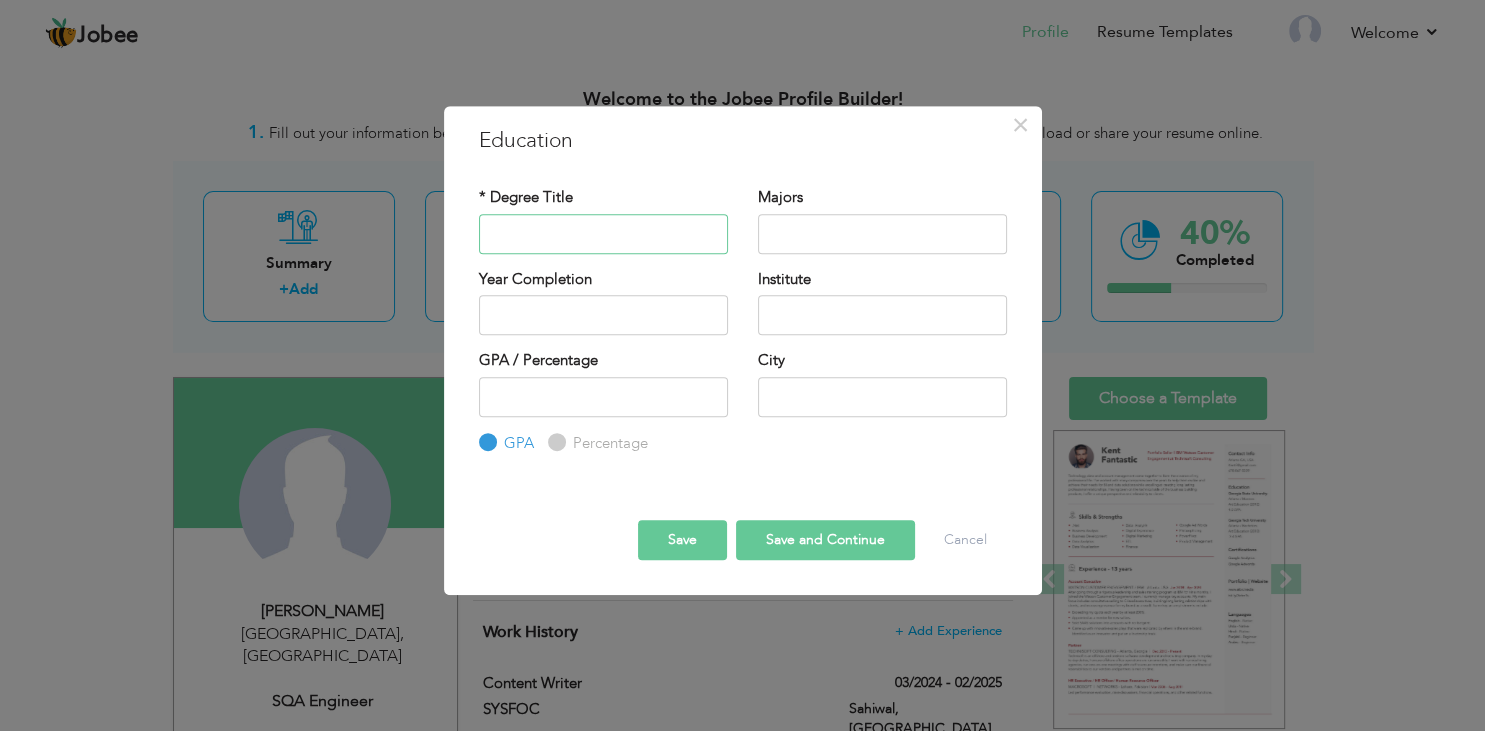 click at bounding box center (603, 234) 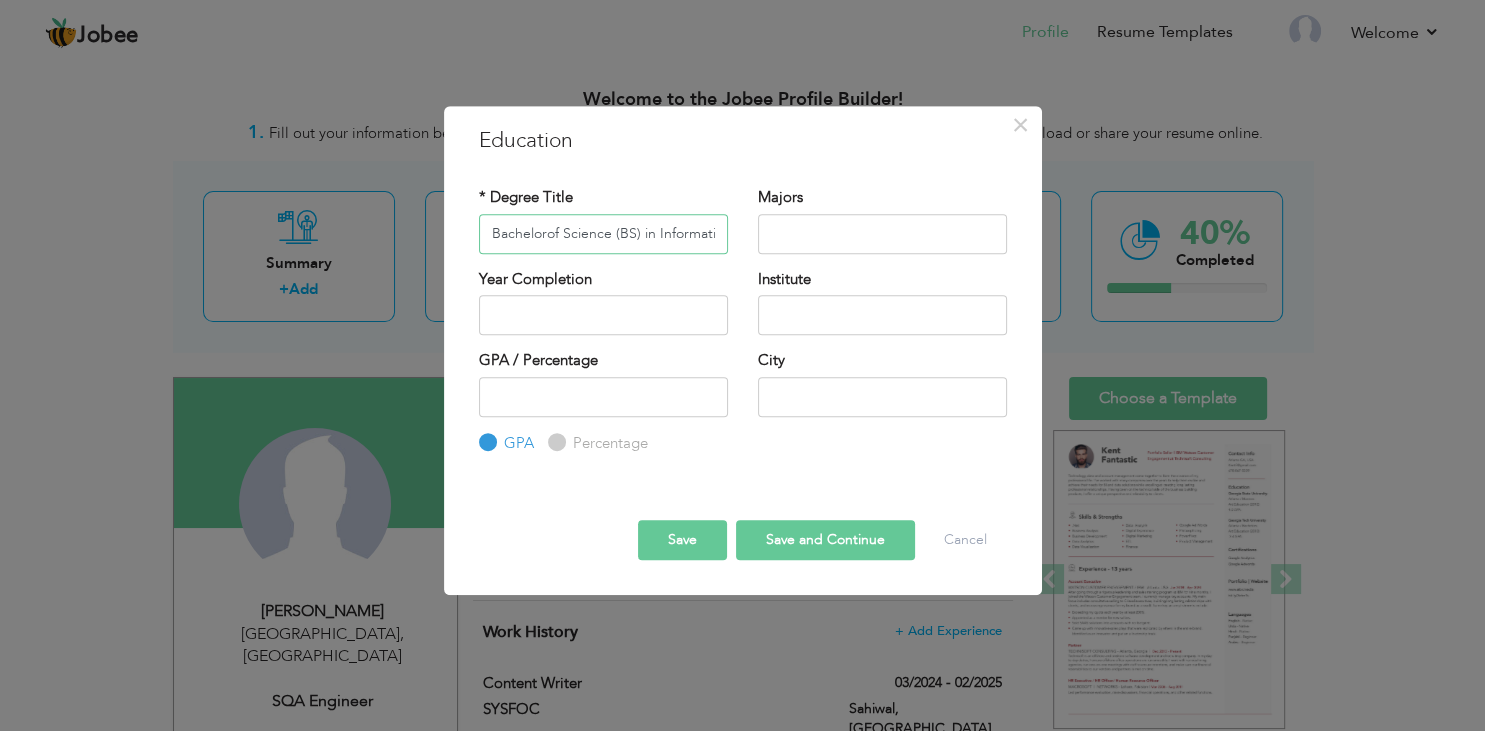 scroll, scrollTop: 0, scrollLeft: 88, axis: horizontal 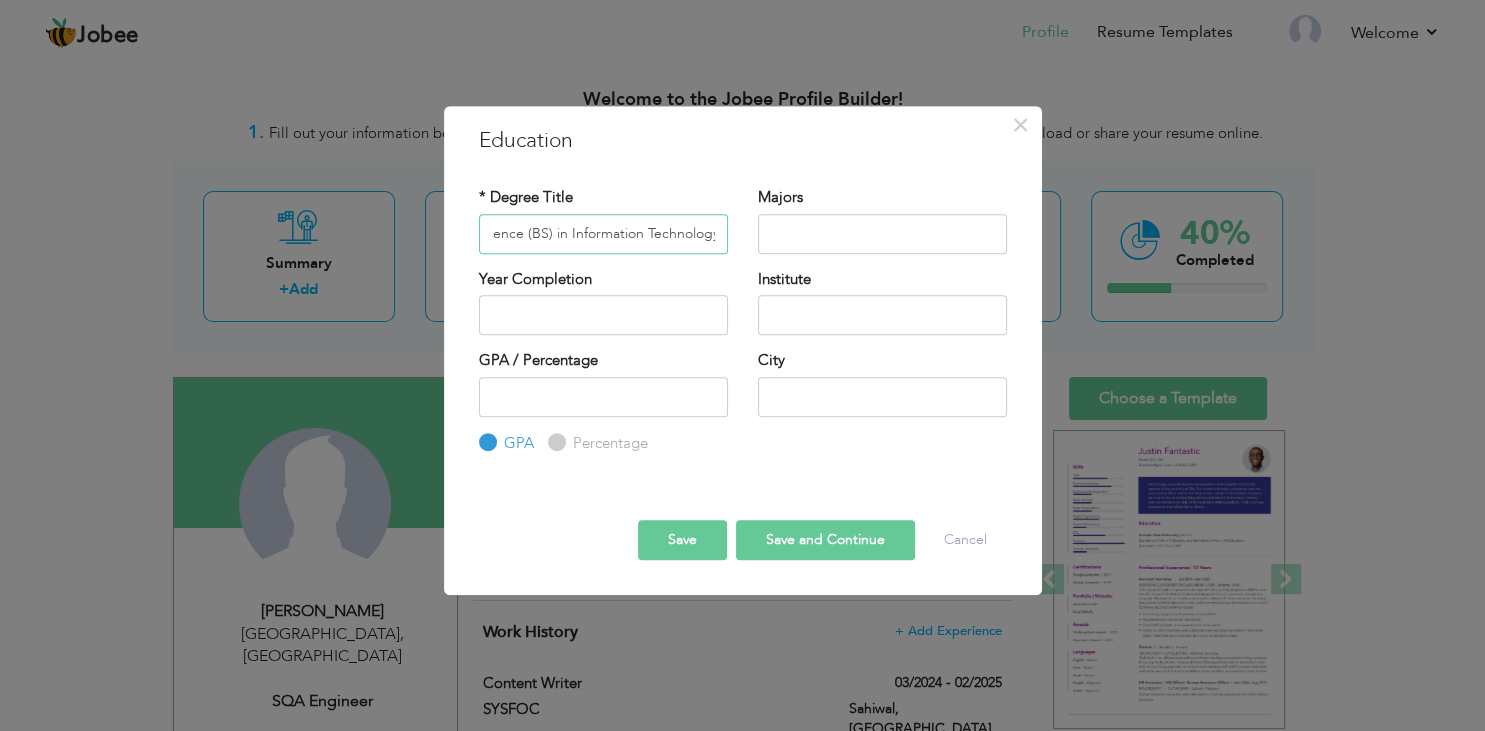 type on "Bachelorof Science (BS) in Information Technology" 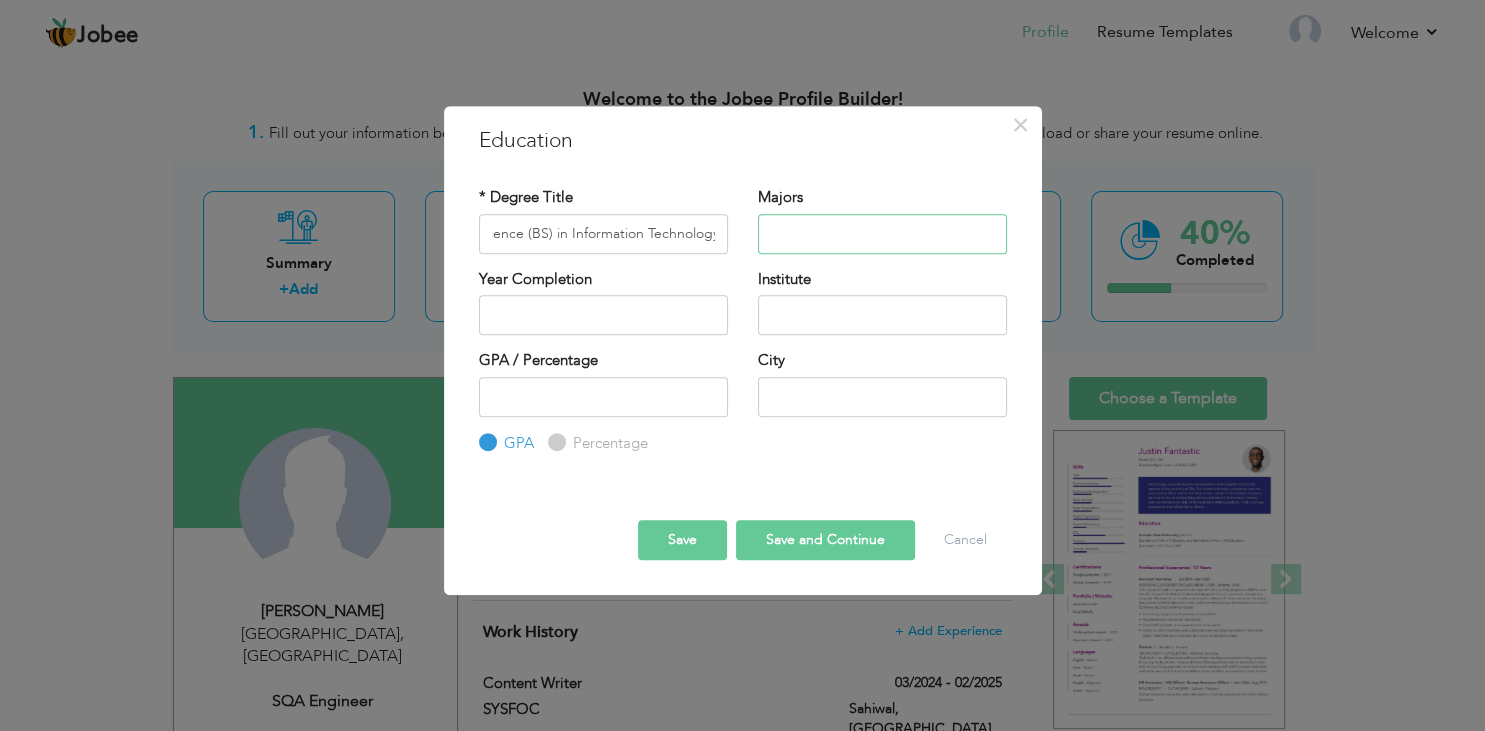 click at bounding box center [882, 234] 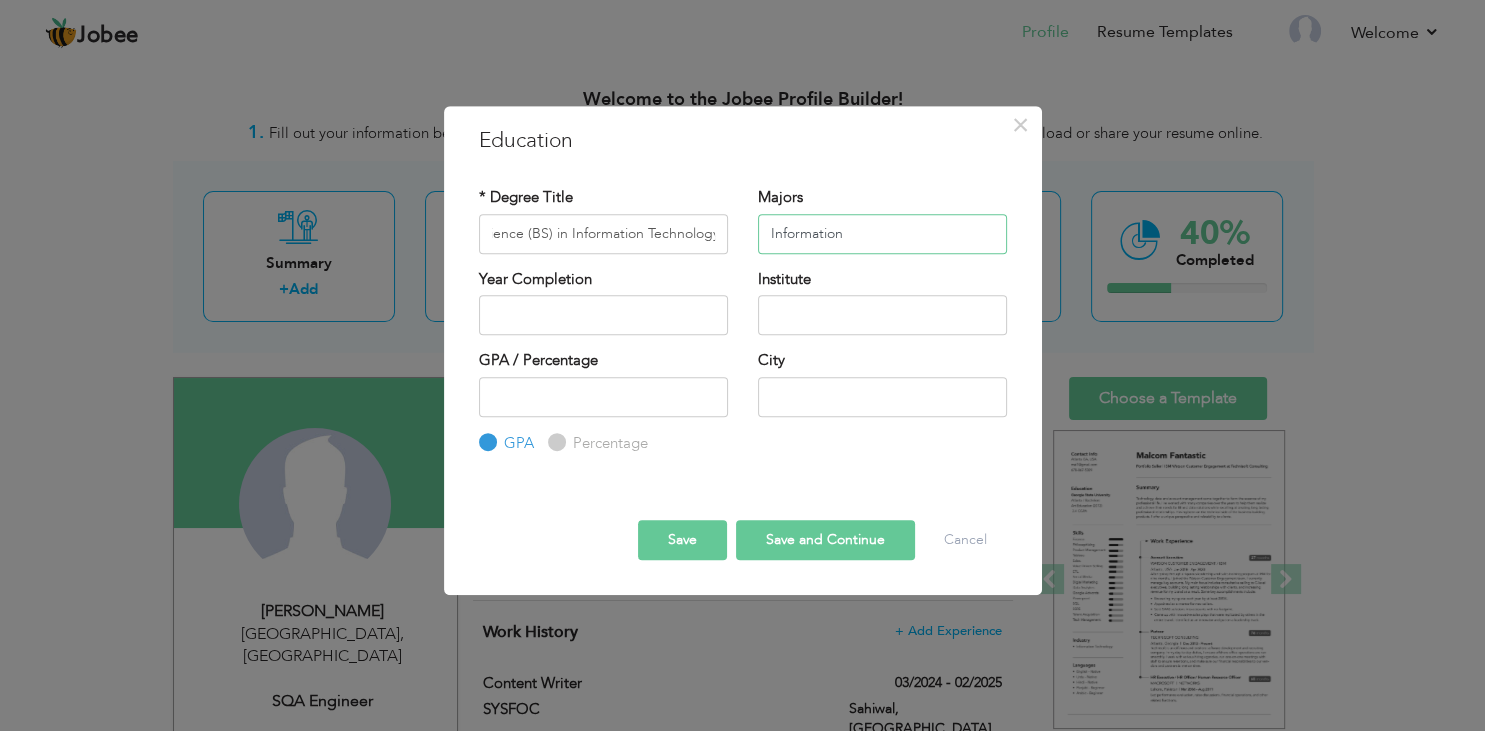 type on "Information" 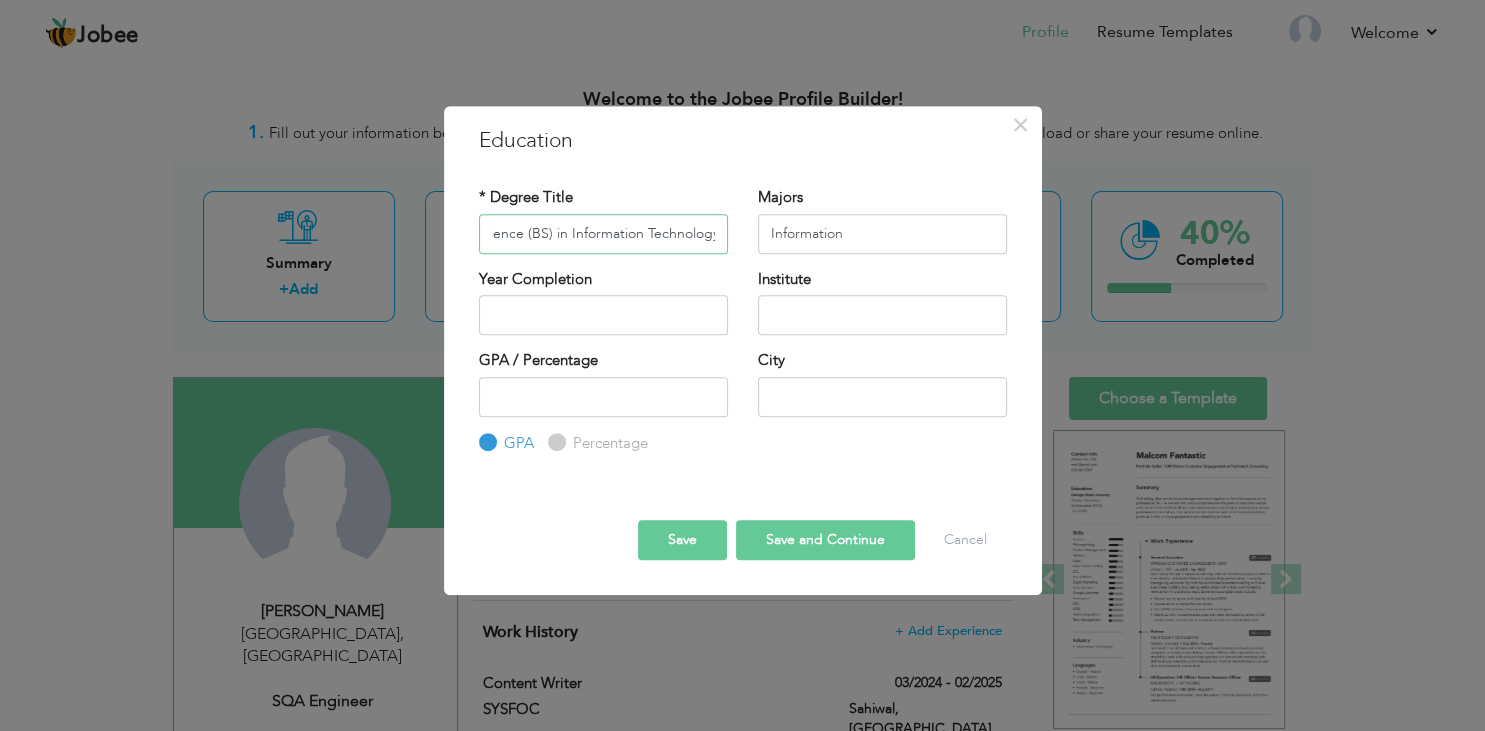 drag, startPoint x: 719, startPoint y: 234, endPoint x: 402, endPoint y: 234, distance: 317 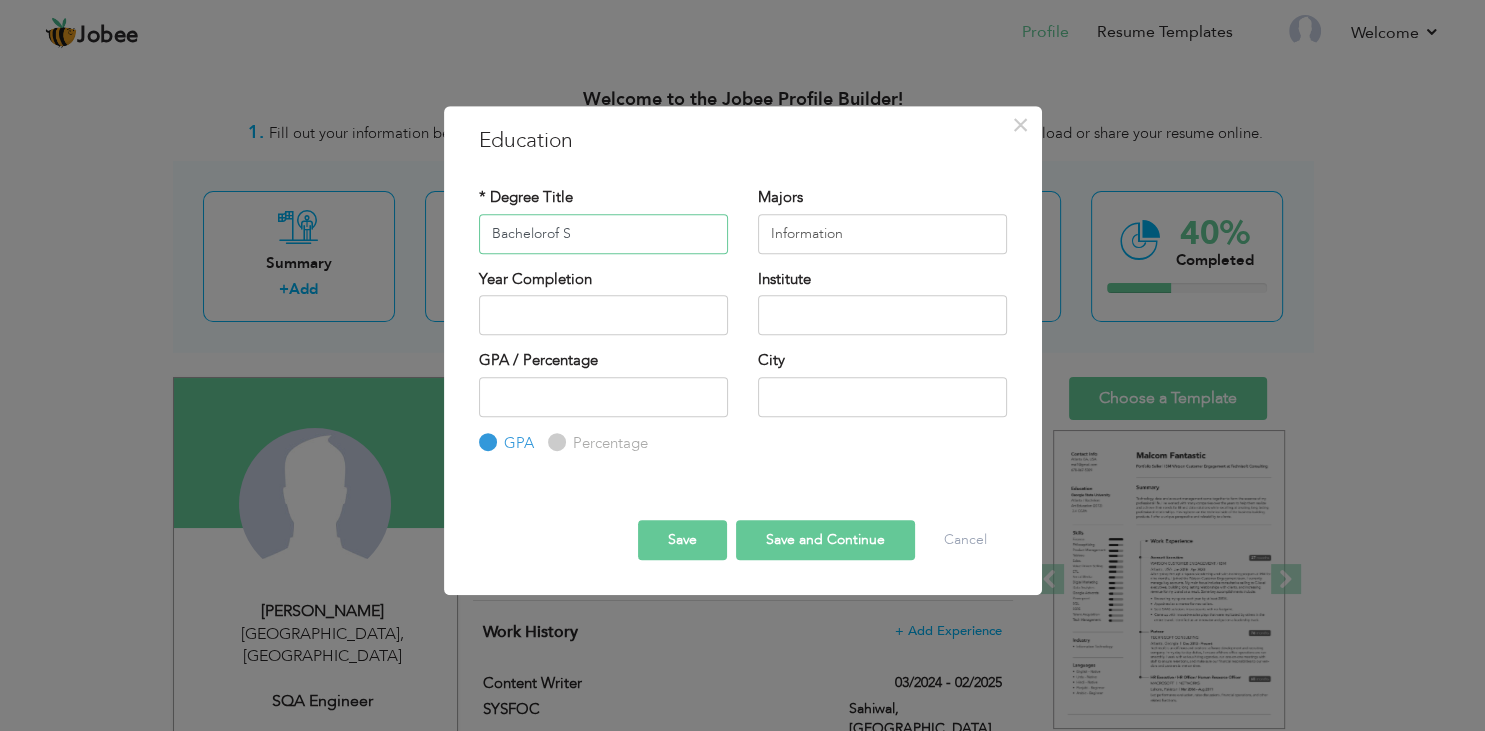 scroll, scrollTop: 0, scrollLeft: 0, axis: both 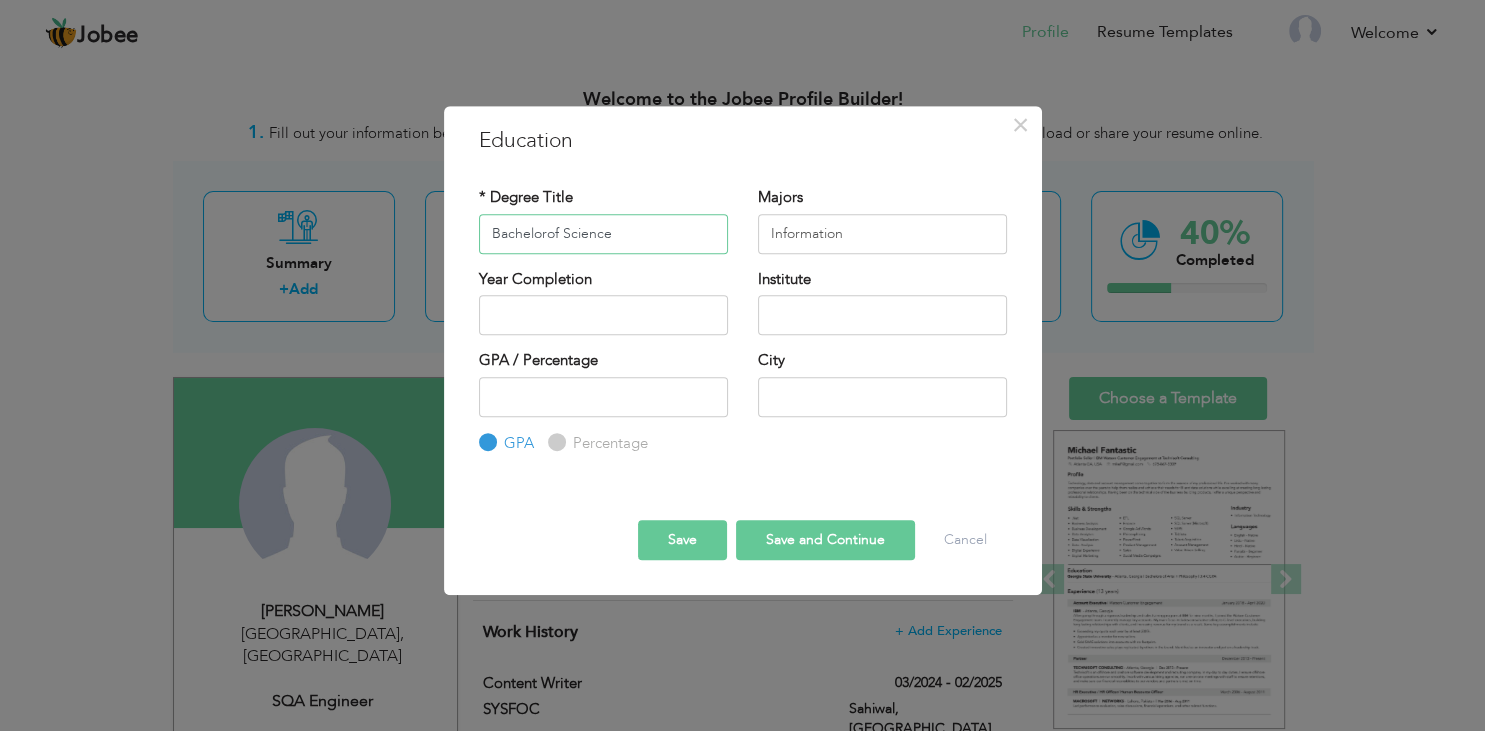 type on "Bachelorof Science" 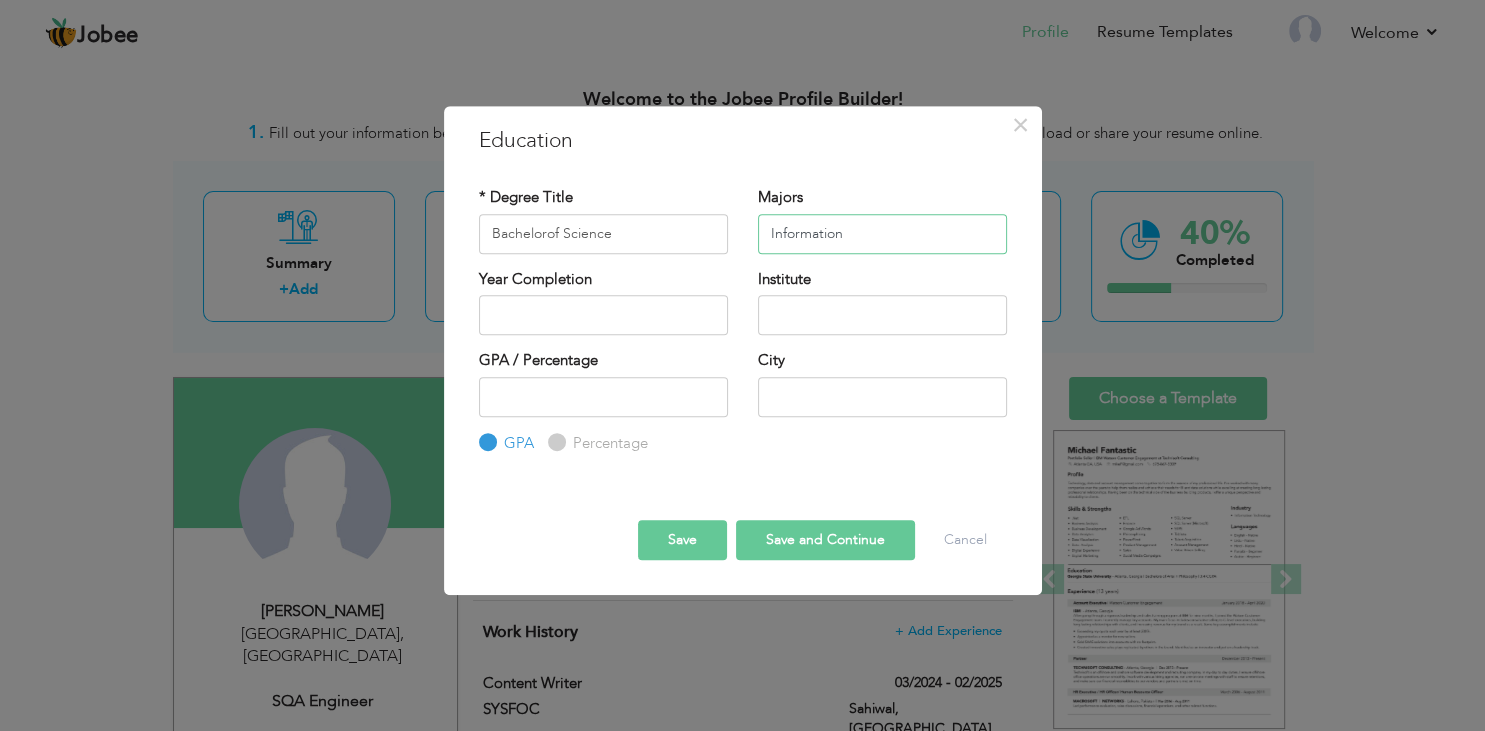 click on "Information" at bounding box center [882, 234] 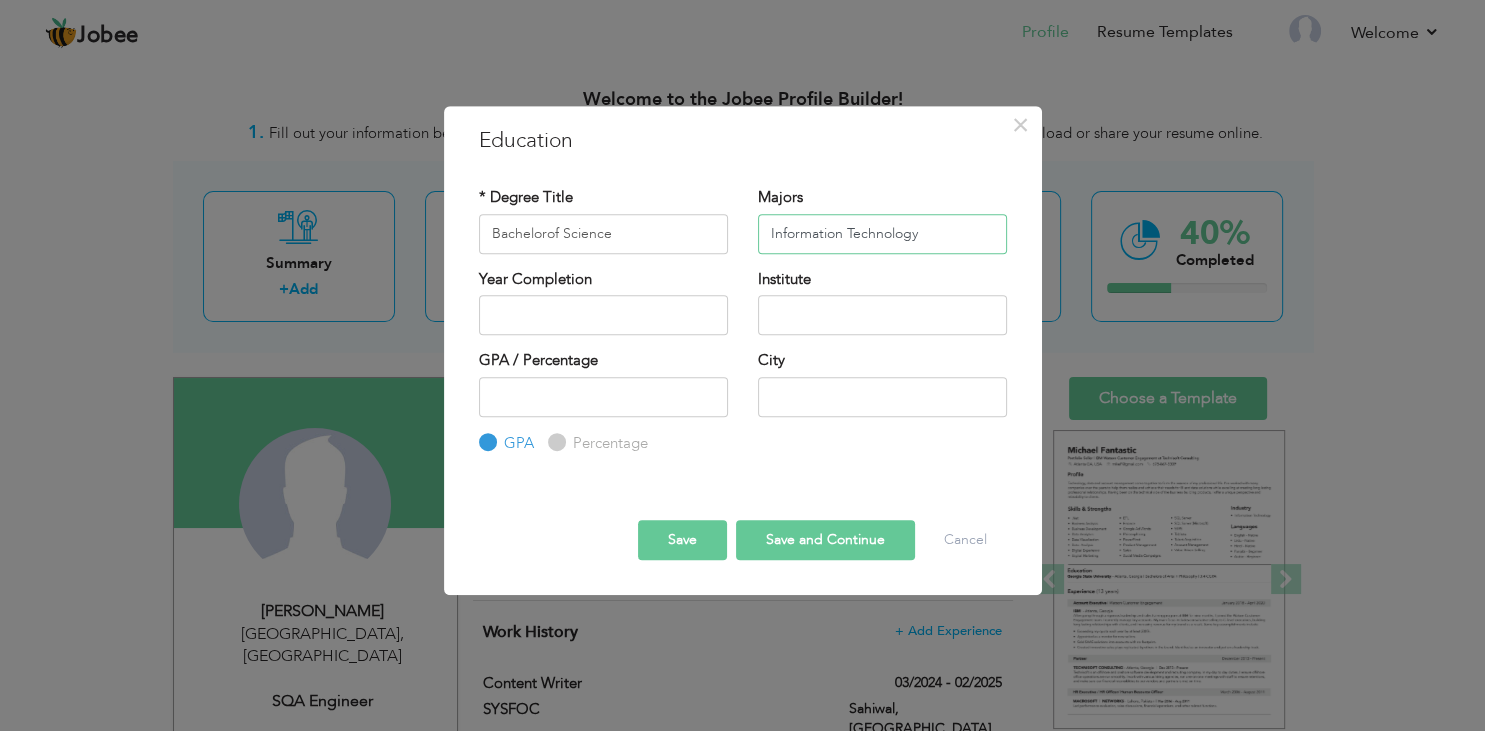 type on "Information Technology" 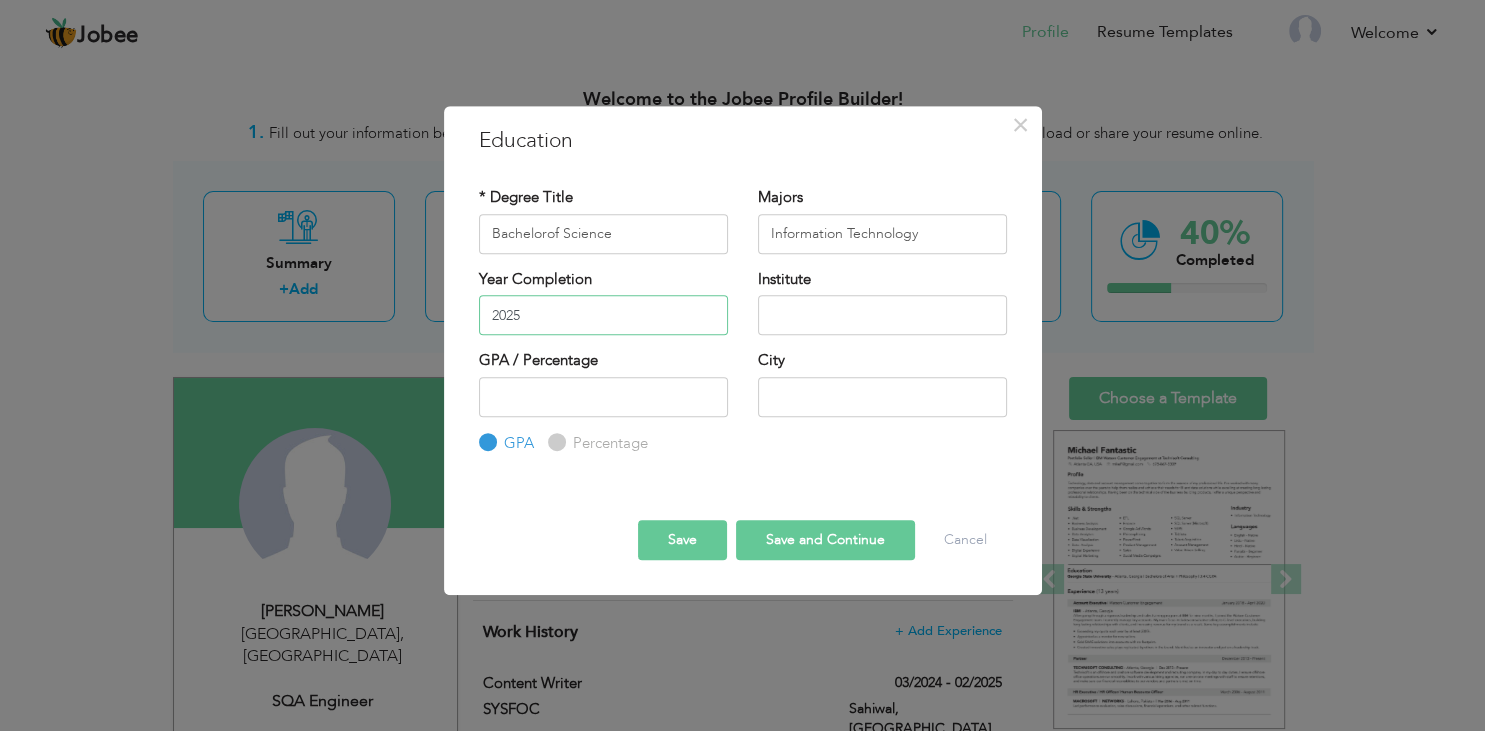 click on "2025" at bounding box center (603, 315) 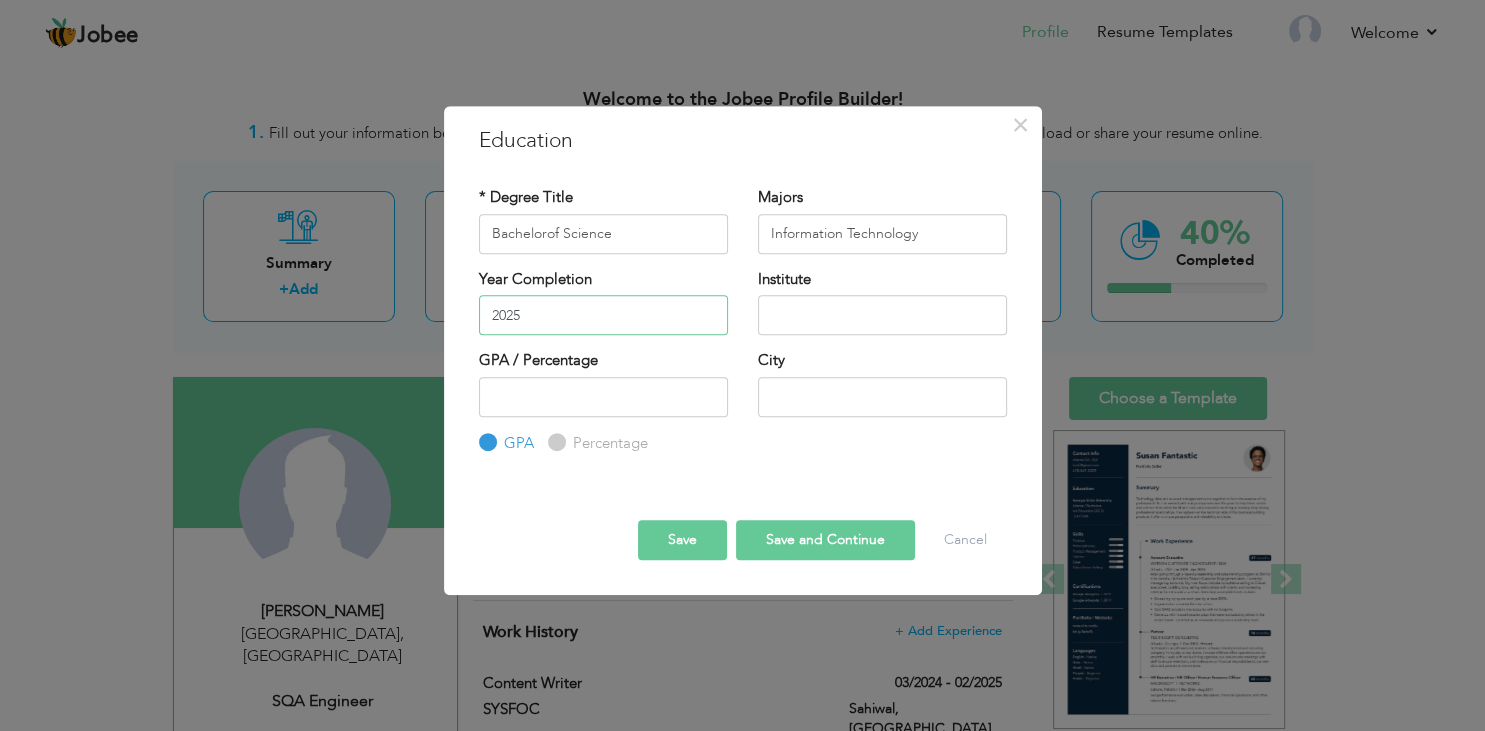 click on "2025" at bounding box center (603, 315) 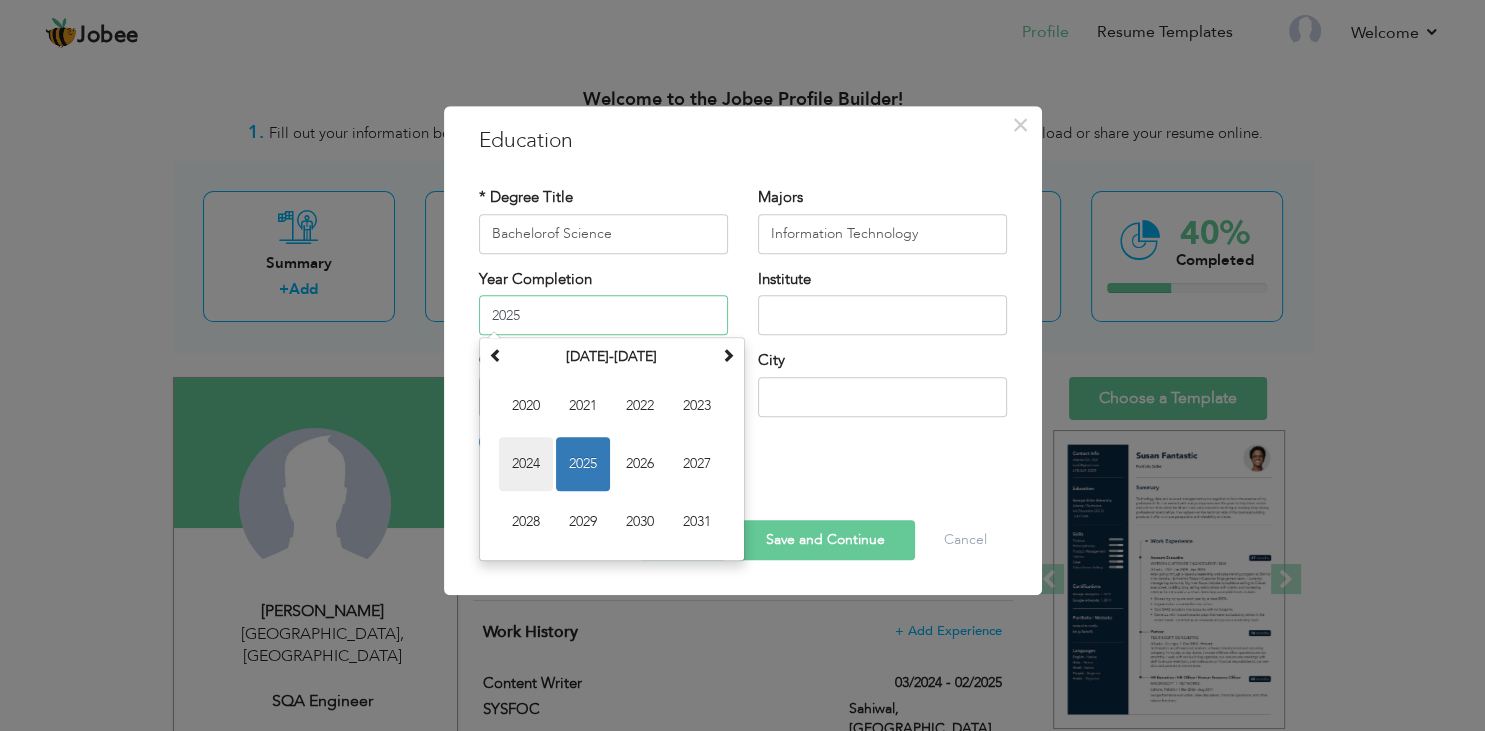 click on "2024" at bounding box center (526, 464) 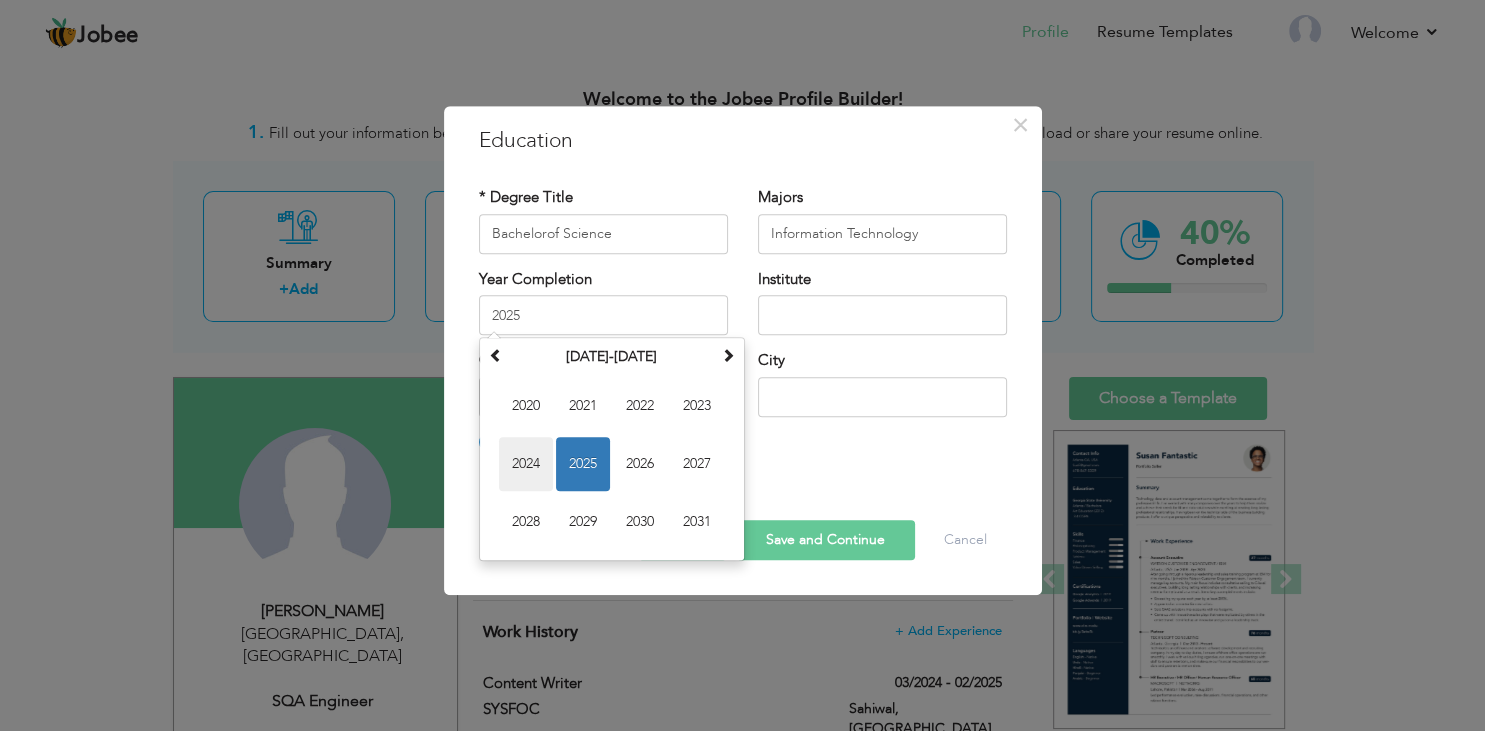 type on "2024" 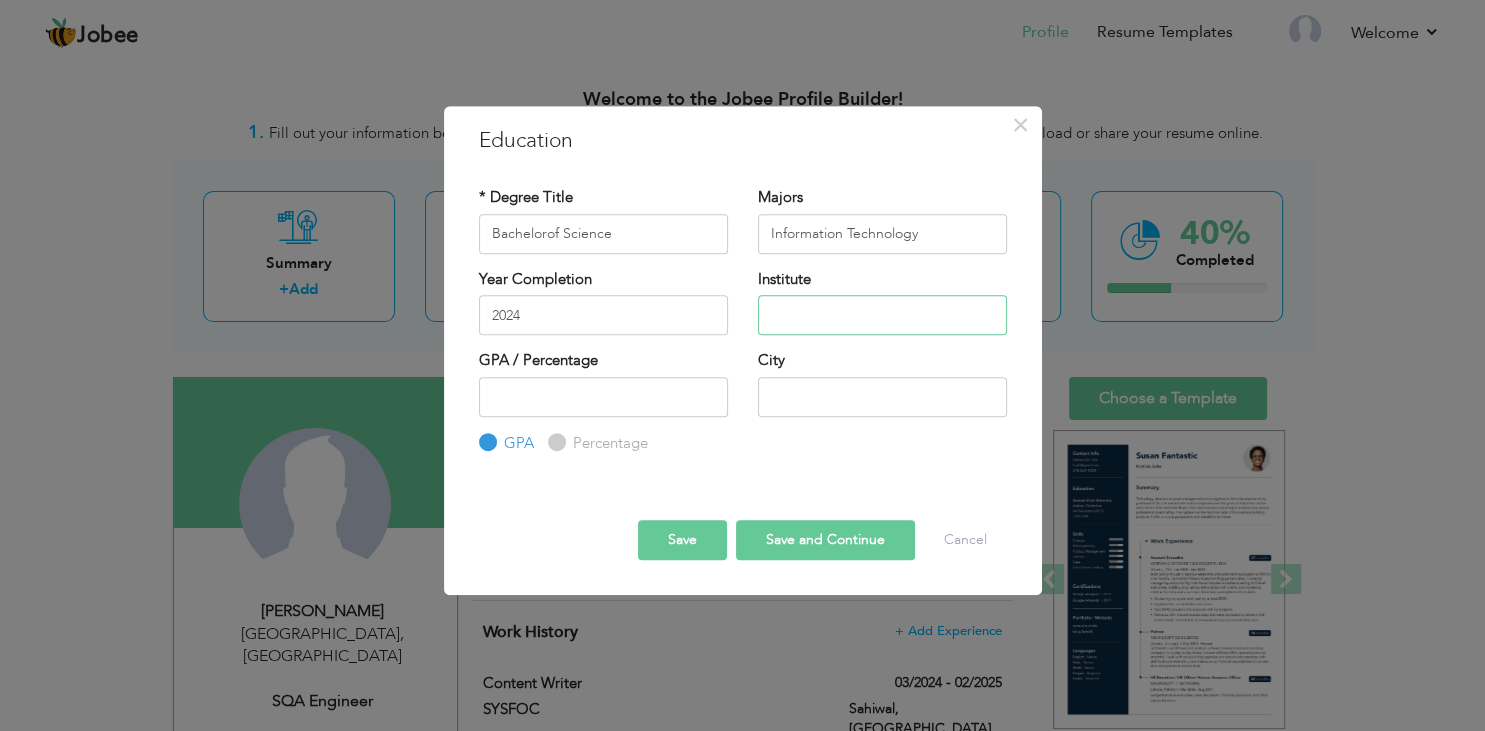 click at bounding box center [882, 315] 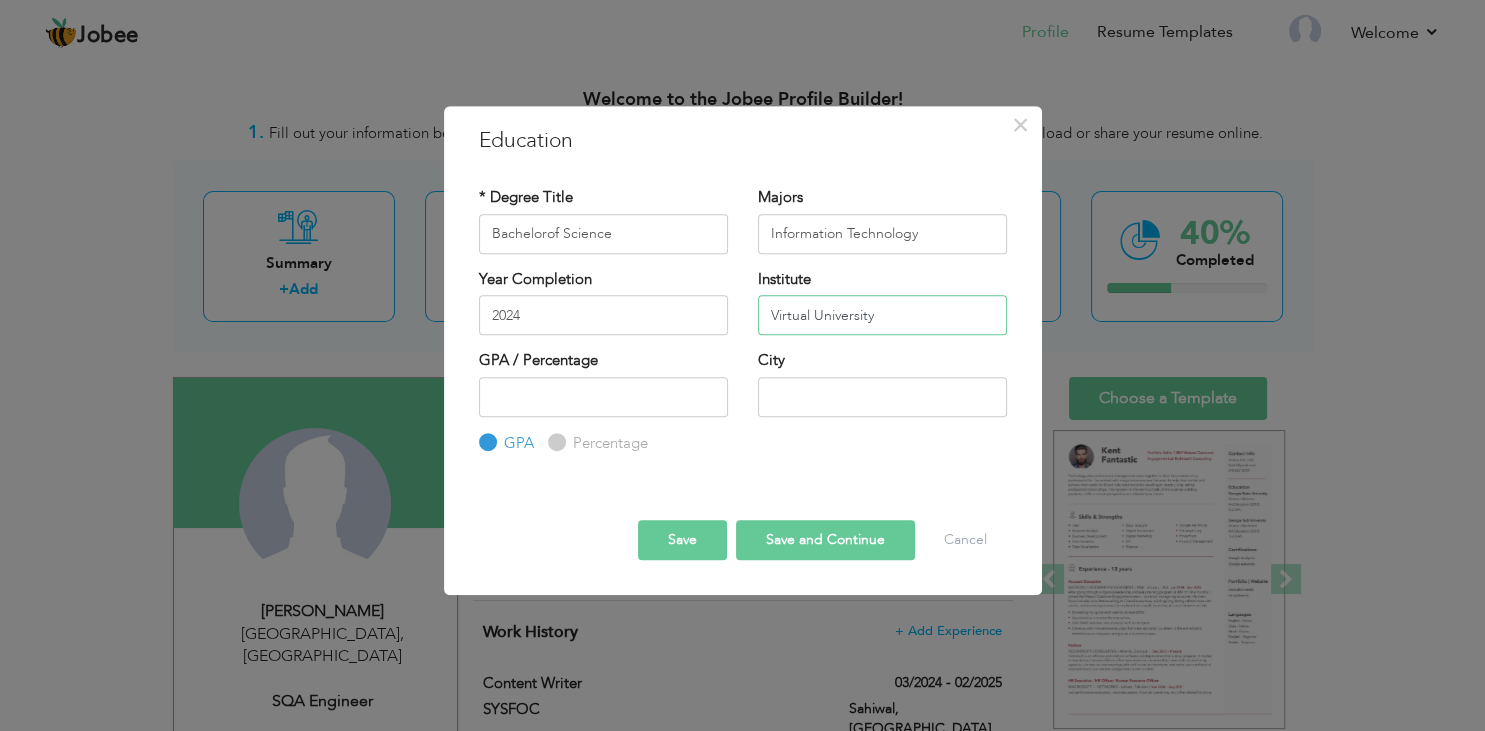 type on "Virtual University" 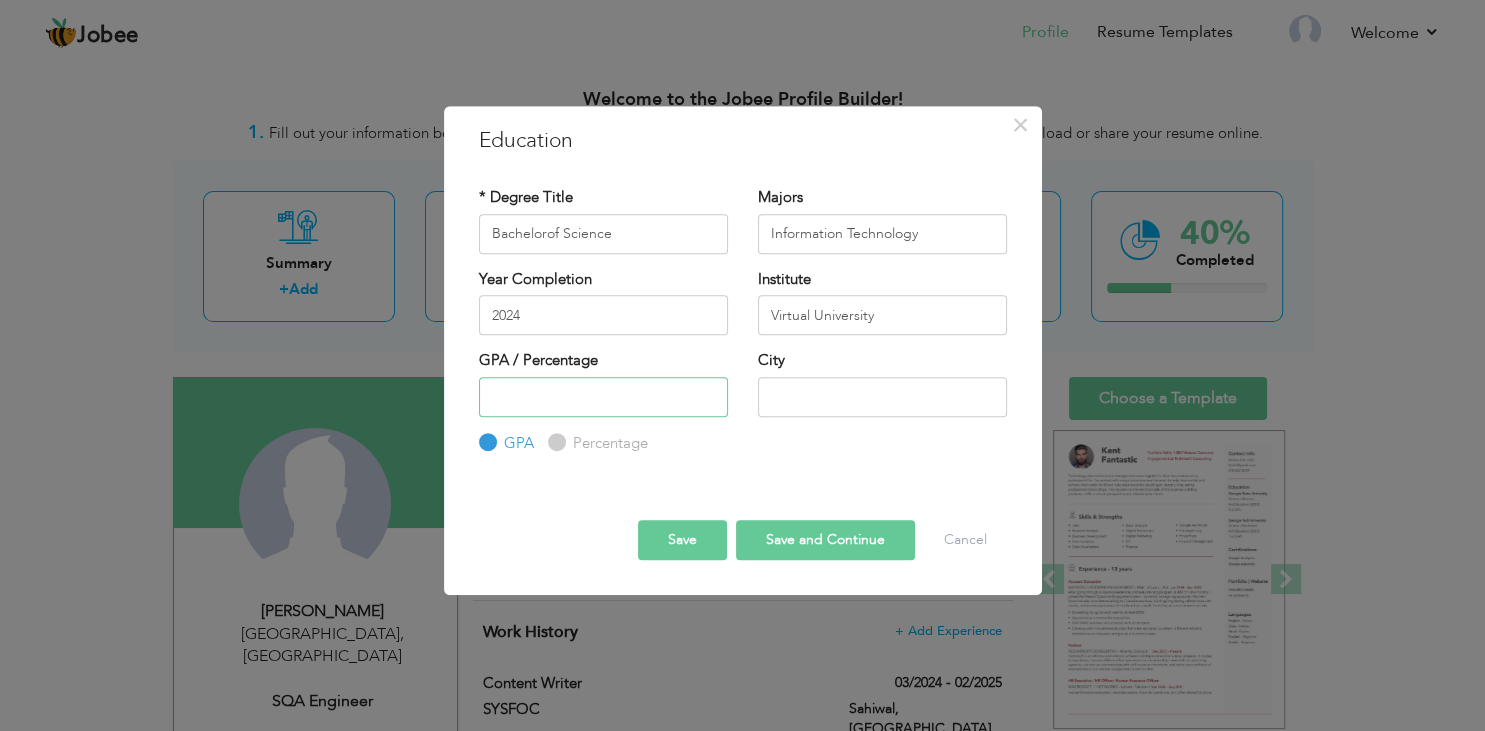 click at bounding box center (603, 397) 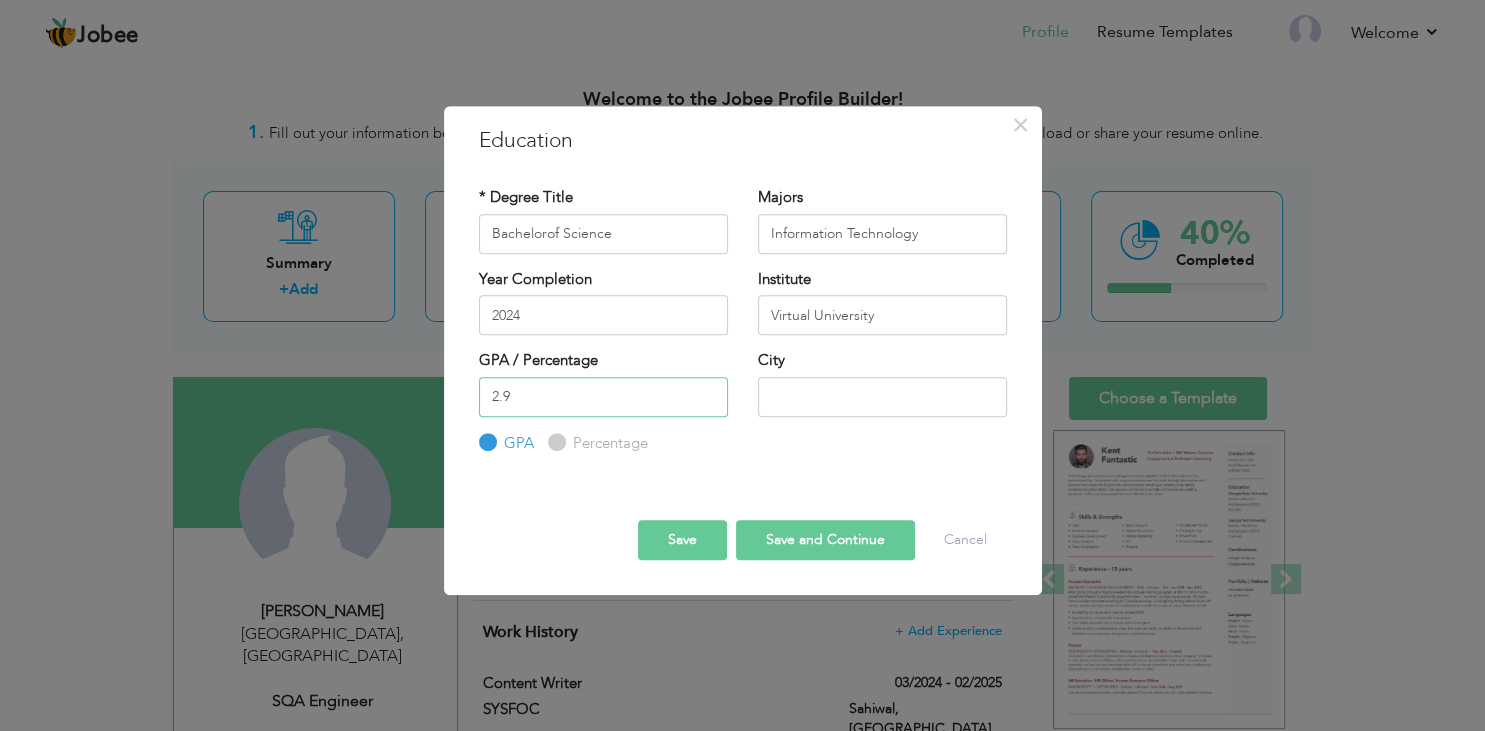 type on "2.9" 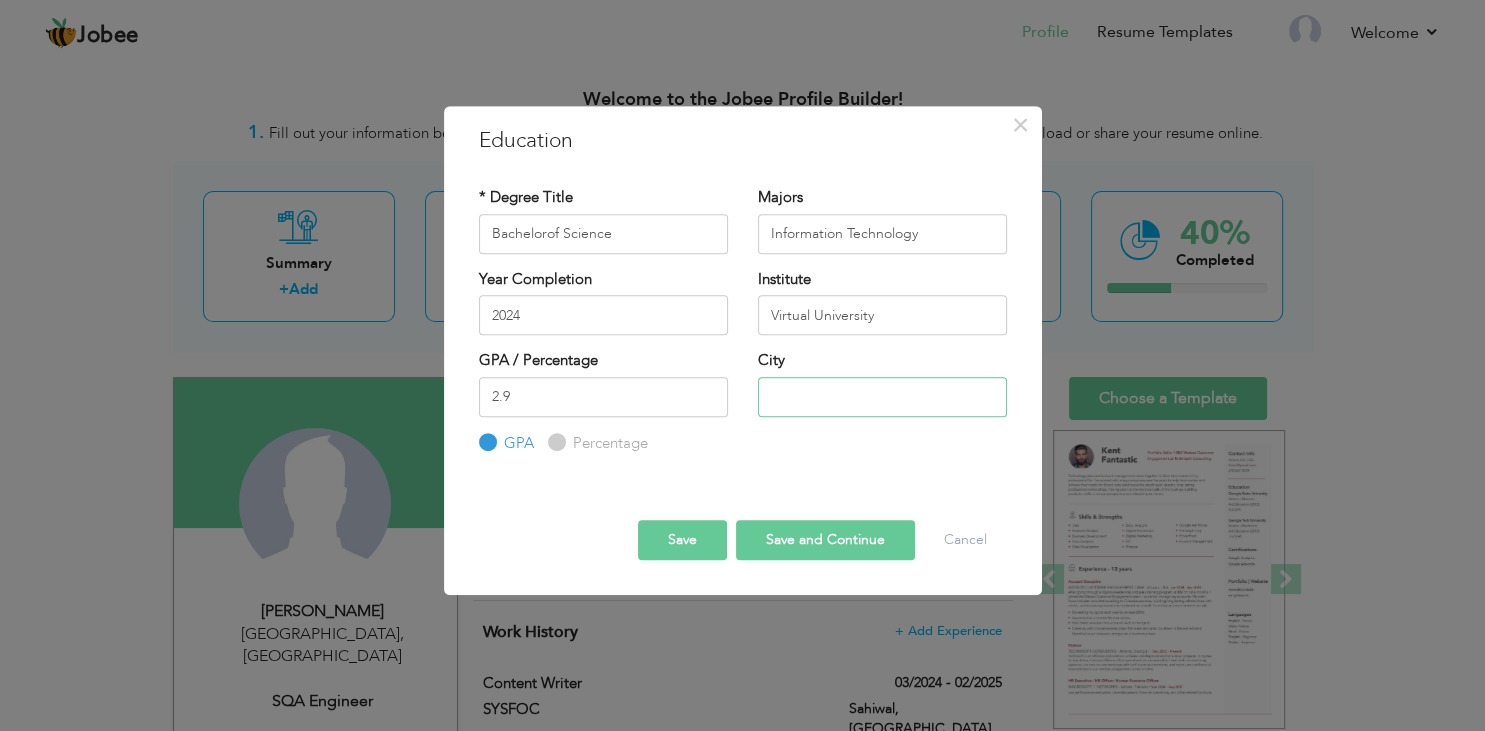 click at bounding box center (882, 397) 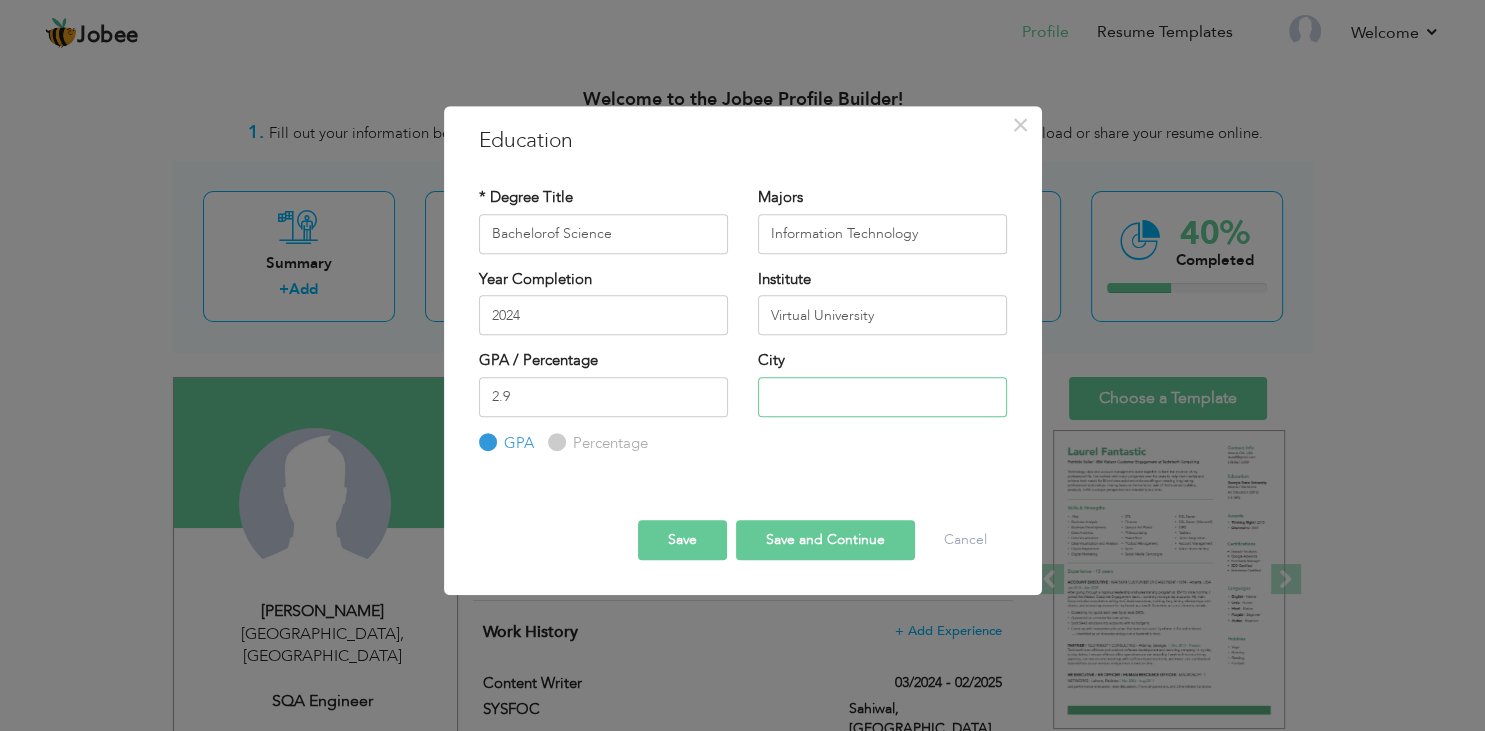 click at bounding box center (882, 397) 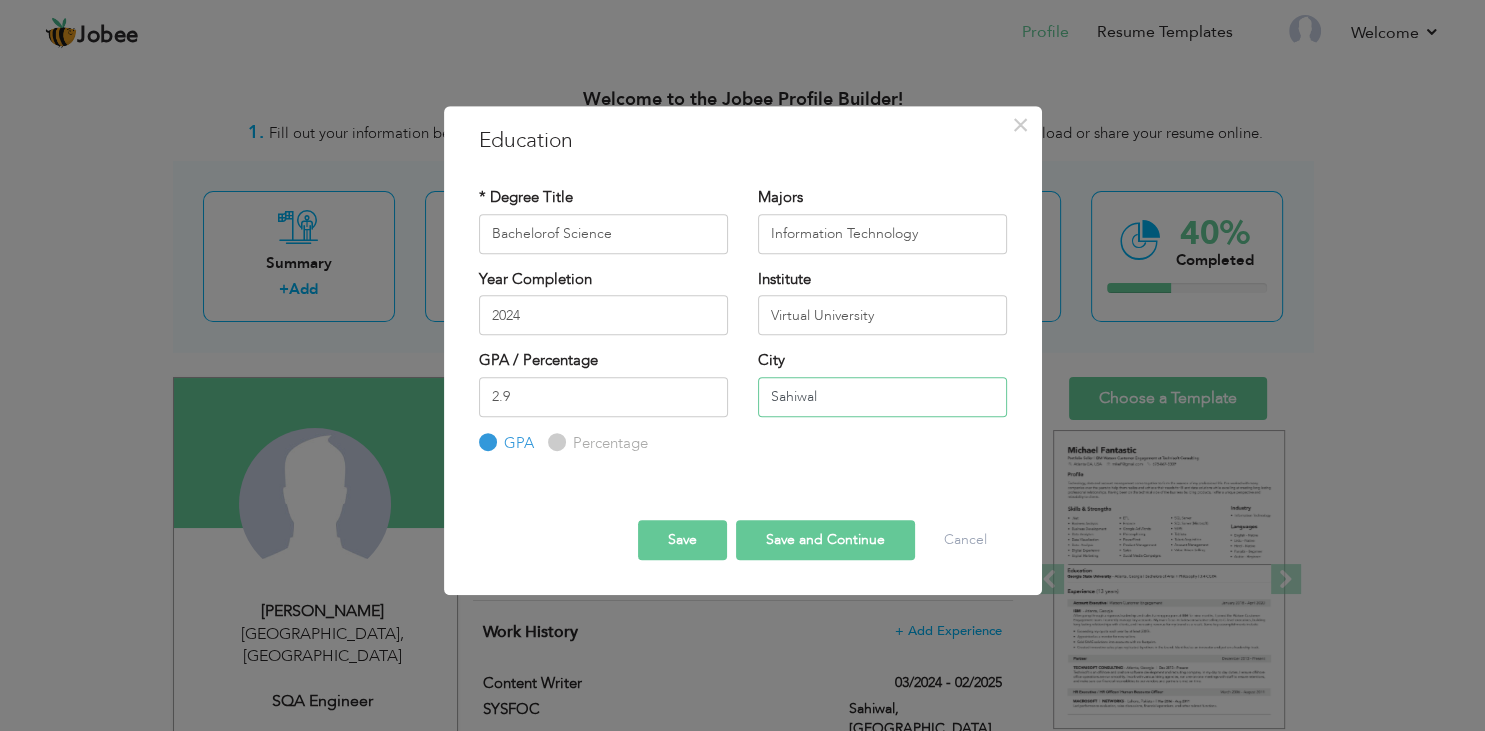 type on "Sahiwal" 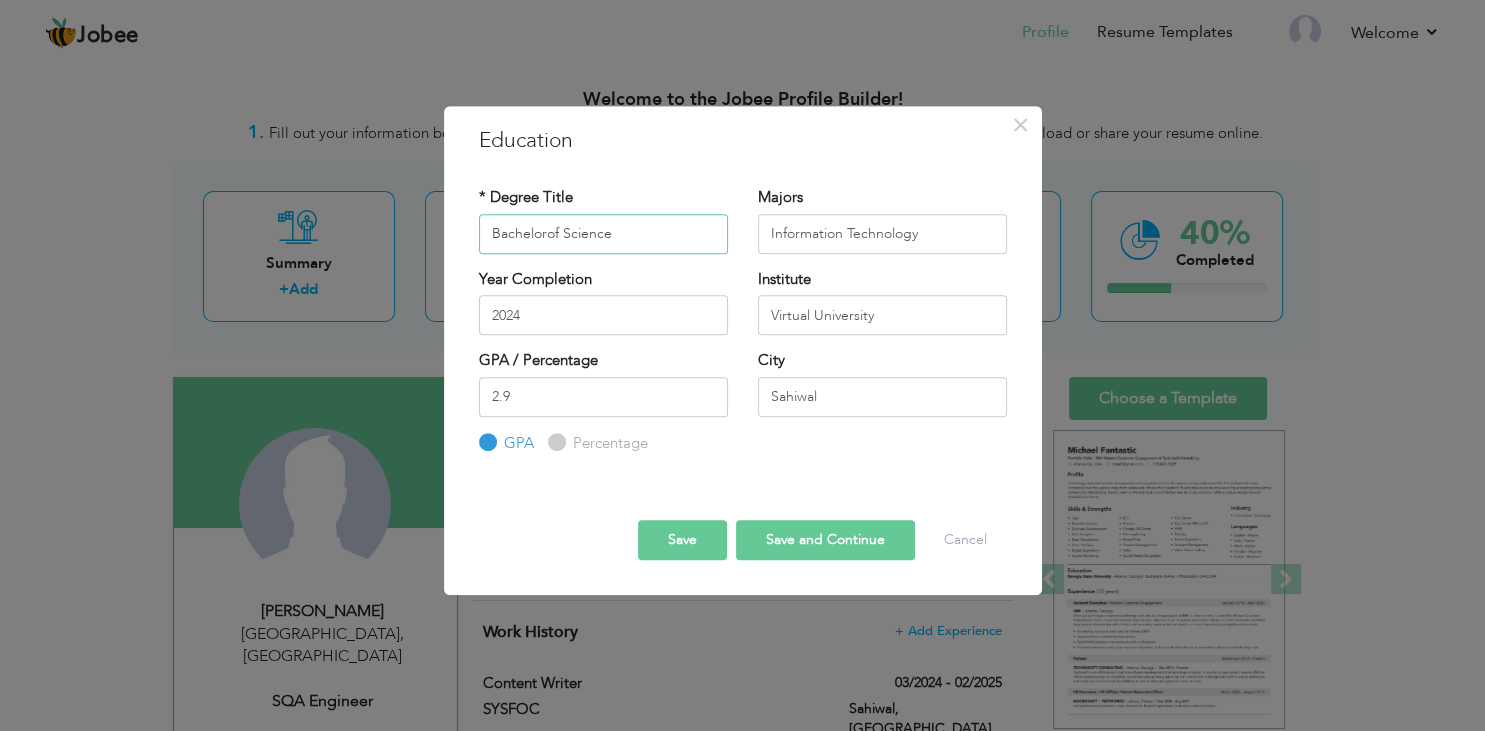 click on "Bachelorof Science" at bounding box center (603, 234) 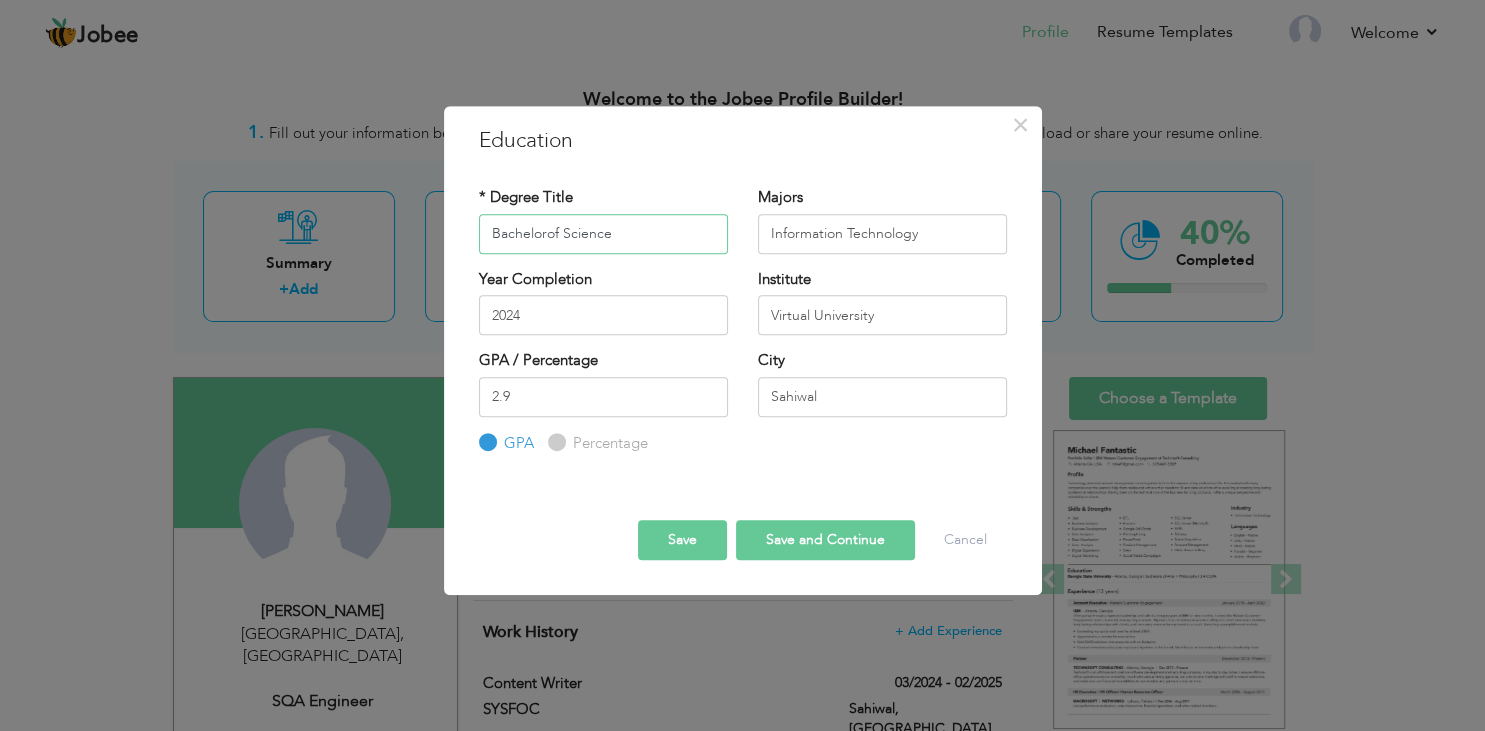 click on "Bachelorof Science" at bounding box center (603, 234) 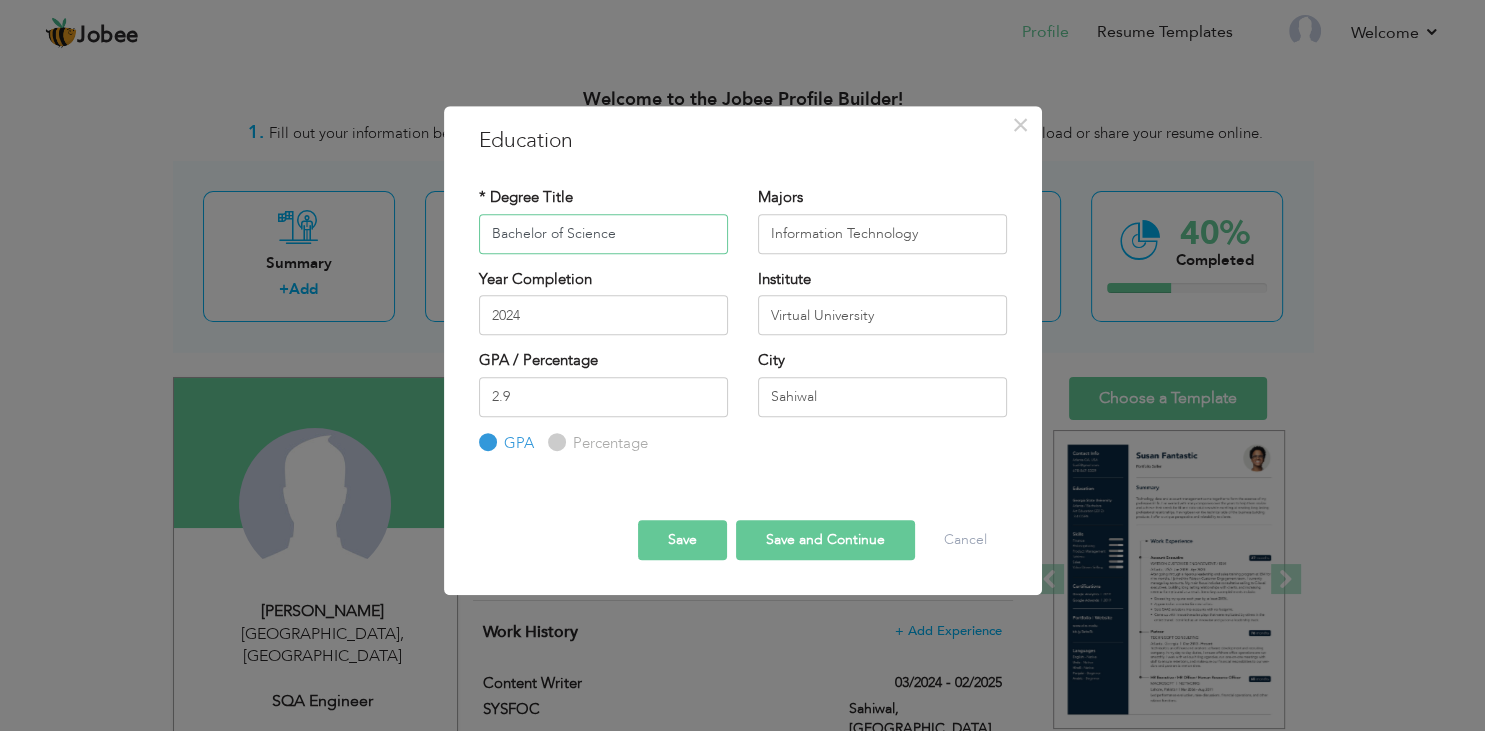 click on "Bachelor of Science" at bounding box center [603, 234] 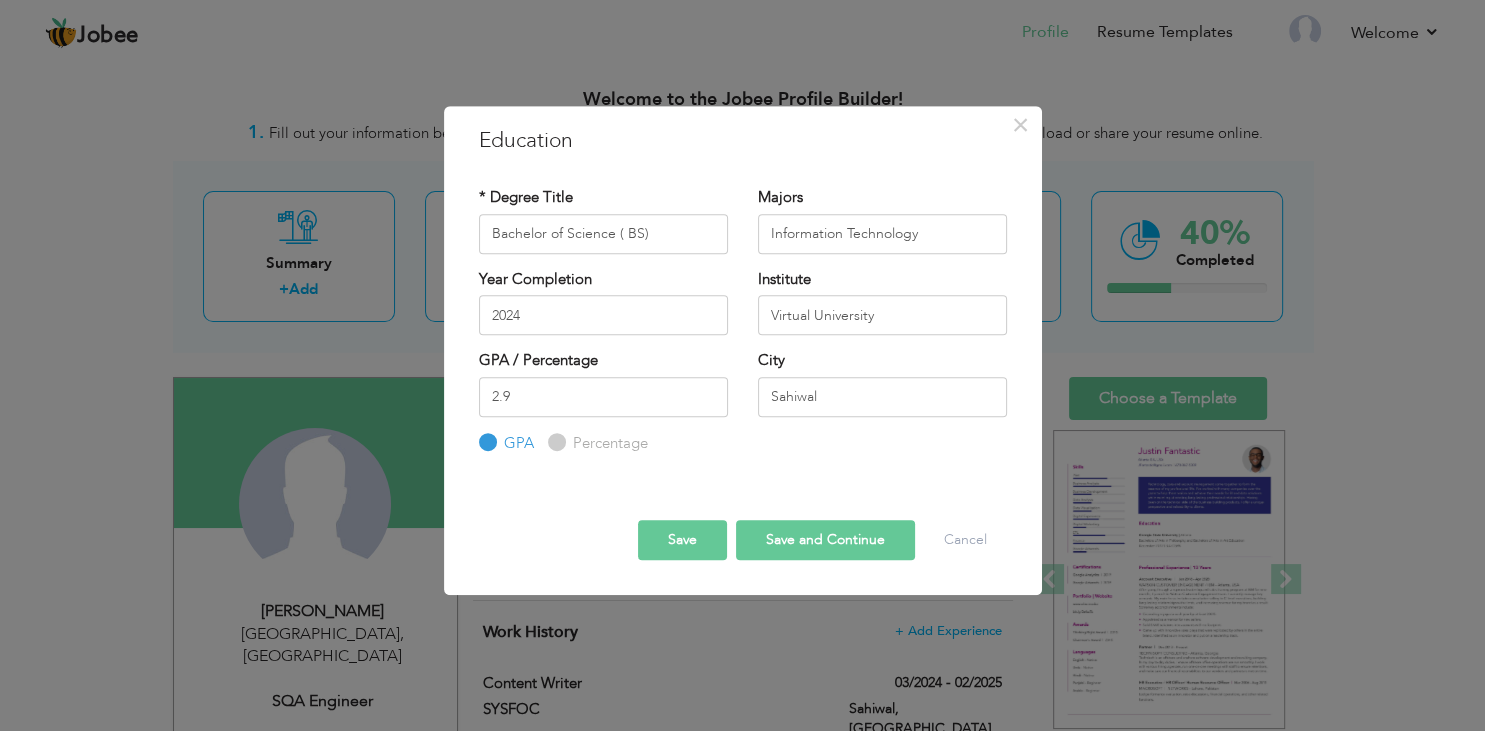 click on "Save" at bounding box center [682, 540] 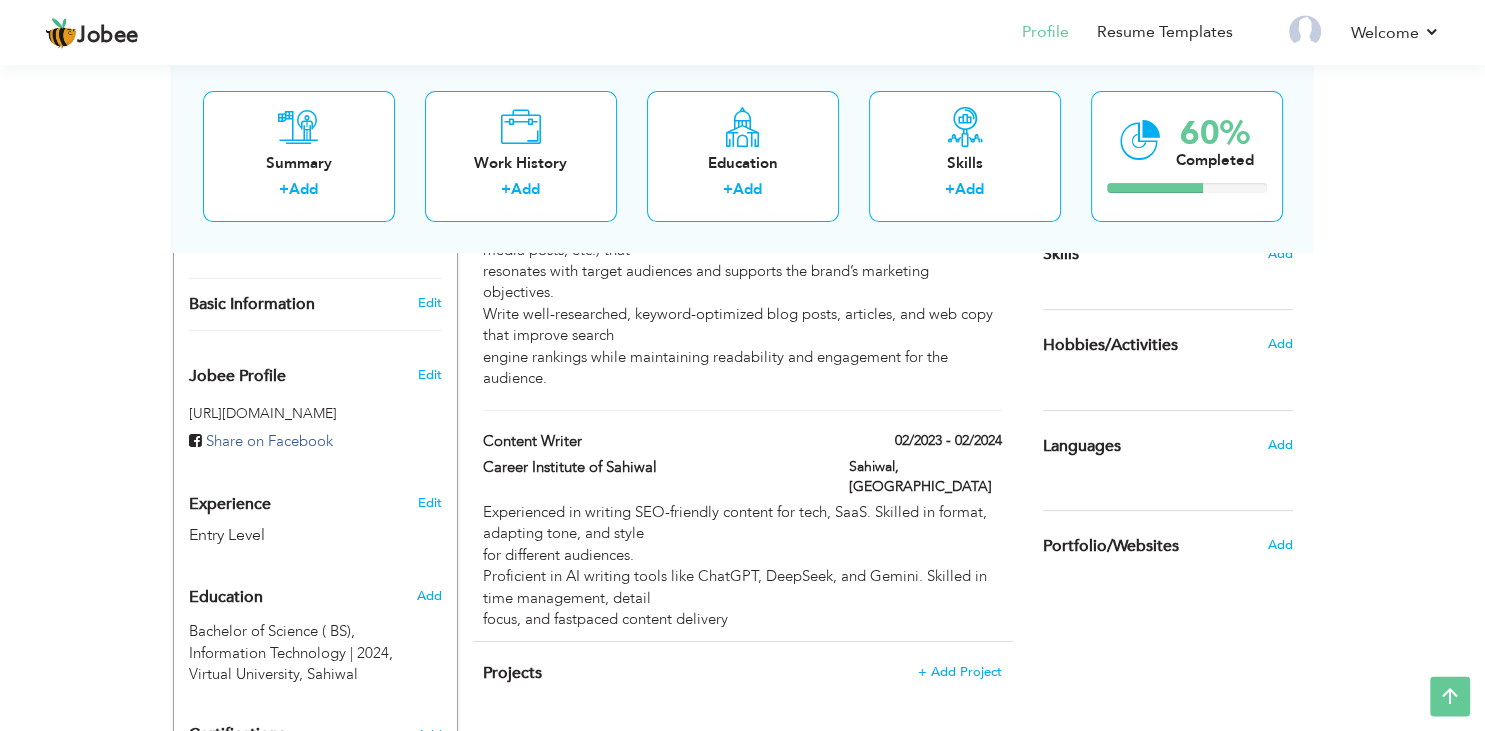 scroll, scrollTop: 726, scrollLeft: 0, axis: vertical 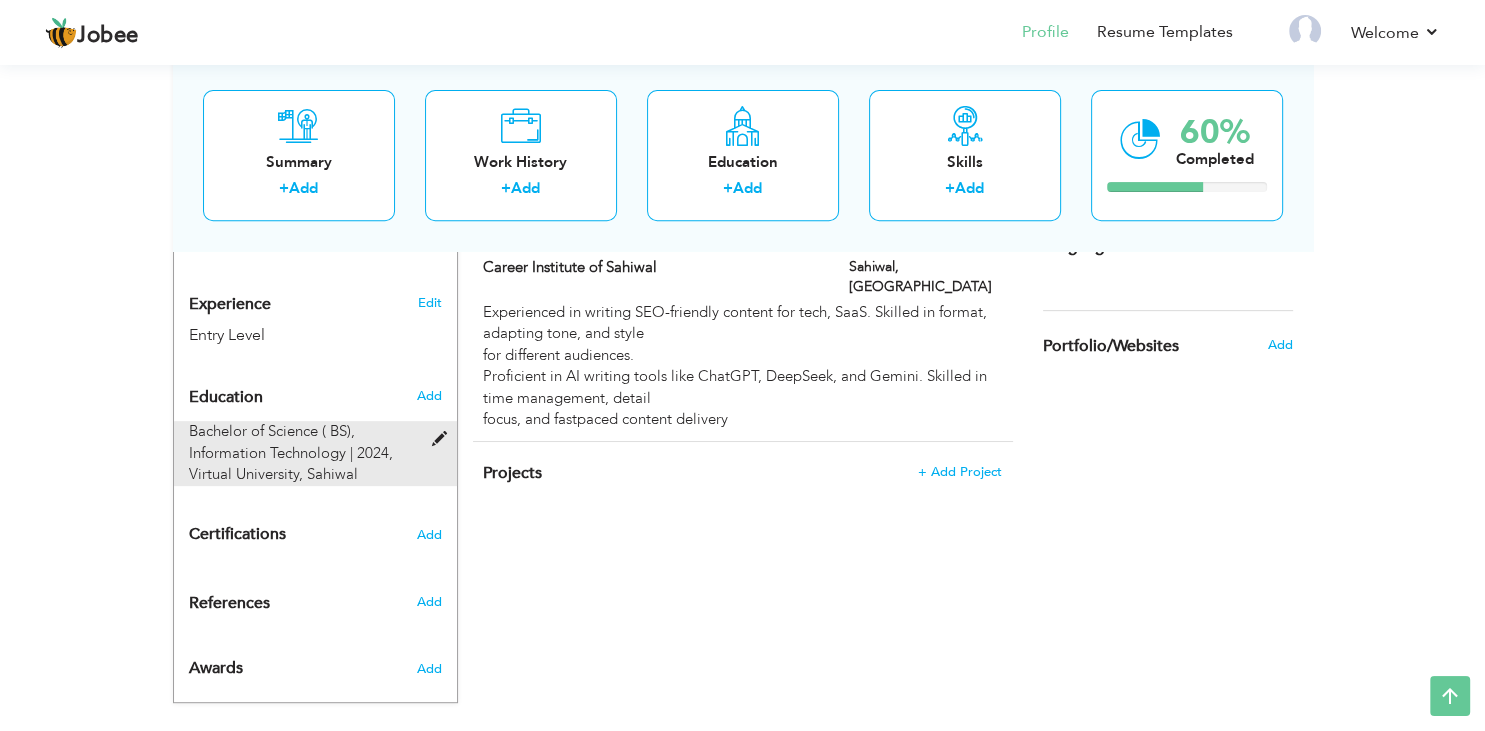 click at bounding box center [443, 439] 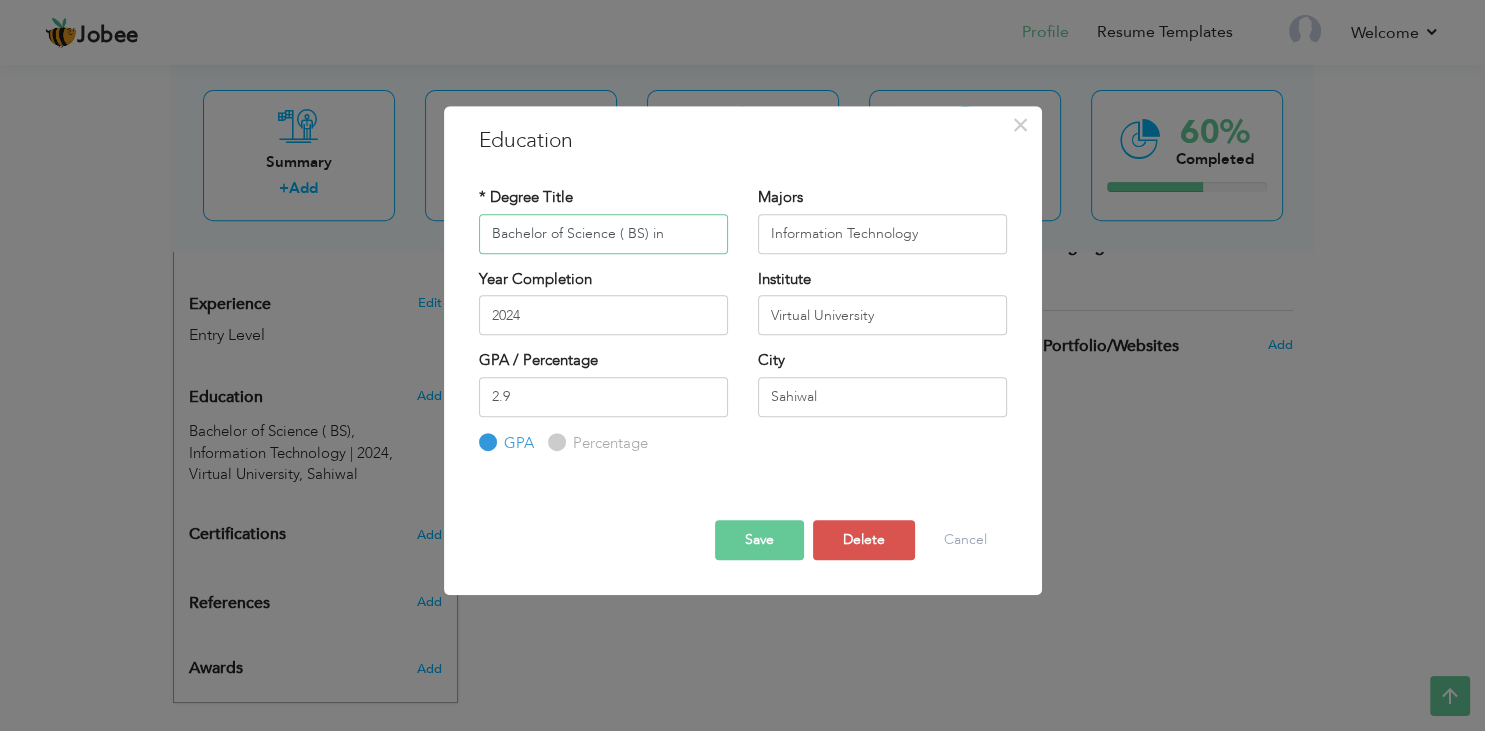 type on "Bachelor of Science ( BS) in" 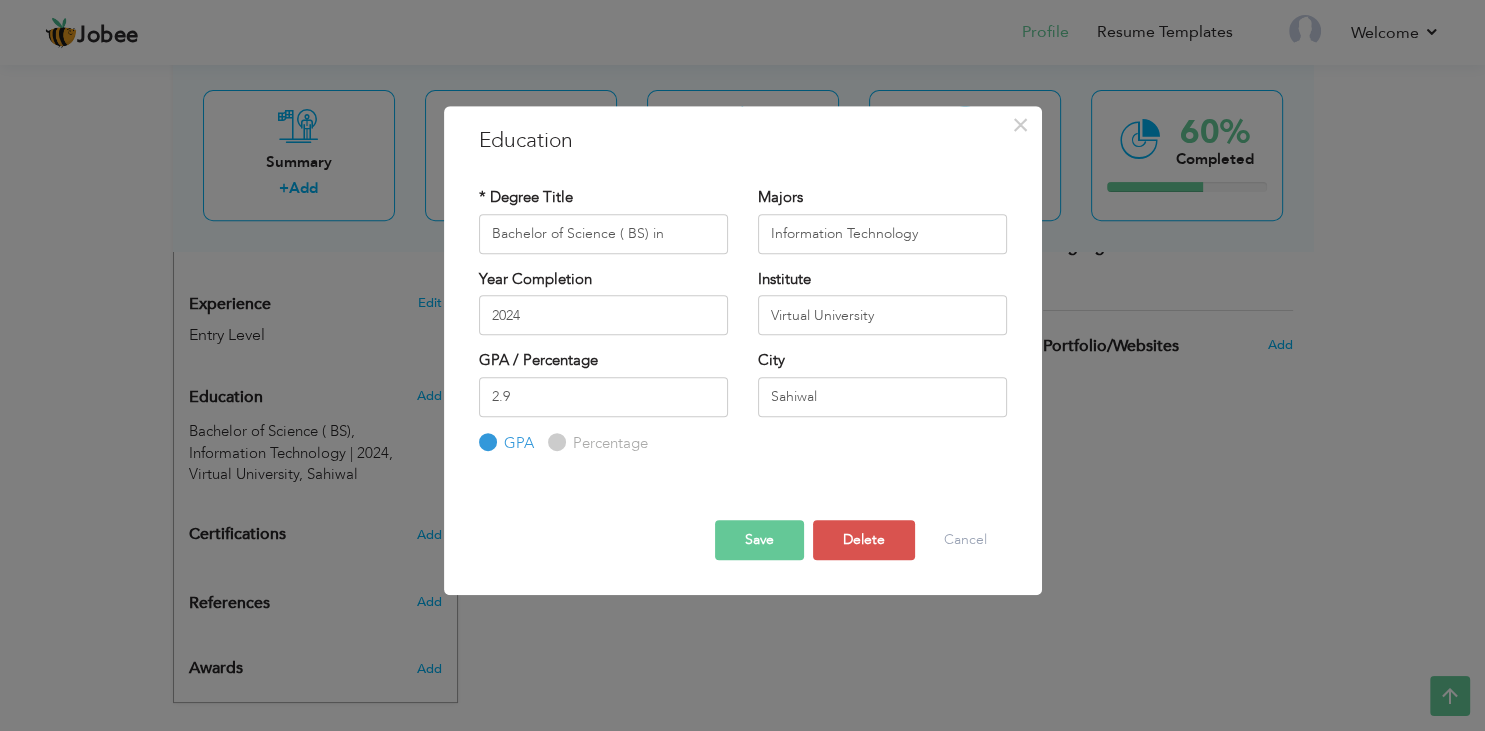 click on "Save" at bounding box center [759, 540] 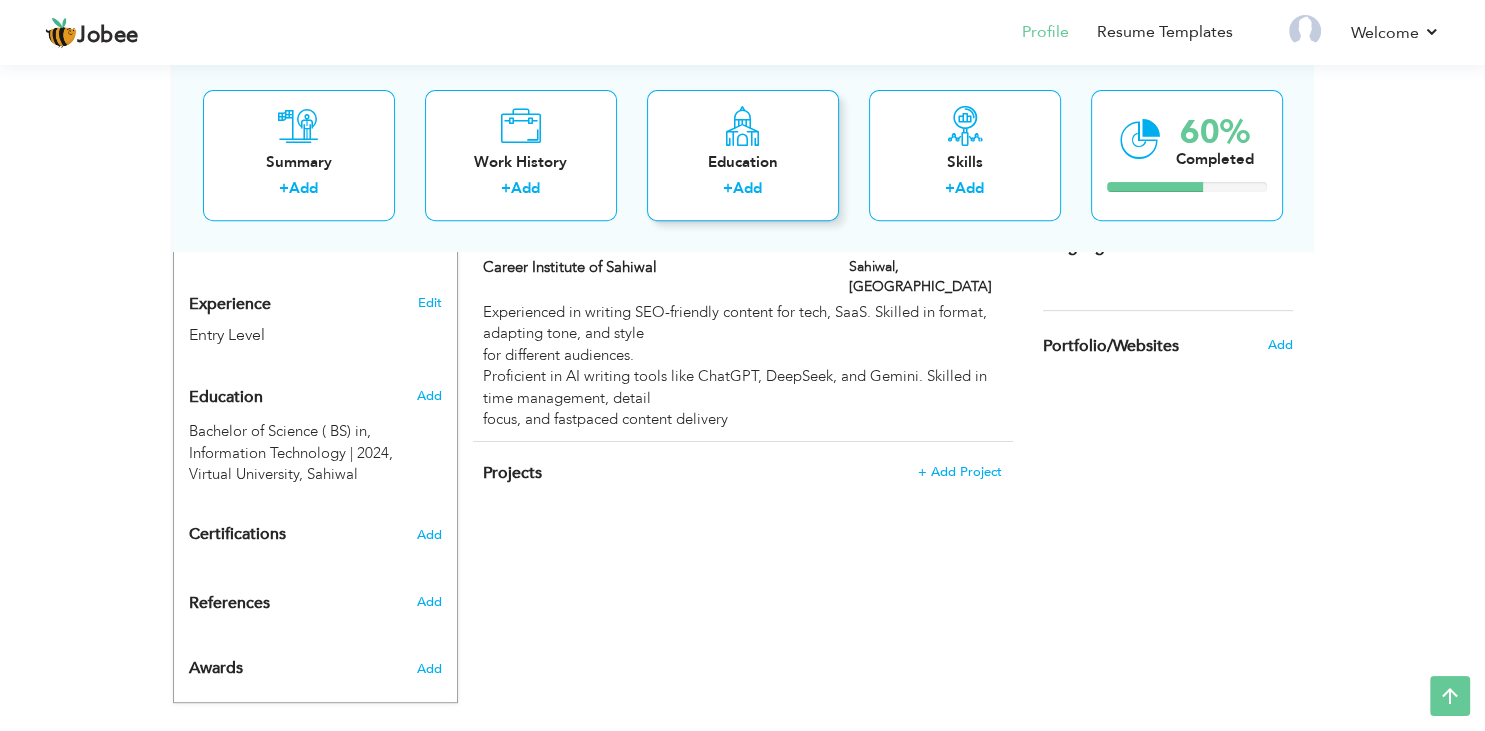 click on "Add" at bounding box center (747, 189) 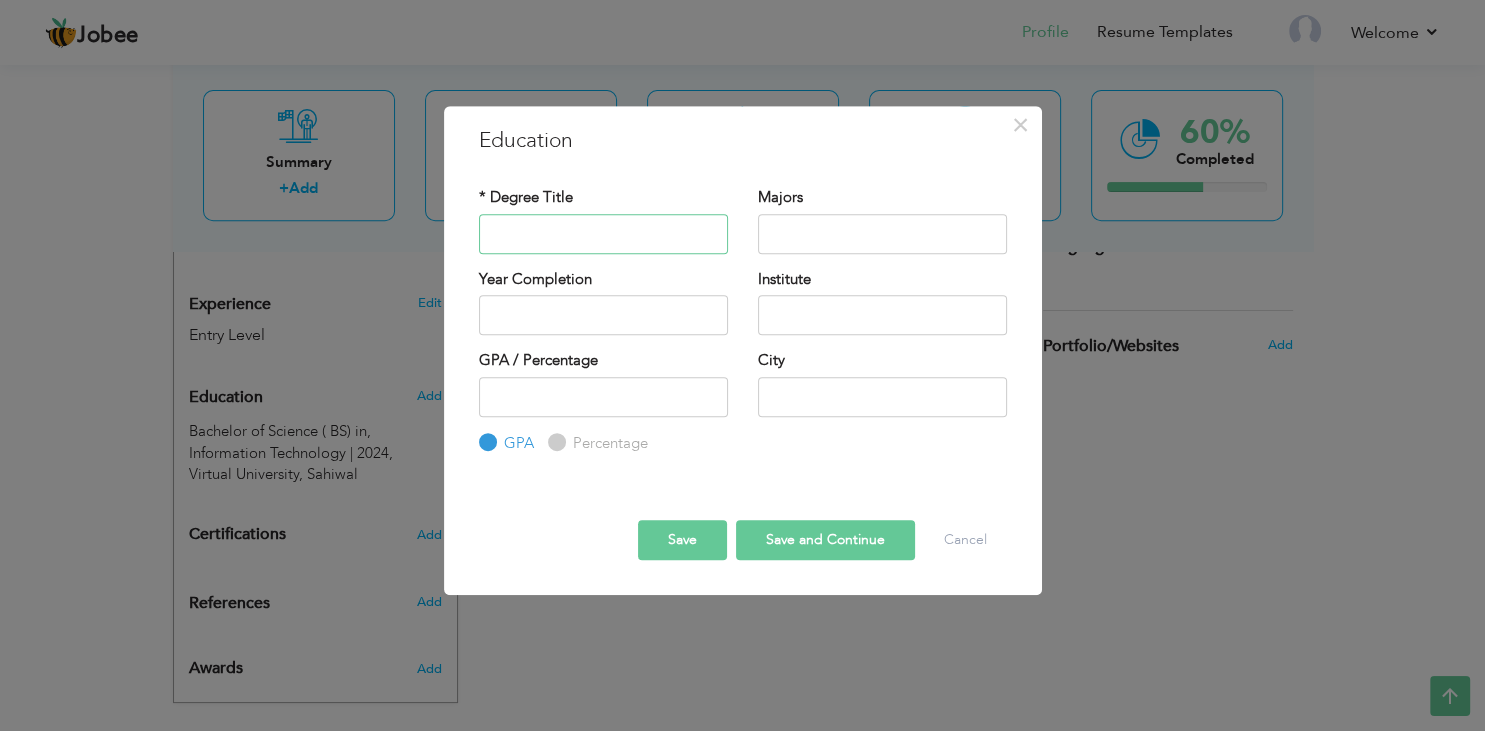 click at bounding box center [603, 234] 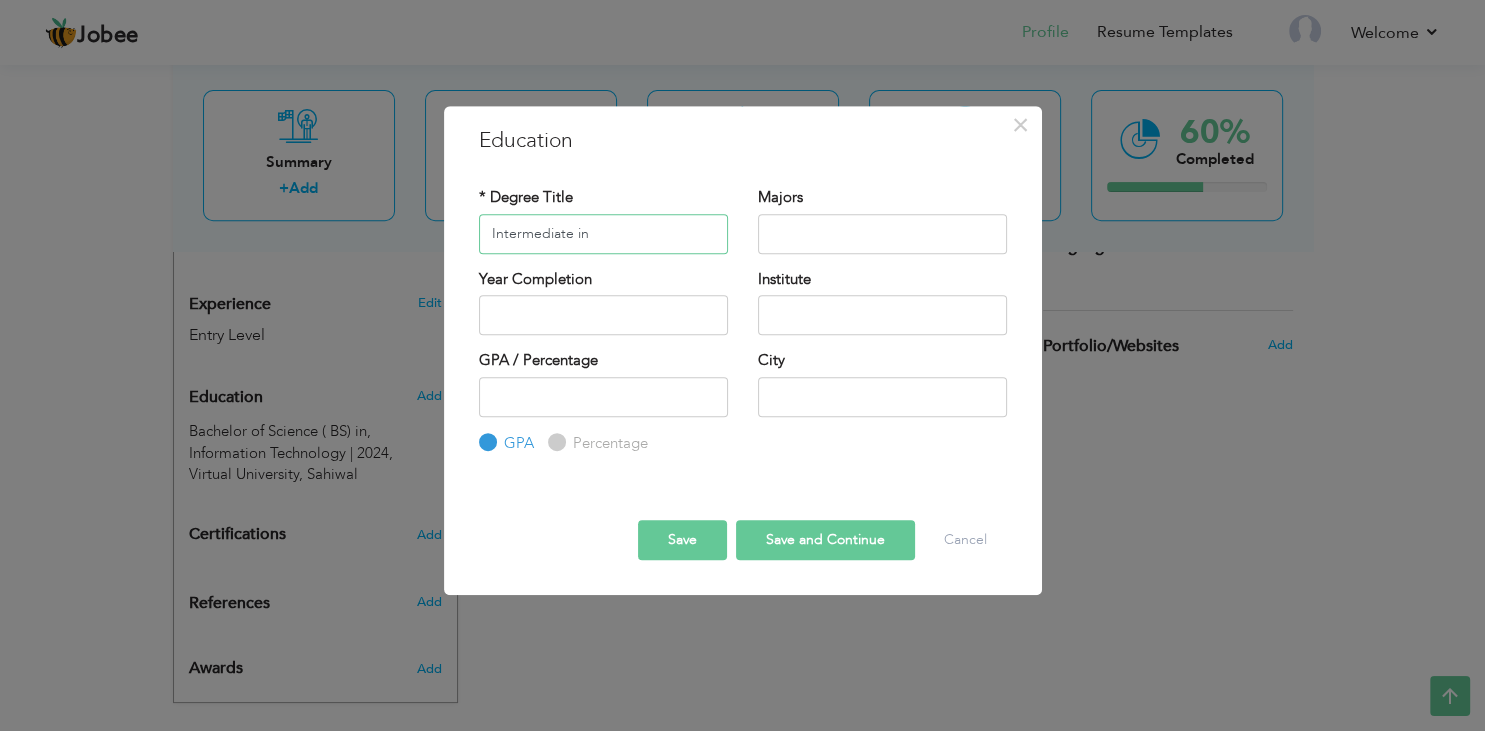 type on "Intermediate in" 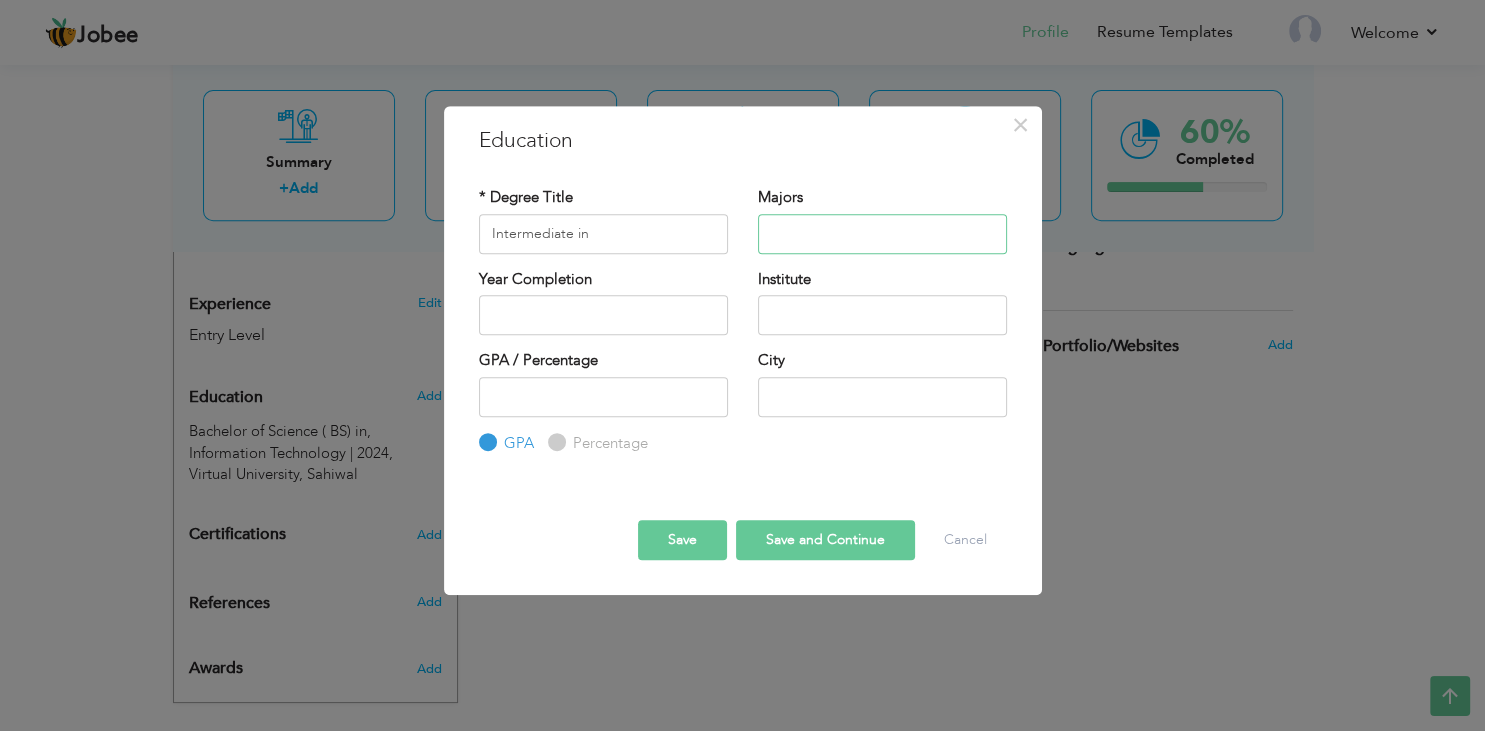click at bounding box center [882, 234] 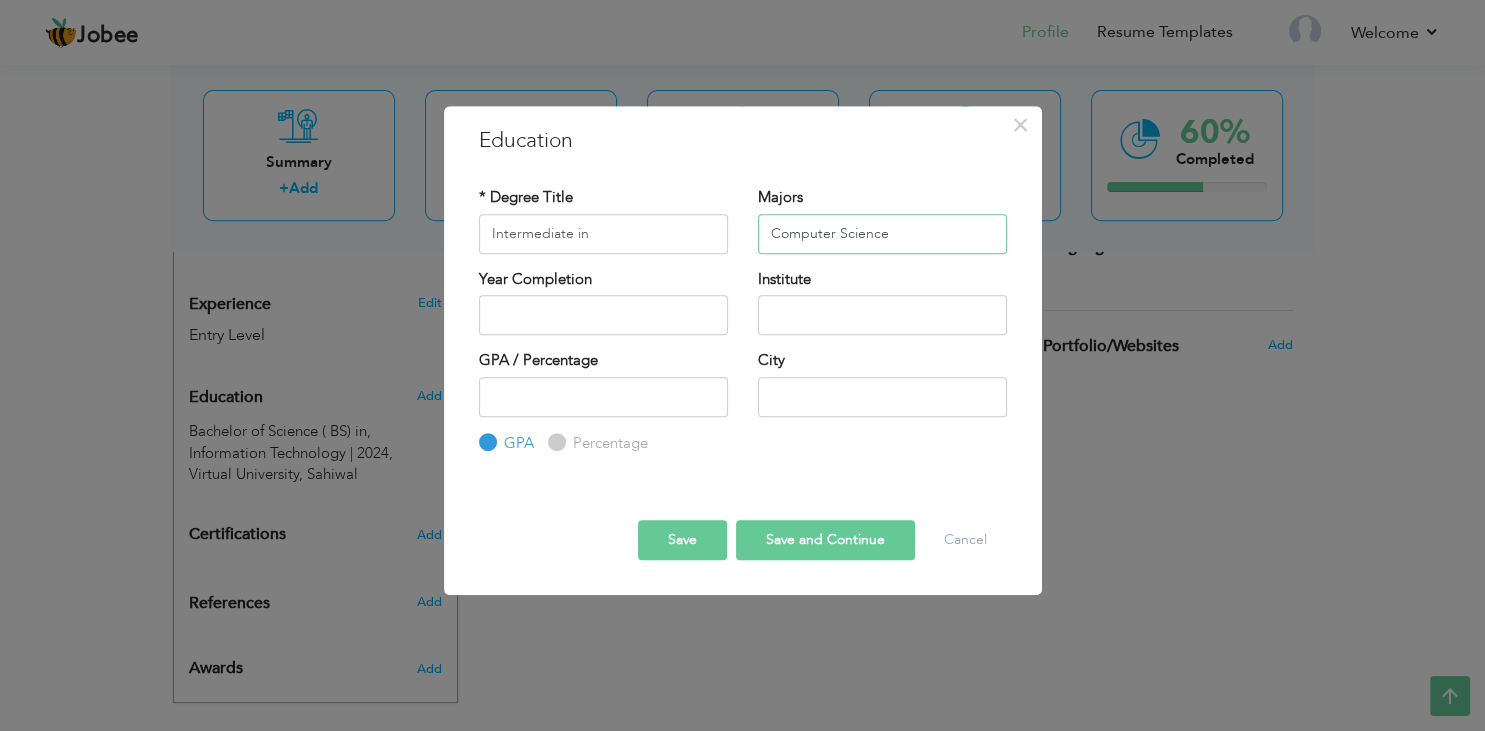 type on "Computer Science" 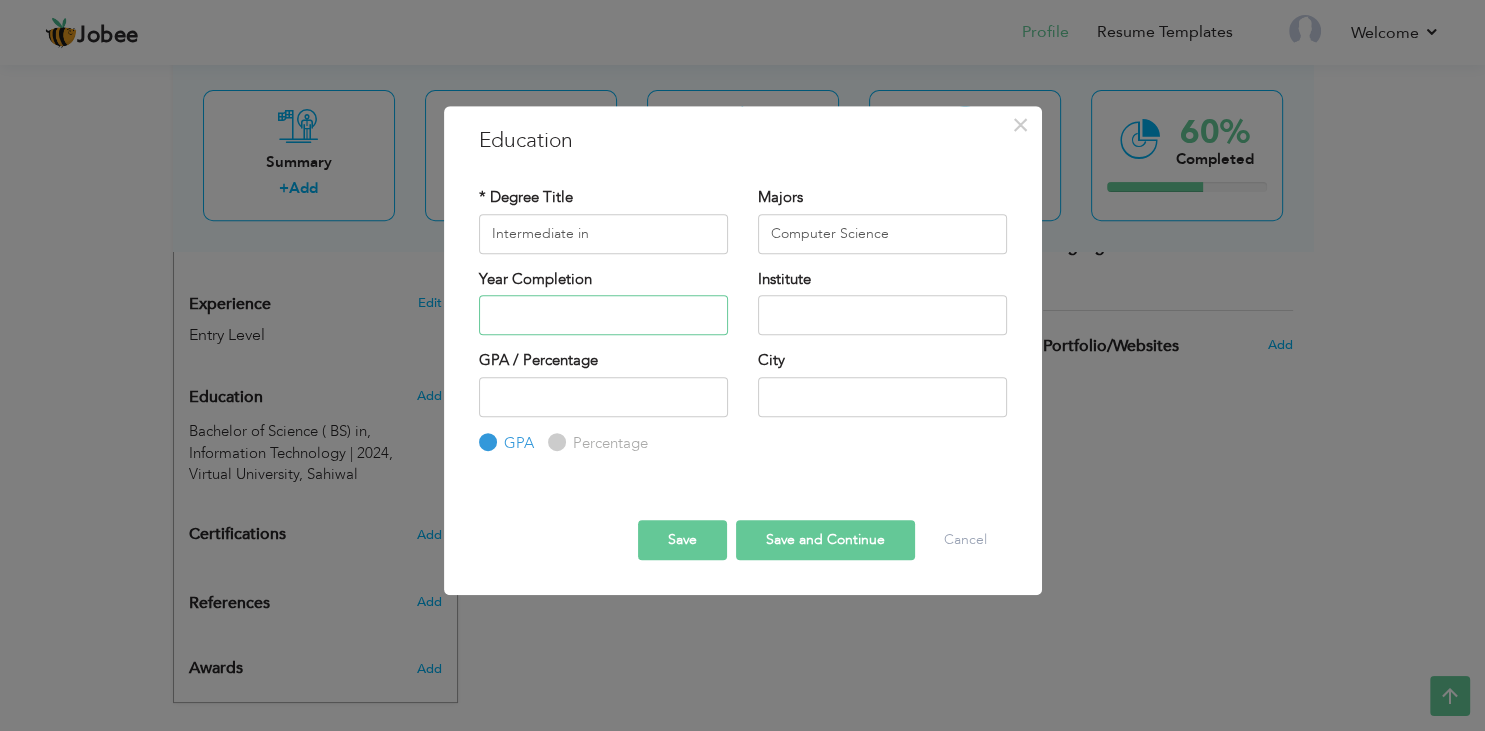 click at bounding box center [603, 315] 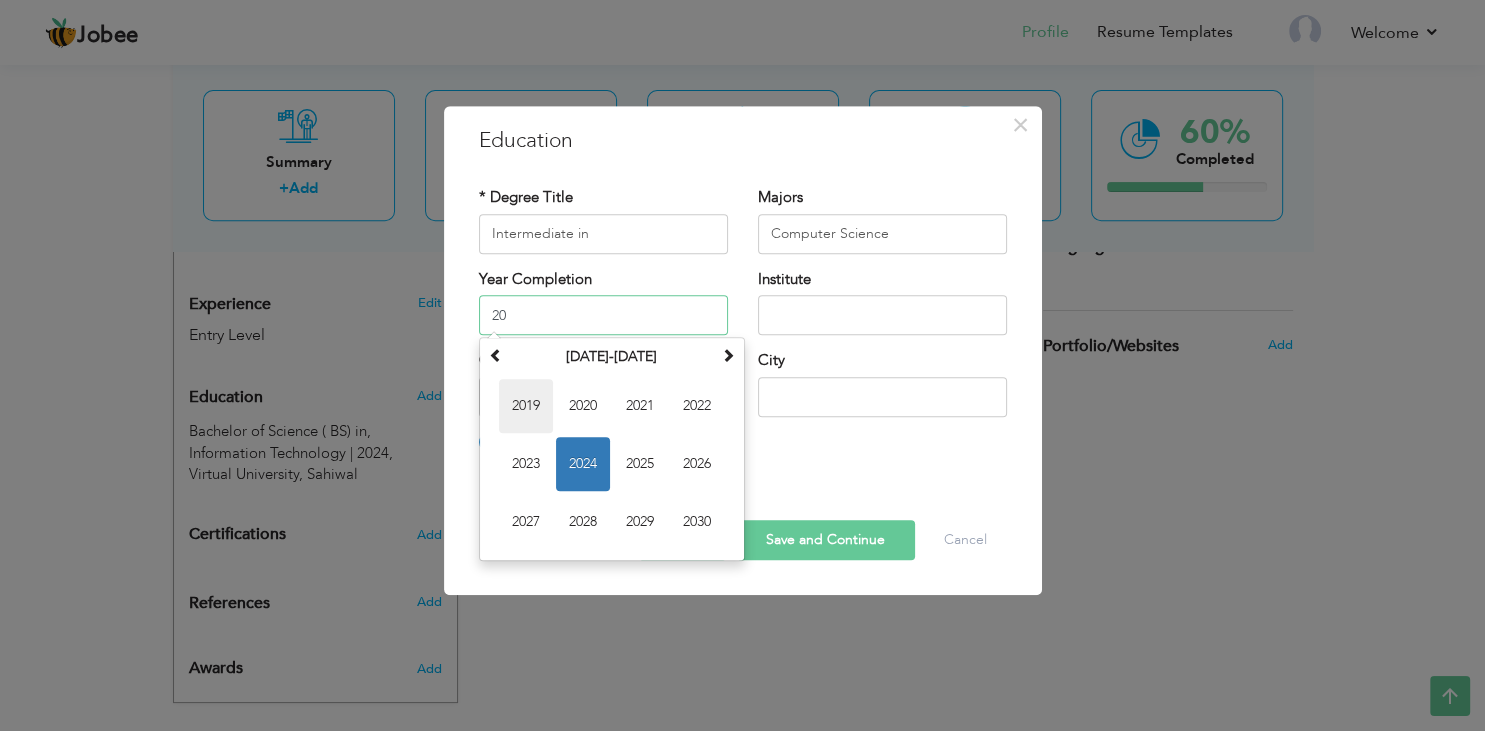 click on "2019" at bounding box center (526, 406) 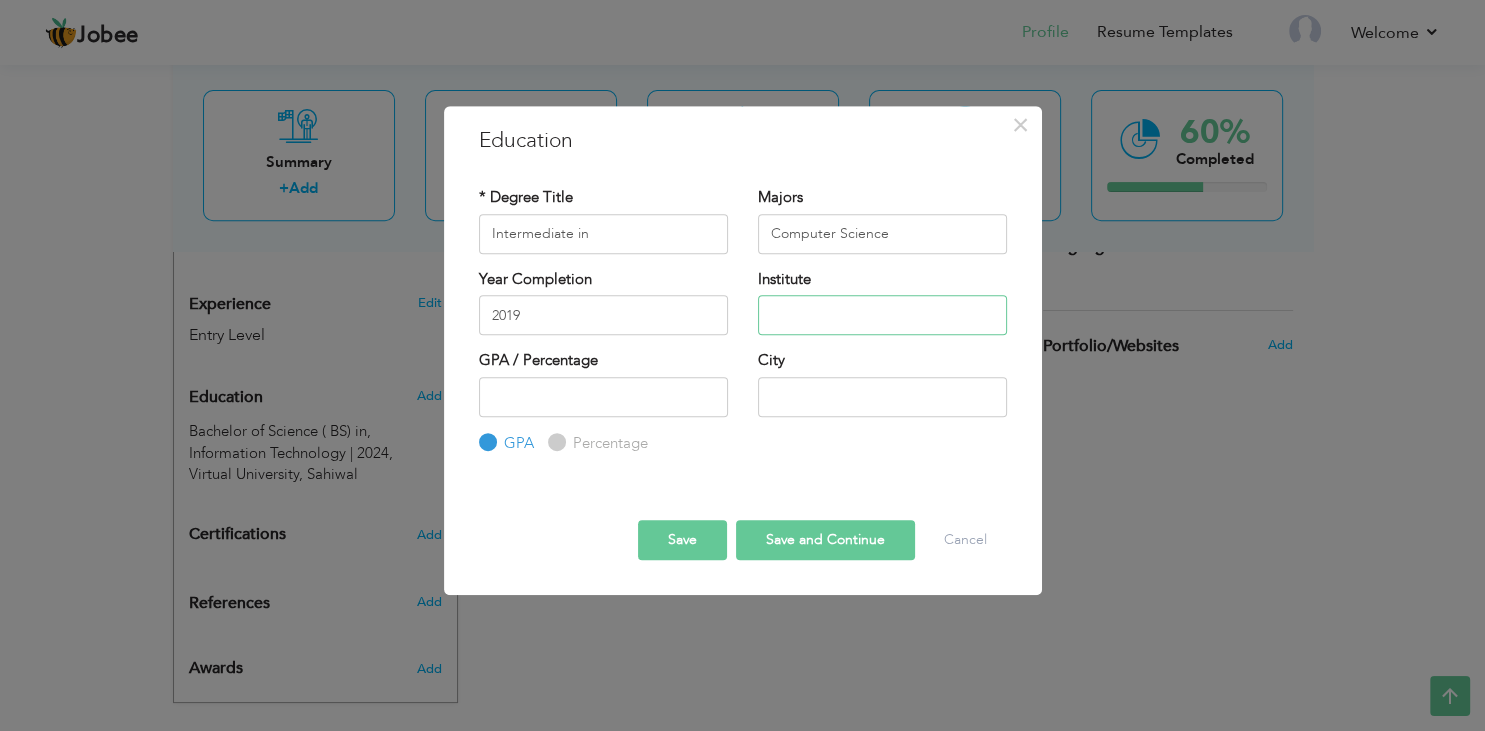 click at bounding box center [882, 315] 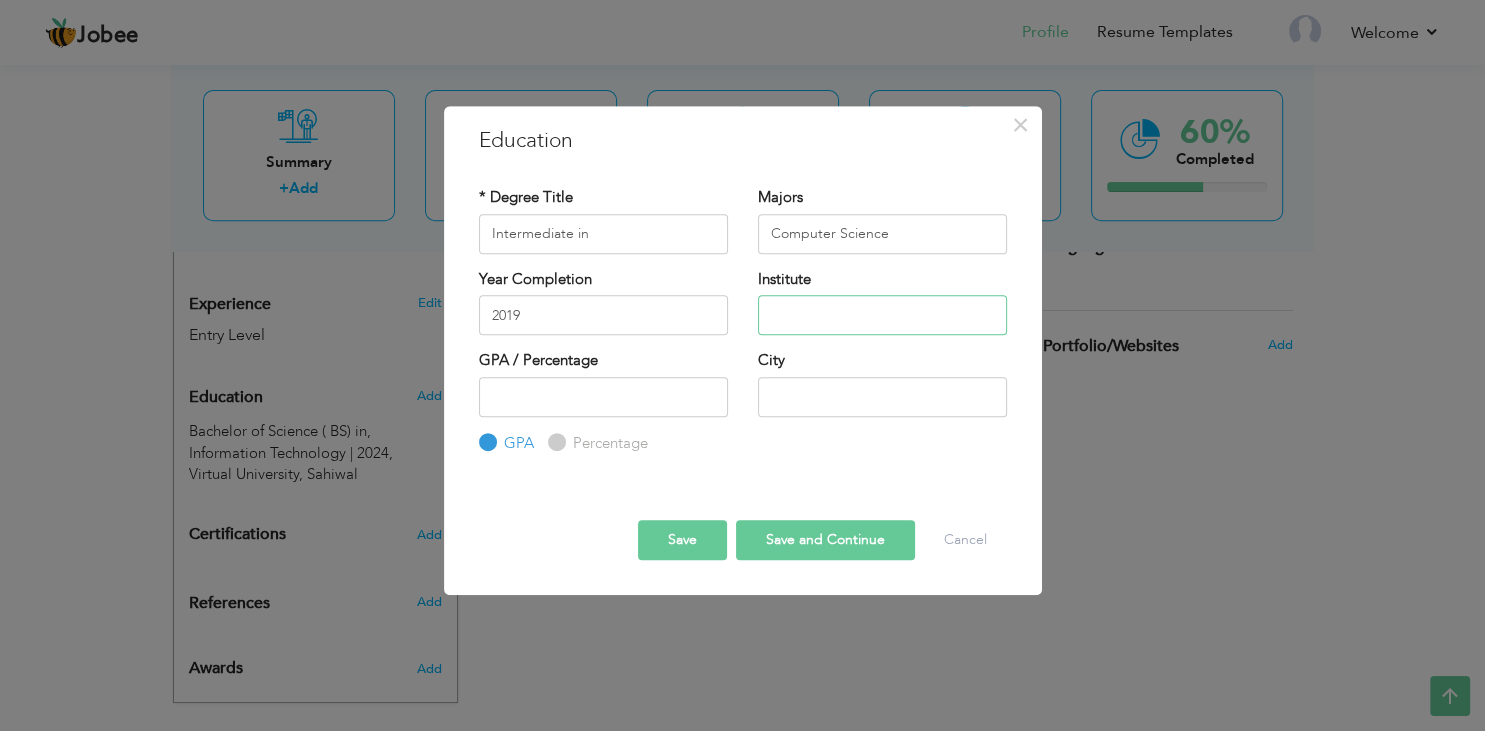 click at bounding box center [882, 315] 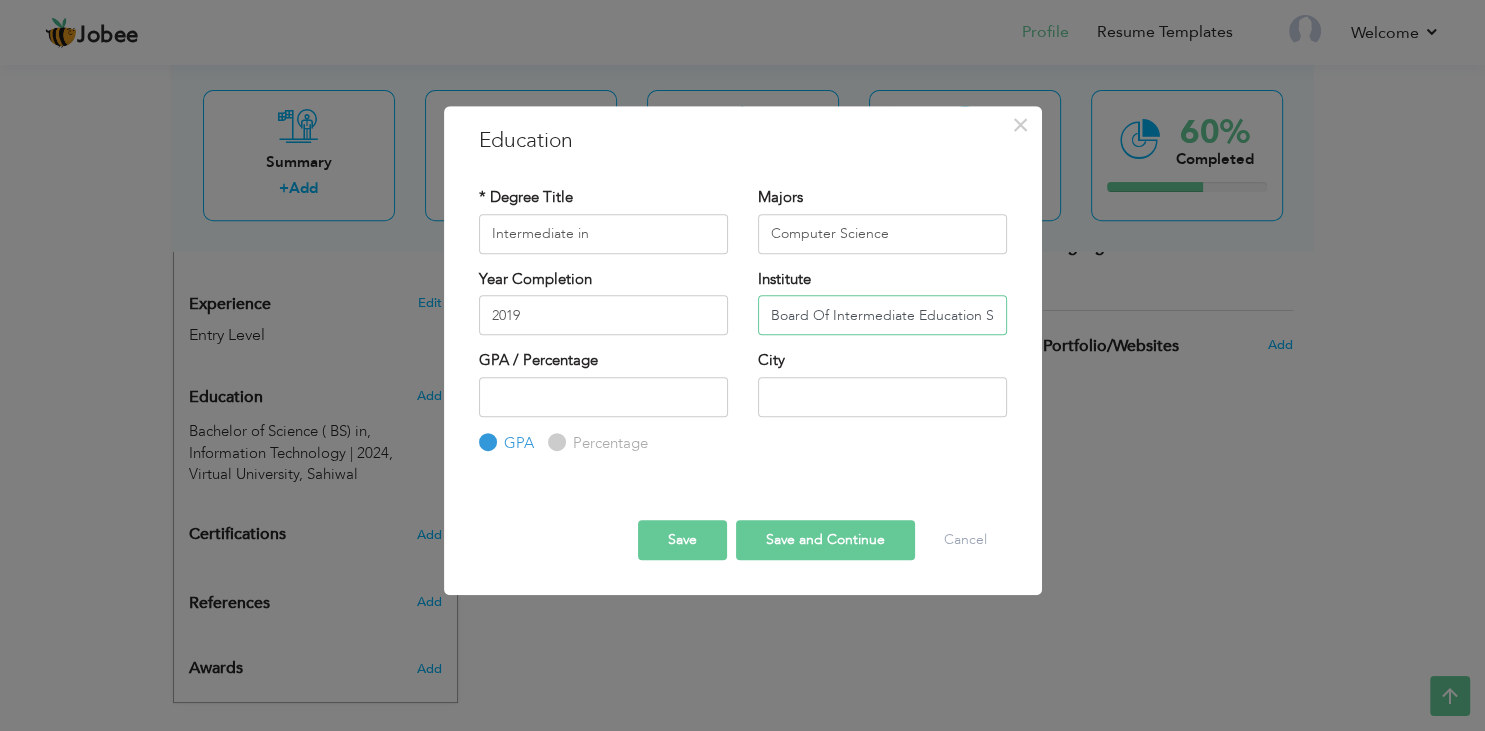 scroll, scrollTop: 0, scrollLeft: 38, axis: horizontal 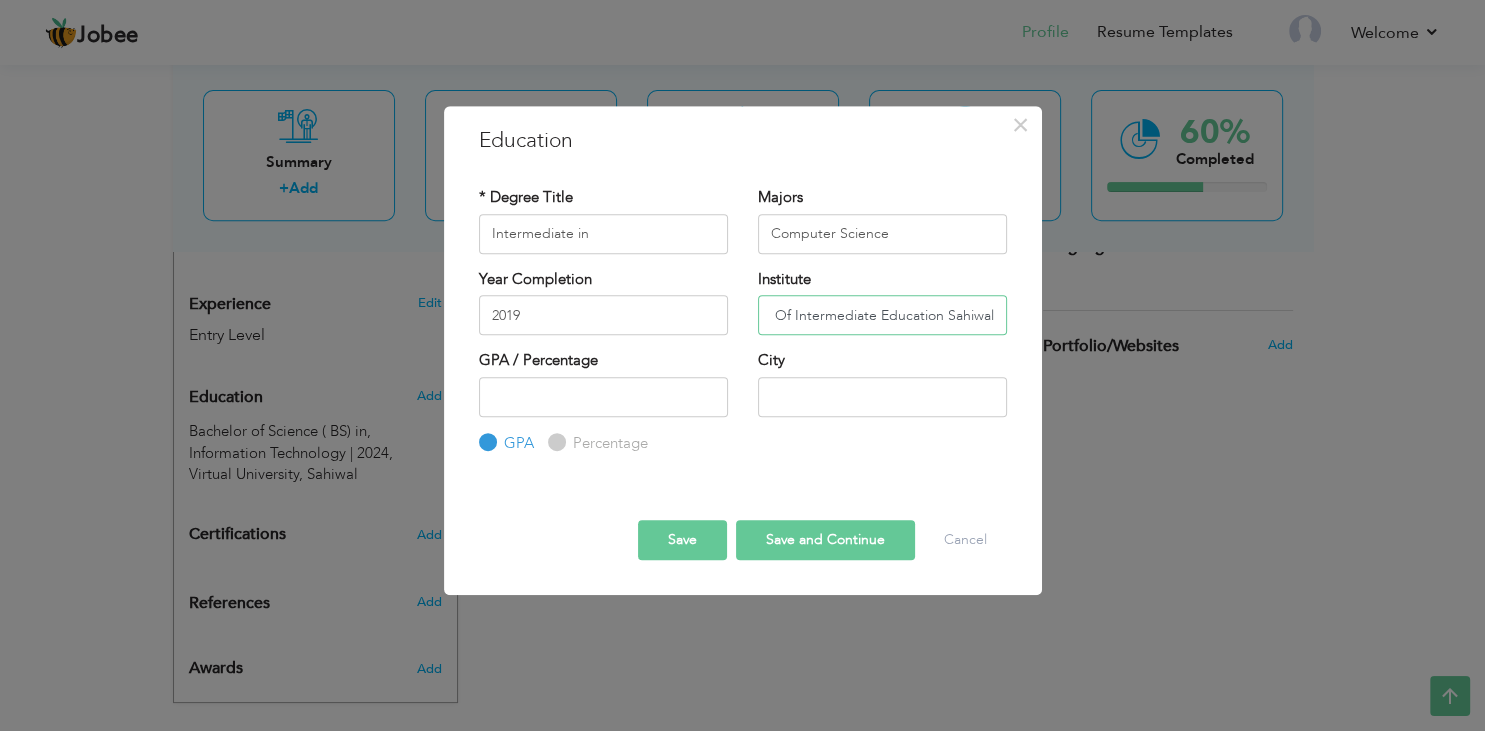 type on "Board Of Intermediate Education Sahiwal" 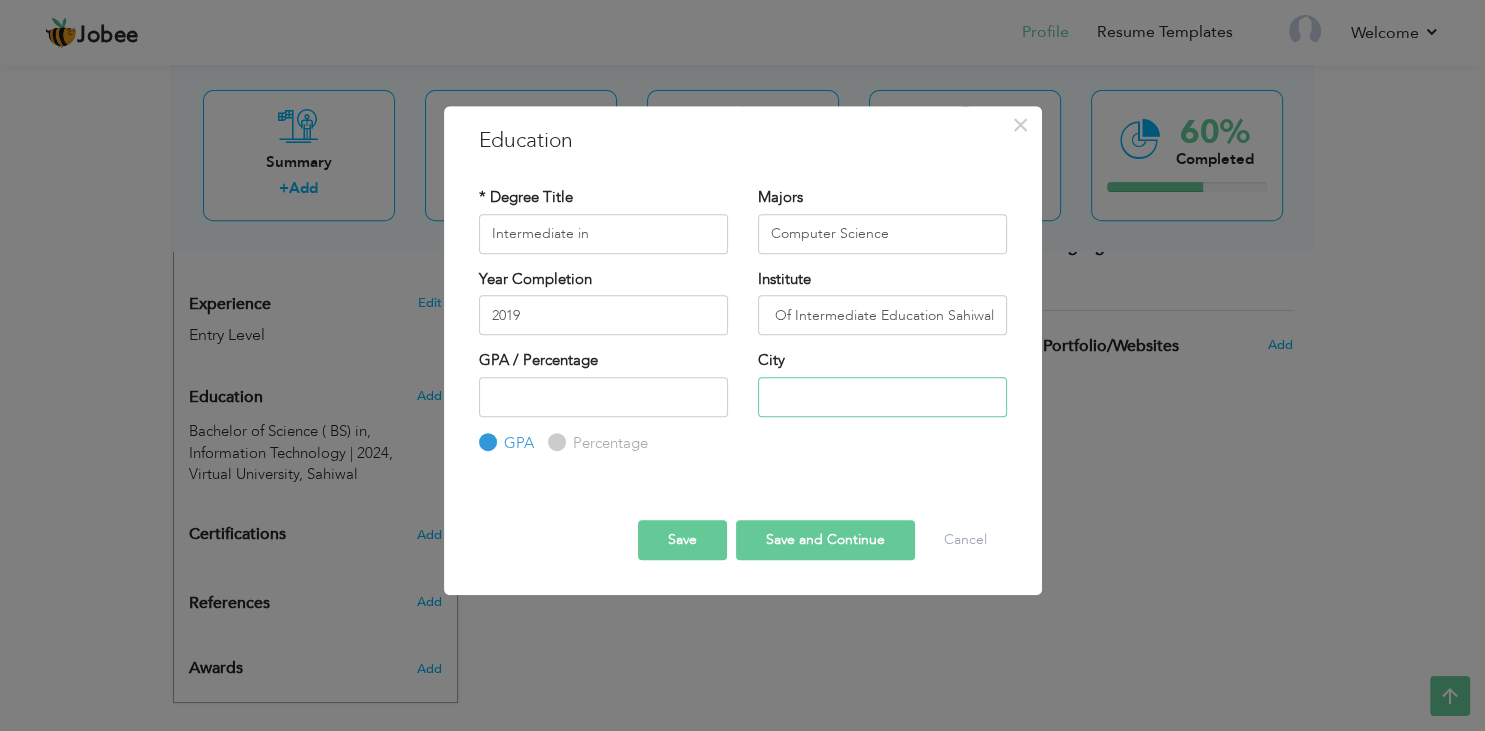 click at bounding box center [882, 397] 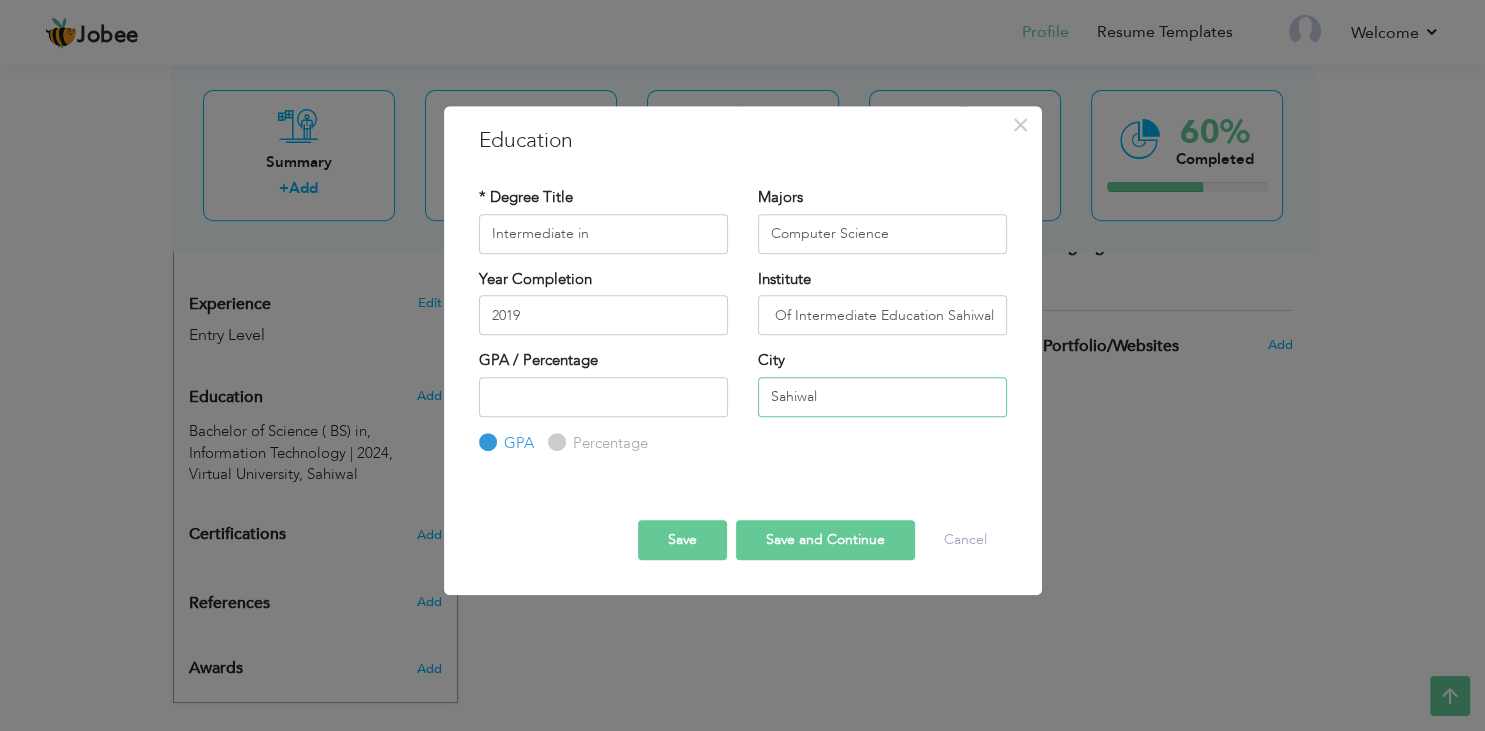 type on "Sahiwal" 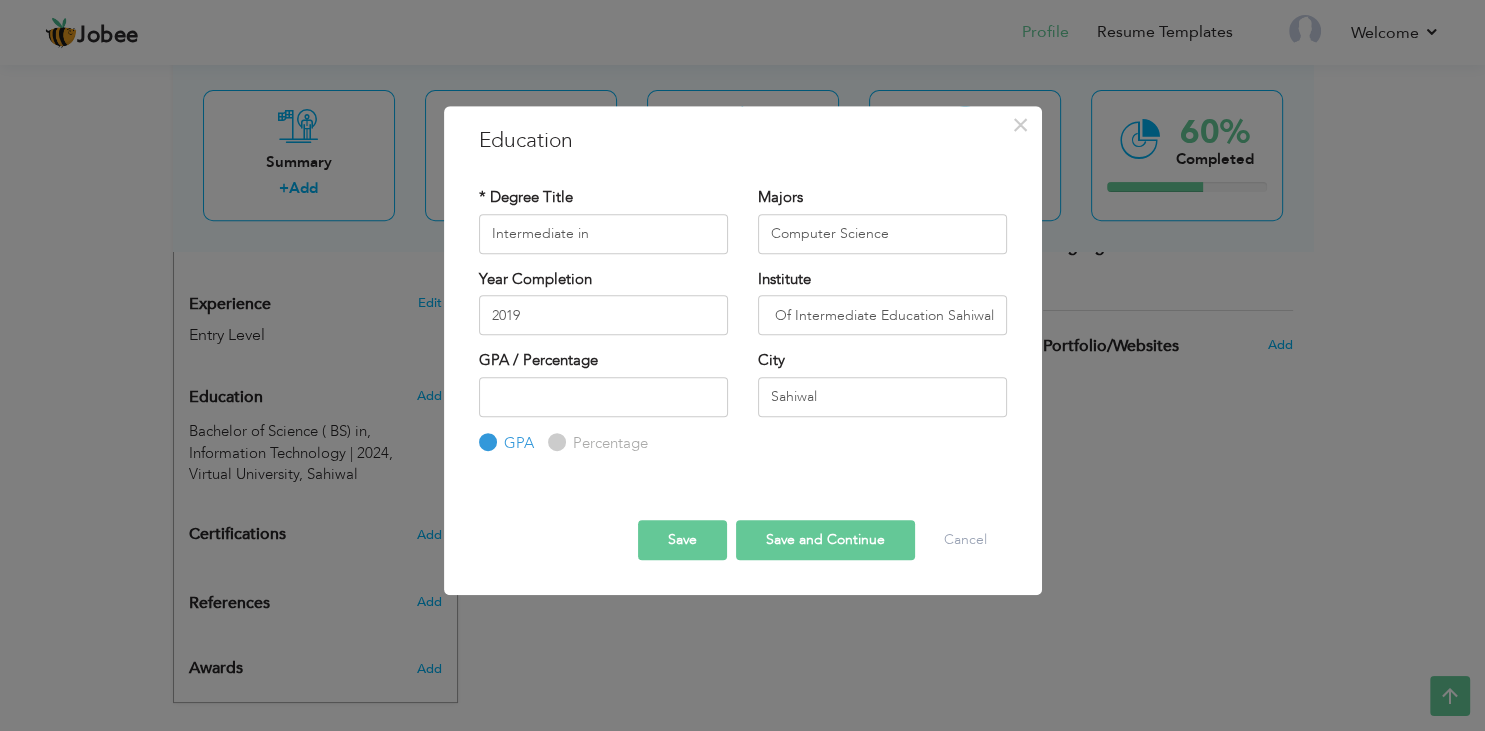click on "Percentage" at bounding box center [554, 442] 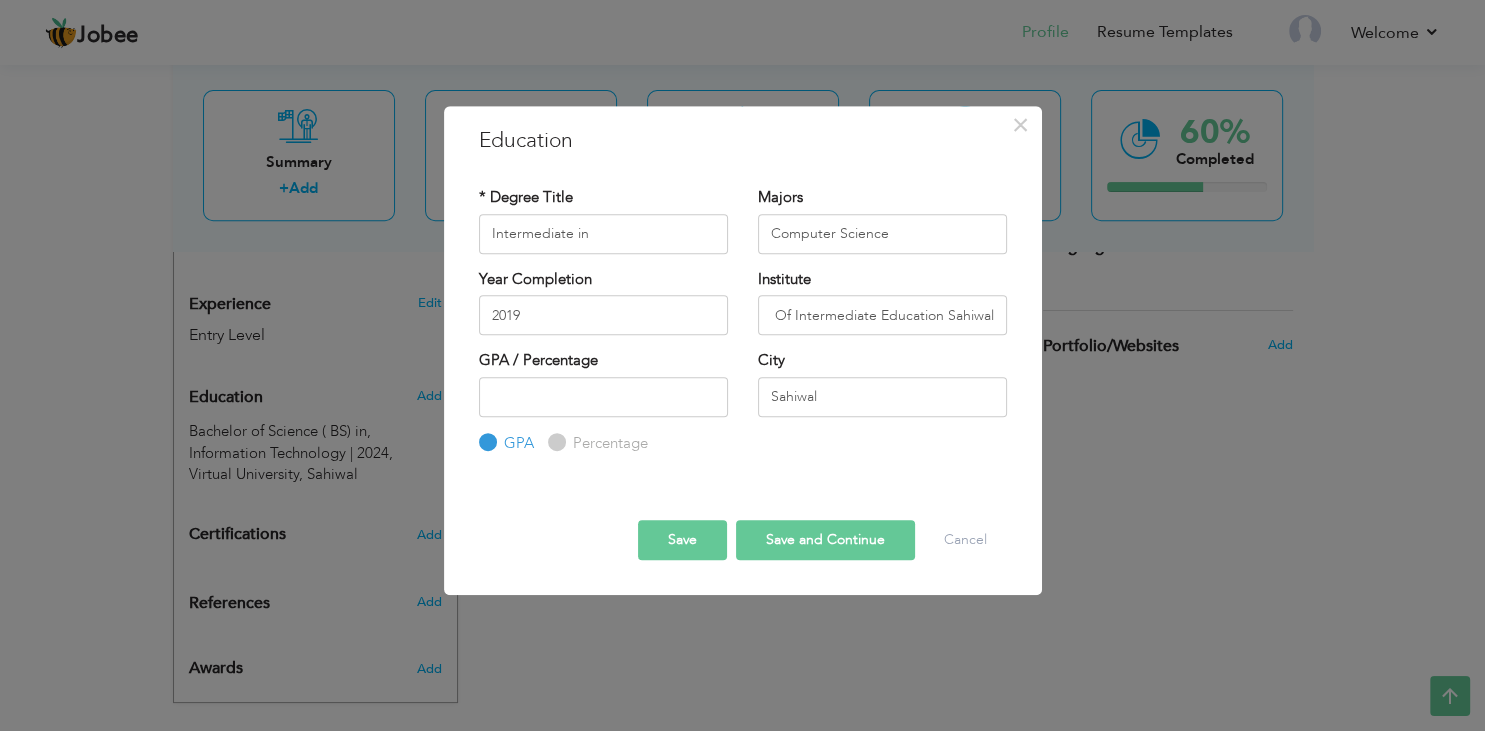 radio on "true" 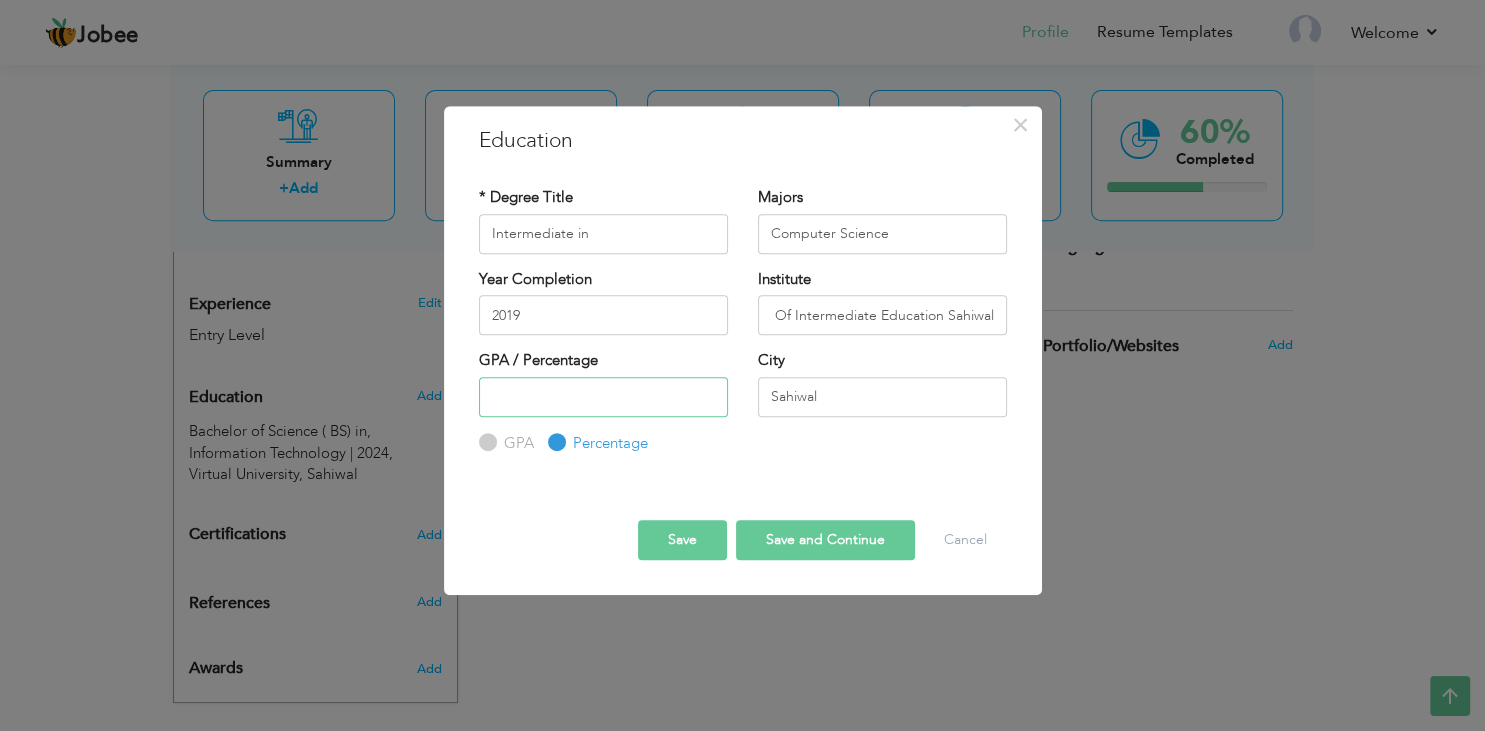 click at bounding box center [603, 397] 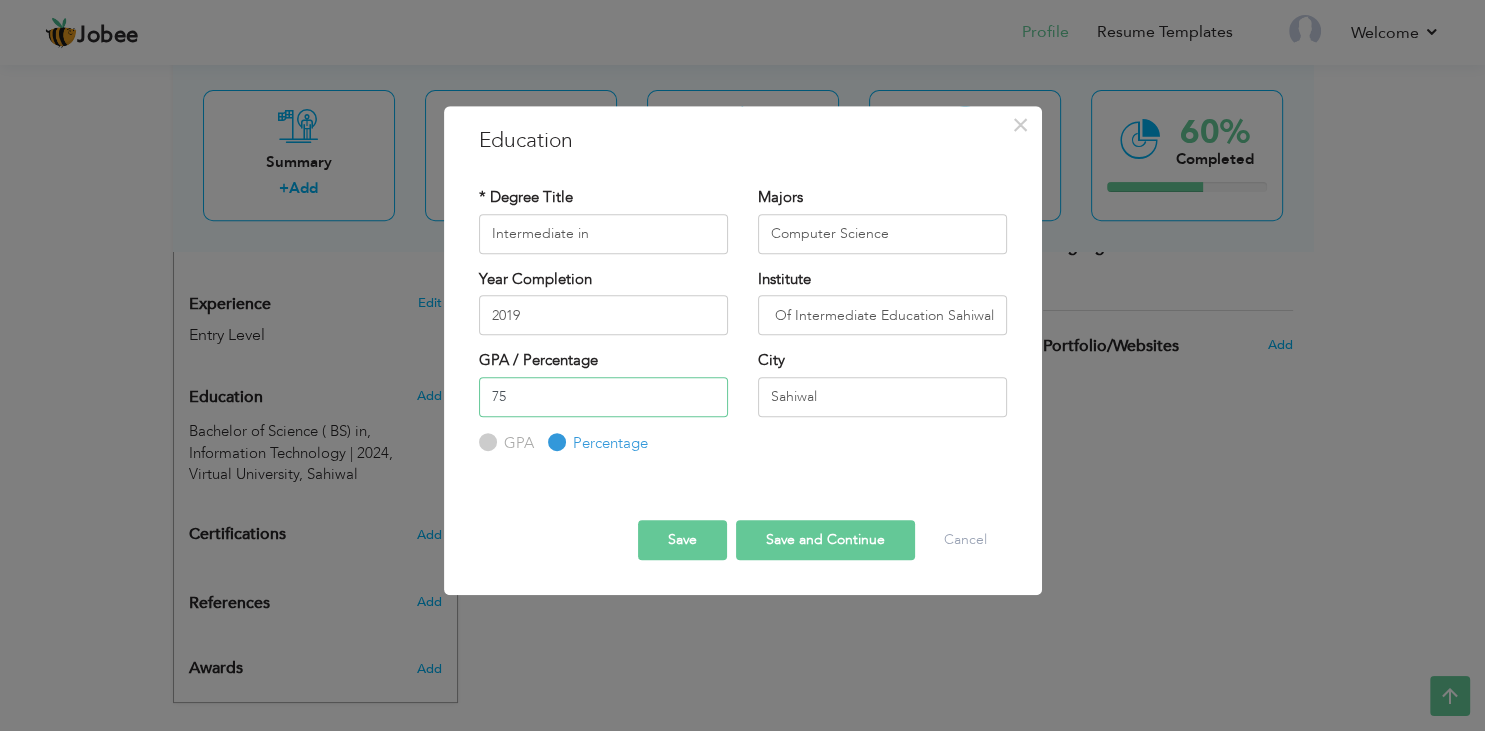 type on "75" 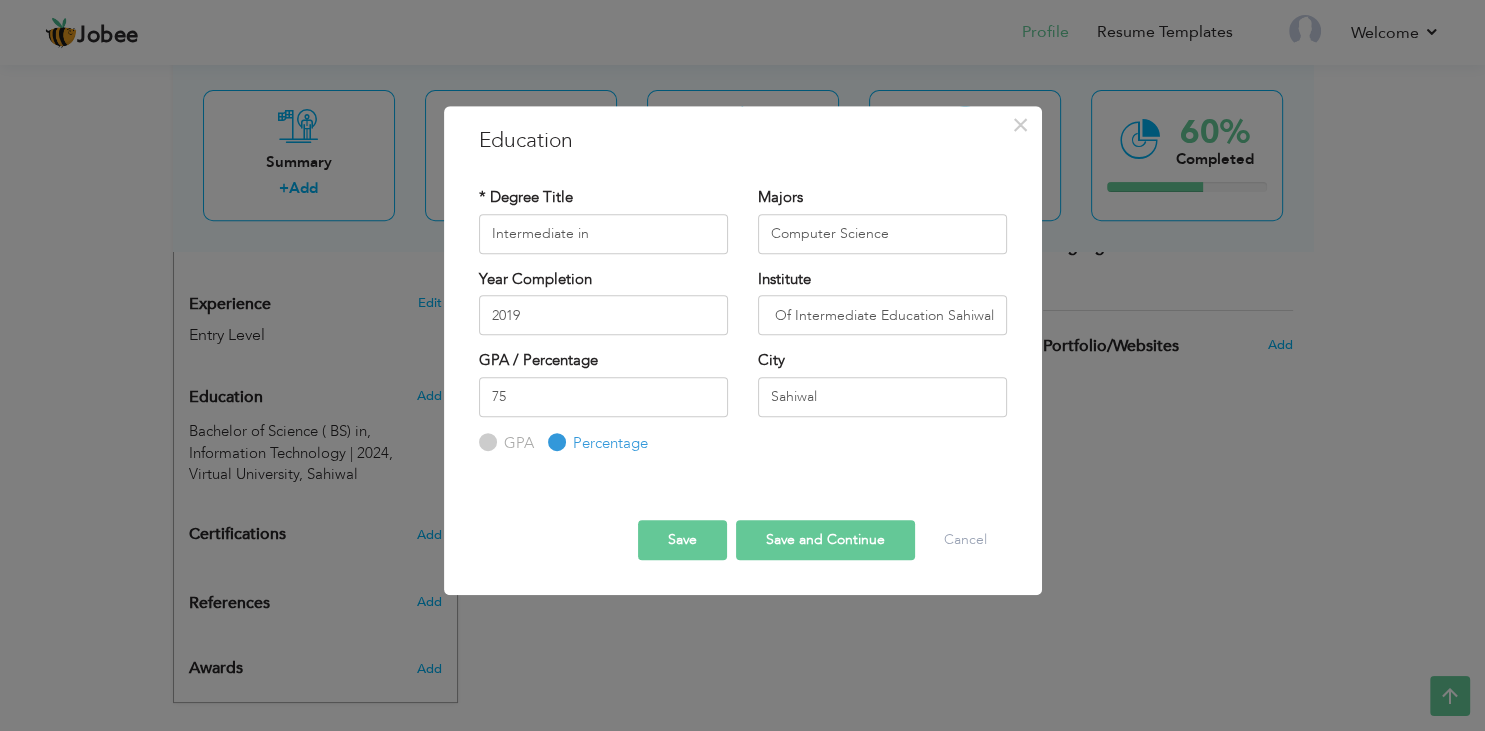 click on "Save" at bounding box center [682, 540] 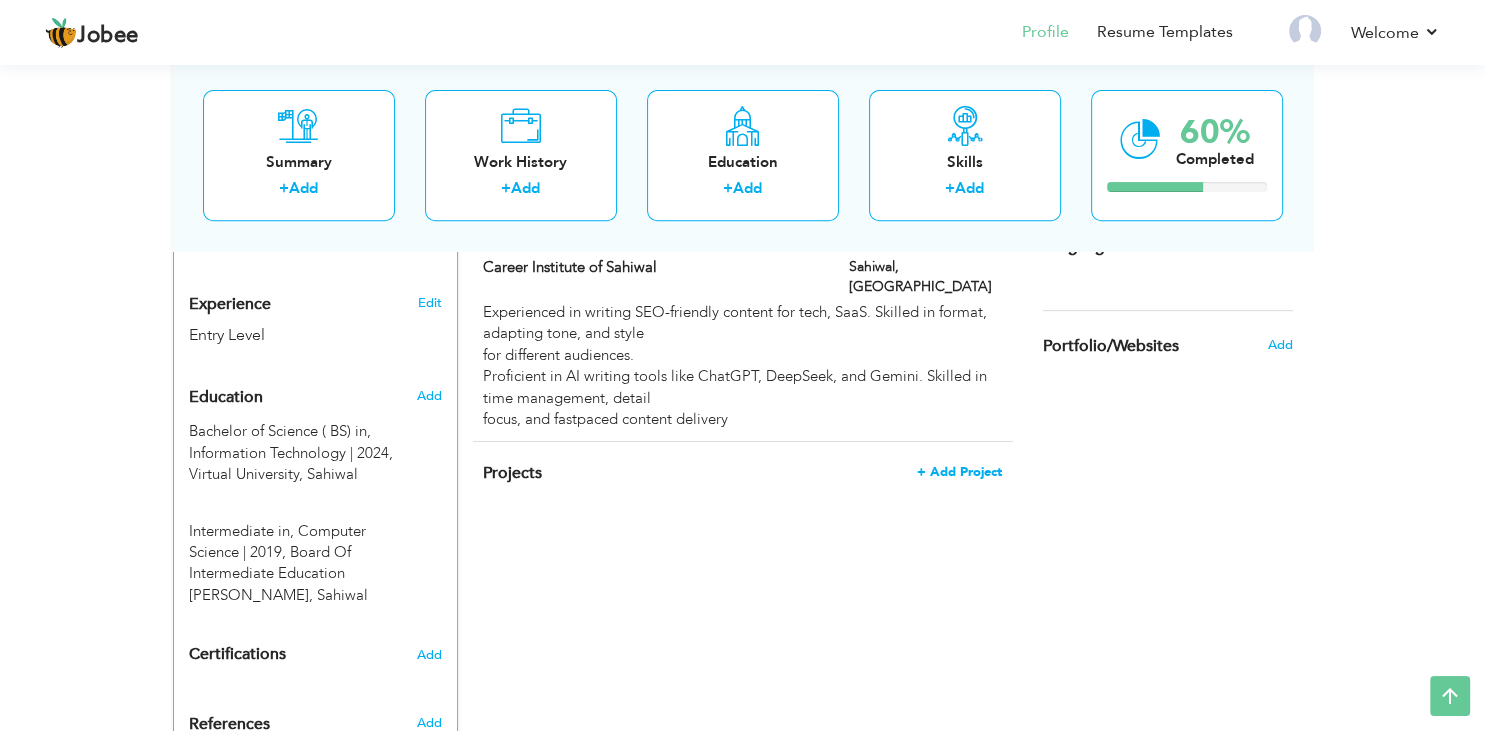 click on "+ Add Project" at bounding box center [959, 472] 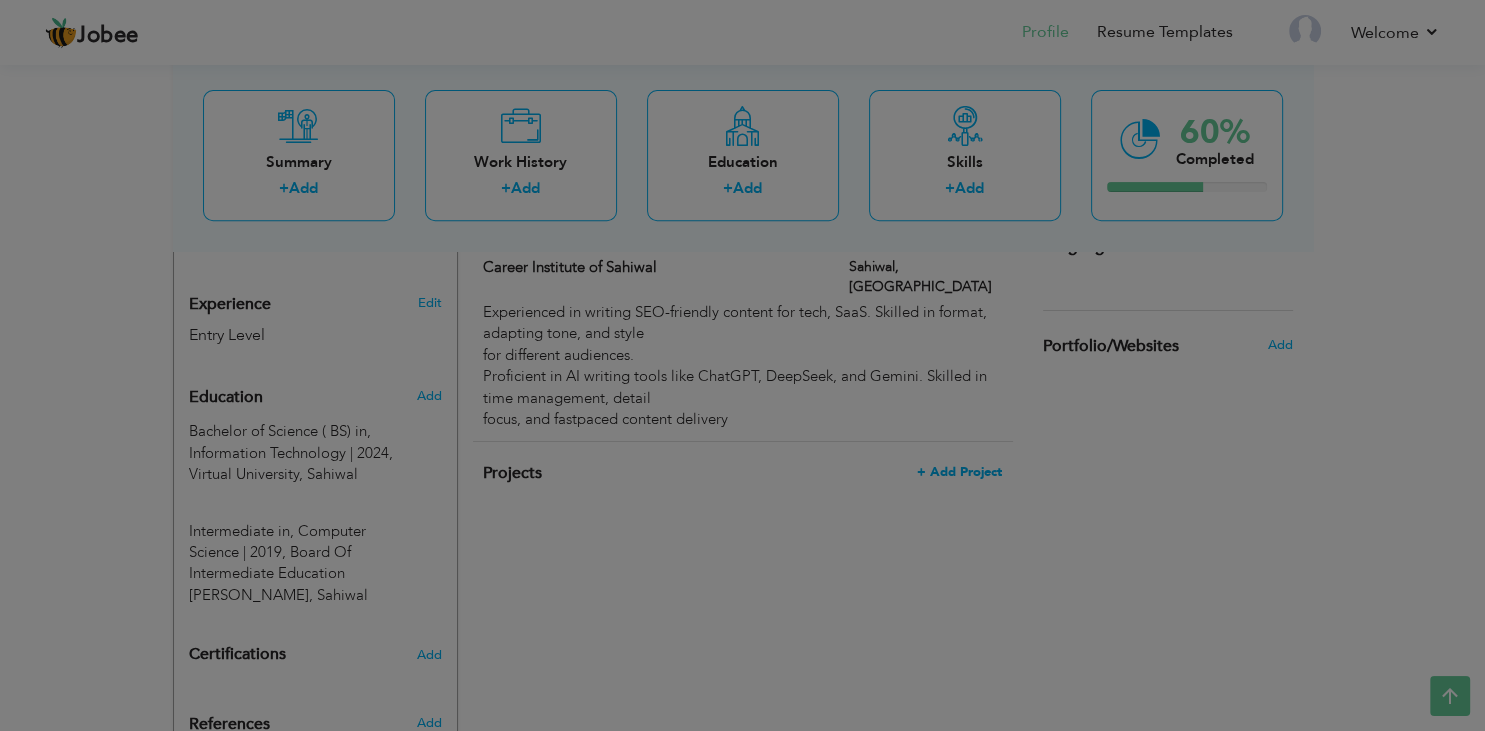 scroll, scrollTop: 0, scrollLeft: 0, axis: both 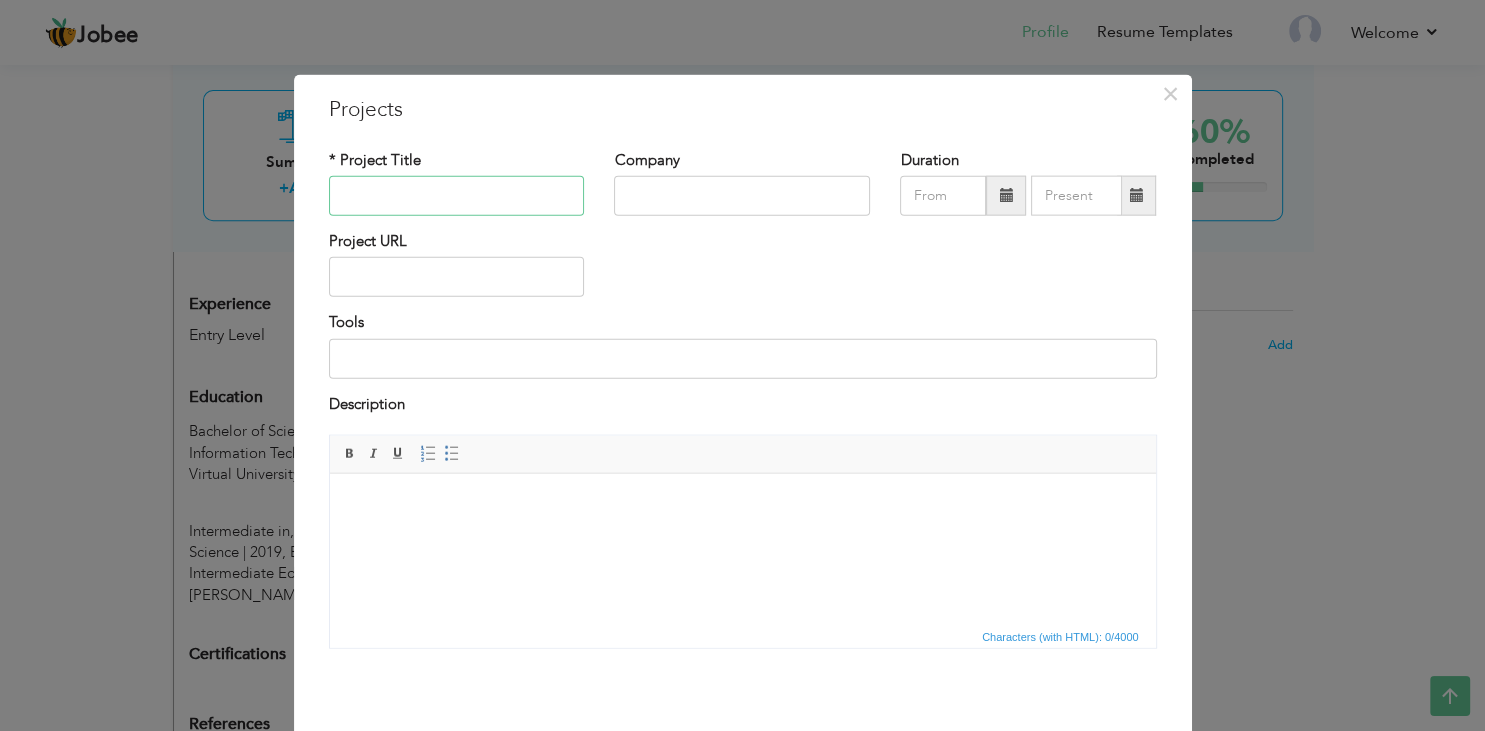click at bounding box center (457, 196) 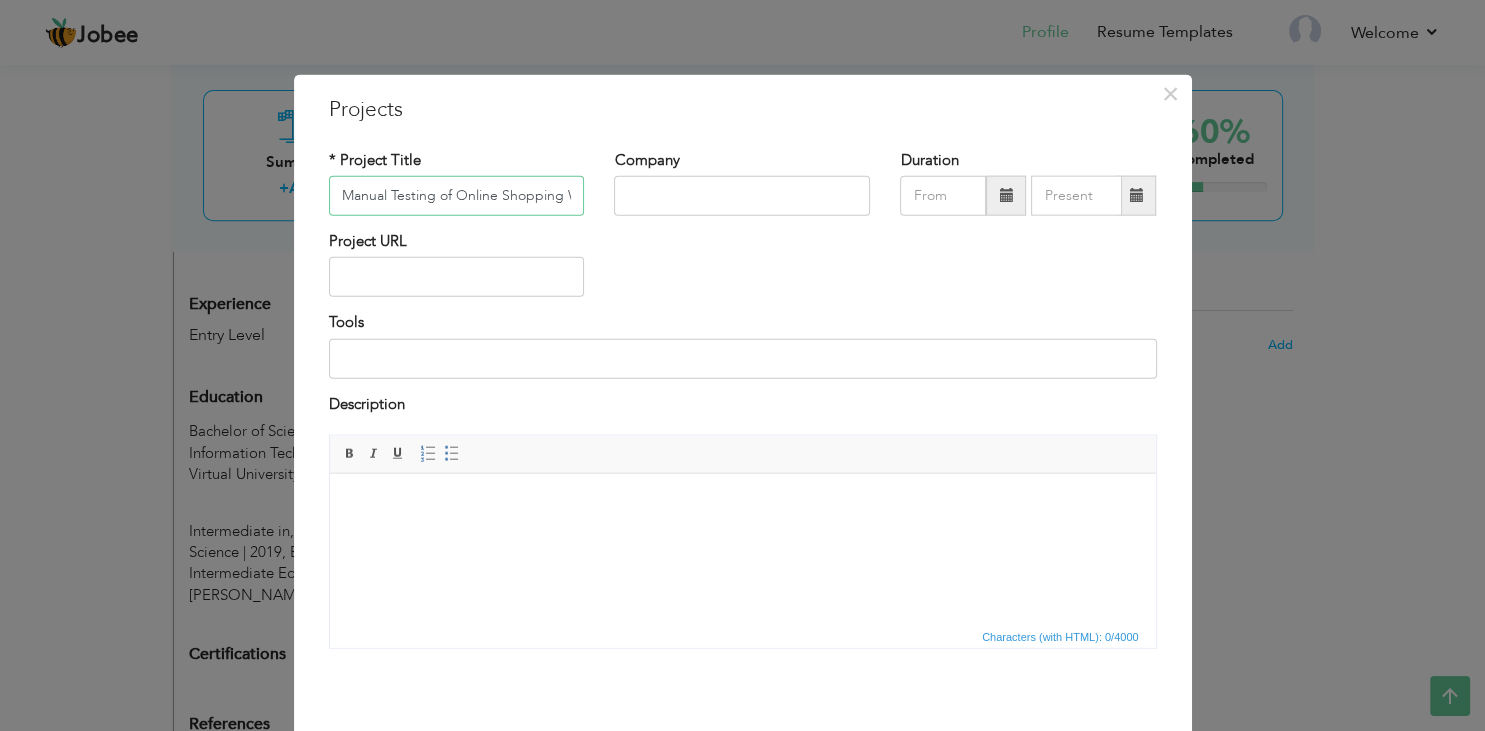 scroll, scrollTop: 0, scrollLeft: 98, axis: horizontal 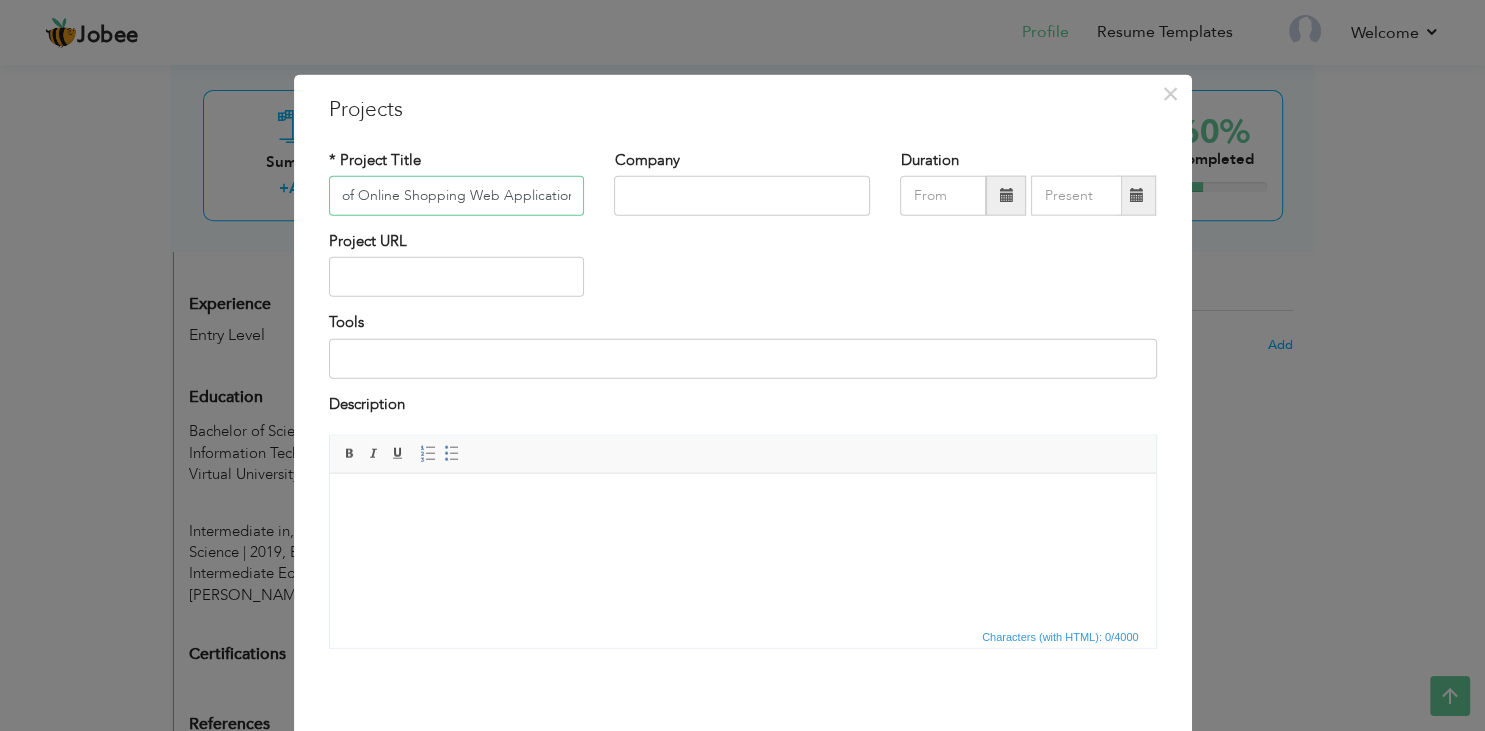 type on "Manual Testing of Online Shopping Web Application" 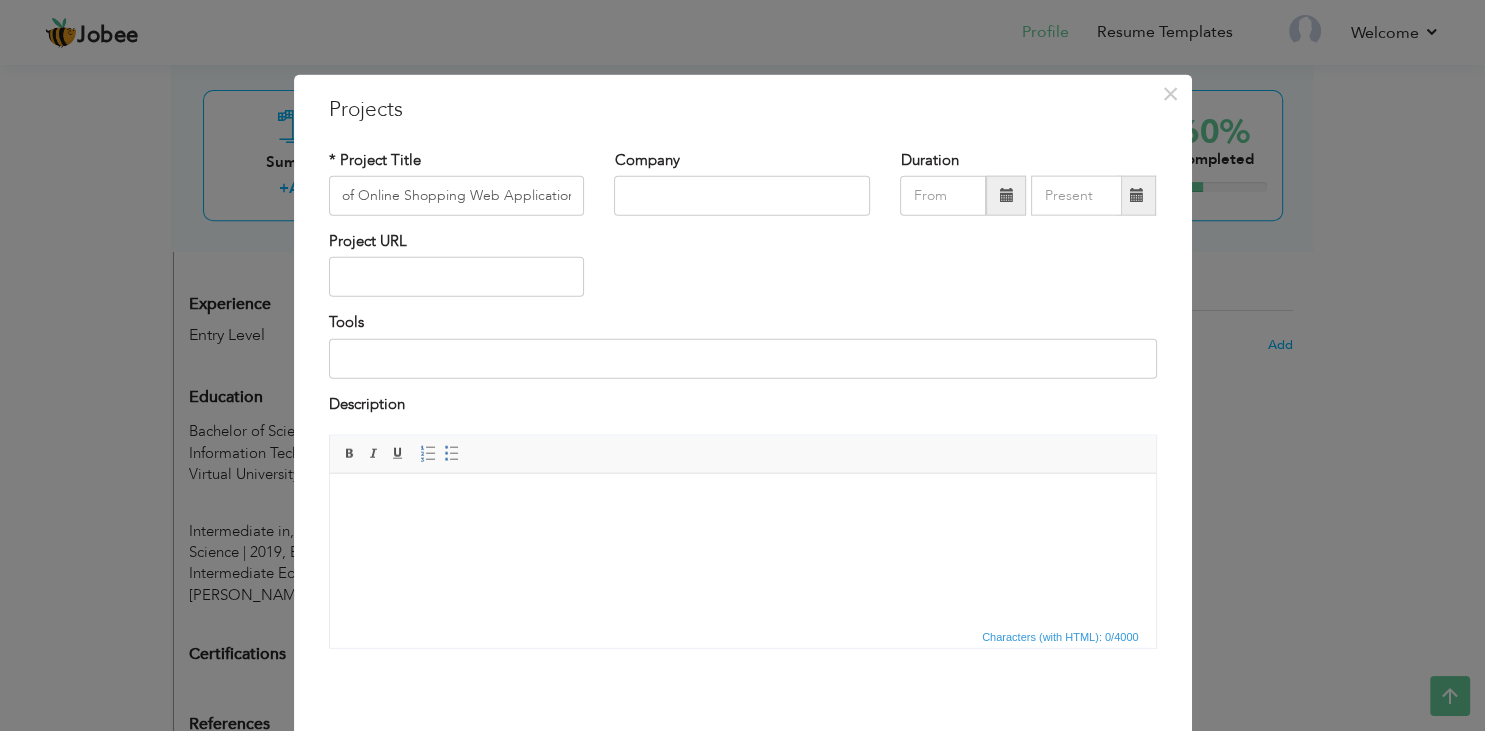 click at bounding box center (1006, 196) 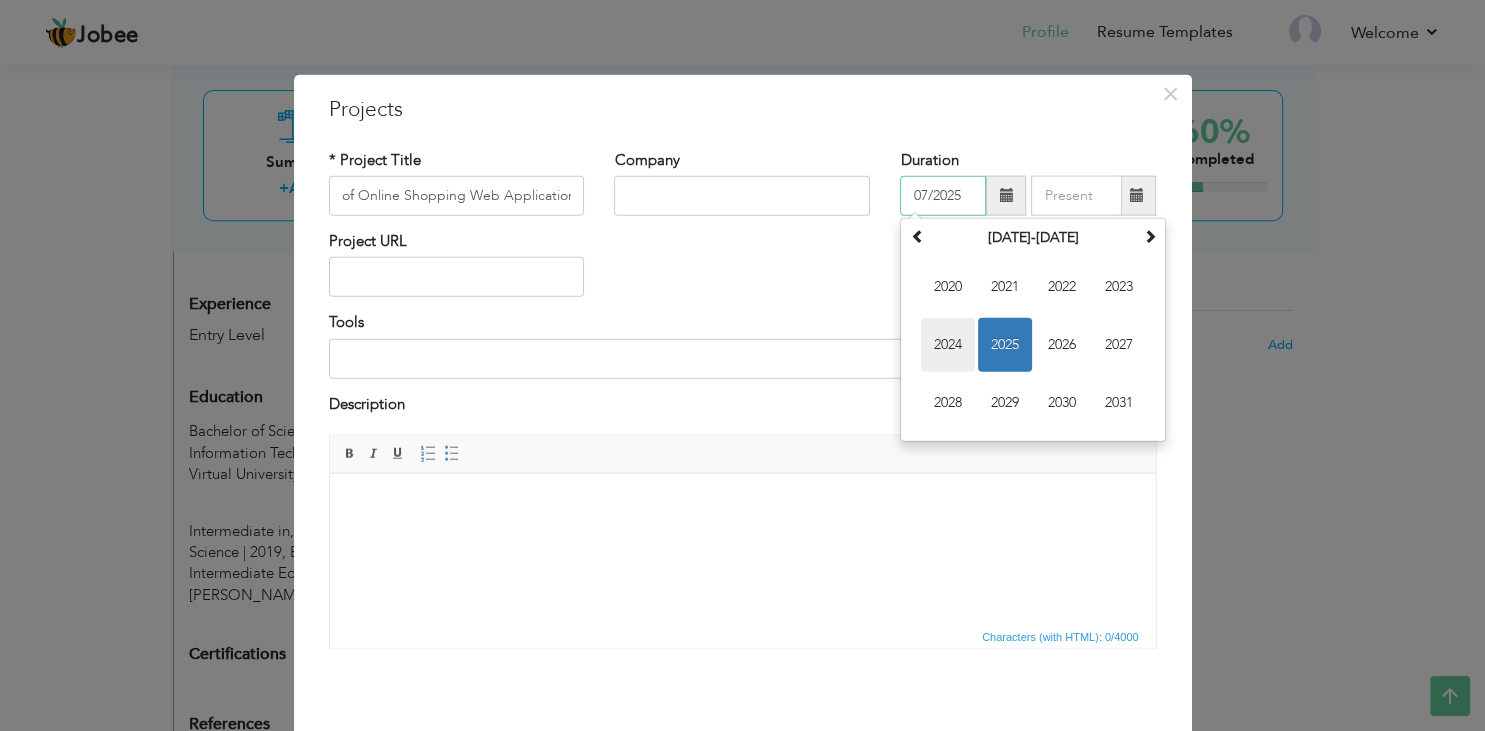 click on "2024" at bounding box center [948, 345] 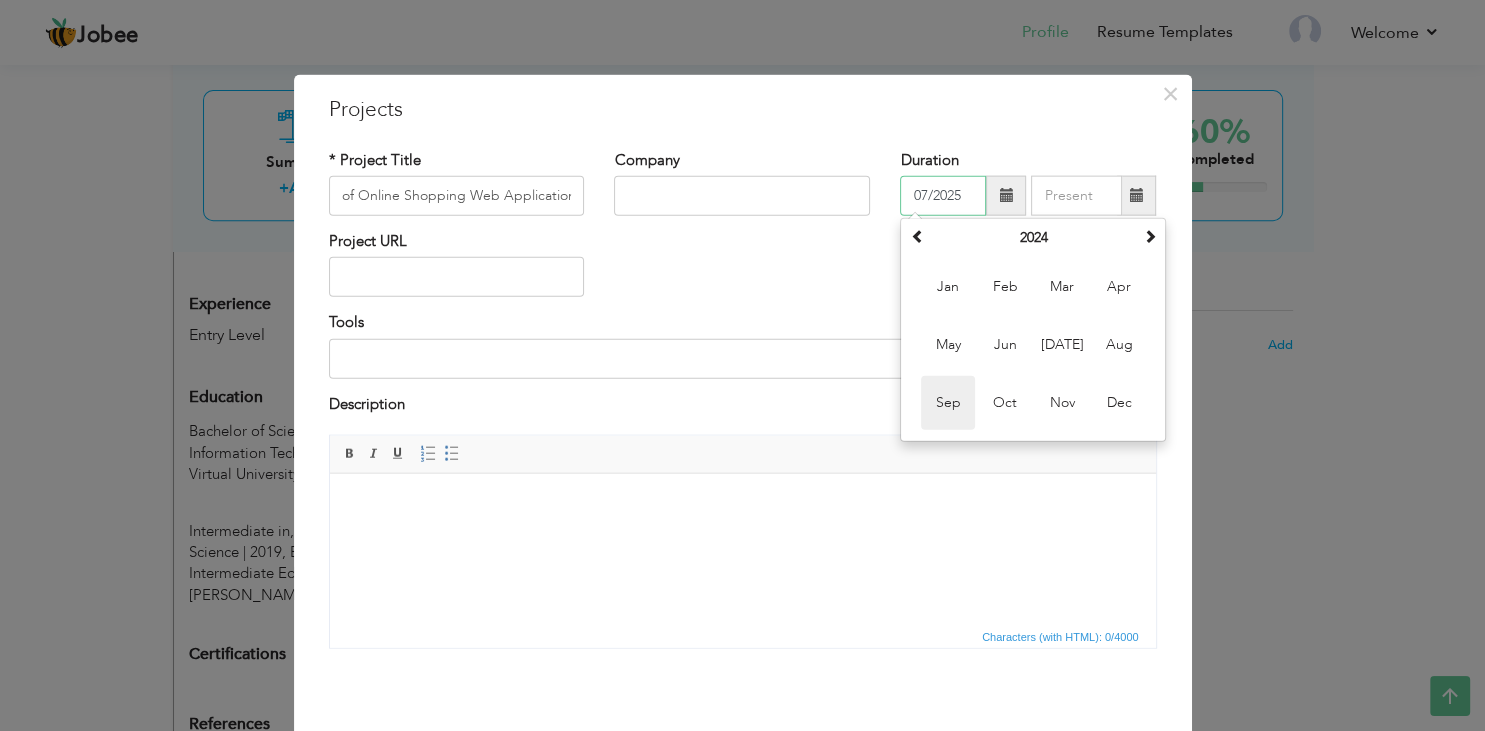 click on "Sep" at bounding box center (948, 403) 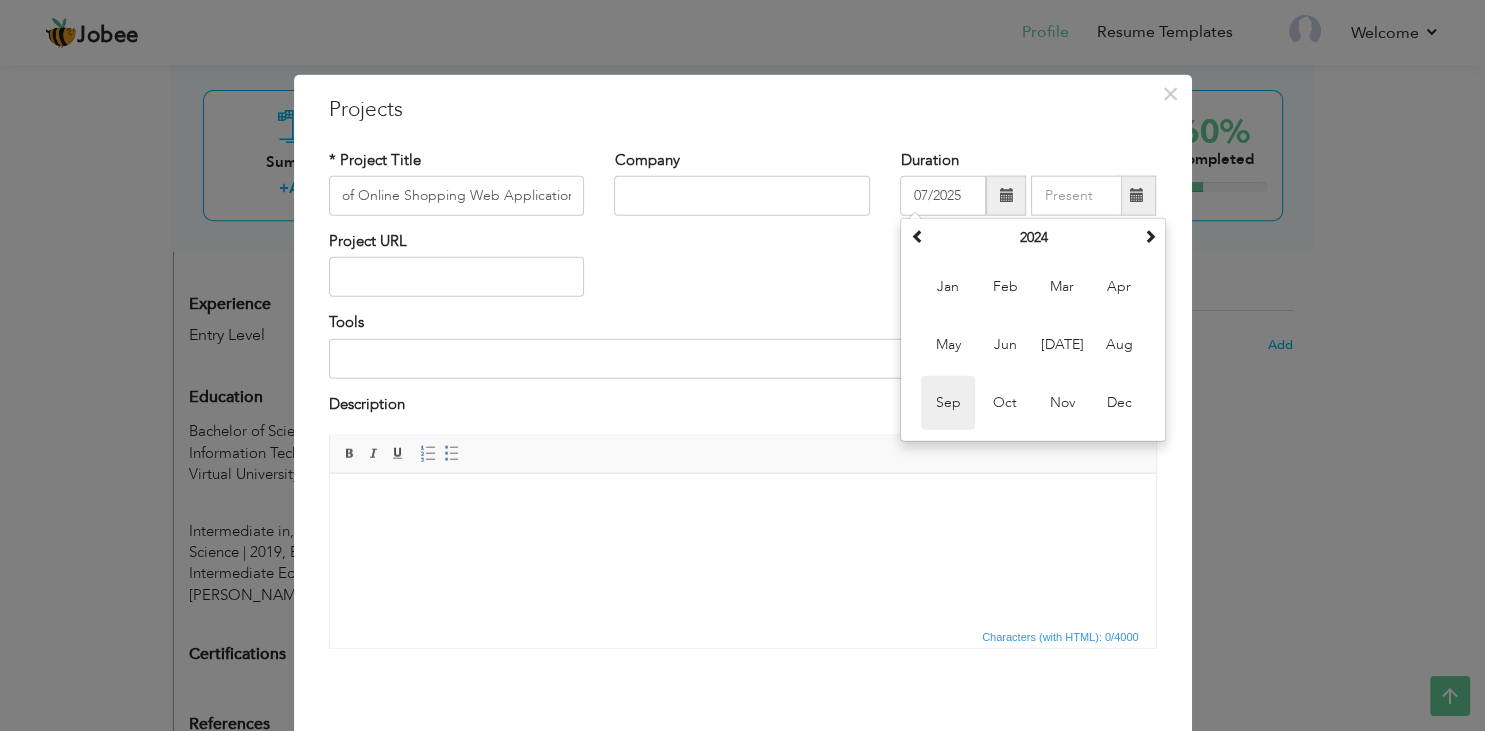 type on "09/2024" 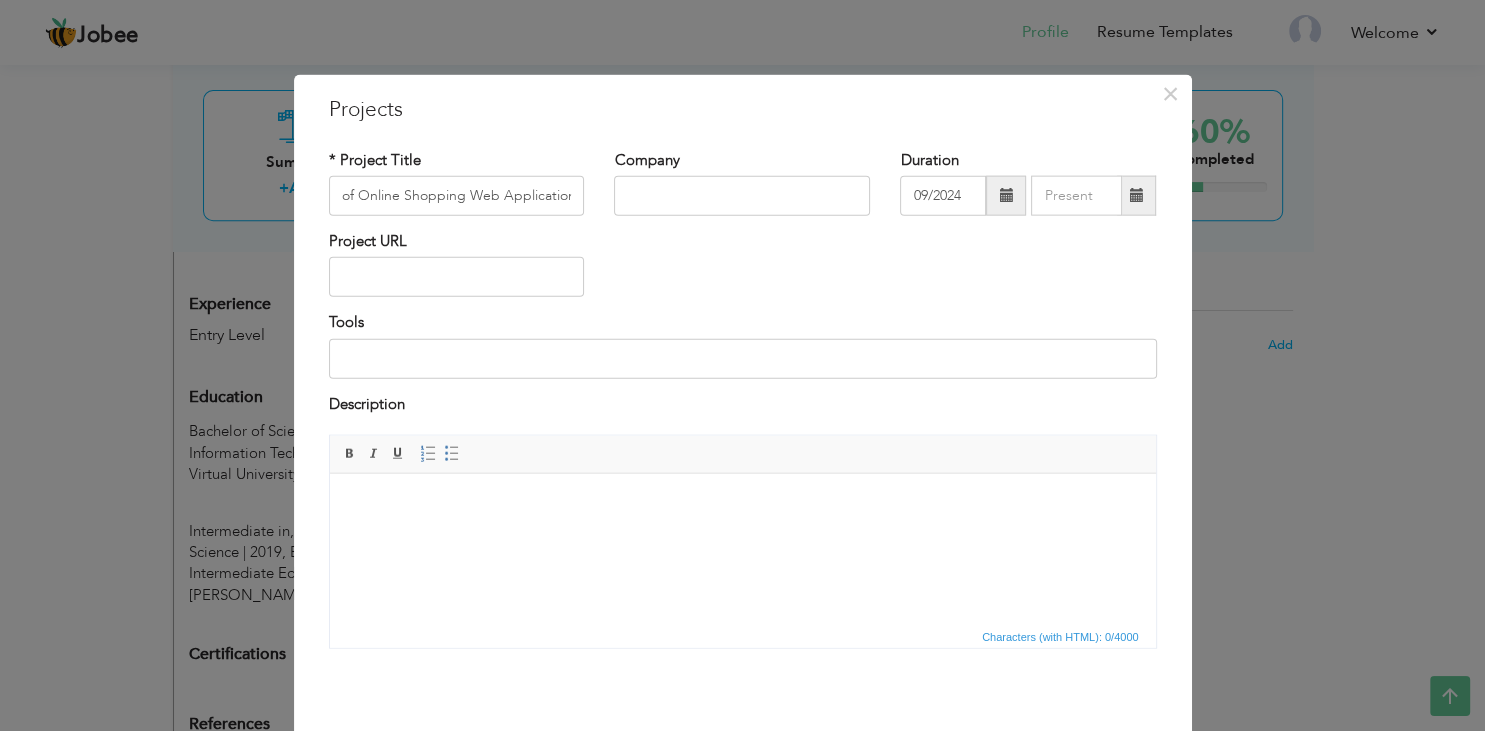click at bounding box center [1006, 195] 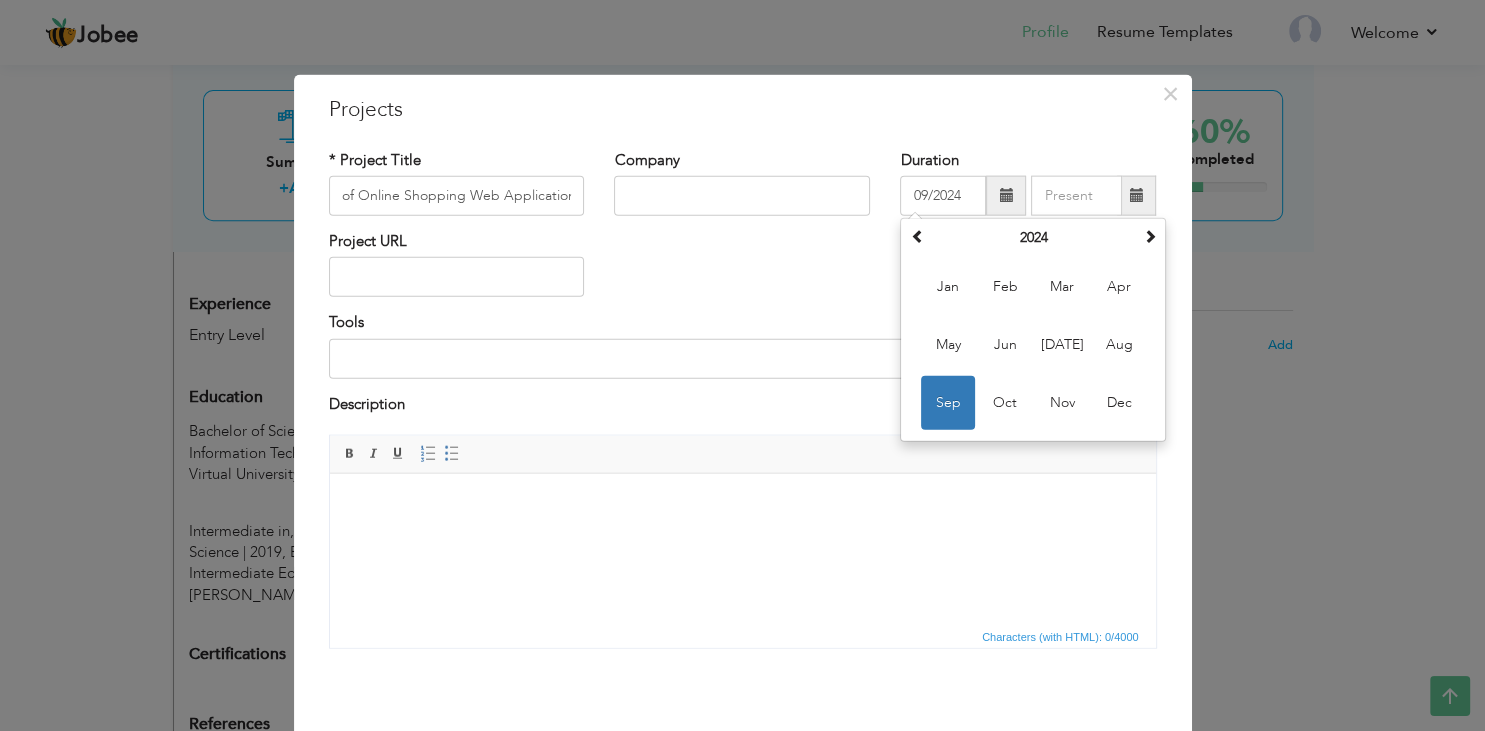 click on "Project URL" at bounding box center (743, 271) 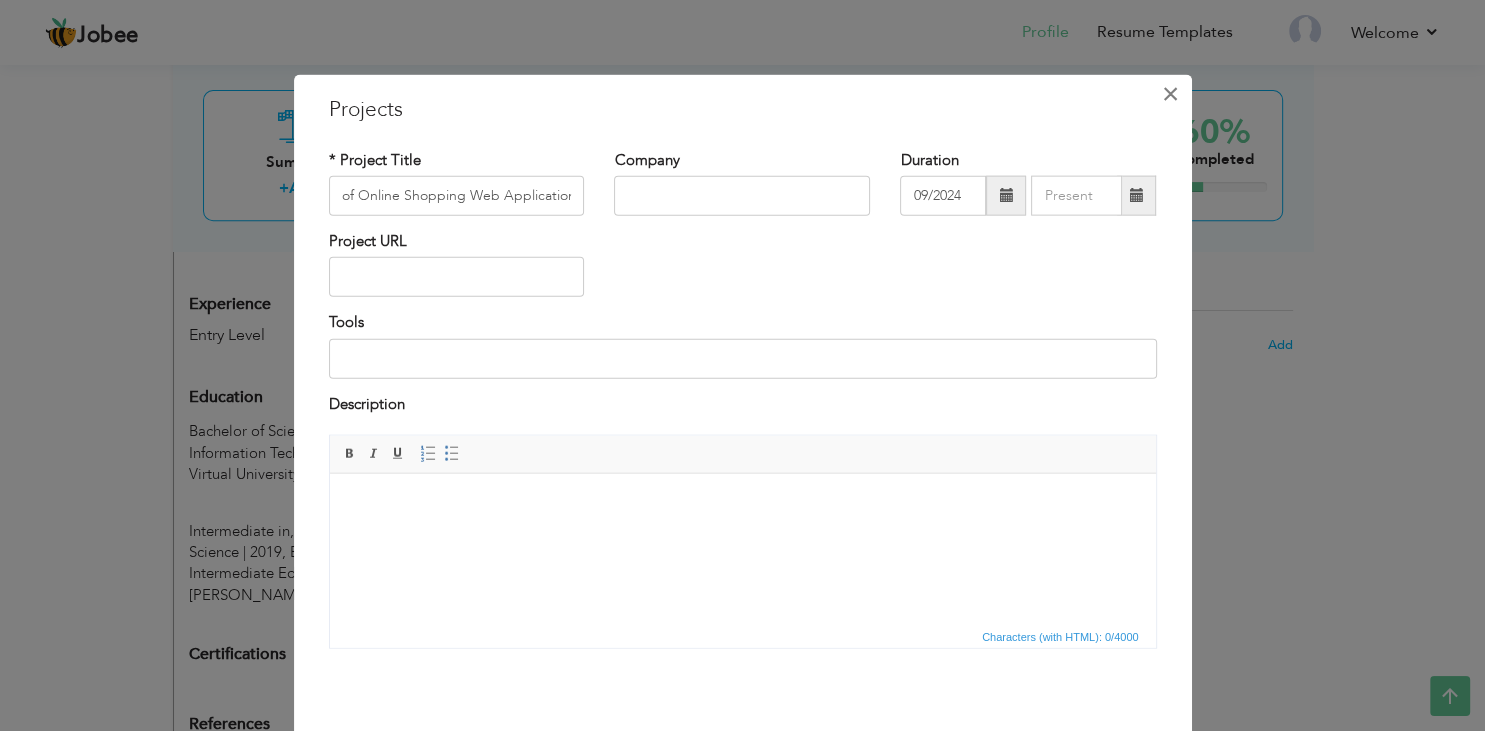 click on "×" at bounding box center (1170, 93) 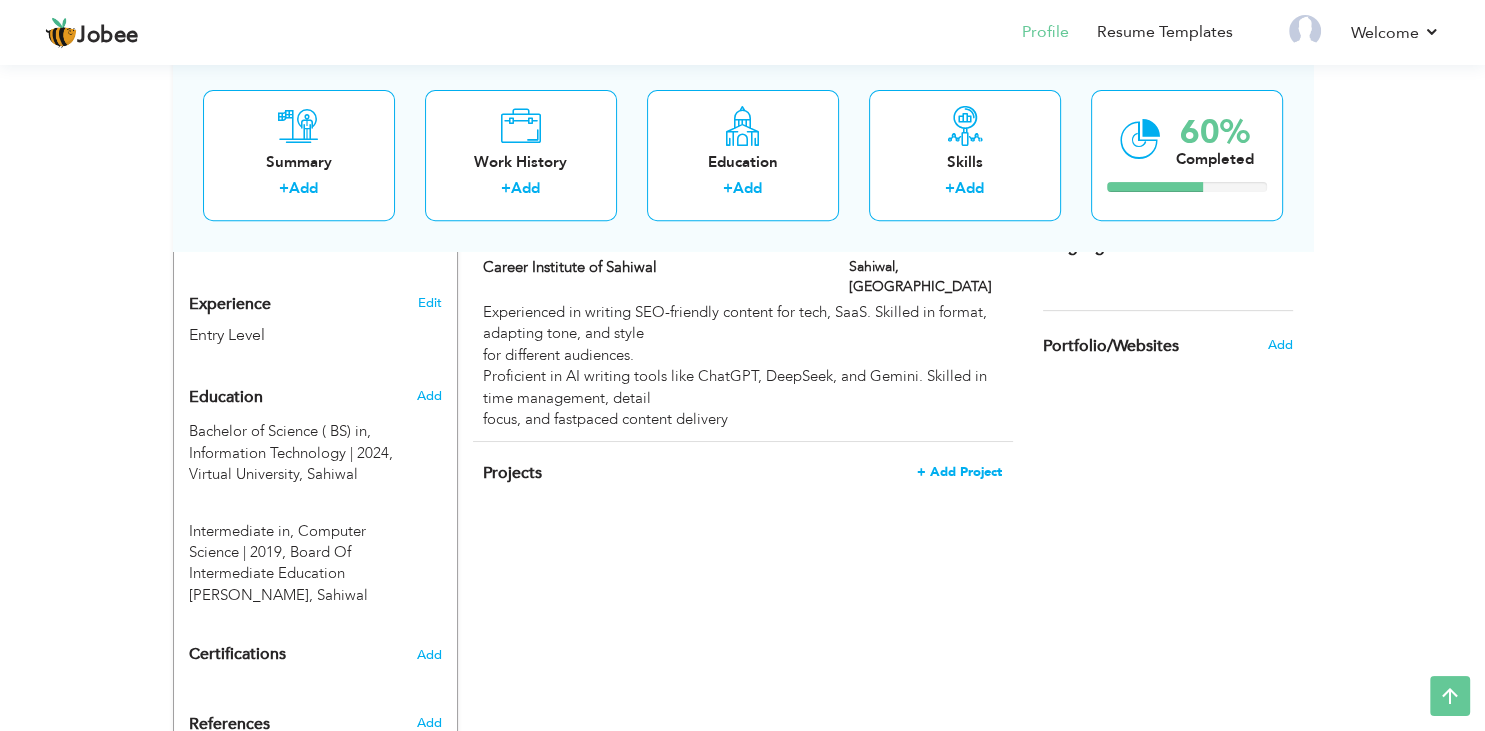click on "+ Add Project" at bounding box center (959, 472) 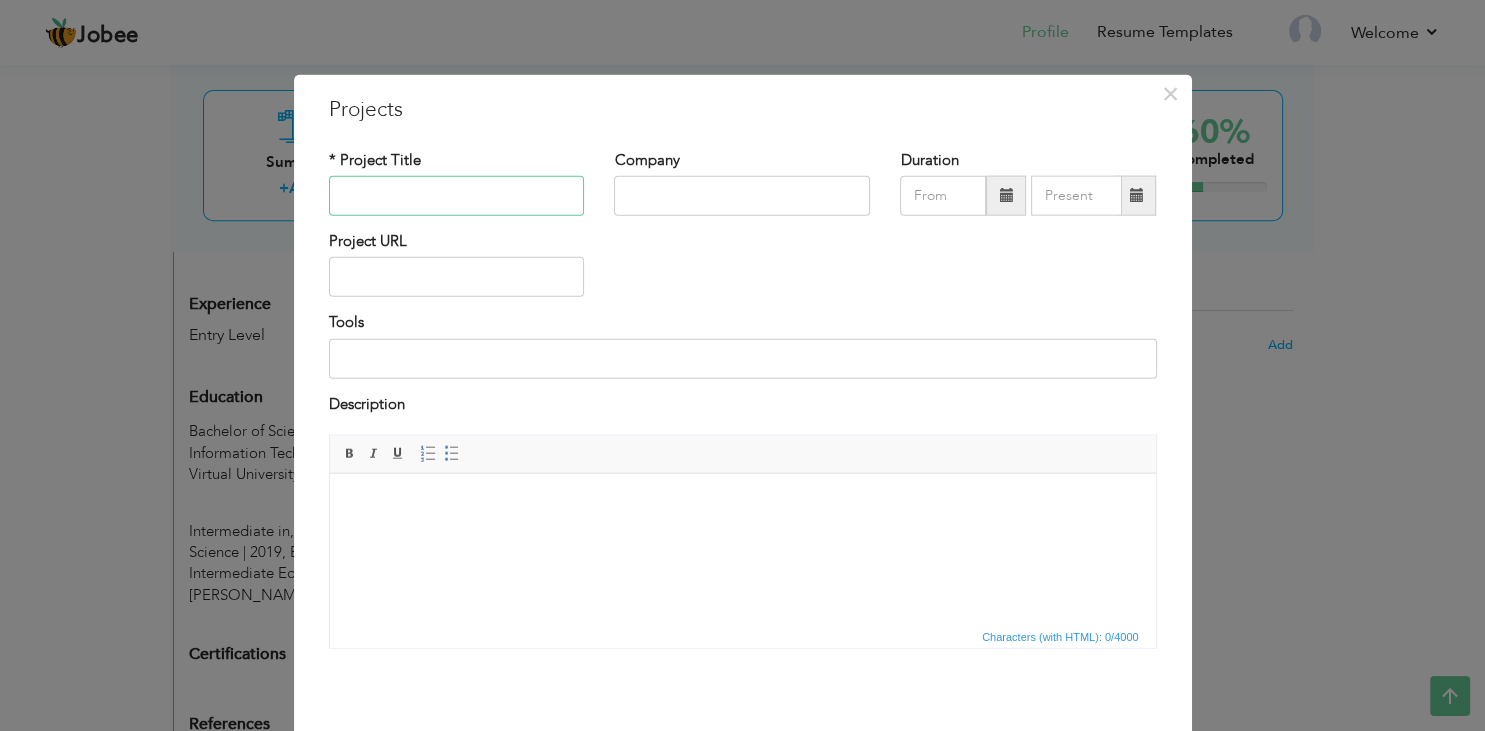 click at bounding box center (457, 196) 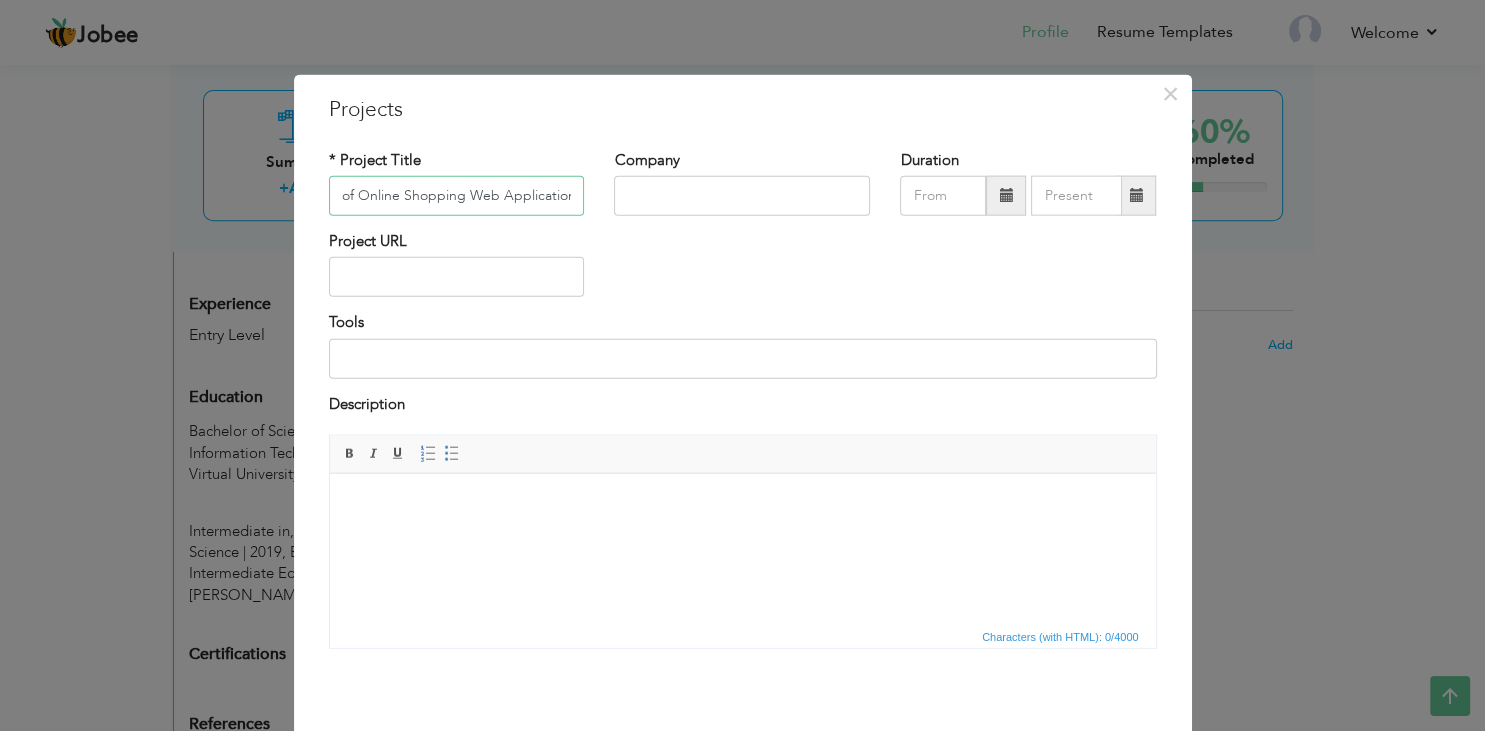 scroll, scrollTop: 0, scrollLeft: 98, axis: horizontal 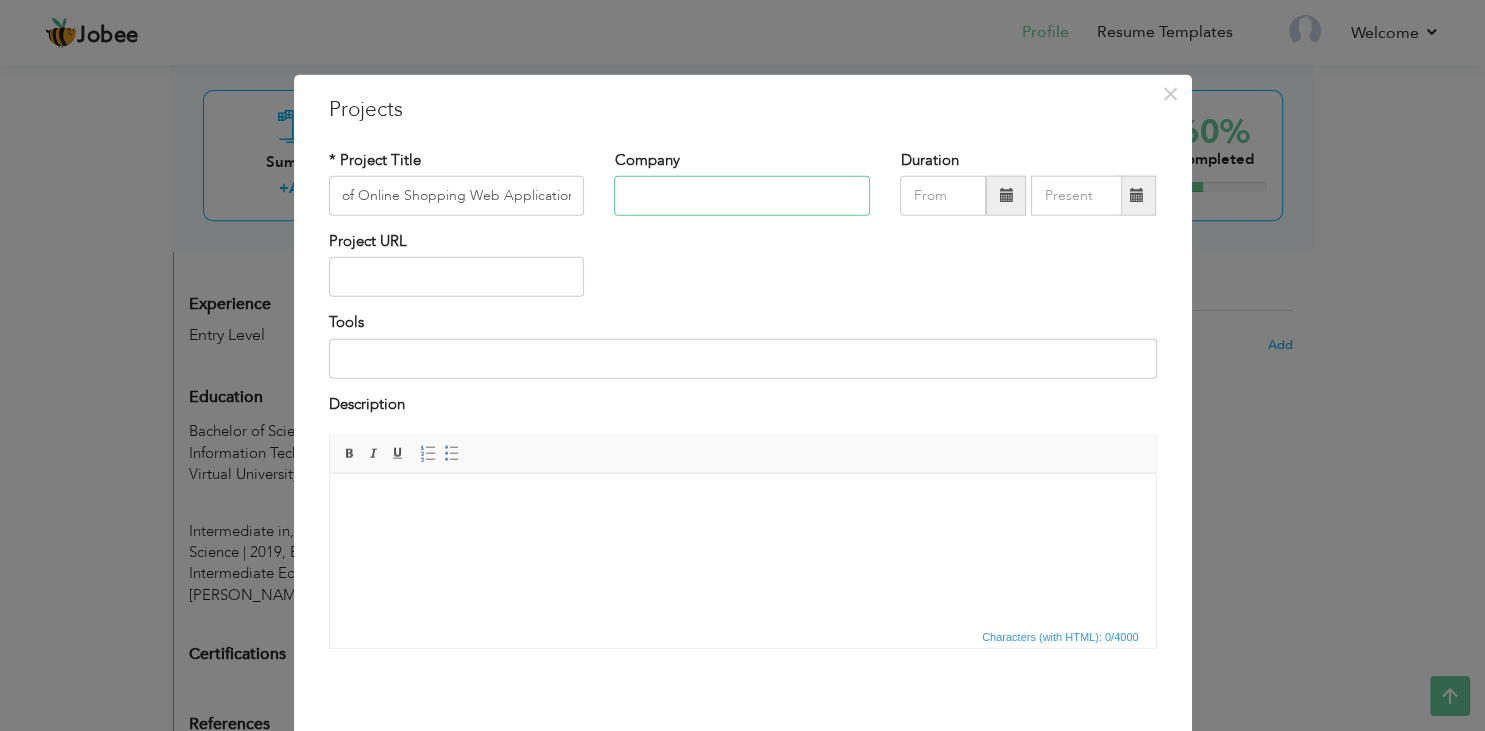 click at bounding box center [742, 196] 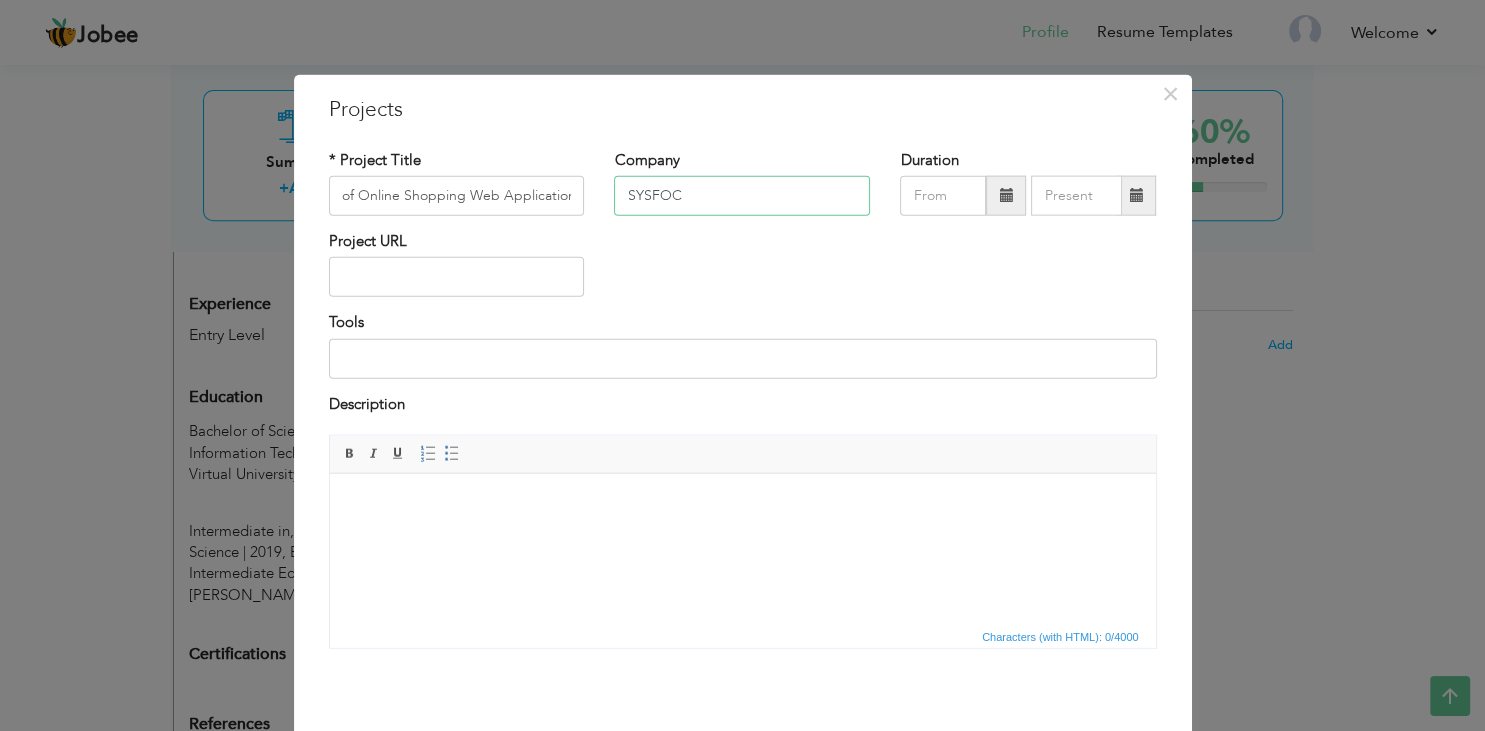 type on "SYSFOC" 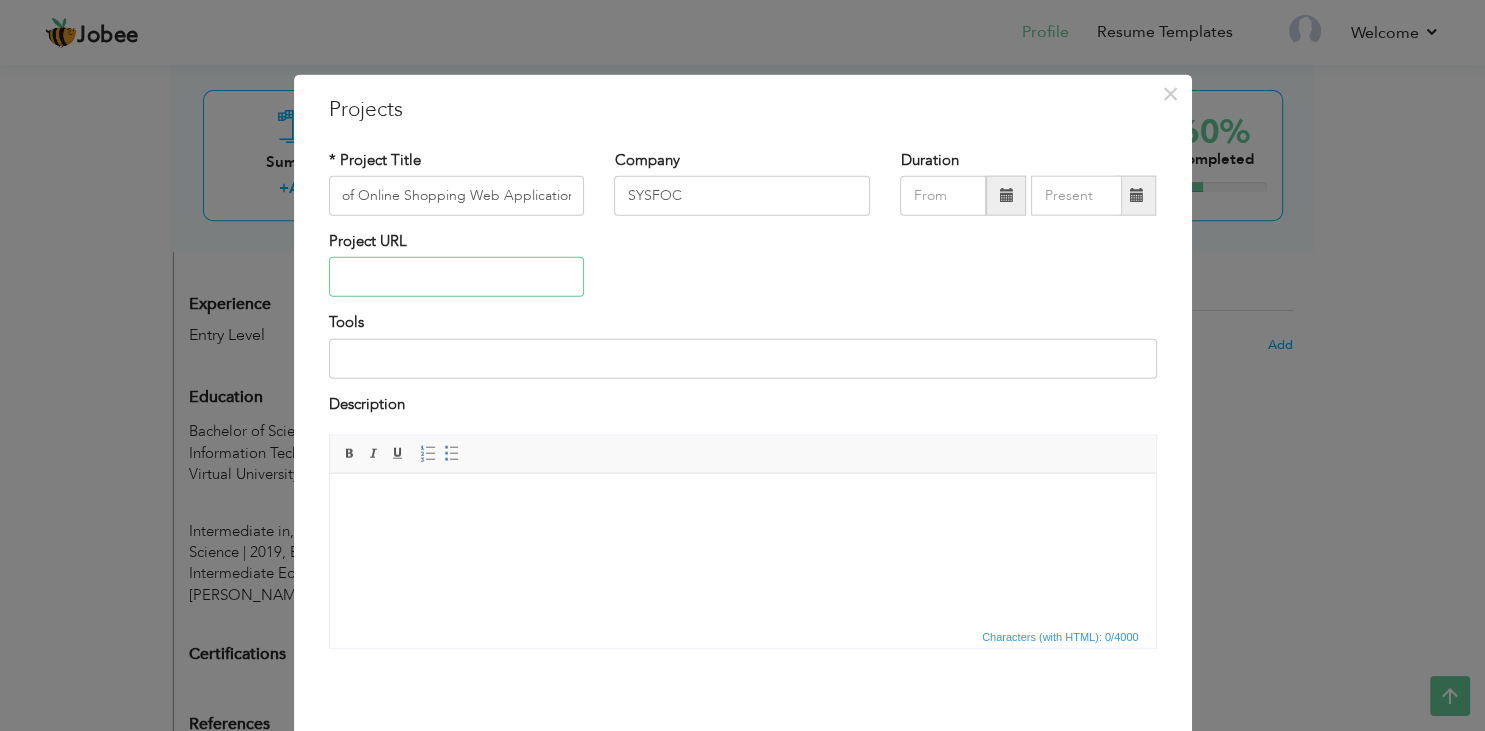 click at bounding box center [457, 277] 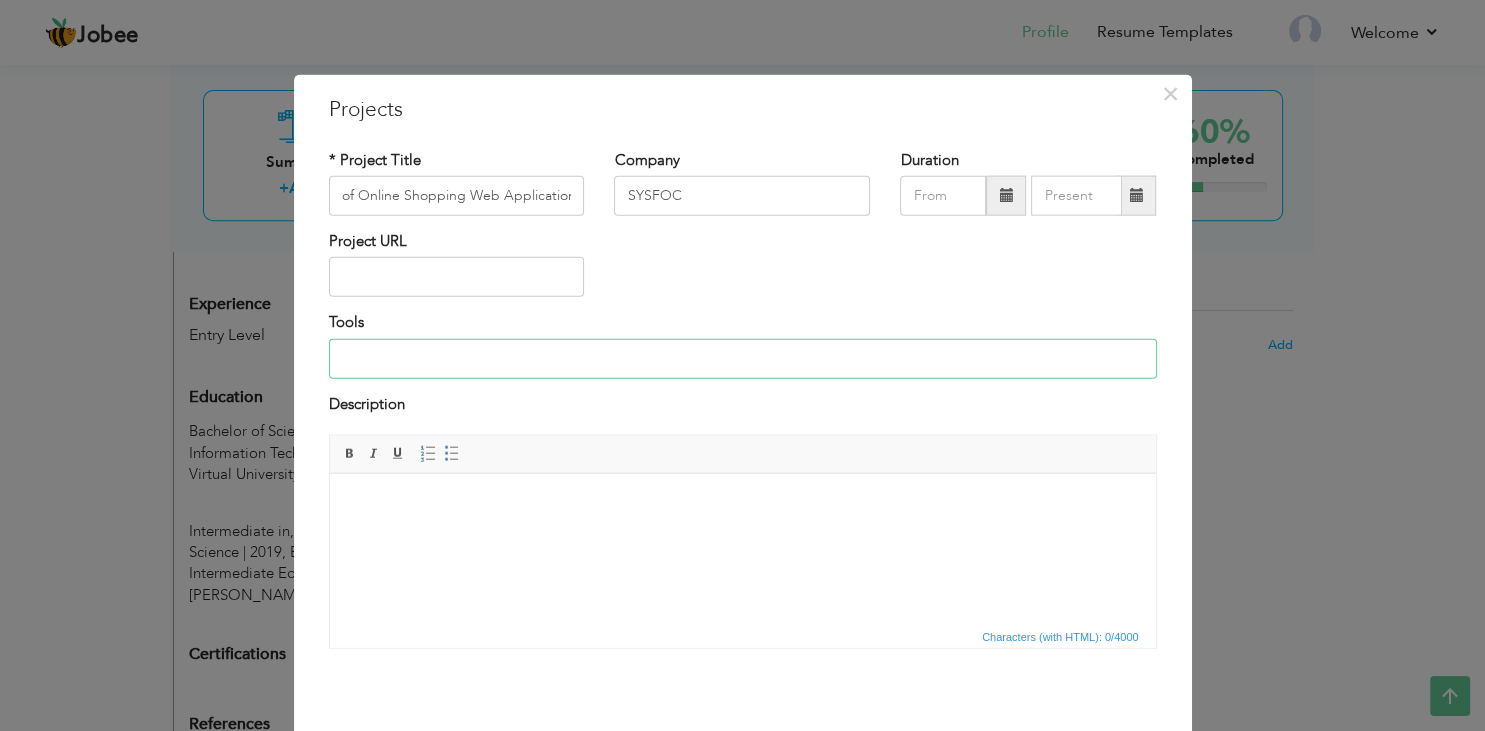 click at bounding box center [743, 358] 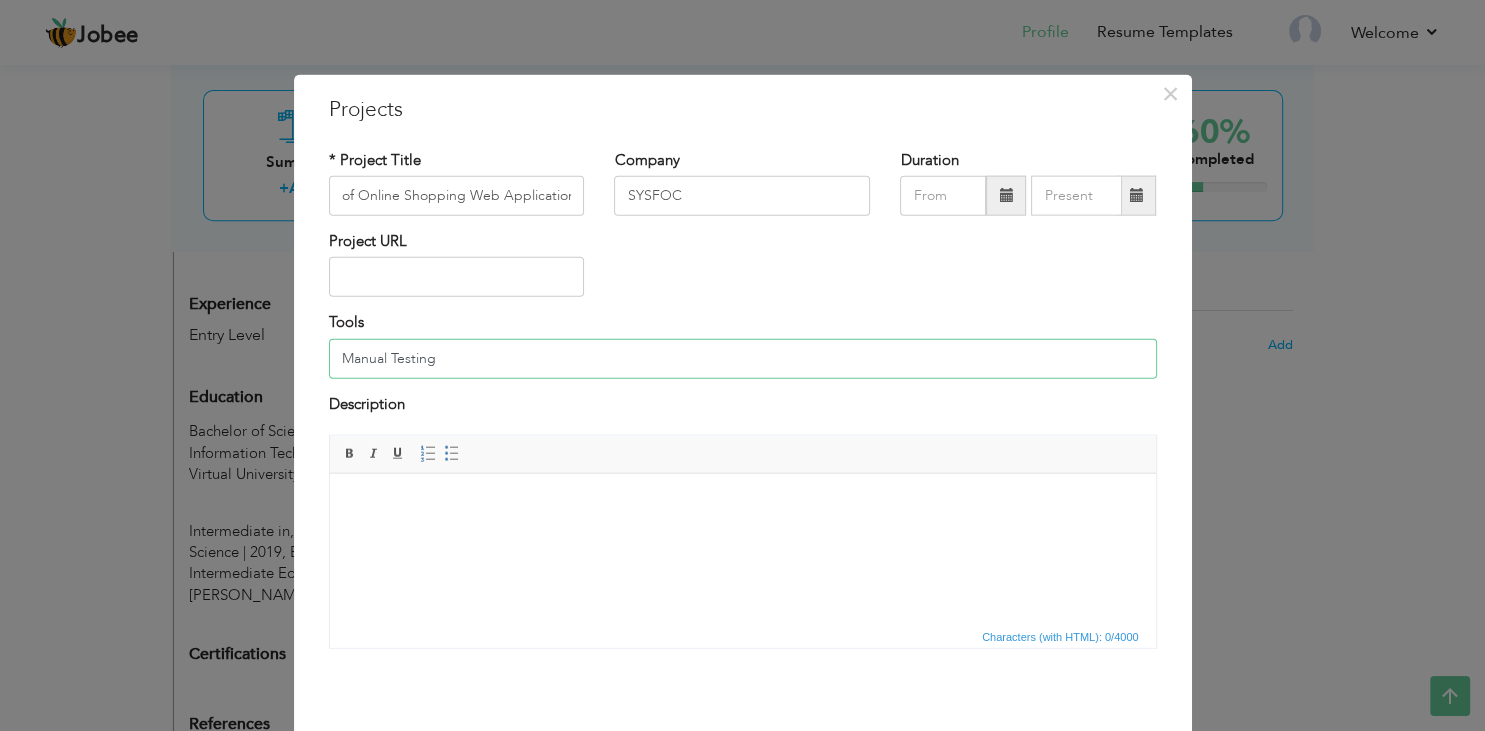 type on "Manual Testing" 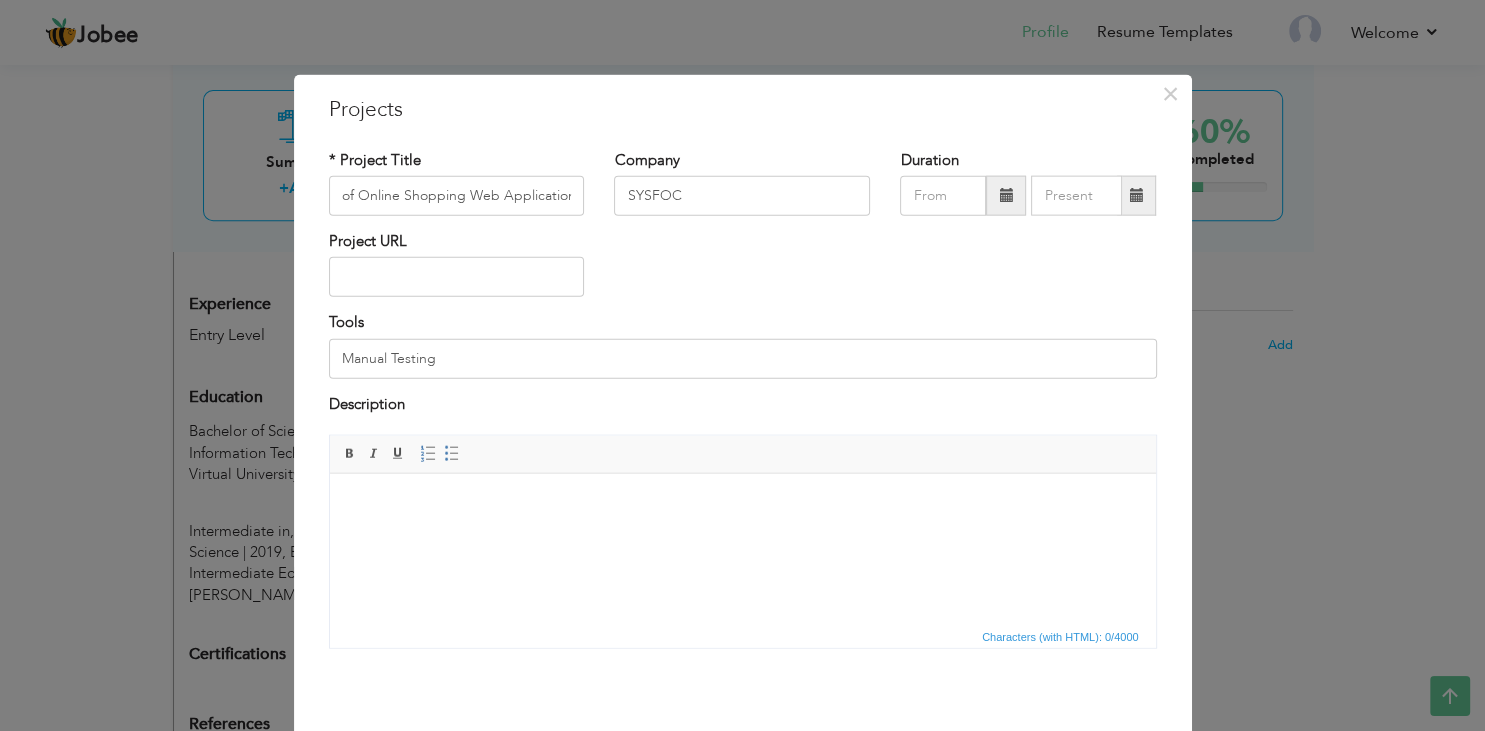 click at bounding box center [742, 548] 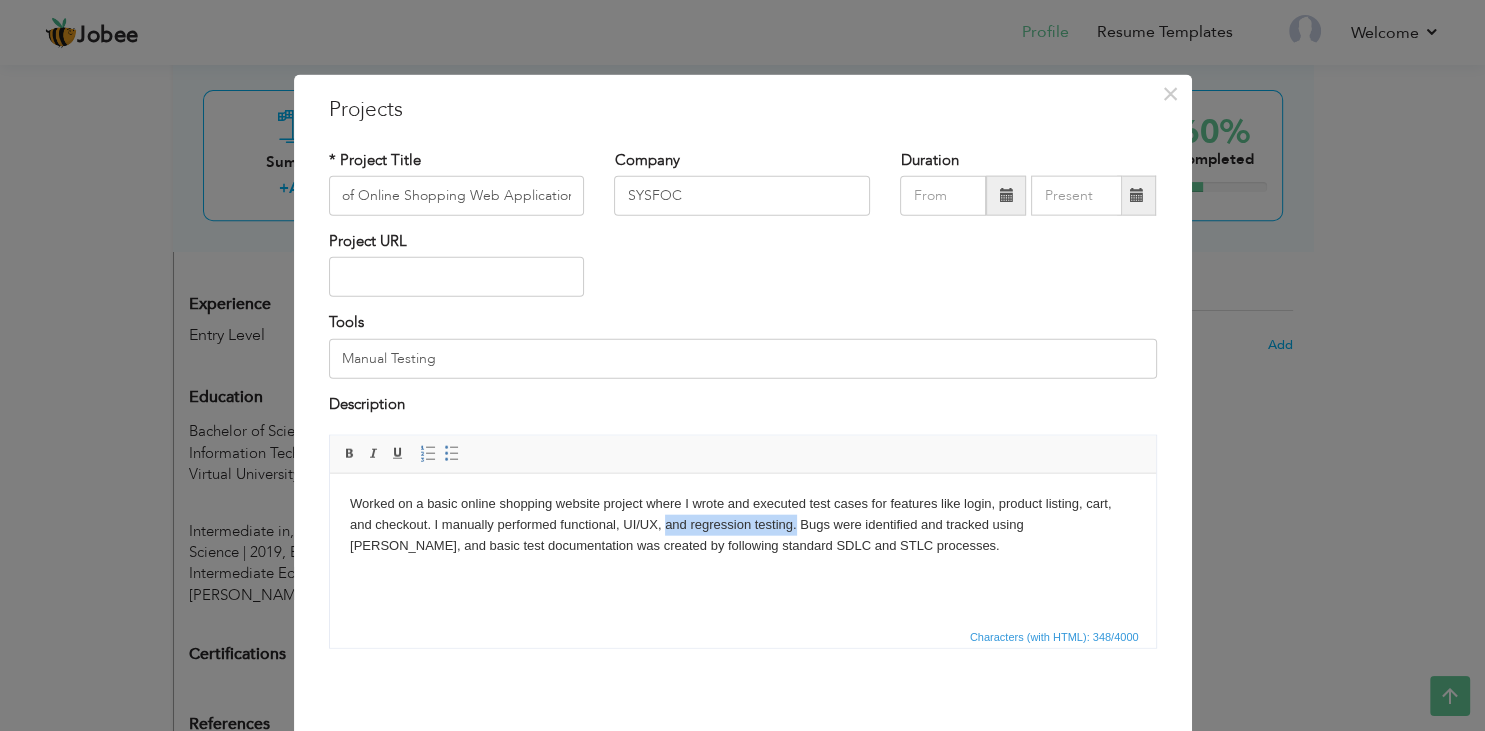 drag, startPoint x: 766, startPoint y: 526, endPoint x: 636, endPoint y: 527, distance: 130.00385 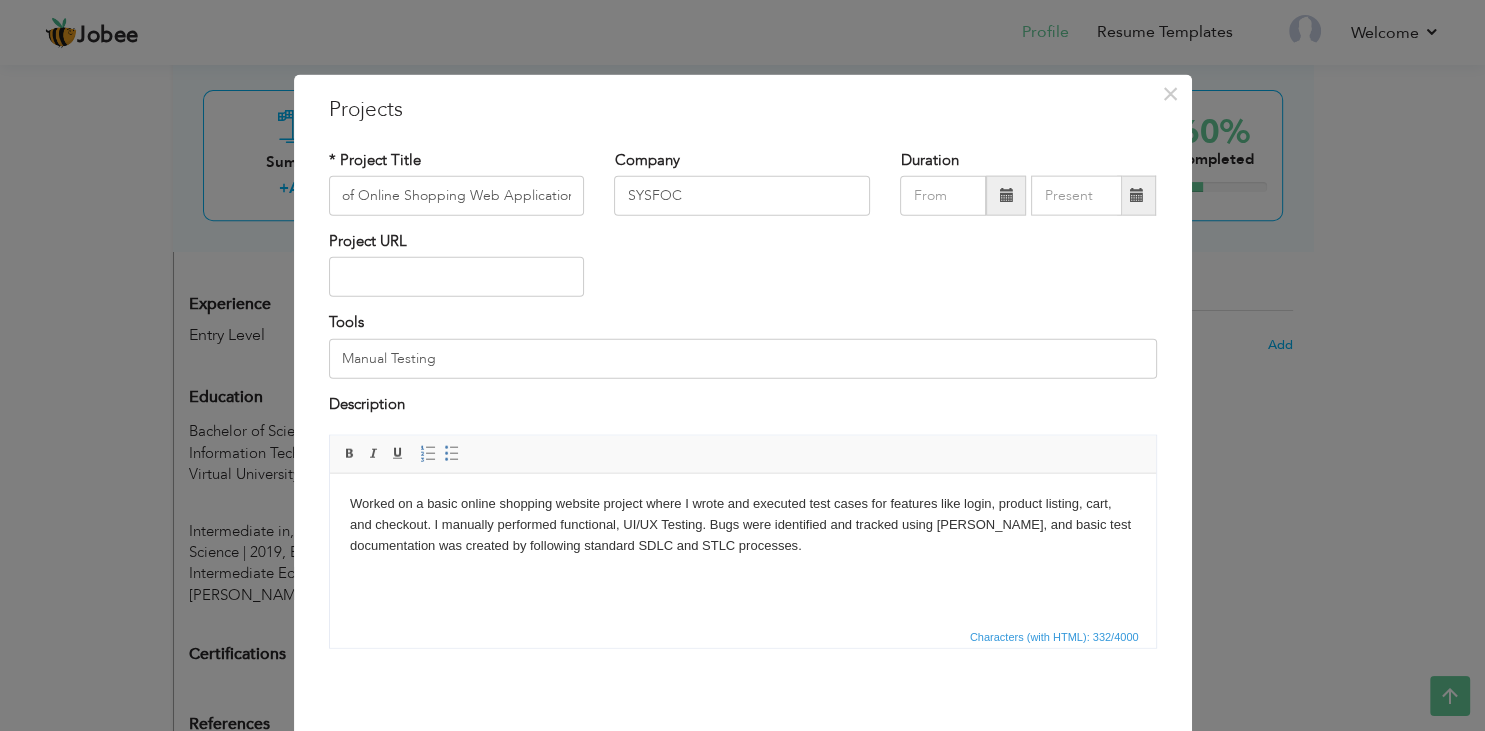 scroll, scrollTop: 79, scrollLeft: 0, axis: vertical 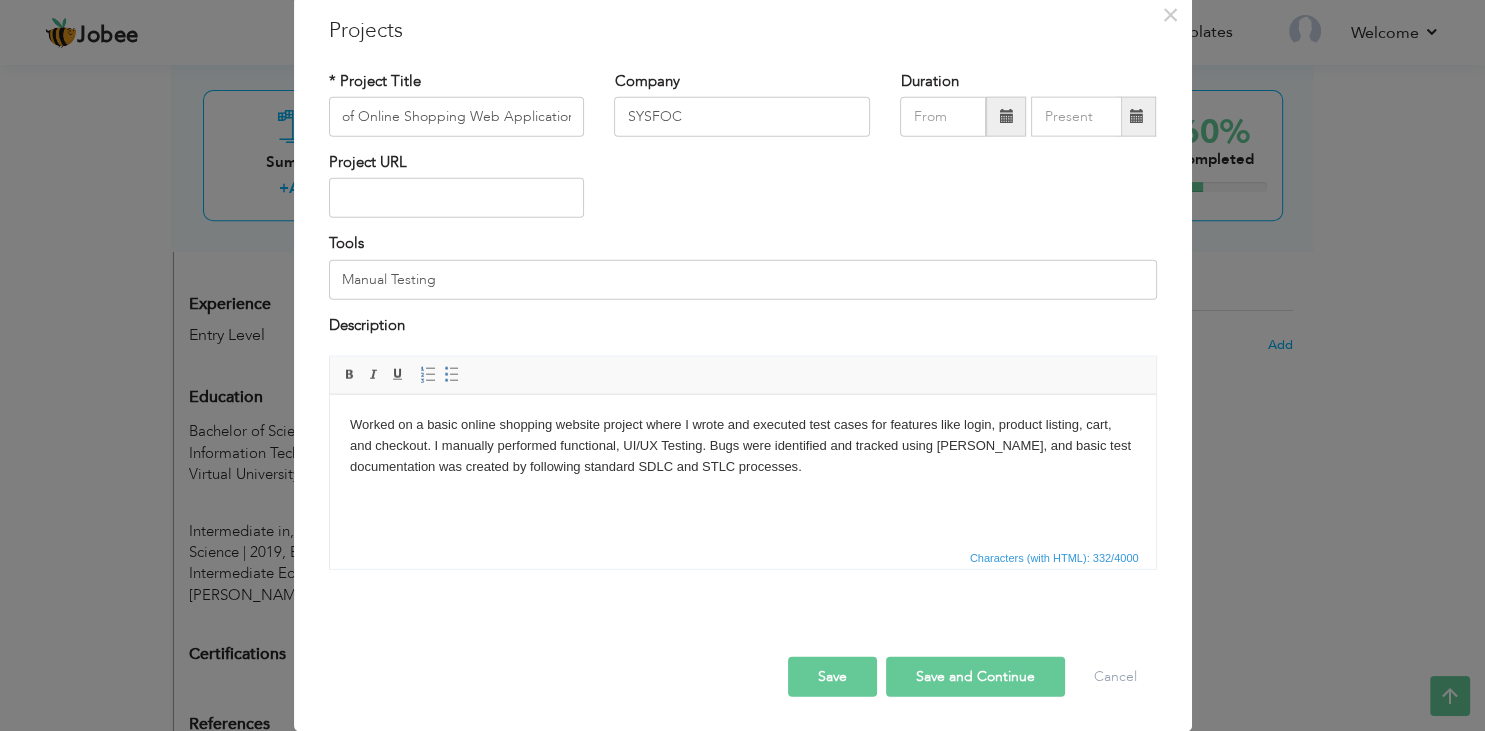 click on "Save" at bounding box center [832, 677] 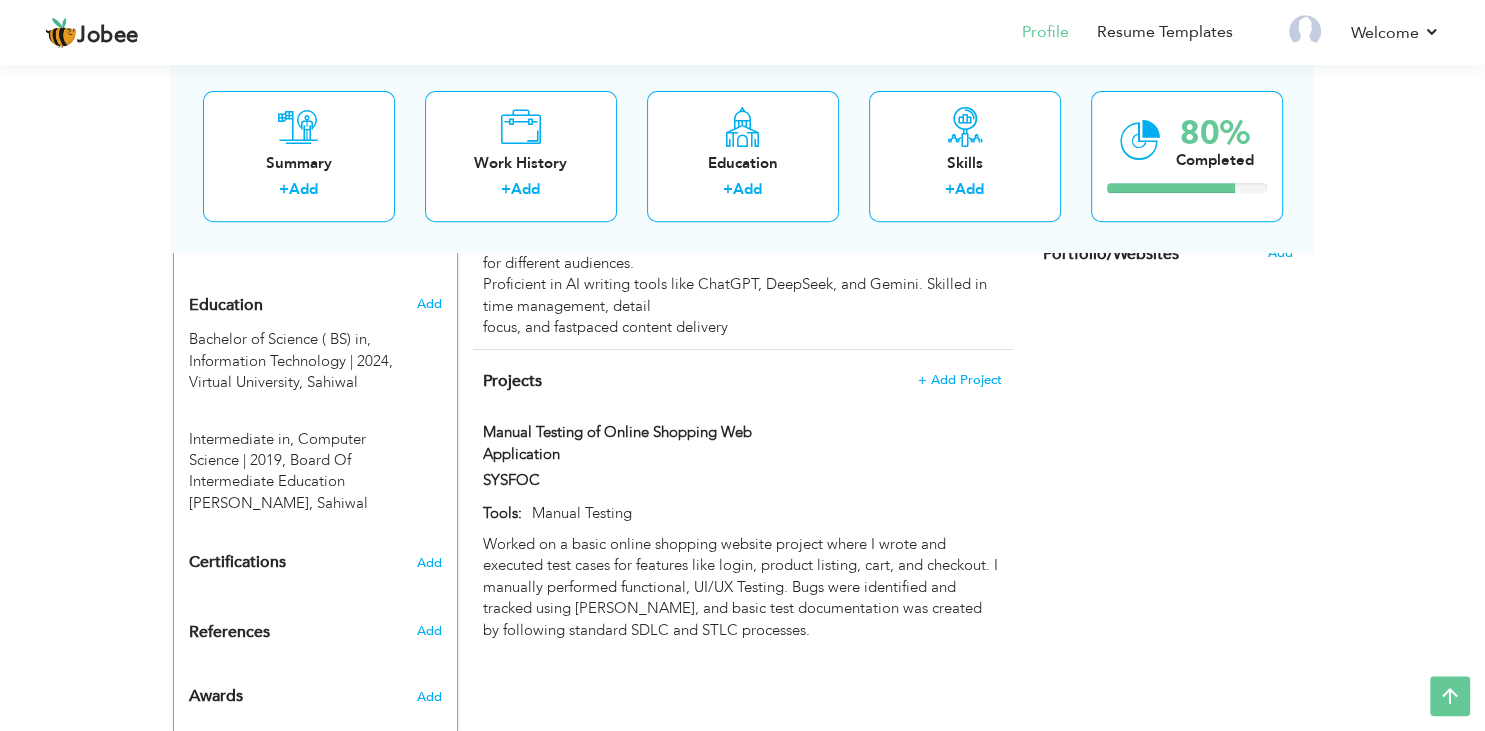 scroll, scrollTop: 848, scrollLeft: 0, axis: vertical 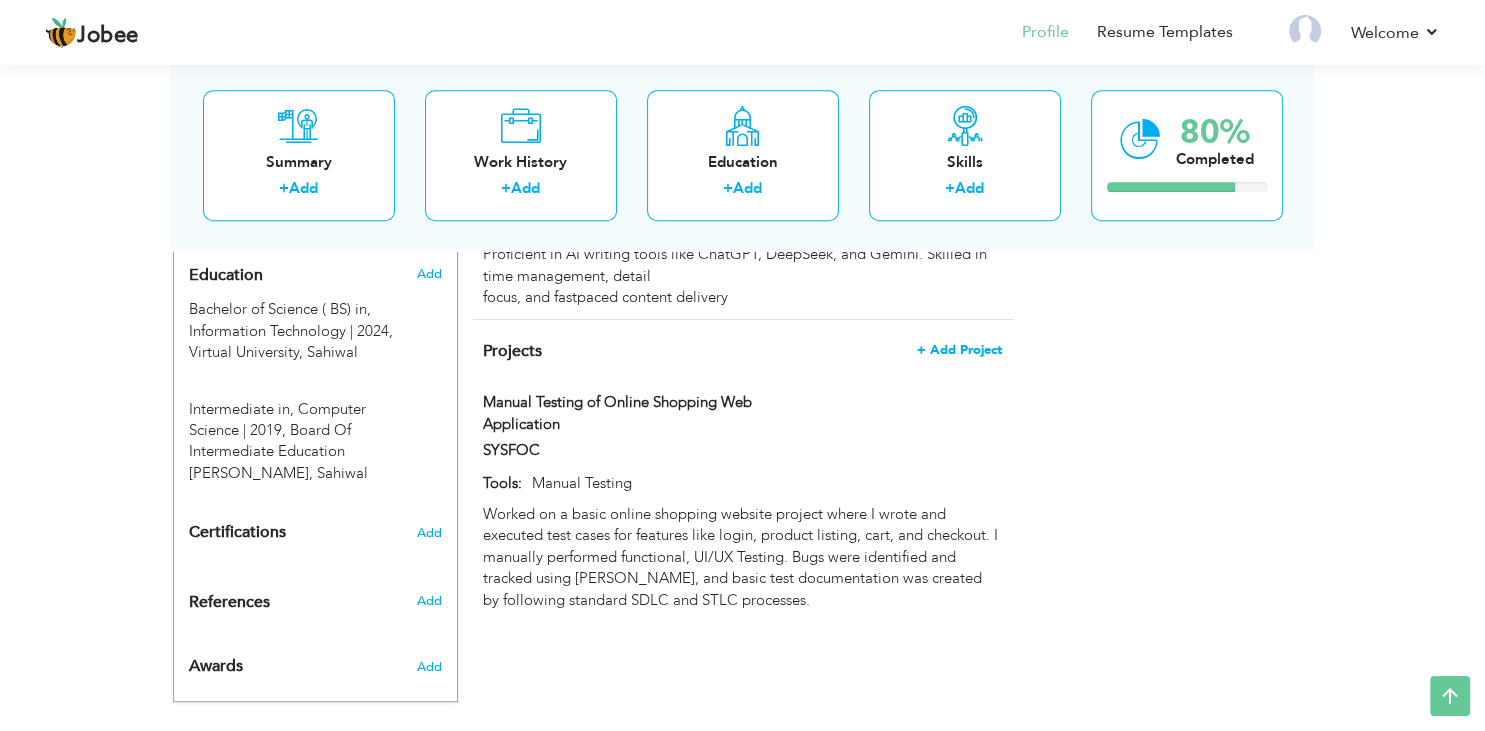 click on "+ Add Project" at bounding box center [959, 350] 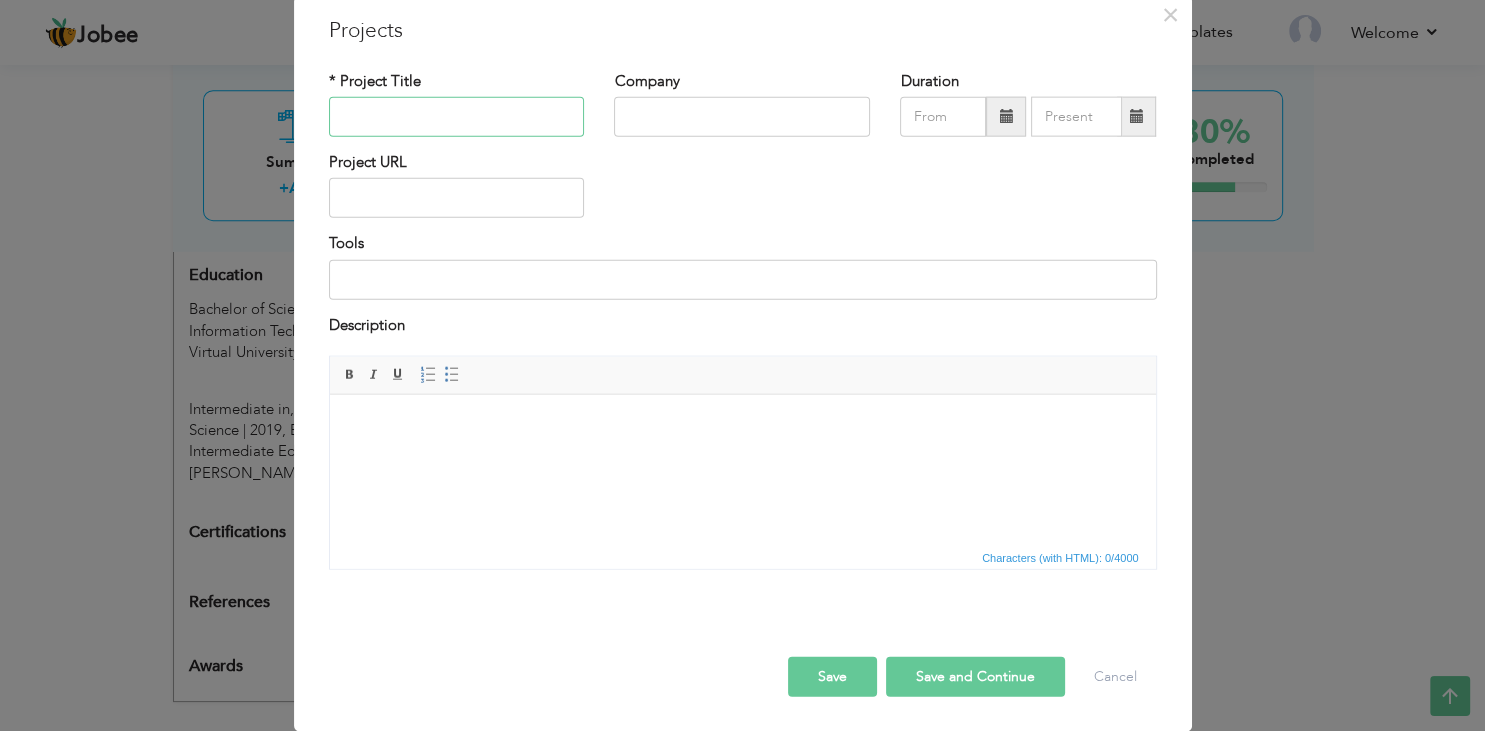 click at bounding box center (457, 117) 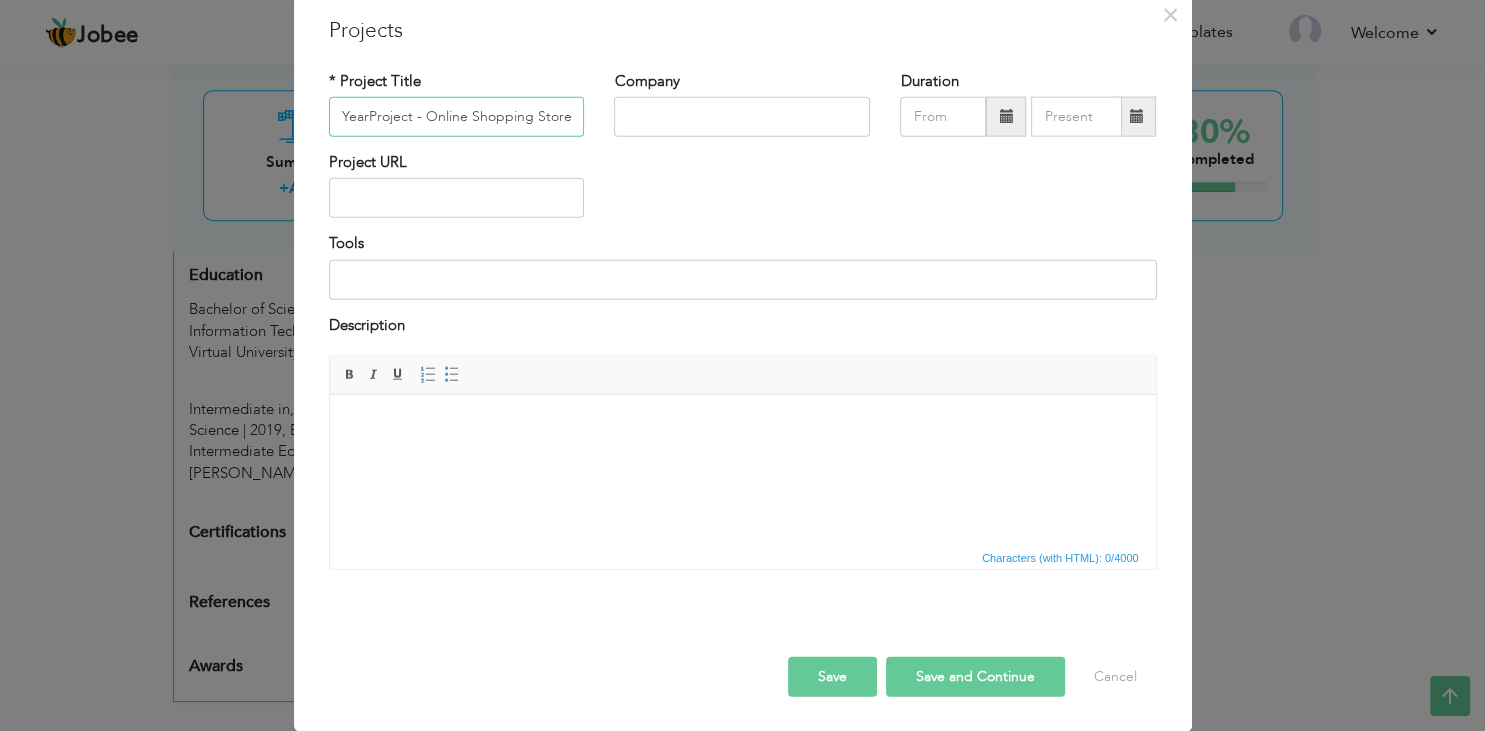 scroll, scrollTop: 0, scrollLeft: 23, axis: horizontal 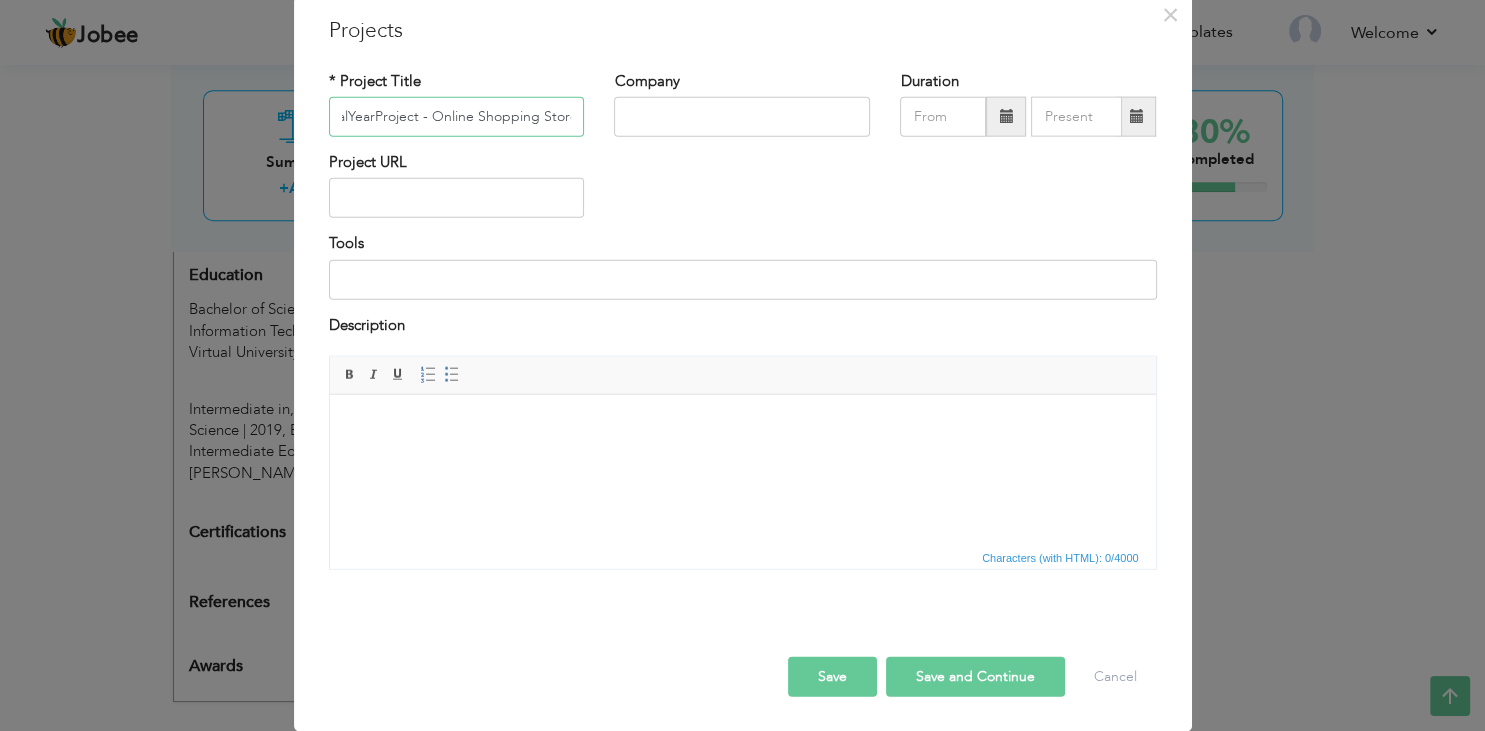 type on "FinalYearProject - Online Shopping Store" 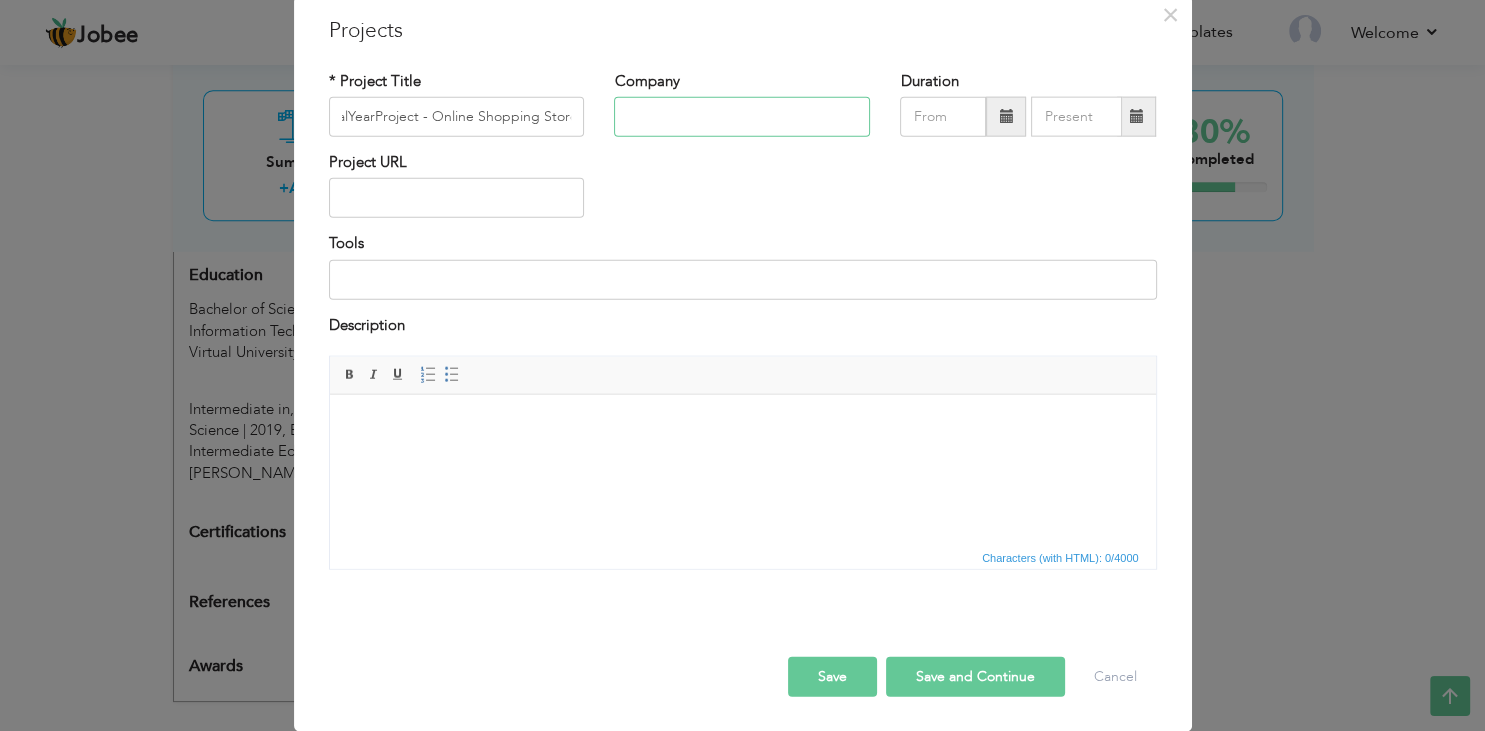 click at bounding box center (742, 117) 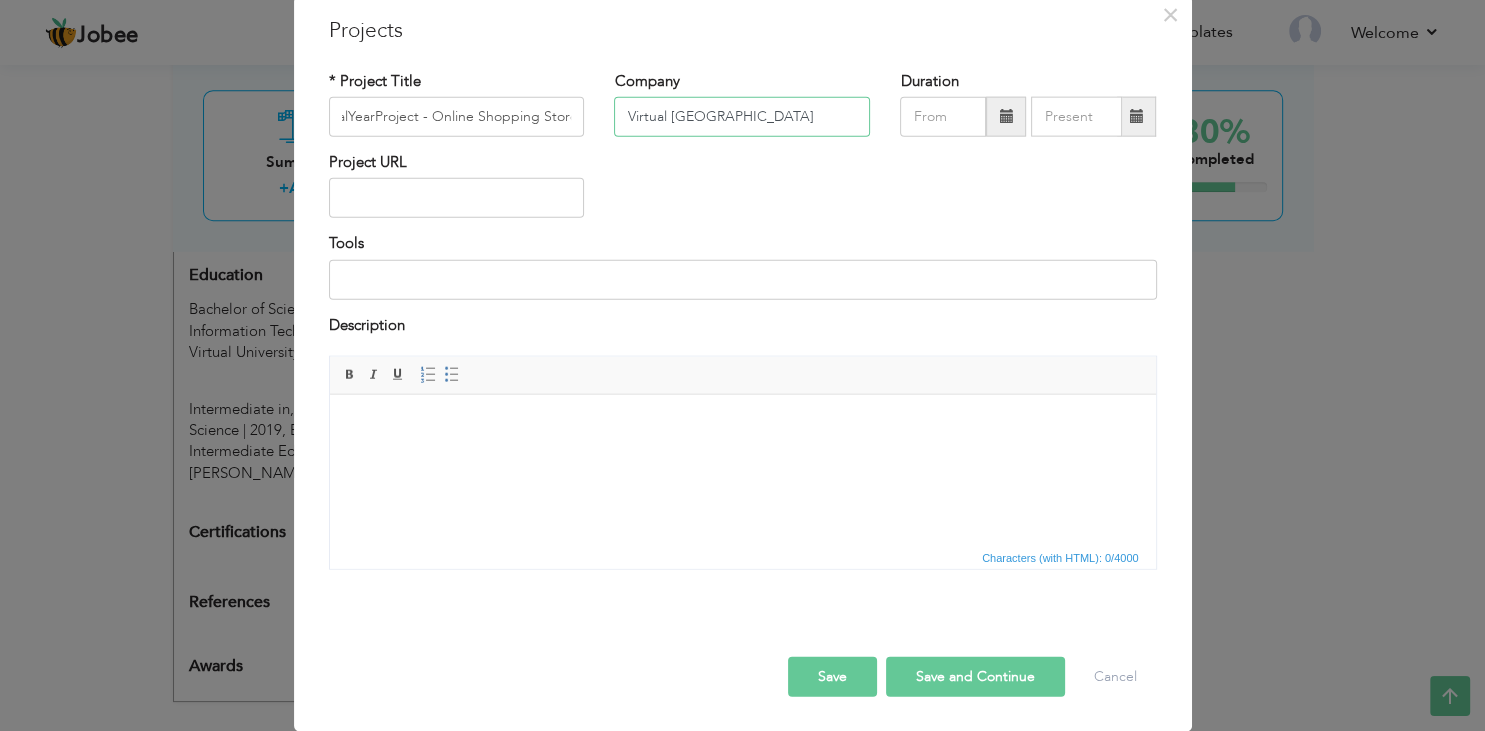 type on "Virtual [GEOGRAPHIC_DATA]" 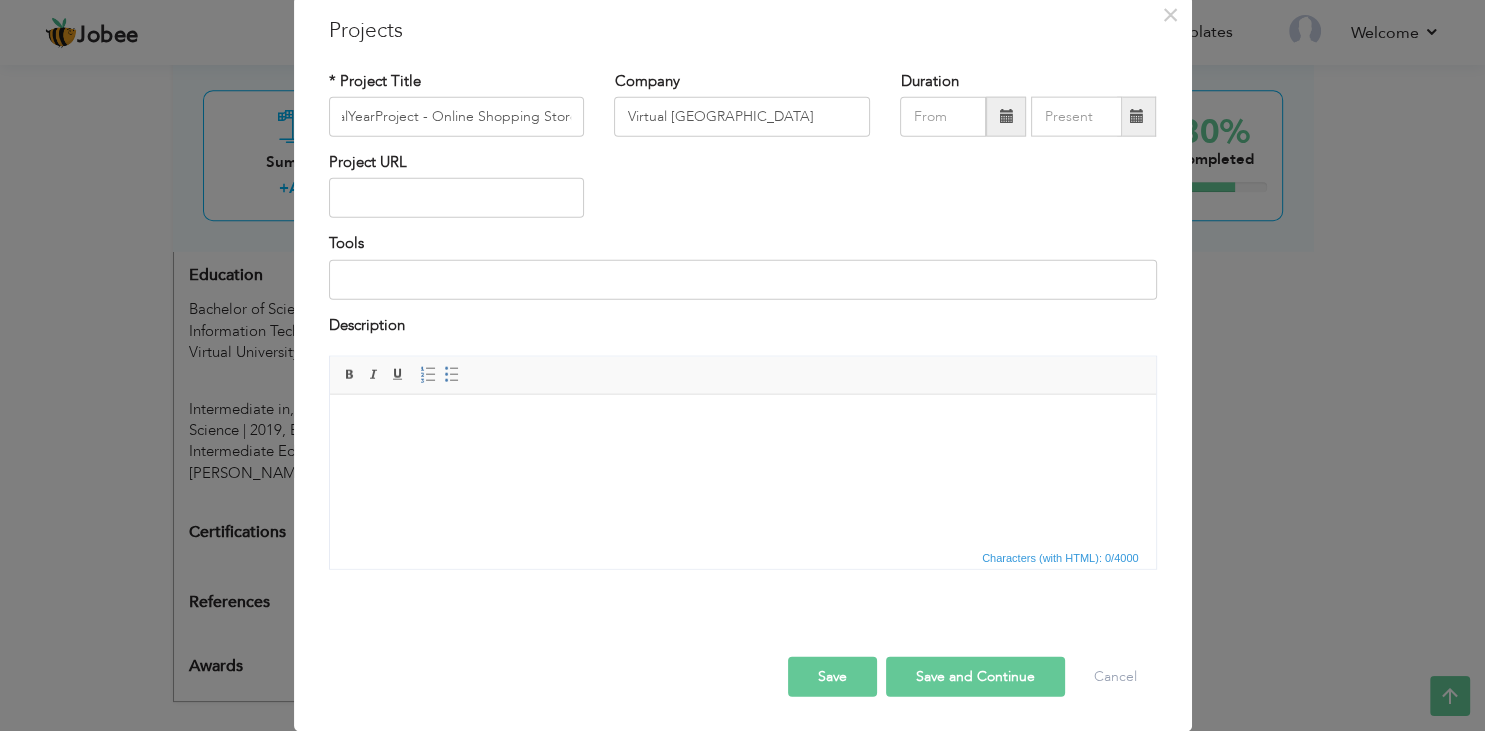 click at bounding box center (742, 469) 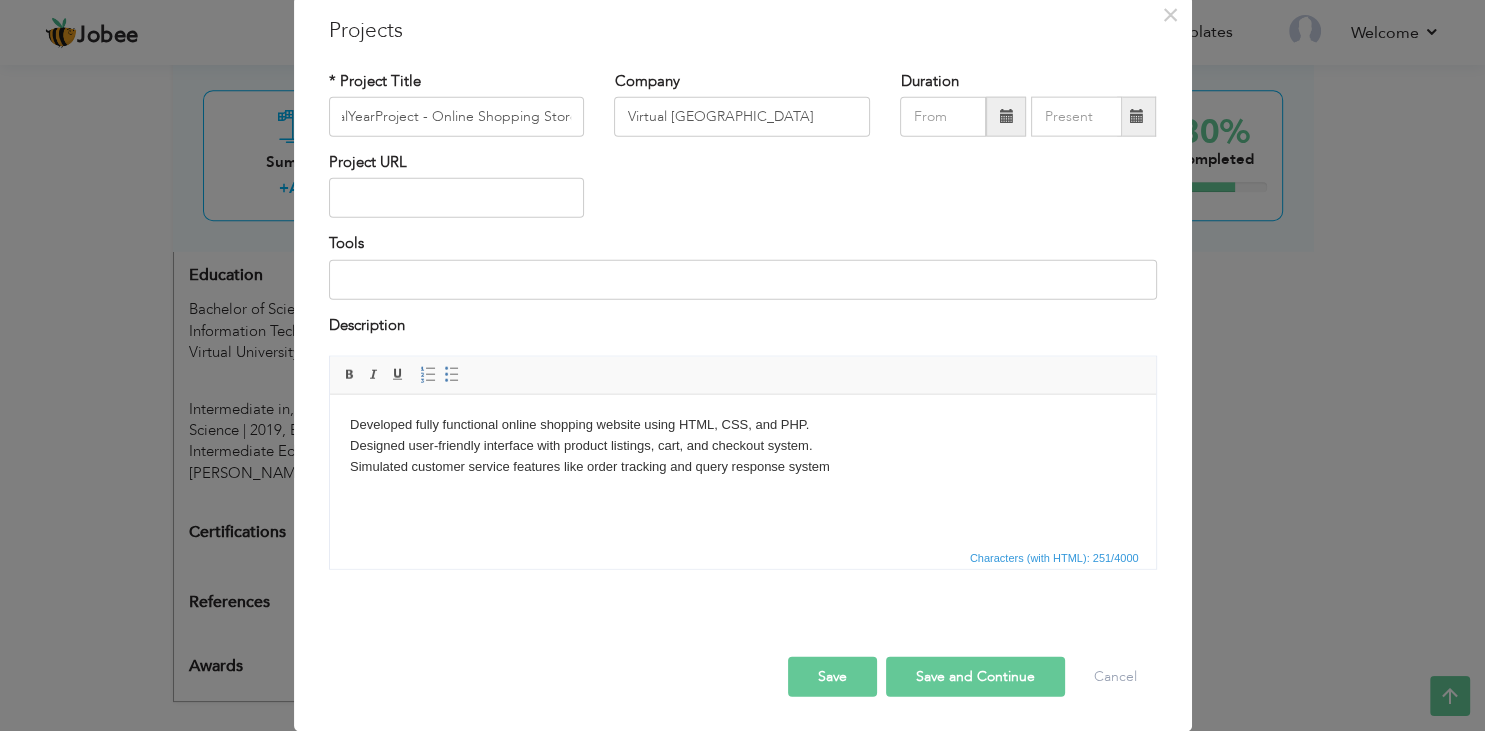 scroll, scrollTop: 79, scrollLeft: 0, axis: vertical 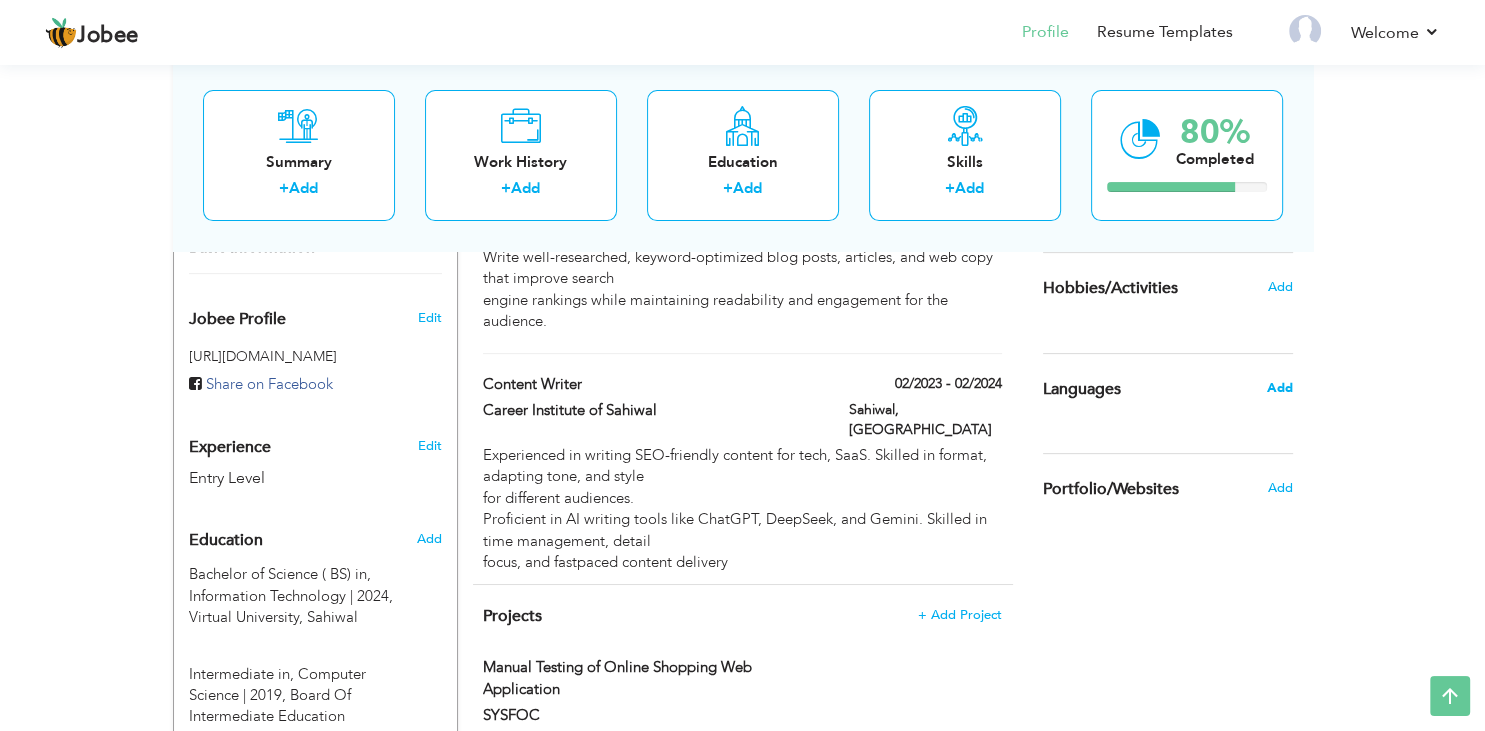 click on "Add" at bounding box center (1279, 388) 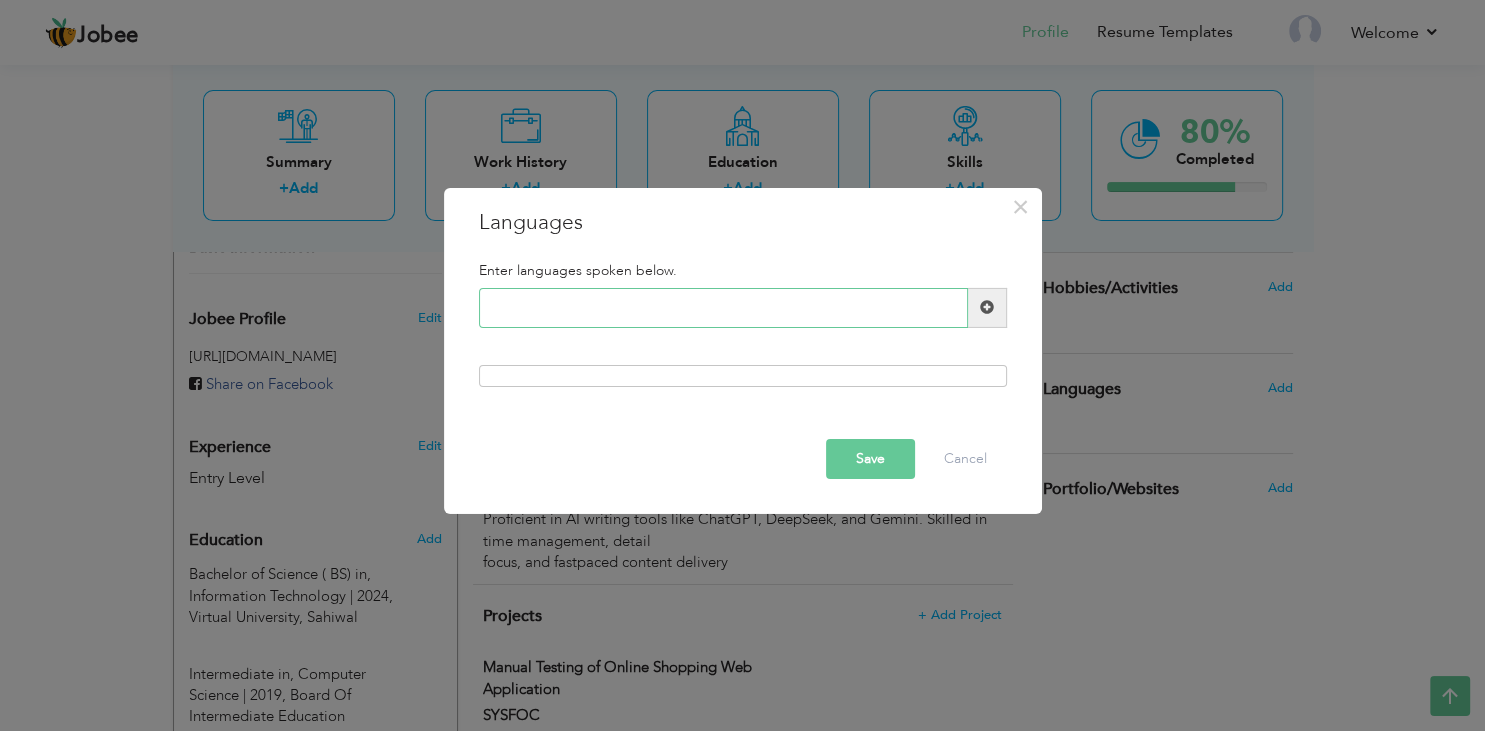 click at bounding box center [723, 308] 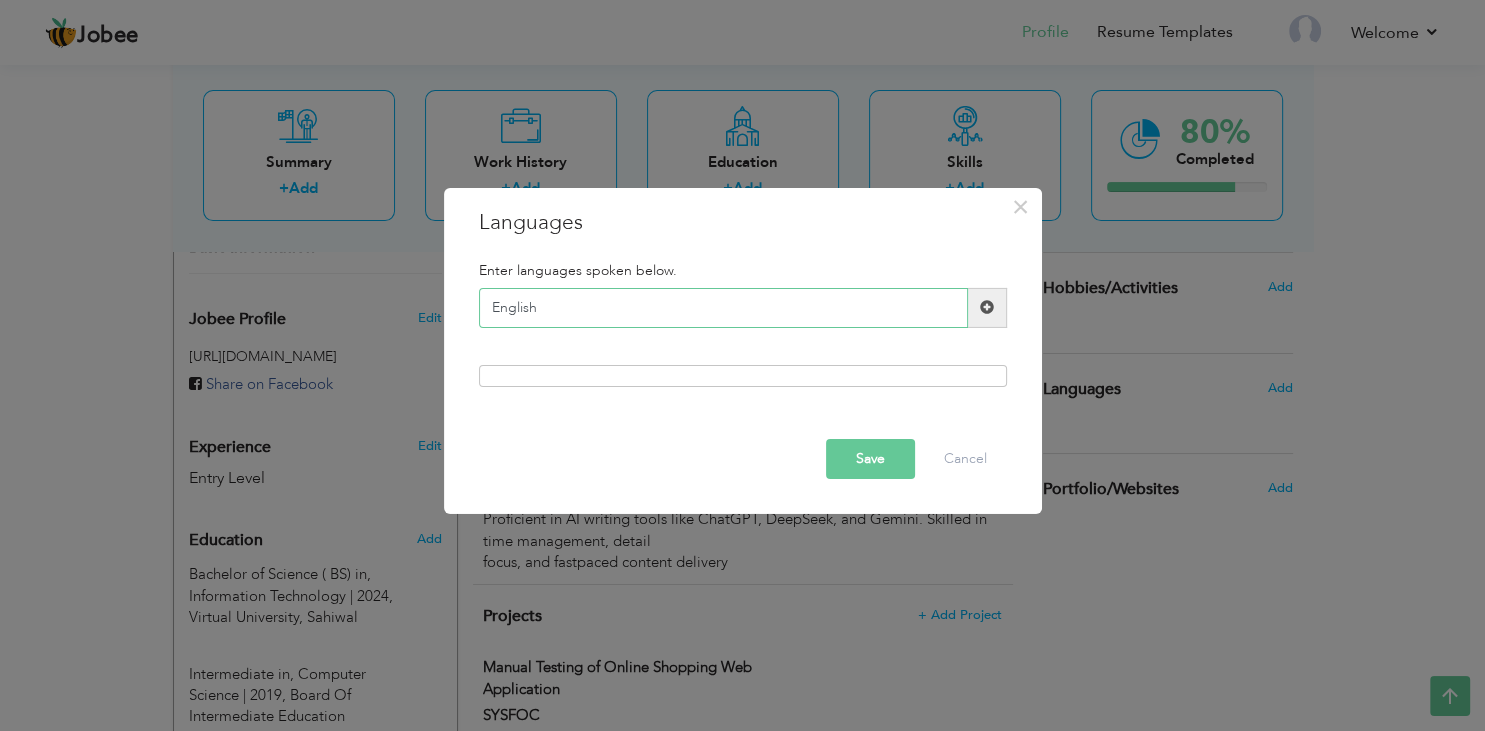 type on "English" 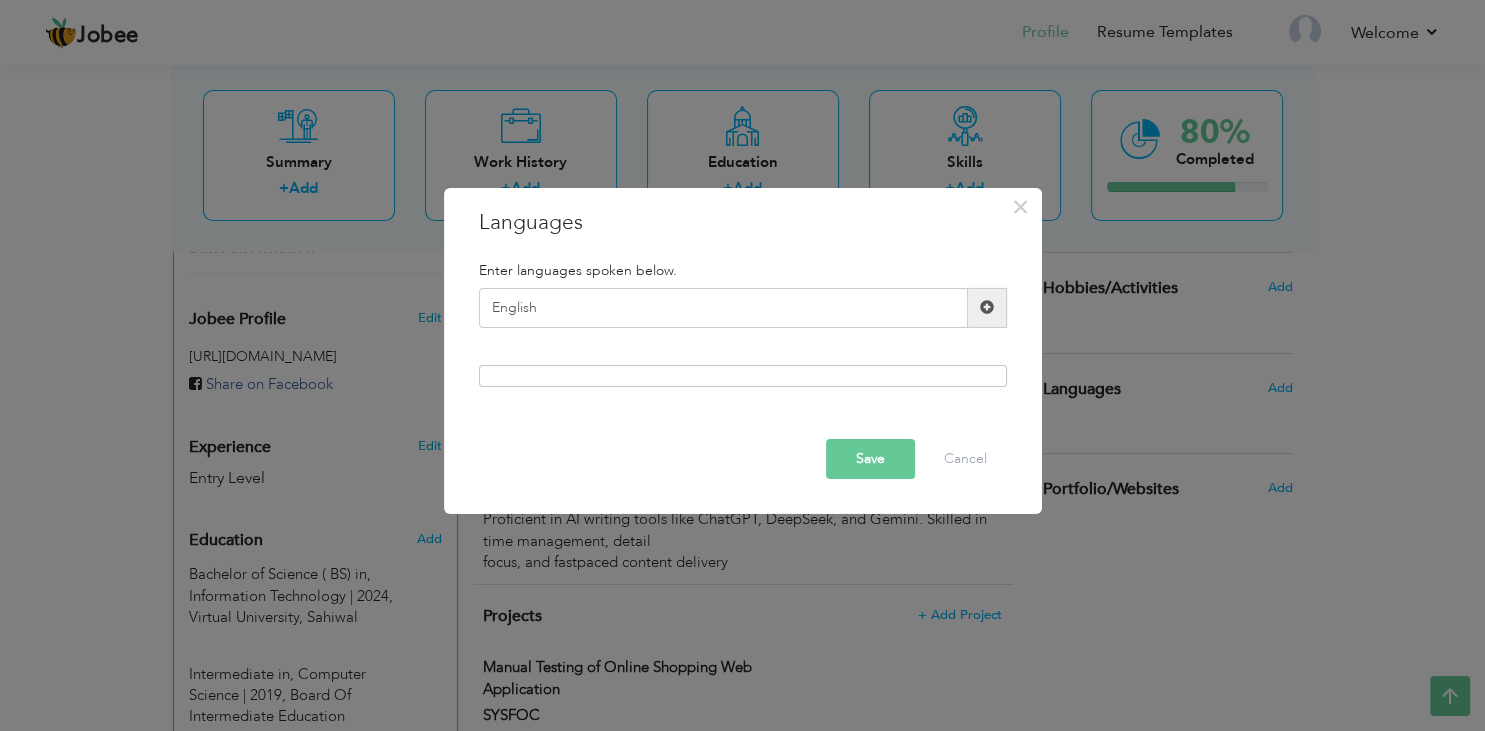 click at bounding box center [987, 307] 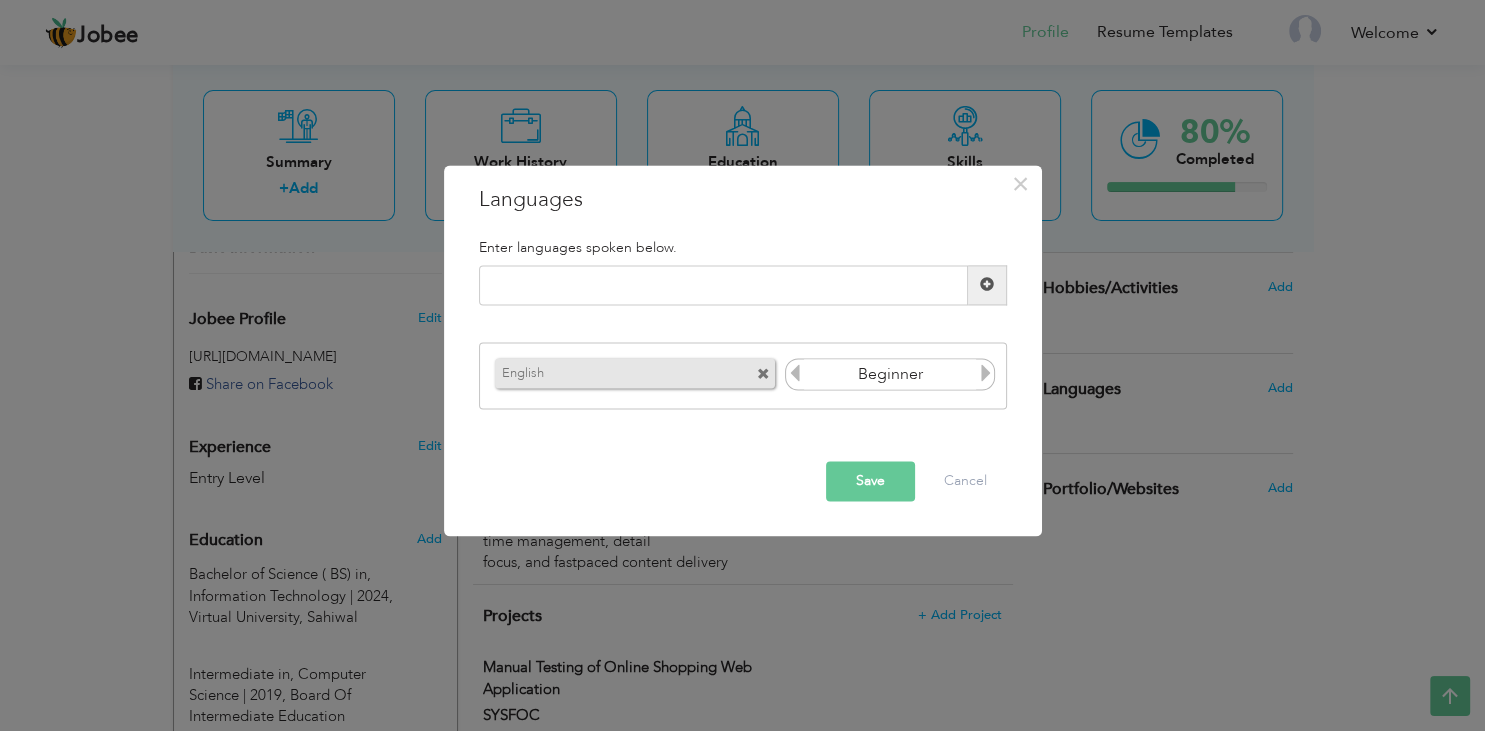 click on "Beginner" at bounding box center (890, 375) 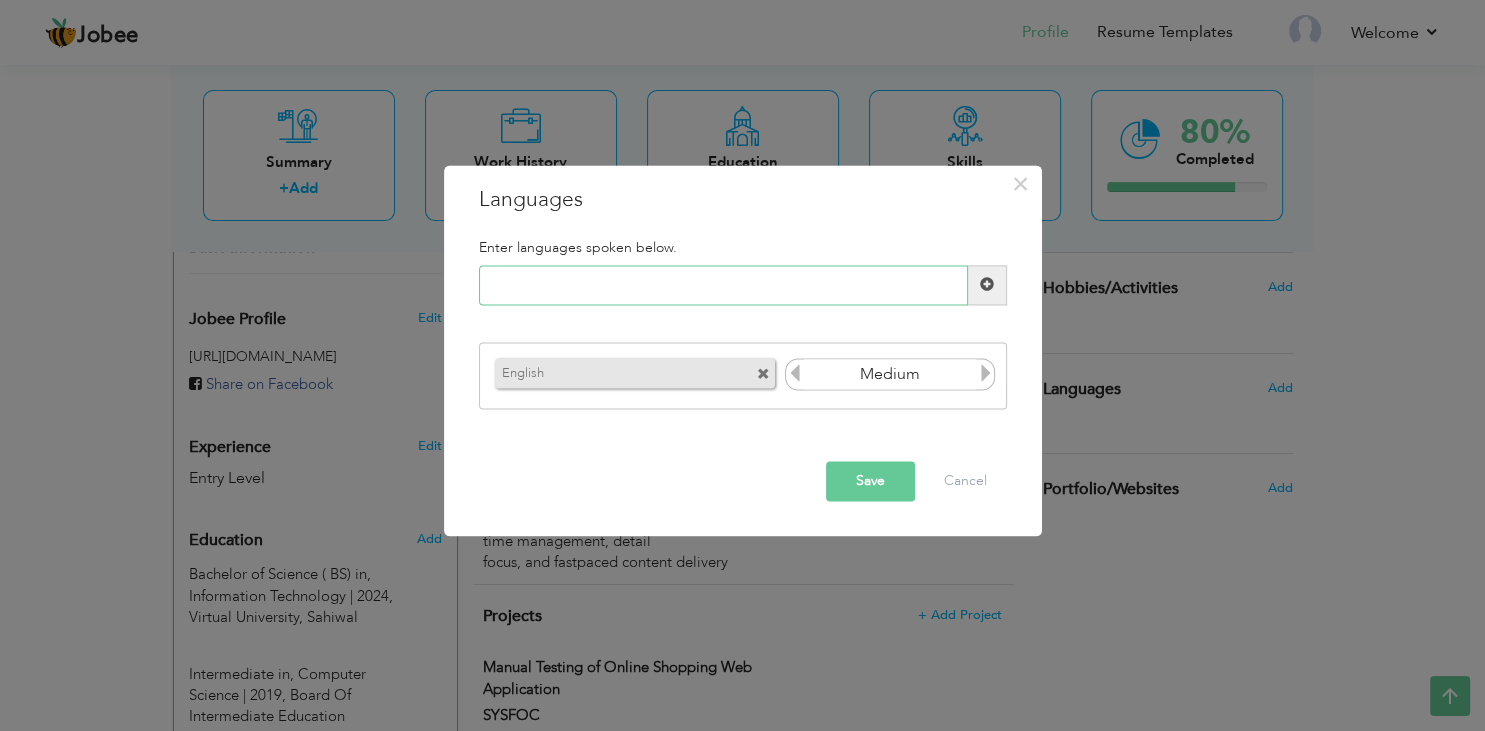 click at bounding box center [723, 285] 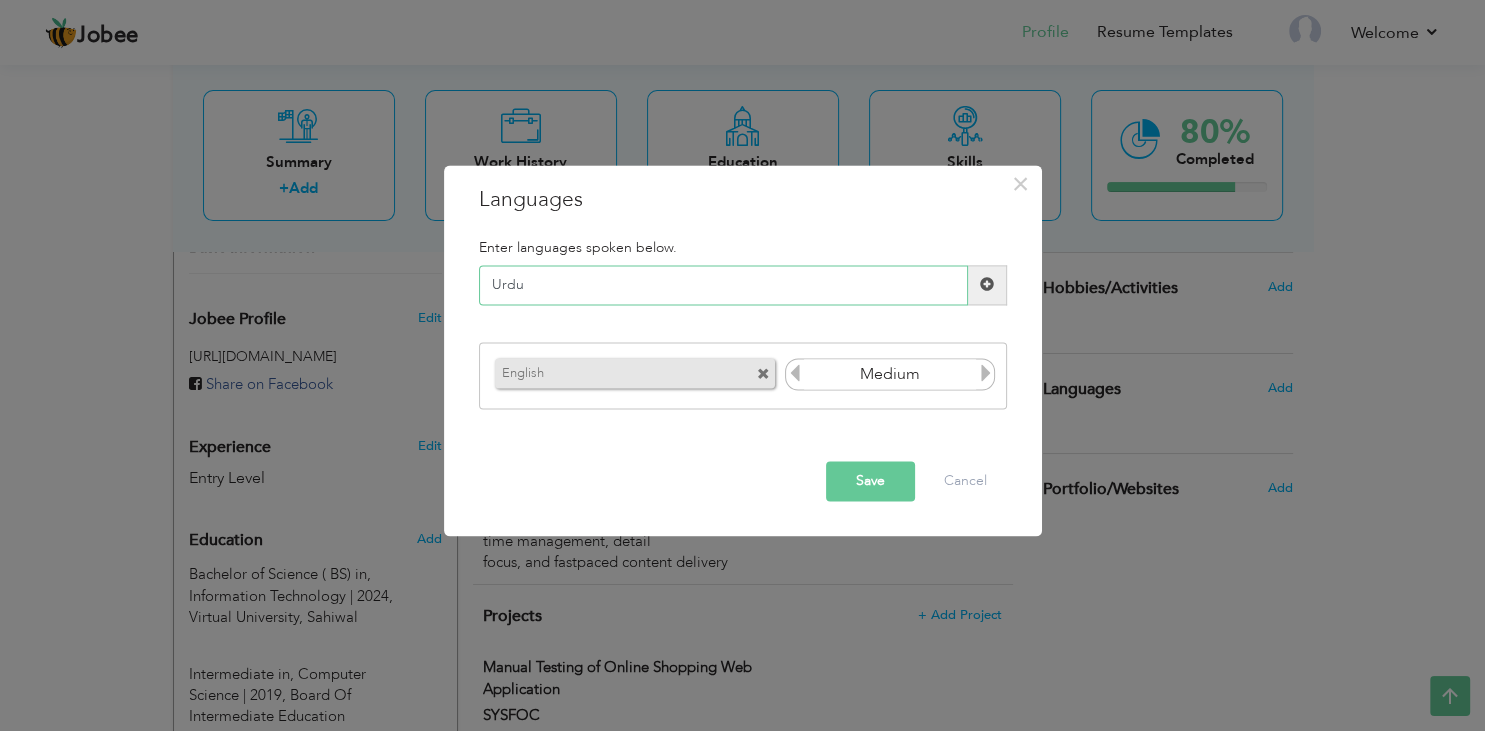 type on "Urdu" 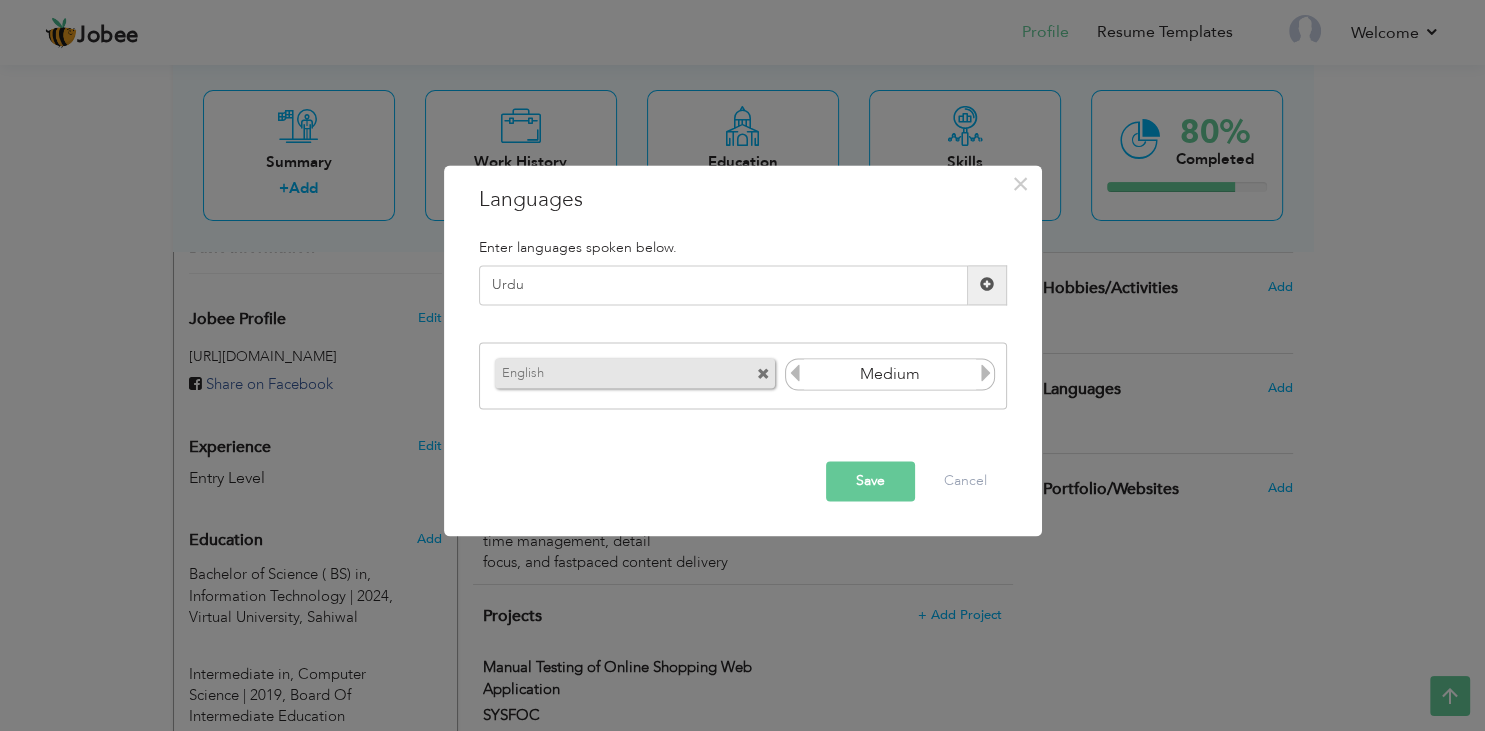 click at bounding box center (987, 285) 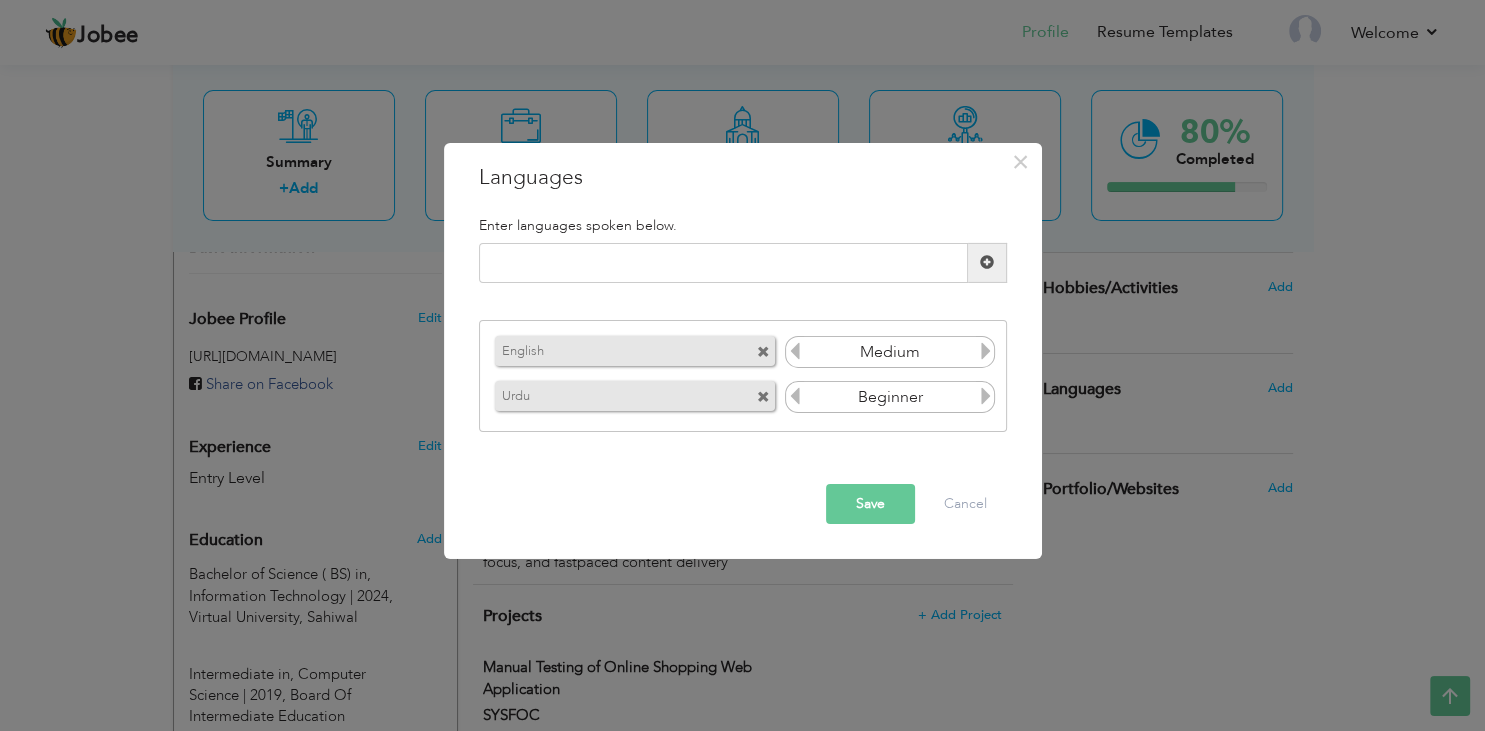 click on "Beginner" at bounding box center (890, 397) 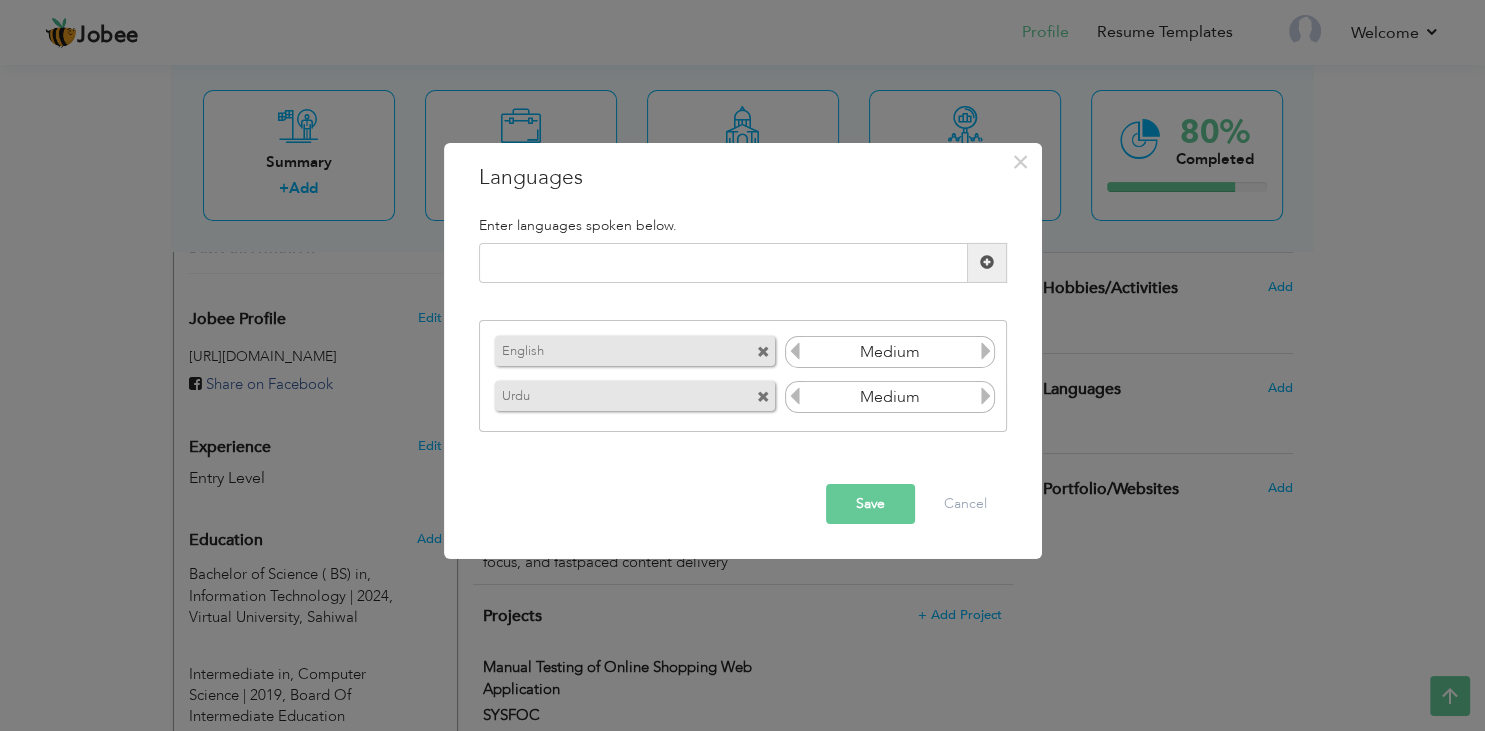 click at bounding box center (985, 396) 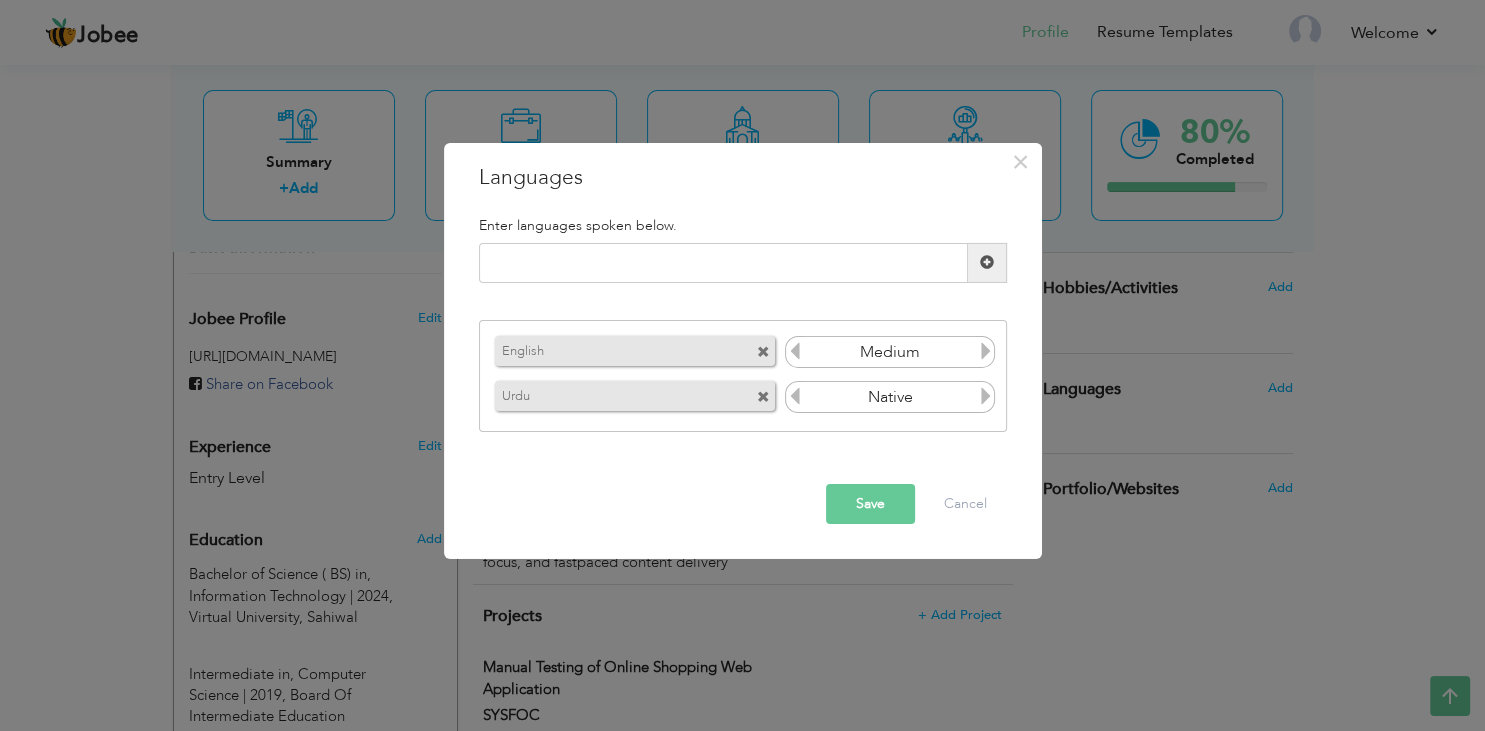 click on "Save" at bounding box center [870, 504] 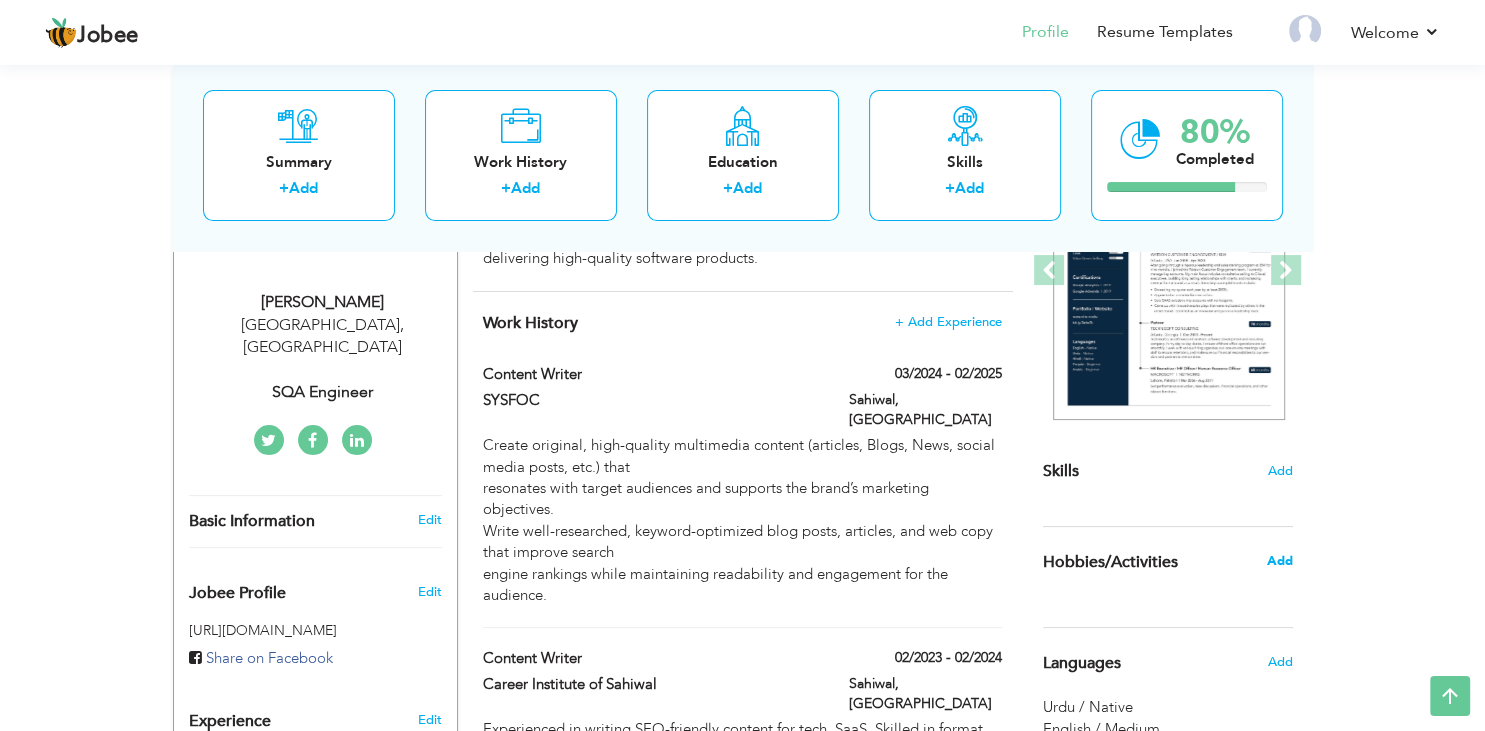 scroll, scrollTop: 266, scrollLeft: 0, axis: vertical 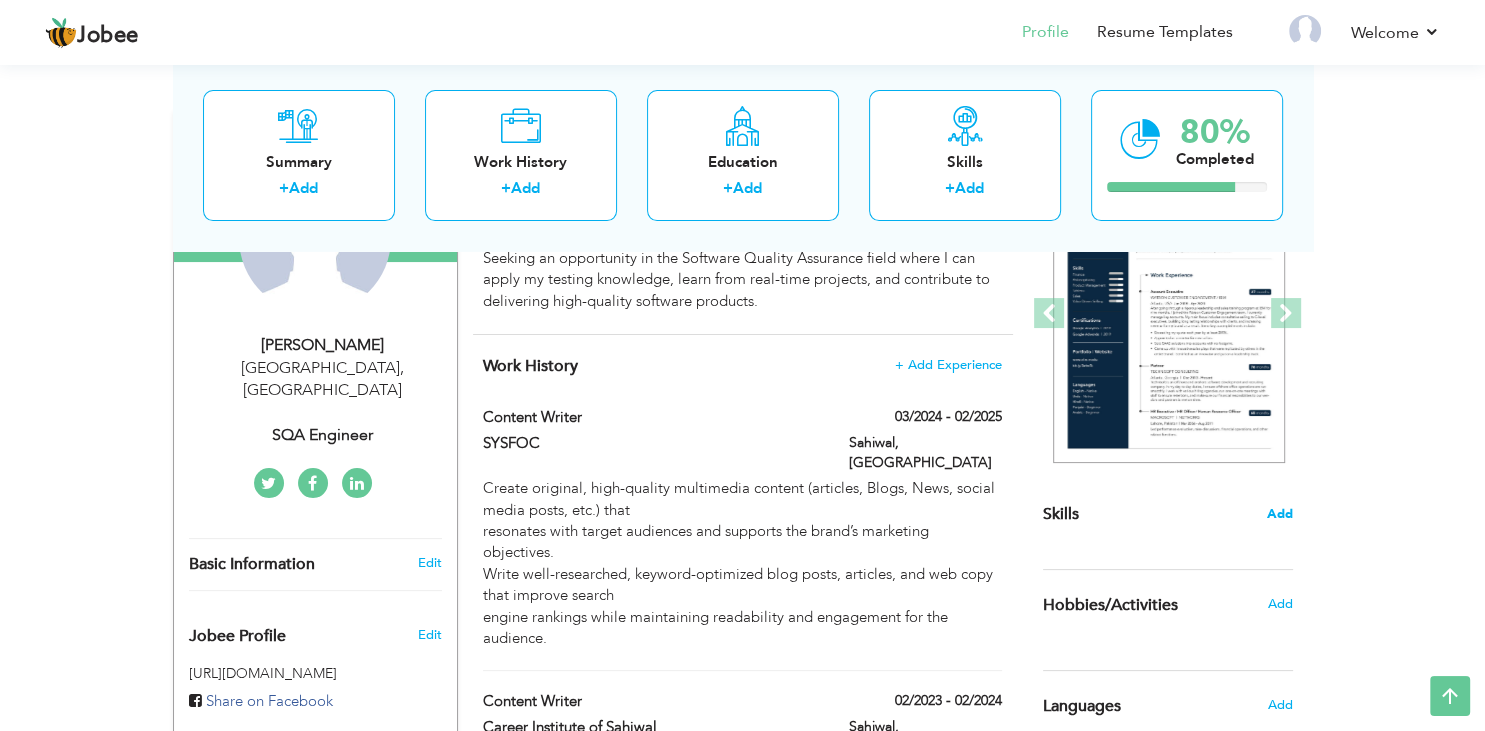 click on "Add" at bounding box center (1280, 514) 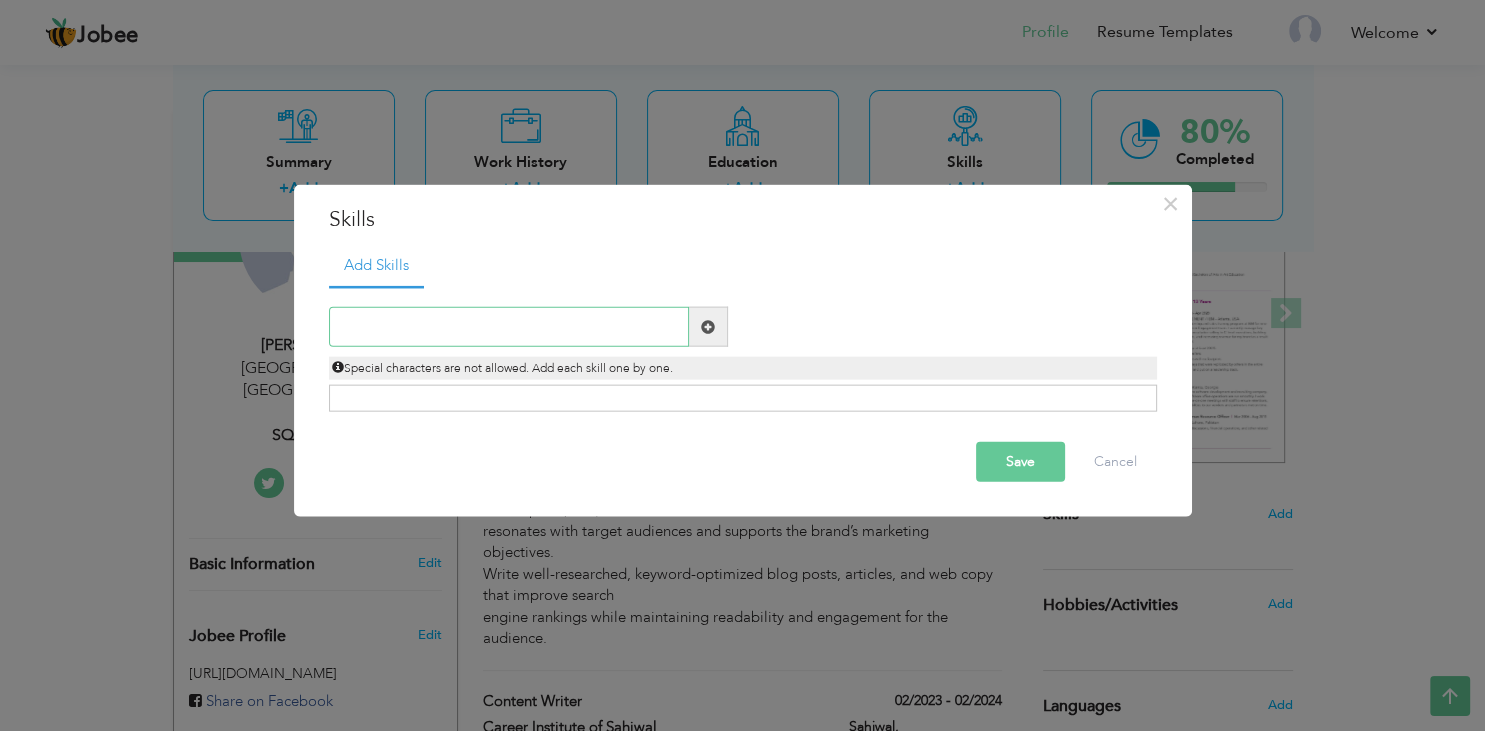 click at bounding box center (509, 327) 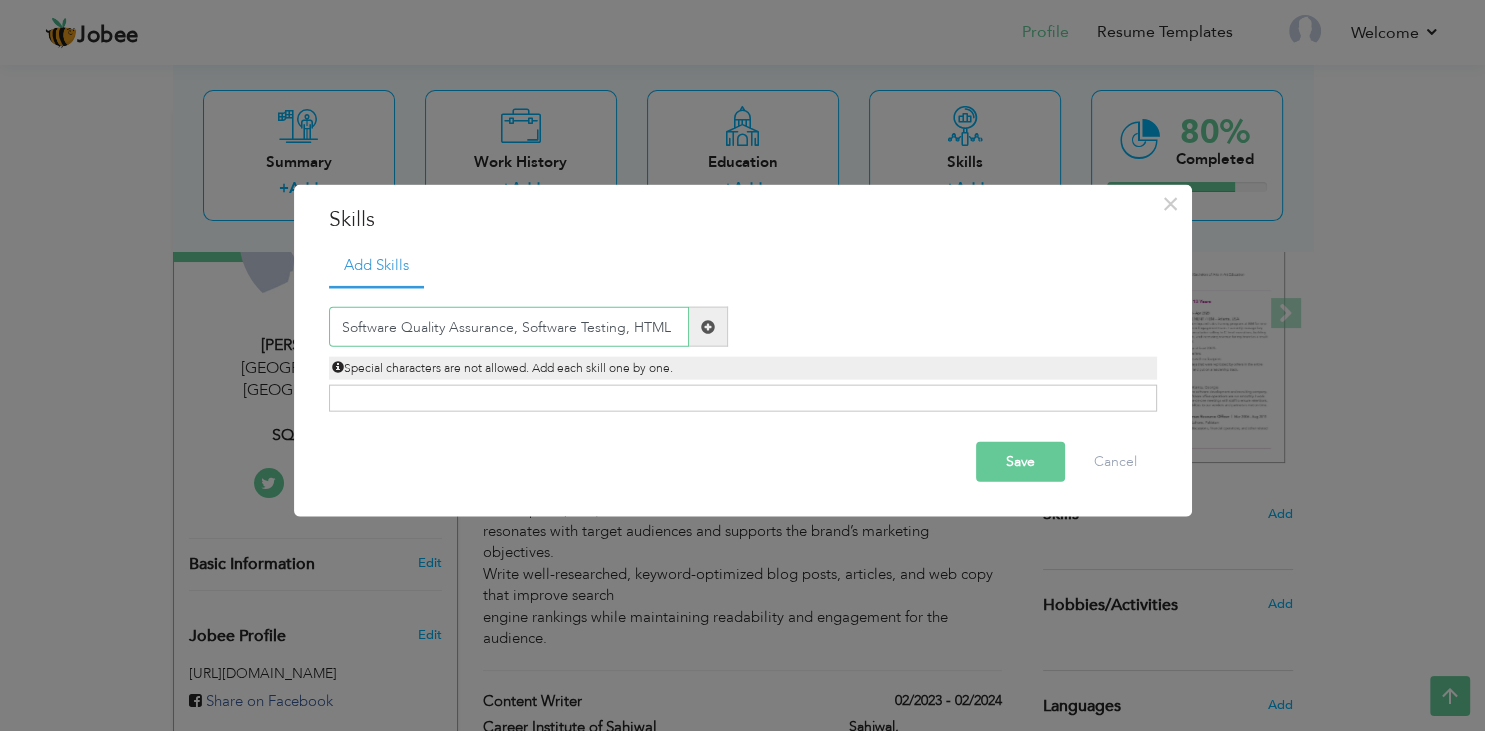 type on "Software Quality Assurance, Software Testing, HTML" 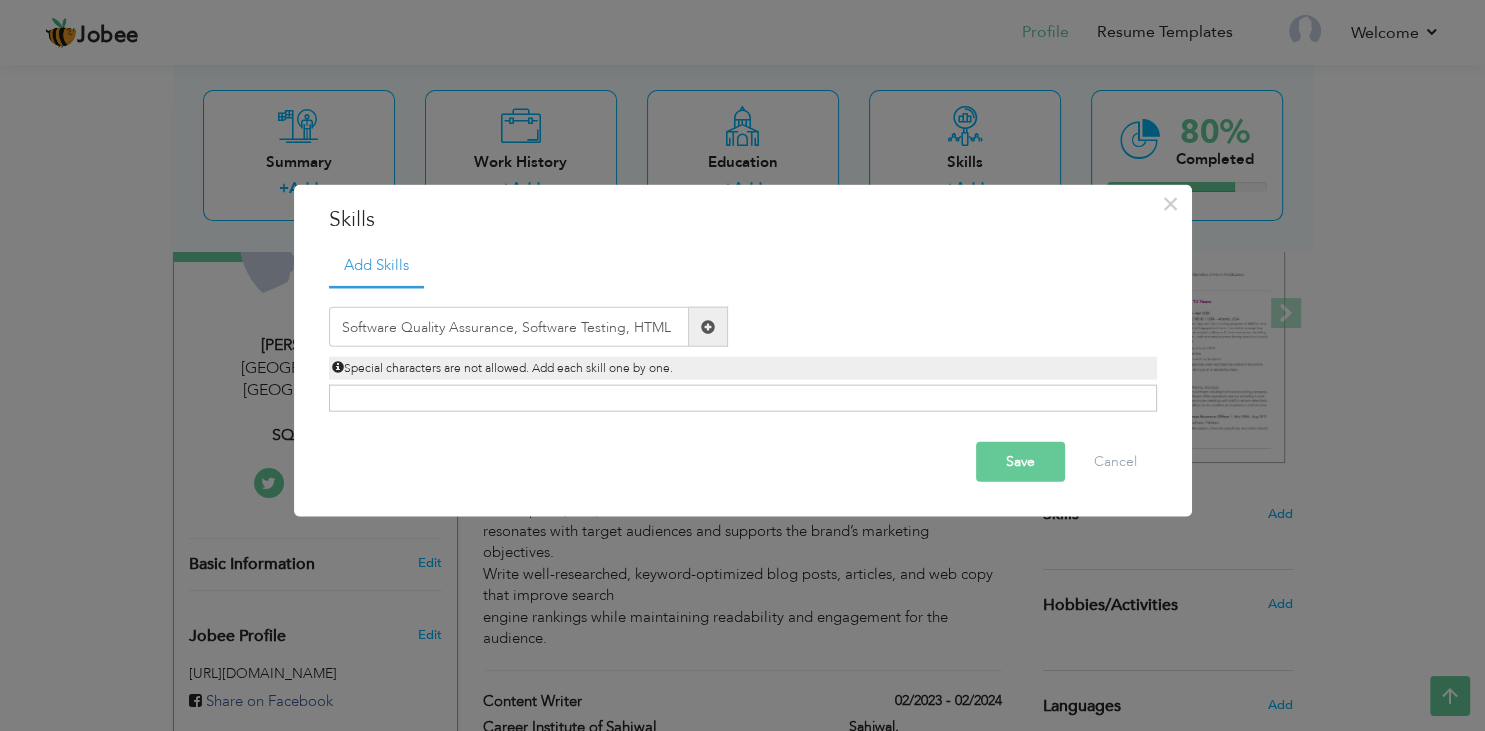 click at bounding box center [708, 327] 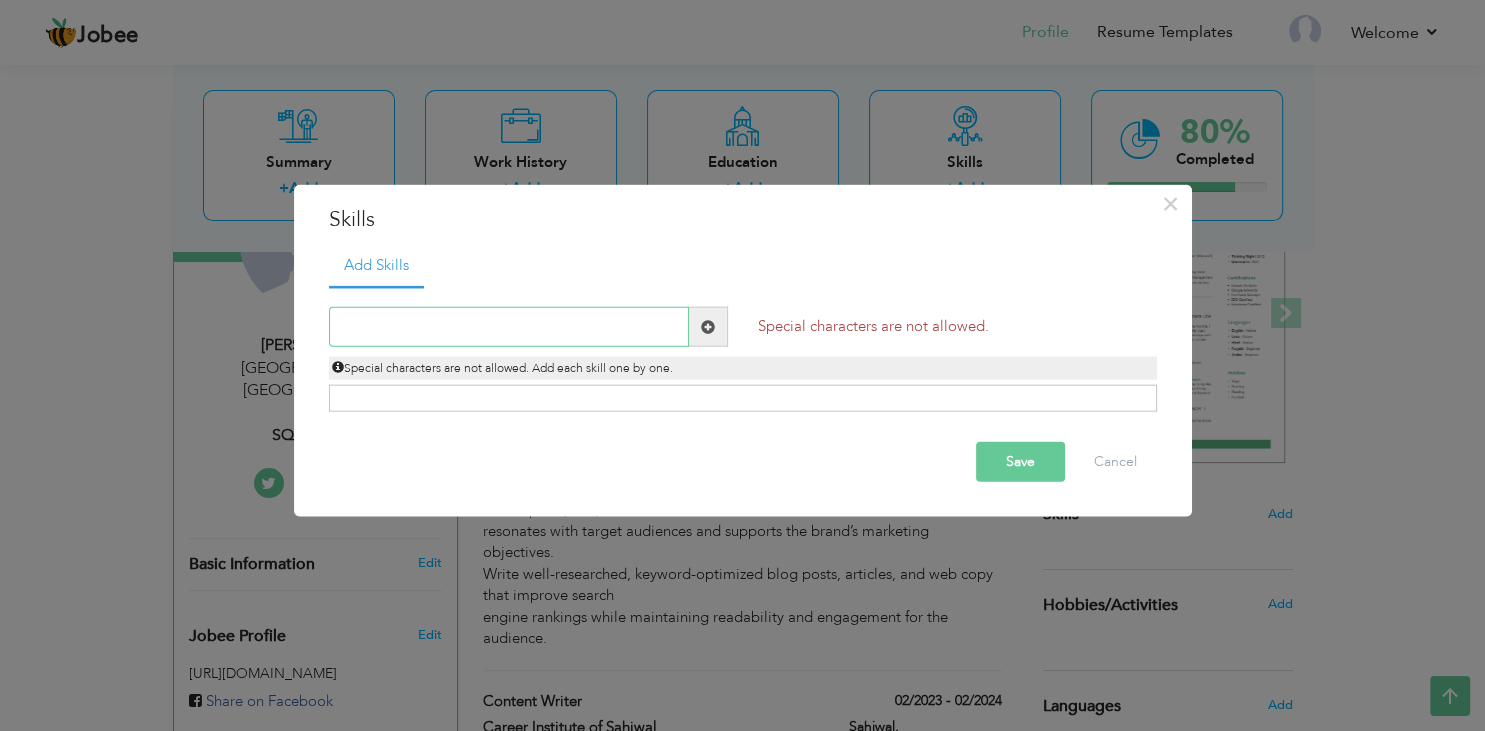 click at bounding box center [509, 327] 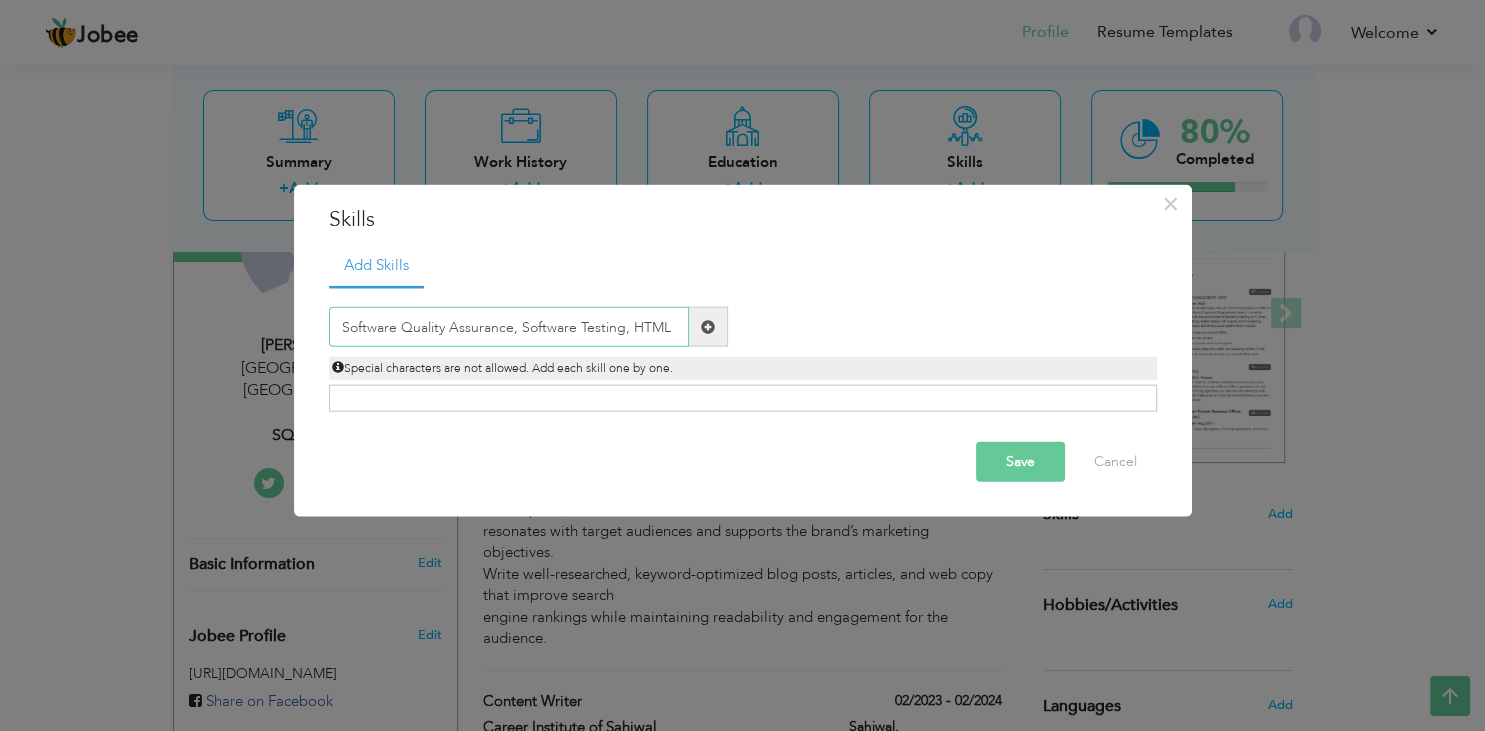 drag, startPoint x: 683, startPoint y: 324, endPoint x: 330, endPoint y: 324, distance: 353 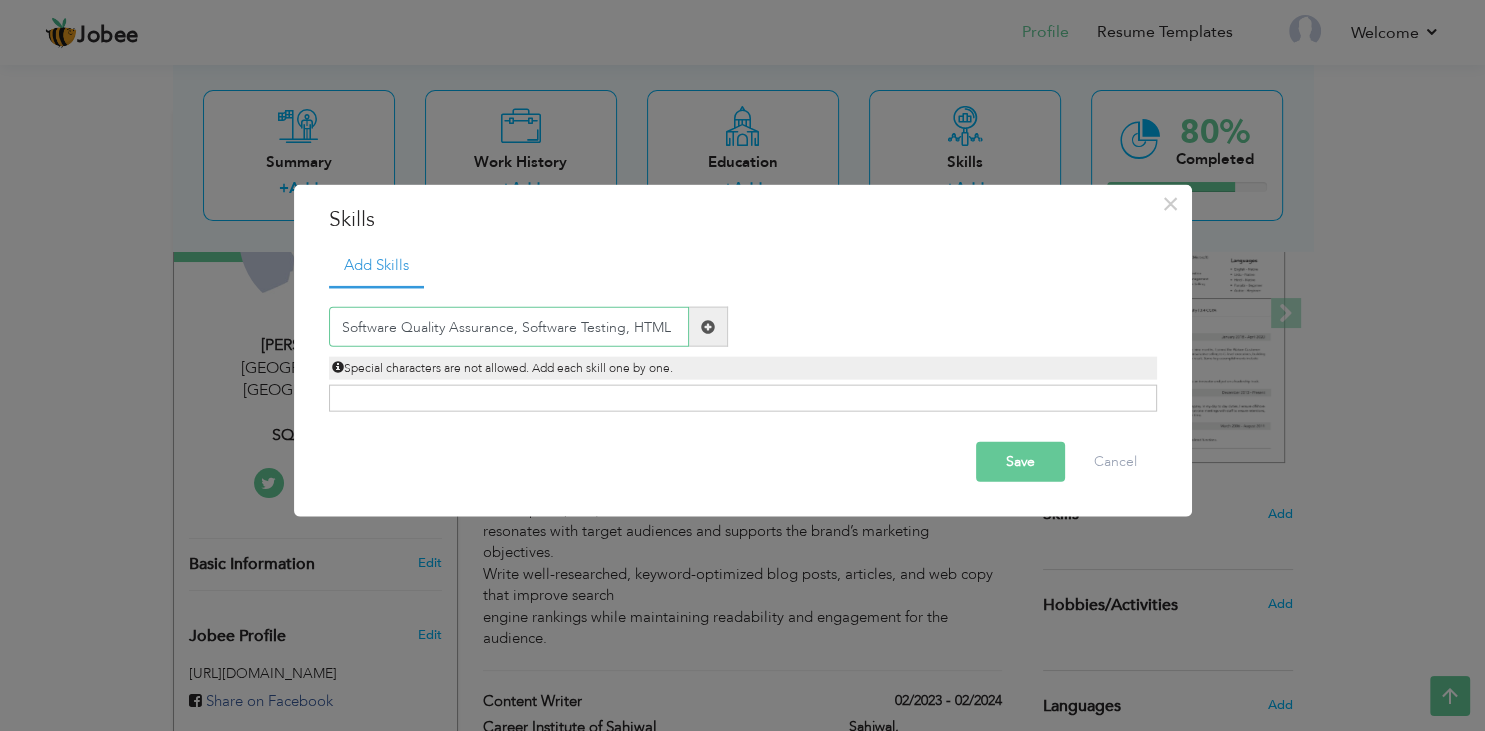 click on "Software Quality Assurance, Software Testing, HTML" at bounding box center [509, 327] 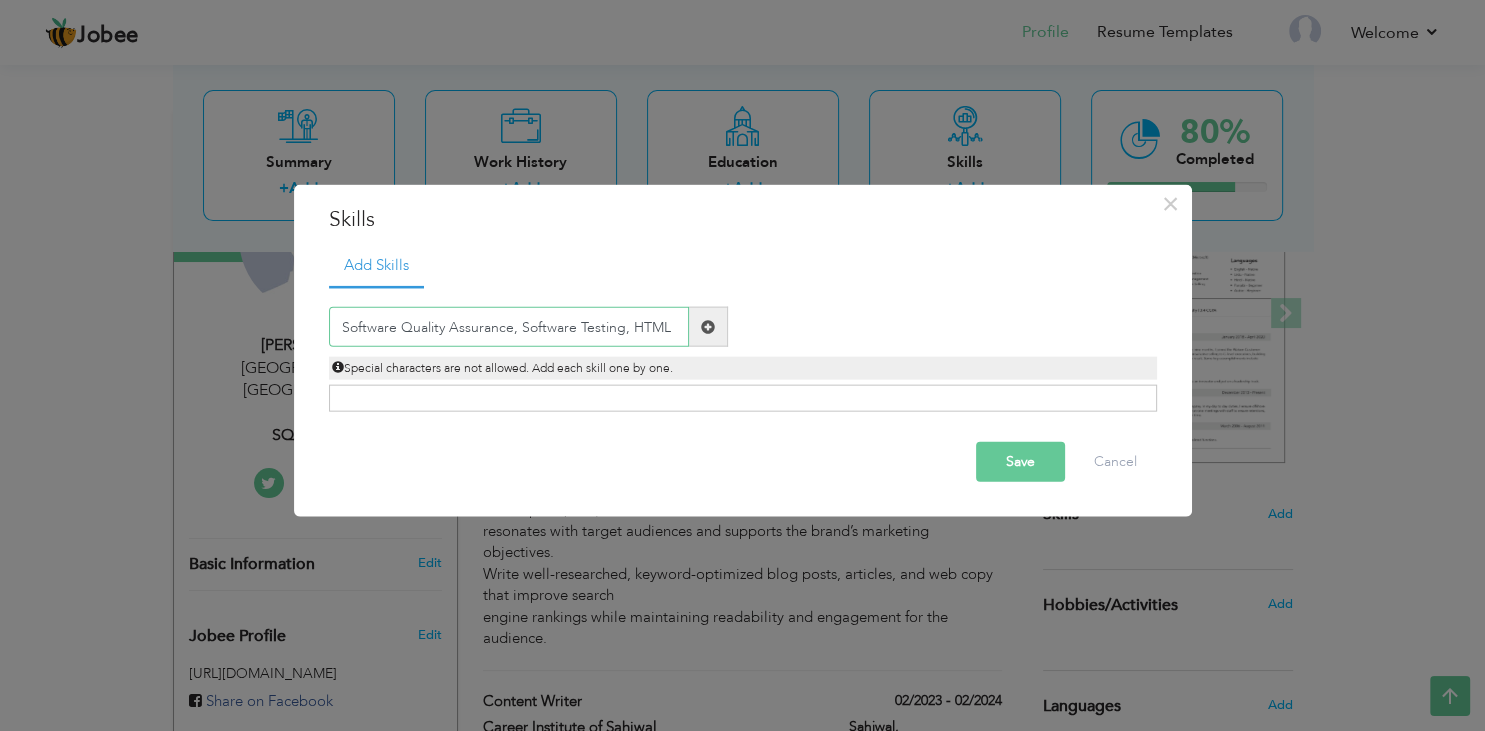 drag, startPoint x: 666, startPoint y: 326, endPoint x: 510, endPoint y: 326, distance: 156 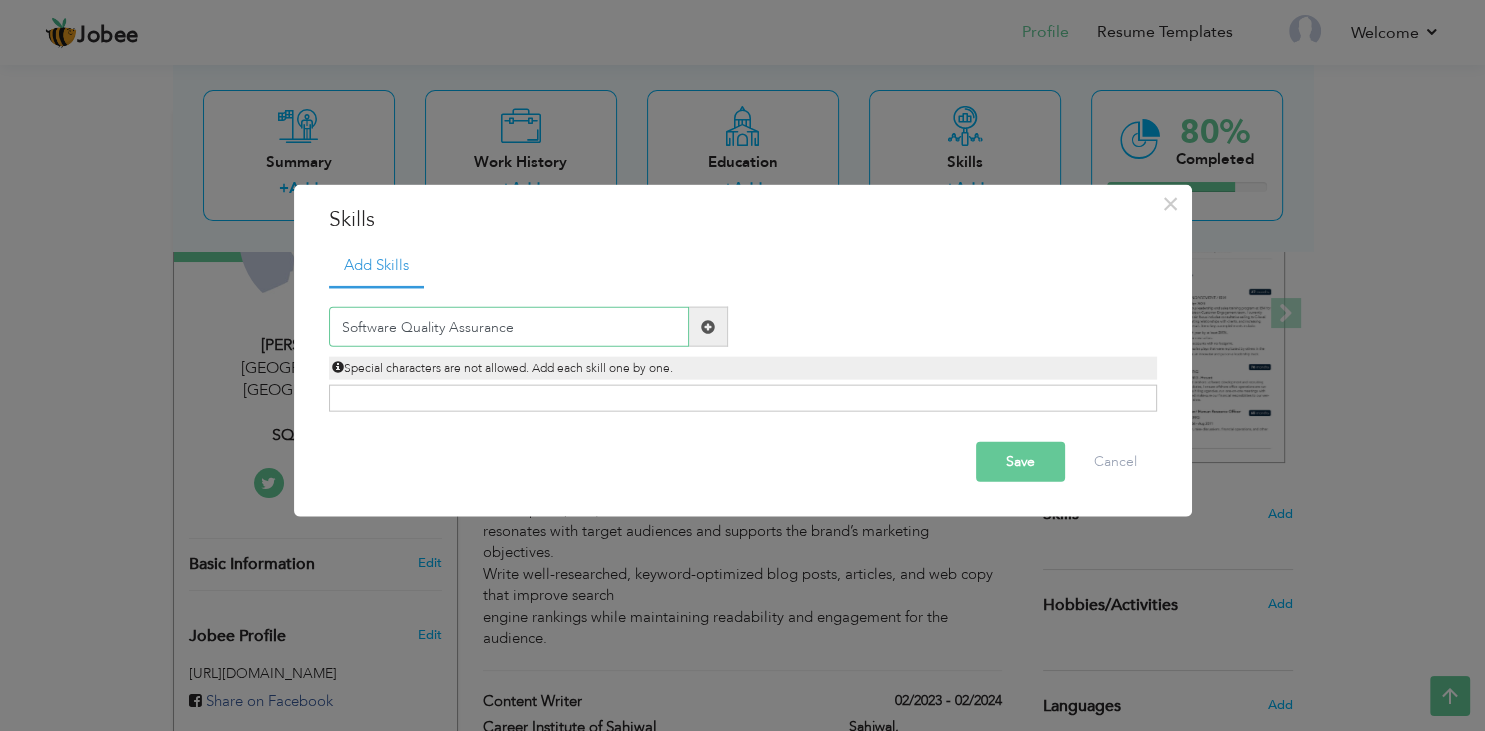 type on "Software Quality Assurance" 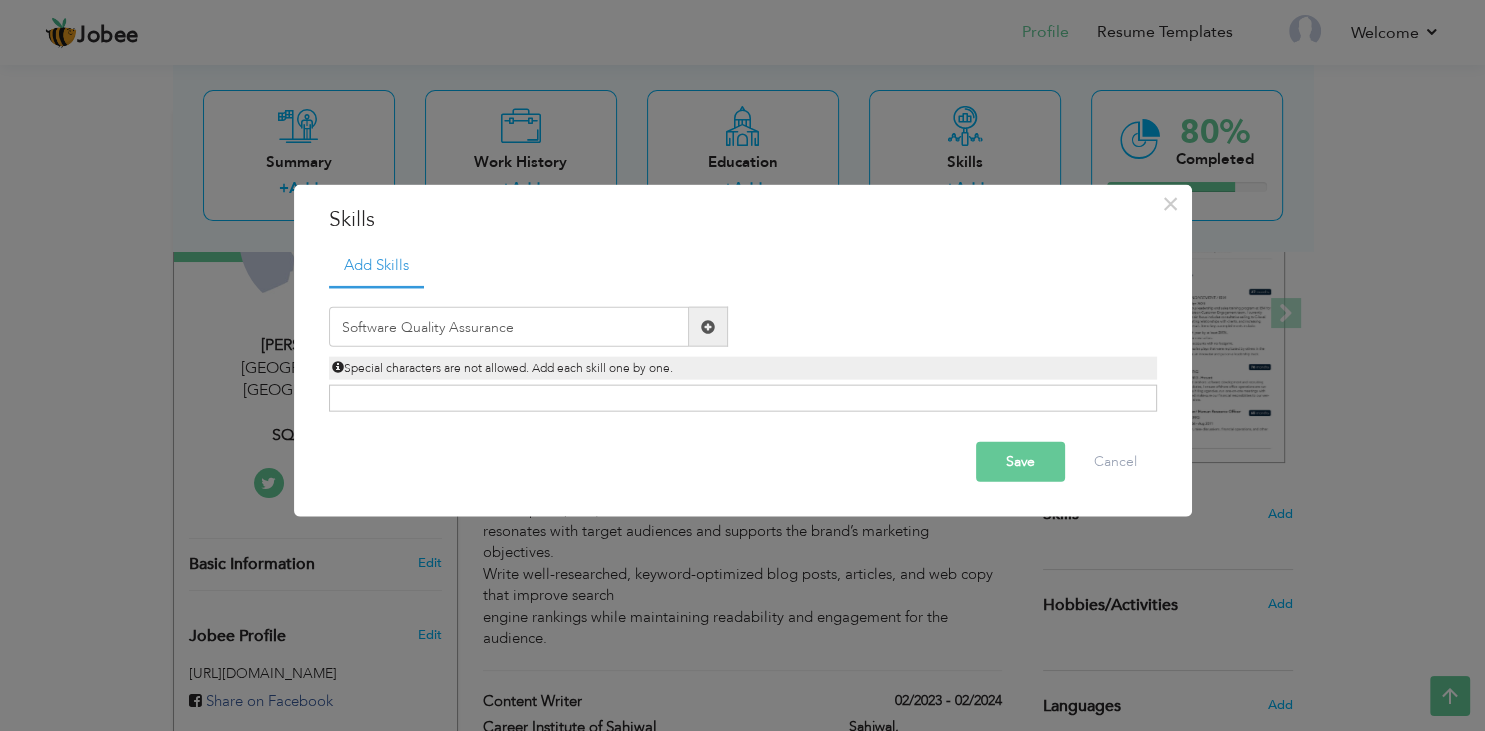 click at bounding box center [708, 326] 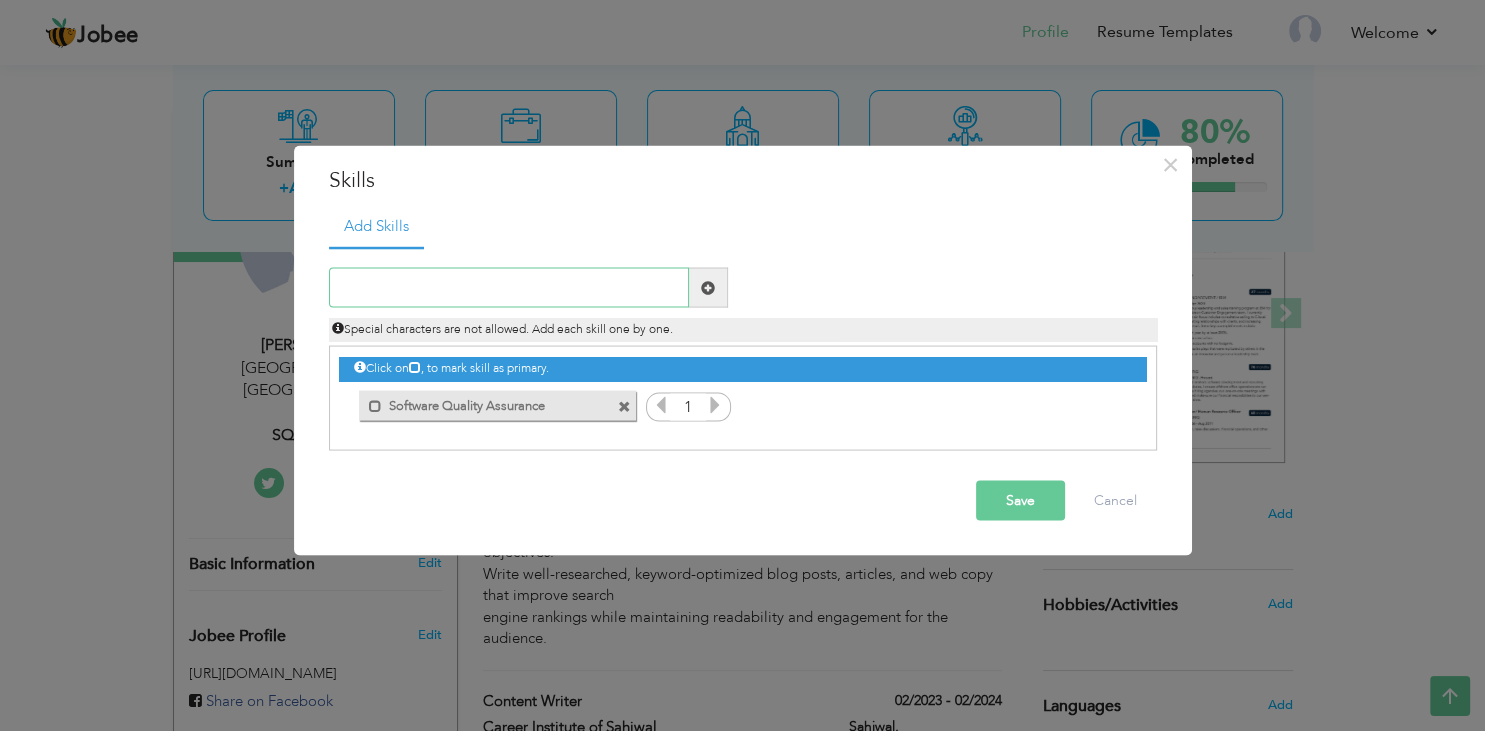 click at bounding box center (509, 288) 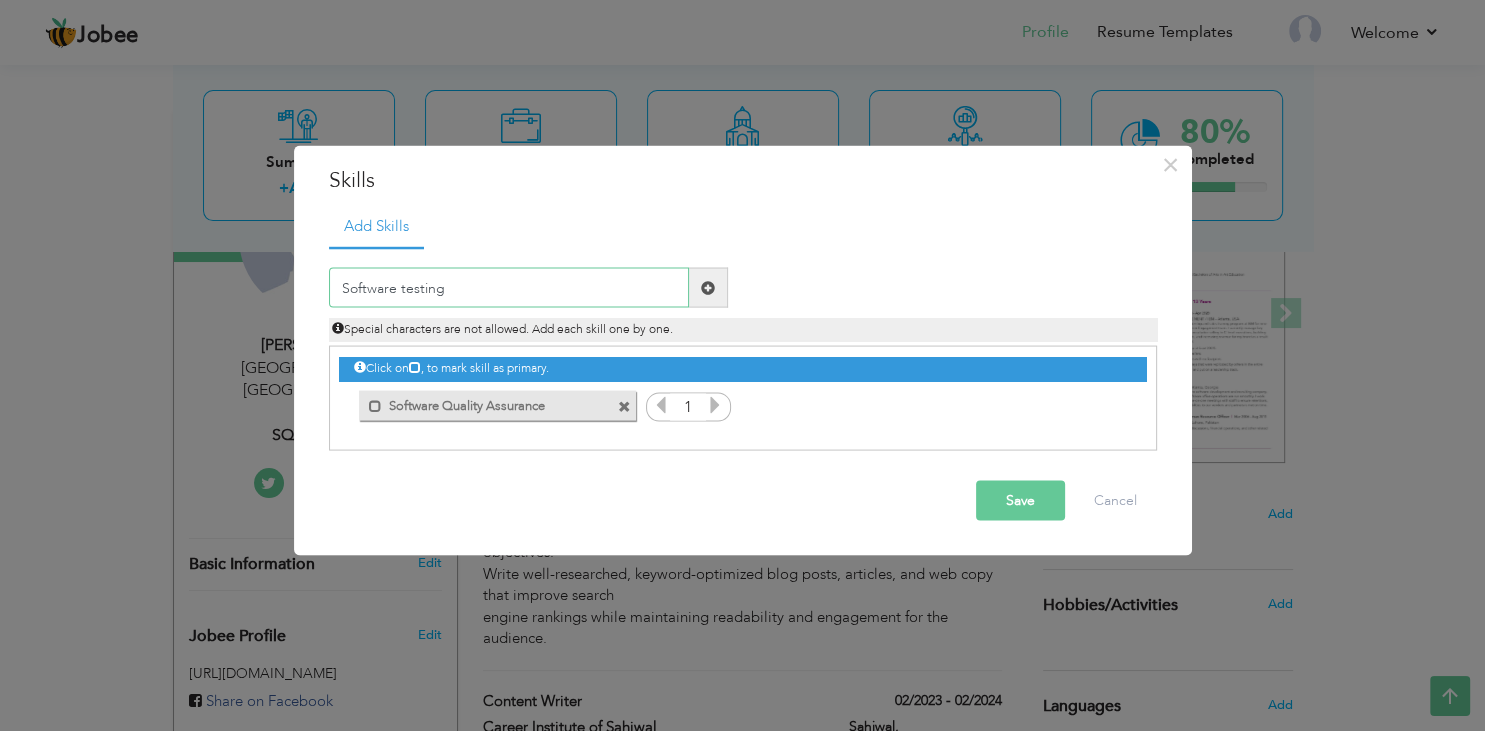 type on "Software testing" 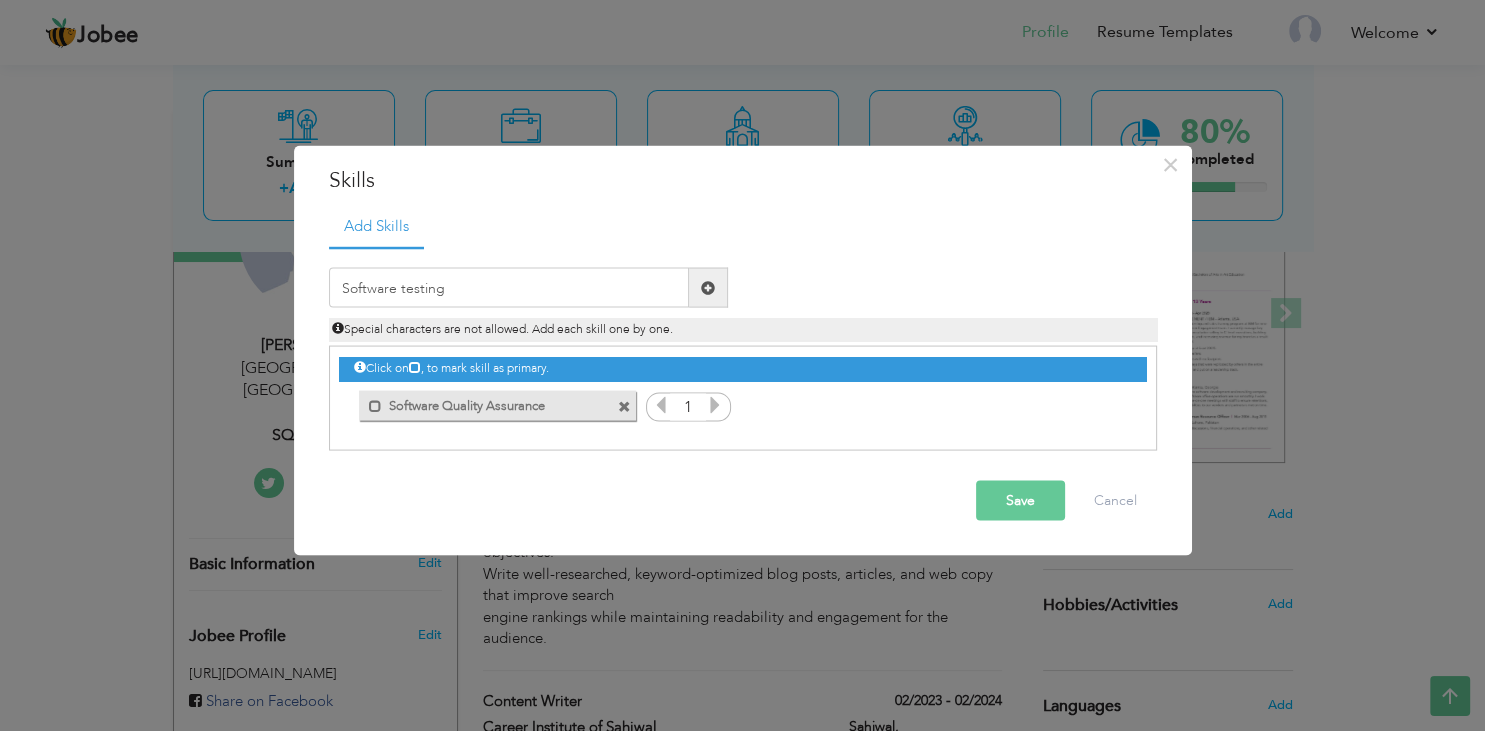 click at bounding box center (708, 287) 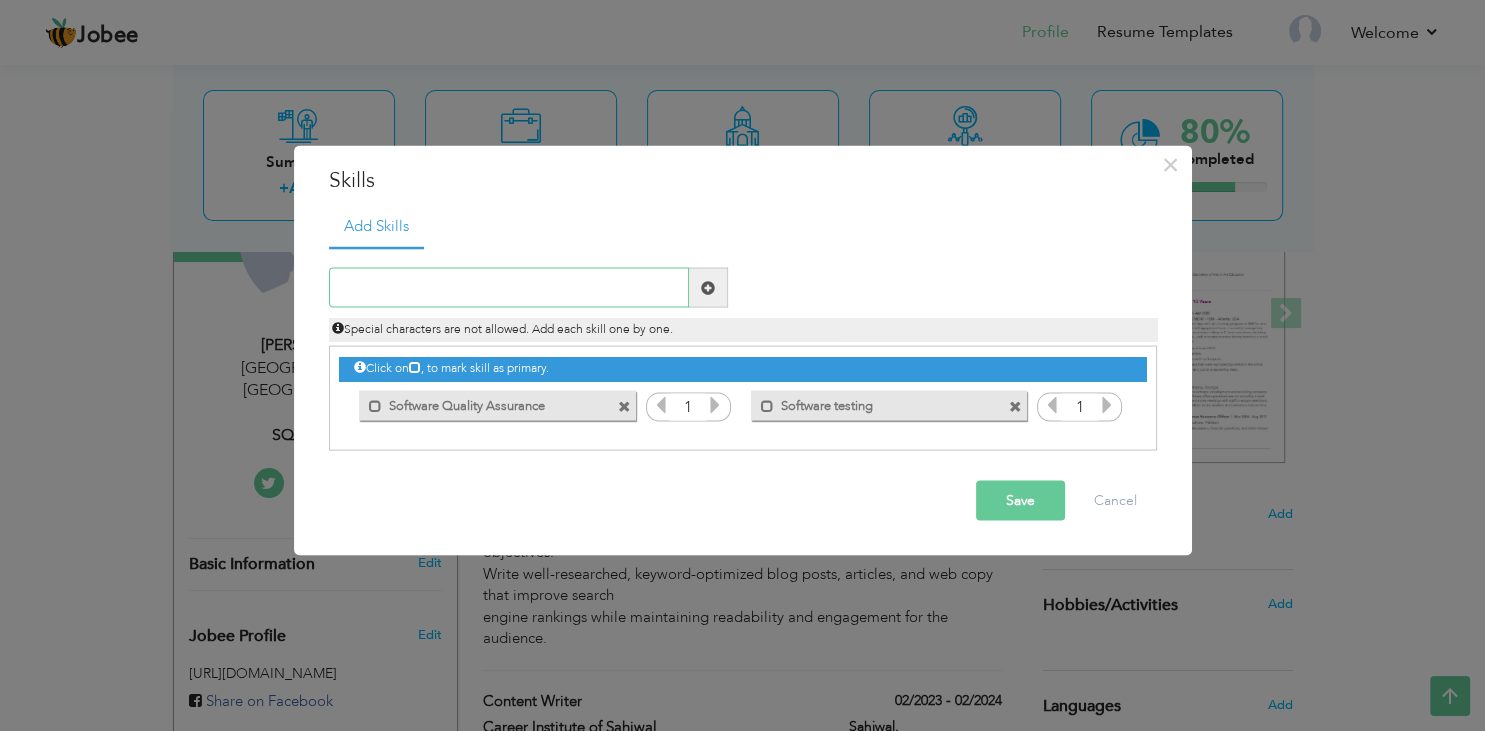 click at bounding box center [509, 288] 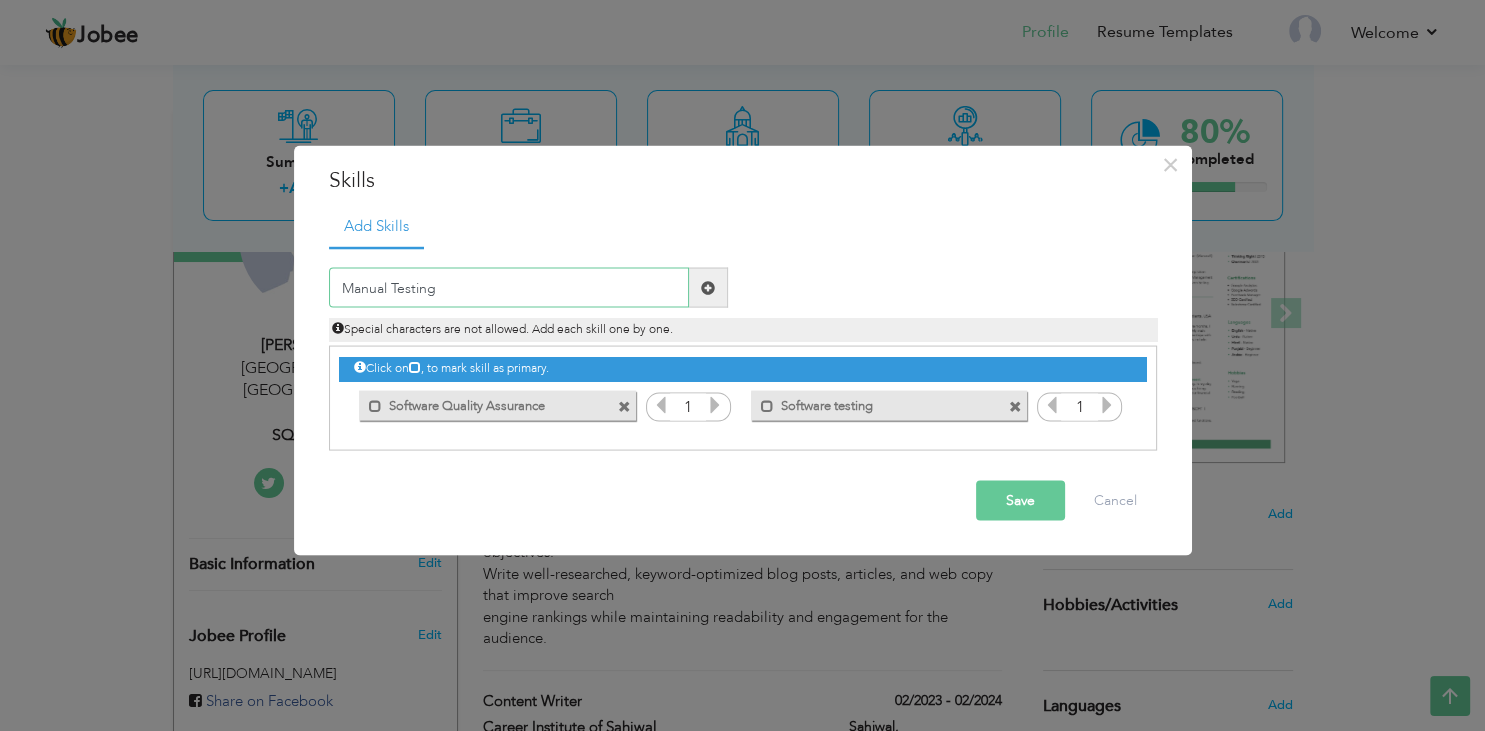 type on "Manual Testing" 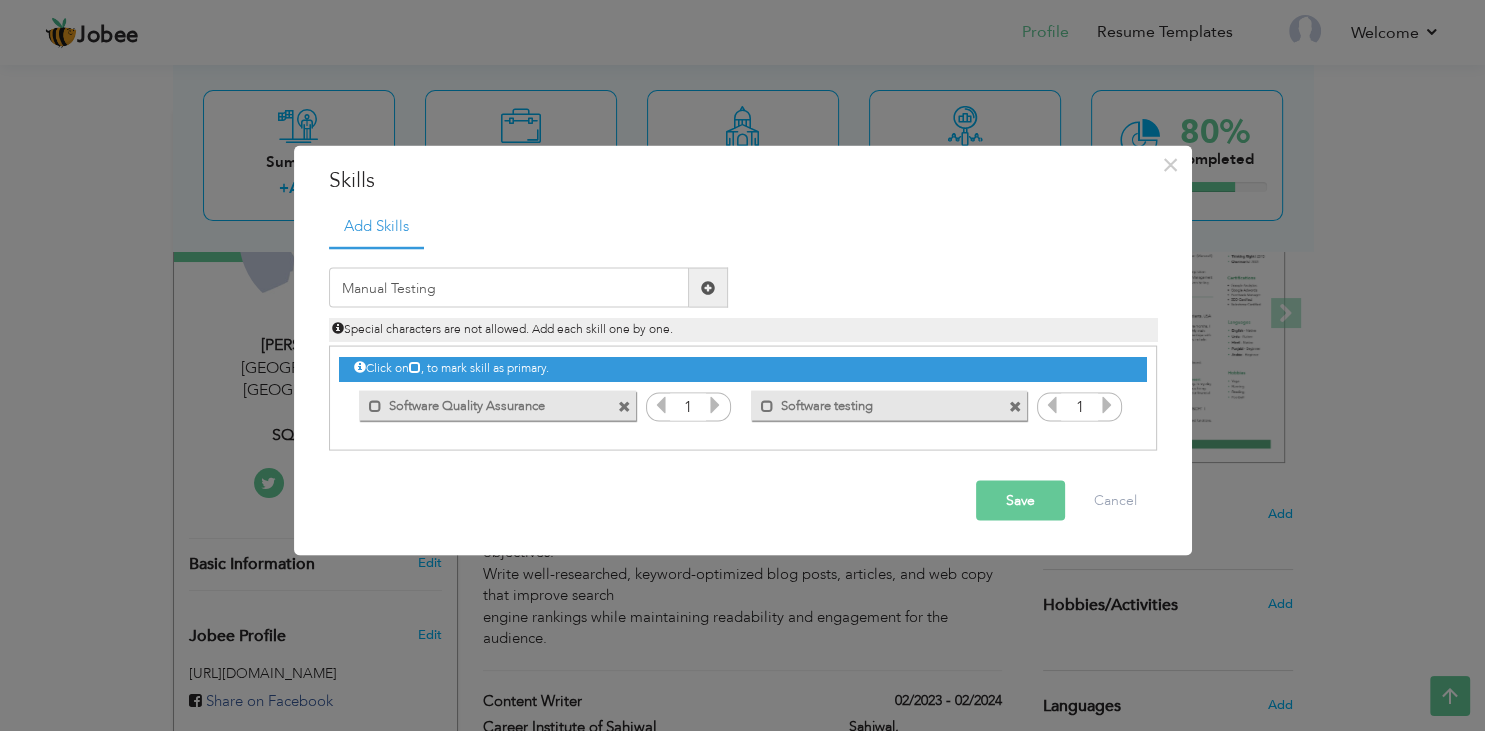 click at bounding box center (708, 287) 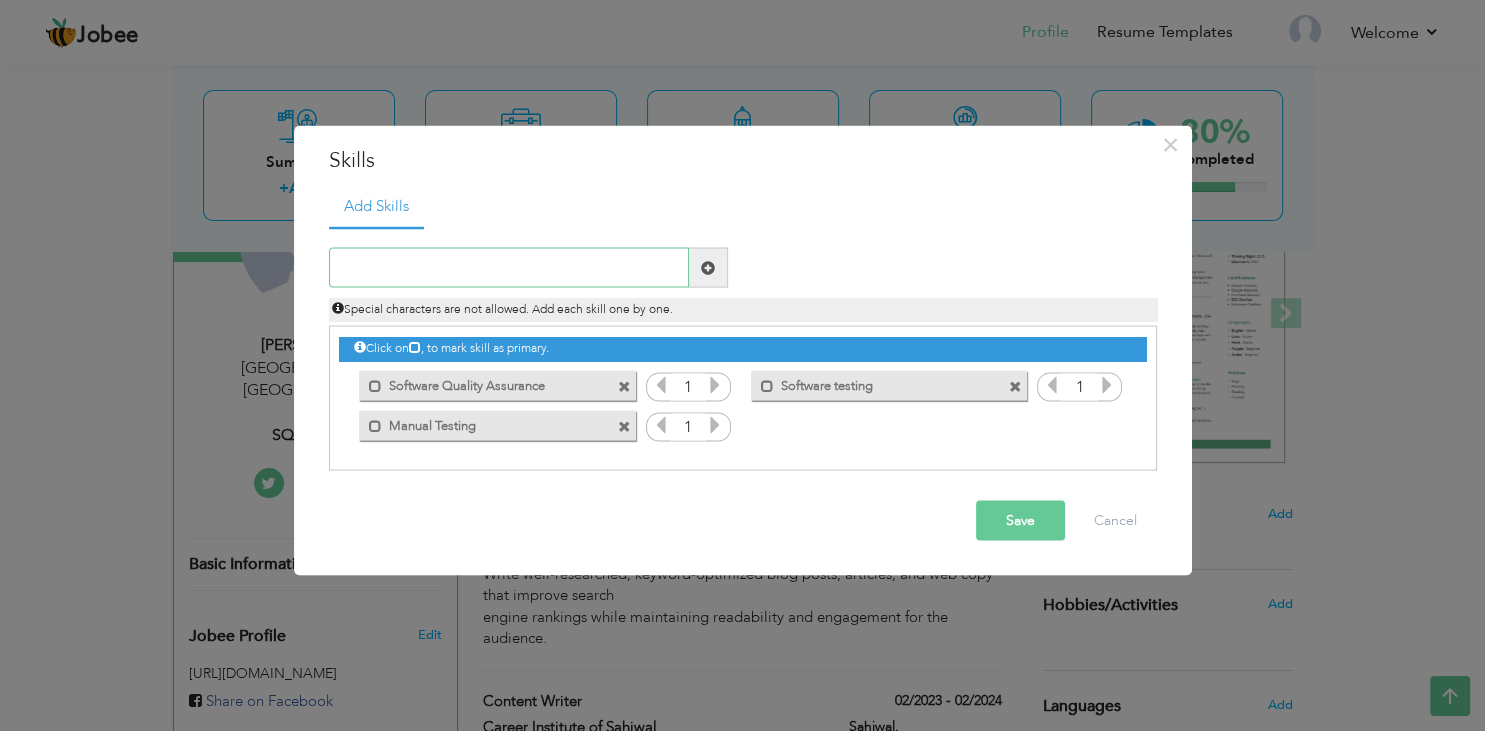 click at bounding box center [509, 268] 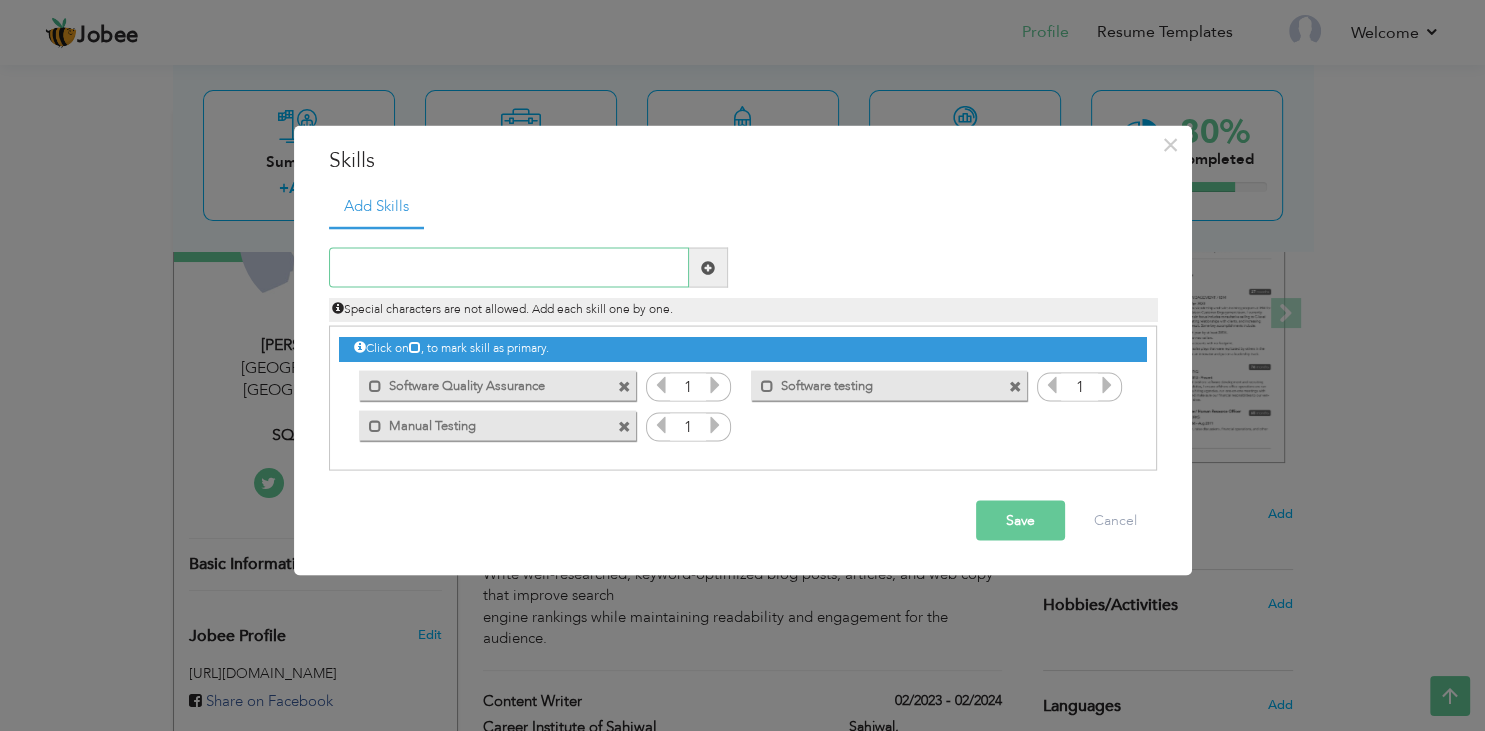 click at bounding box center (509, 268) 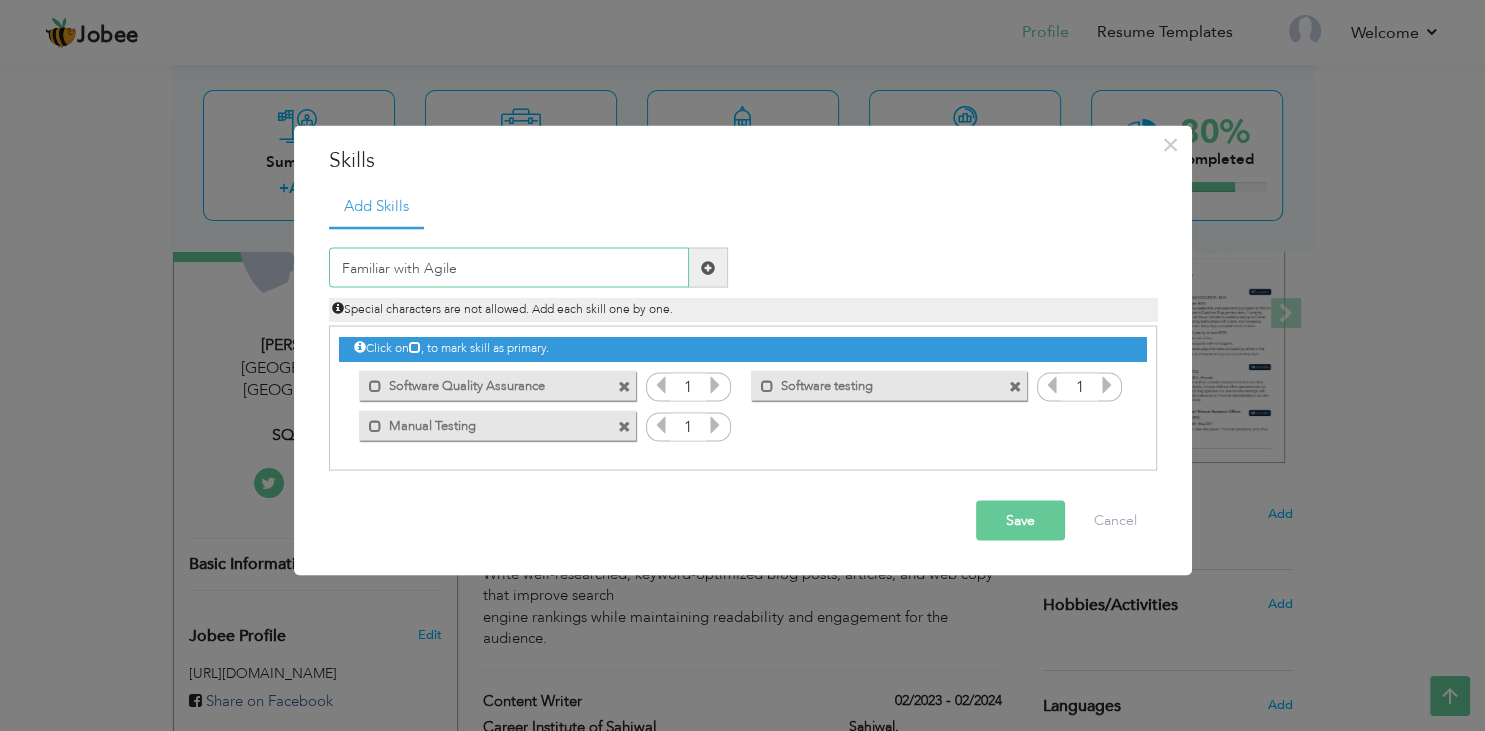 type on "Familiar with Agile" 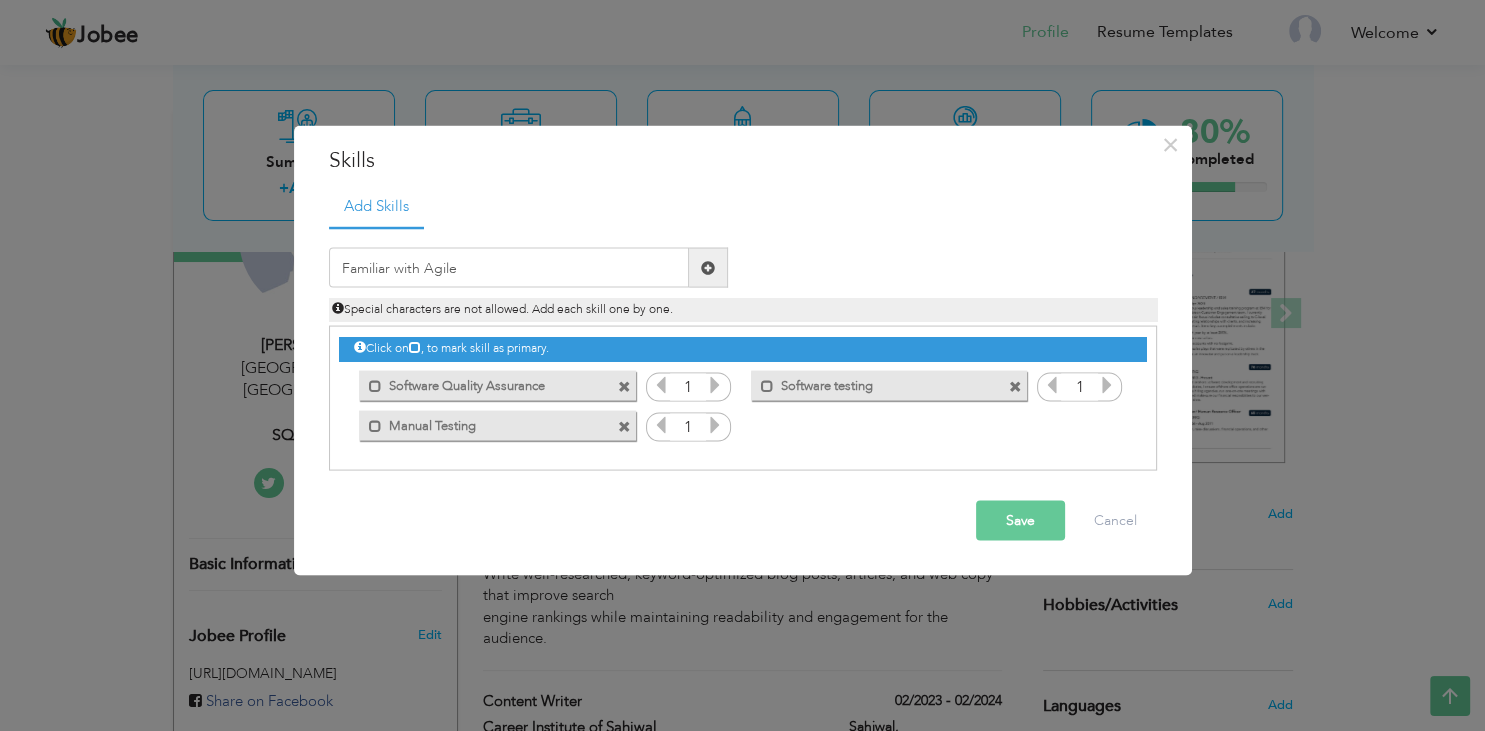 click at bounding box center [708, 267] 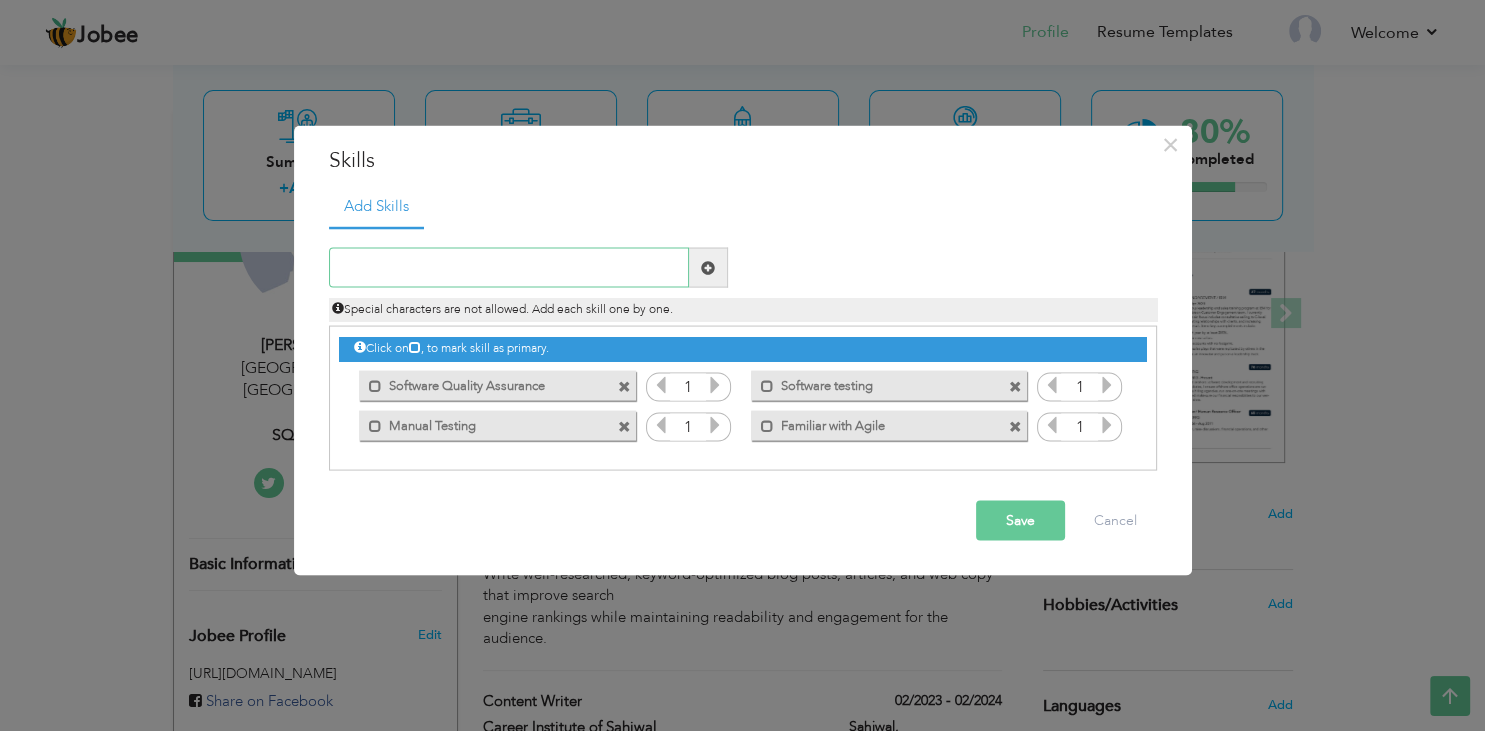 click at bounding box center [509, 268] 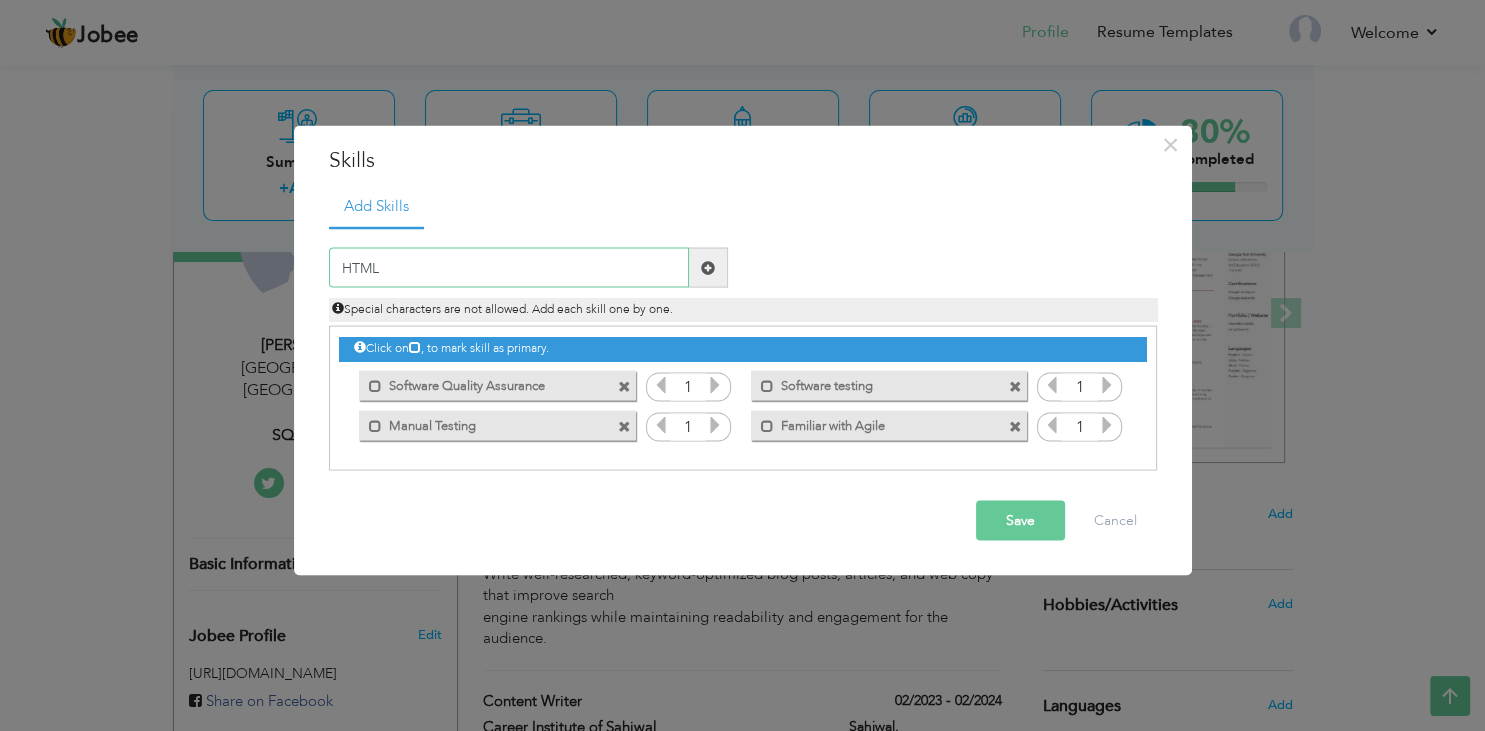 type on "HTML" 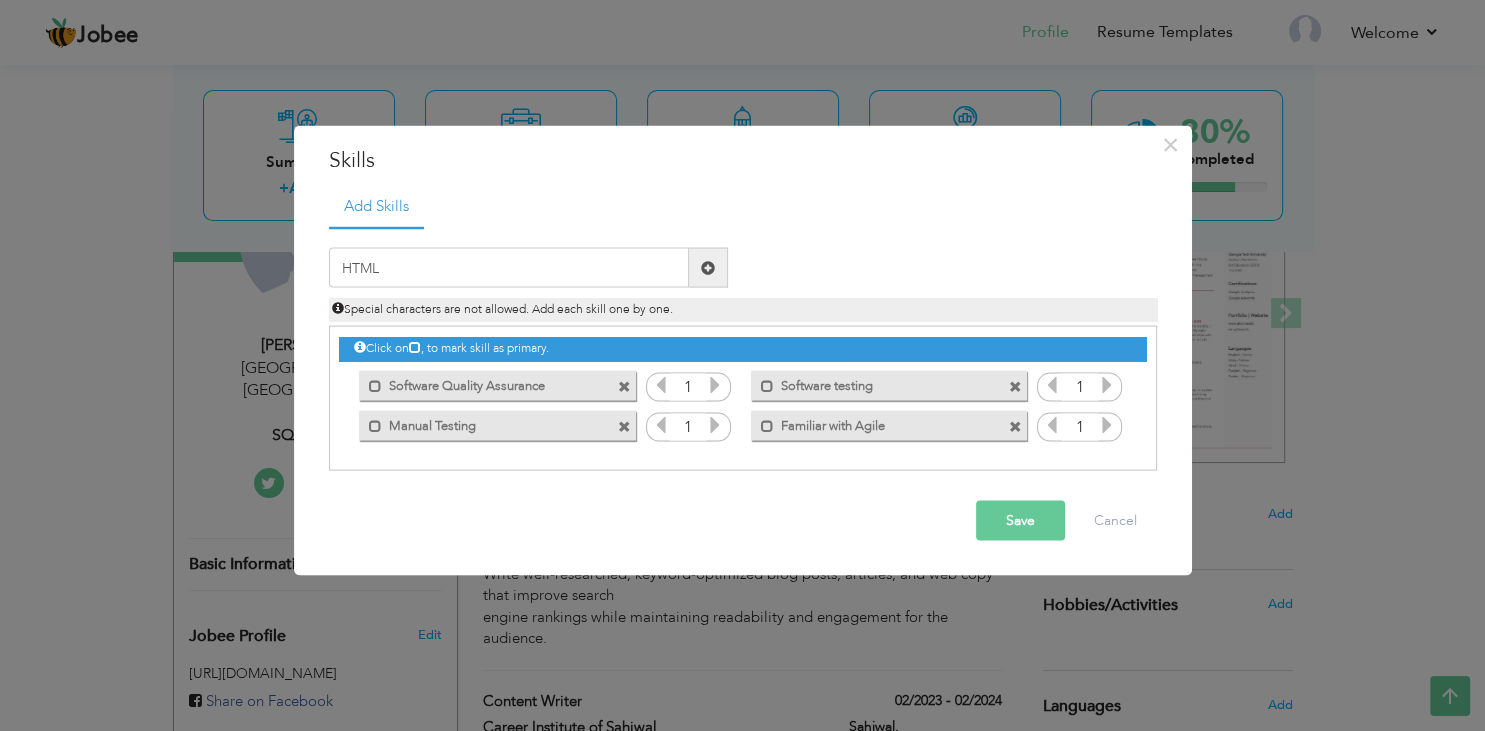 click at bounding box center [708, 267] 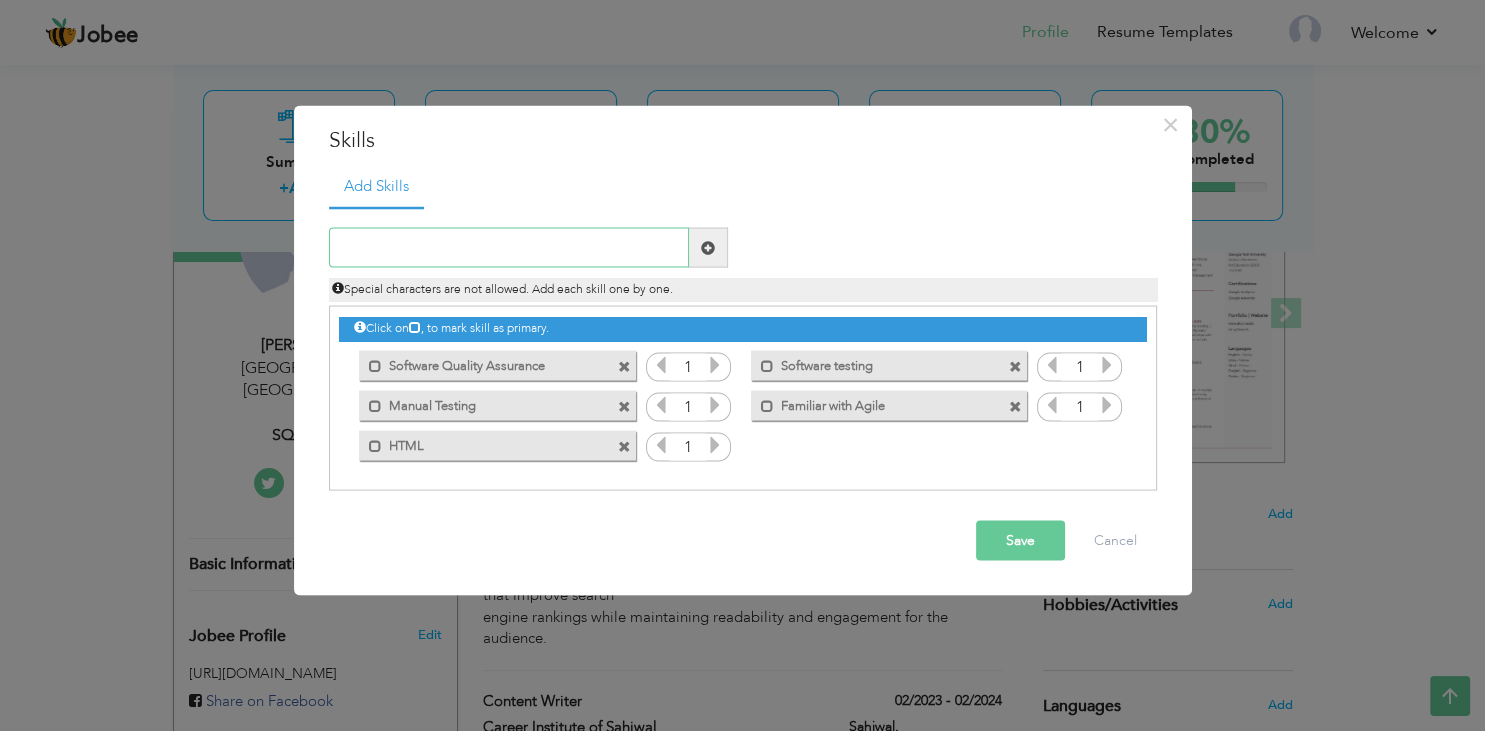 click at bounding box center (509, 248) 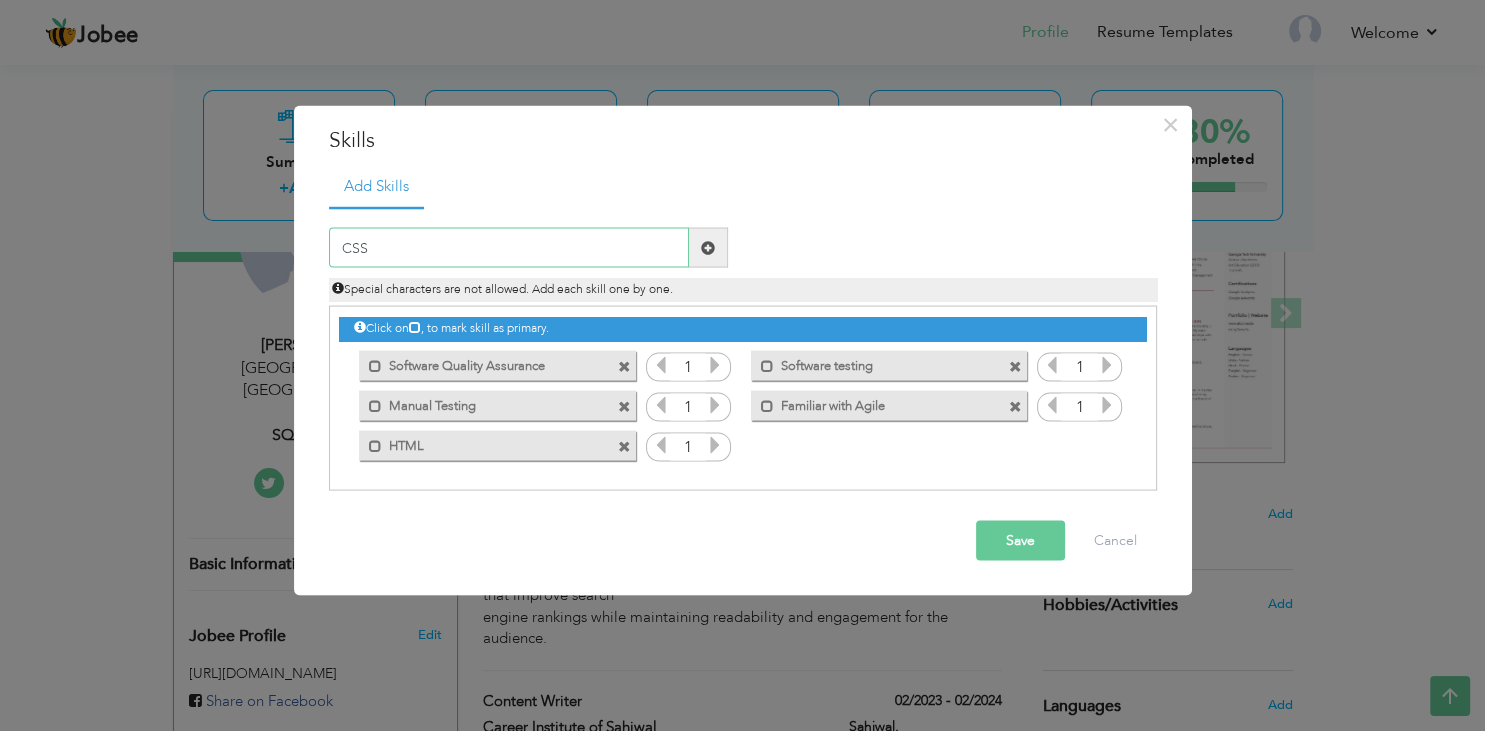 type on "CSS" 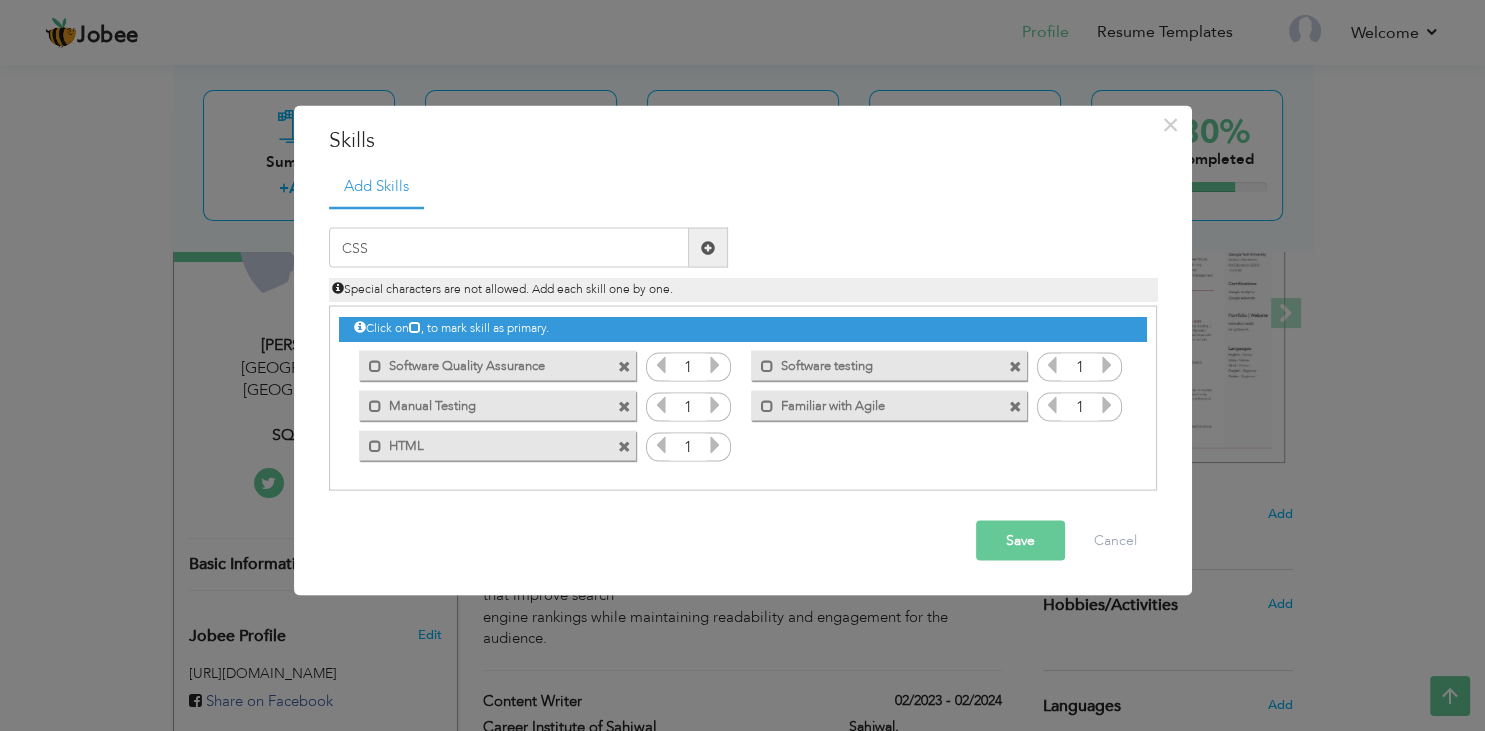 click at bounding box center (708, 247) 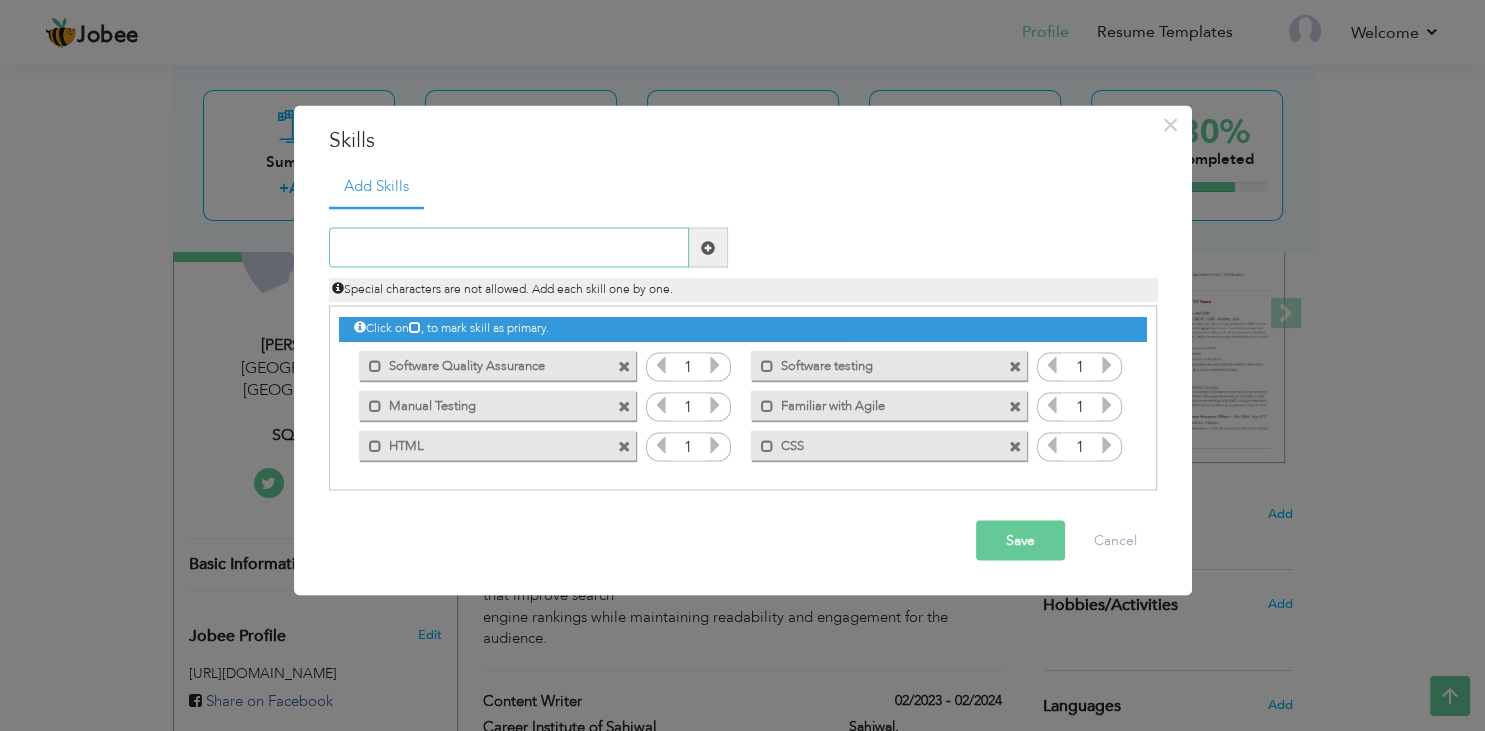 click at bounding box center (509, 248) 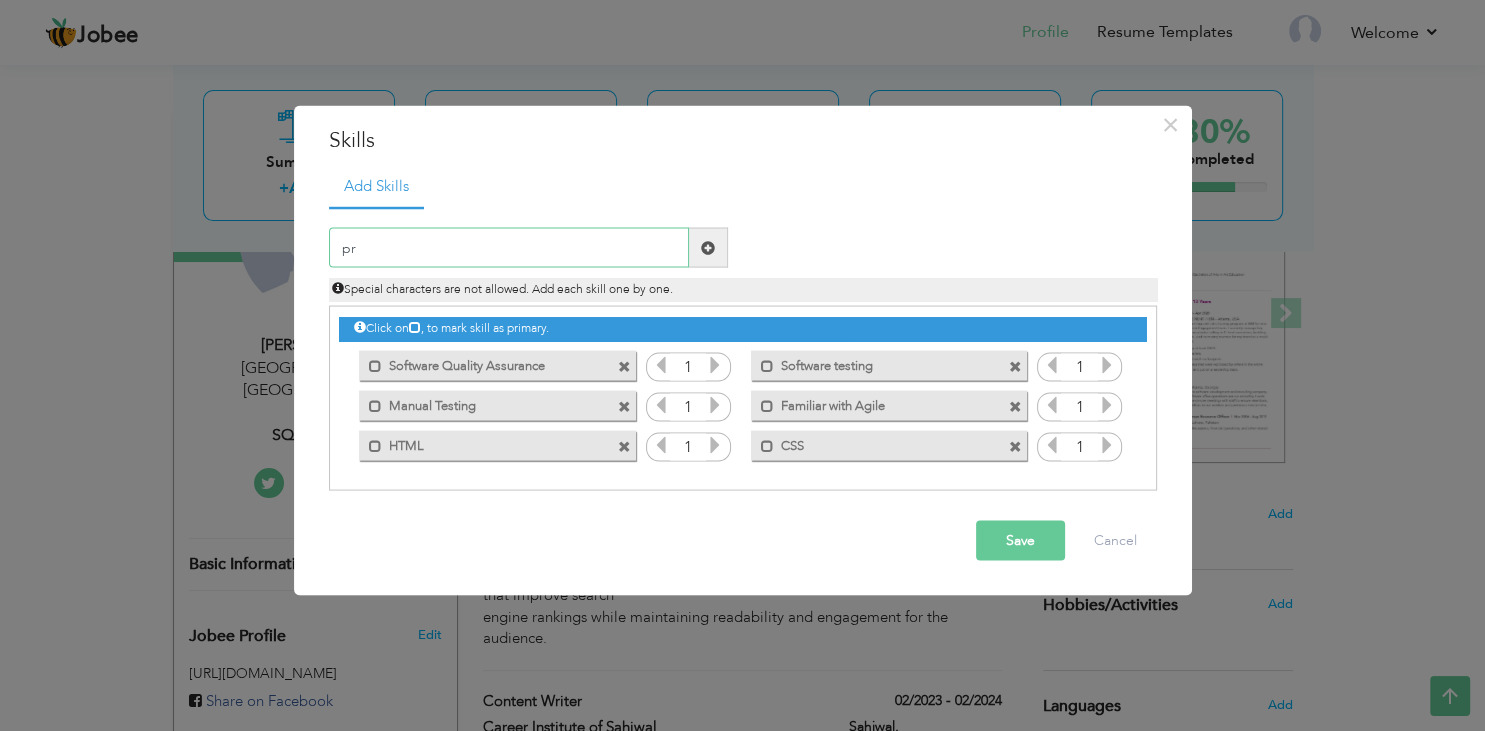 type on "p" 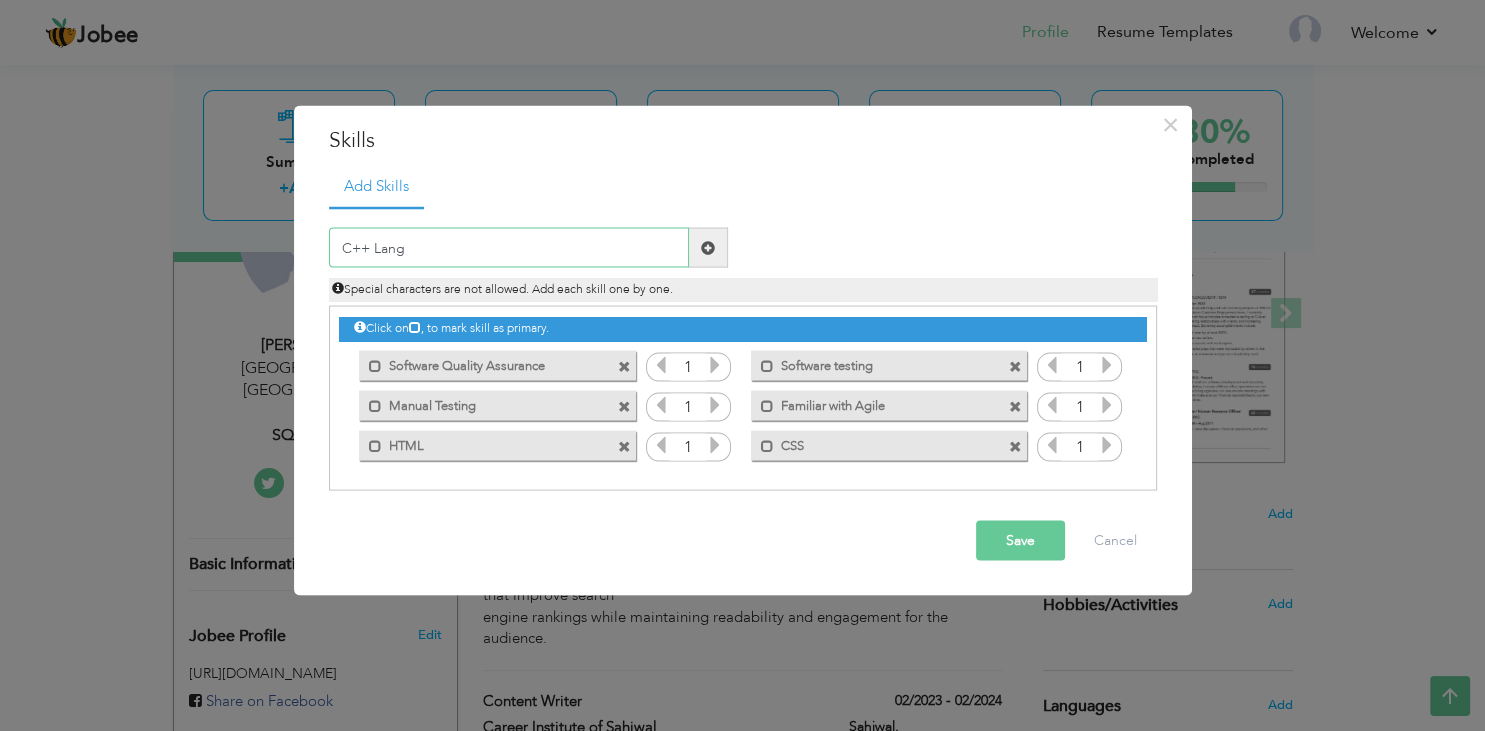 type on "C++ Lang" 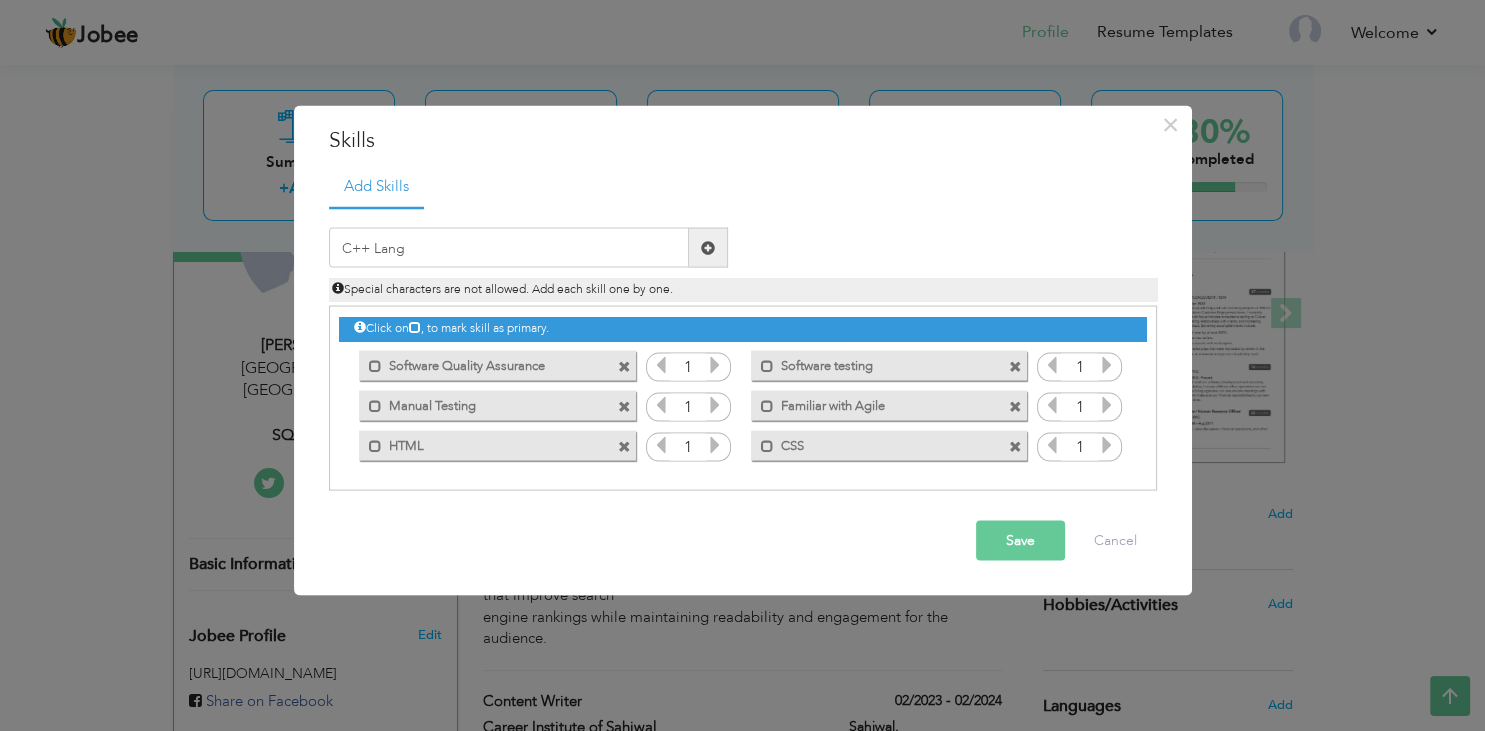 click at bounding box center (708, 247) 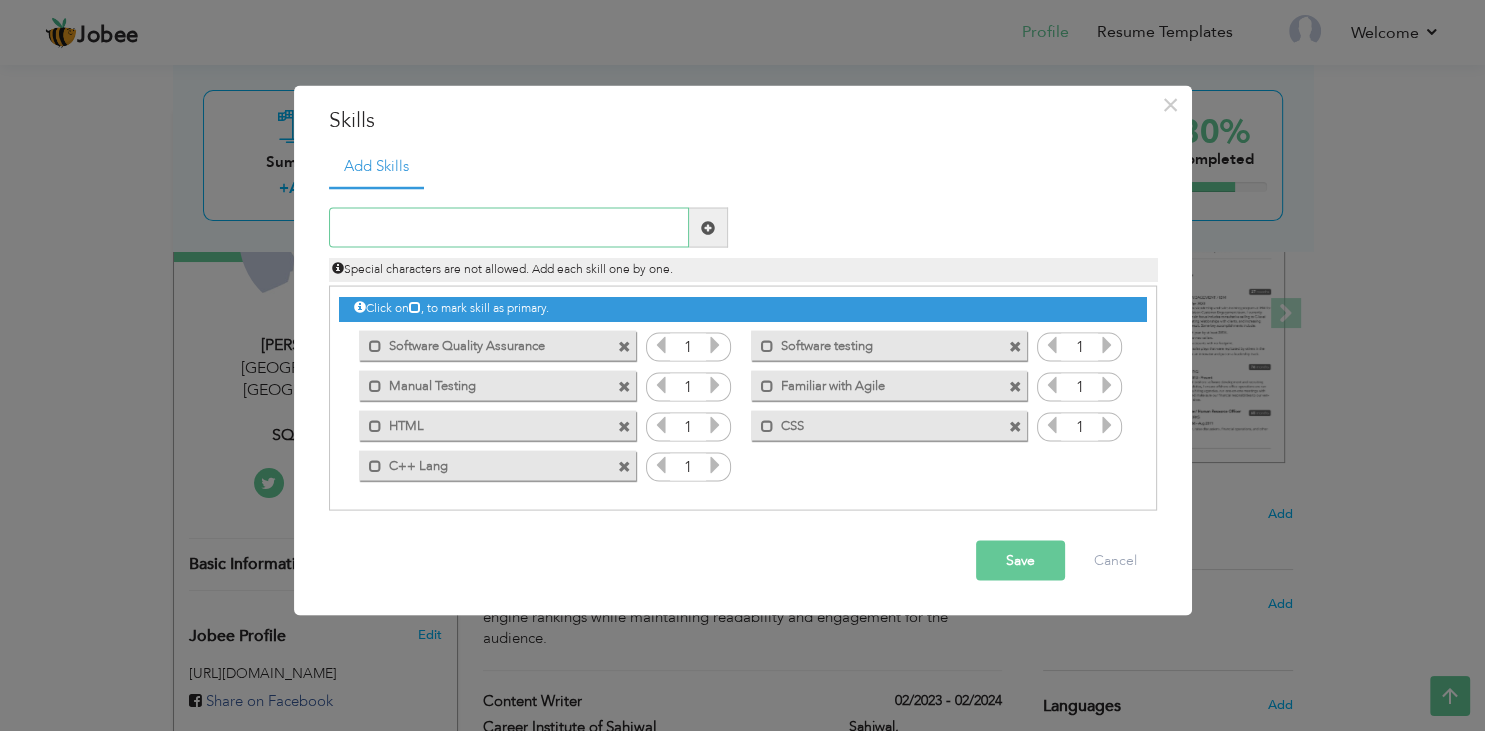 click at bounding box center (509, 228) 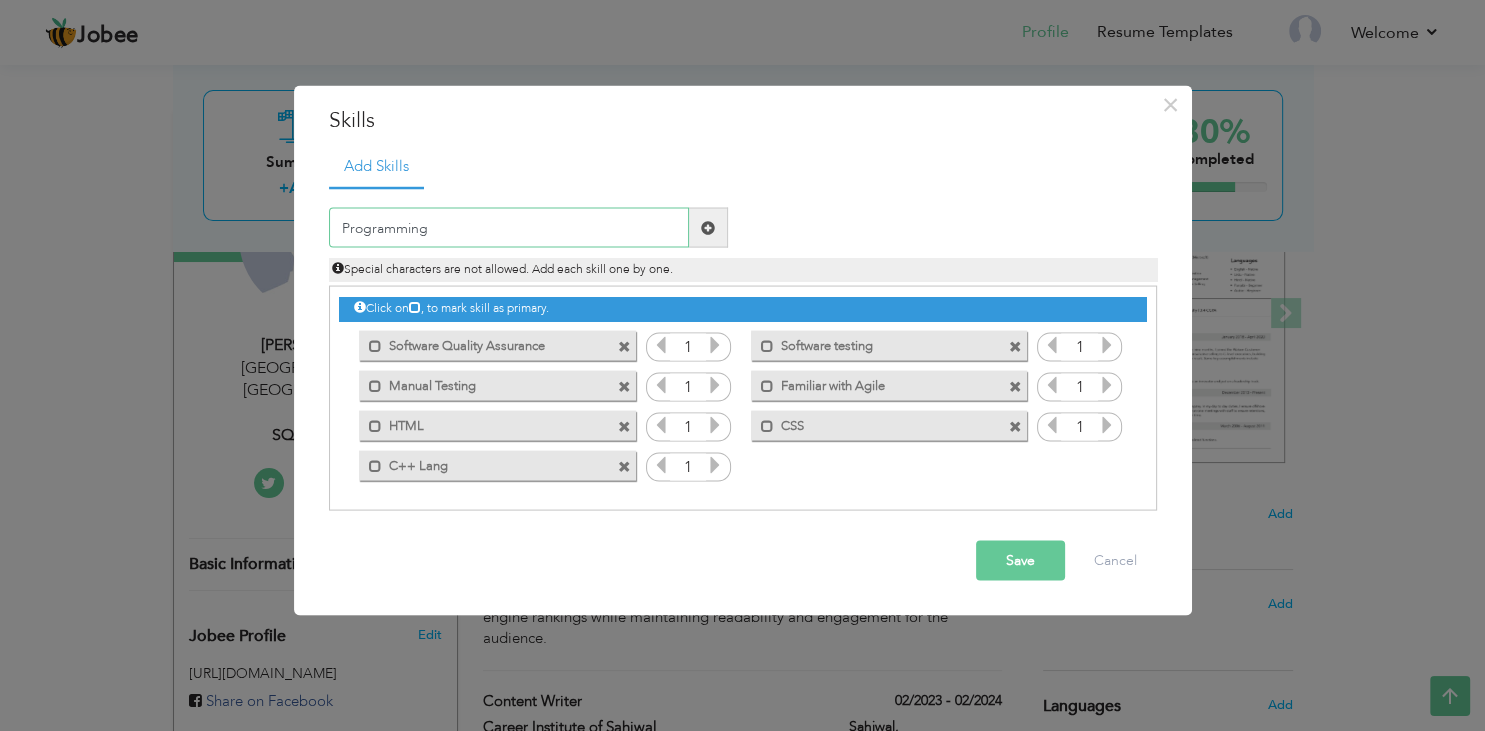 type on "Programming" 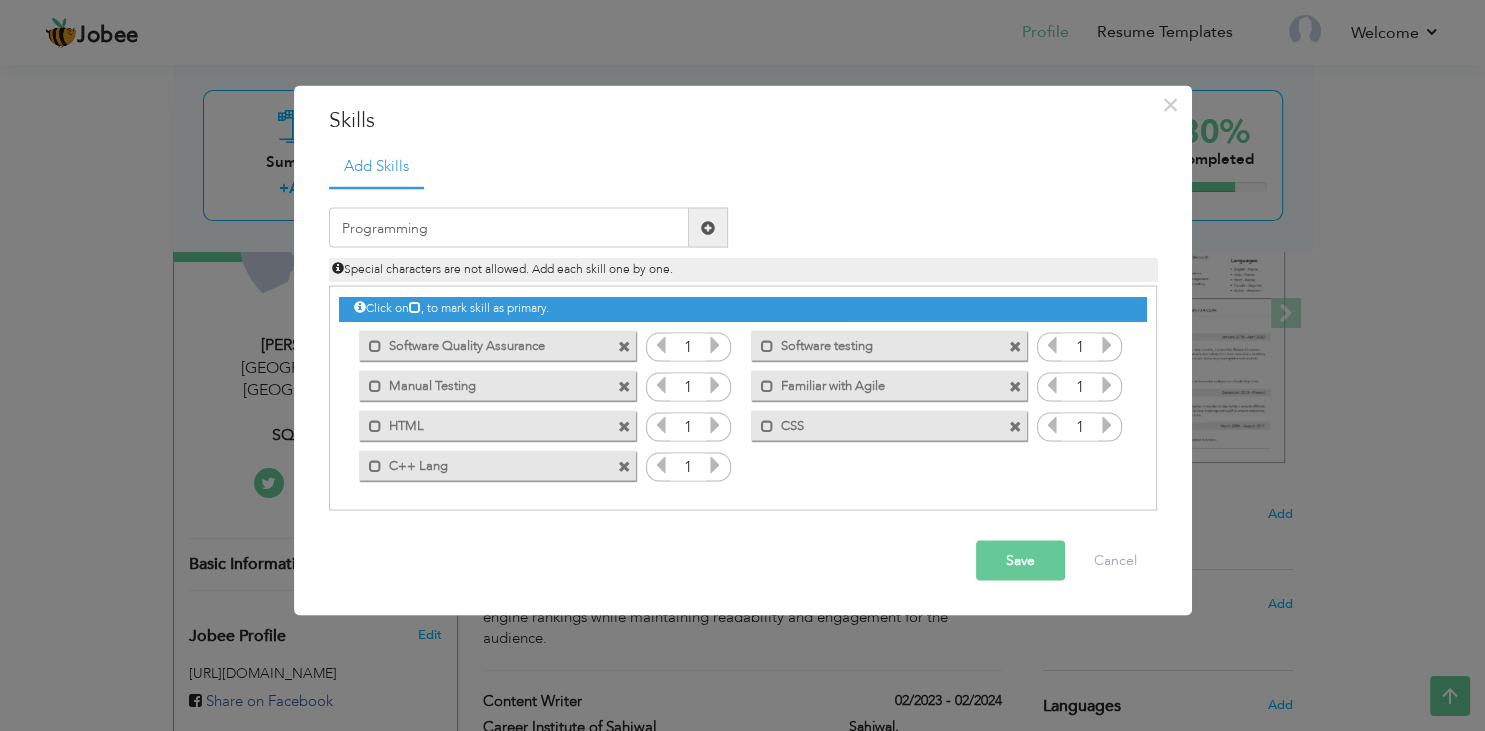click at bounding box center (708, 227) 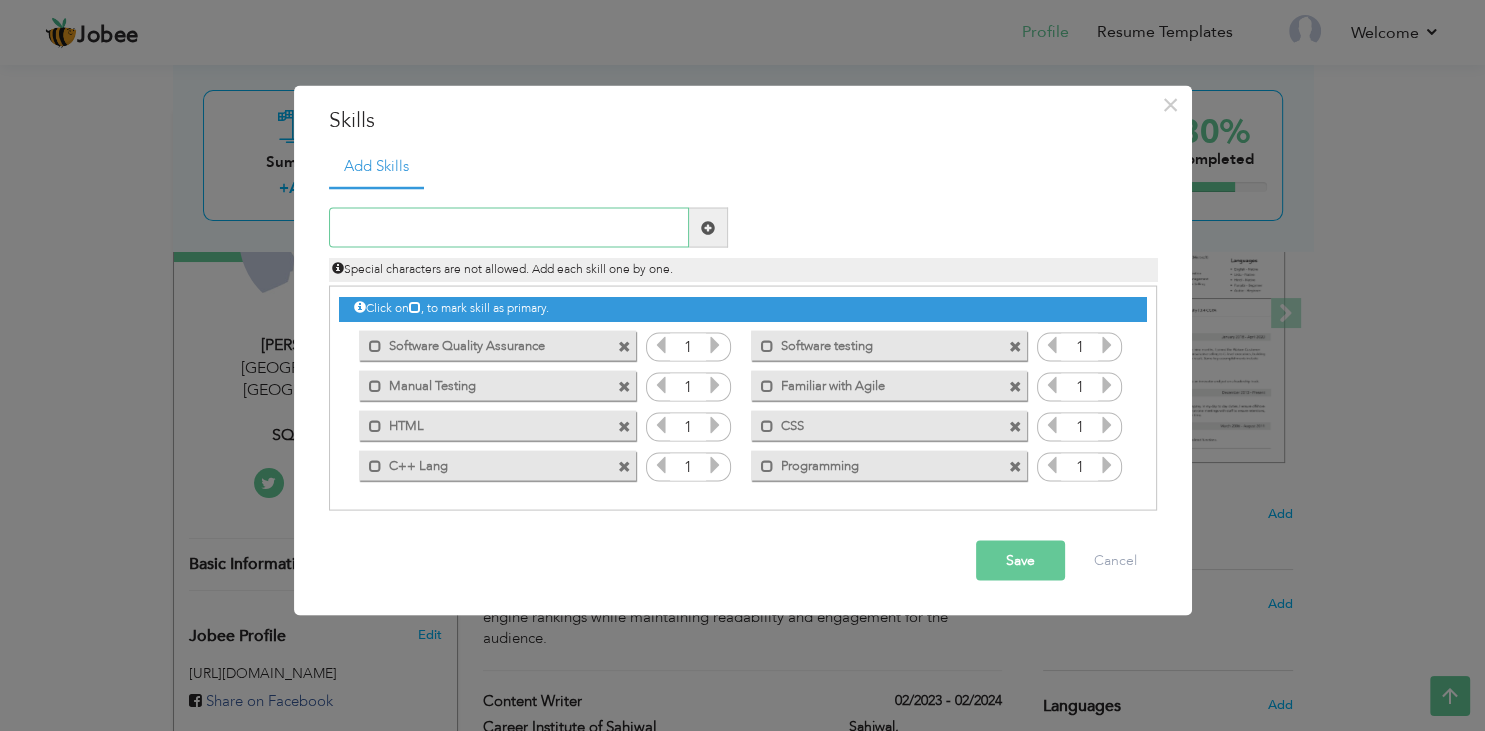 click at bounding box center (509, 228) 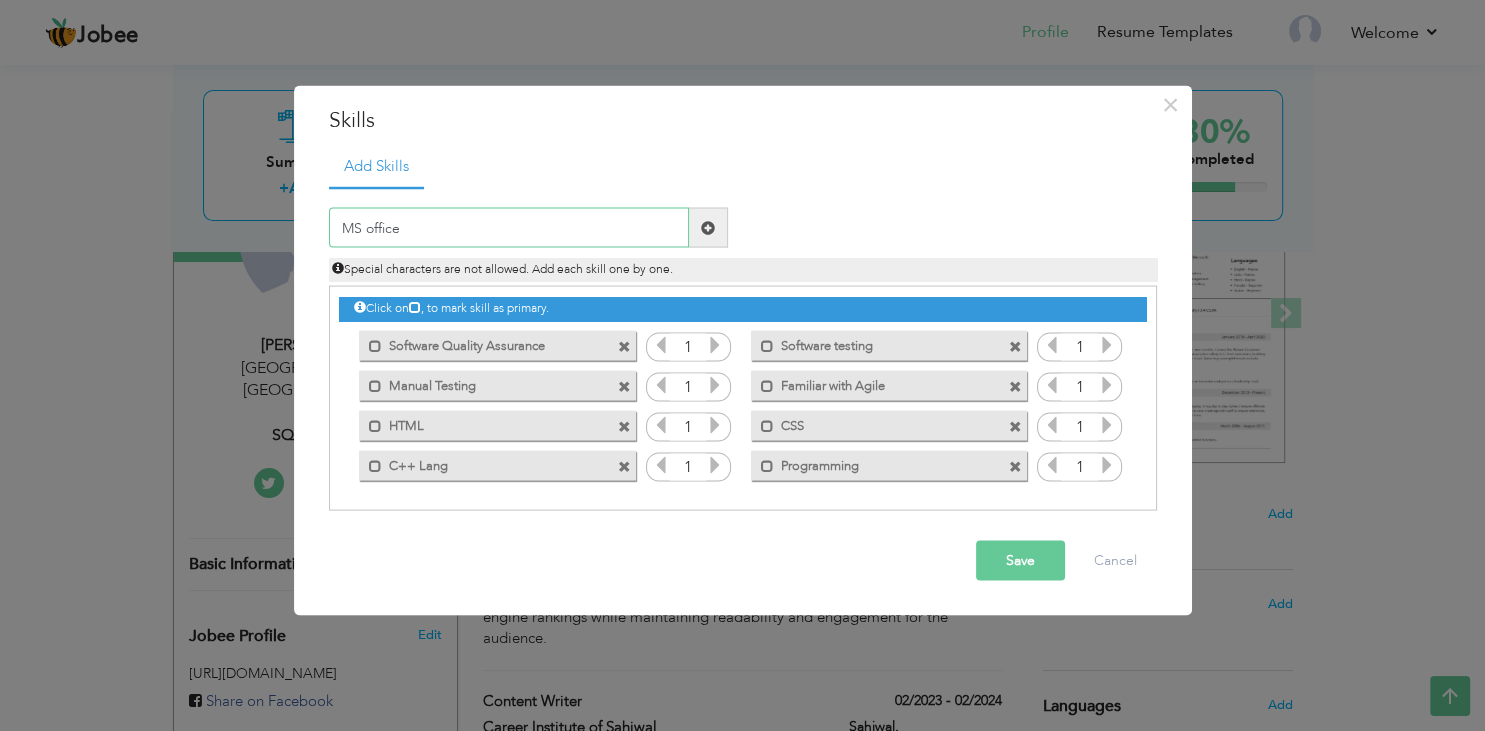 type on "MS office" 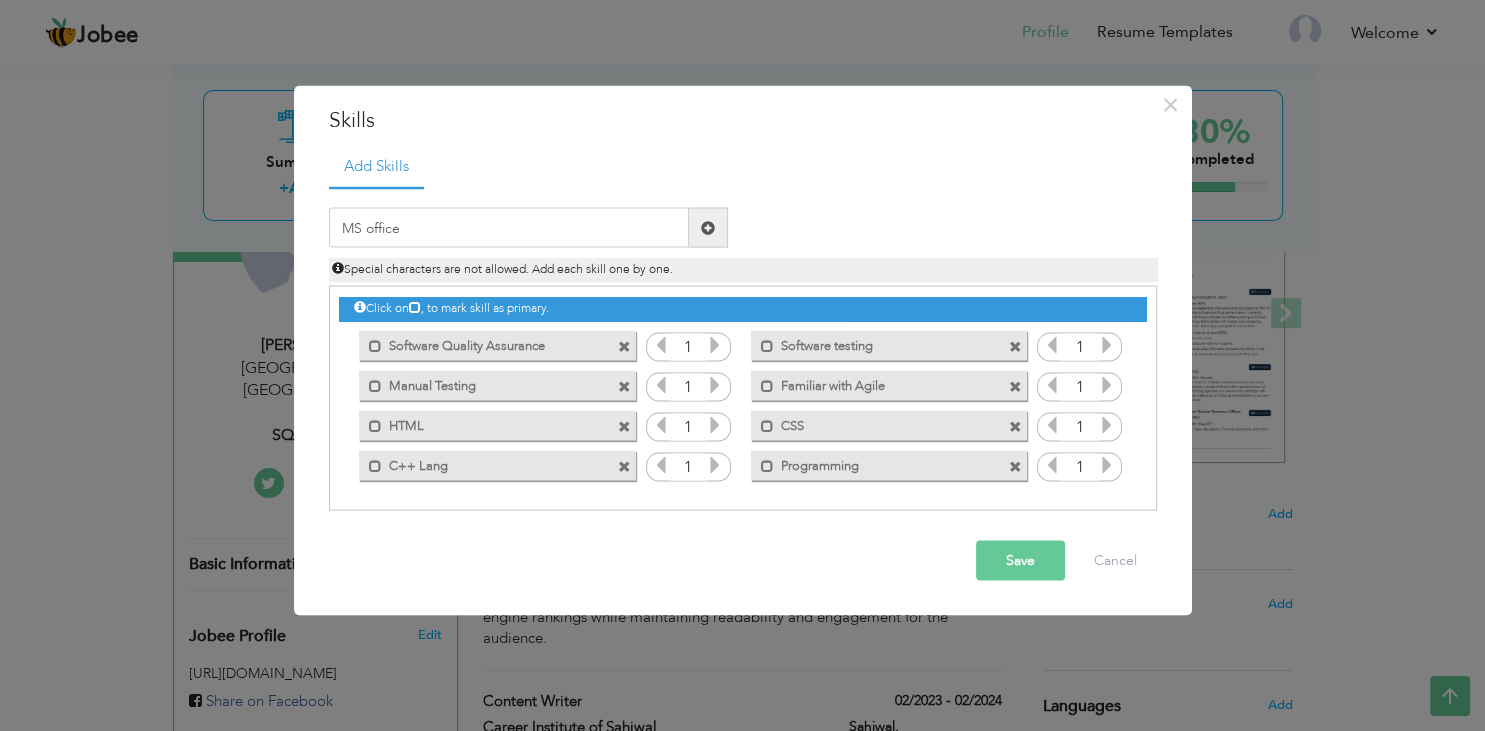 click at bounding box center (708, 227) 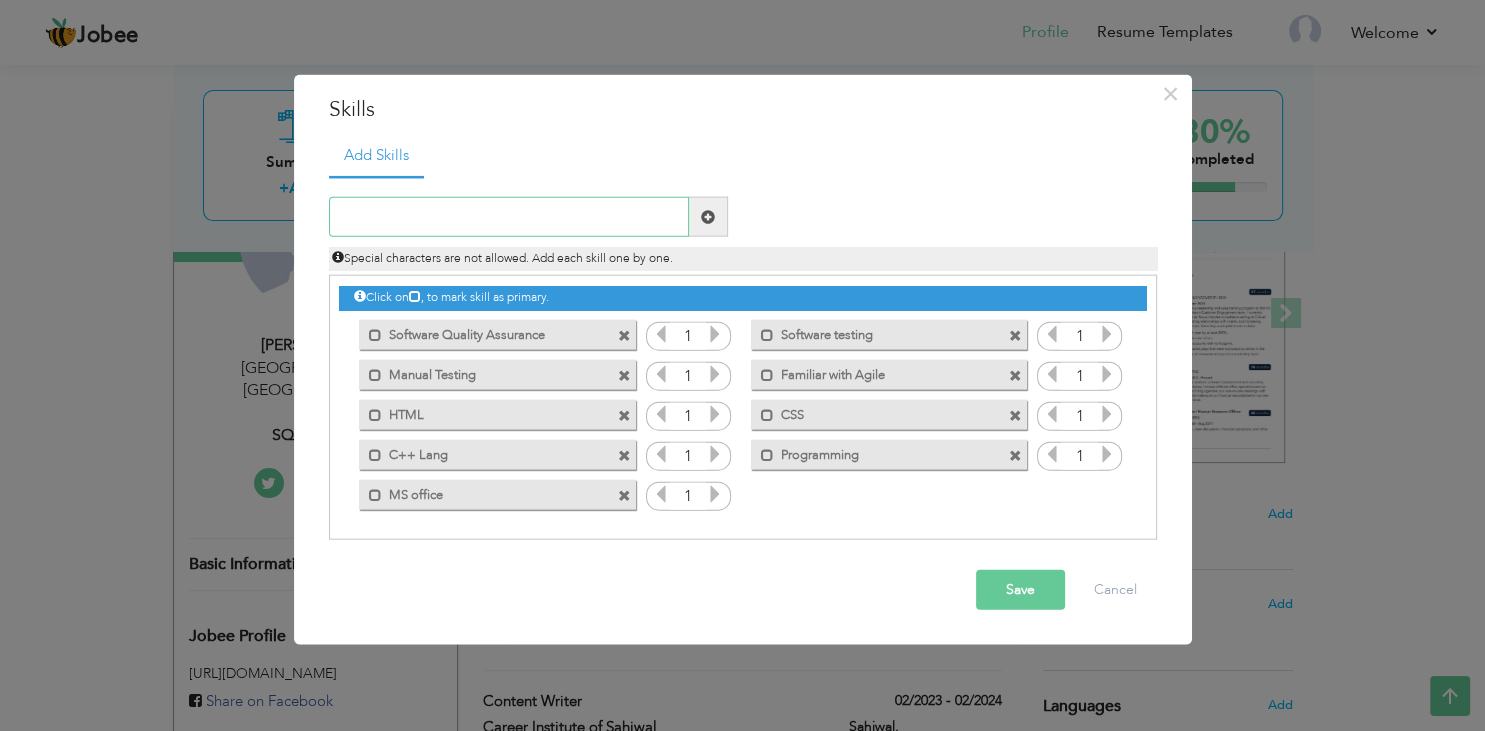 click at bounding box center (509, 217) 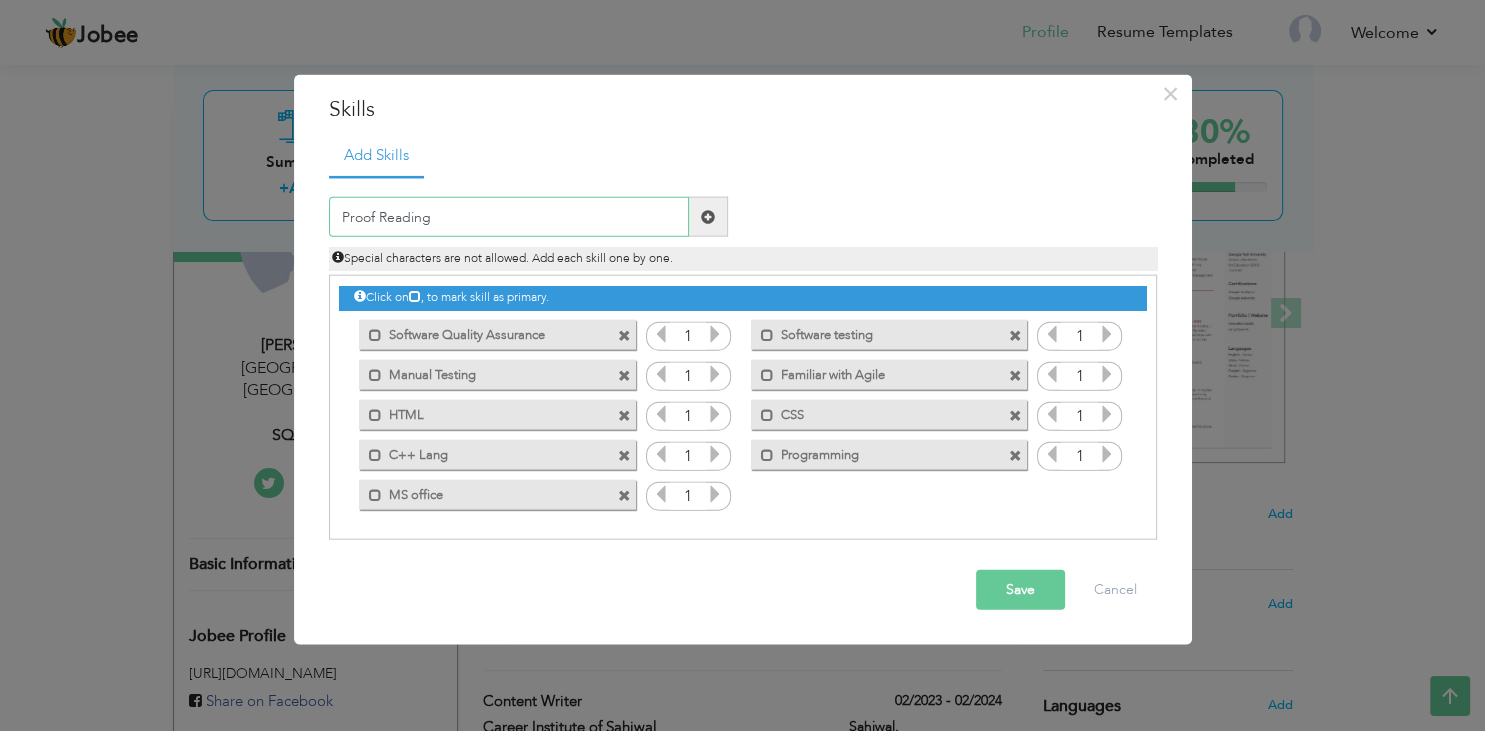 type on "Proof Reading" 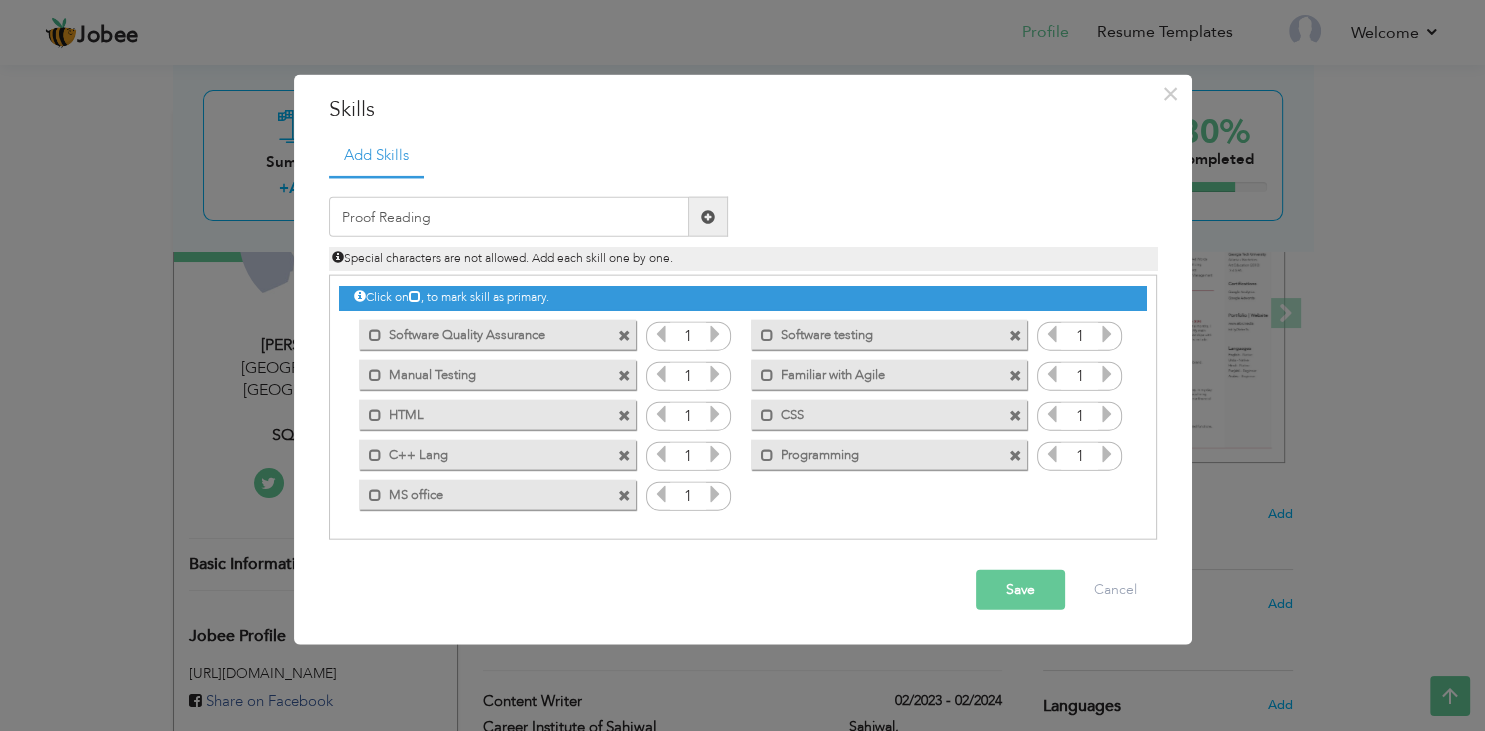click at bounding box center (708, 216) 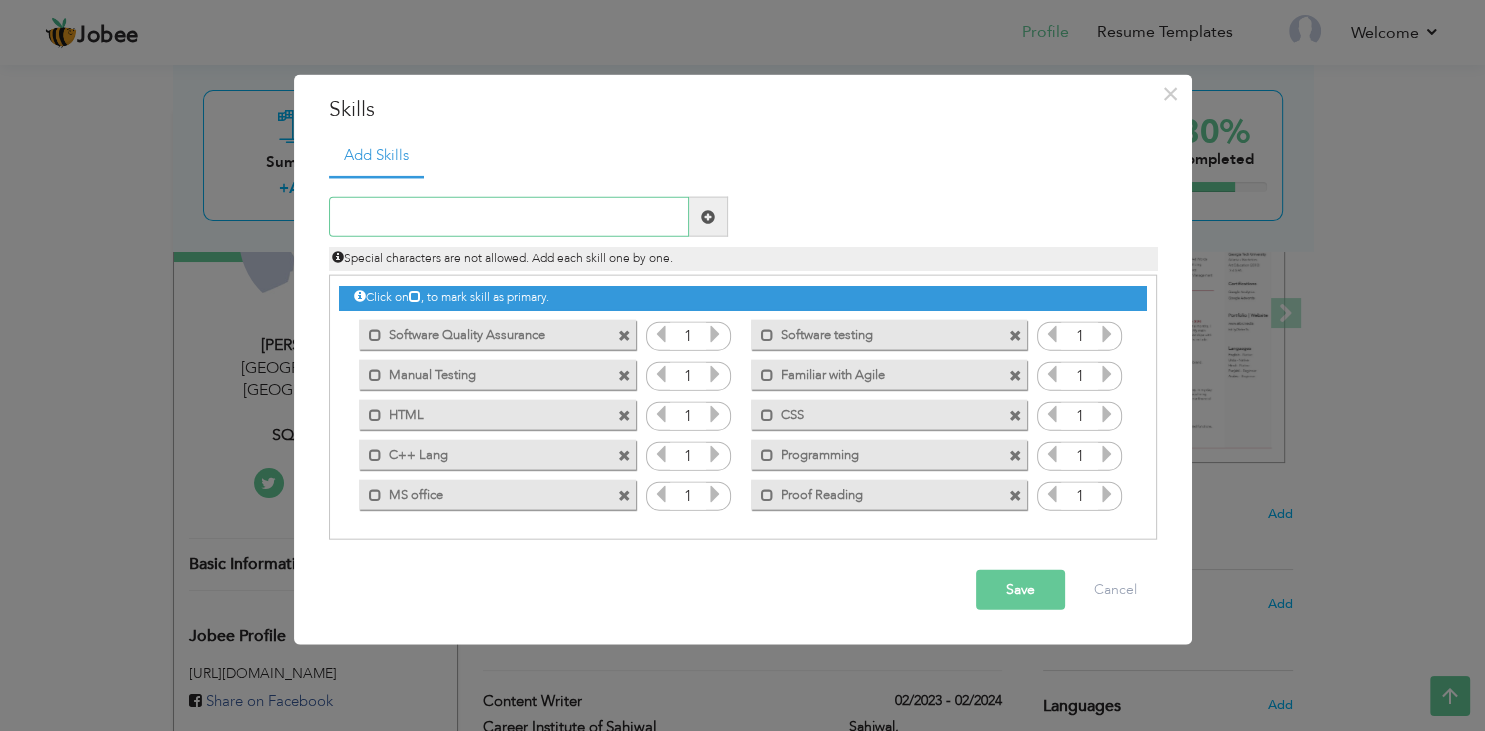 click at bounding box center (509, 217) 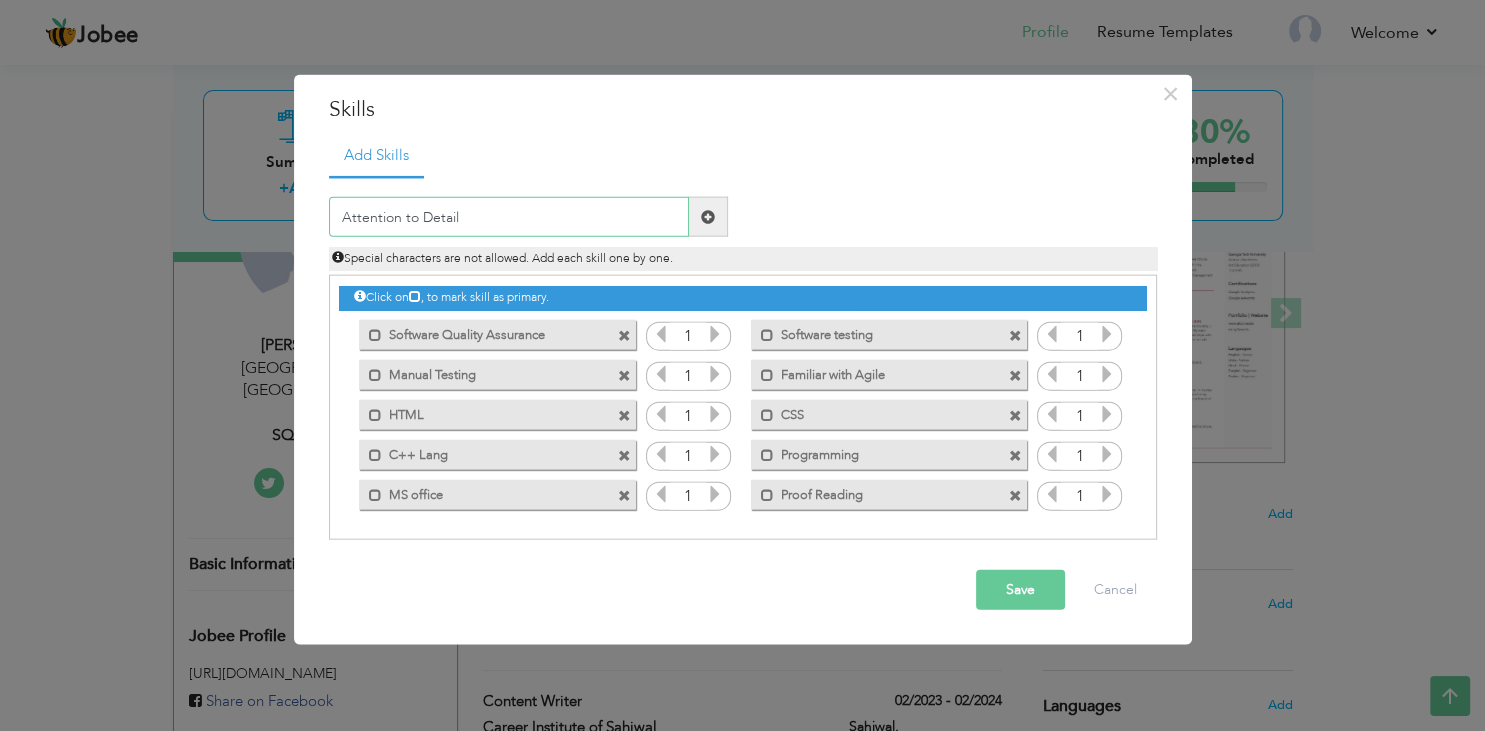type on "Attention to Detail" 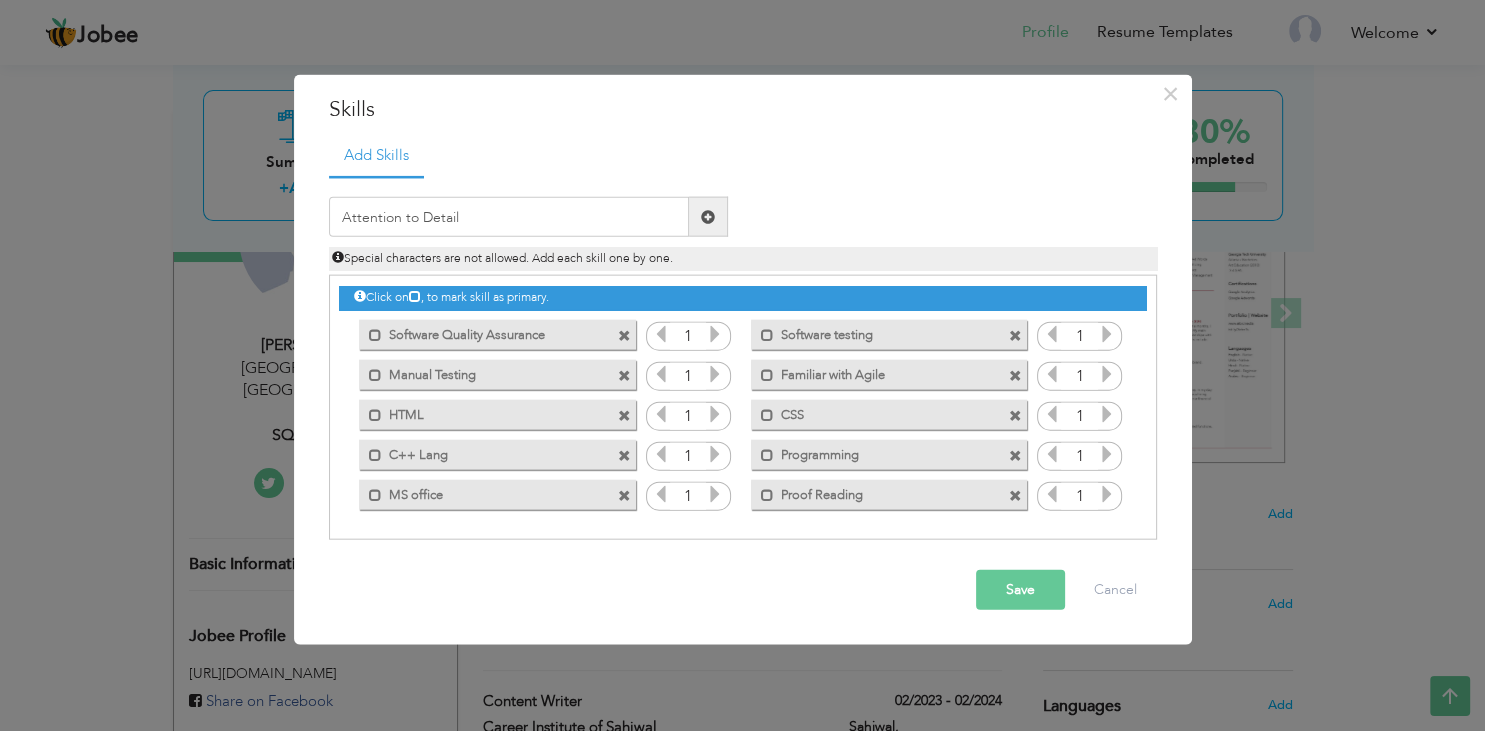 click at bounding box center [708, 216] 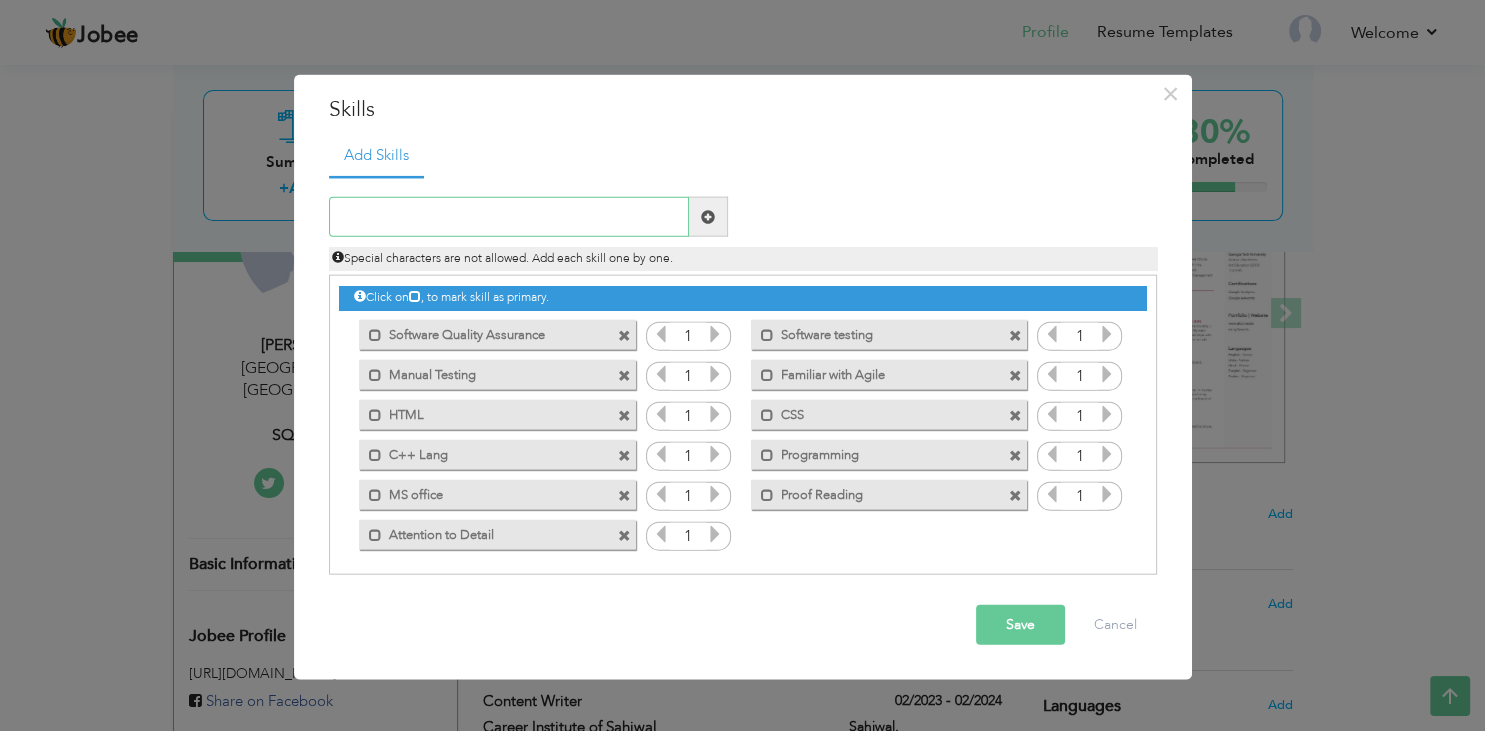 click at bounding box center (509, 217) 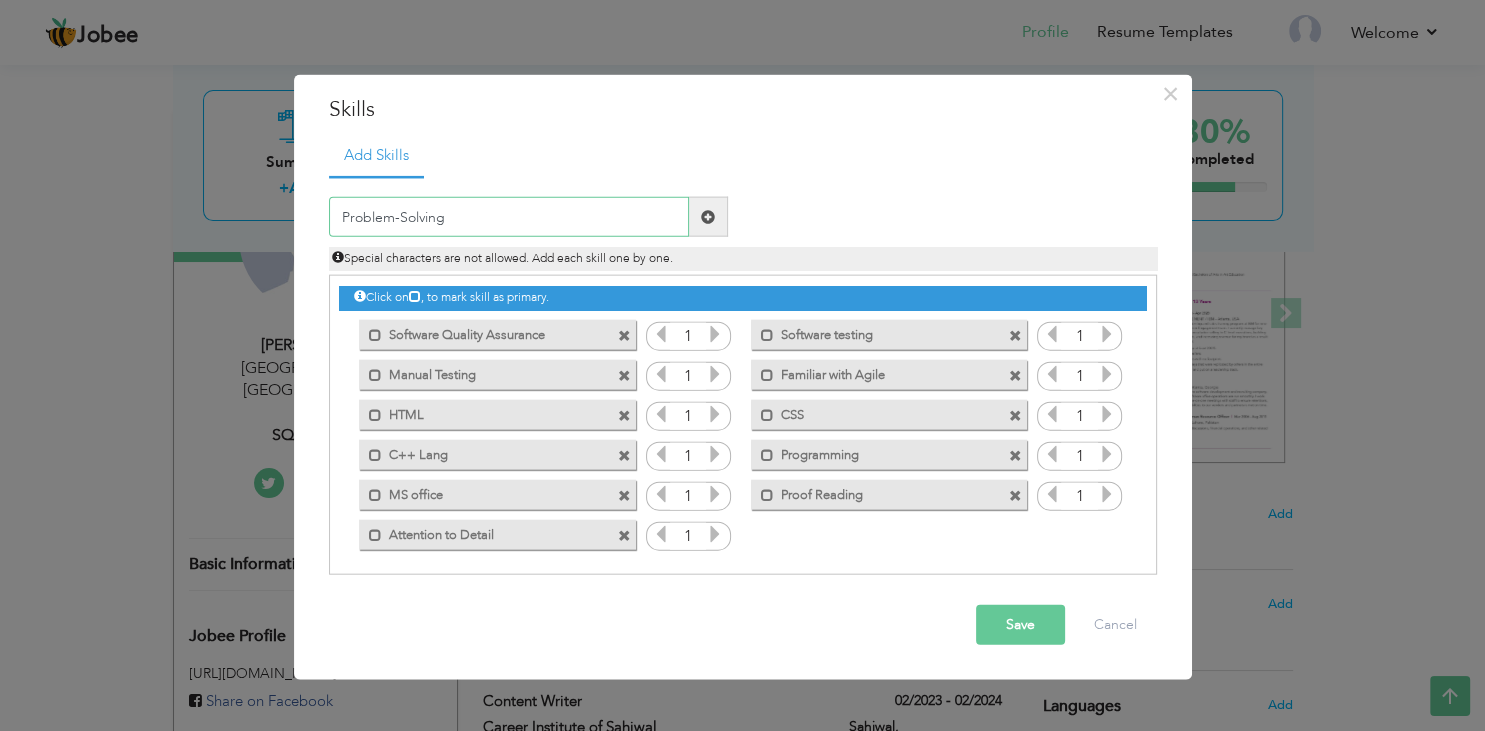 type on "Problem-Solving" 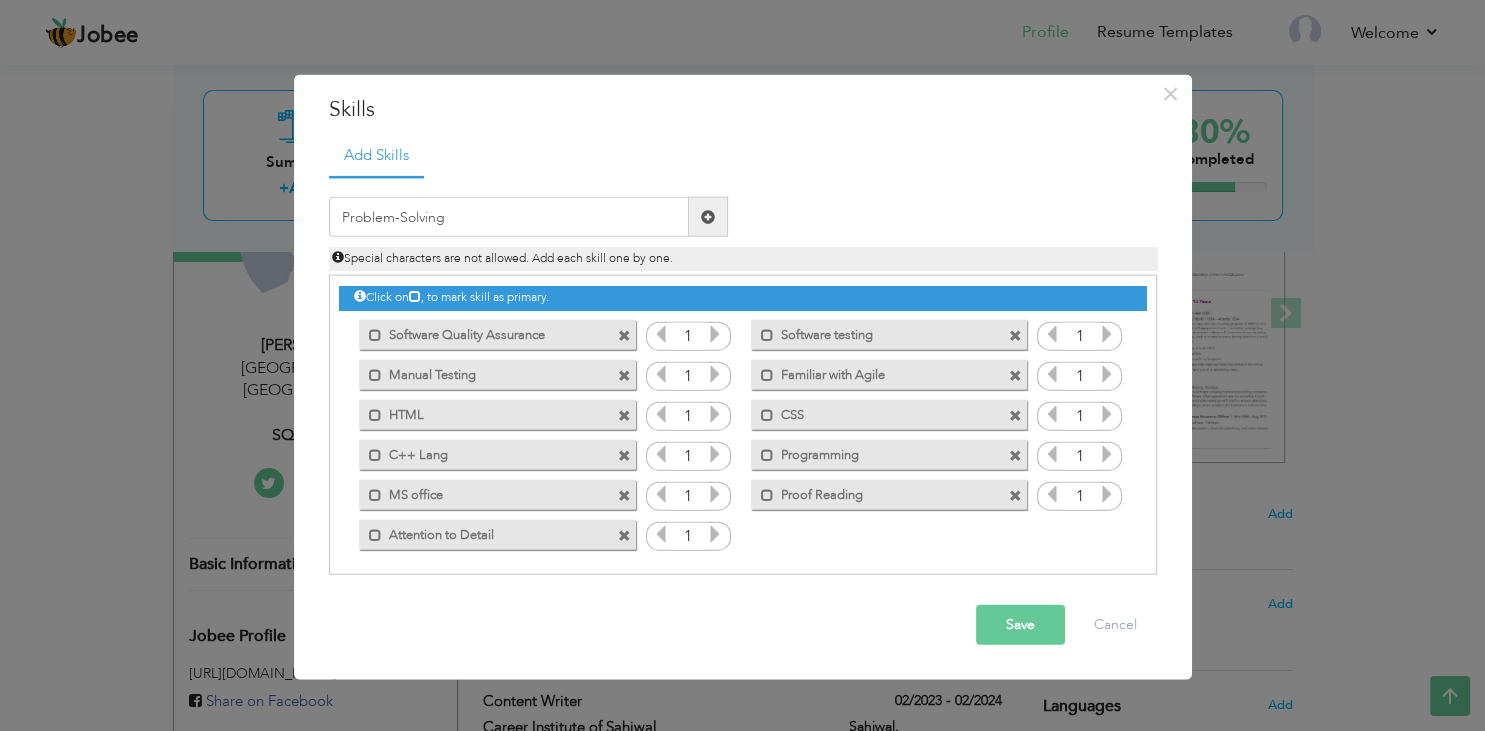 click at bounding box center [708, 216] 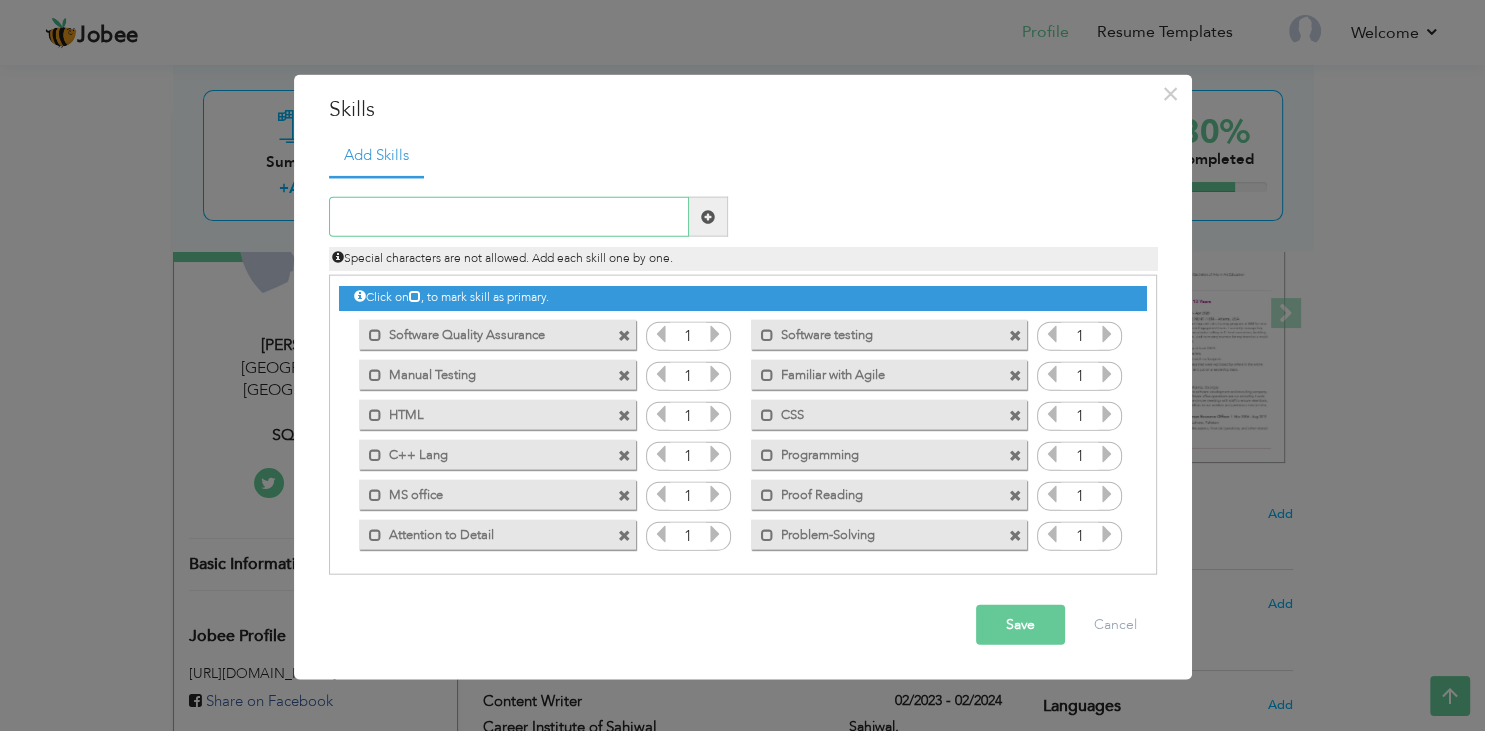 click at bounding box center [509, 217] 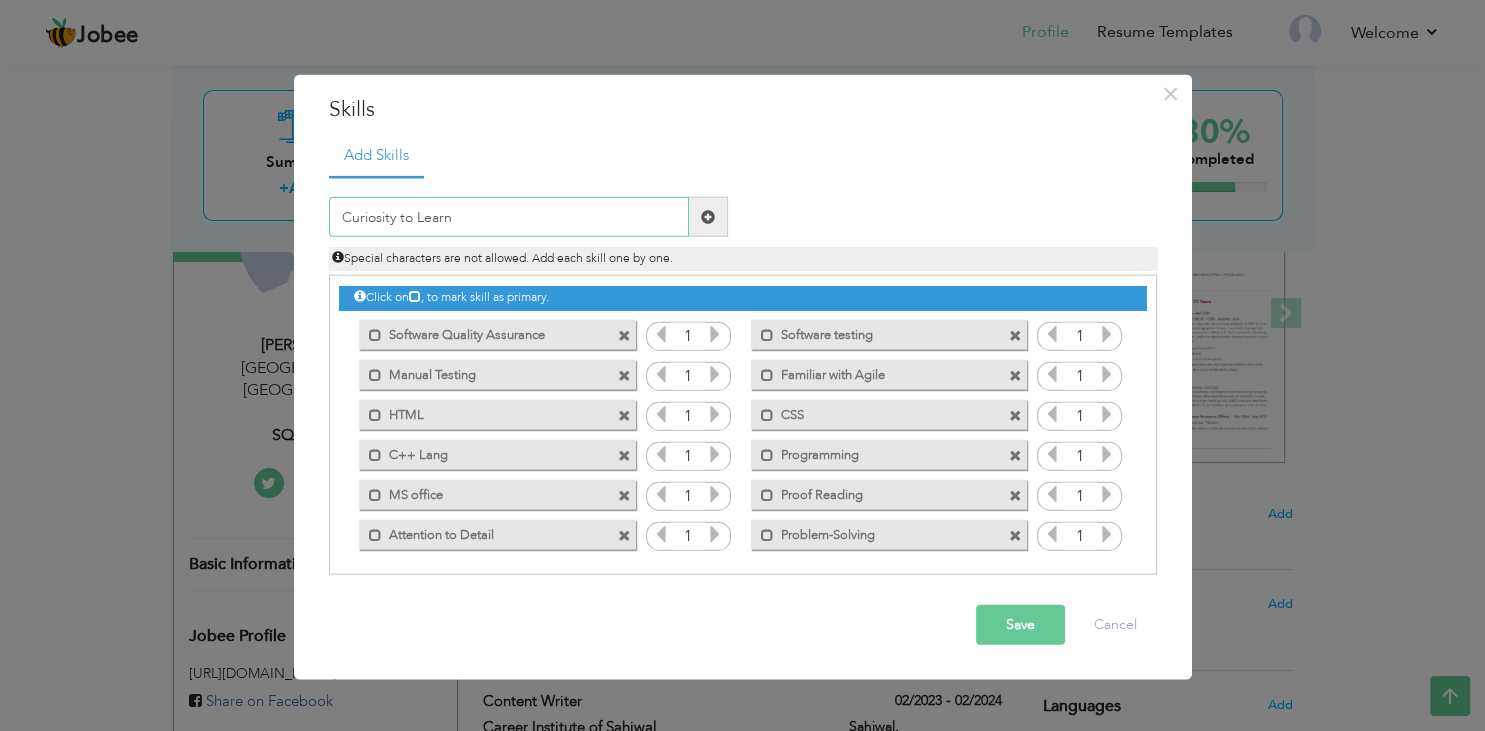 type on "Curiosity to Learn" 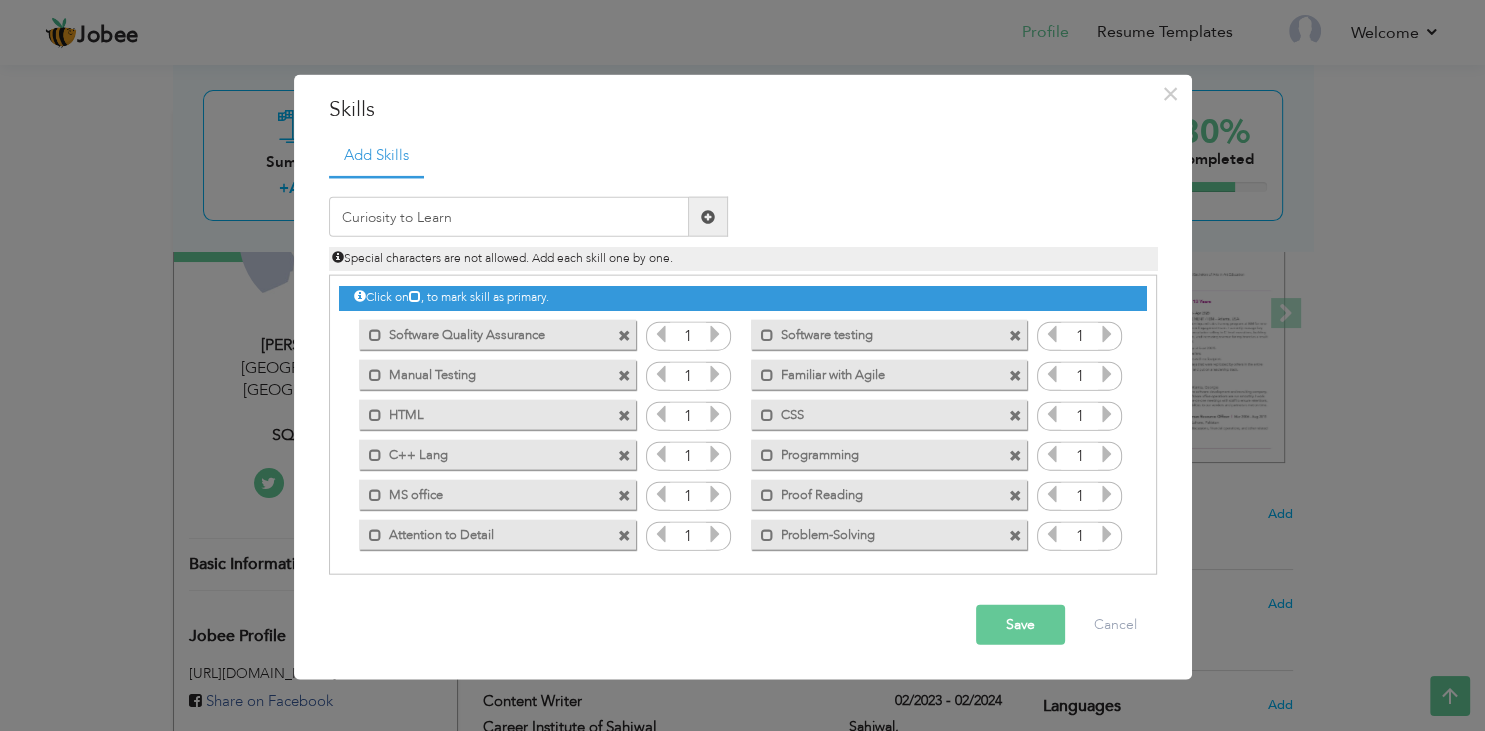 click at bounding box center (708, 216) 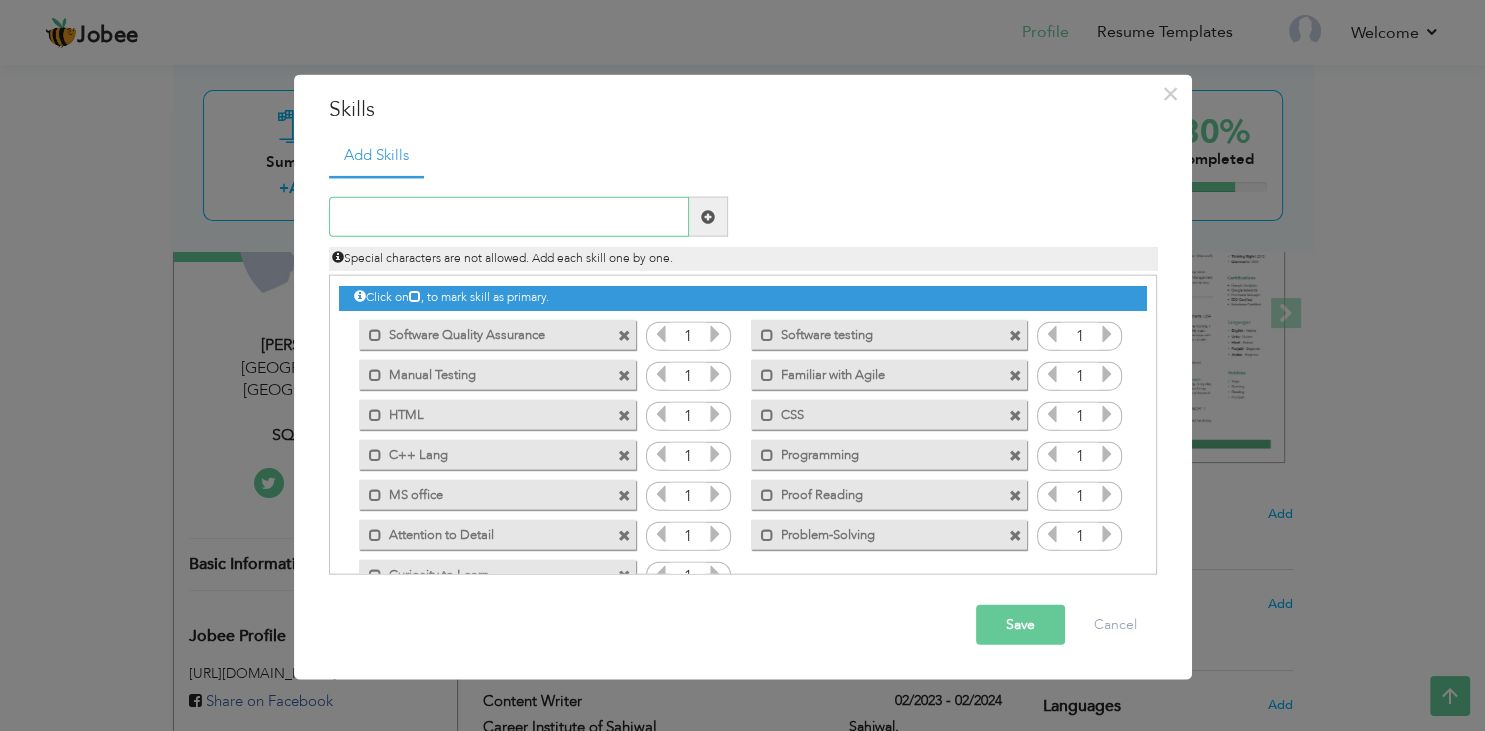 click at bounding box center [509, 217] 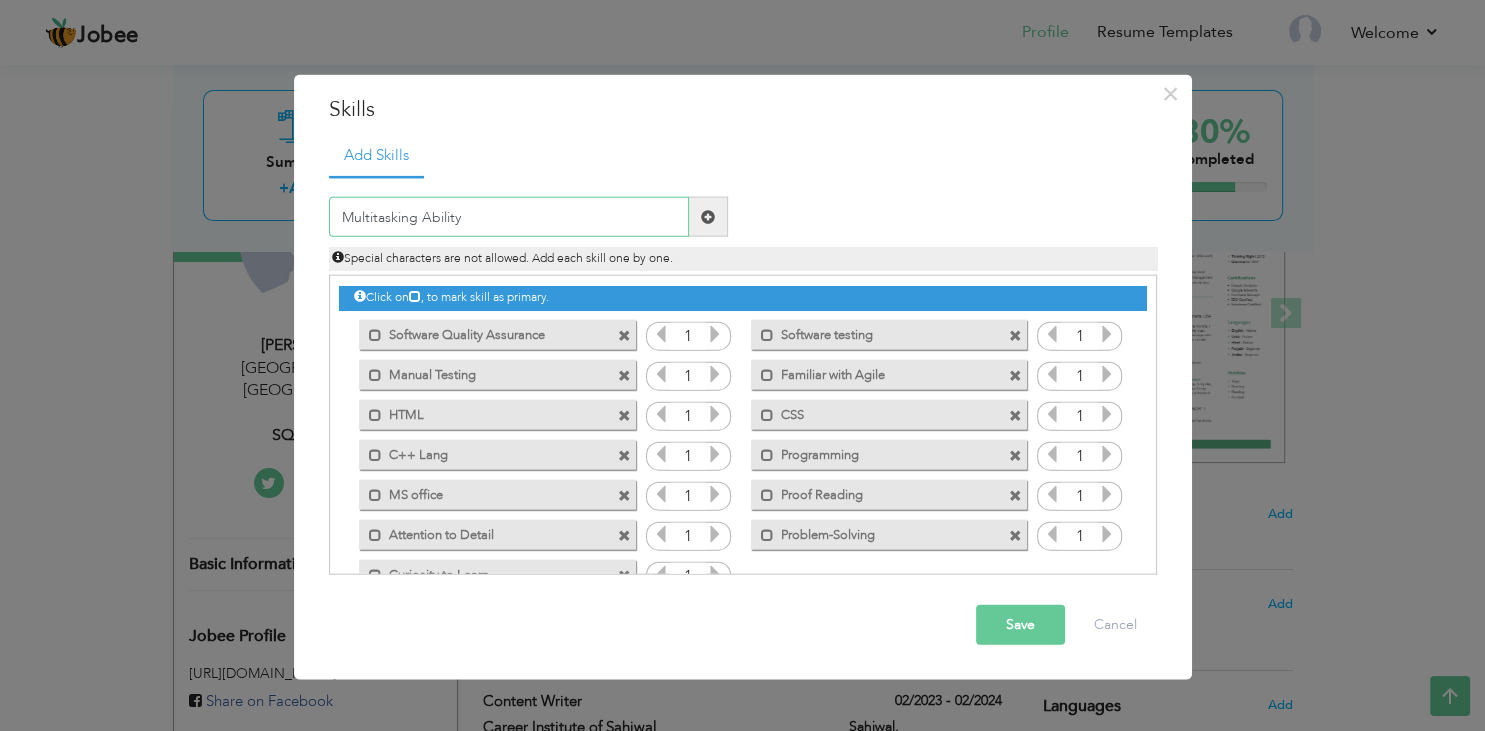 type on "Multitasking Ability" 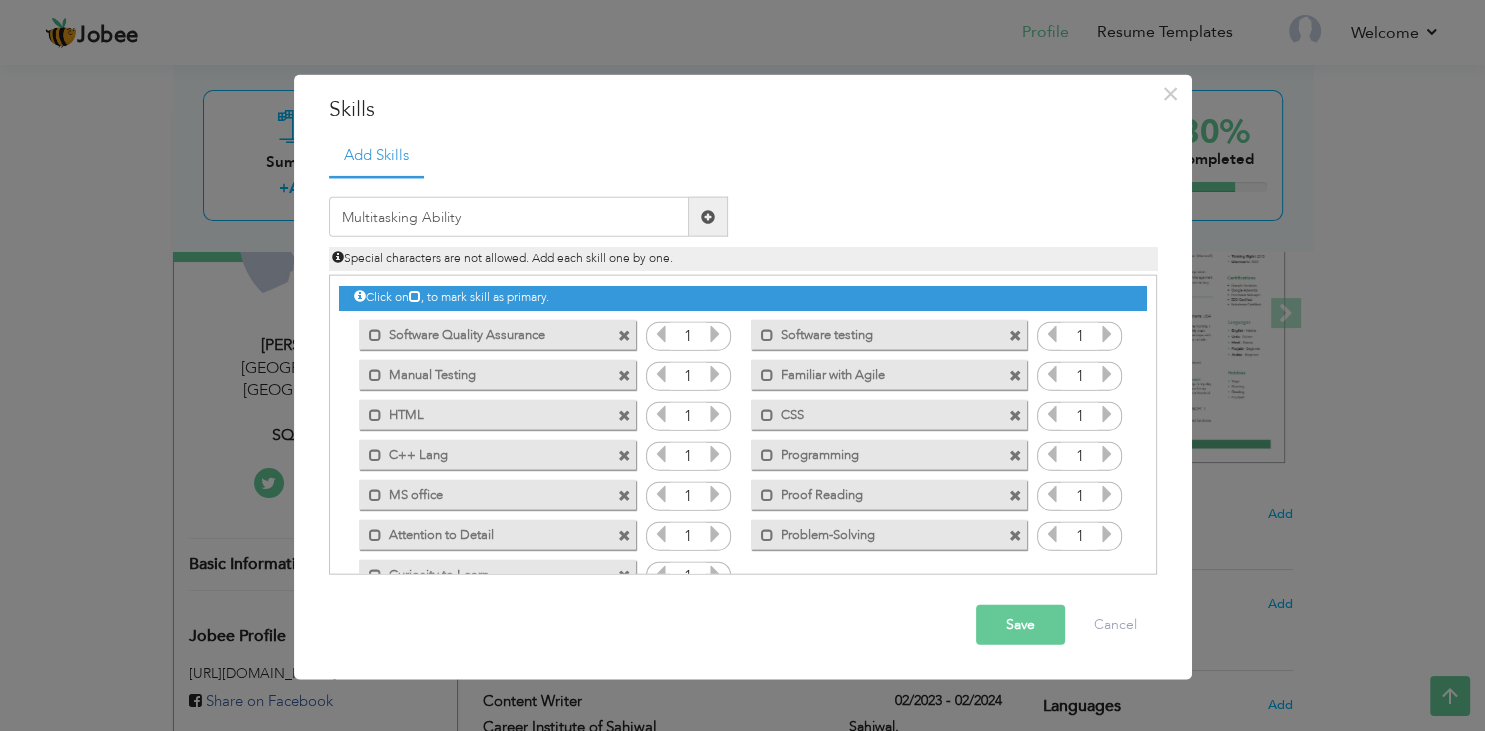 click at bounding box center [708, 216] 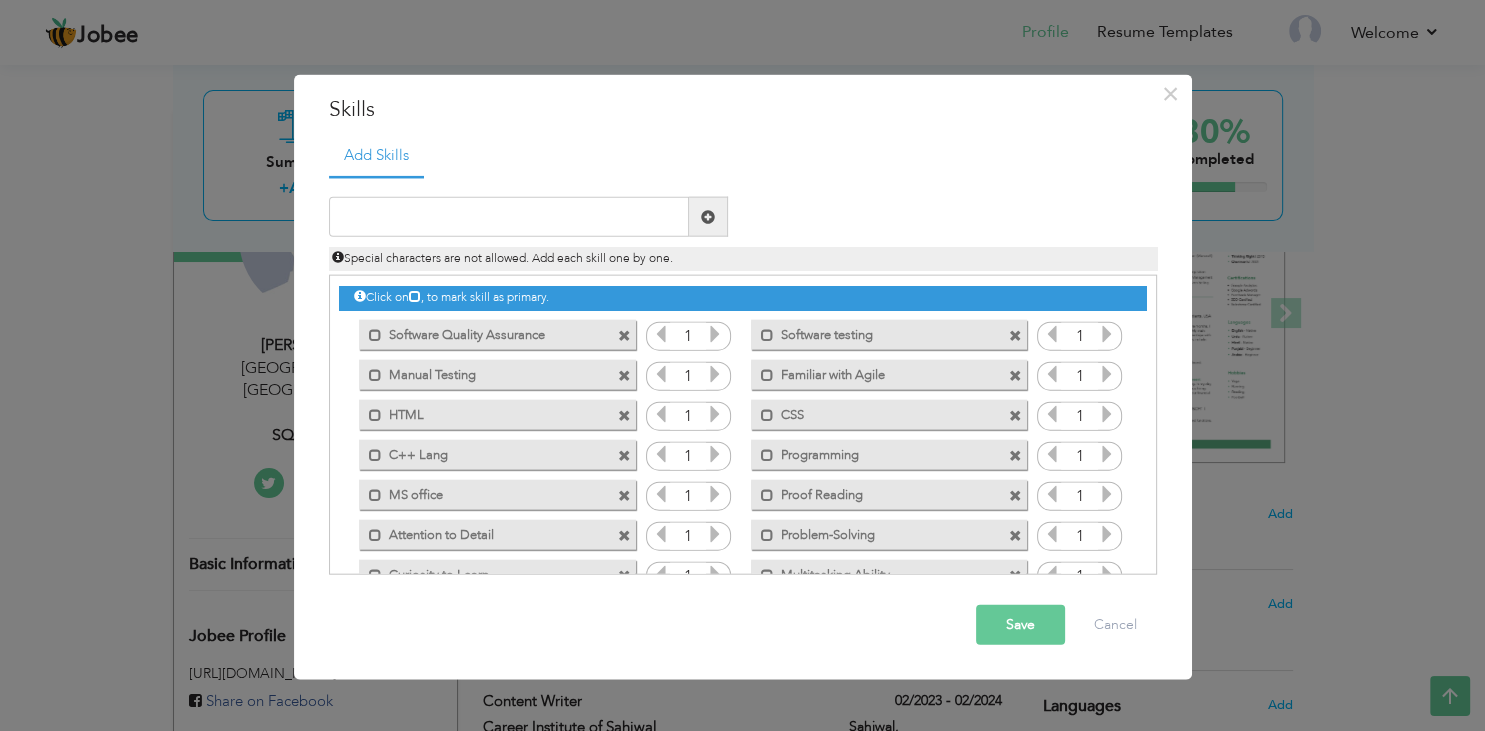 click on "Save" at bounding box center [1020, 625] 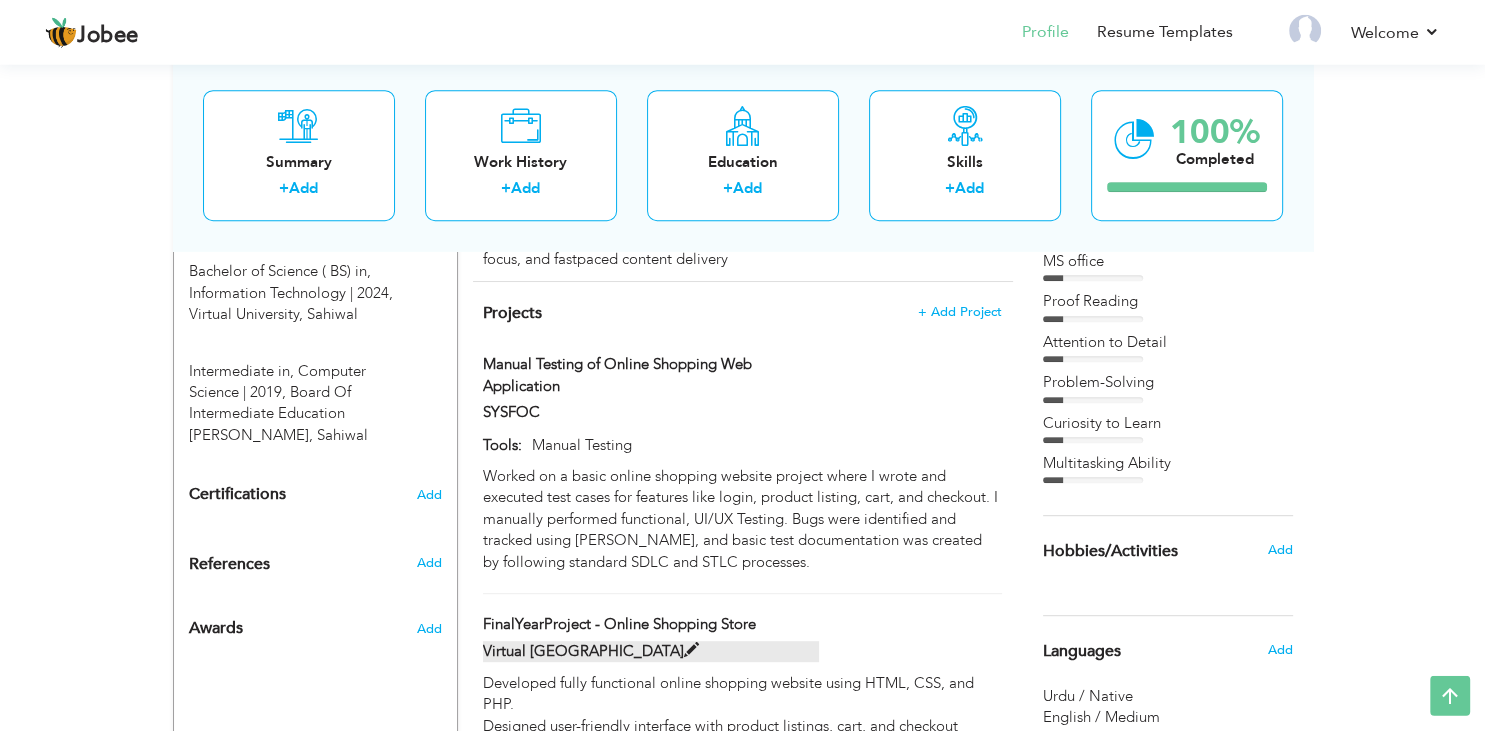 scroll, scrollTop: 962, scrollLeft: 0, axis: vertical 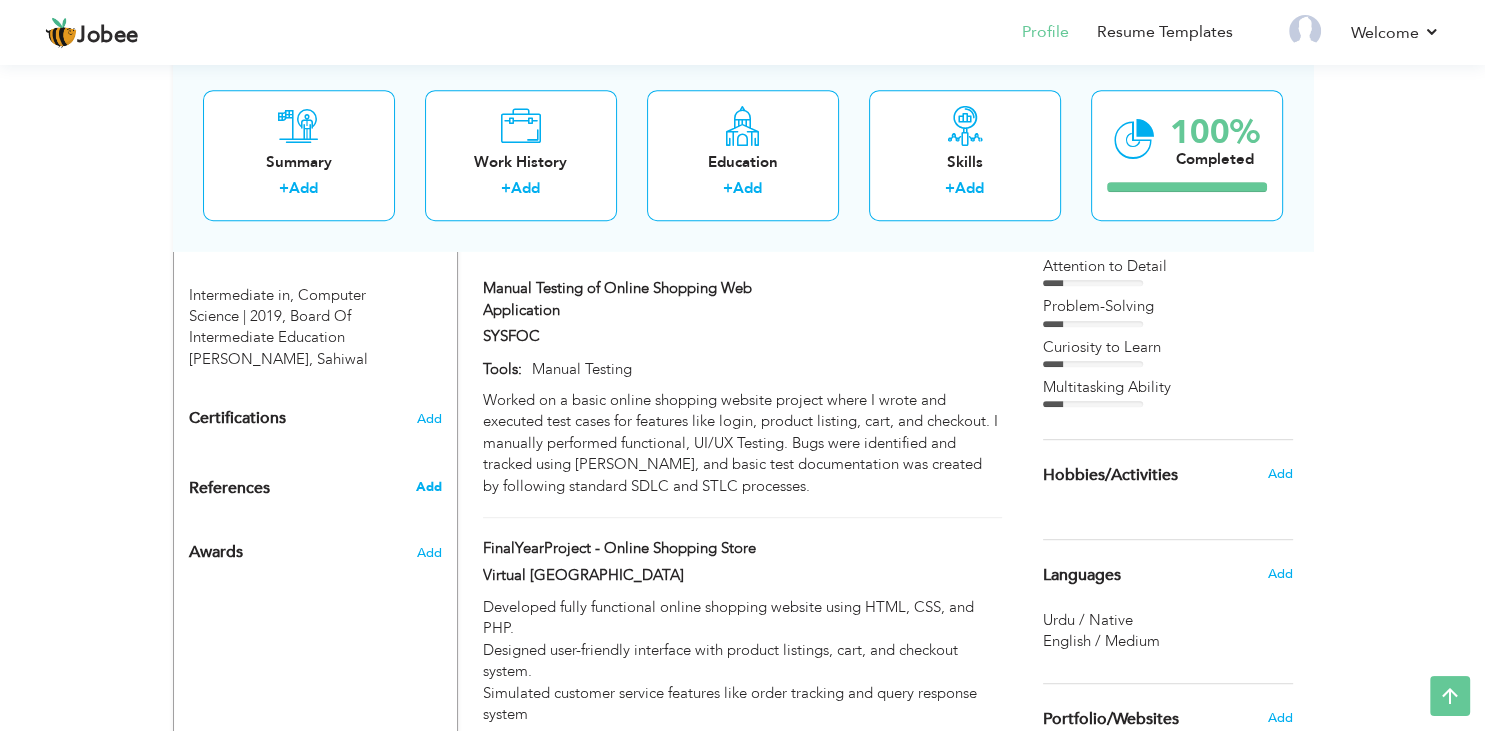 click on "Add" at bounding box center (428, 487) 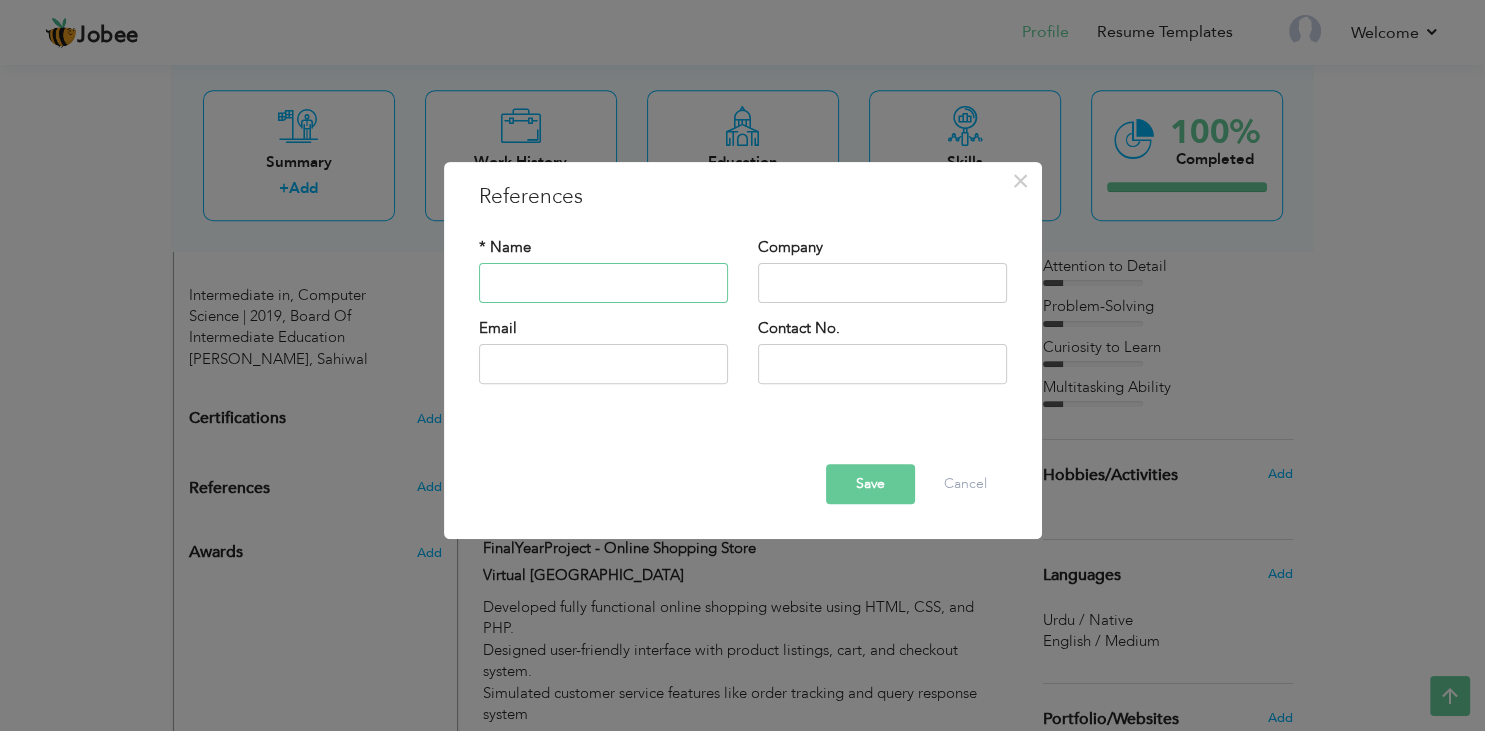 click at bounding box center (603, 283) 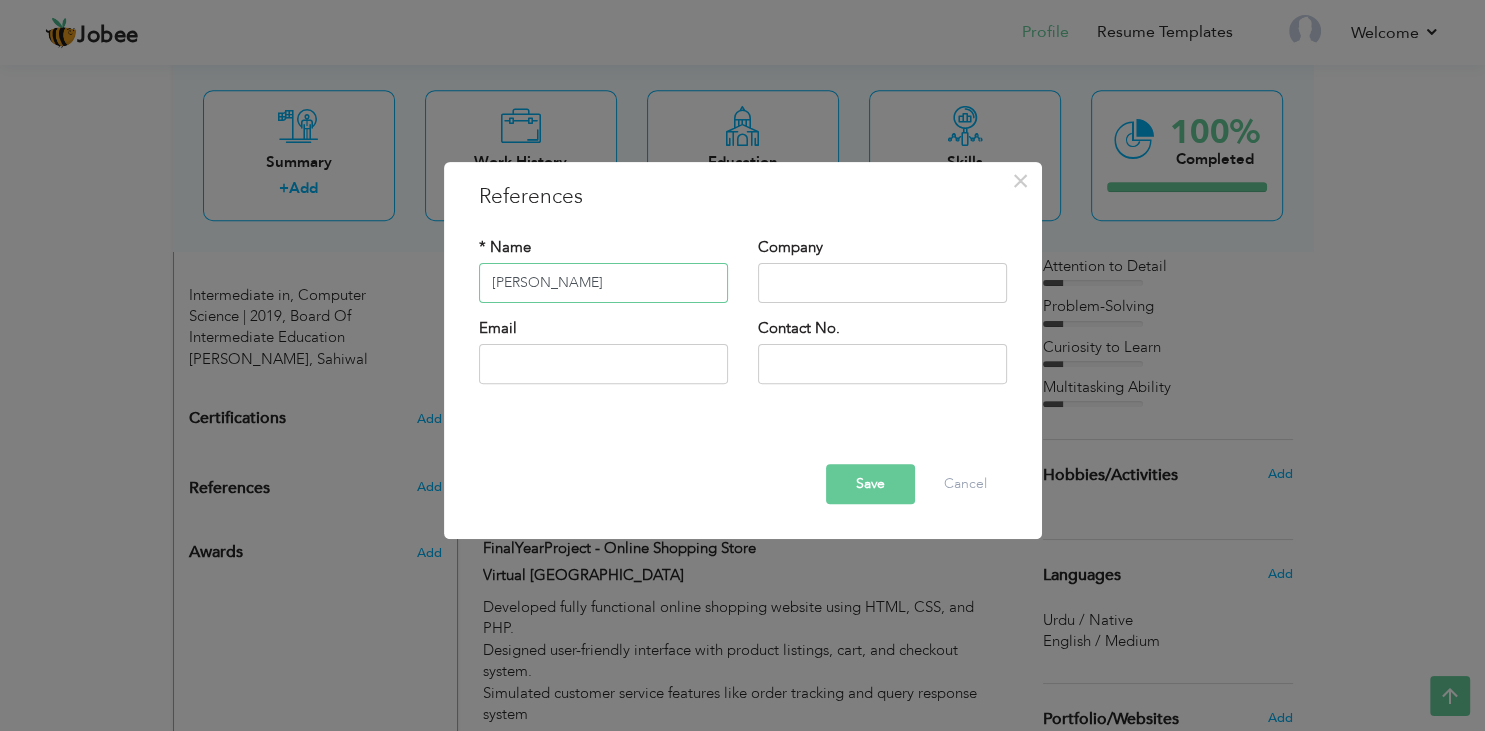 type on "Ahmed Zawar" 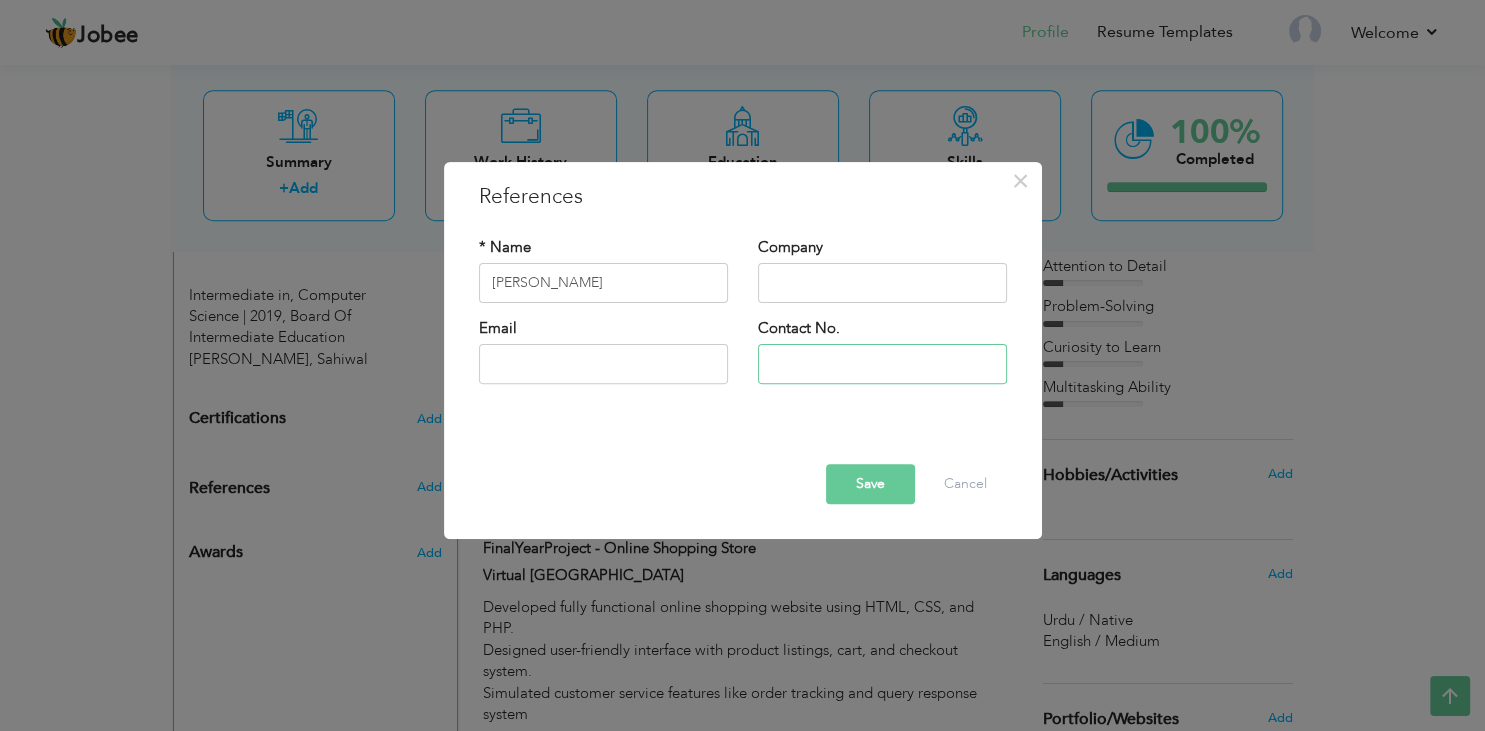 click at bounding box center [882, 364] 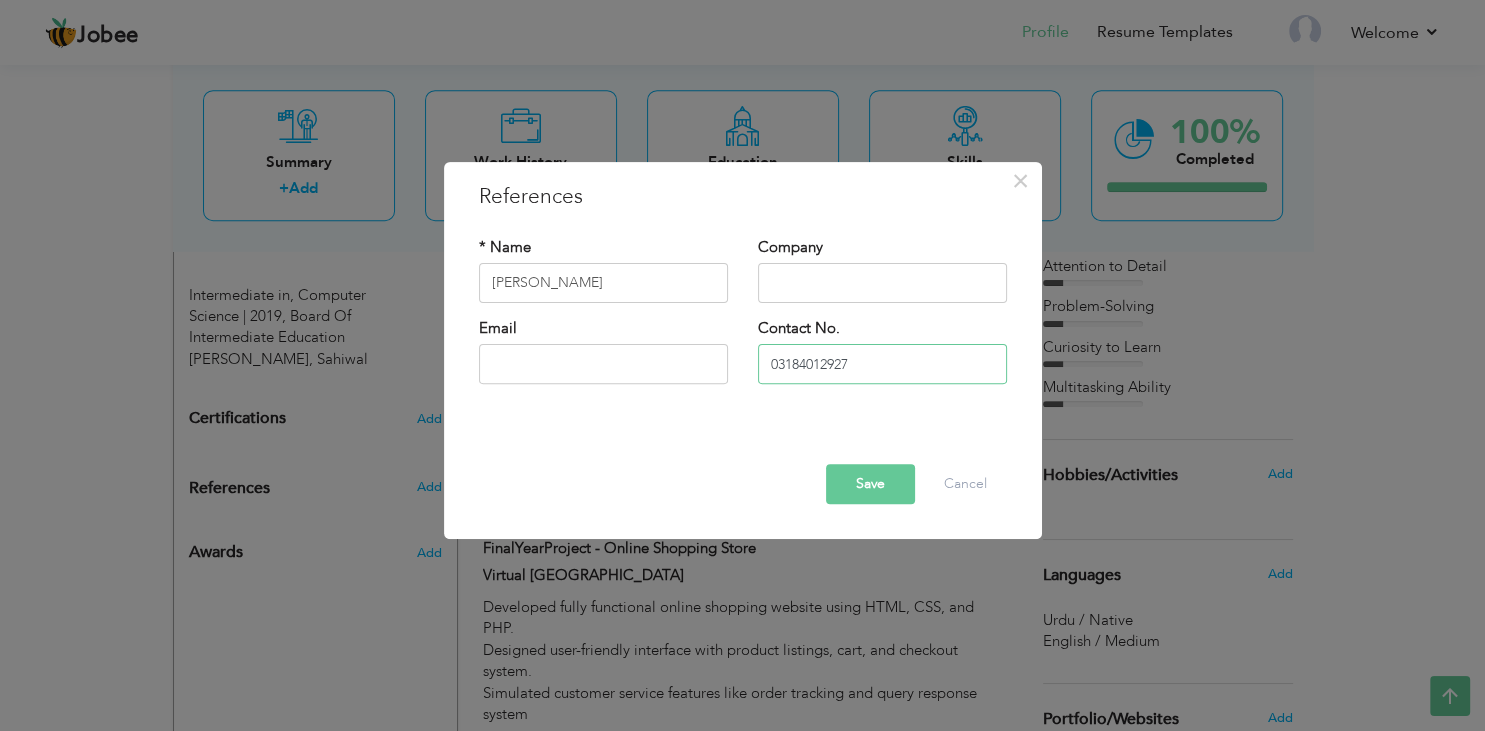 type on "03184012927" 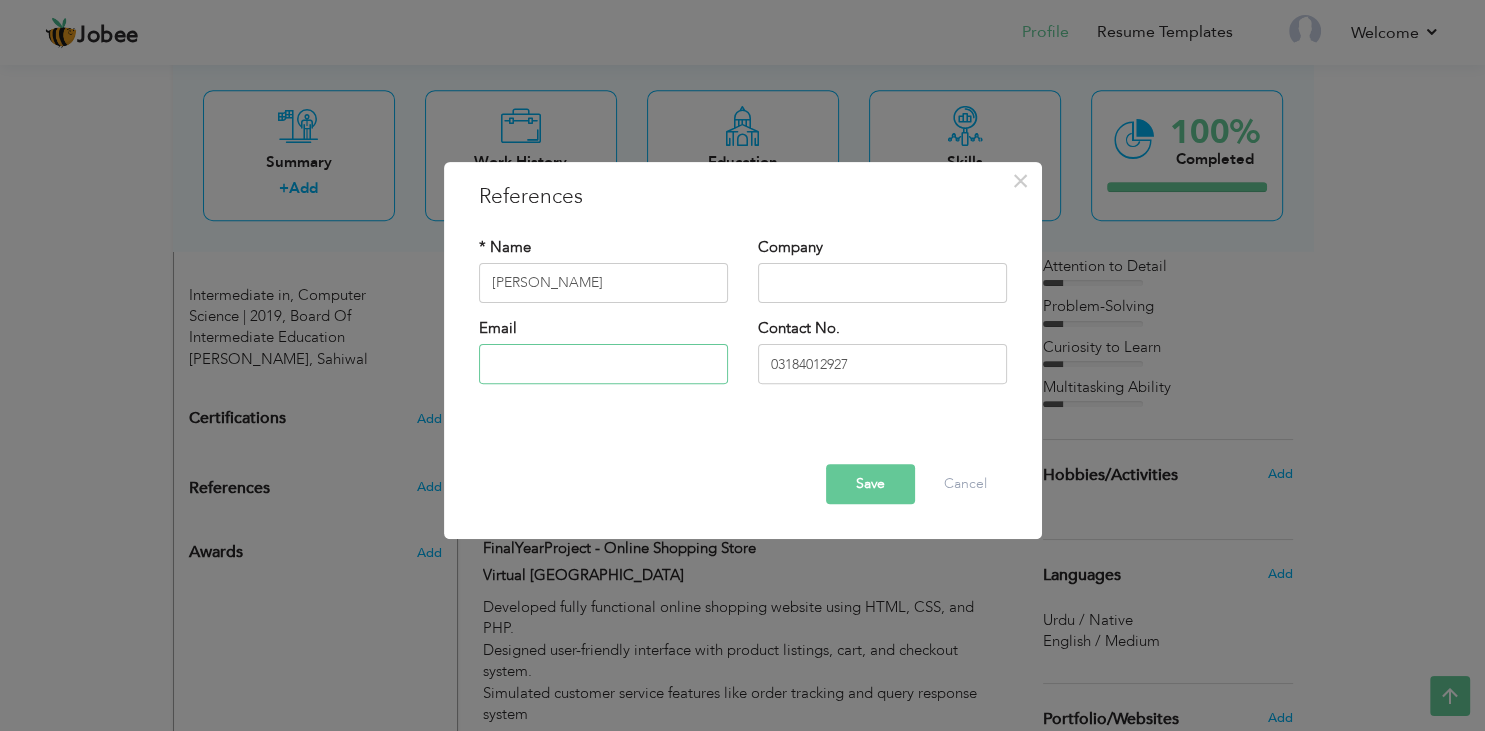 click at bounding box center (603, 364) 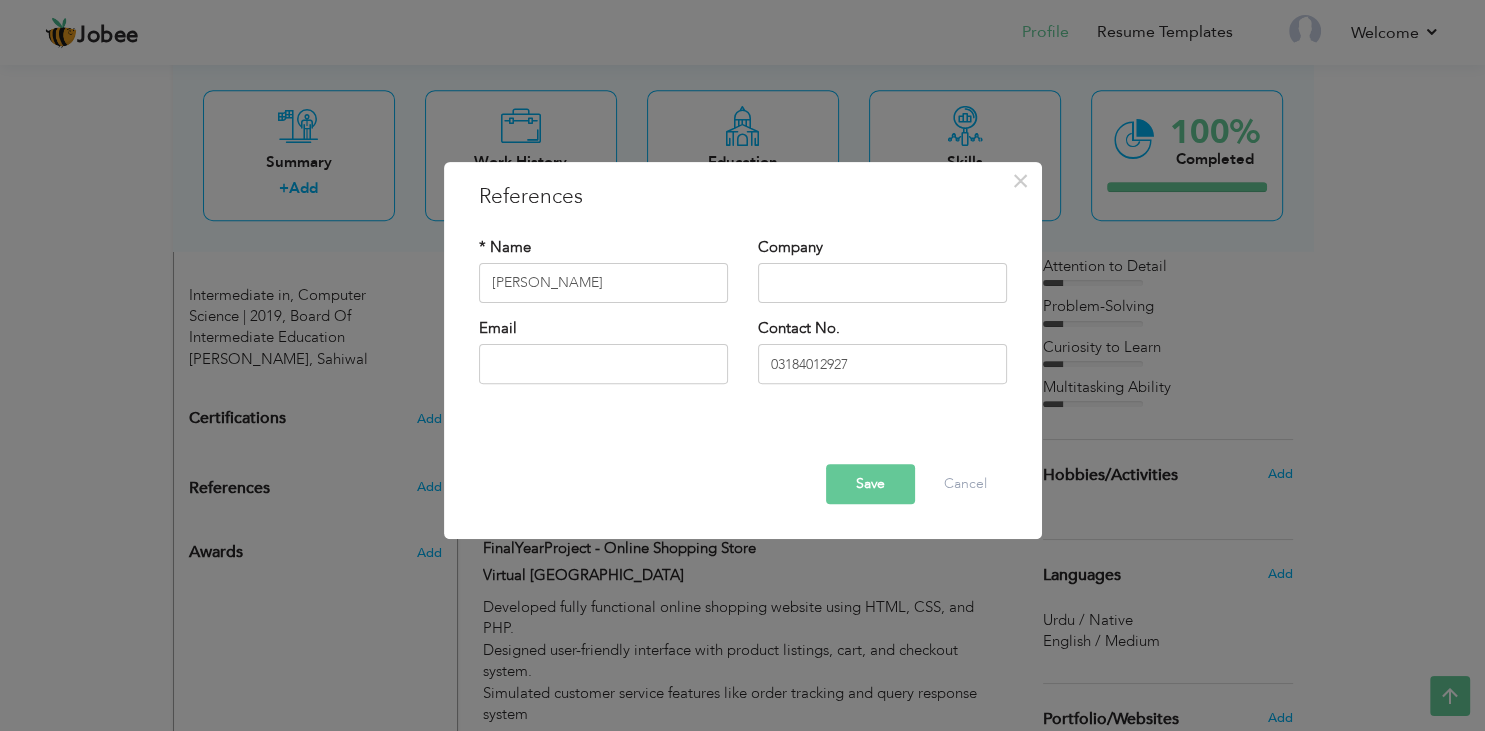 click on "Save" at bounding box center (870, 484) 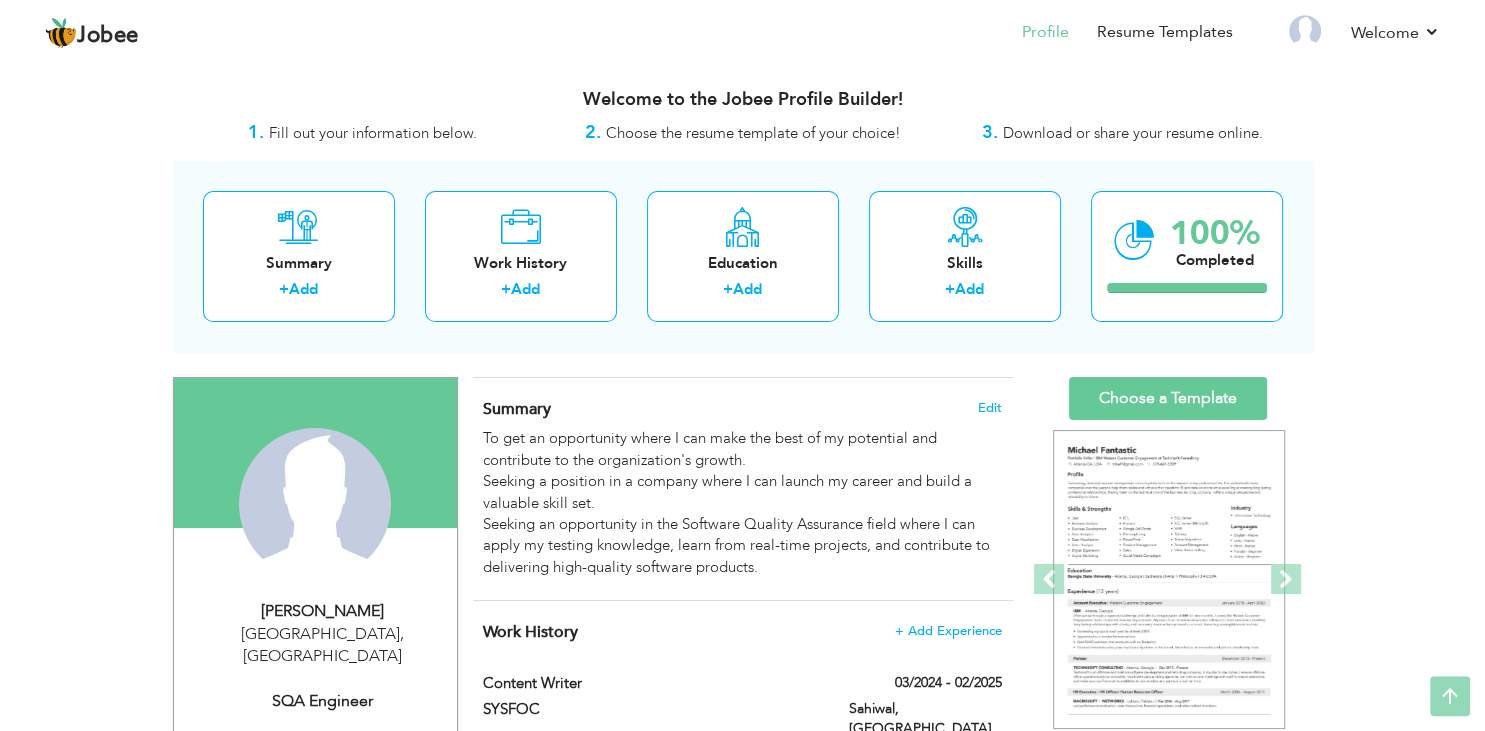 scroll, scrollTop: 0, scrollLeft: 0, axis: both 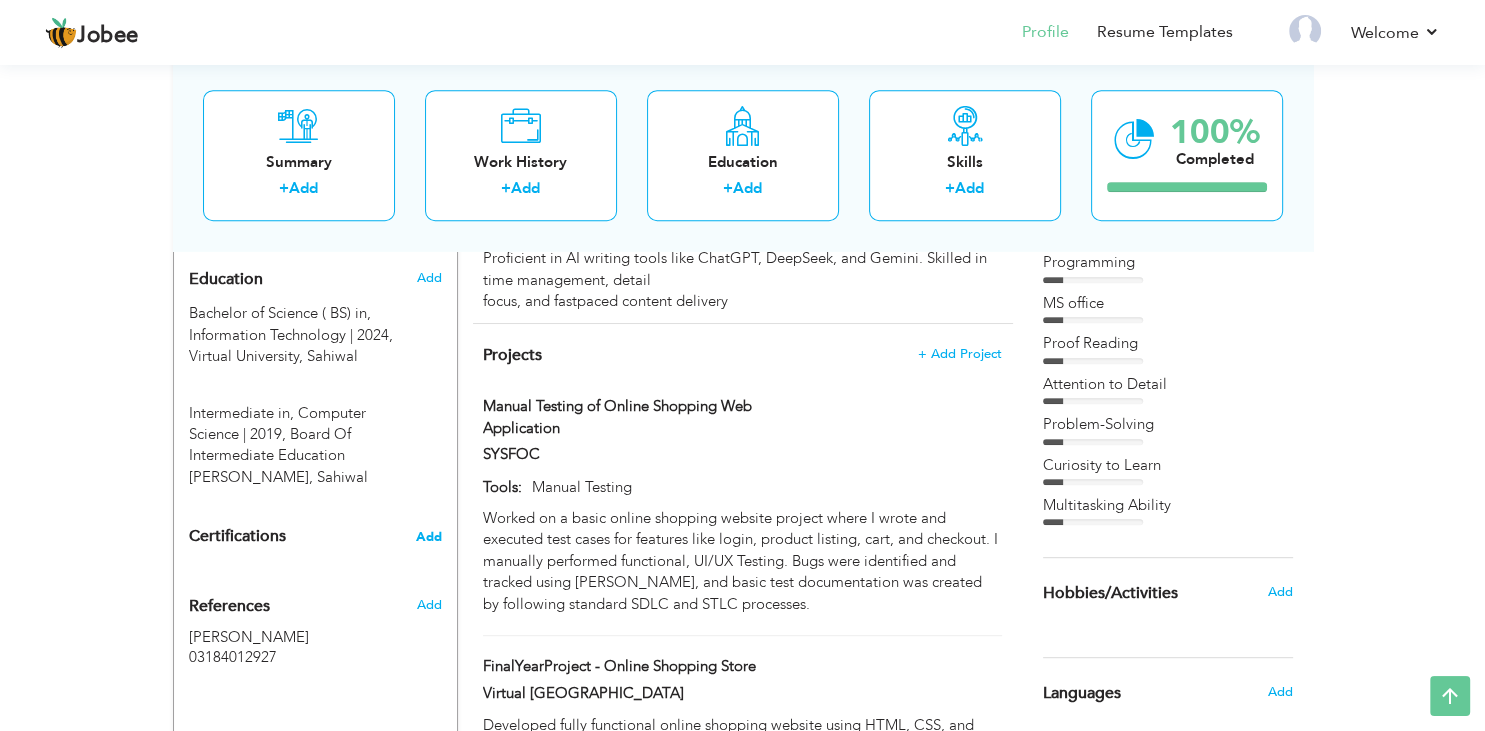 click on "Add" at bounding box center [429, 537] 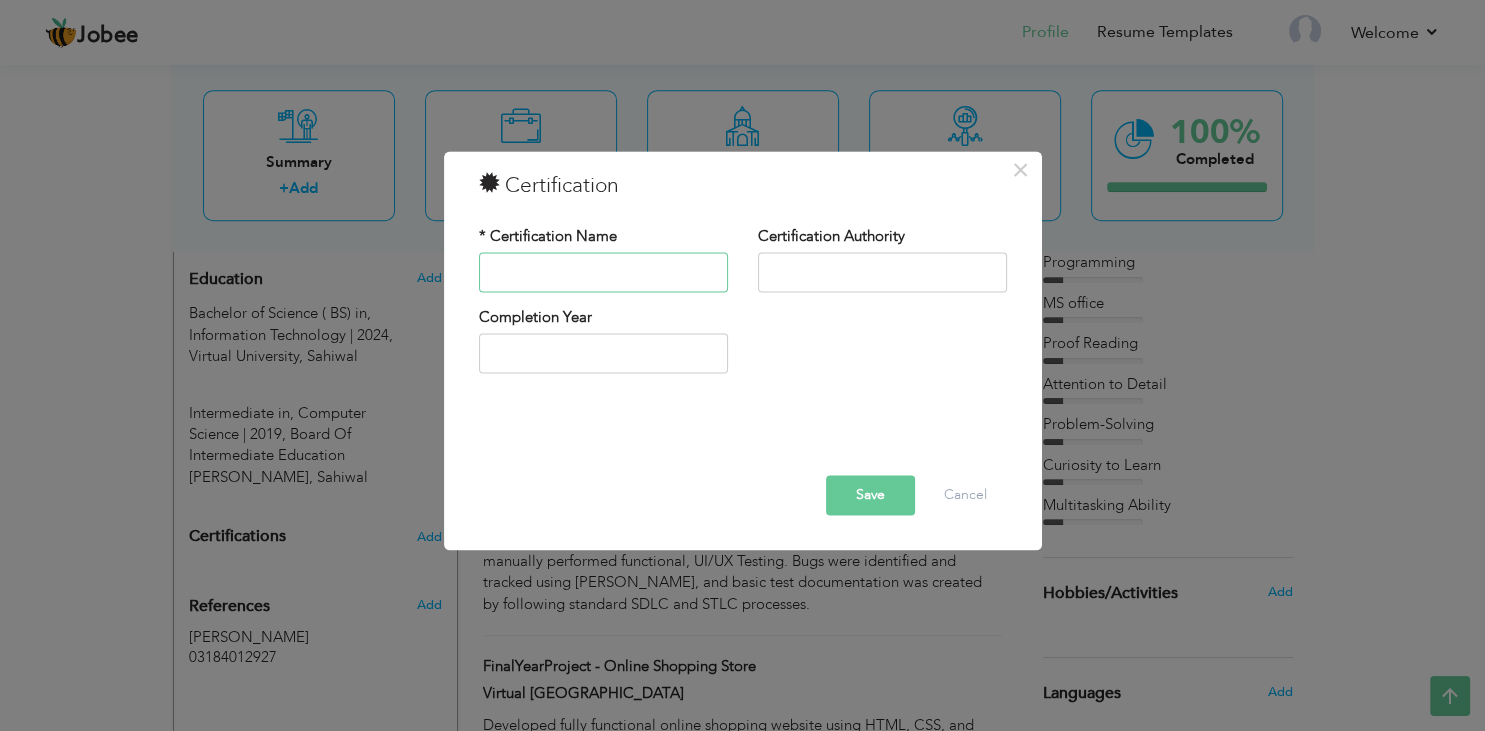 click at bounding box center [603, 272] 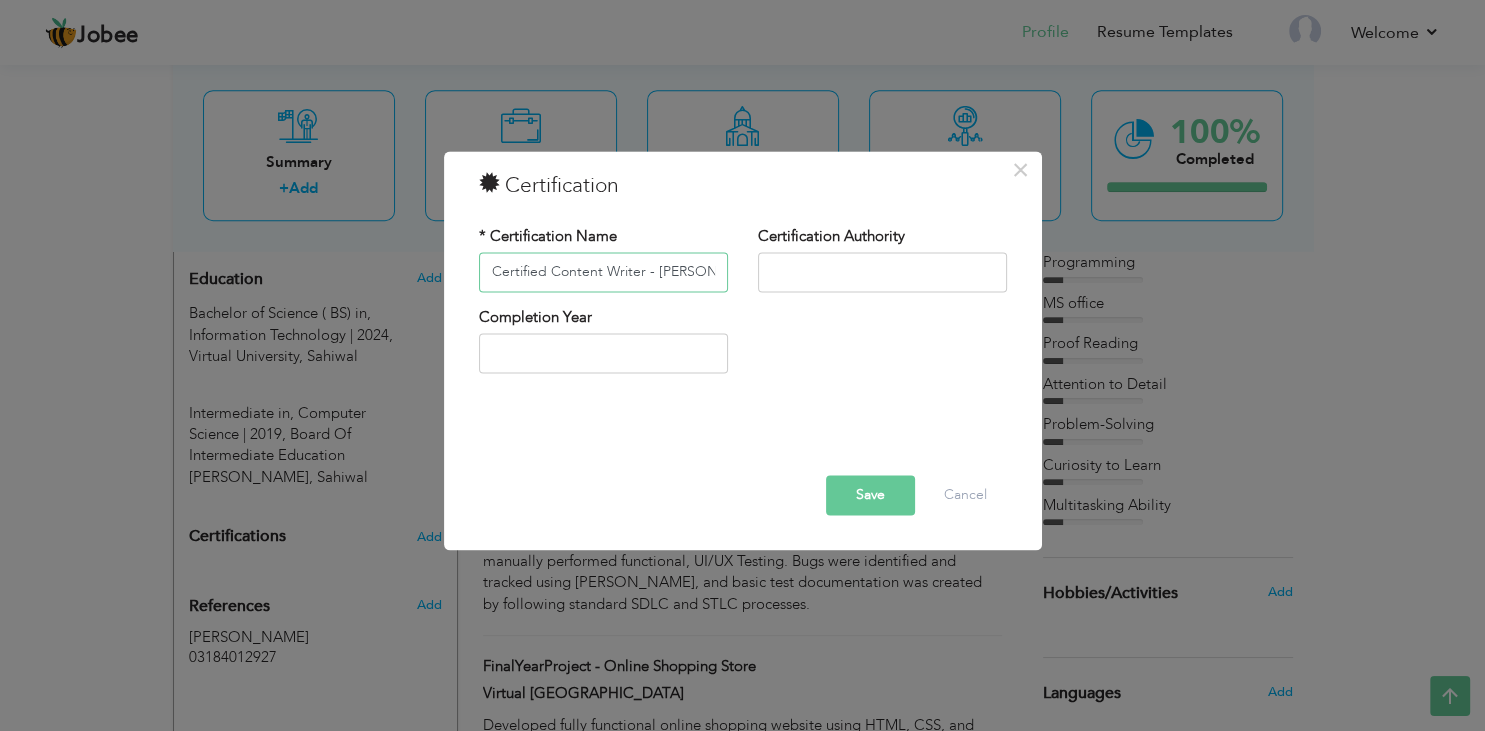 scroll, scrollTop: 0, scrollLeft: 42, axis: horizontal 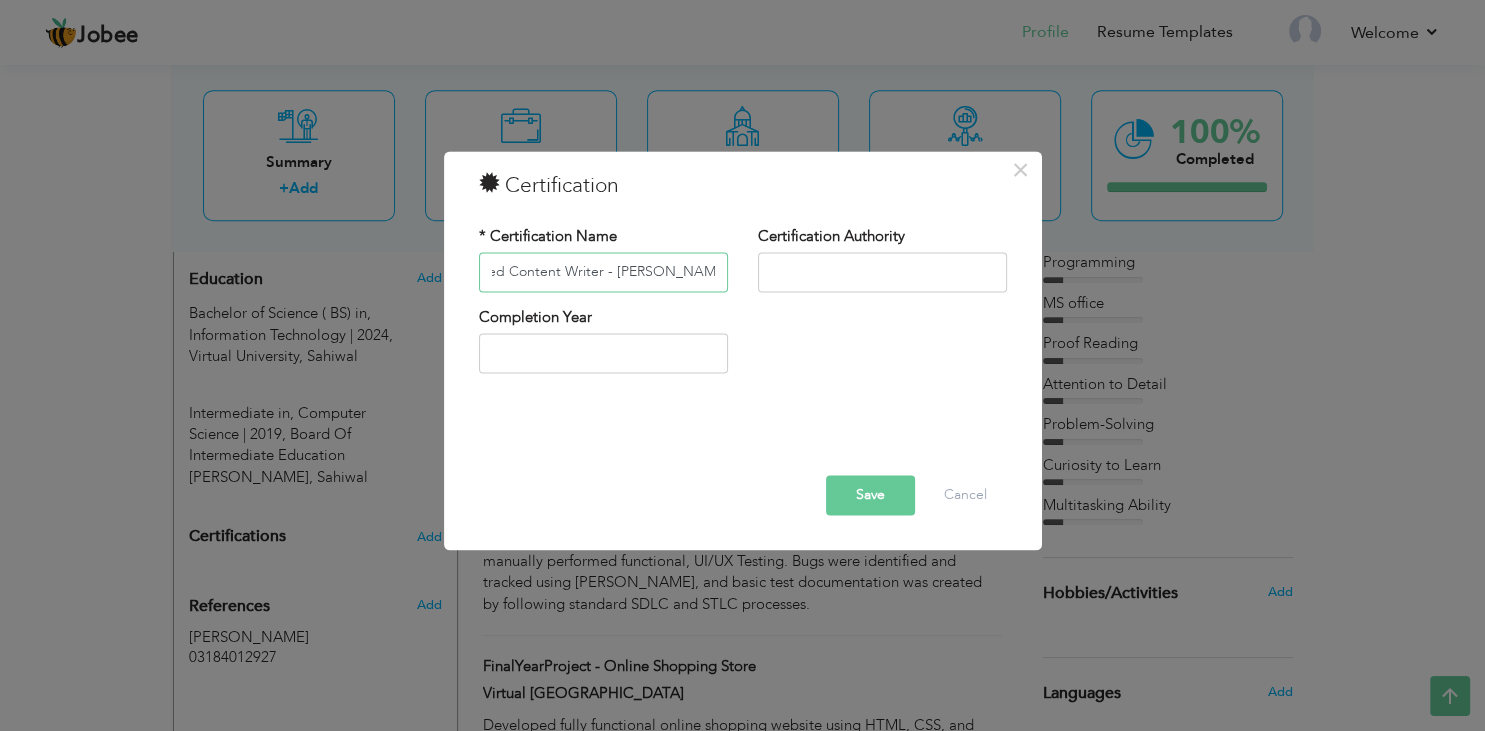 drag, startPoint x: 717, startPoint y: 276, endPoint x: 612, endPoint y: 271, distance: 105.11898 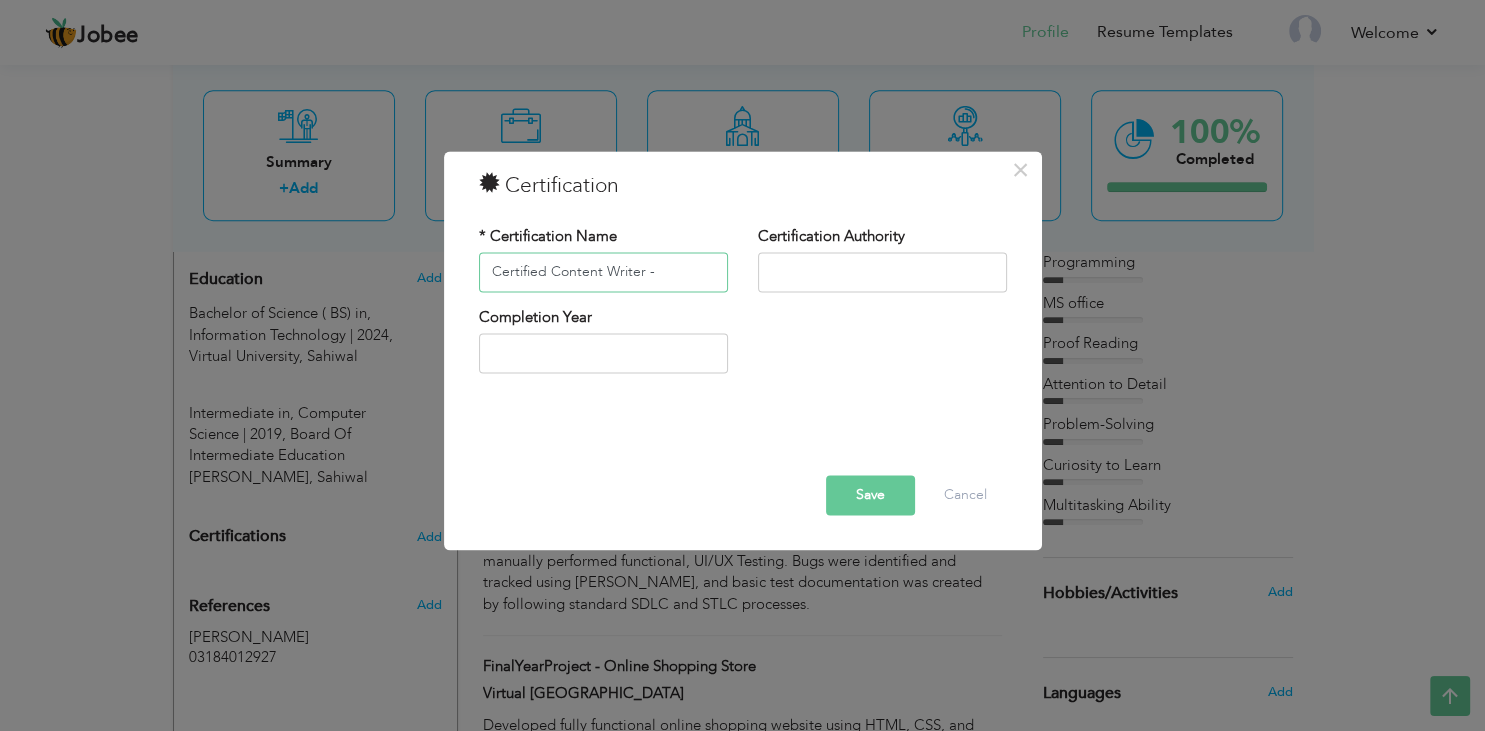 scroll, scrollTop: 0, scrollLeft: 0, axis: both 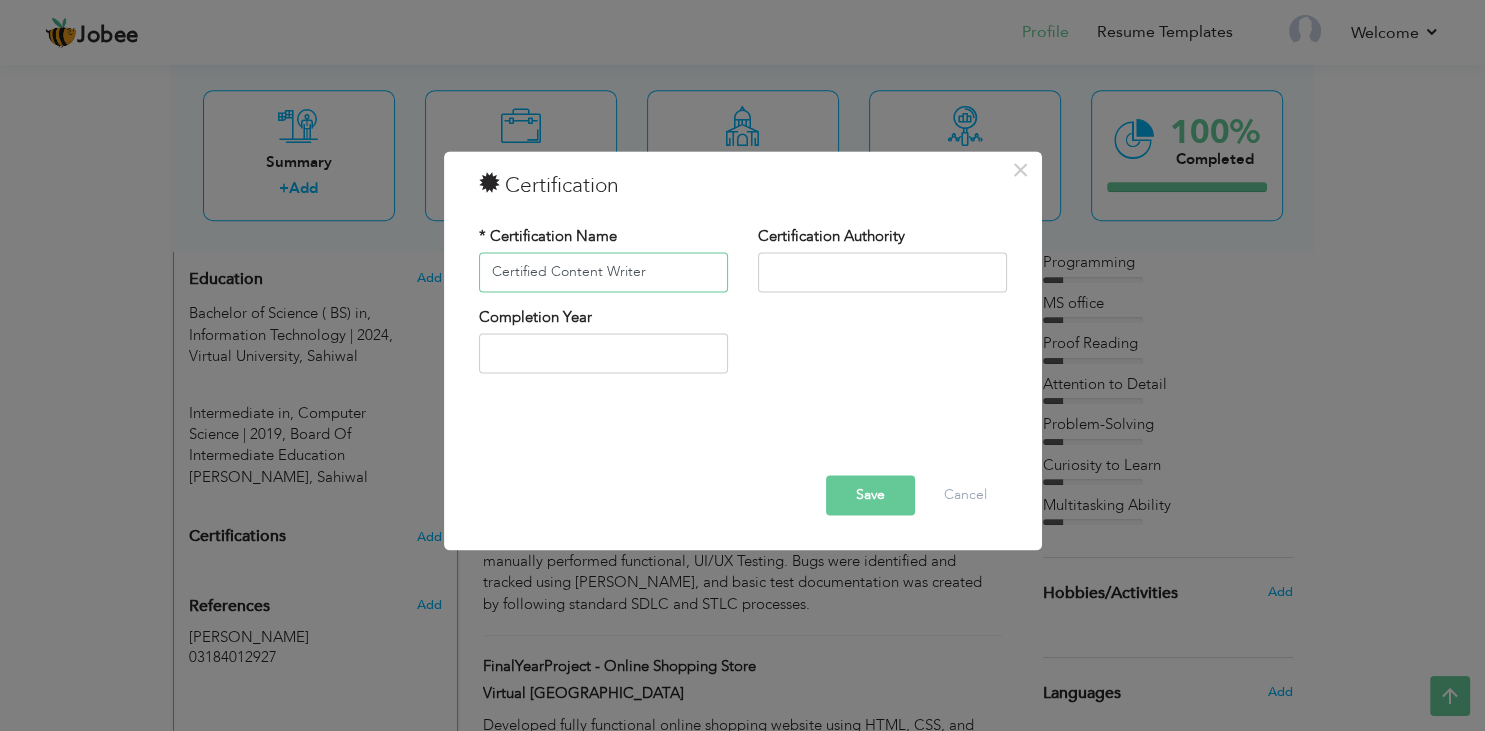 type on "Certified Content Writer" 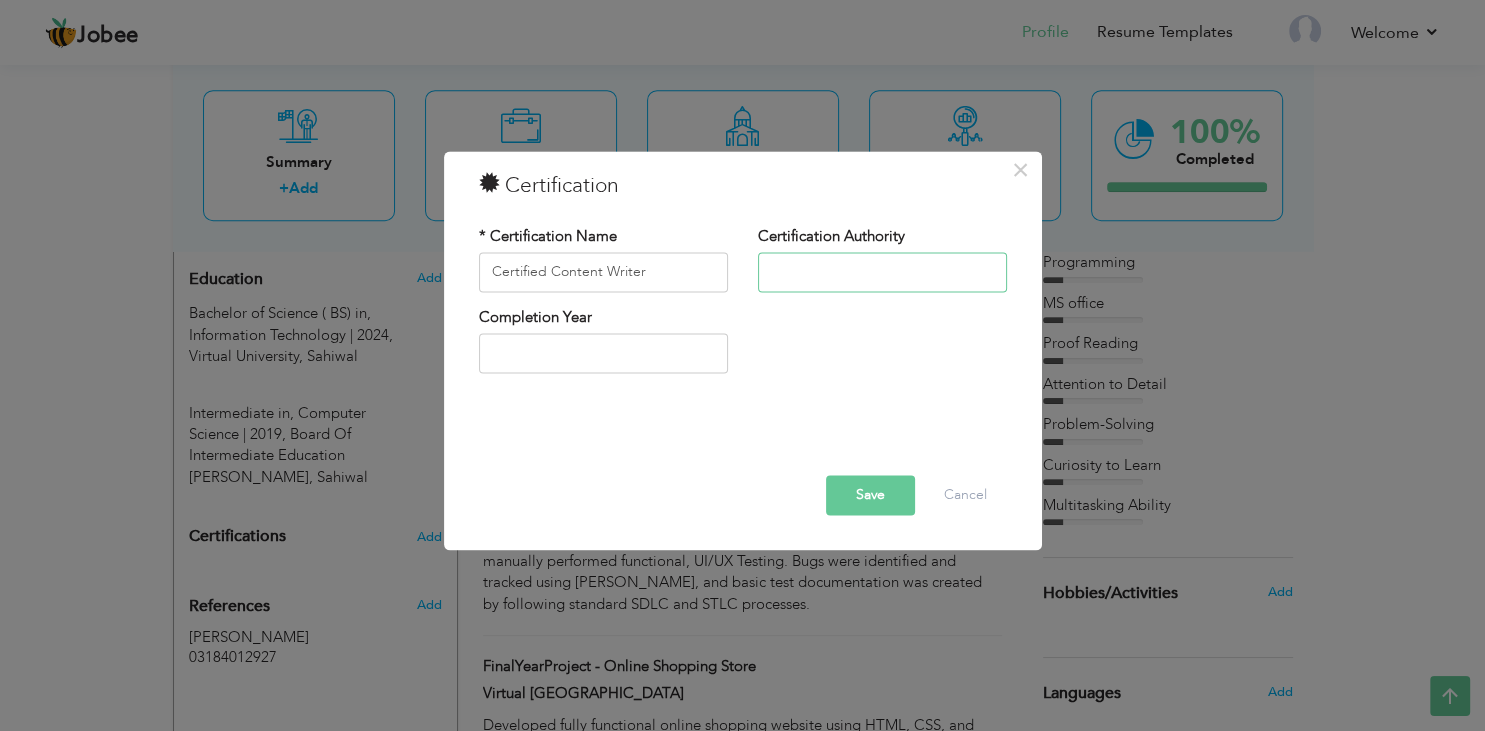 click at bounding box center (882, 272) 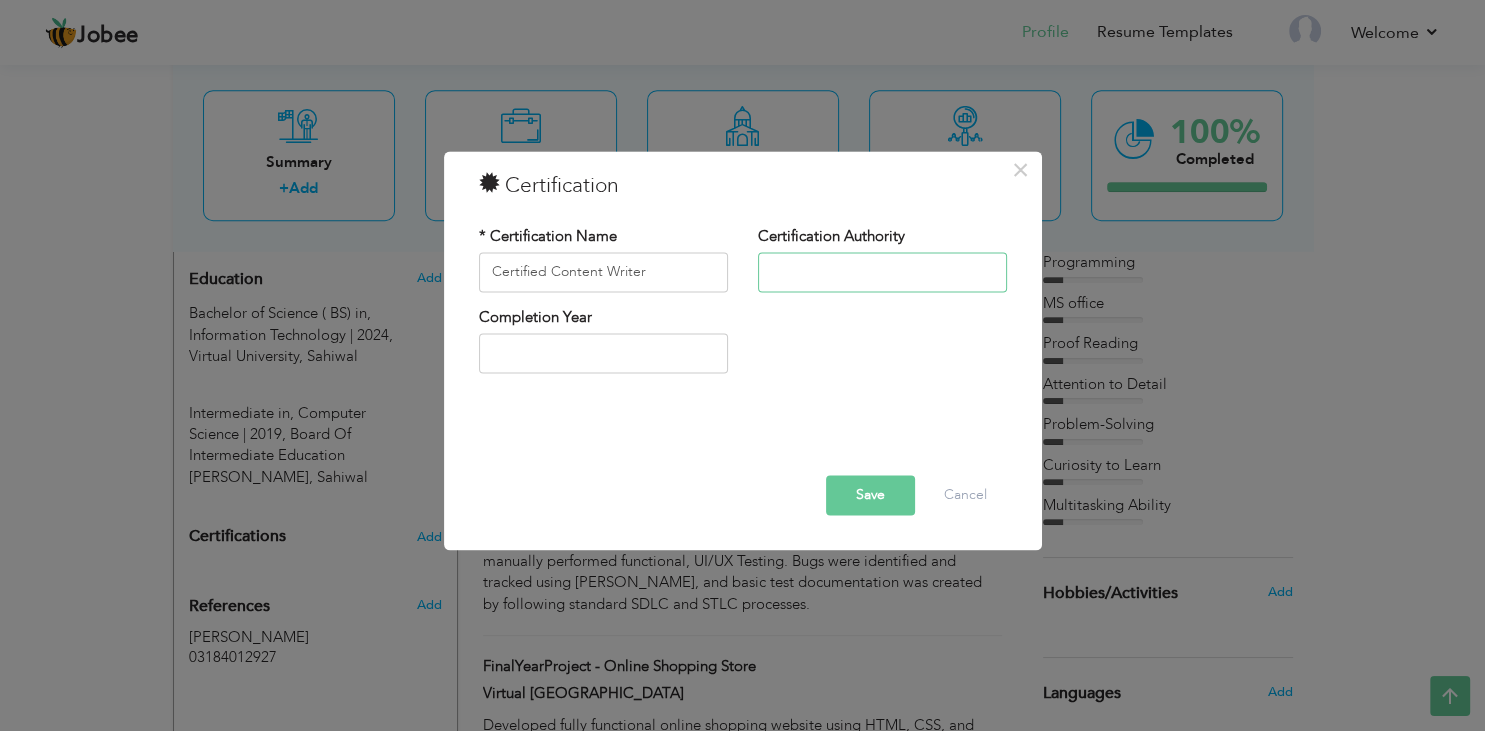 paste on "SYSFOC Sahiwal" 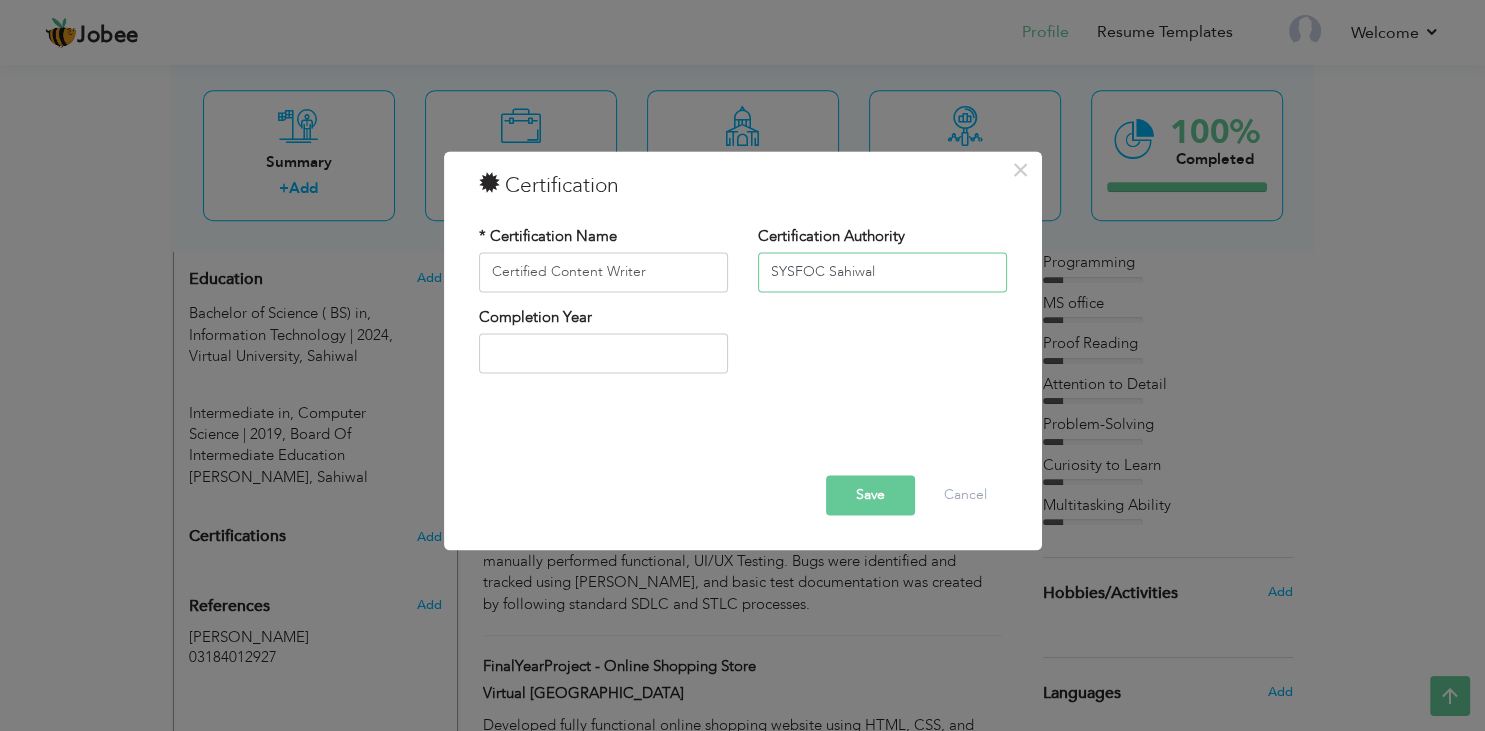 type on "SYSFOC Sahiwal" 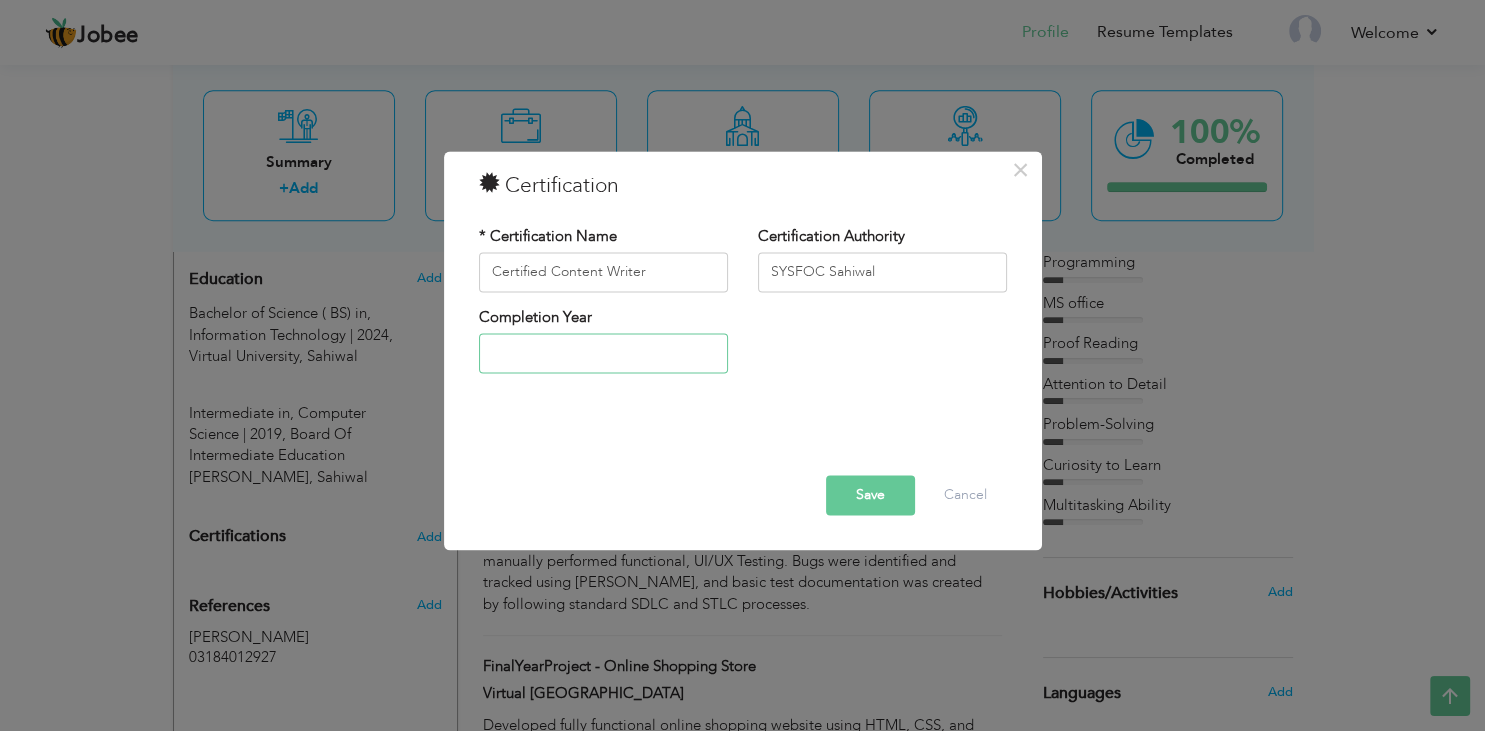 type on "2025" 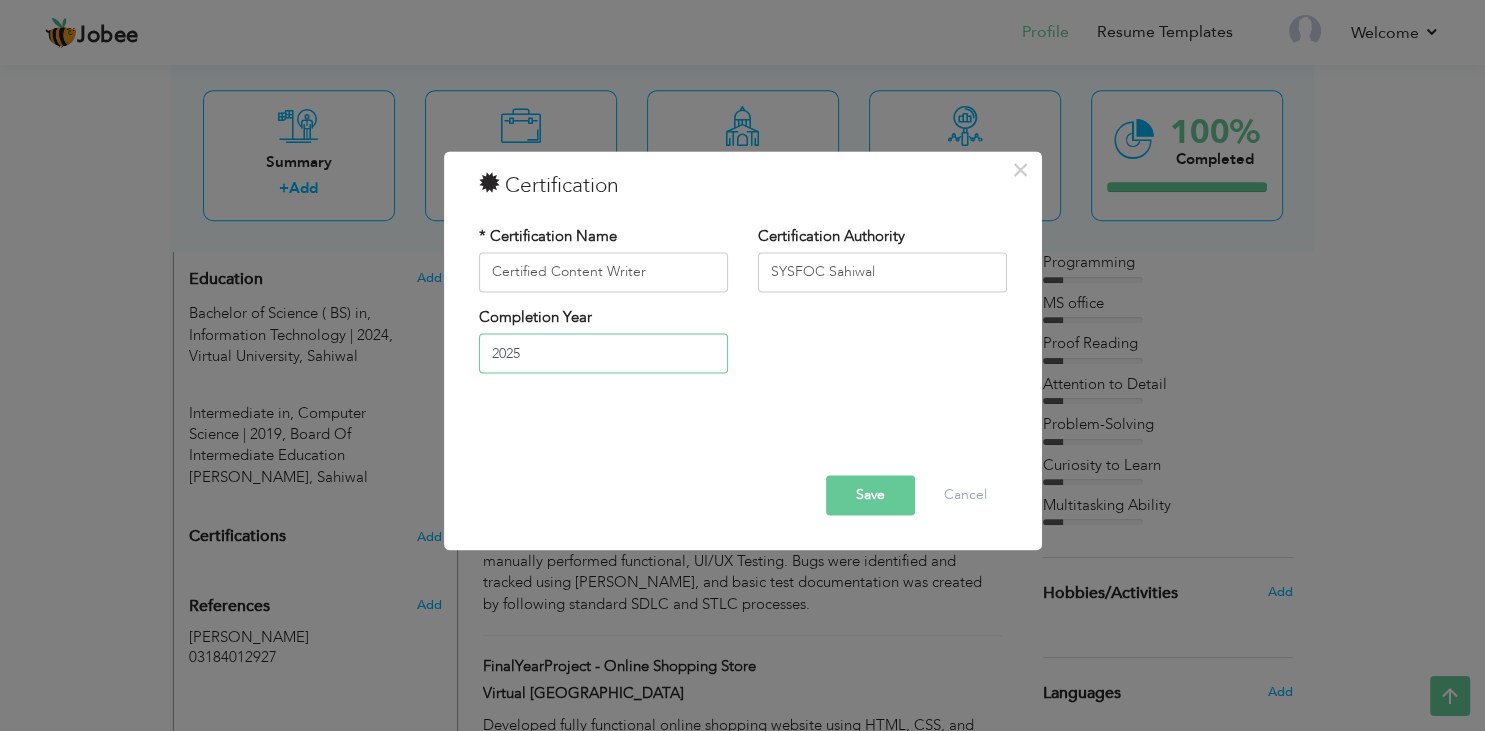 click on "2025" at bounding box center [603, 354] 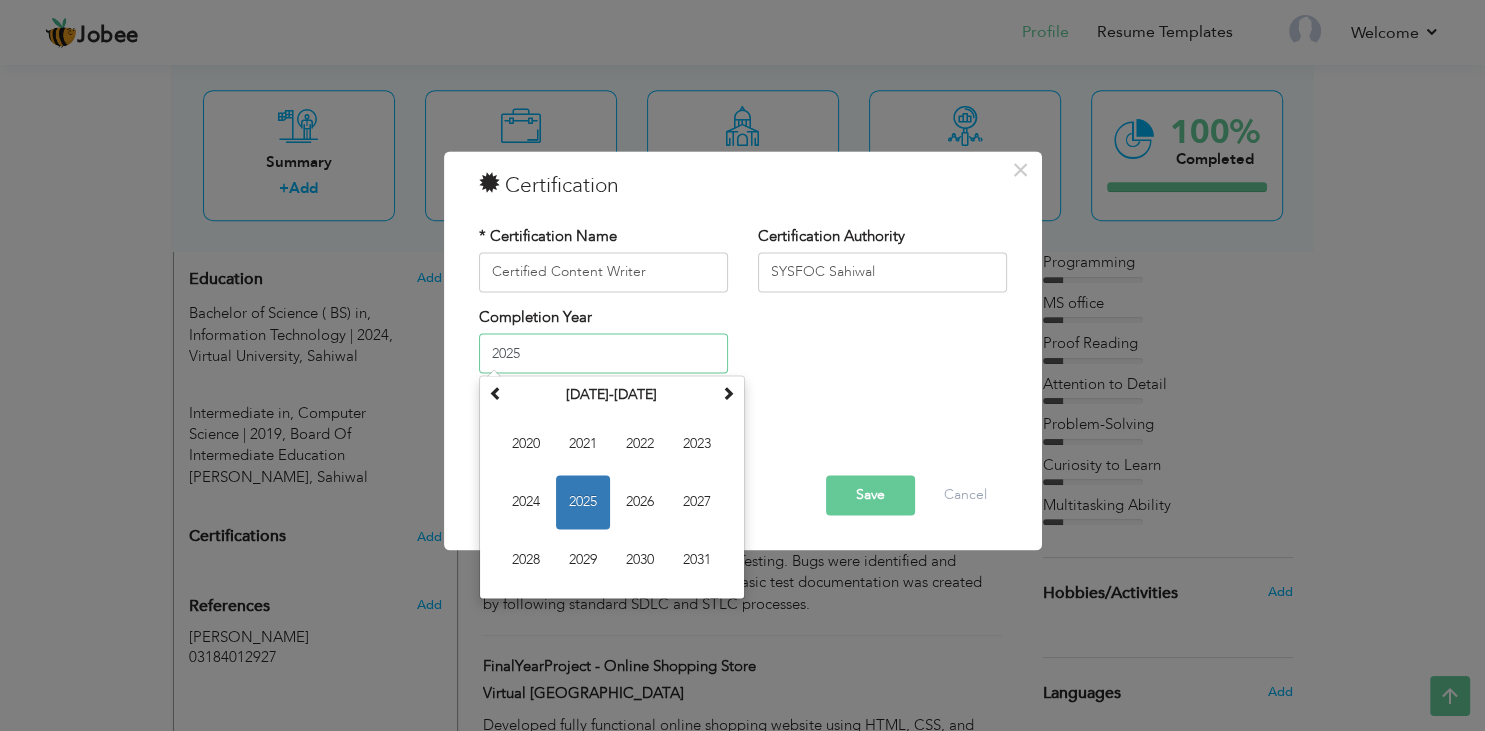 click on "2025" at bounding box center (583, 503) 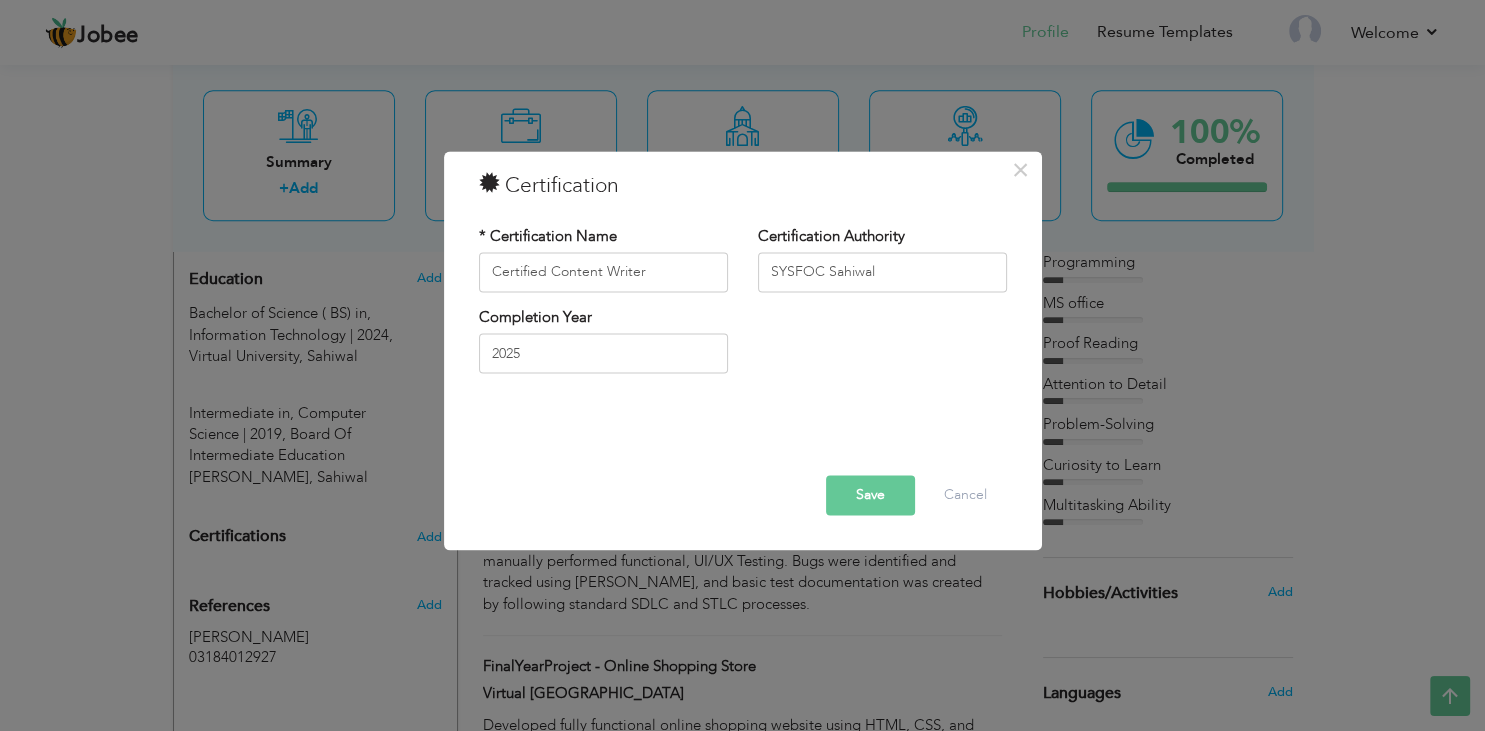 click on "Save" at bounding box center [870, 495] 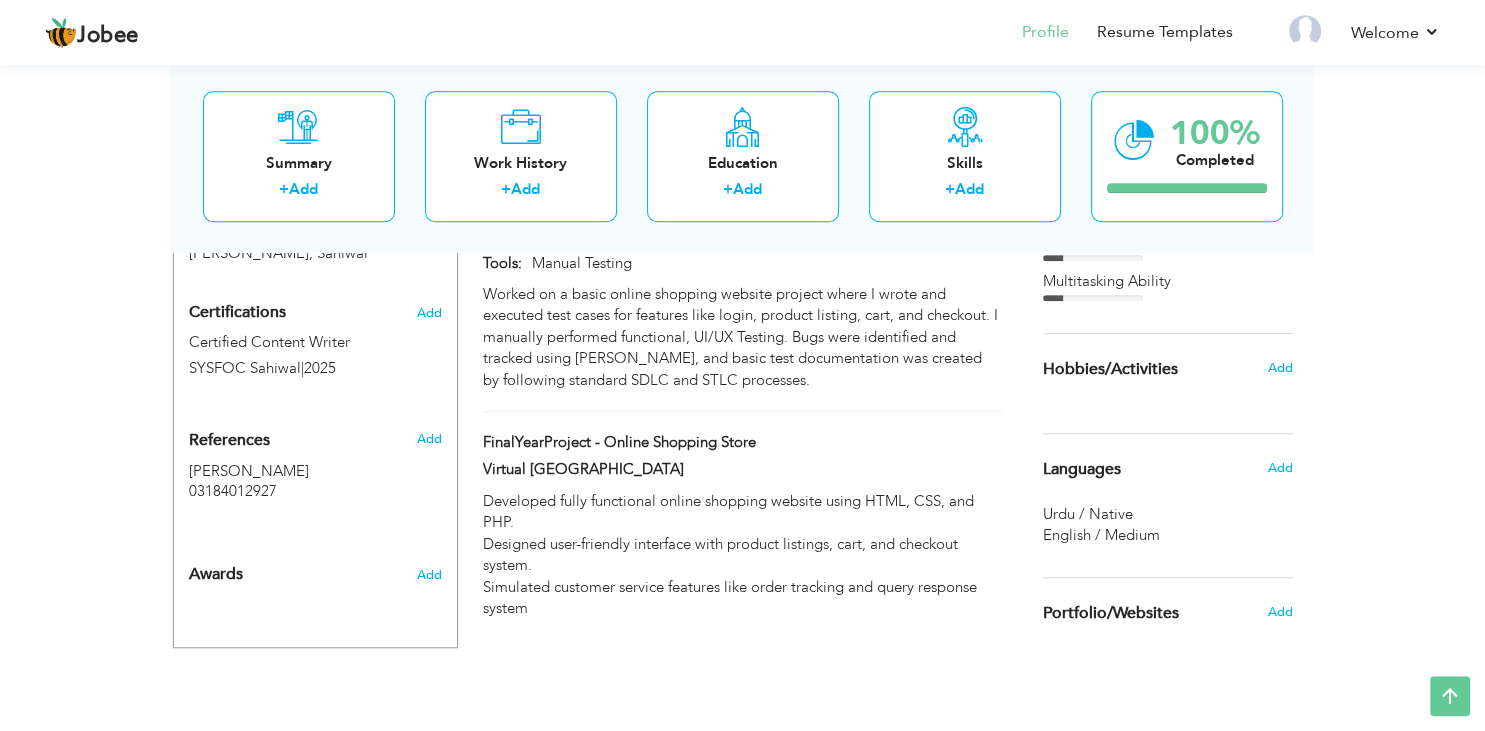 scroll, scrollTop: 751, scrollLeft: 0, axis: vertical 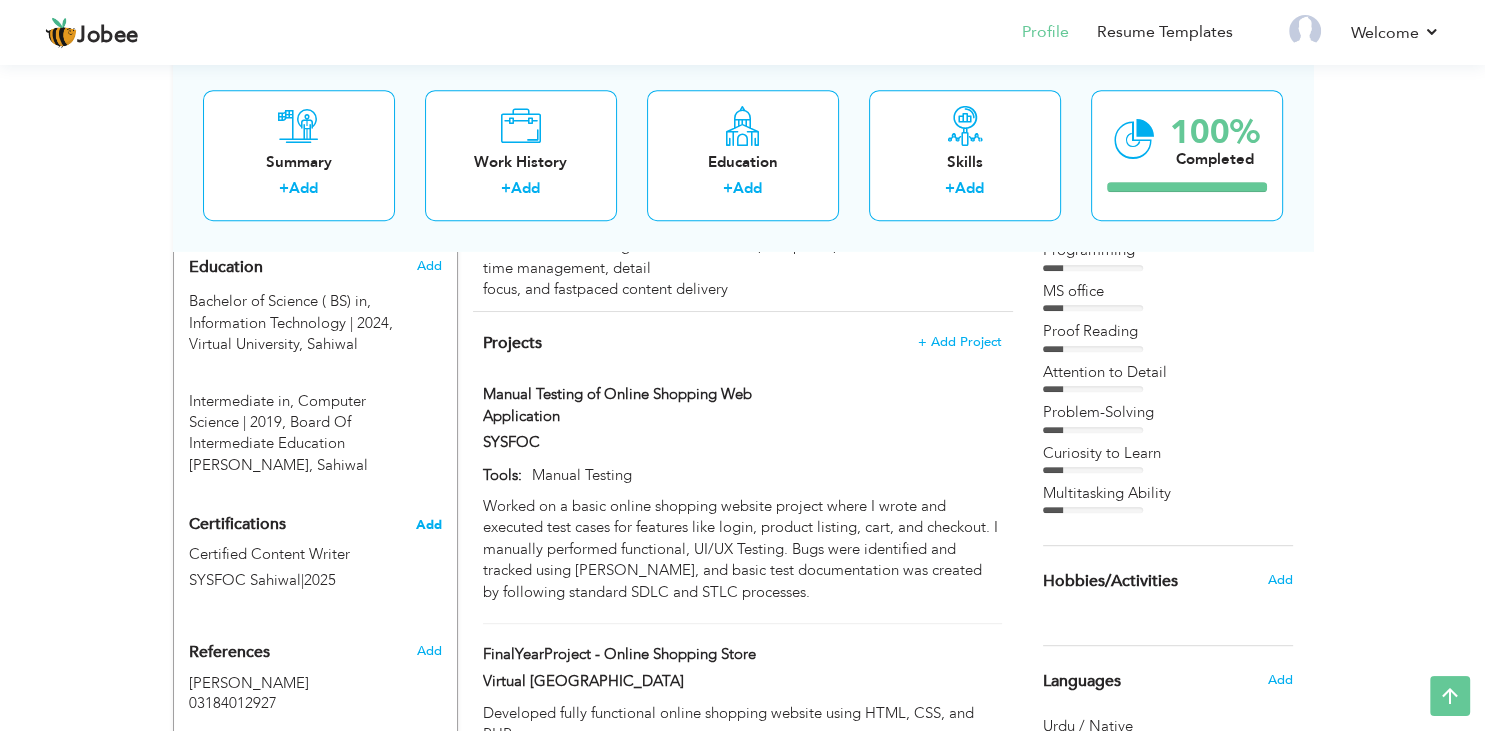 click on "Add" at bounding box center [429, 525] 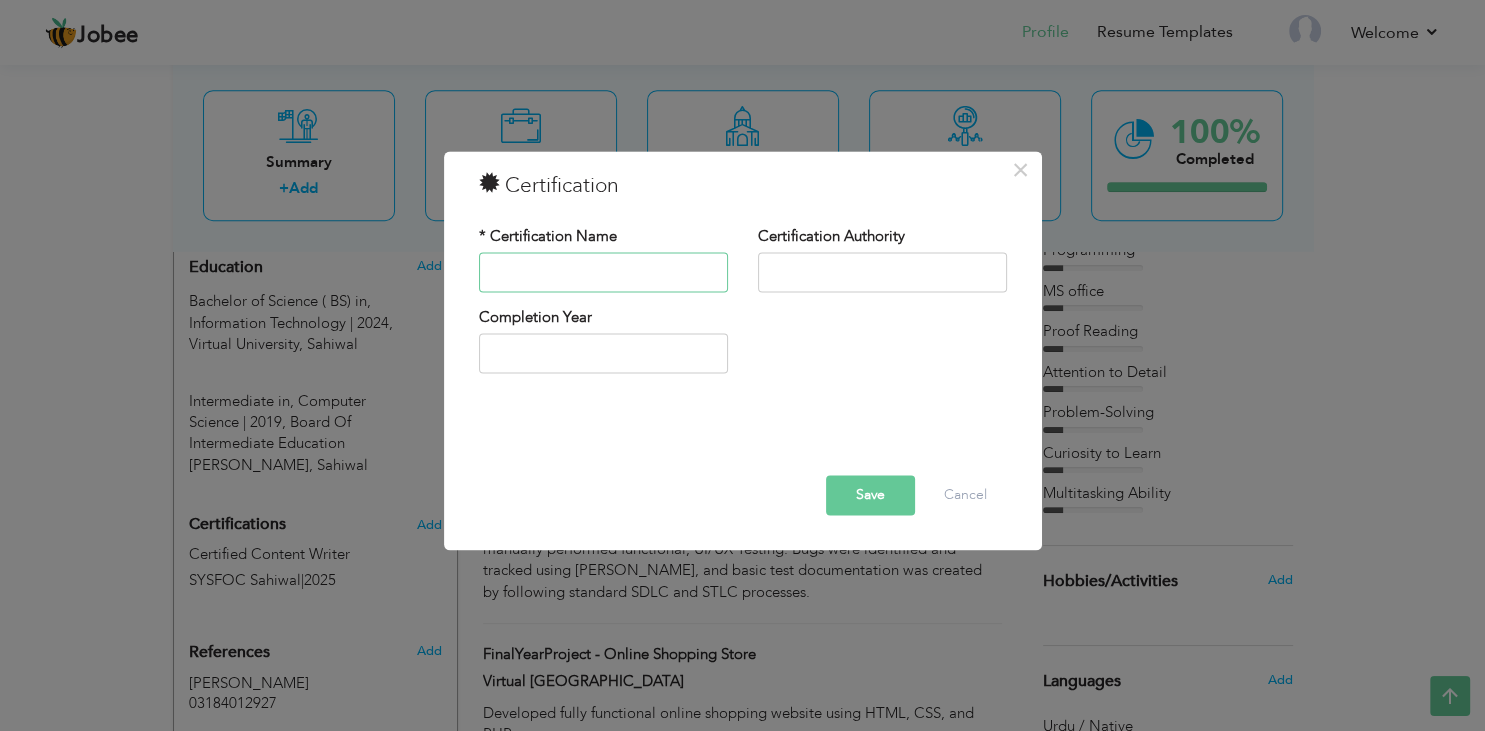 click at bounding box center [603, 272] 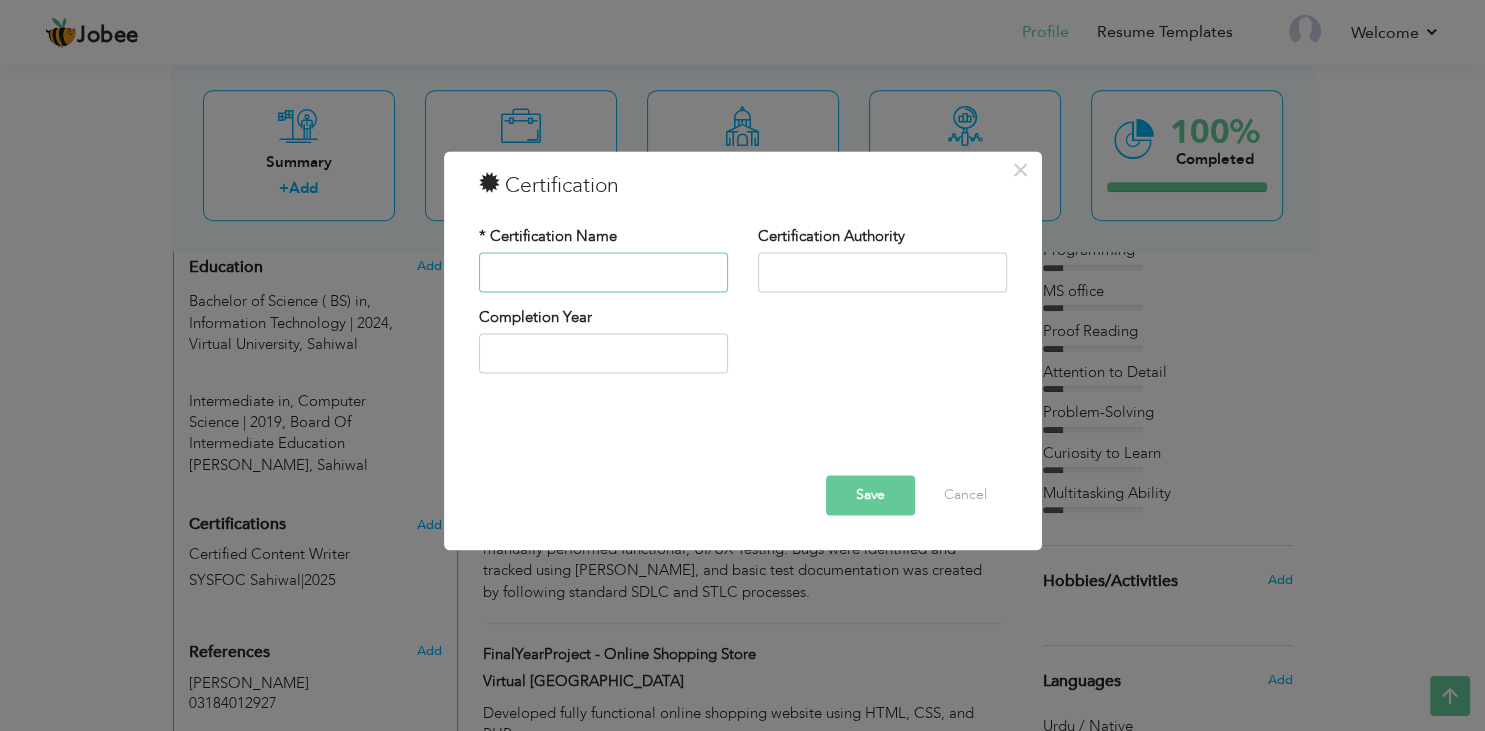 click at bounding box center (603, 272) 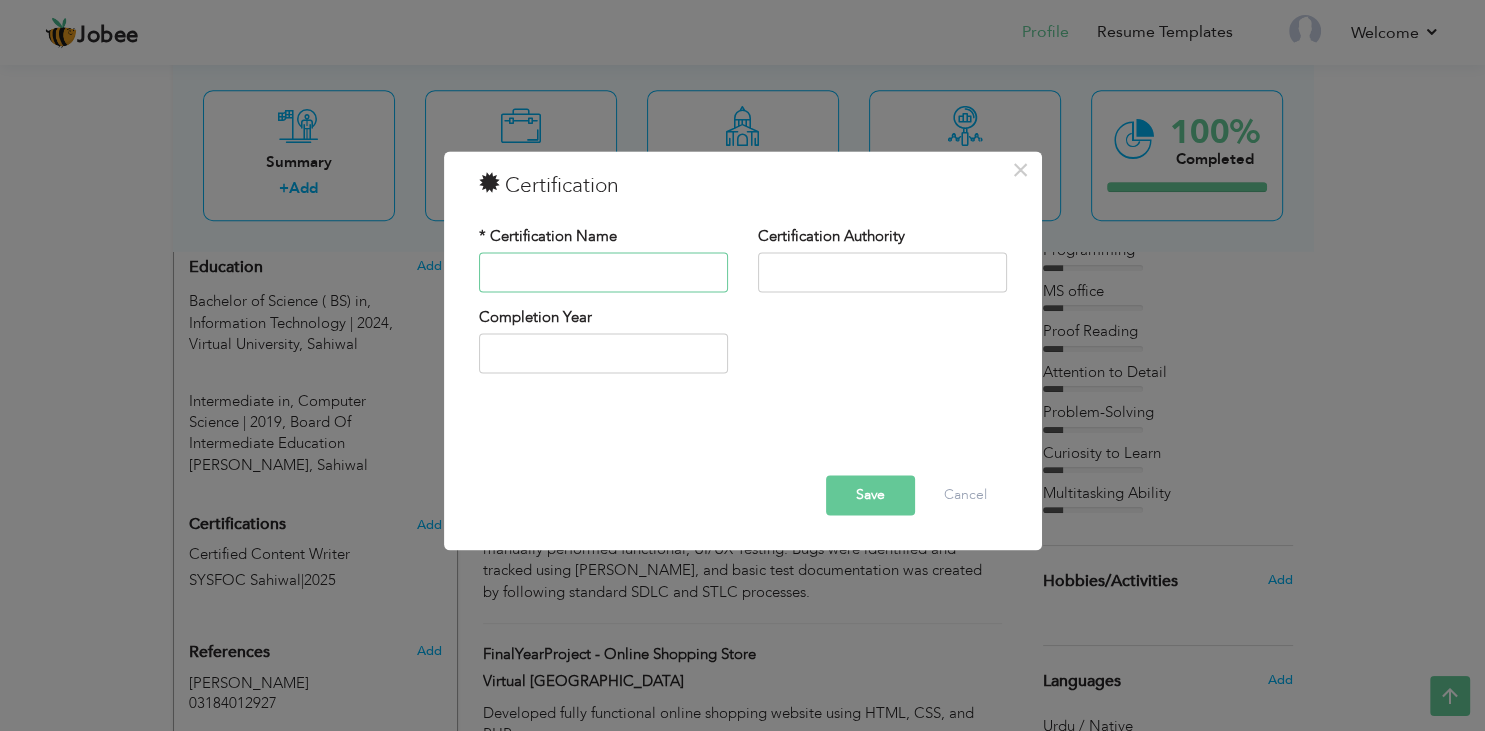 click at bounding box center [603, 272] 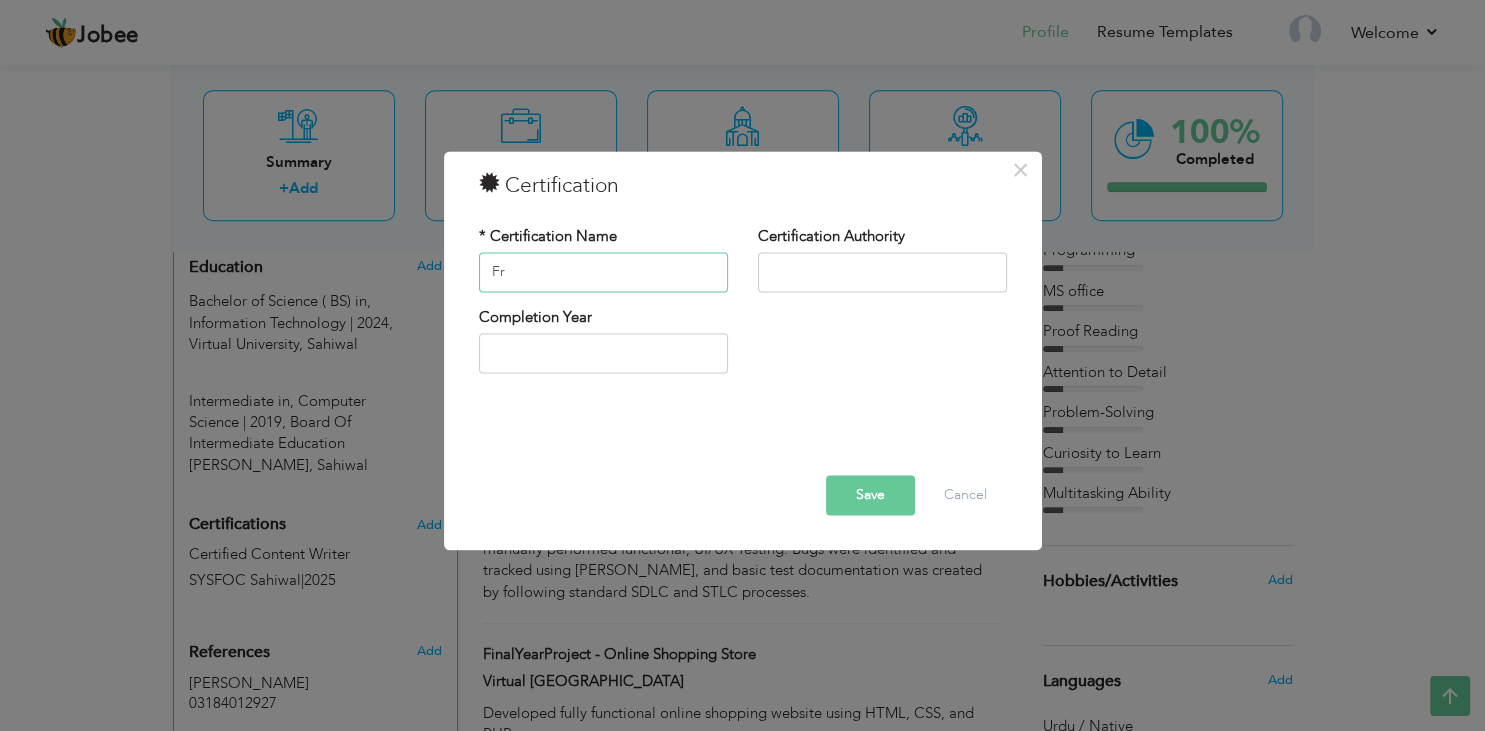 type on "F" 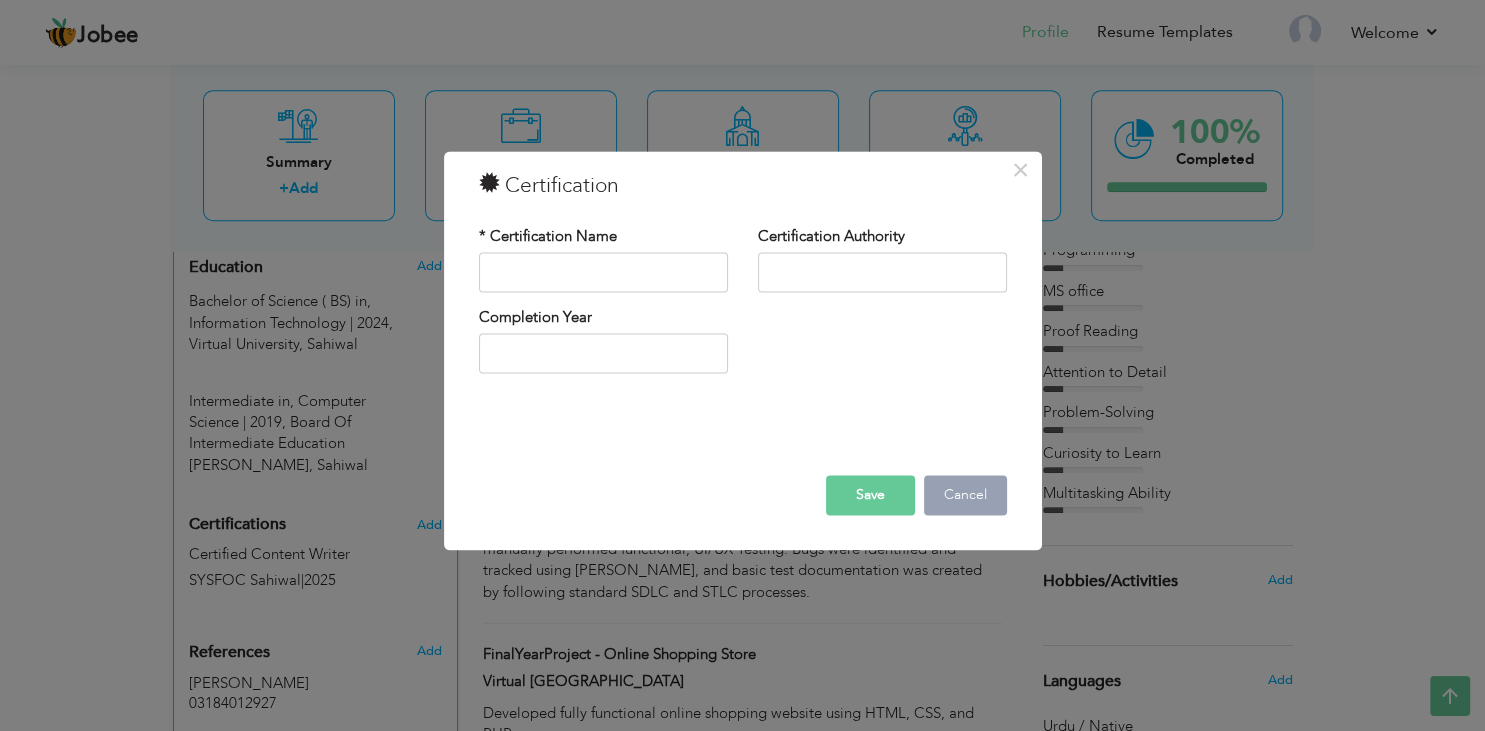 click on "Cancel" at bounding box center (965, 495) 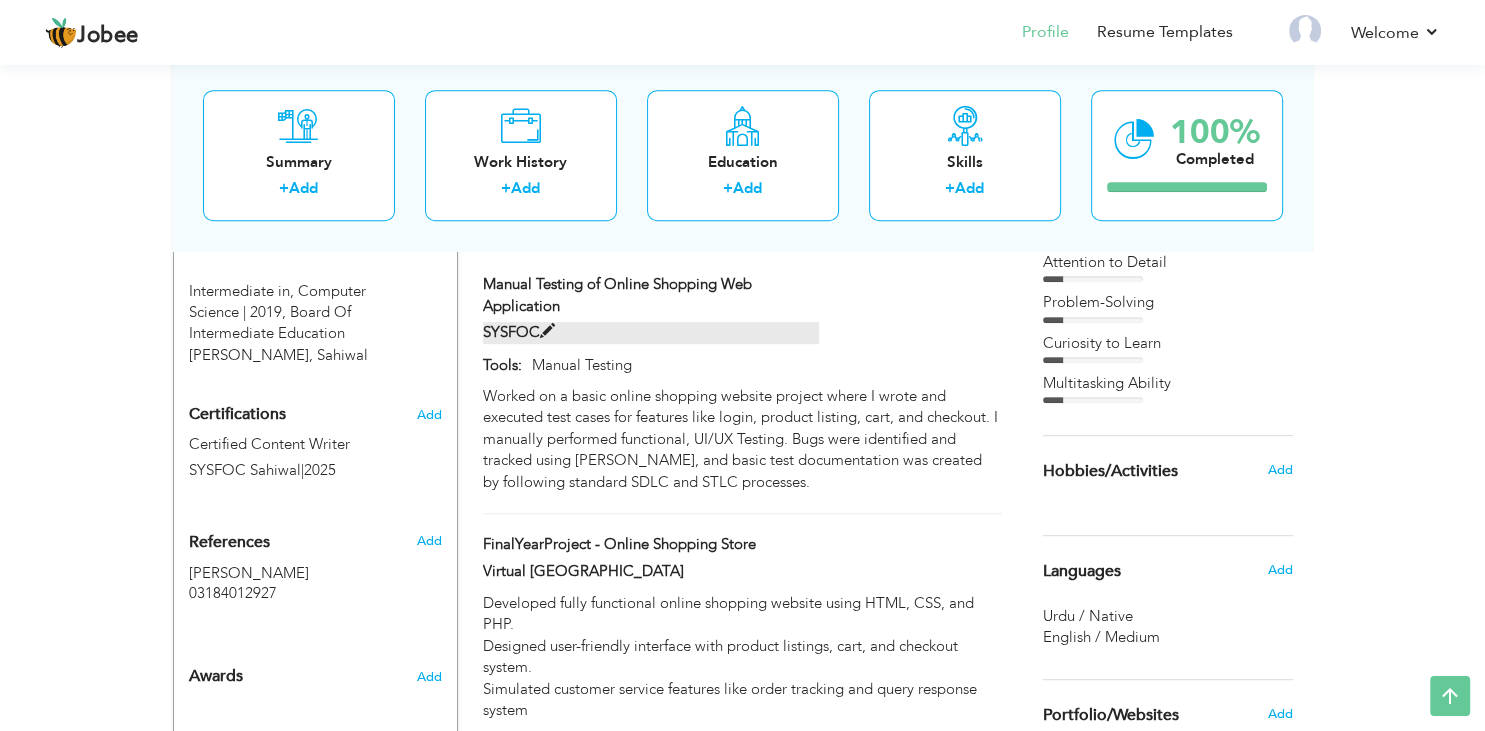 scroll, scrollTop: 962, scrollLeft: 0, axis: vertical 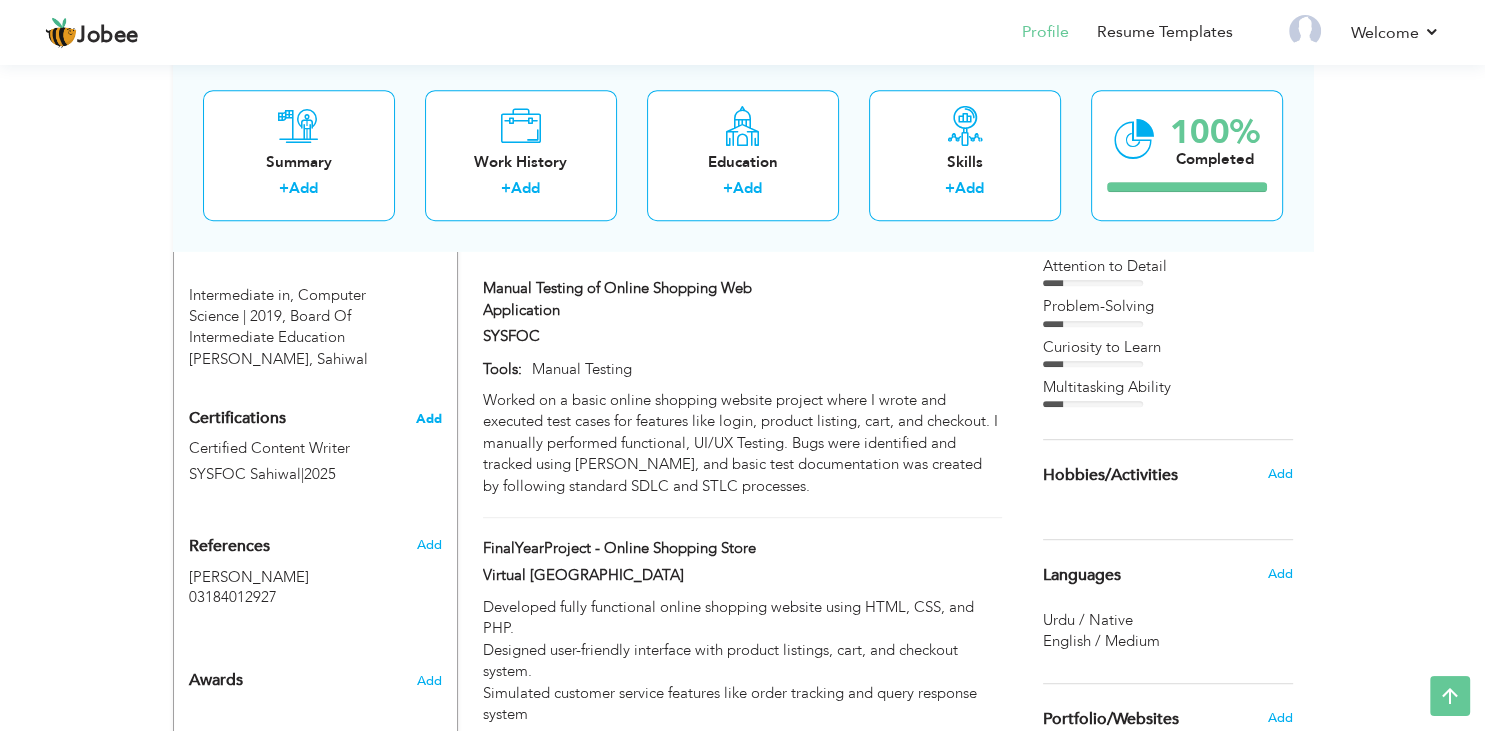 click on "Add" at bounding box center (429, 419) 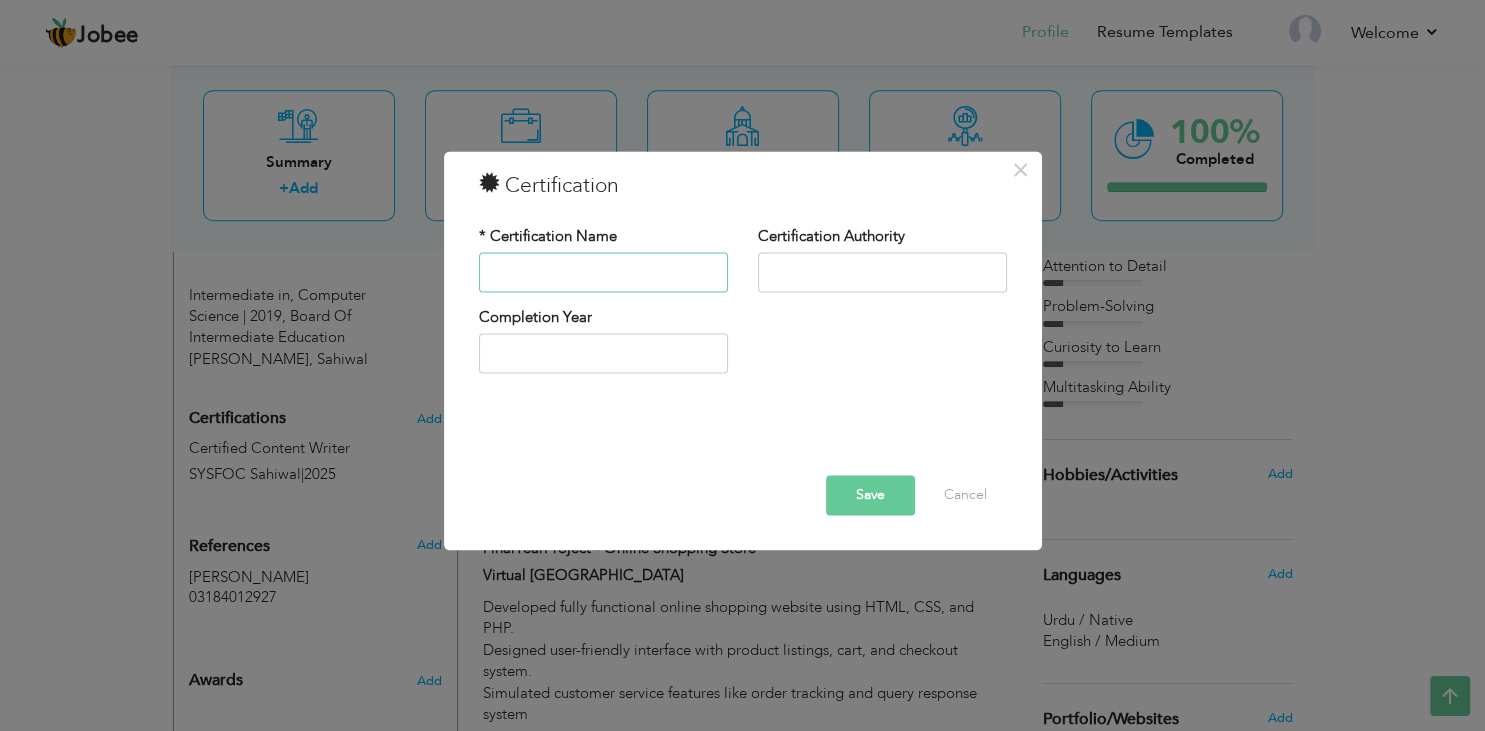 click at bounding box center (603, 272) 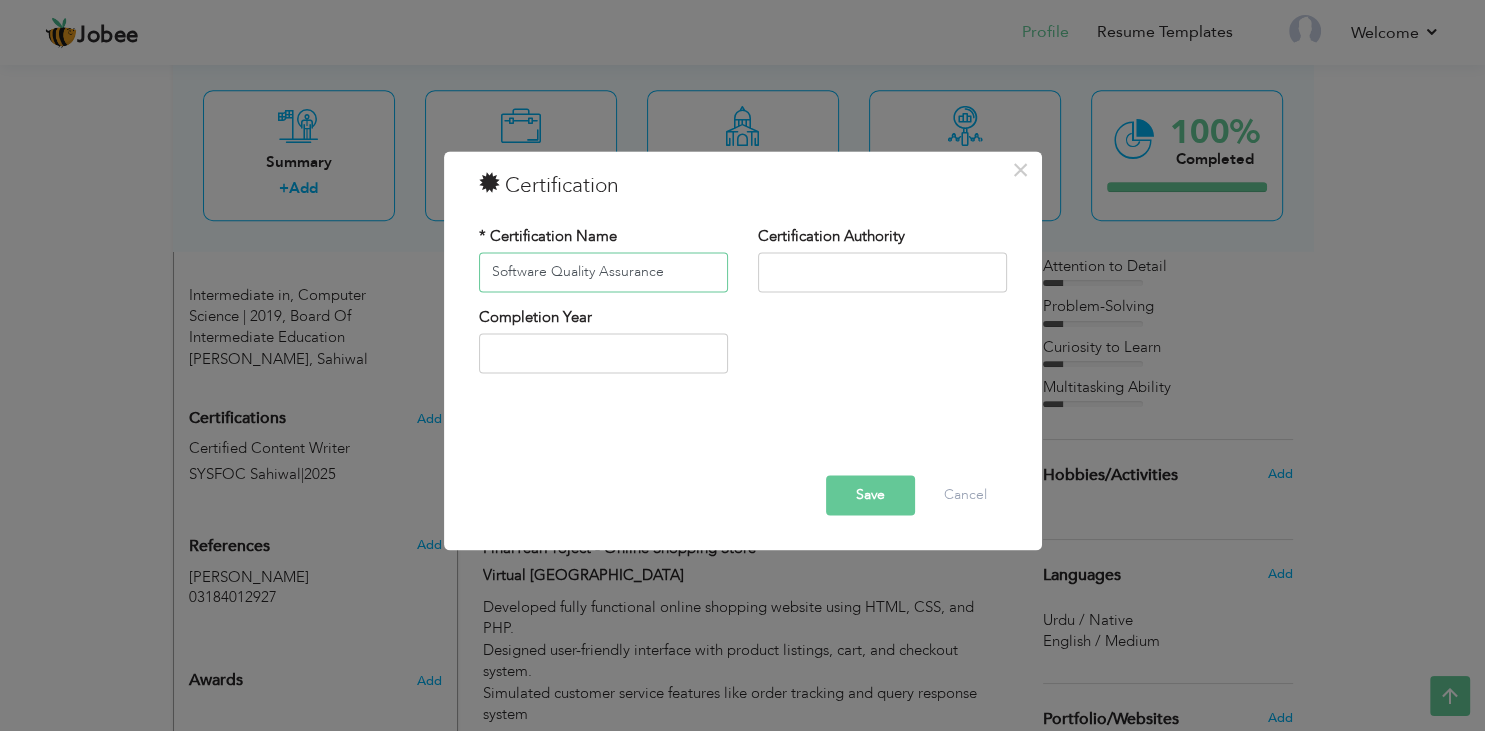 type on "Software Quality Assurance" 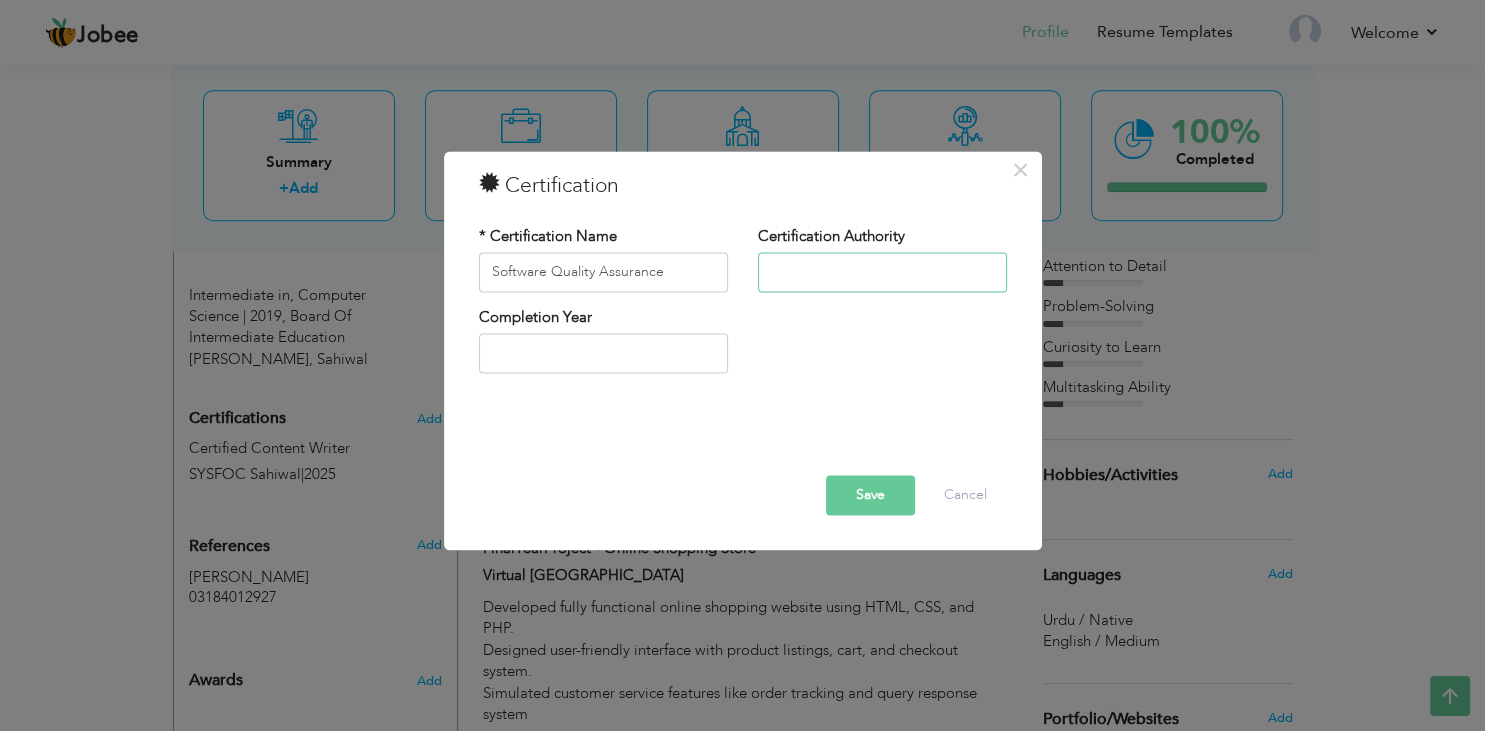 click at bounding box center [882, 272] 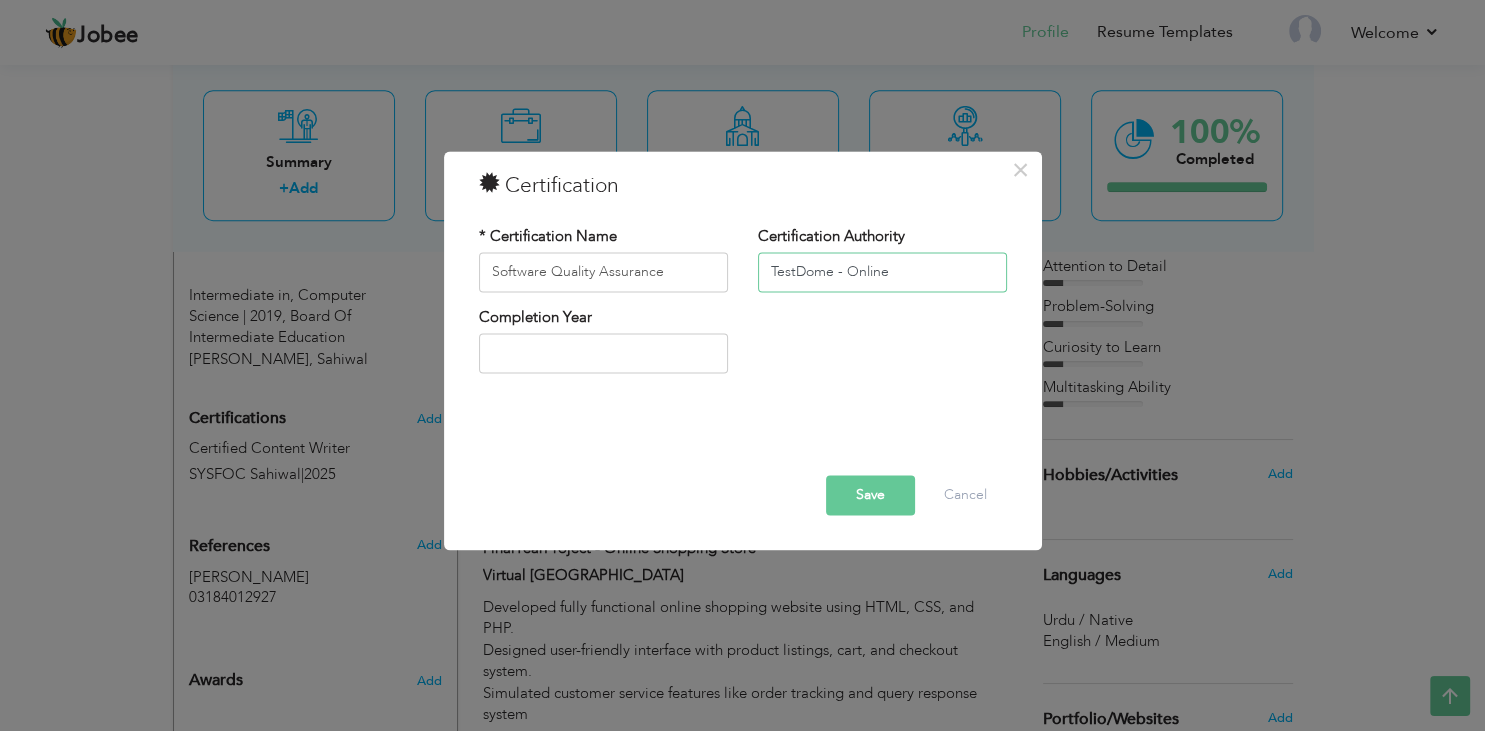 type on "TestDome - Online" 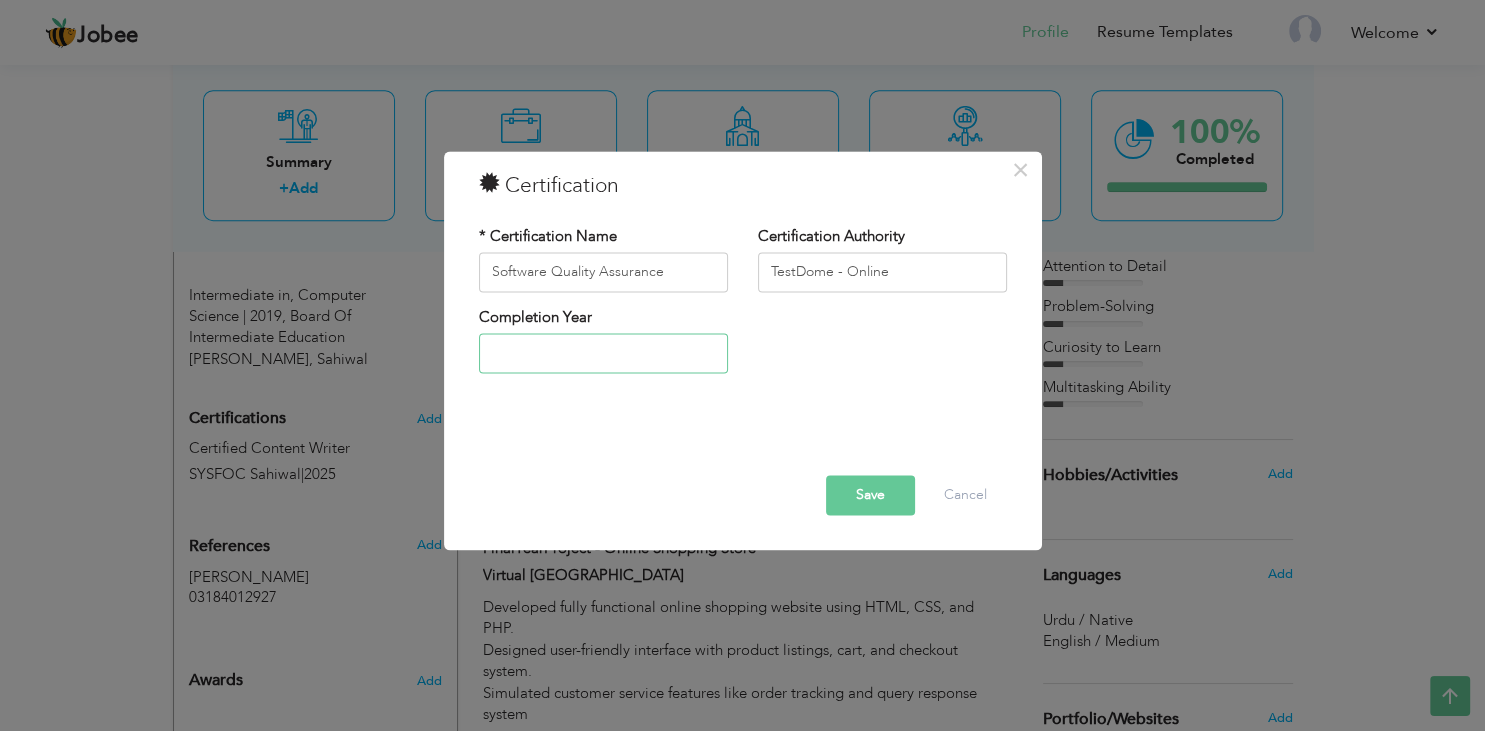 click at bounding box center [603, 354] 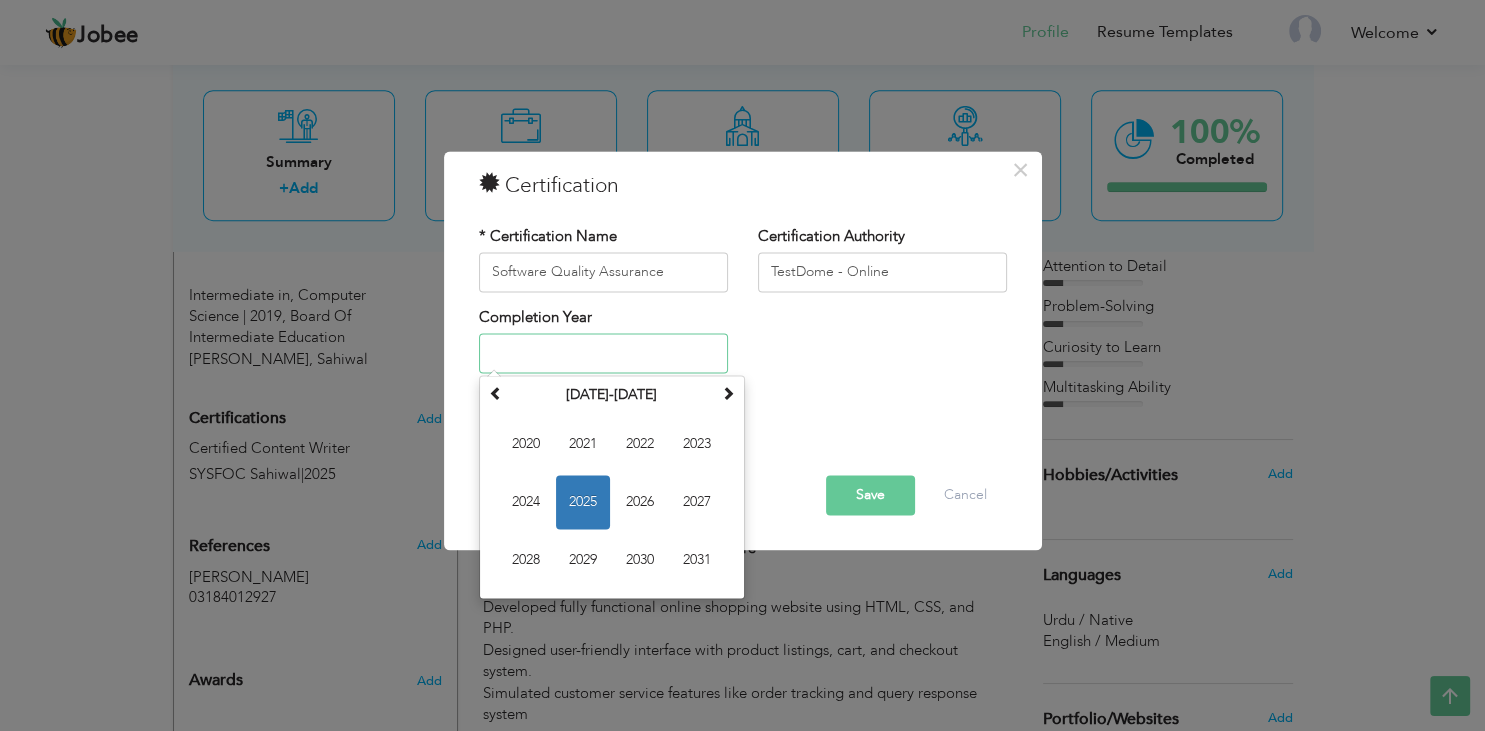 click on "2025" at bounding box center [583, 503] 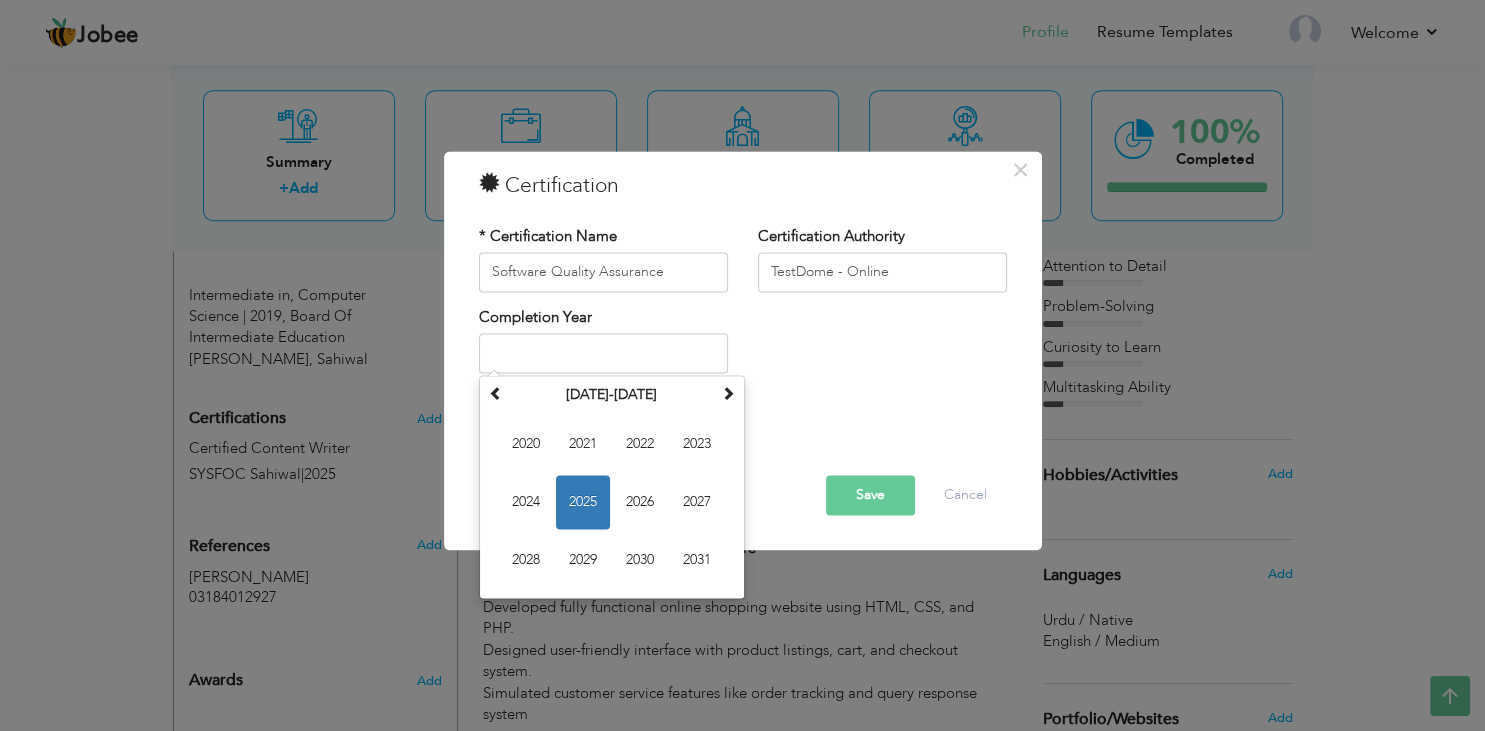 type on "2025" 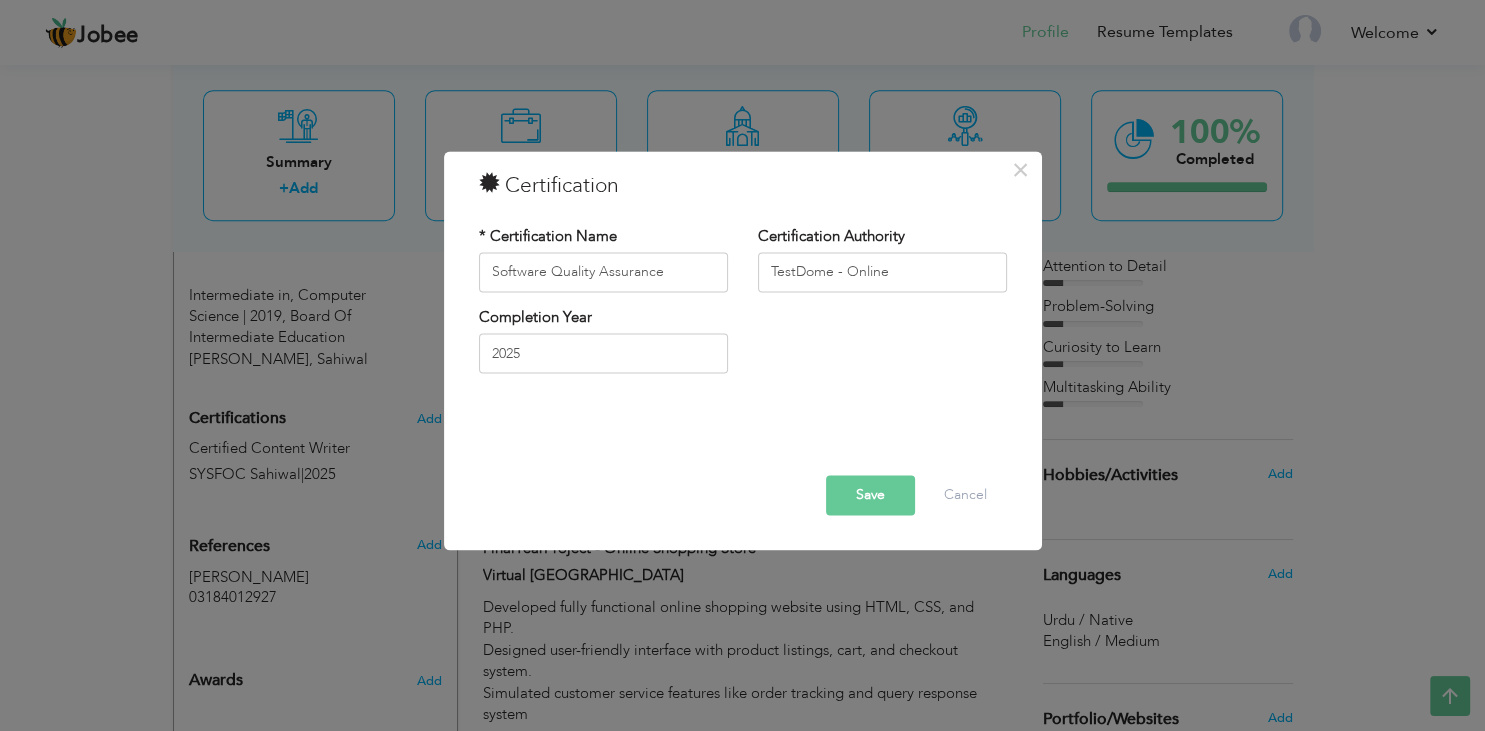 click on "Save" at bounding box center (870, 495) 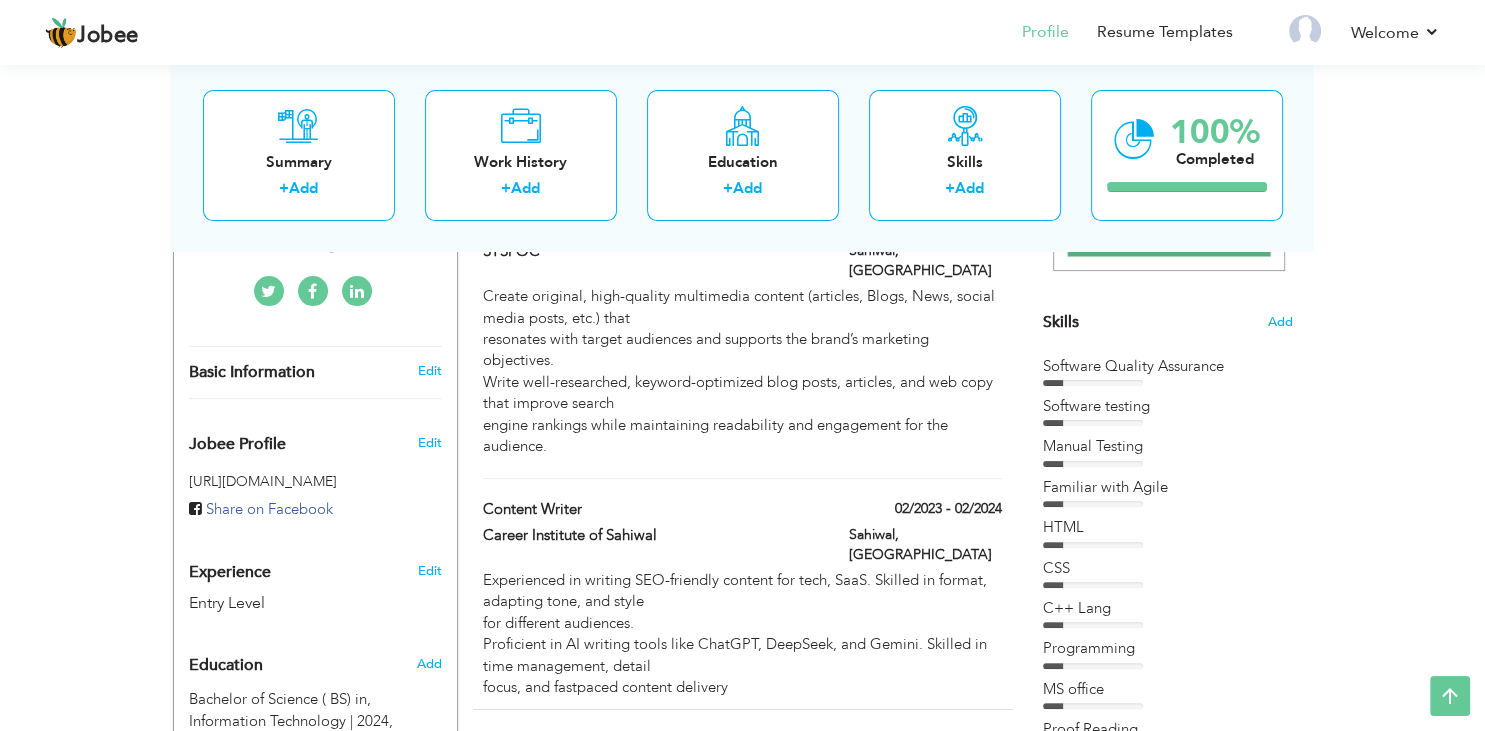 scroll, scrollTop: 117, scrollLeft: 0, axis: vertical 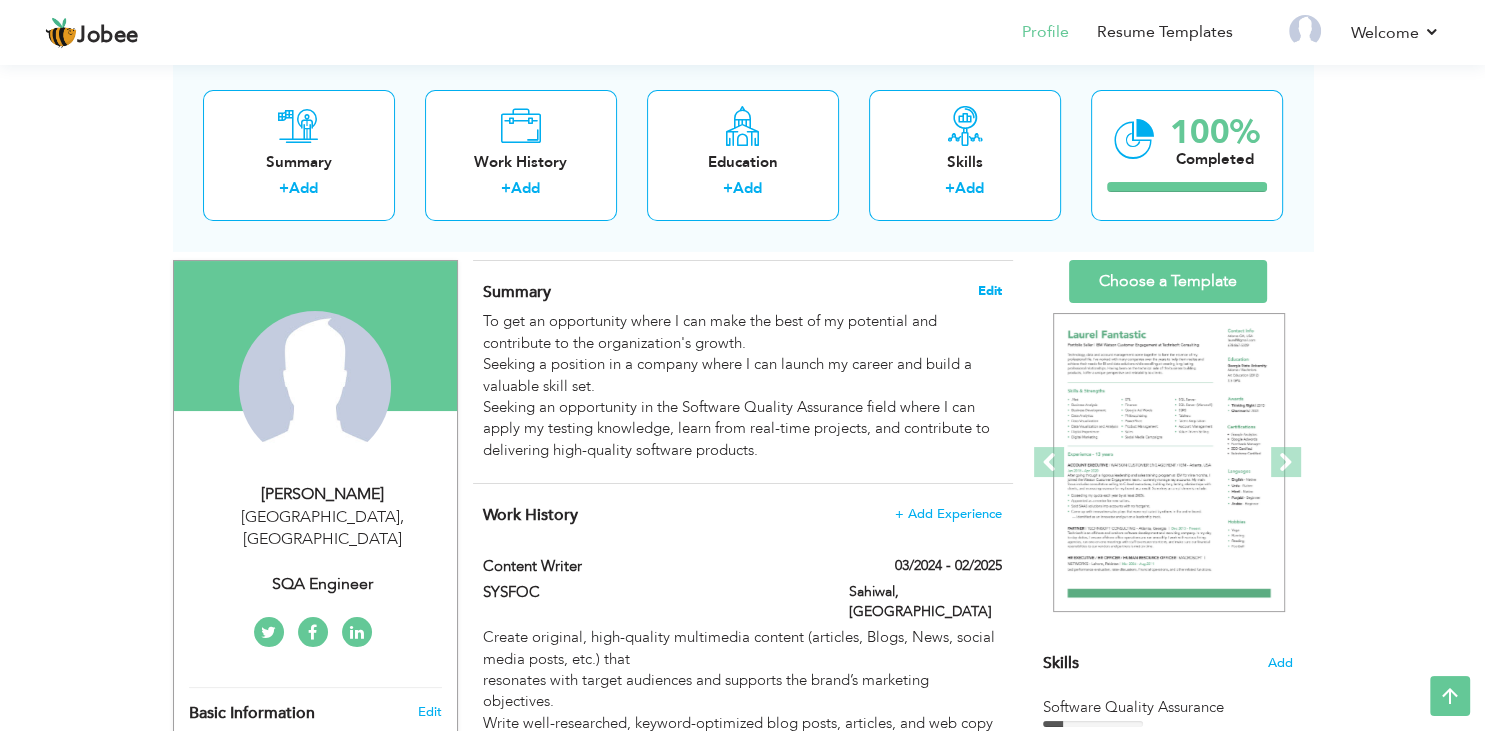 click on "Edit" at bounding box center [990, 291] 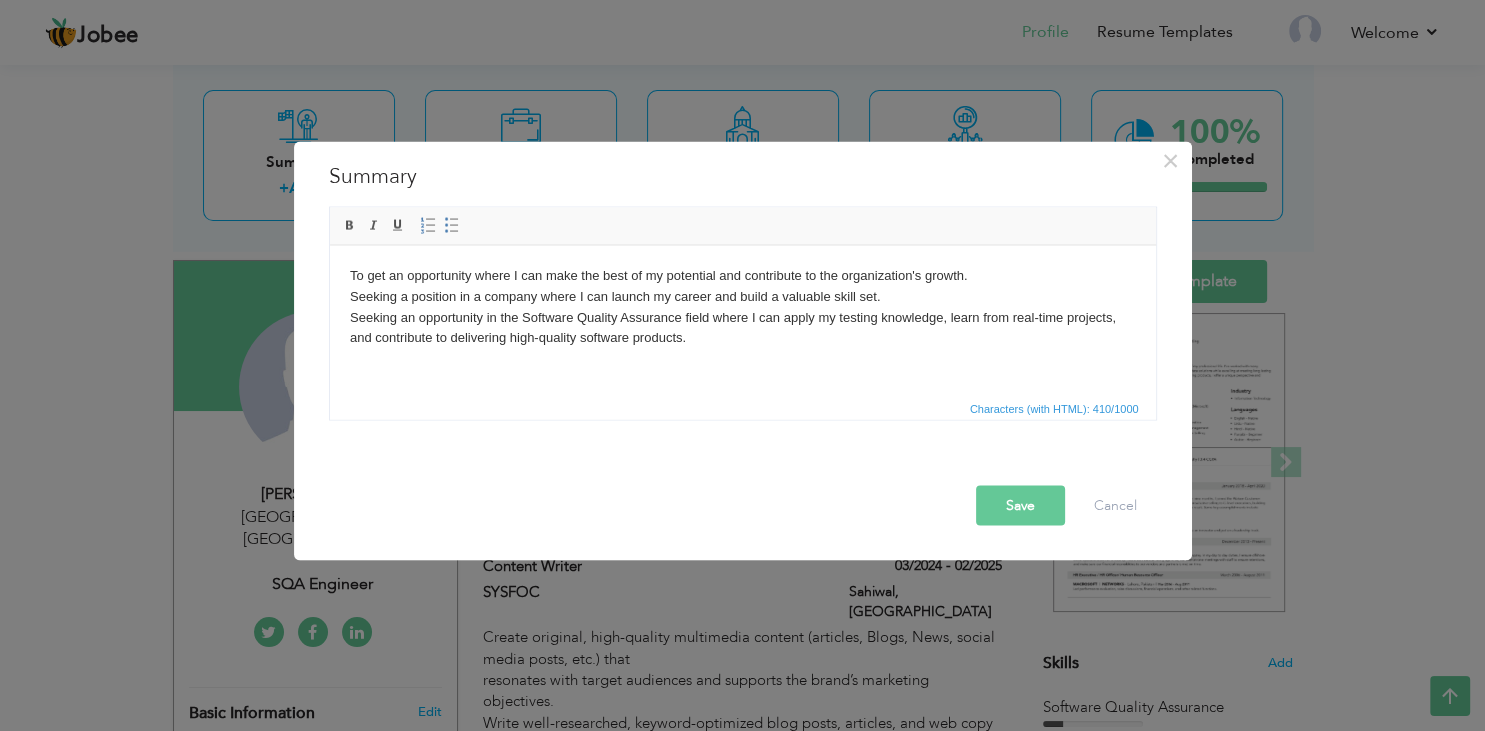 click on "To get an opportunity where I can make the best of my potential and contribute to the organization's growth. Seeking a position in a company where I can launch my career and build a valuable skill set. Seeking an opportunity in the Software Quality Assurance field where I can apply my testing knowledge, learn from real-time projects, and contribute to delivering high-quality software products." at bounding box center (742, 306) 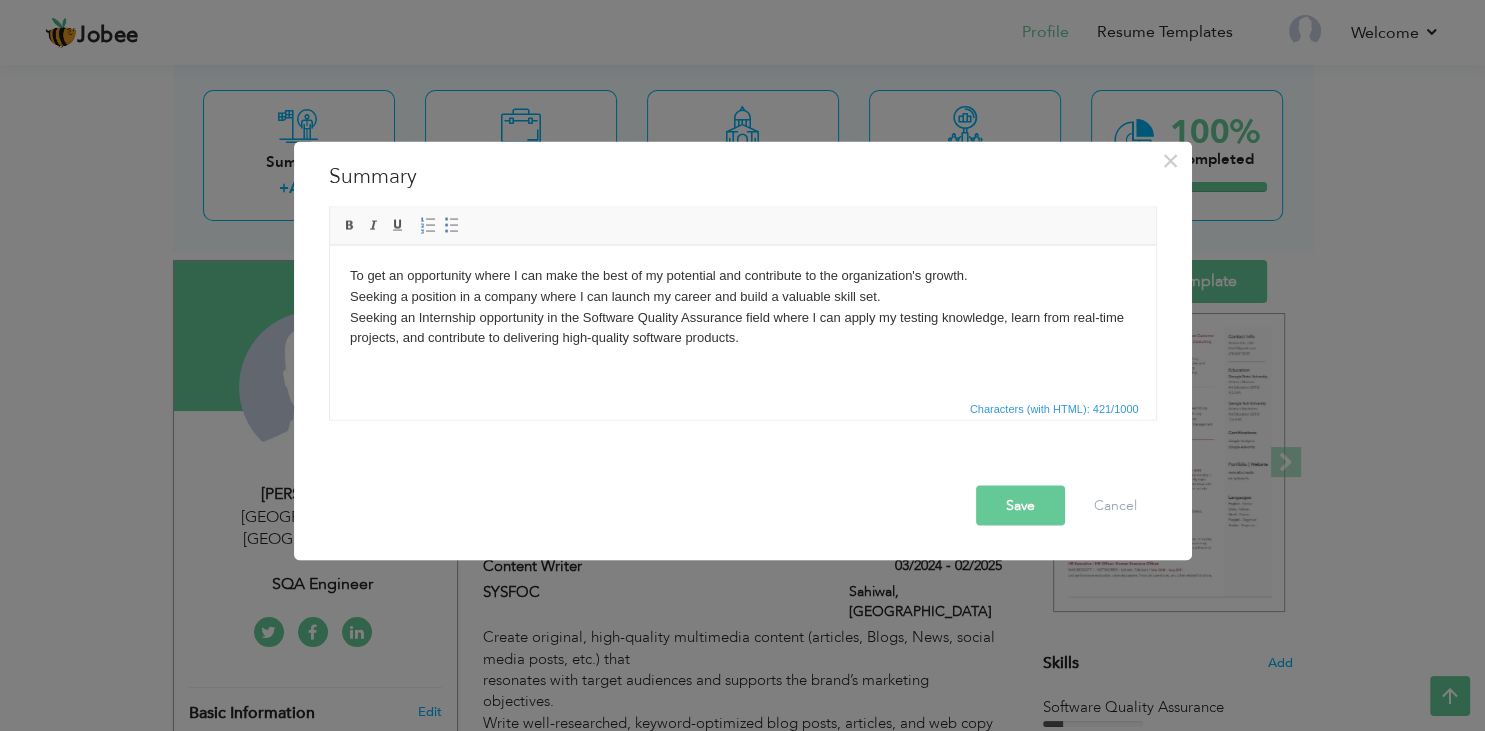 click on "To get an opportunity where I can make the best of my potential and contribute to the organization's growth. Seeking a position in a company where I can launch my career and build a valuable skill set. Seeking an Internship opportunity in the Software Quality Assurance field where I can apply my testing knowledge, learn from real-time projects, and contribute to delivering high-quality software products." at bounding box center [742, 306] 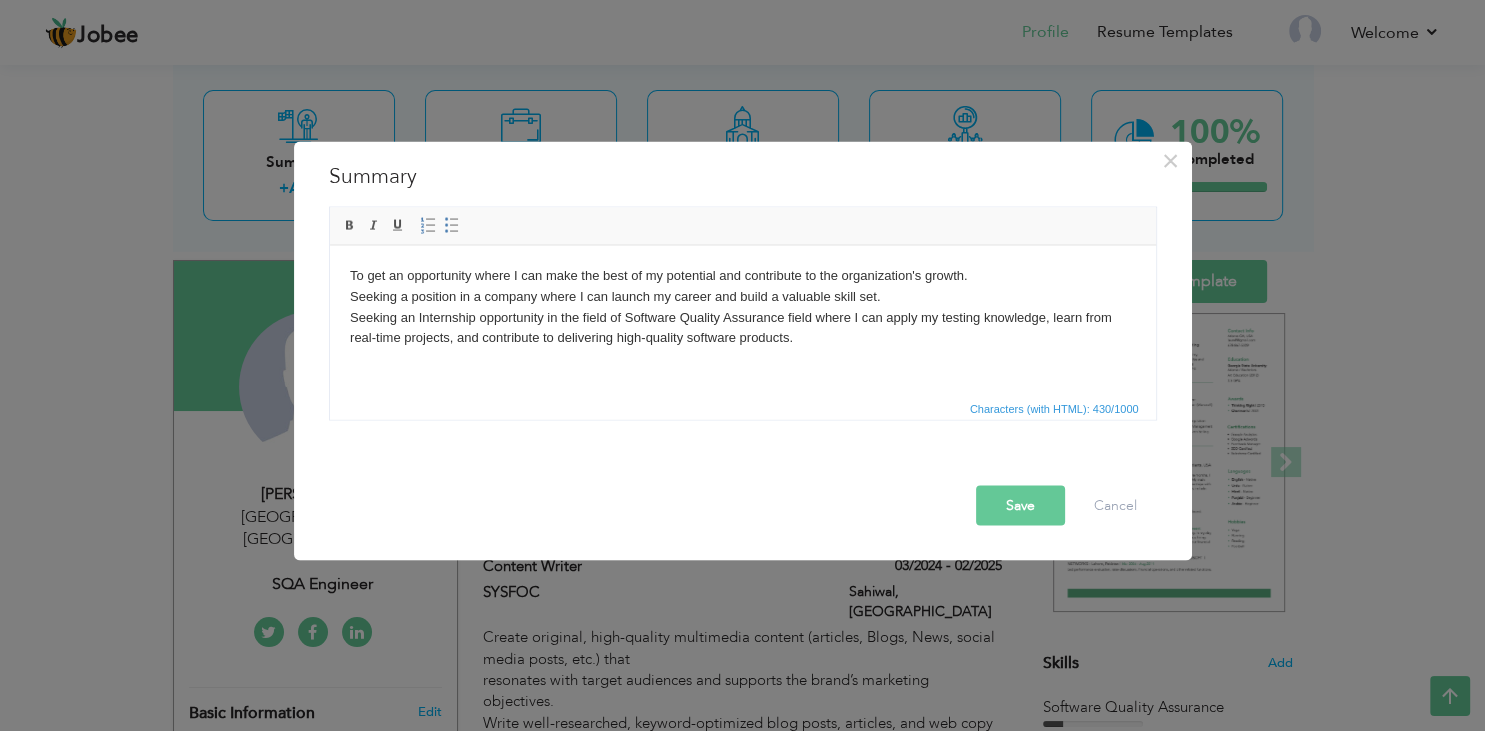 click on "To get an opportunity where I can make the best of my potential and contribute to the organization's growth. Seeking a position in a company where I can launch my career and build a valuable skill set. Seeking an Internship opportunity in the field of Software Quality Assurance field where I can apply my testing knowledge, learn from real-time projects, and contribute to delivering high-quality software products." at bounding box center [742, 306] 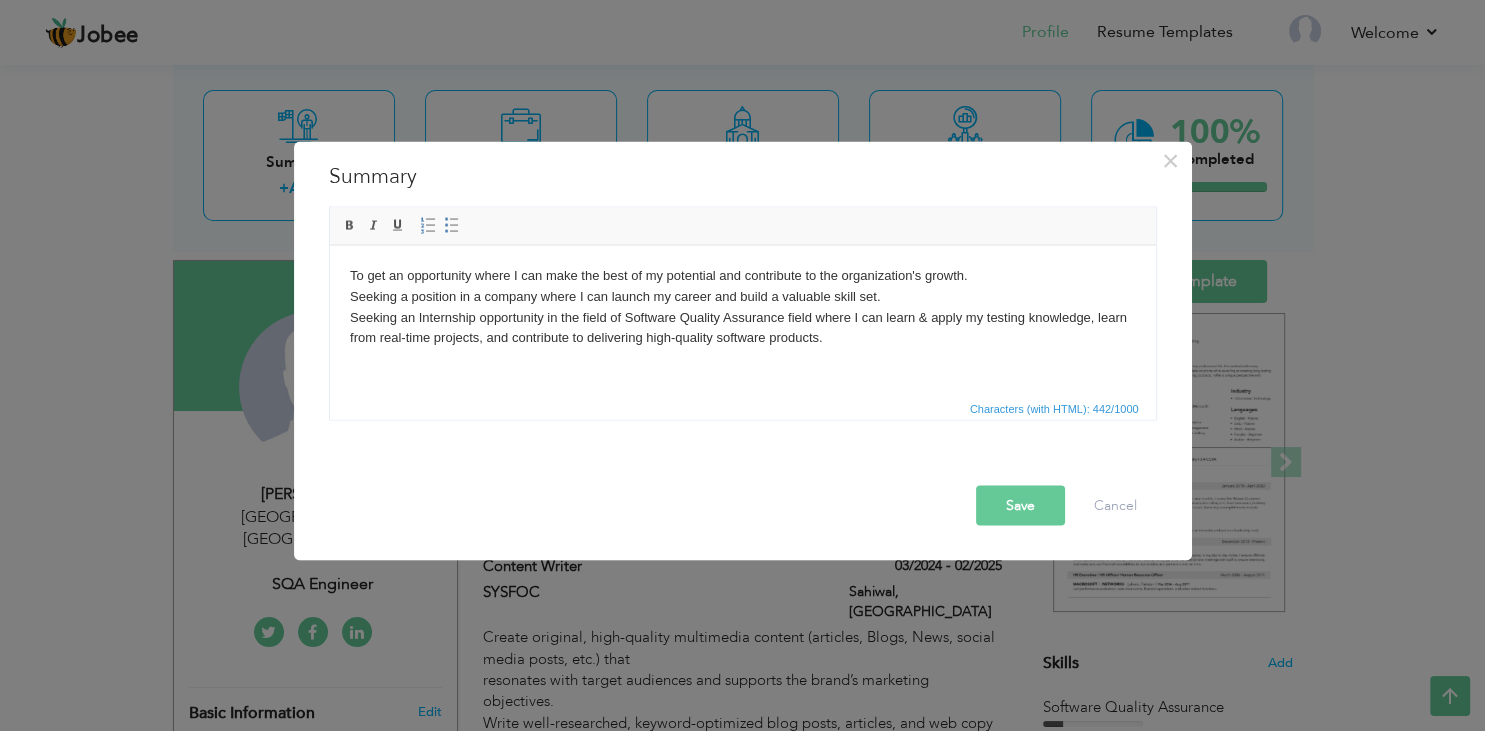 click on "To get an opportunity where I can make the best of my potential and contribute to the organization's growth. Seeking a position in a company where I can launch my career and build a valuable skill set. Seeking an Internship opportunity in the field of Software Quality Assurance field where I can learn & apply my testing knowledge, learn from real-time projects, and contribute to delivering high-quality software products." at bounding box center (742, 306) 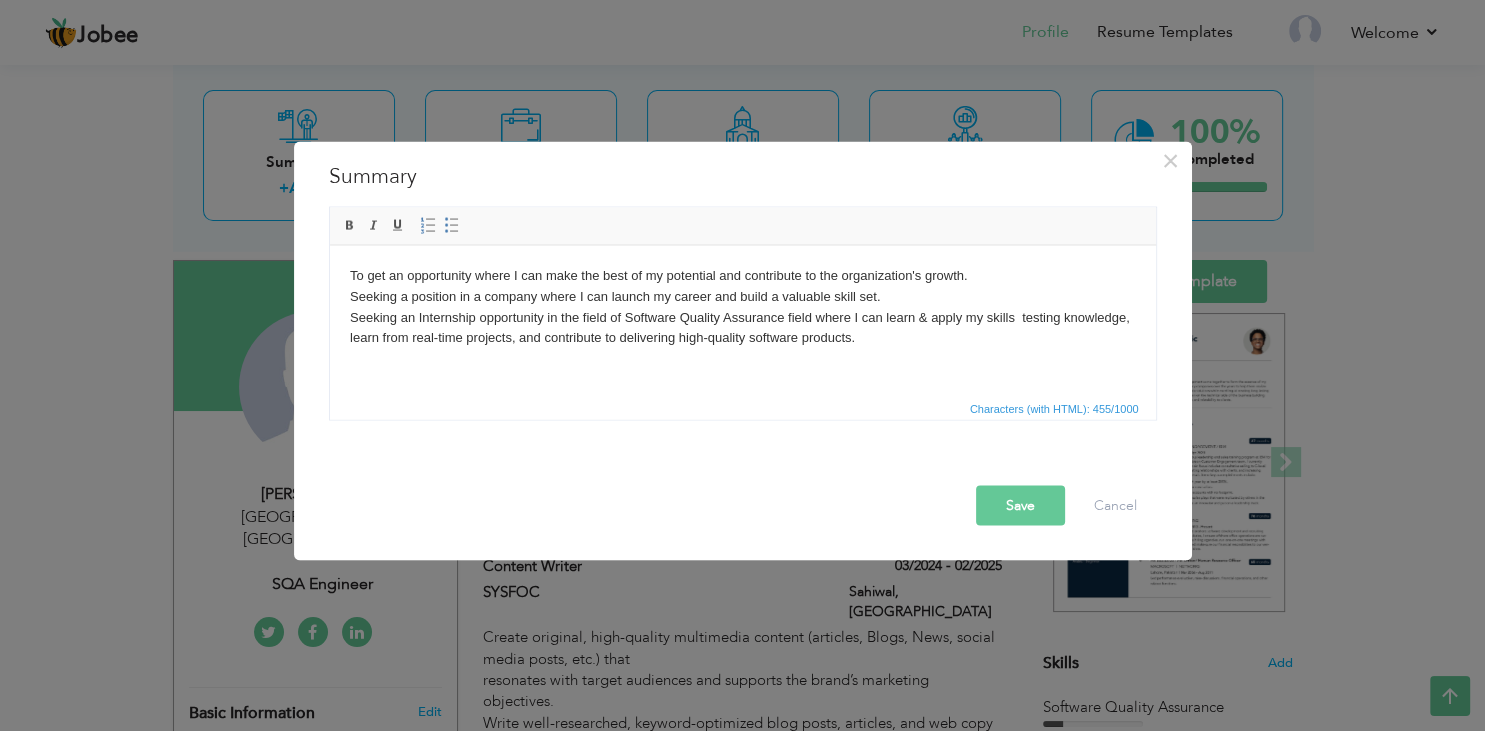 click on "To get an opportunity where I can make the best of my potential and contribute to the organization's growth. Seeking a position in a company where I can launch my career and build a valuable skill set. Seeking an Internship opportunity in the field of Software Quality Assurance field where I can learn & apply my skills  testing knowledge, learn from real-time projects, and contribute to delivering high-quality software products." at bounding box center (742, 306) 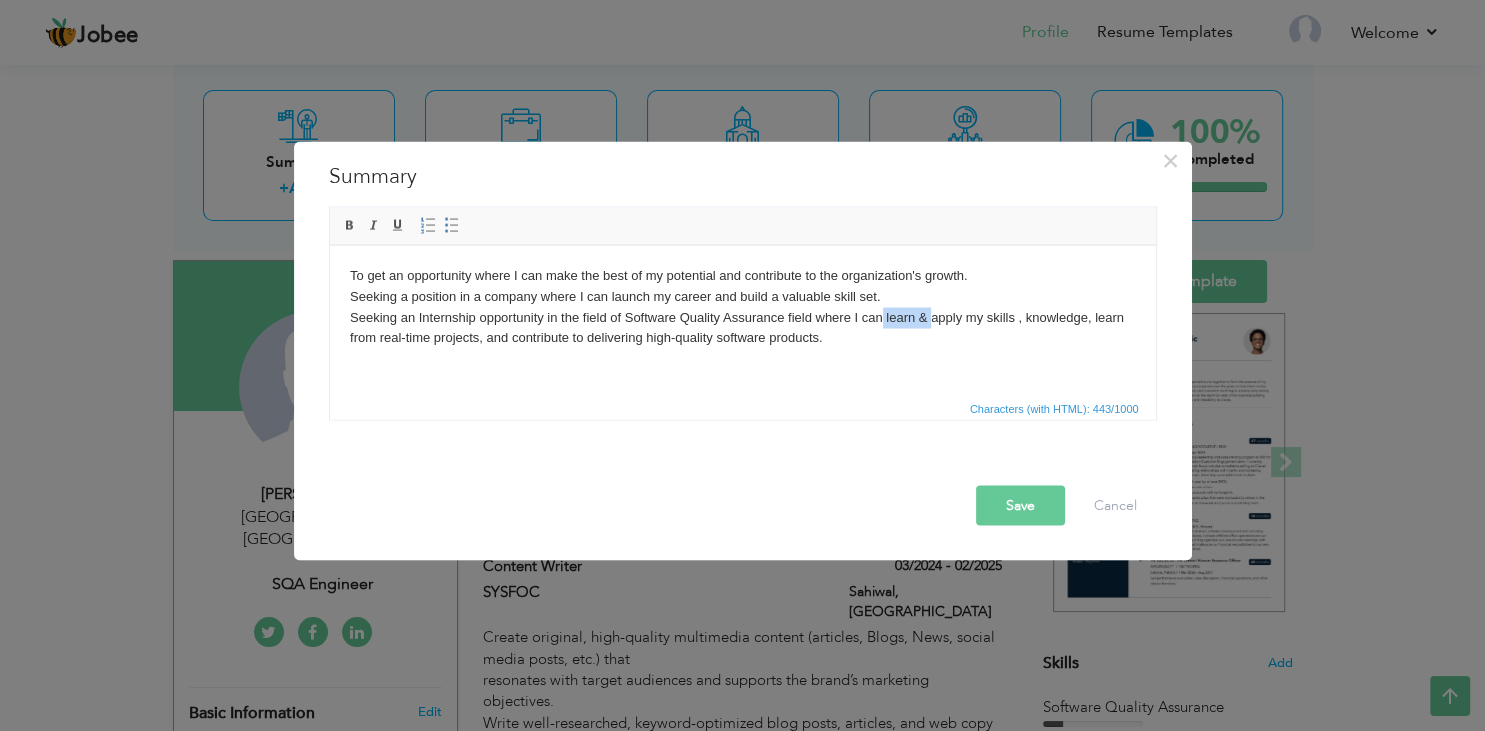 drag, startPoint x: 930, startPoint y: 317, endPoint x: 884, endPoint y: 313, distance: 46.173584 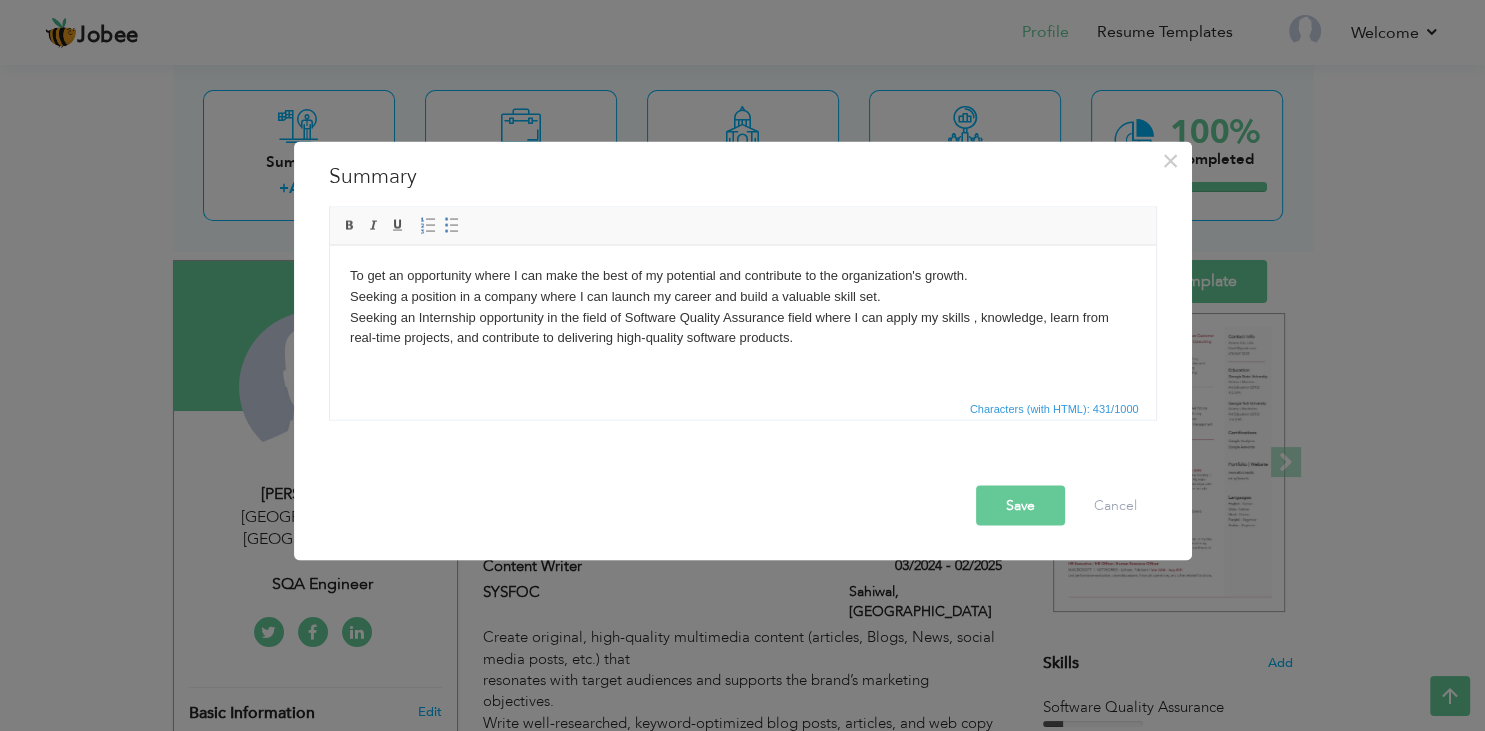 click on "To get an opportunity where I can make the best of my potential and contribute to the organization's growth. Seeking a position in a company where I can launch my career and build a valuable skill set. Seeking an Internship opportunity in the field of Software Quality Assurance field where I can apply my skills , knowledge, learn from real-time projects, and contribute to delivering high-quality software products." at bounding box center (742, 306) 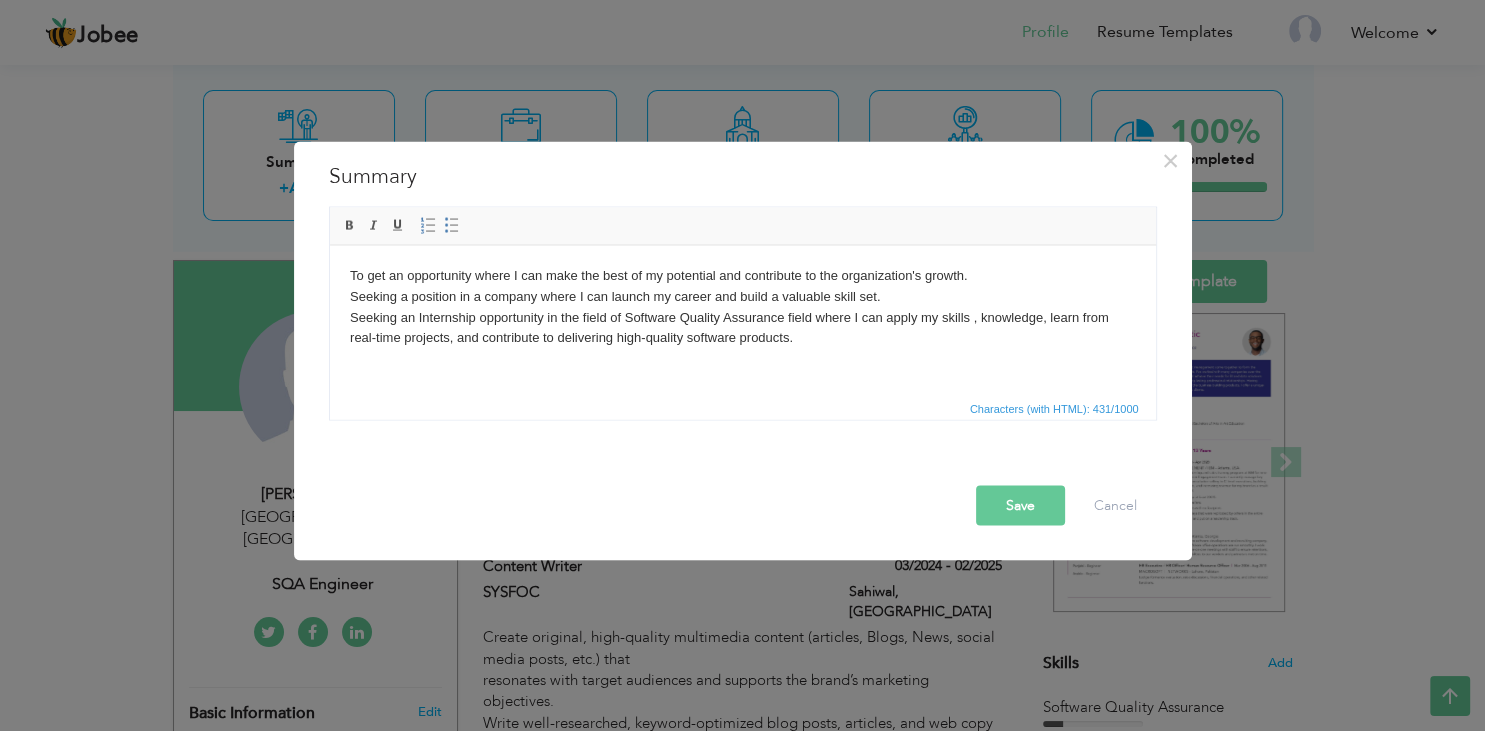 click on "To get an opportunity where I can make the best of my potential and contribute to the organization's growth. Seeking a position in a company where I can launch my career and build a valuable skill set. Seeking an Internship opportunity in the field of Software Quality Assurance field where I can apply my skills , knowledge, learn from real-time projects, and contribute to delivering high-quality software products." at bounding box center [742, 306] 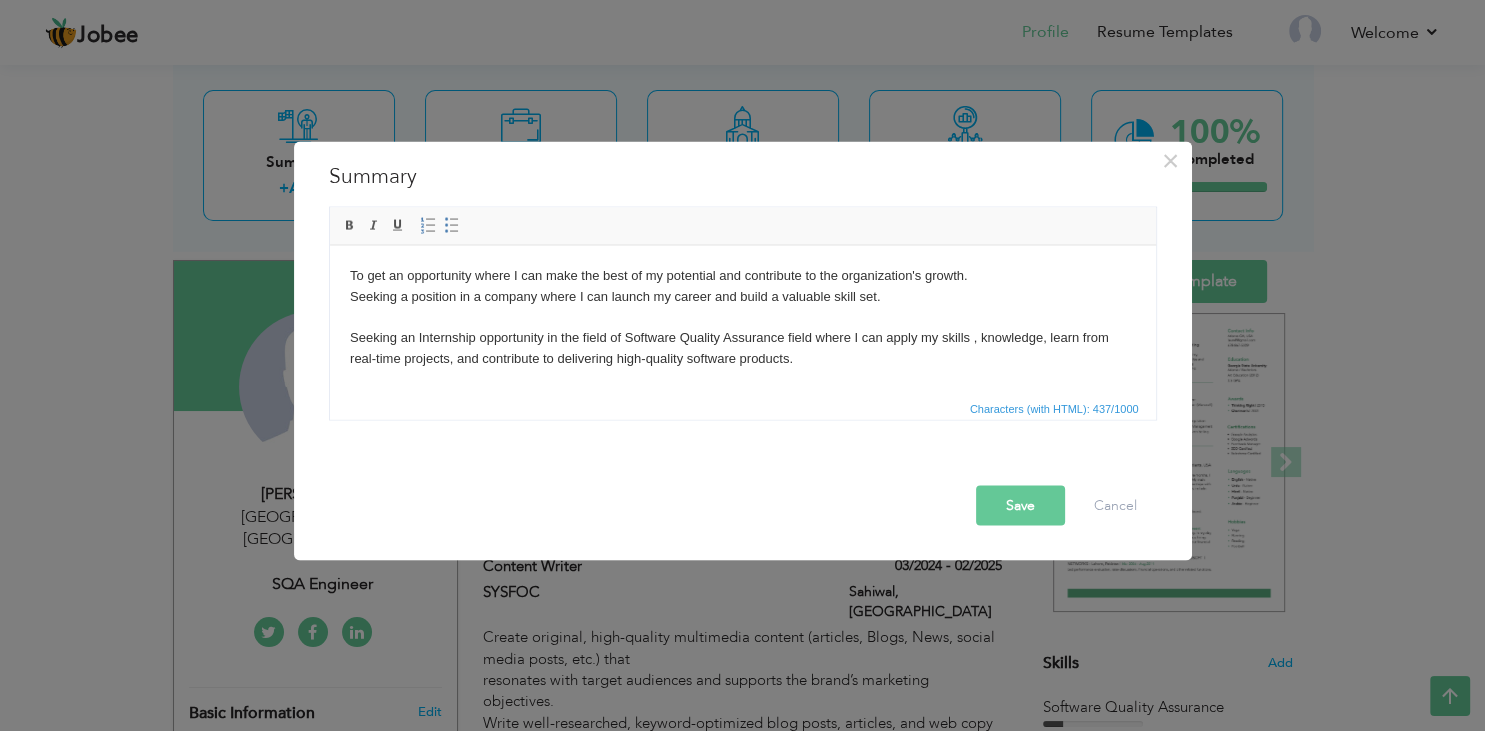 click on "Save" at bounding box center (1020, 505) 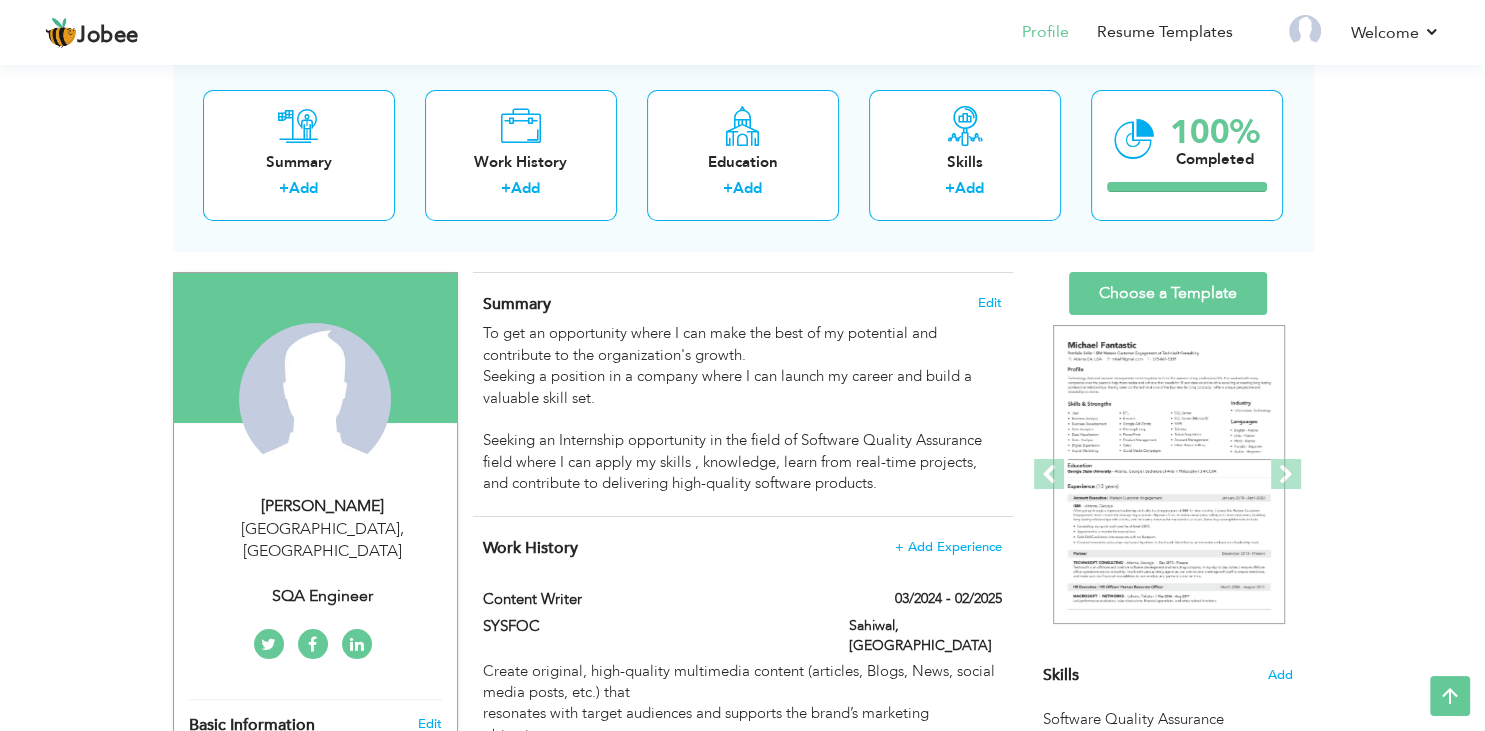 scroll, scrollTop: 422, scrollLeft: 0, axis: vertical 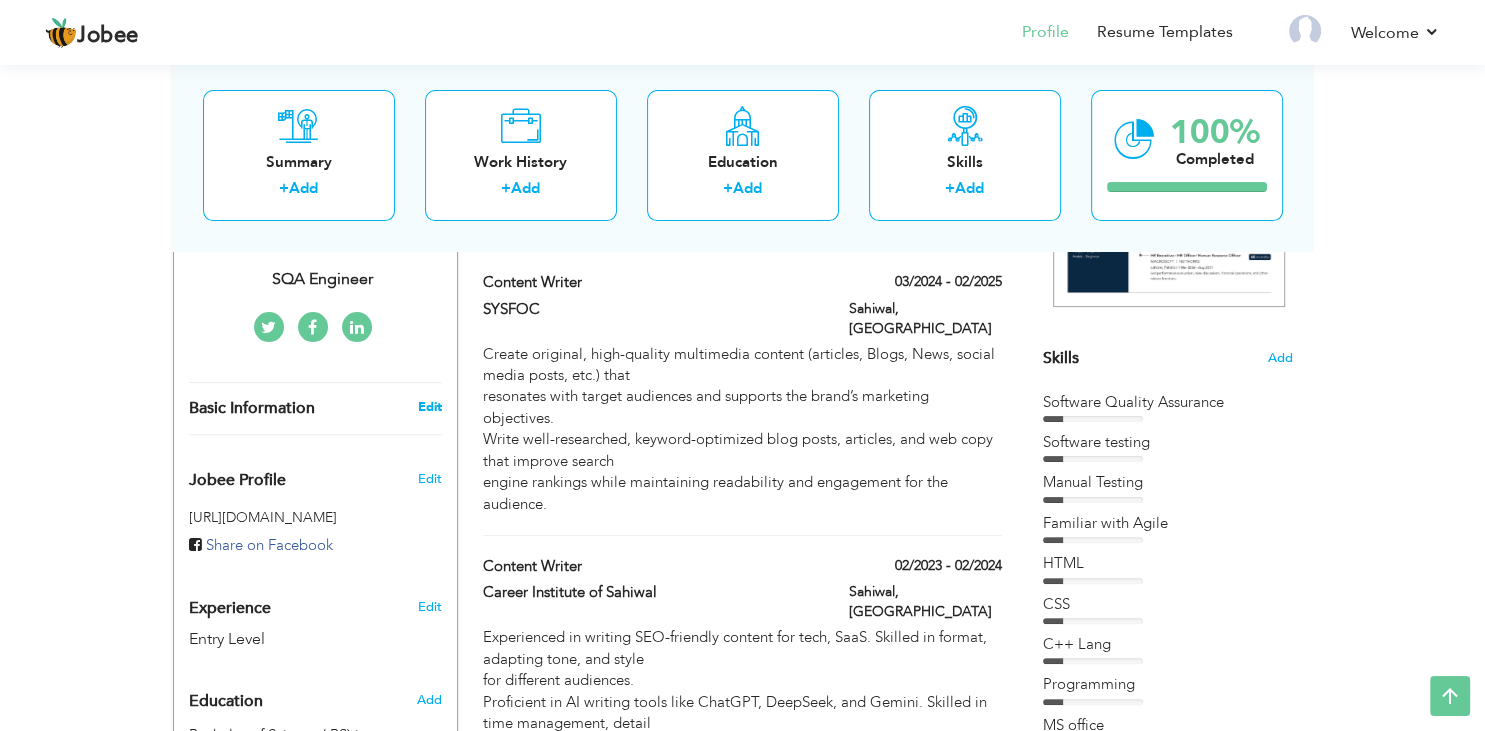 click on "Edit" at bounding box center (429, 407) 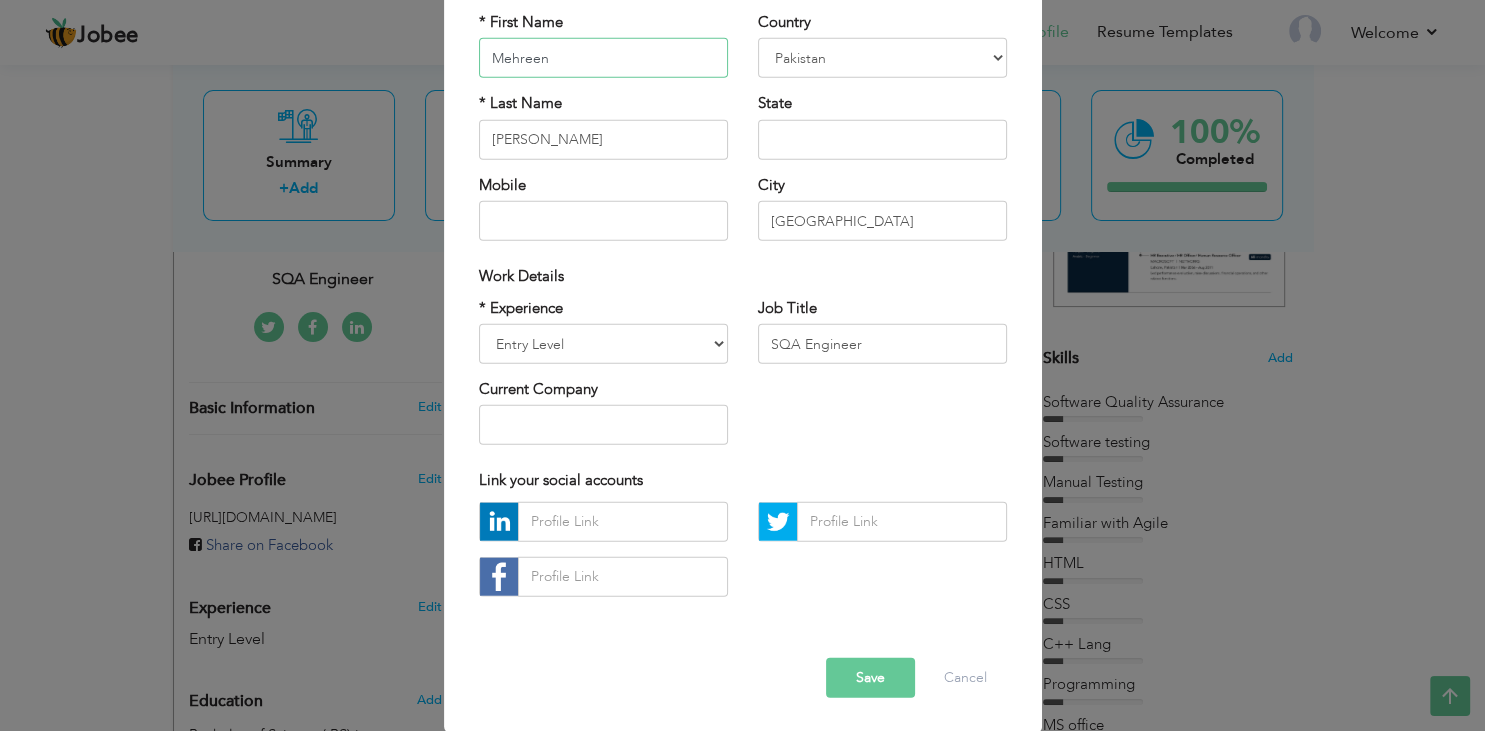 scroll, scrollTop: 180, scrollLeft: 0, axis: vertical 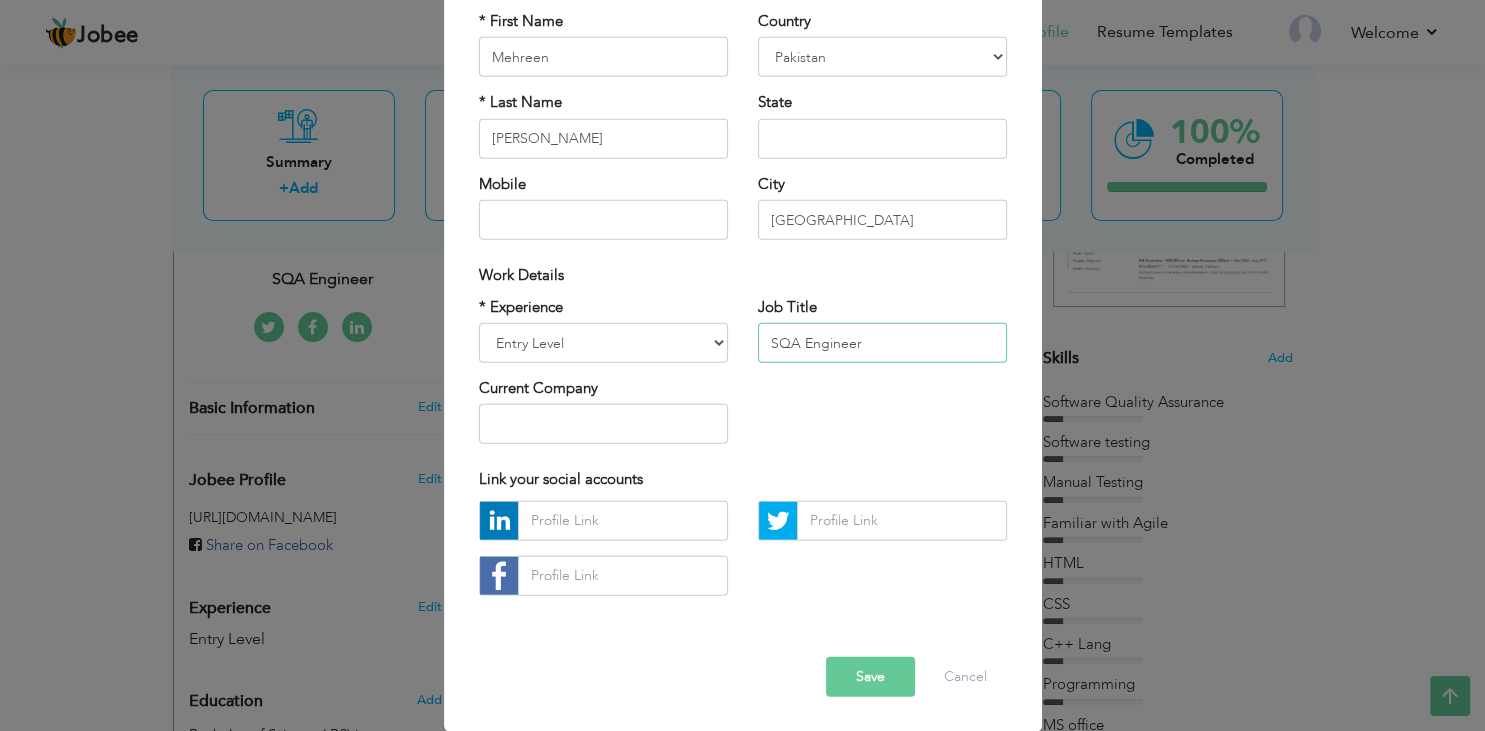 drag, startPoint x: 866, startPoint y: 342, endPoint x: 756, endPoint y: 342, distance: 110 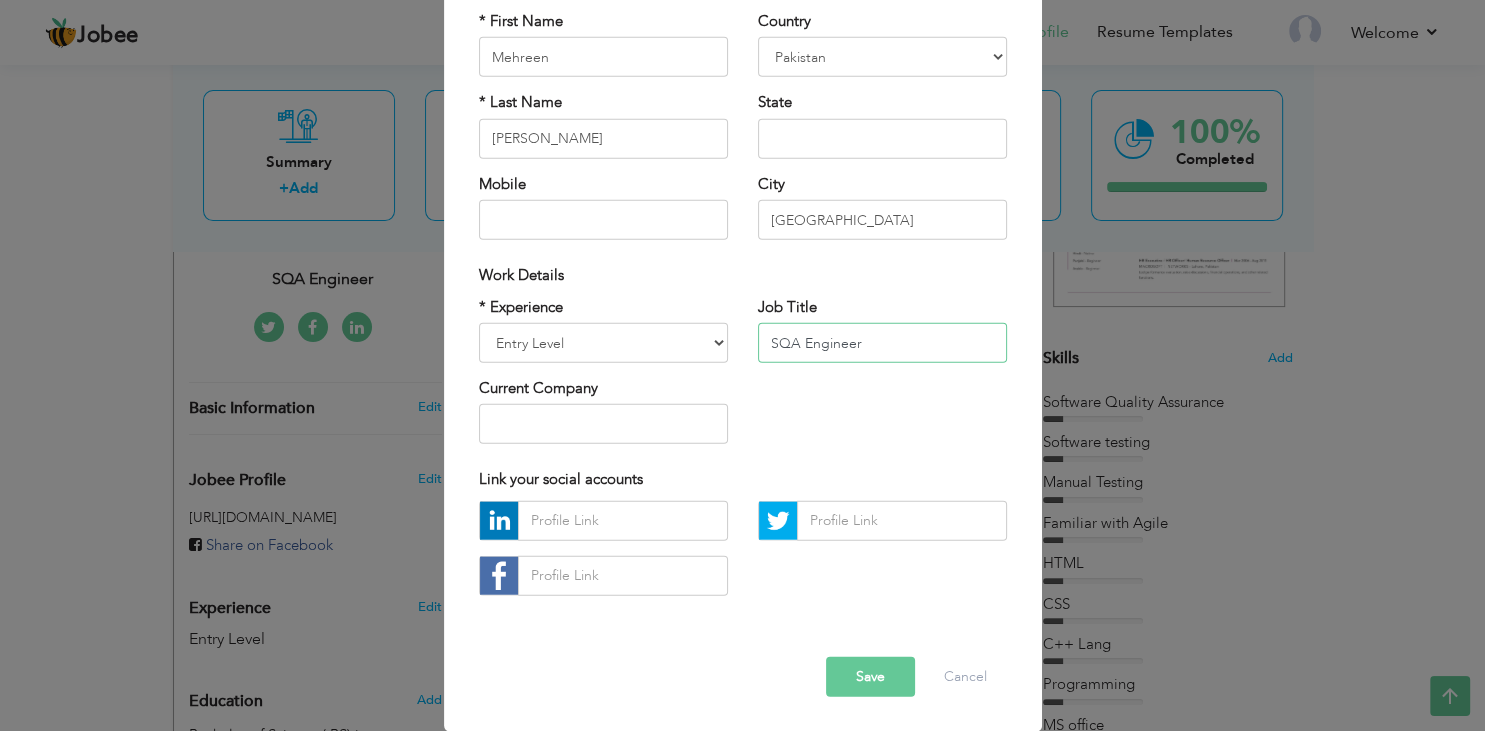 click on "SQA Engineer" at bounding box center (882, 343) 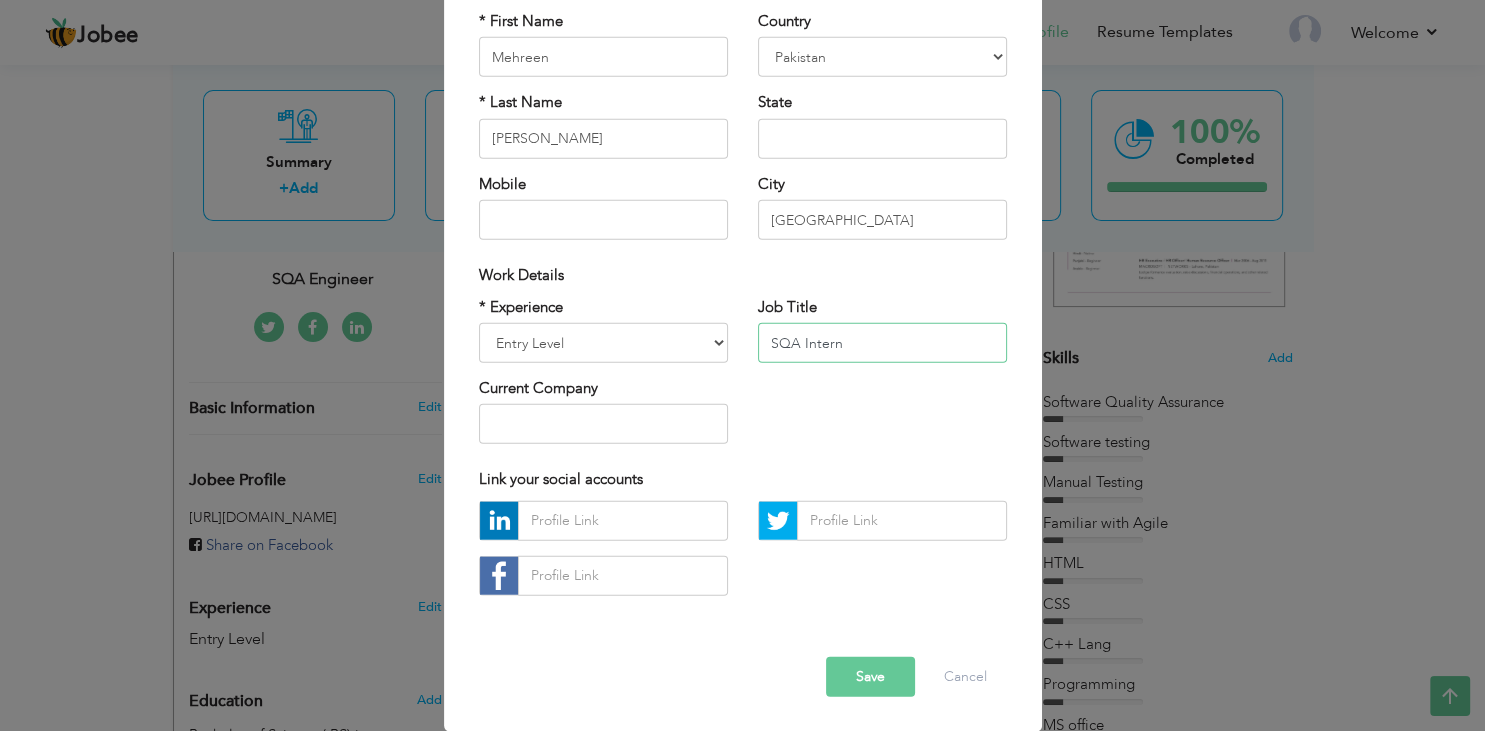 type on "SQA Intern" 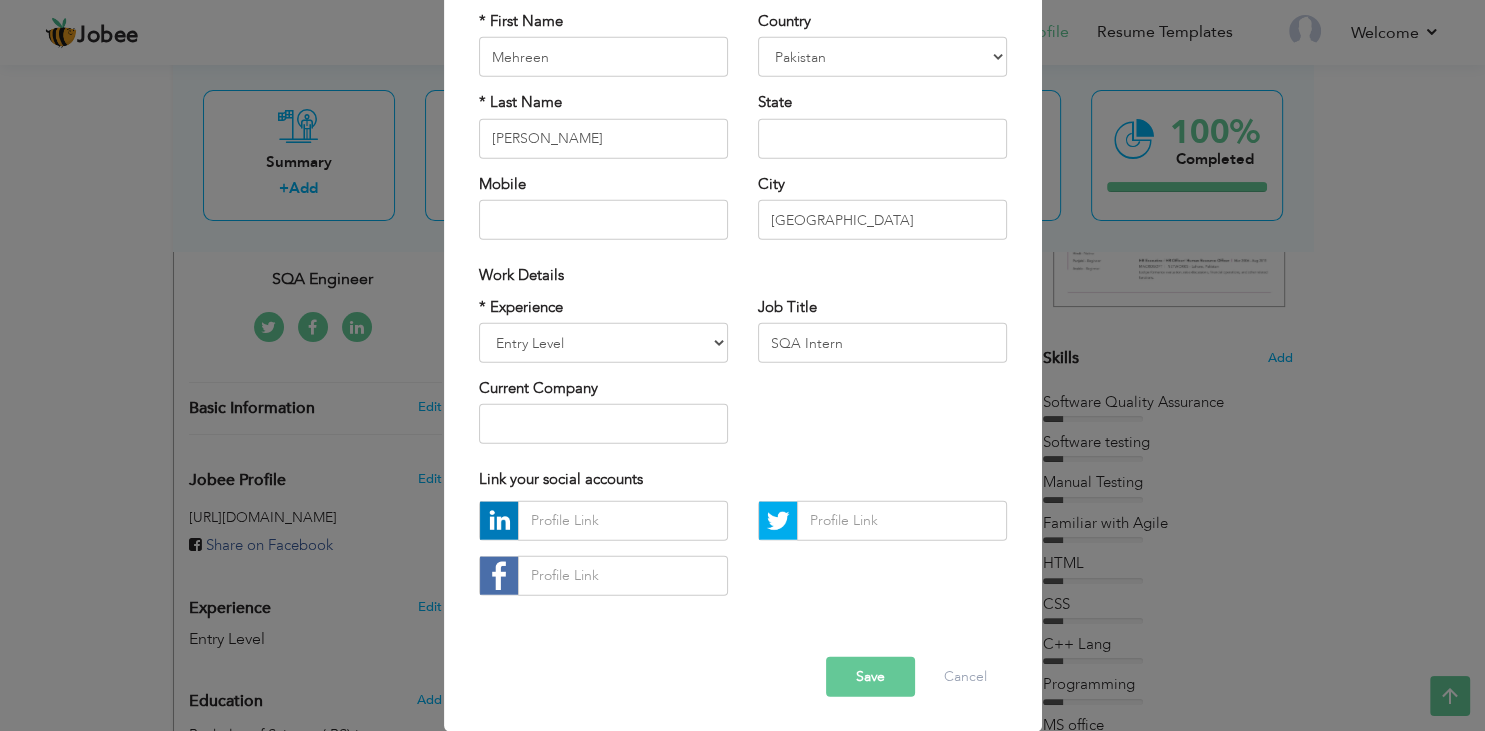 click on "Save" at bounding box center (870, 676) 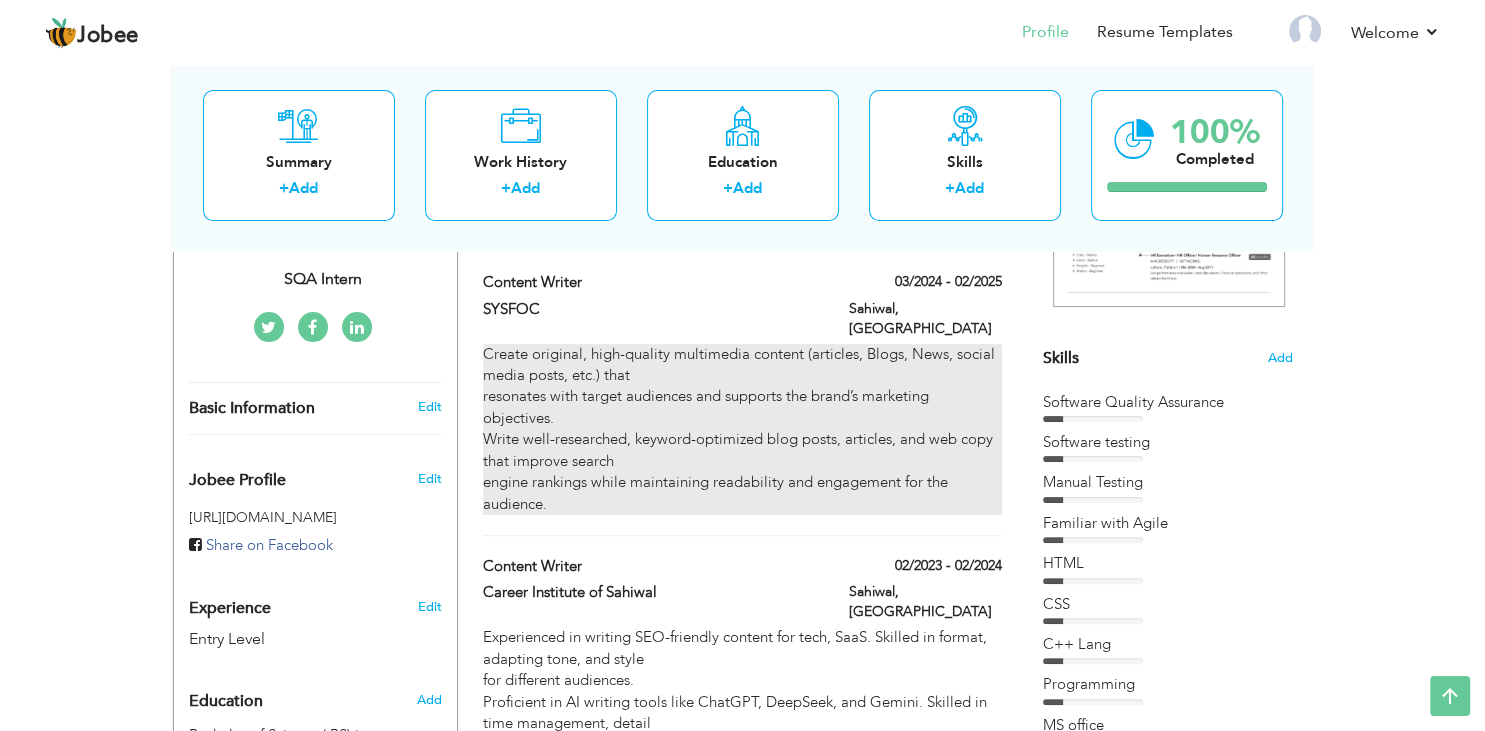 scroll, scrollTop: 0, scrollLeft: 0, axis: both 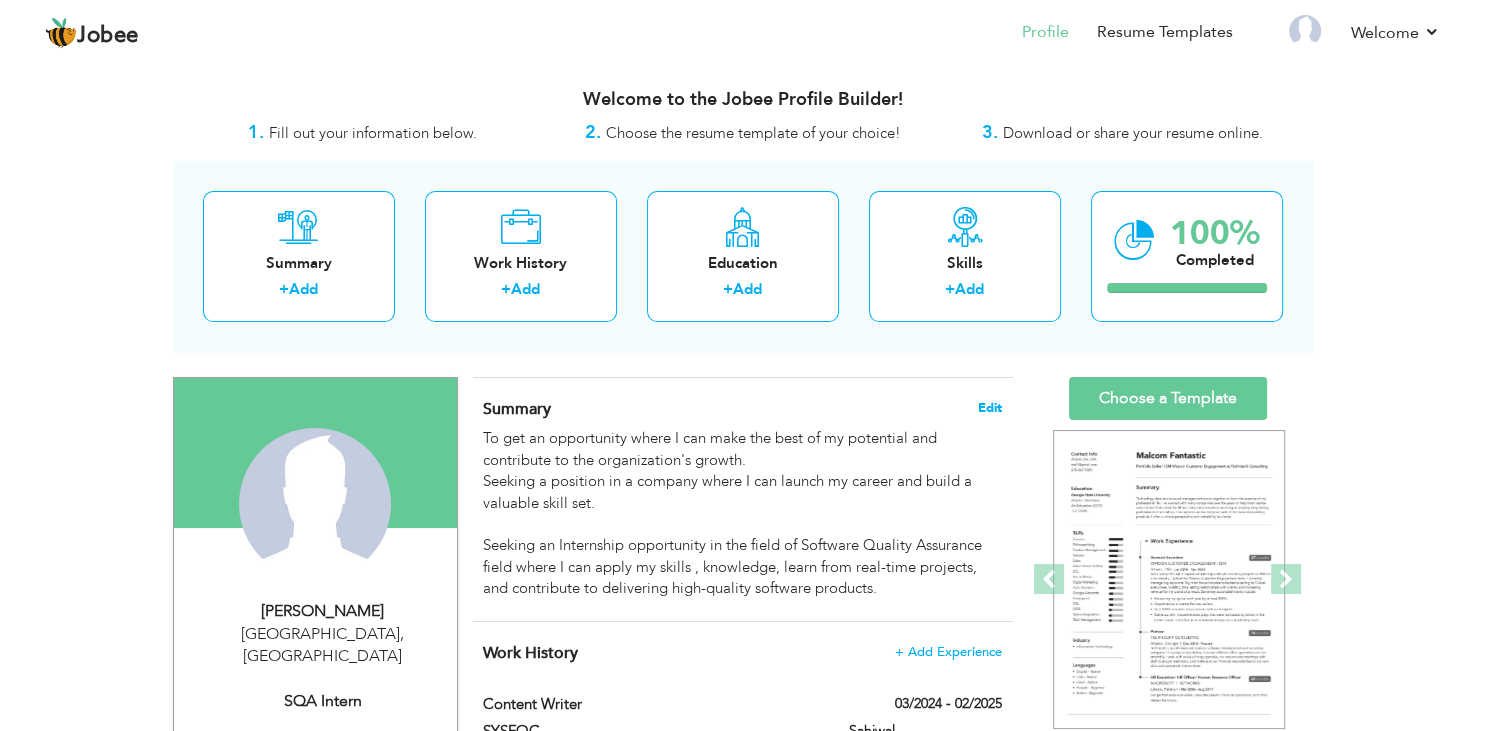 click on "Edit" at bounding box center (990, 408) 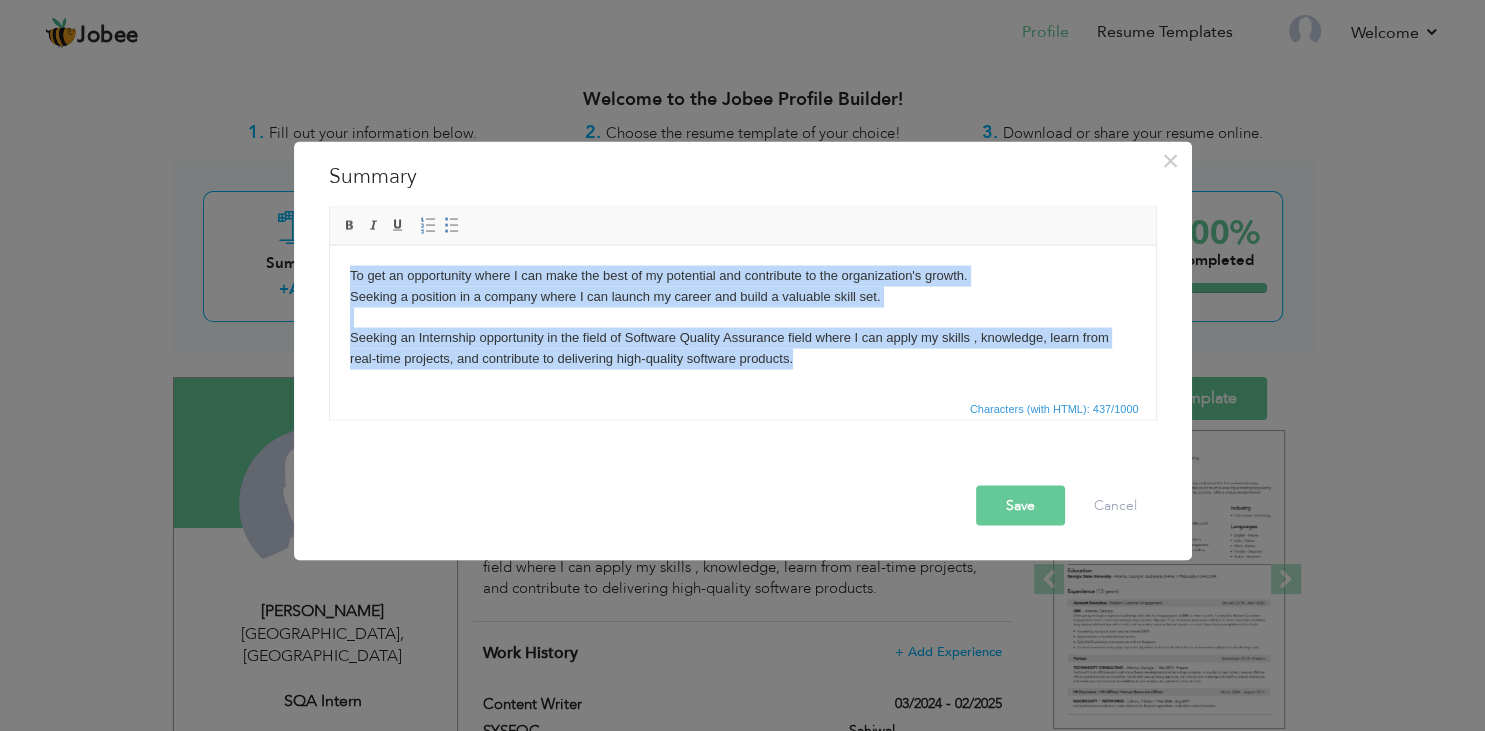 drag, startPoint x: 350, startPoint y: 276, endPoint x: 901, endPoint y: 393, distance: 563.28503 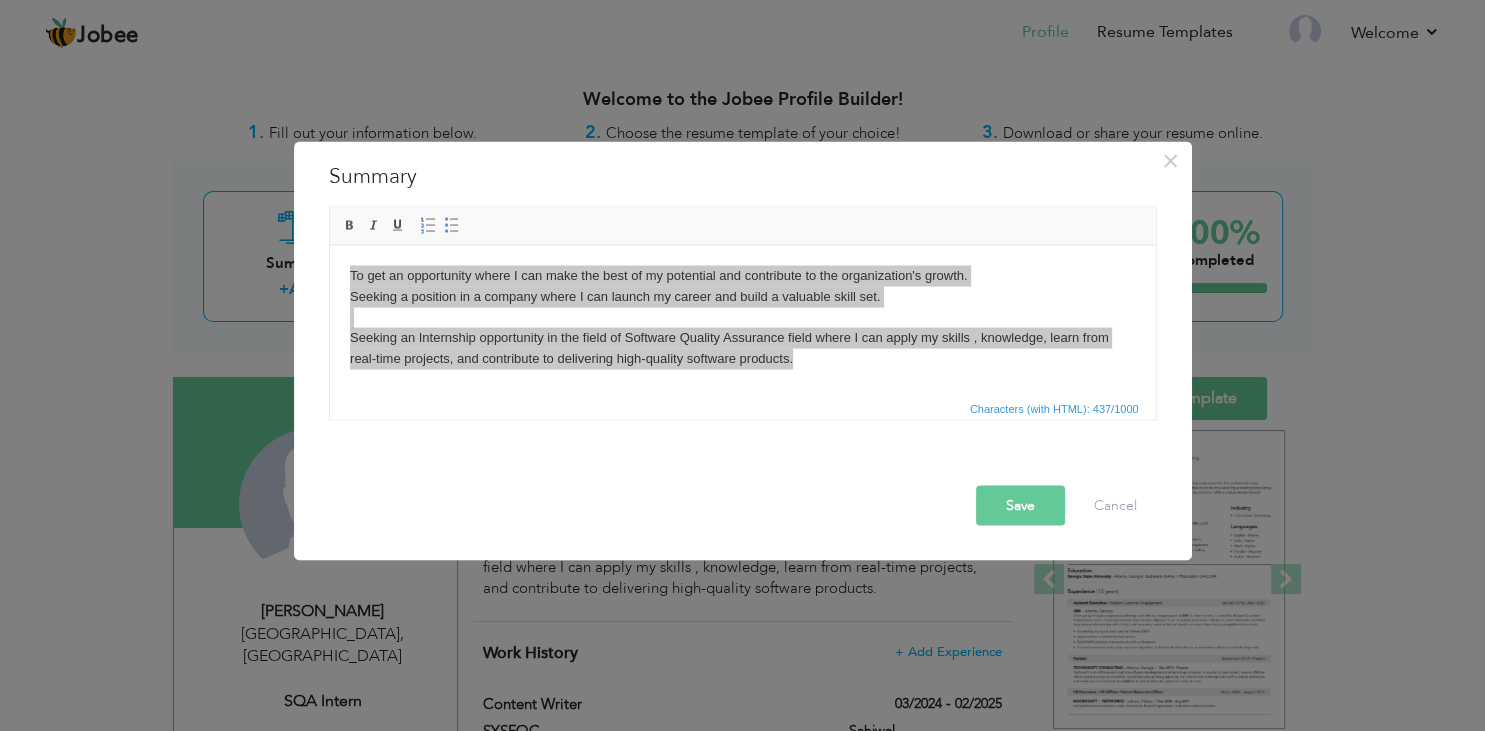 click on "Save" at bounding box center (1020, 505) 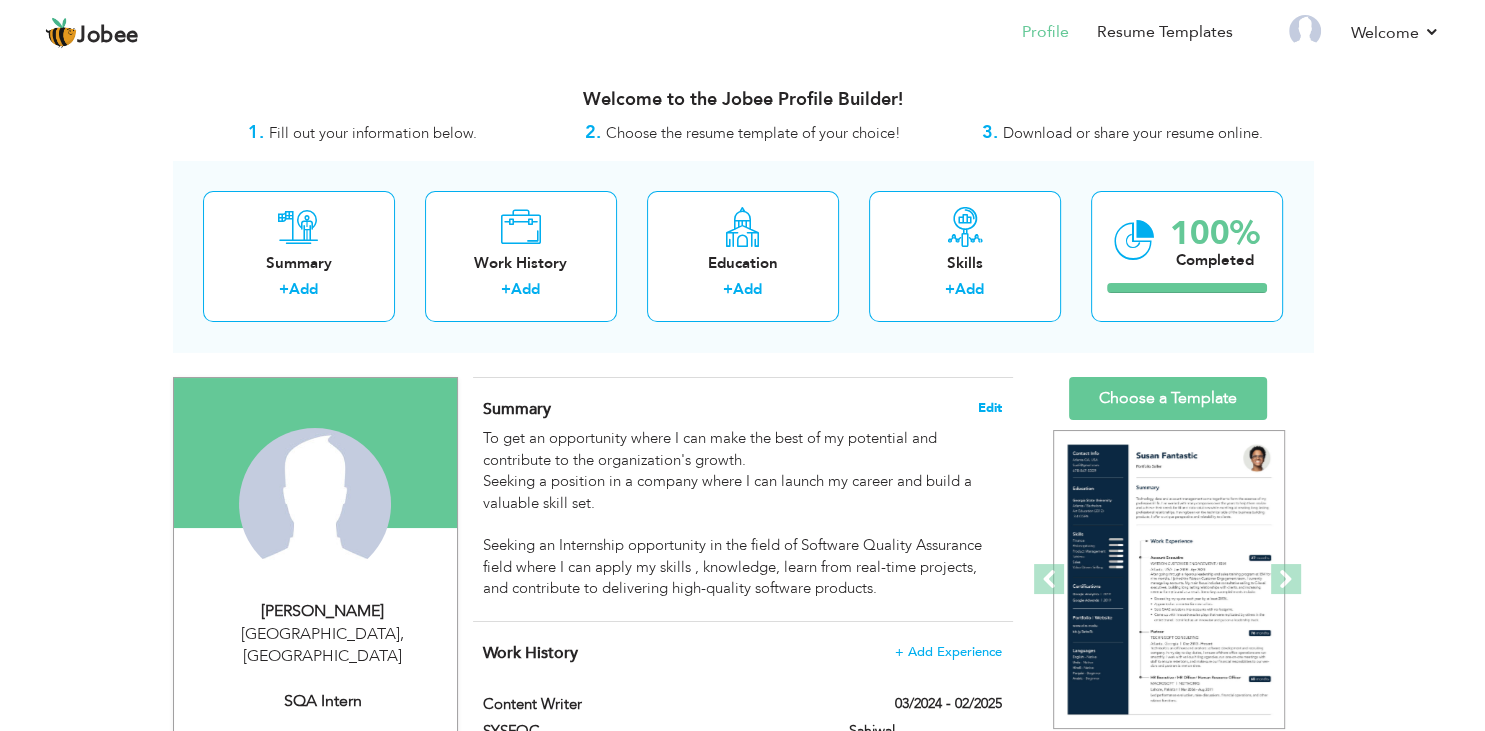 click on "Edit" at bounding box center (990, 408) 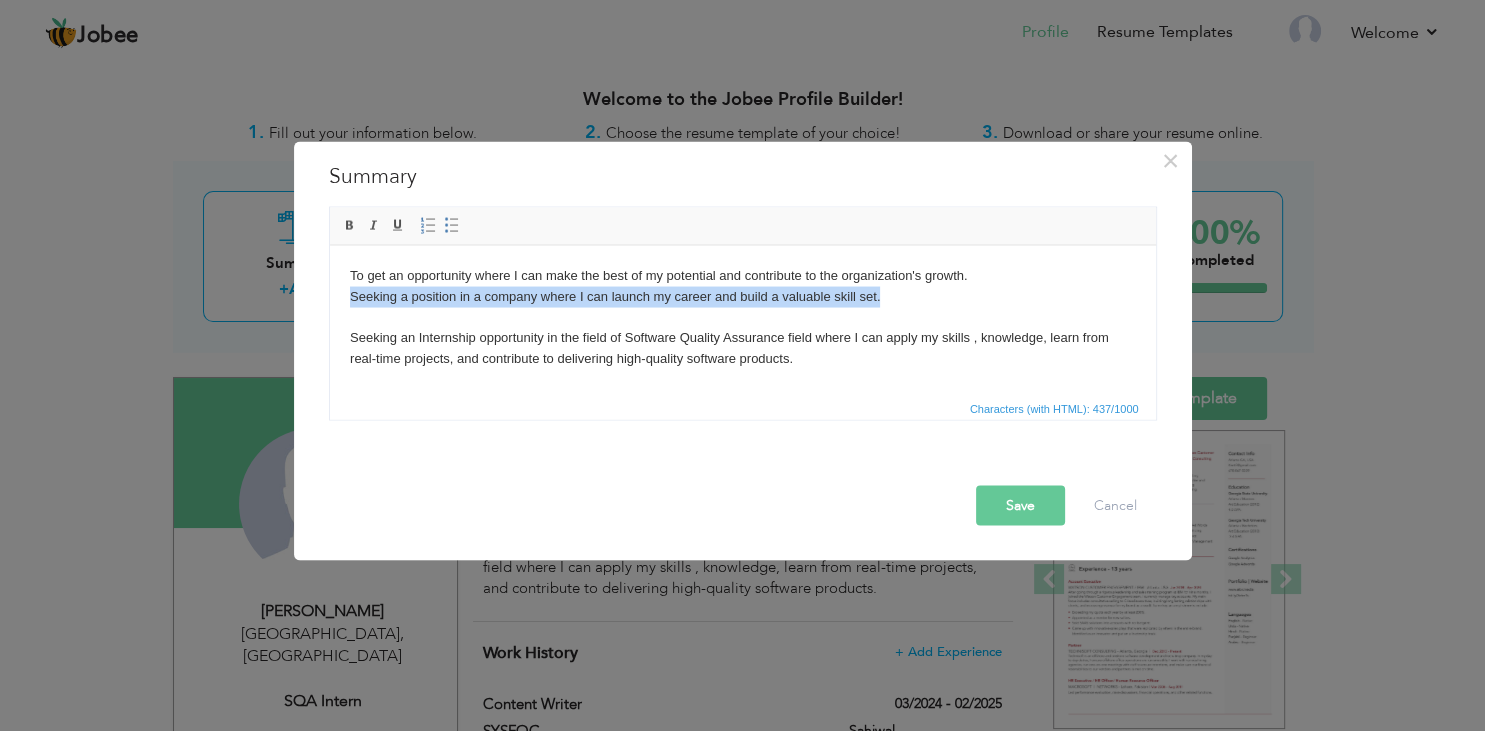 drag, startPoint x: 901, startPoint y: 294, endPoint x: 334, endPoint y: 292, distance: 567.00354 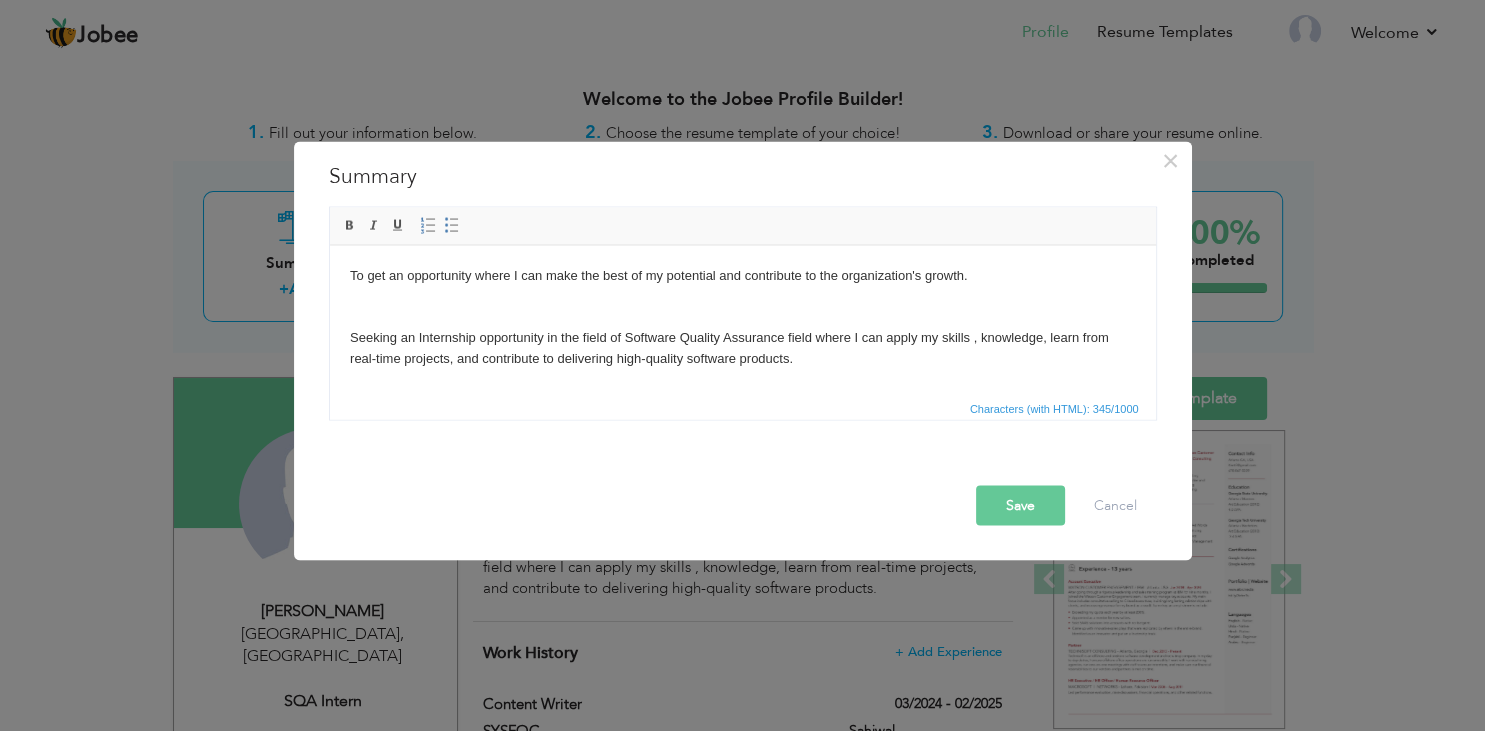 click on "To get an opportunity where I can make the best of my potential and contribute to the organization's growth. Seeking an Internship opportunity in the field of Software Quality Assurance field where I can apply my skills , knowledge, learn from real-time projects, and contribute to delivering high-quality software products." at bounding box center [742, 317] 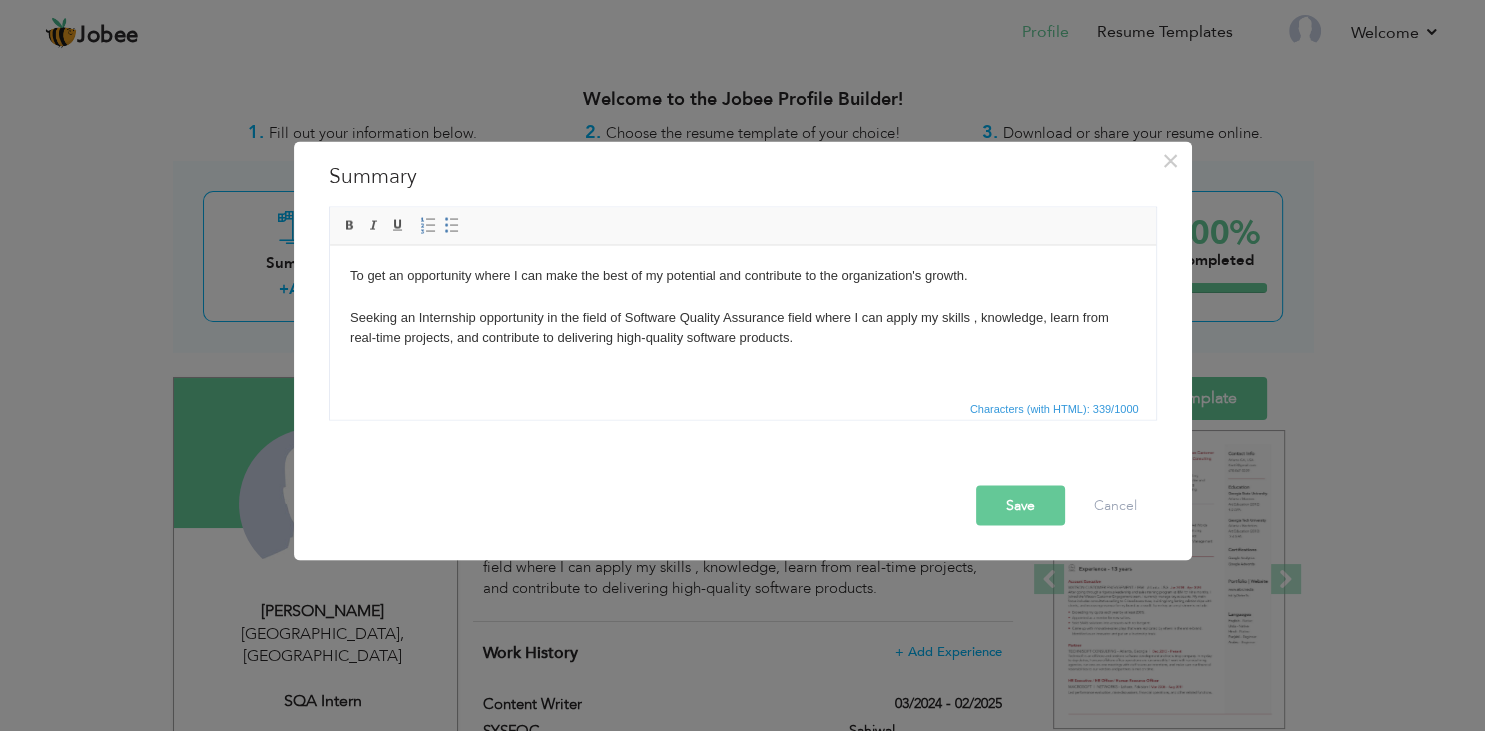 click on "To get an opportunity where I can make the best of my potential and contribute to the organization's growth. Seeking an Internship opportunity in the field of Software Quality Assurance field where I can apply my skills , knowledge, learn from real-time projects, and contribute to delivering high-quality software products." at bounding box center (742, 306) 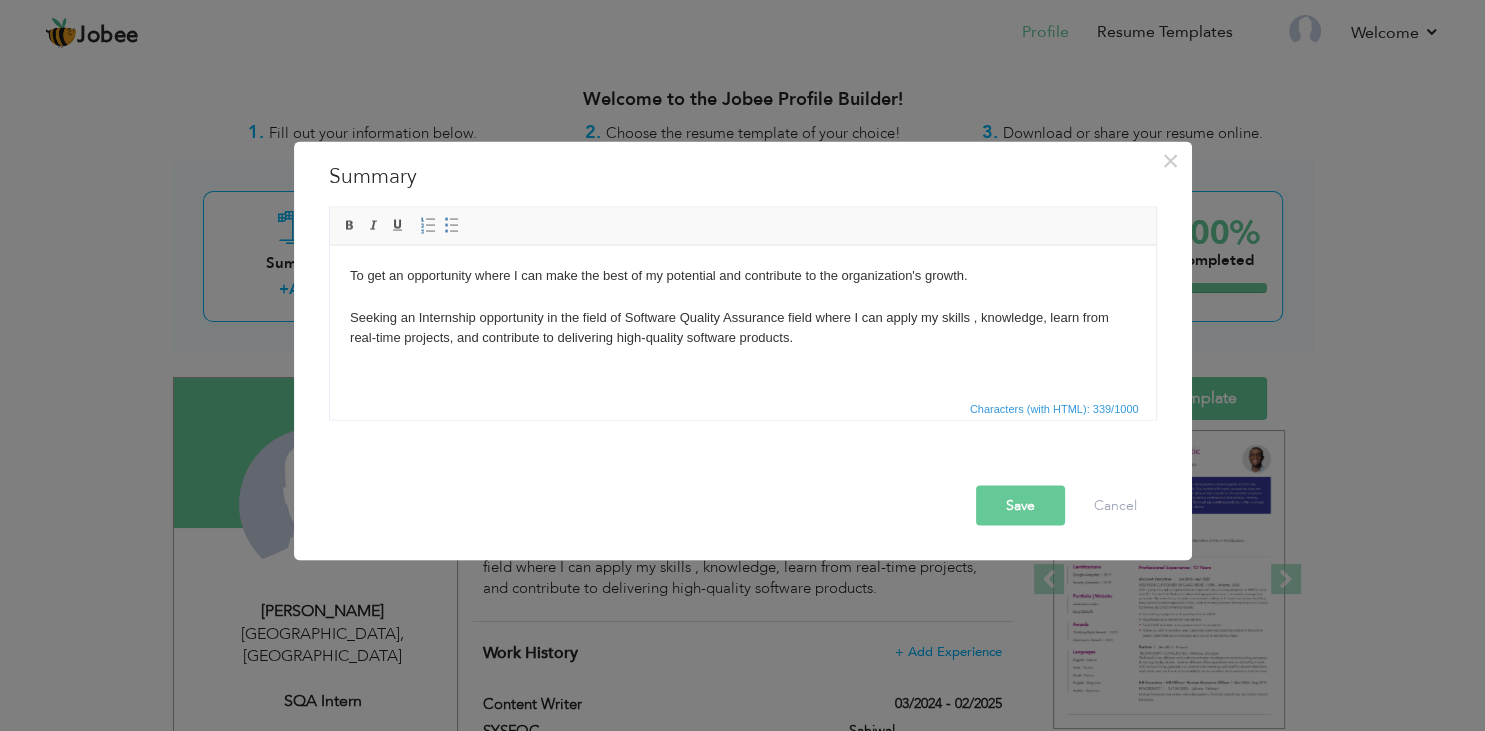 click on "Save" at bounding box center (1020, 505) 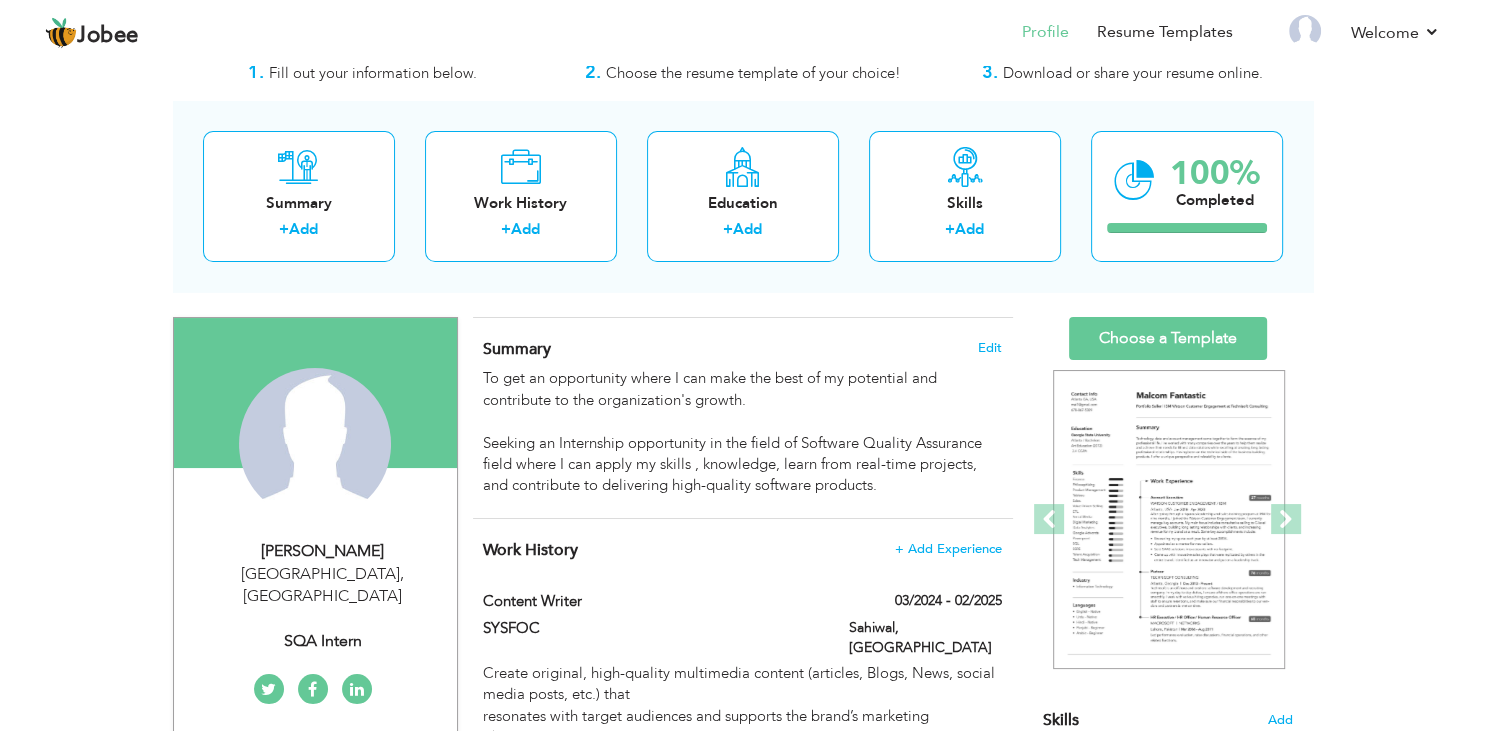 scroll, scrollTop: 105, scrollLeft: 0, axis: vertical 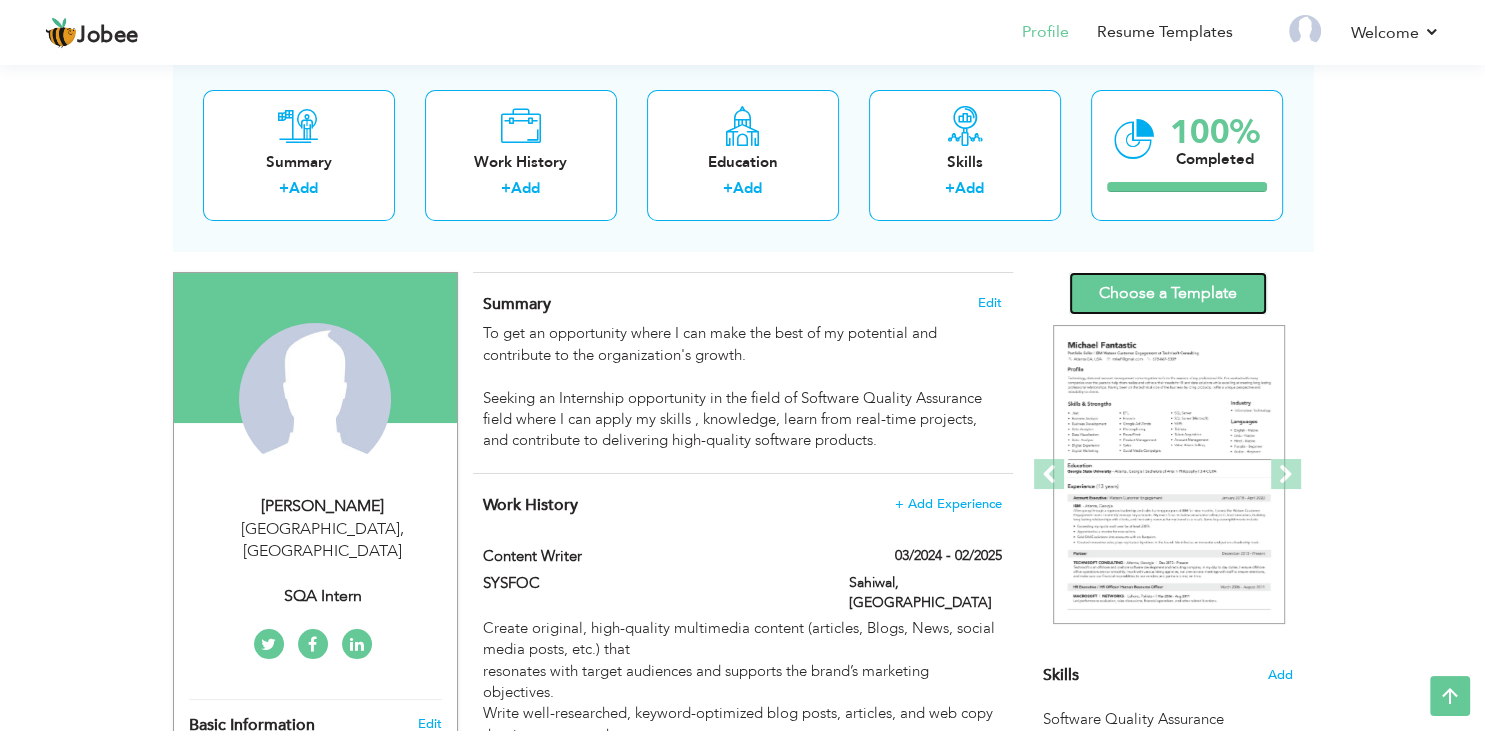 click on "Choose a Template" at bounding box center [1168, 293] 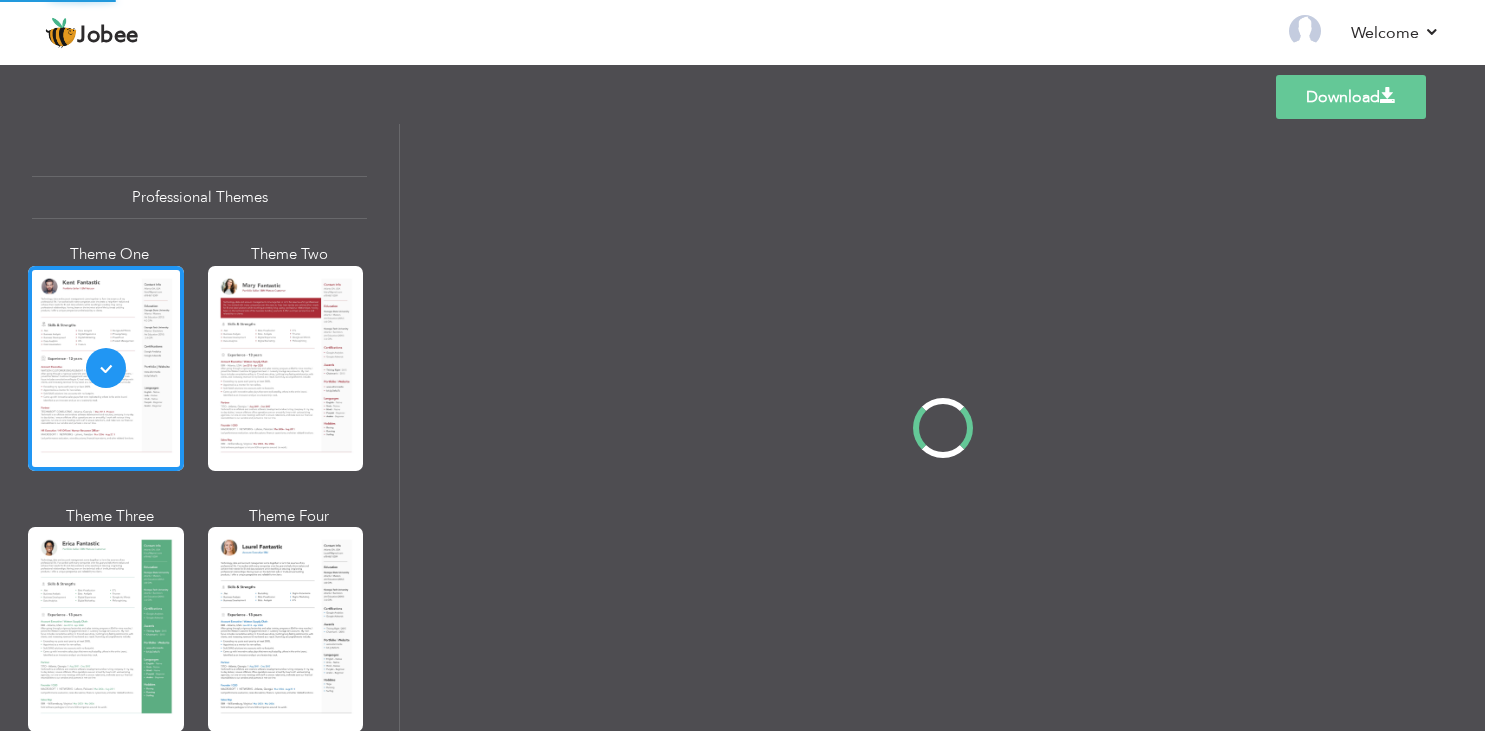 scroll, scrollTop: 0, scrollLeft: 0, axis: both 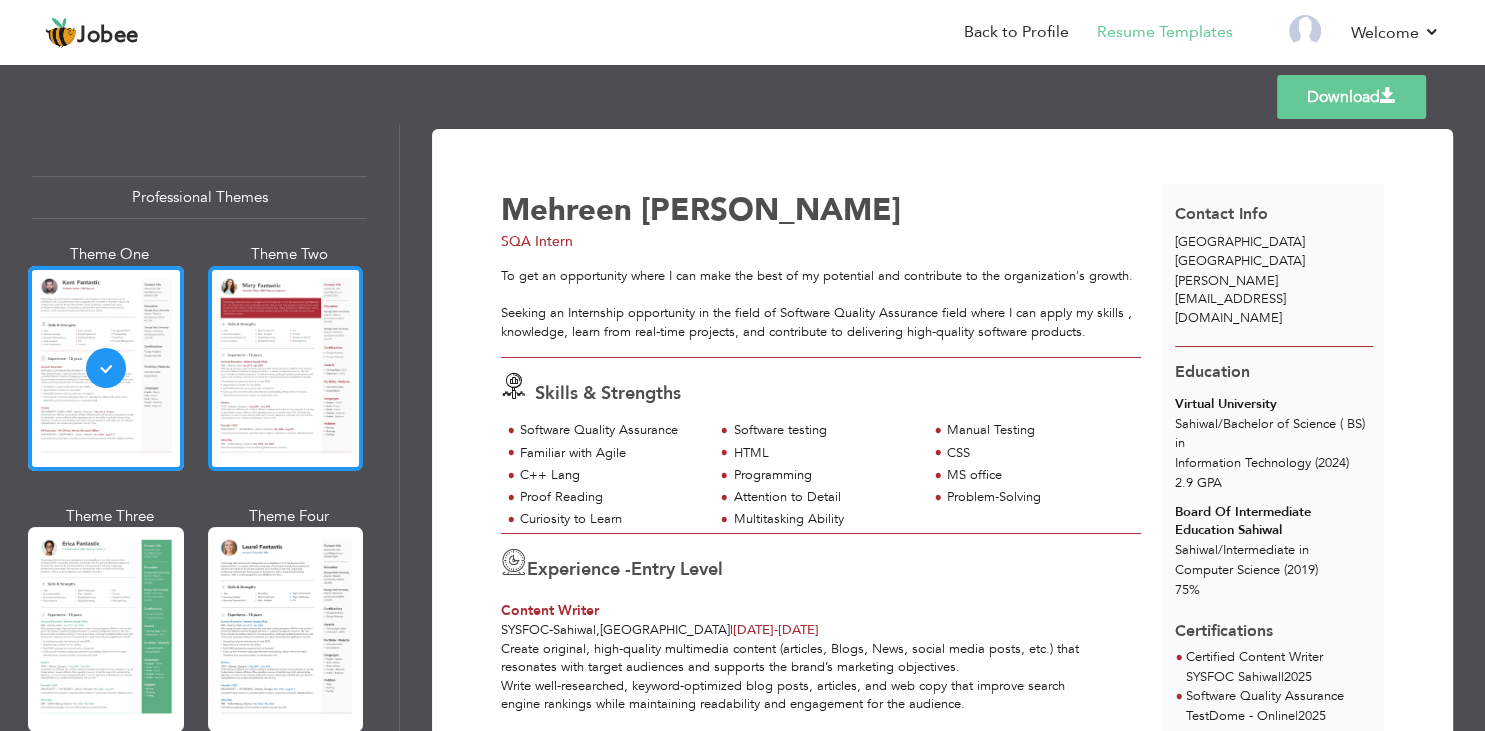 click at bounding box center (286, 368) 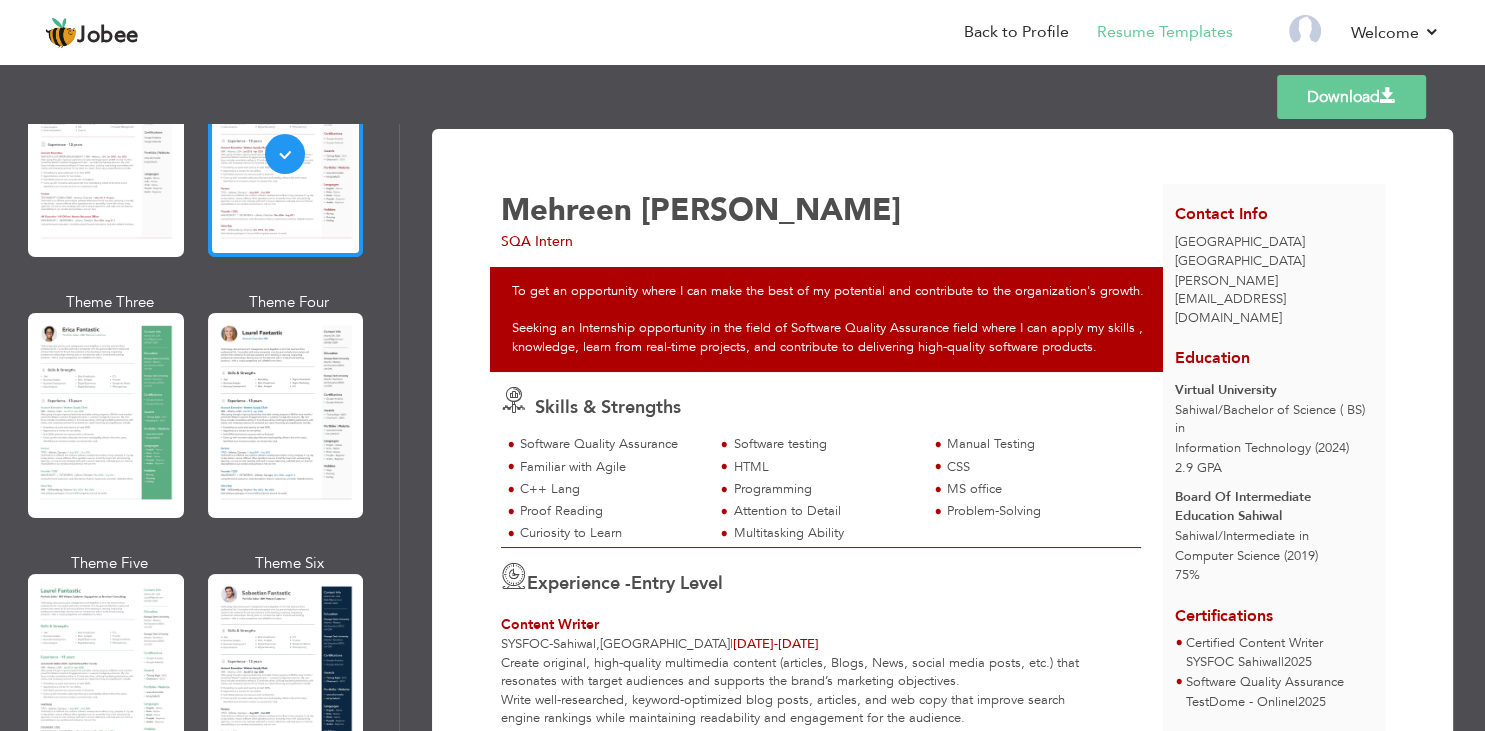 scroll, scrollTop: 240, scrollLeft: 0, axis: vertical 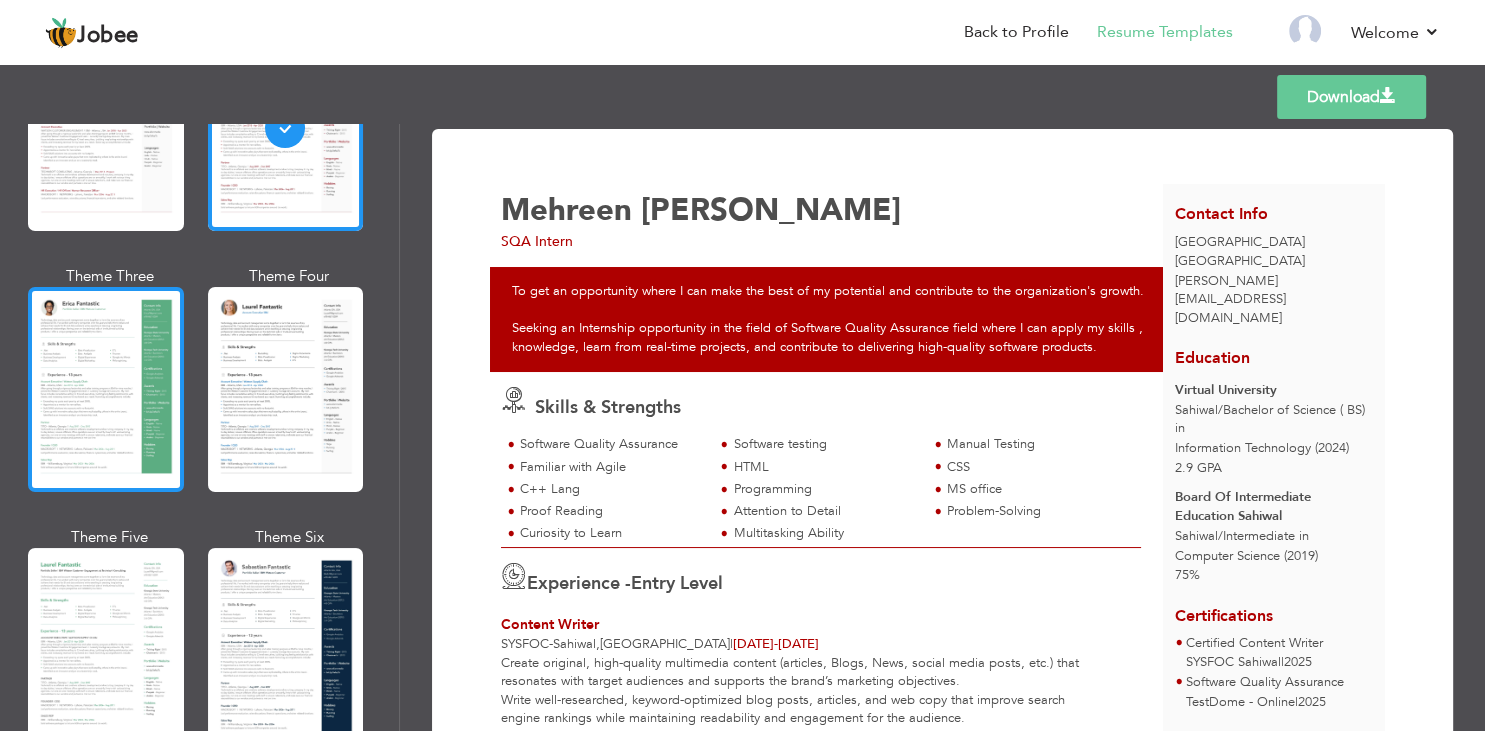 click at bounding box center (106, 389) 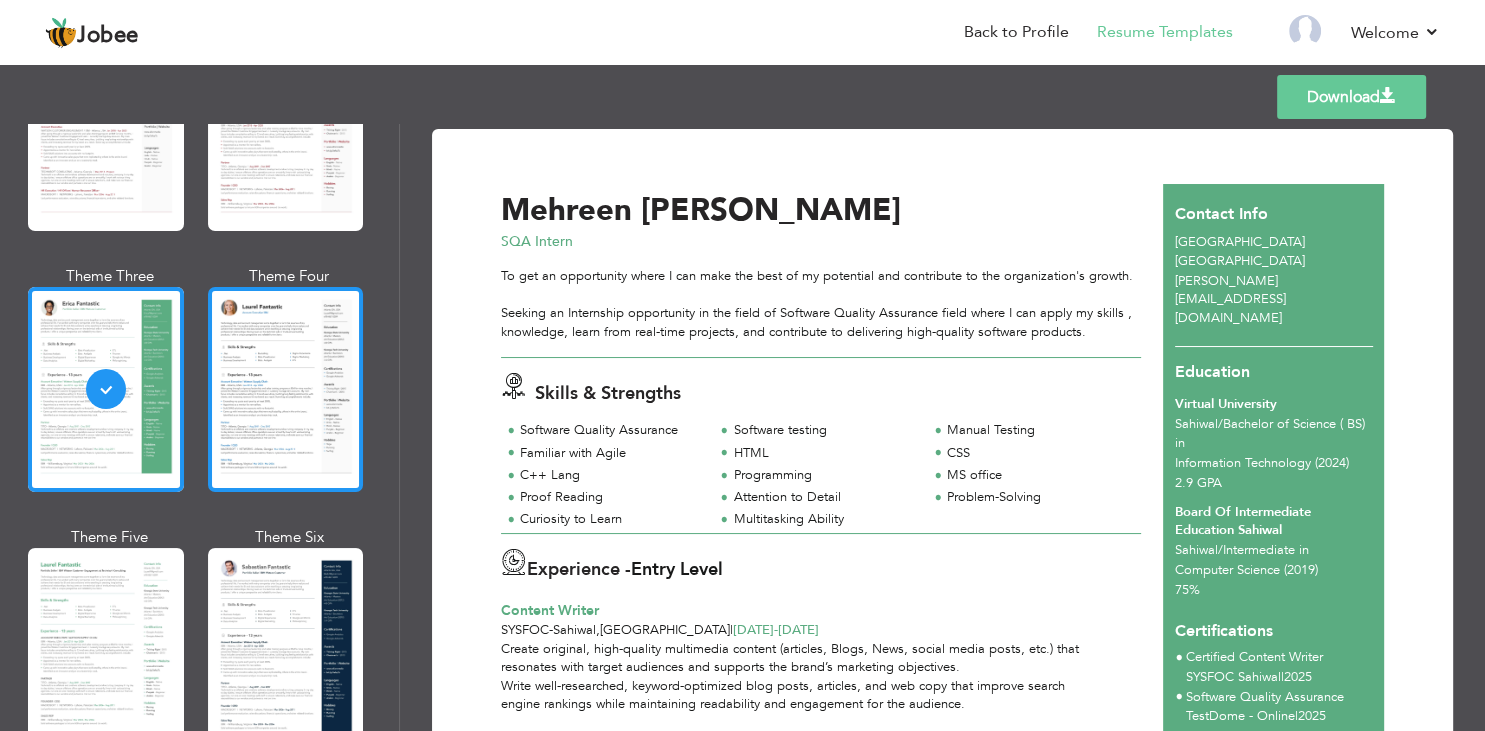 click at bounding box center [286, 389] 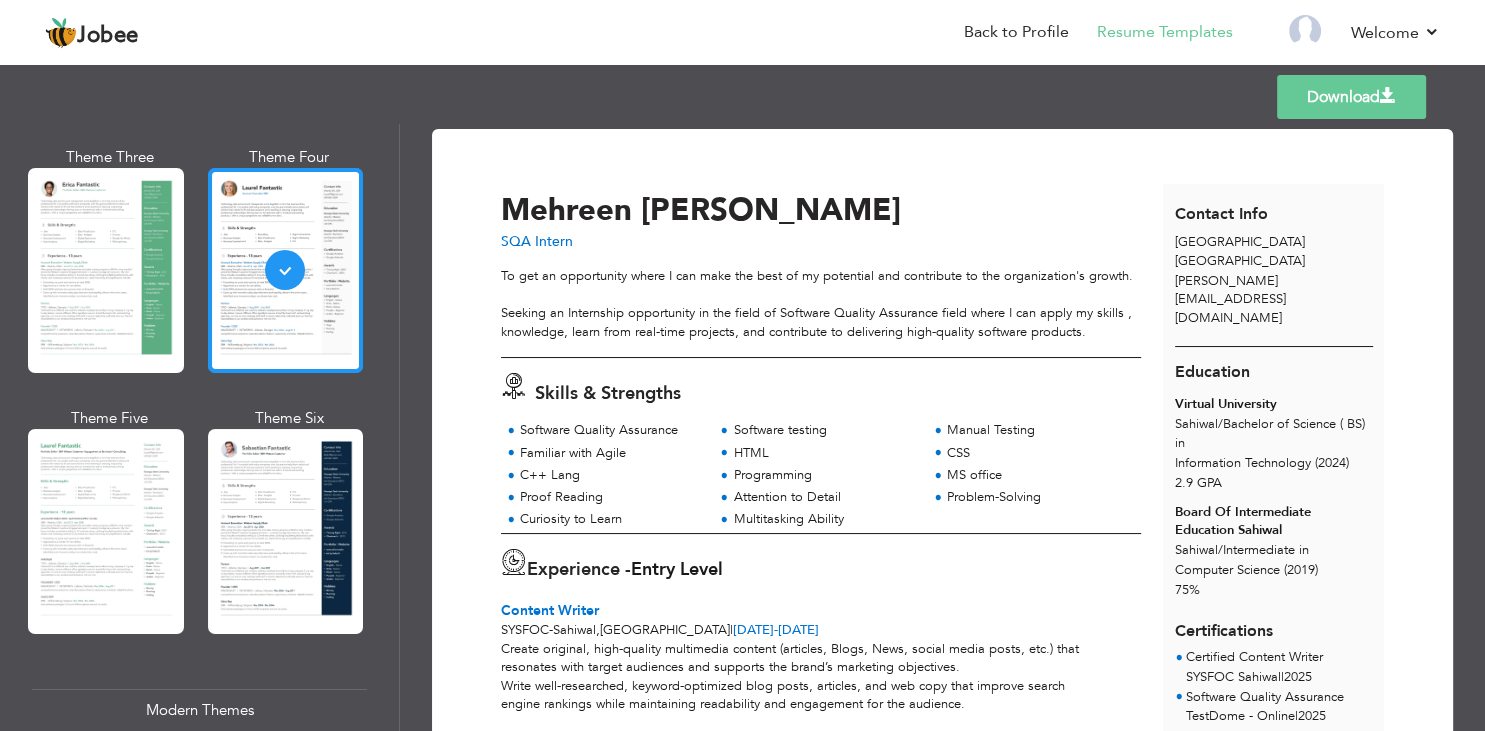 scroll, scrollTop: 360, scrollLeft: 0, axis: vertical 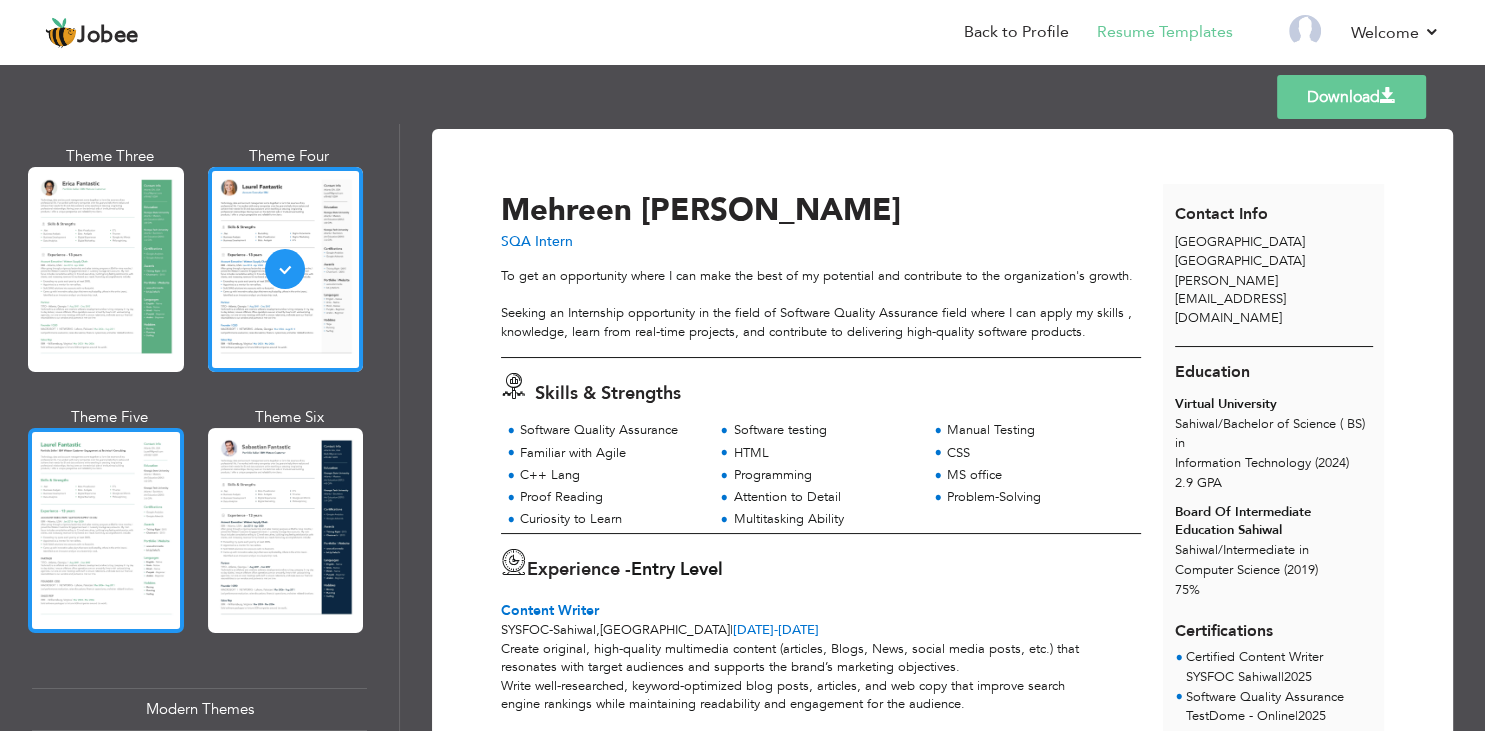 click at bounding box center [106, 530] 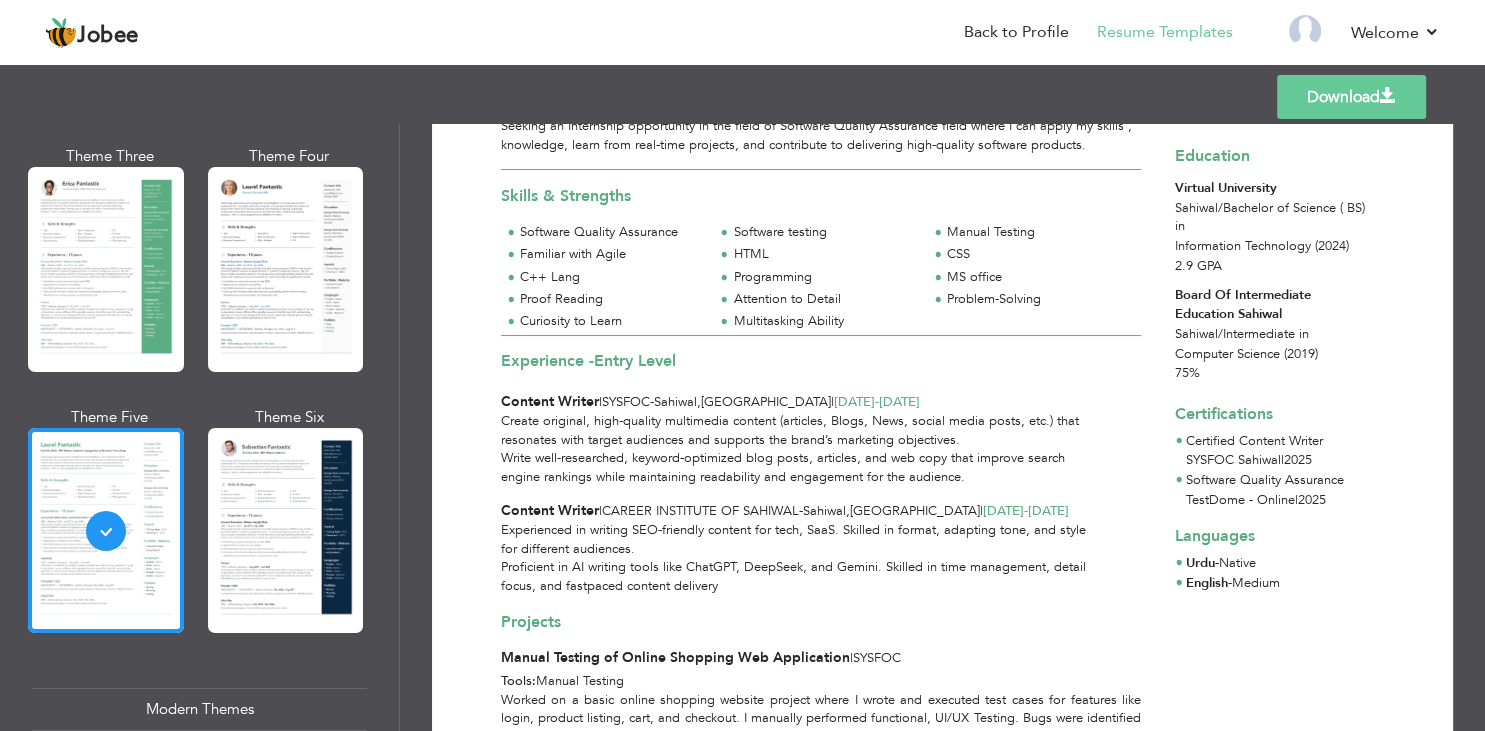 scroll, scrollTop: 240, scrollLeft: 0, axis: vertical 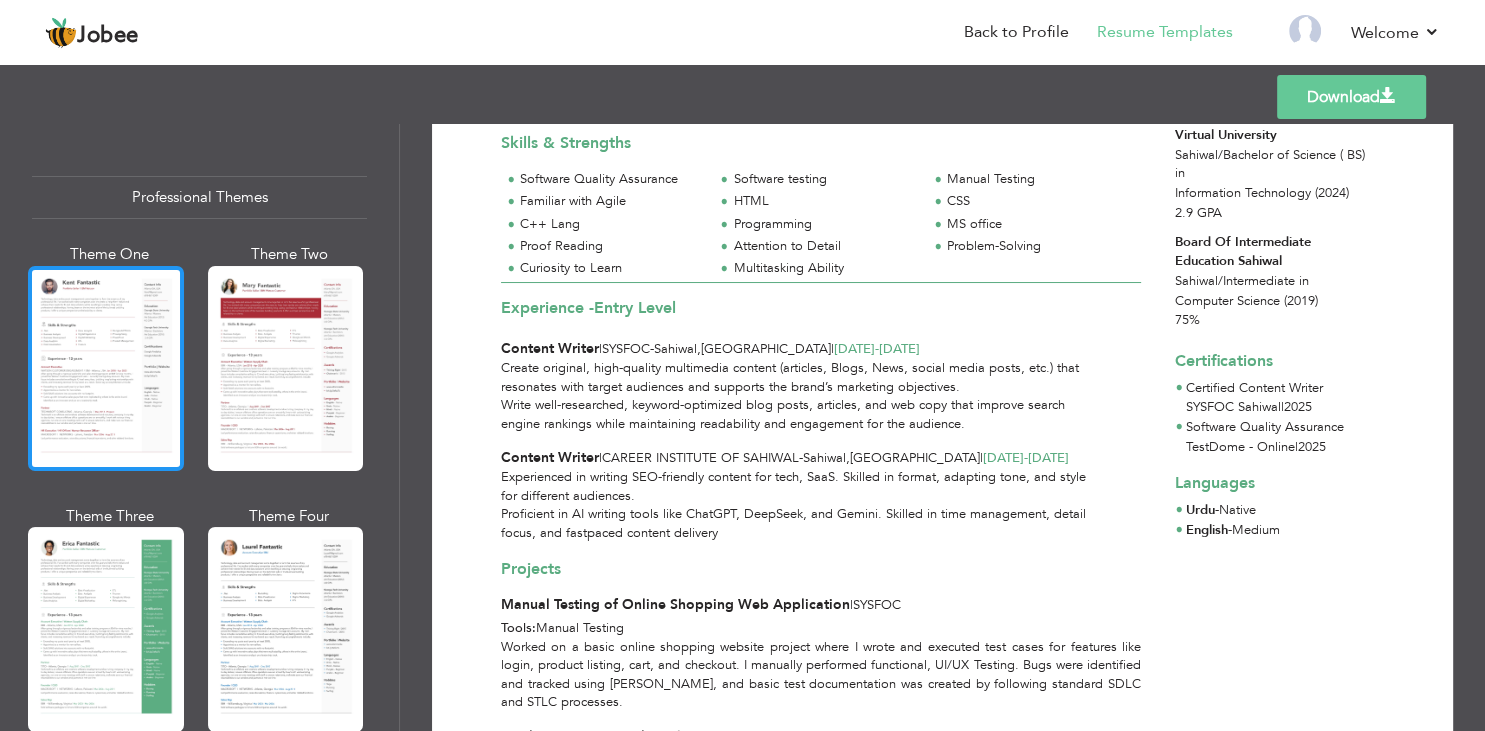click at bounding box center (106, 368) 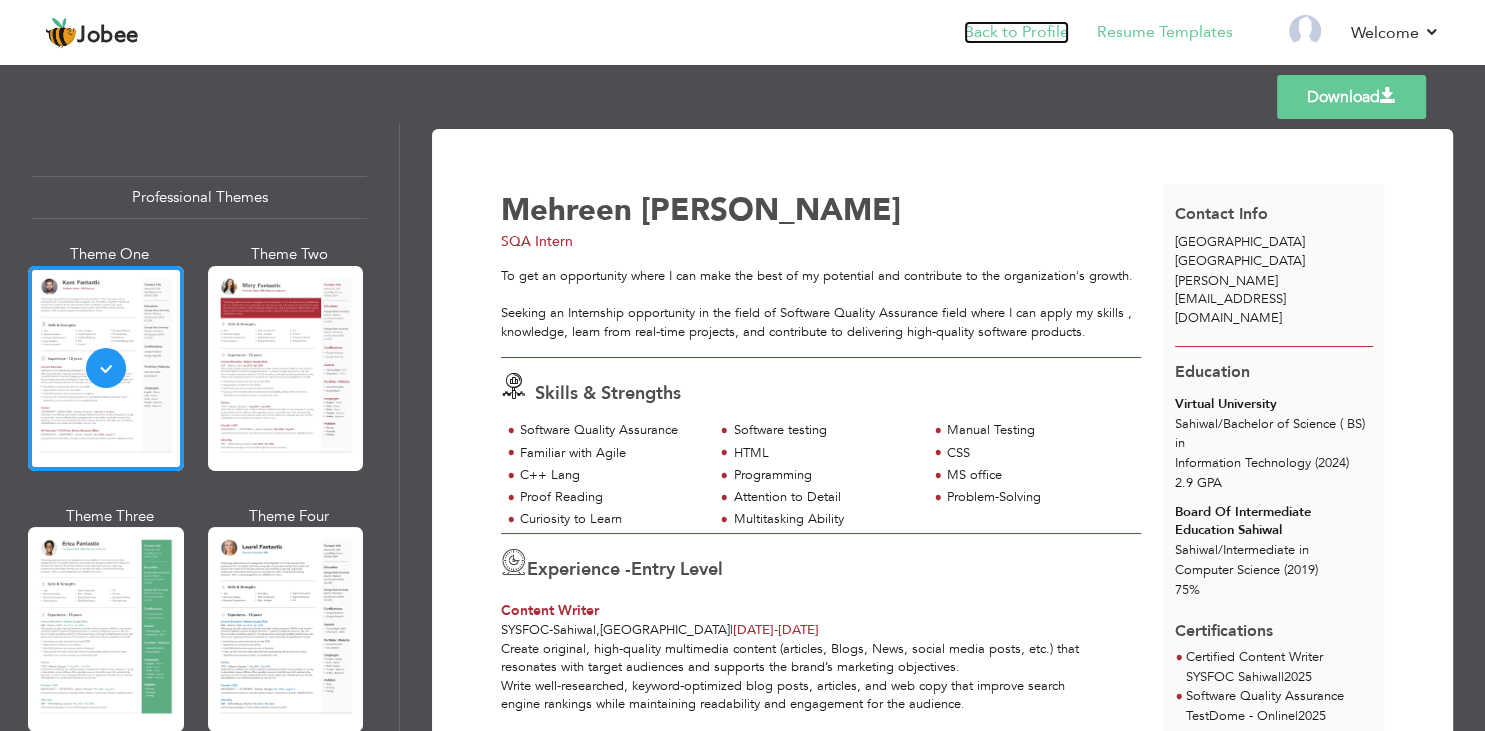 click on "Back to Profile" at bounding box center [1016, 32] 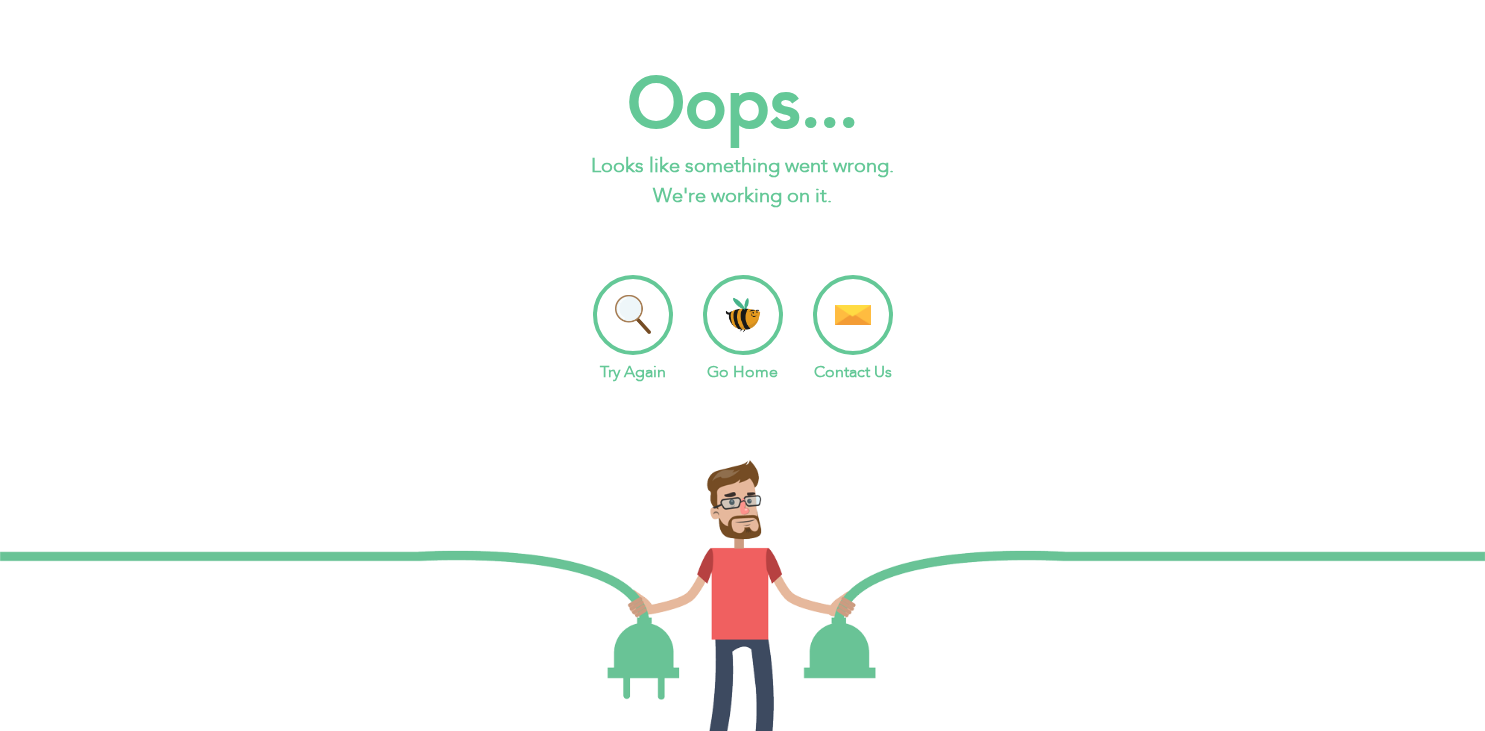 scroll, scrollTop: 0, scrollLeft: 0, axis: both 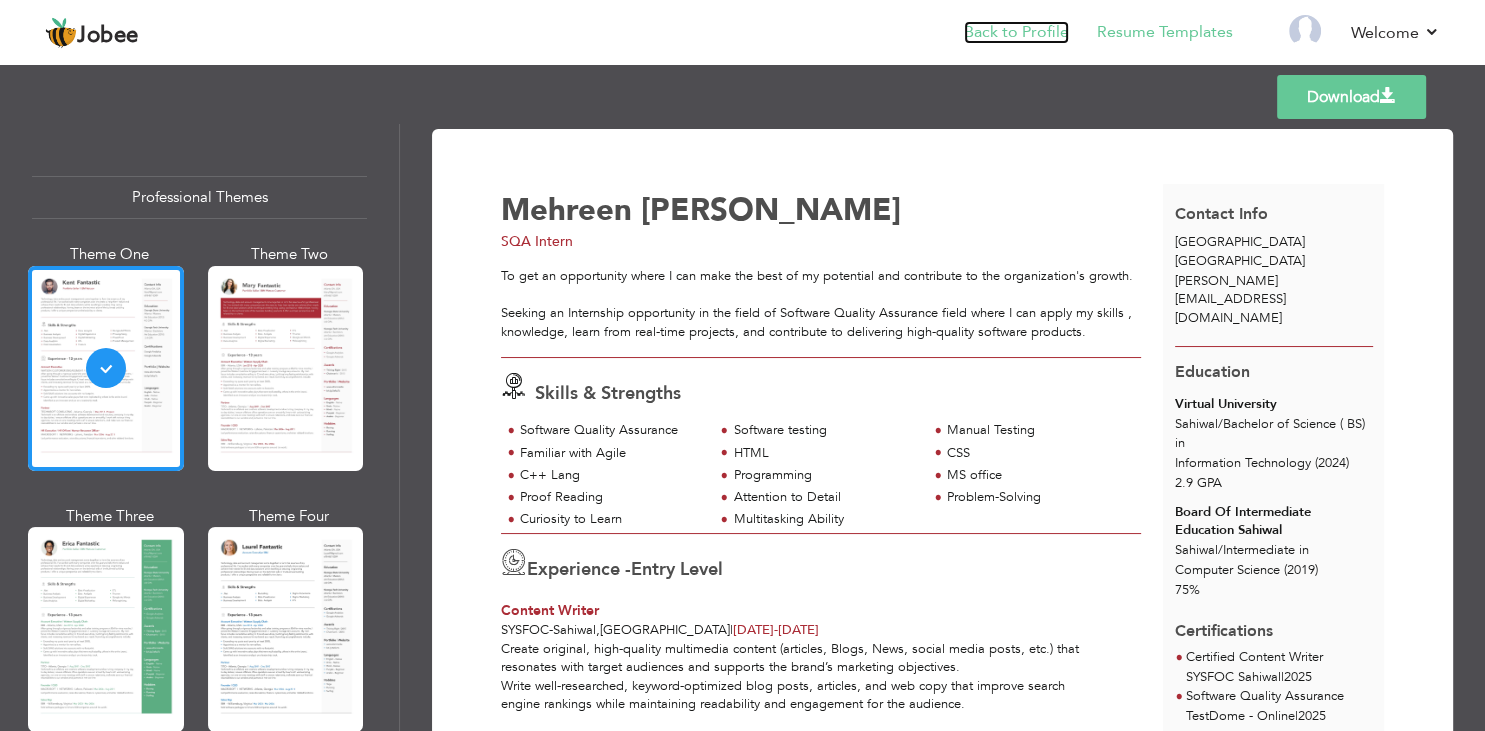 click on "Back to Profile" at bounding box center [1016, 32] 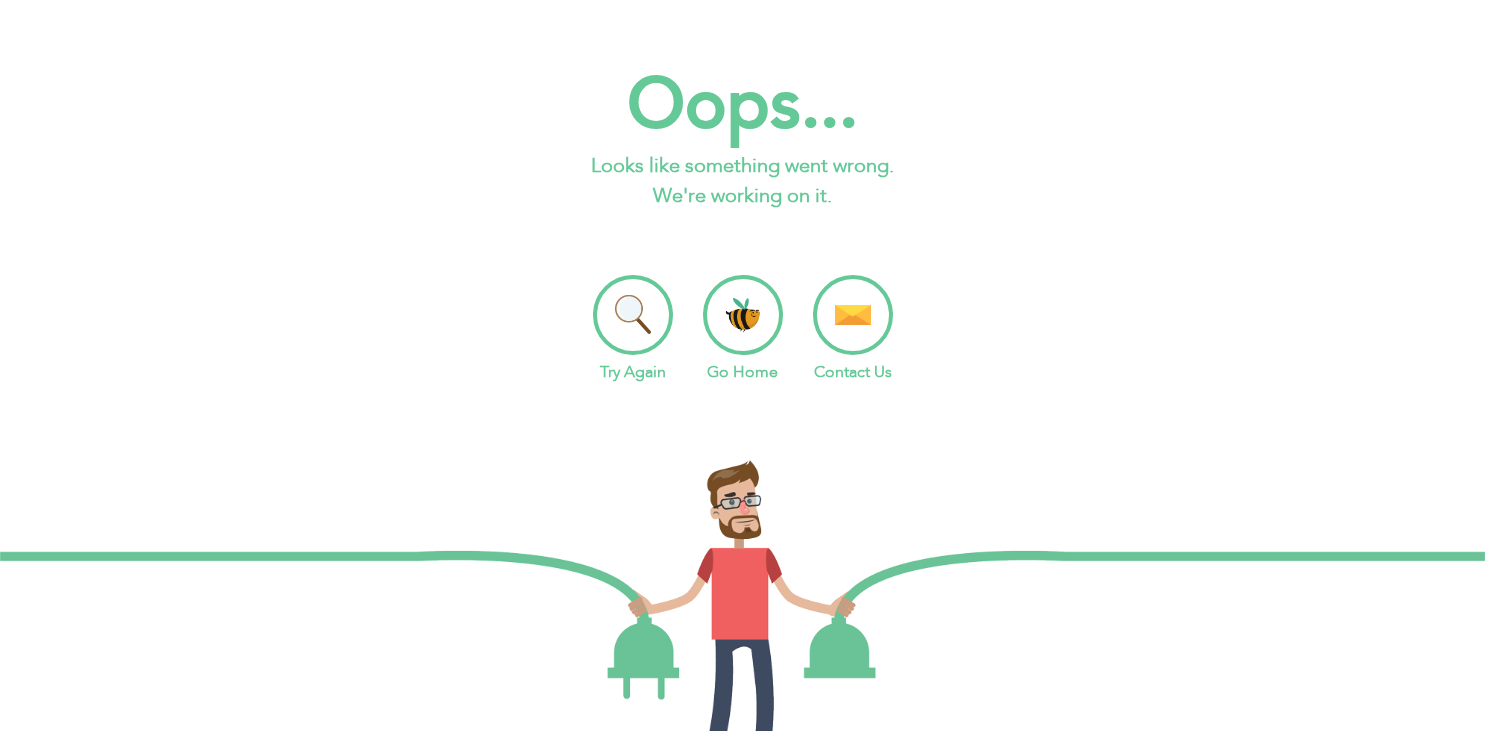 scroll, scrollTop: 0, scrollLeft: 0, axis: both 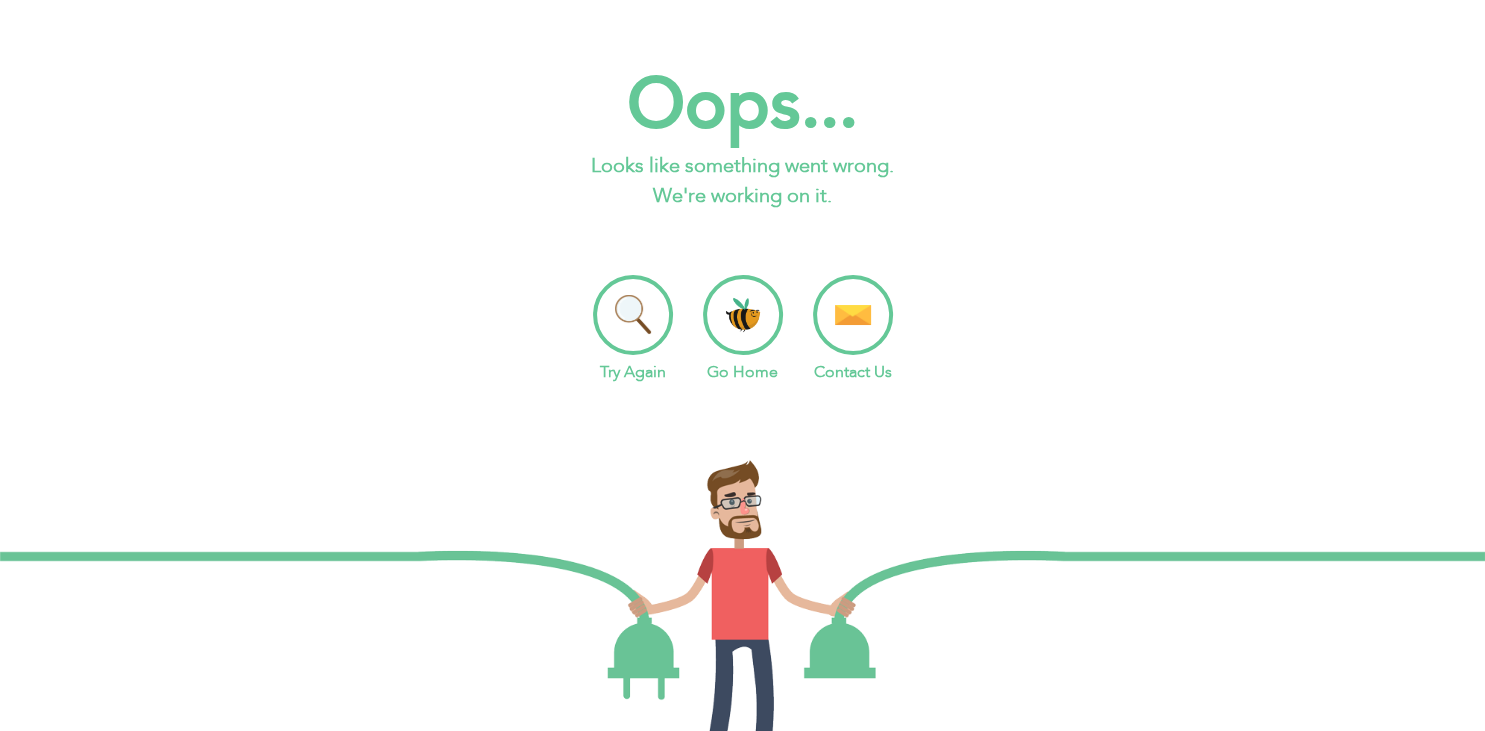 click on "Go Home" at bounding box center (743, 329) 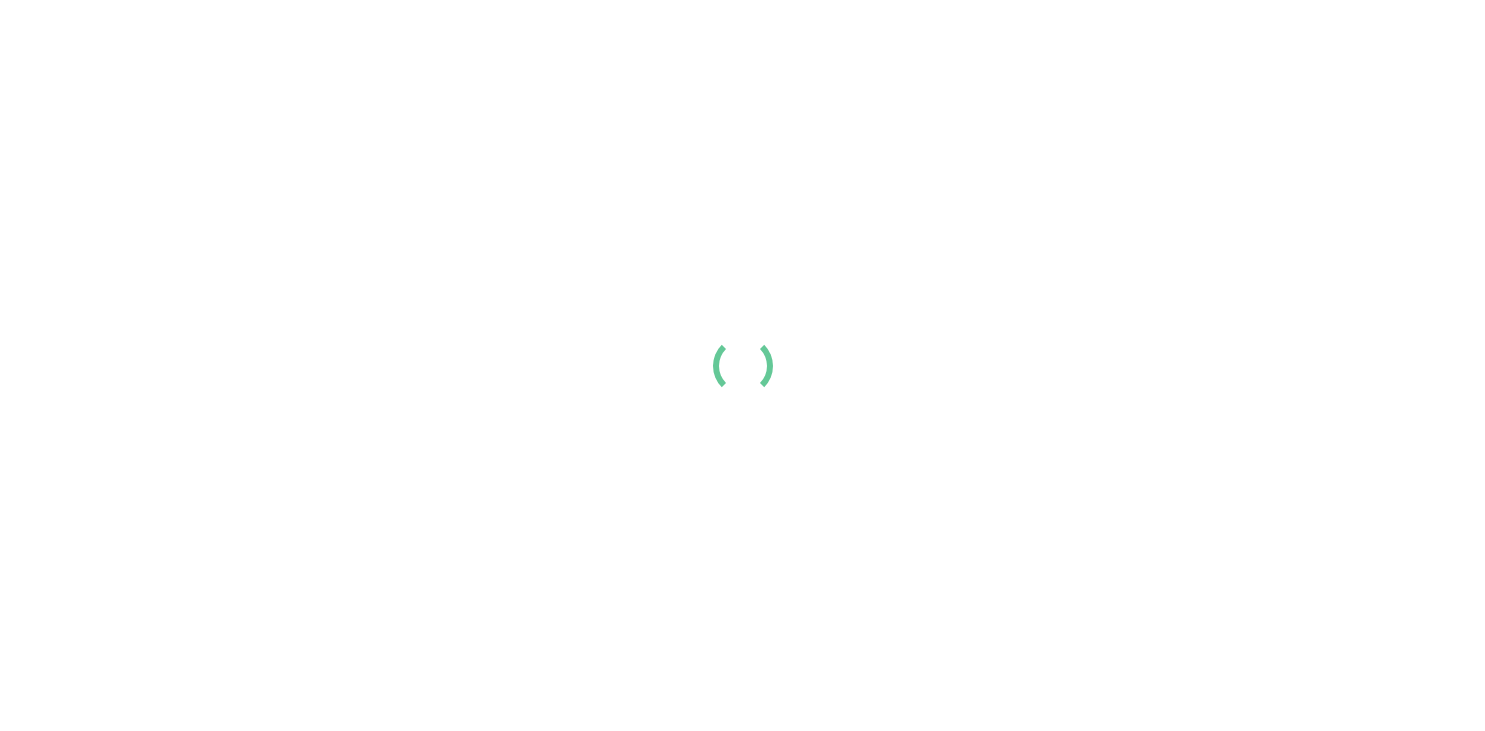 scroll, scrollTop: 0, scrollLeft: 0, axis: both 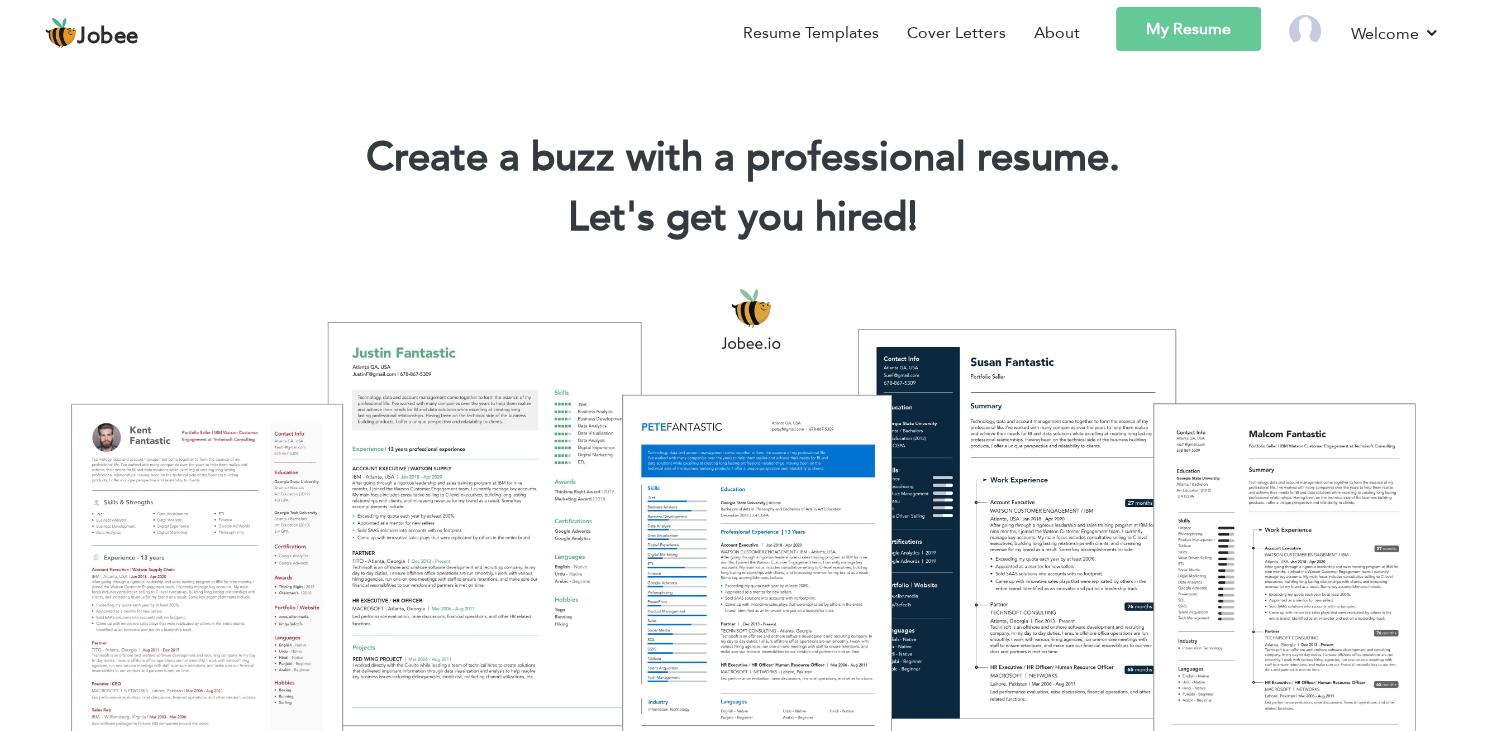 click on "My Resume" at bounding box center [1188, 29] 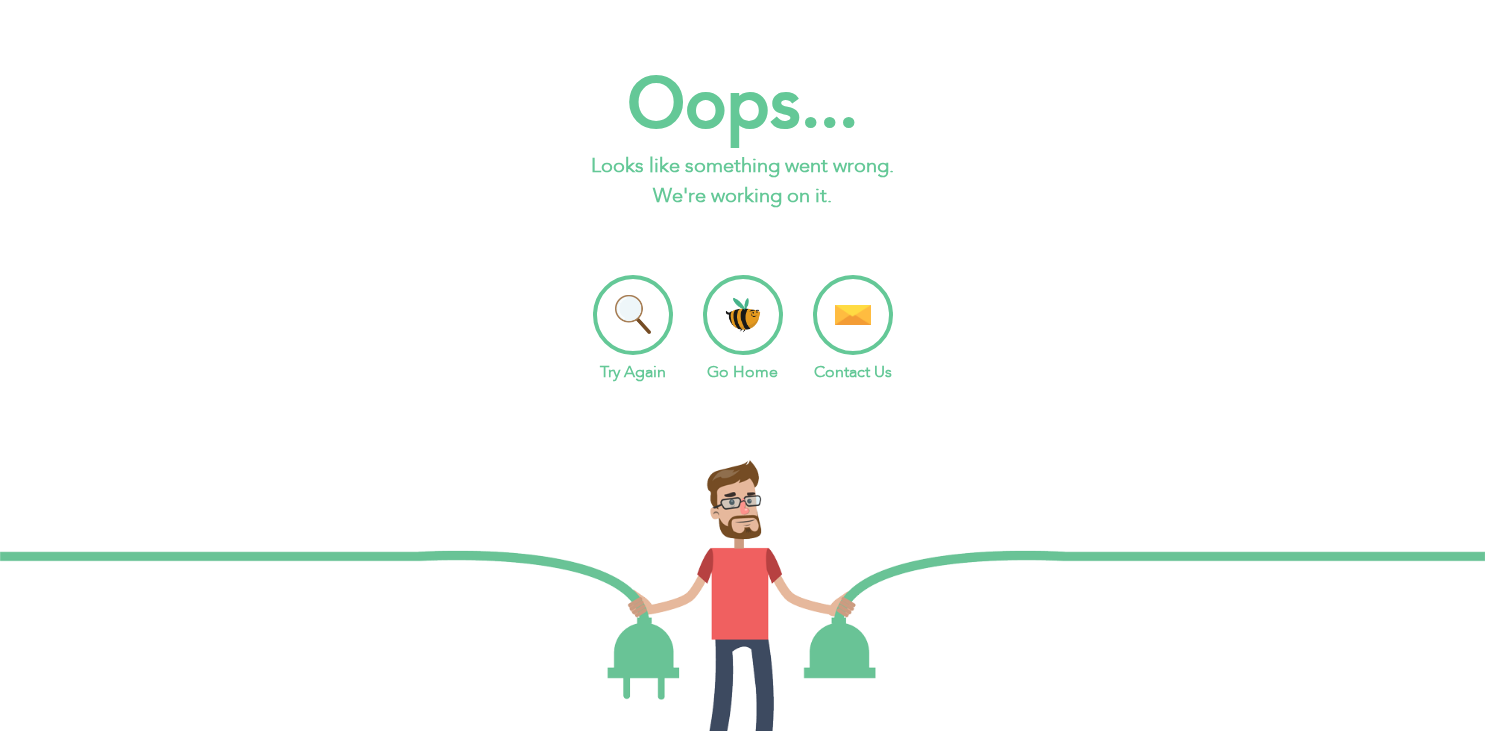 scroll, scrollTop: 0, scrollLeft: 0, axis: both 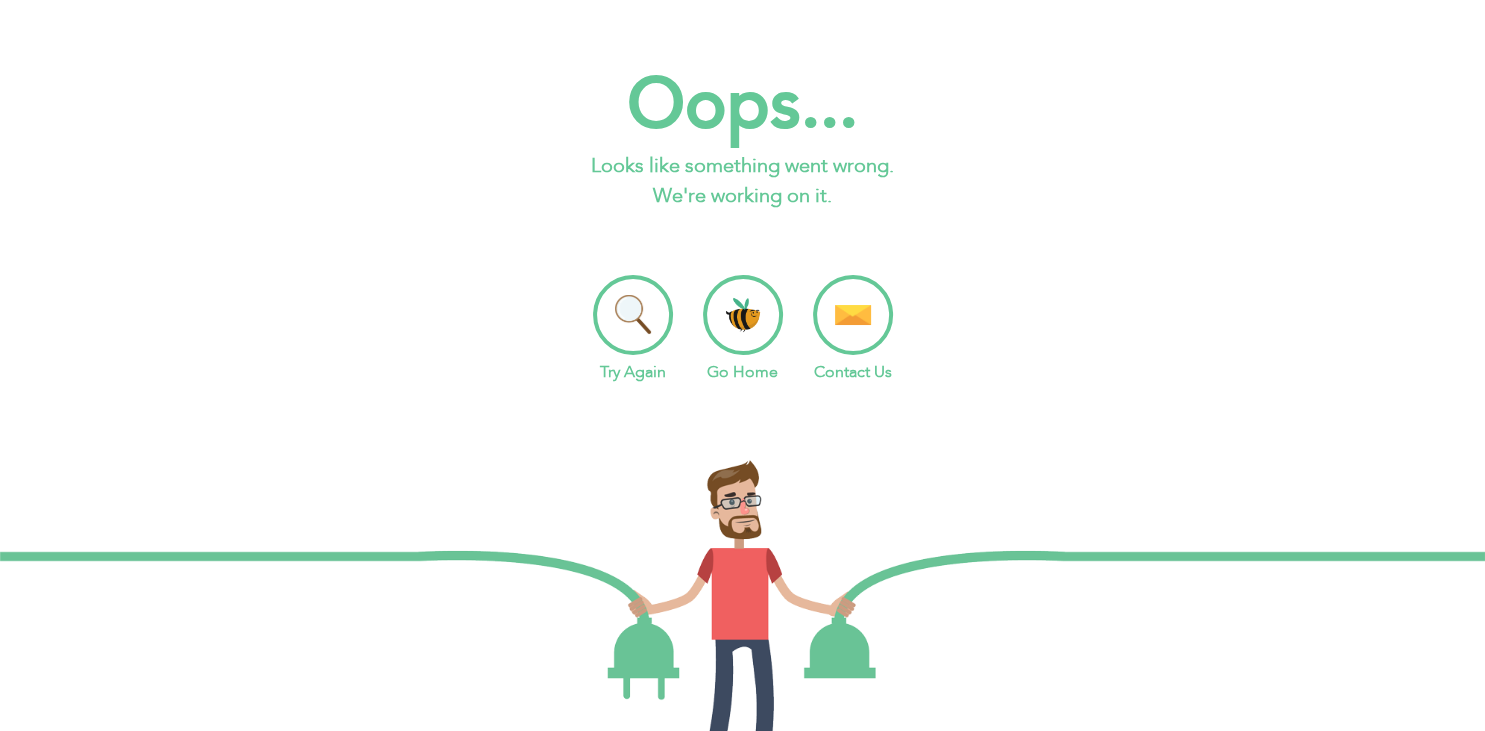 click on "Try Again" at bounding box center (633, 329) 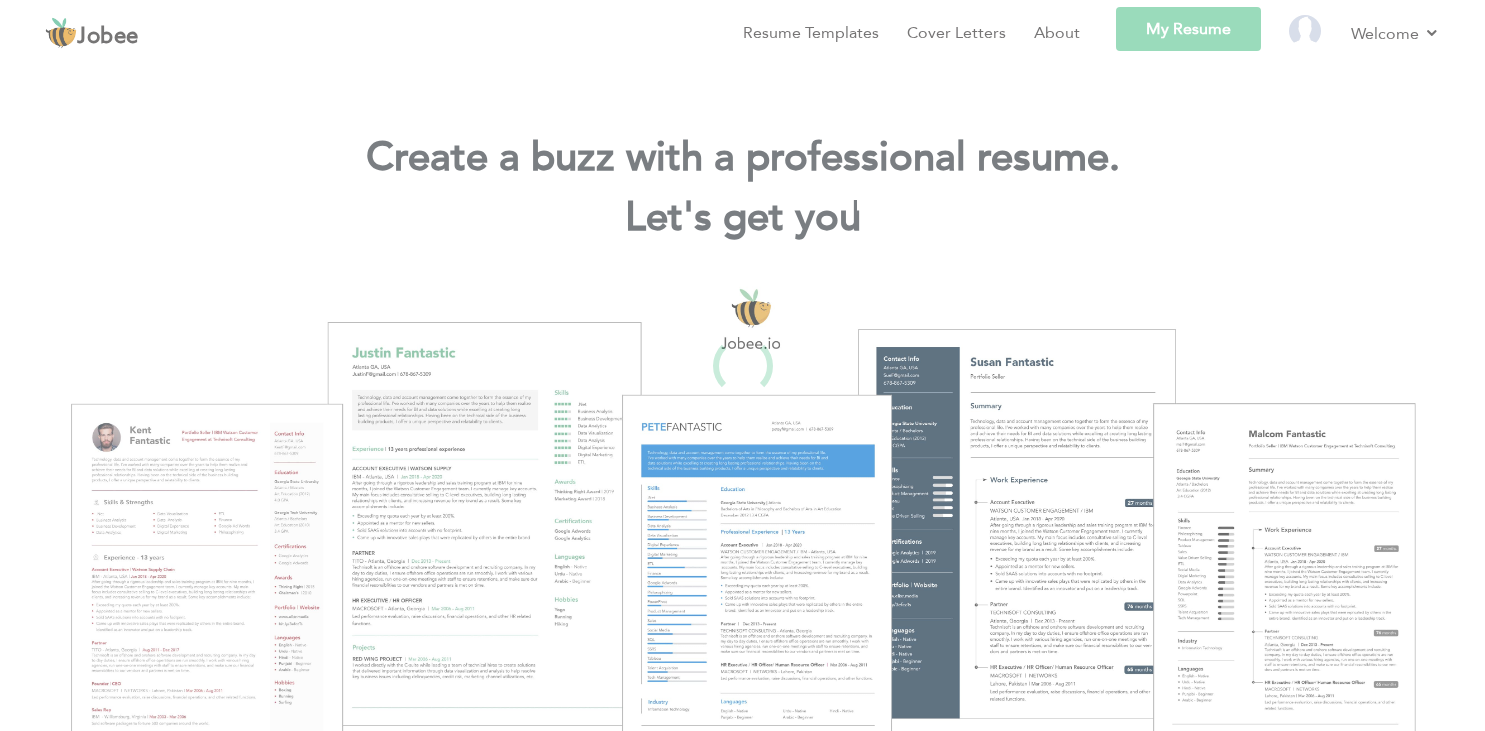 scroll, scrollTop: 0, scrollLeft: 0, axis: both 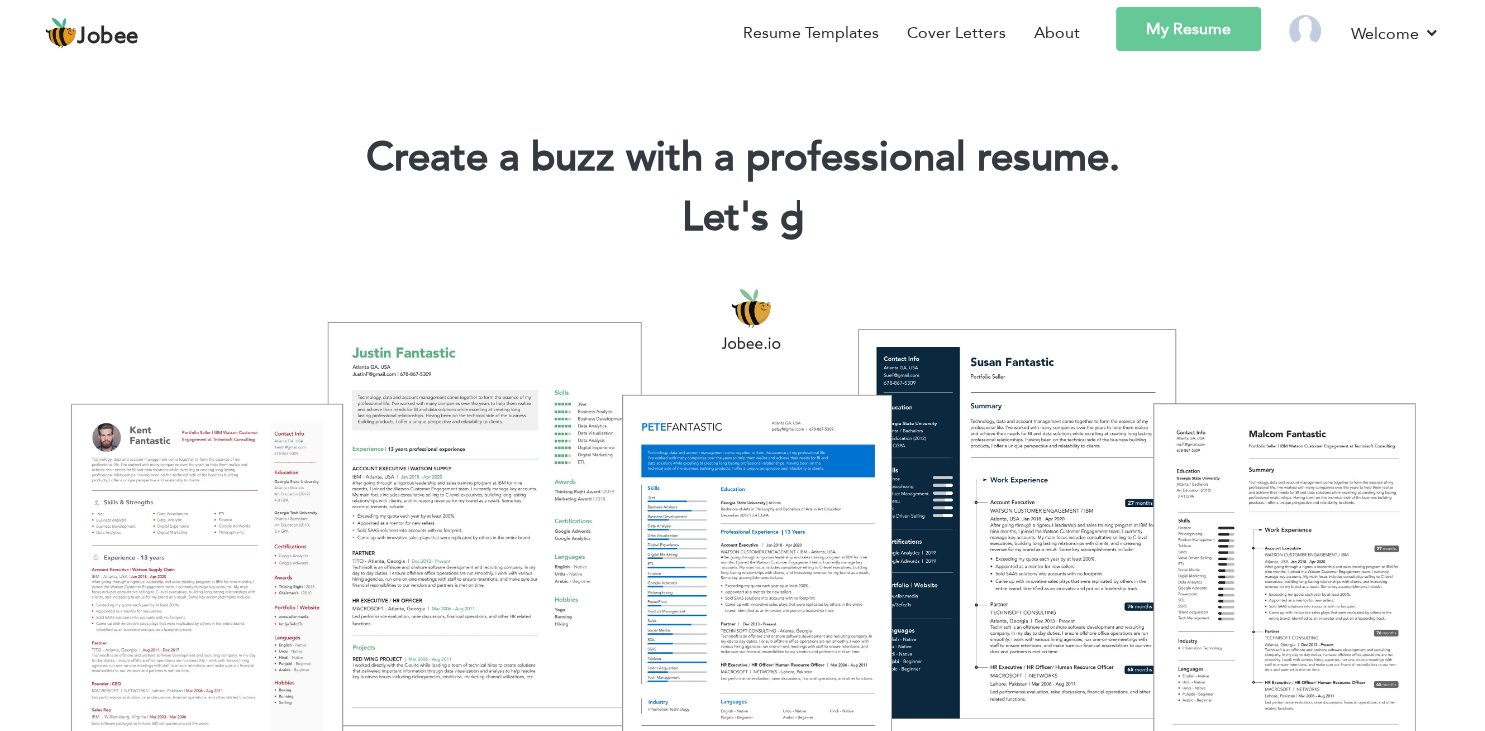click on "My Resume" at bounding box center [1188, 29] 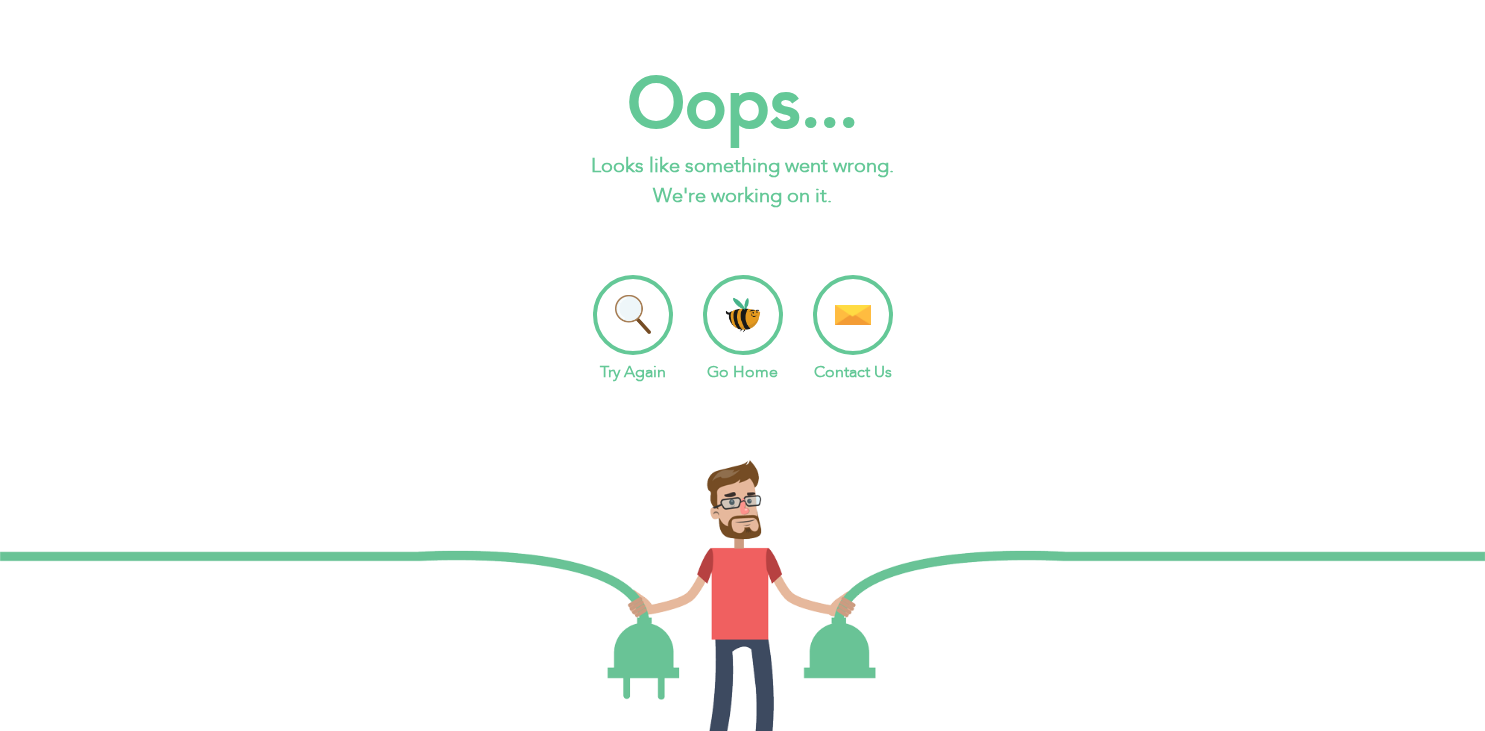 scroll, scrollTop: 0, scrollLeft: 0, axis: both 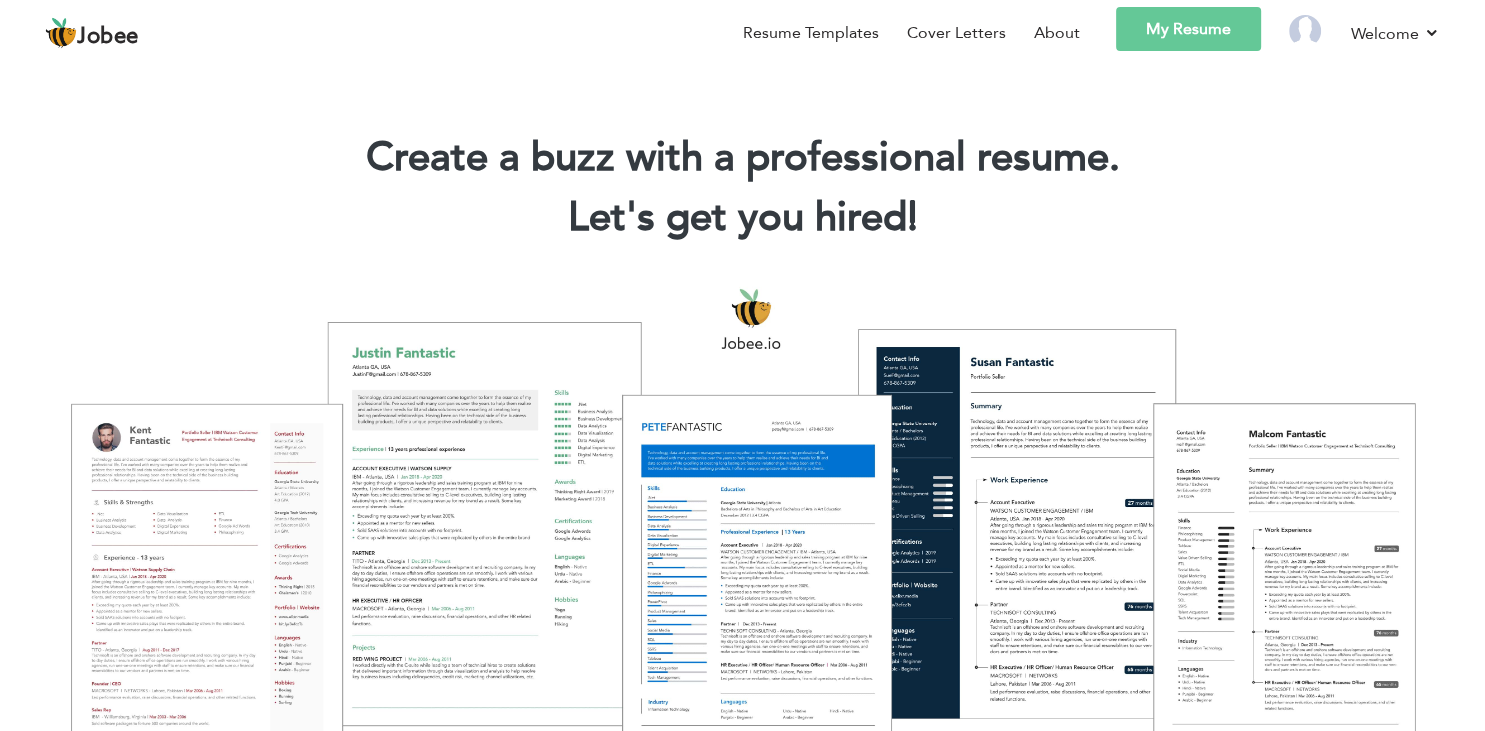 click on "My Resume" at bounding box center [1188, 29] 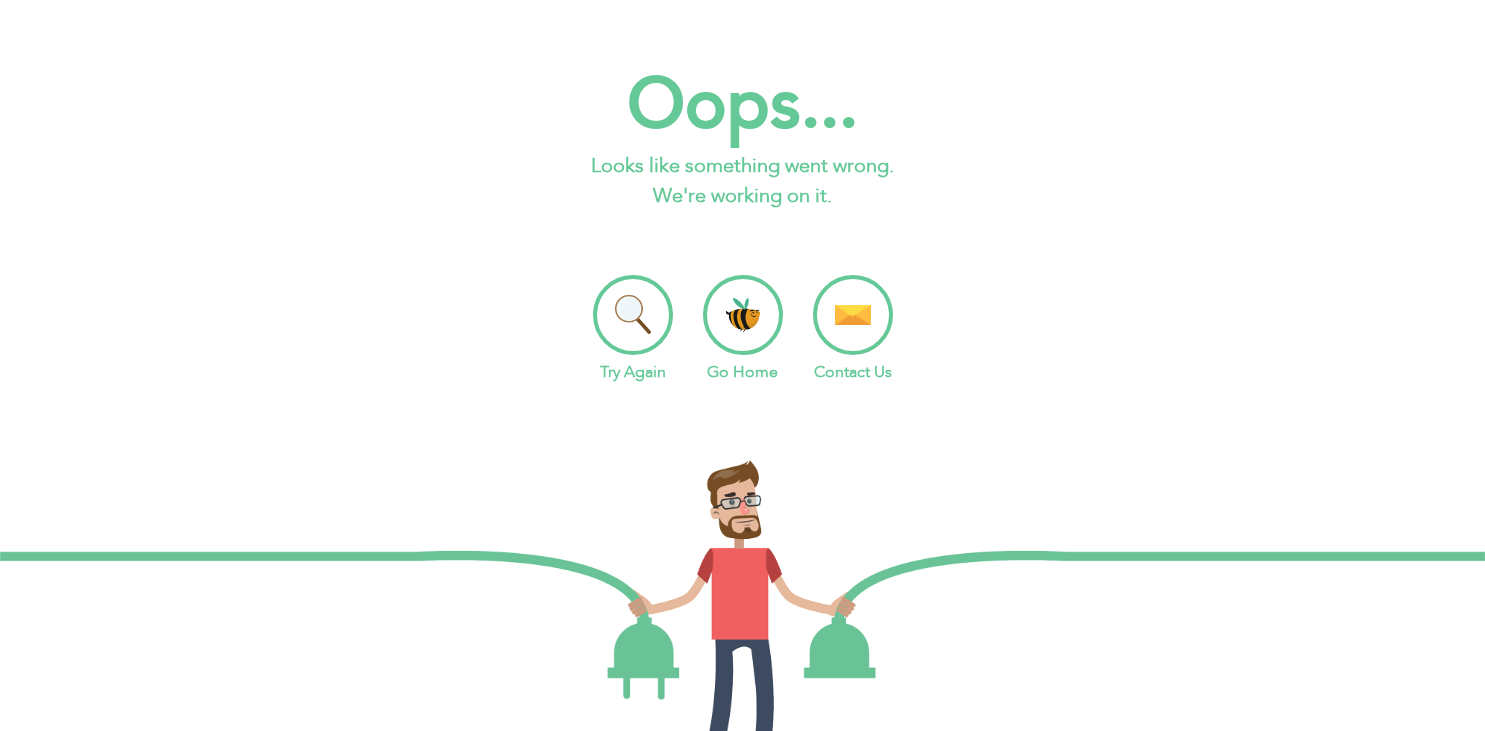 scroll, scrollTop: 0, scrollLeft: 0, axis: both 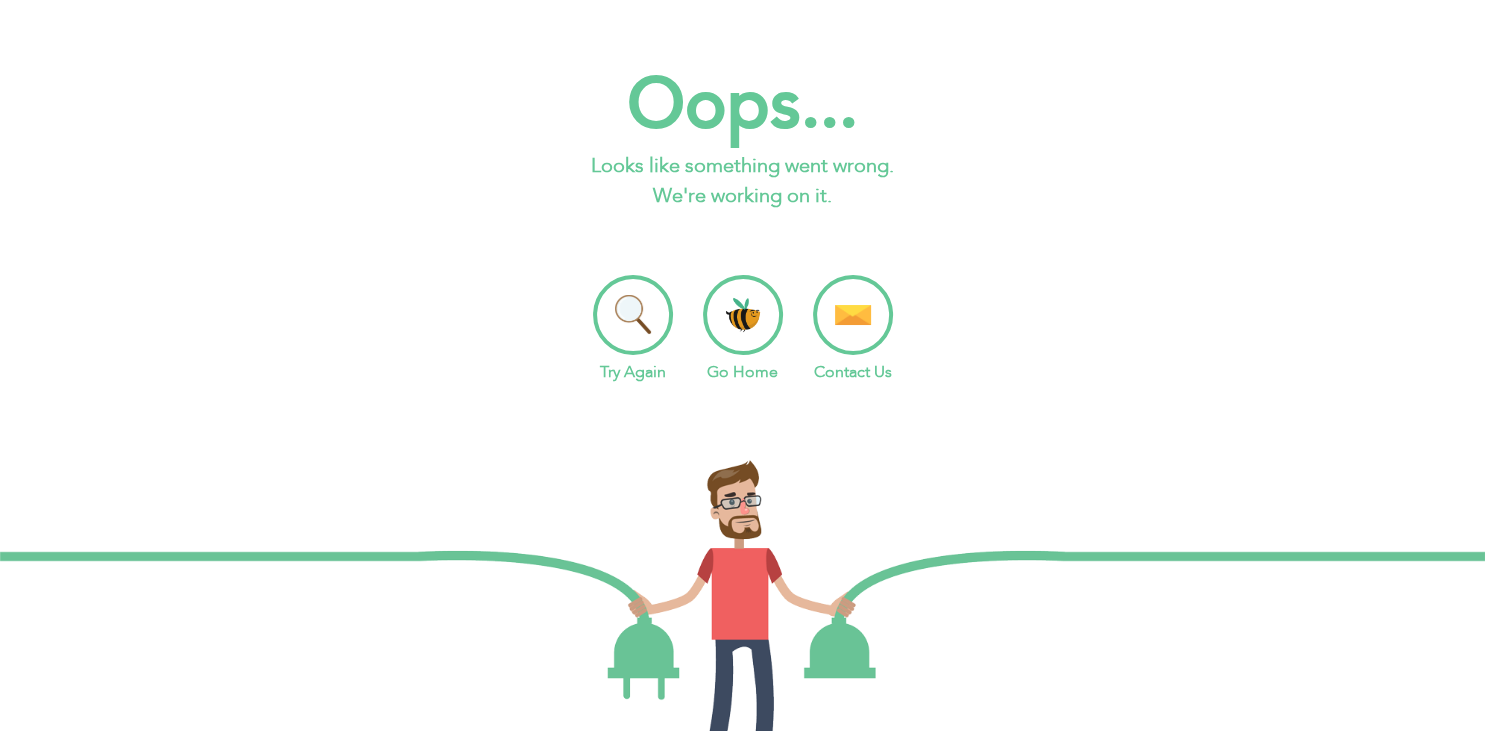 click on "Go Home" at bounding box center [743, 329] 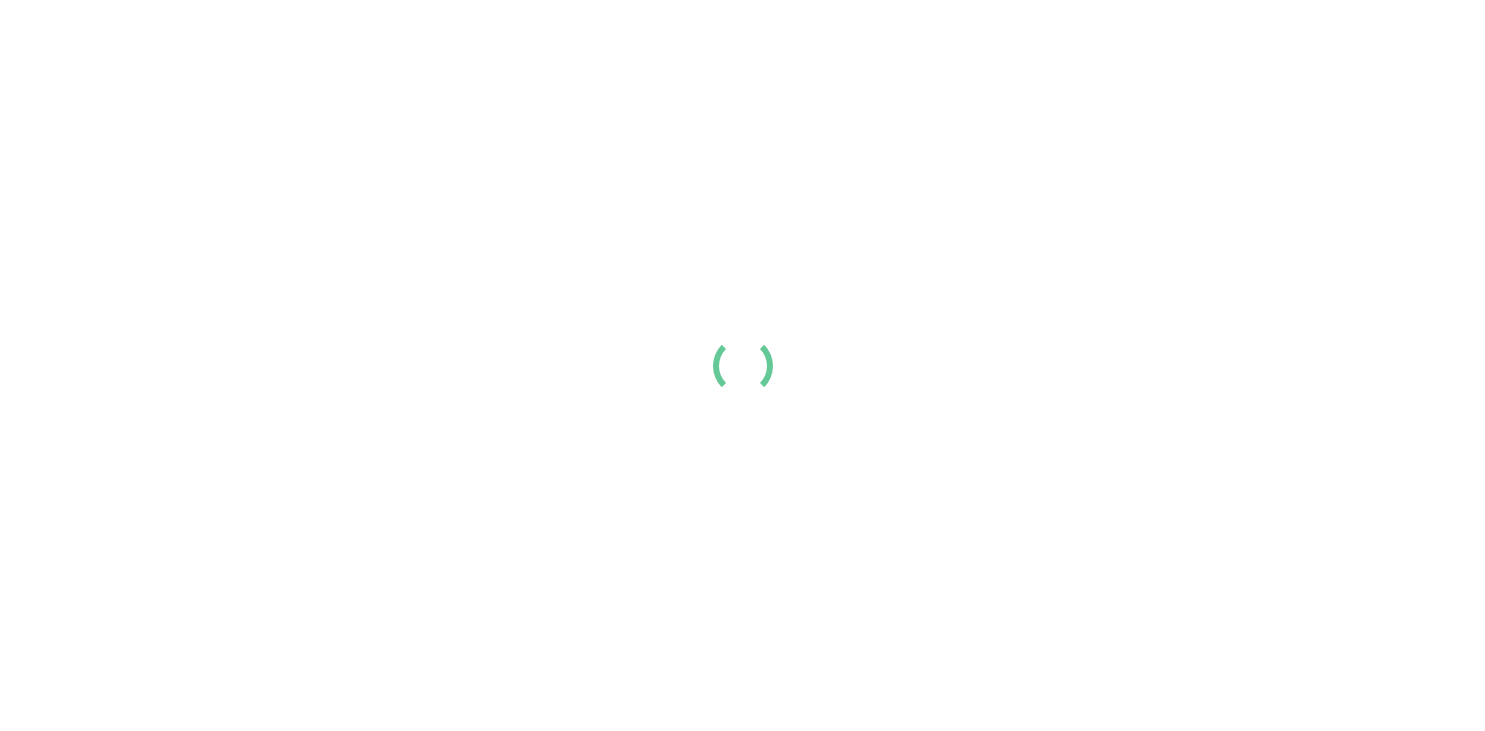 scroll, scrollTop: 0, scrollLeft: 0, axis: both 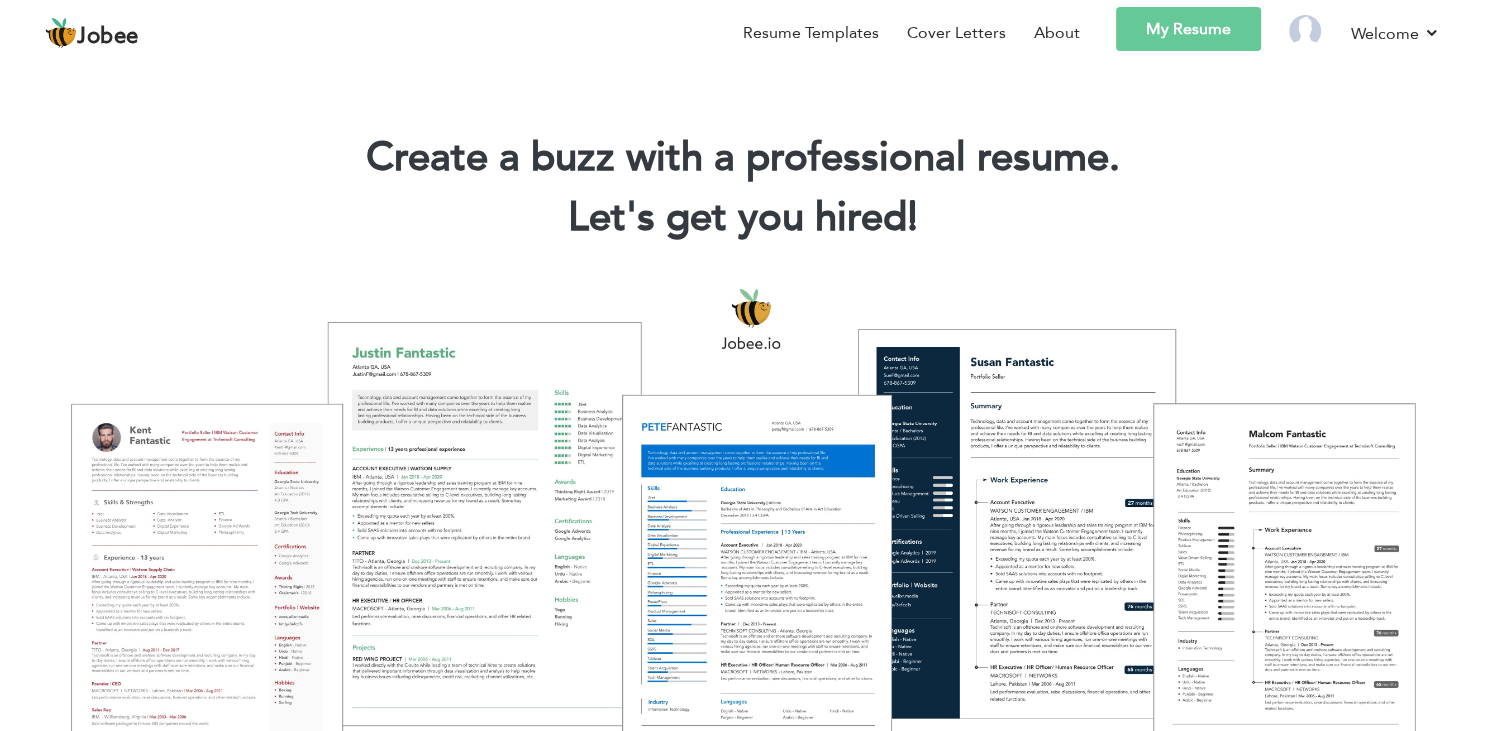 click on "My Resume" at bounding box center [1188, 29] 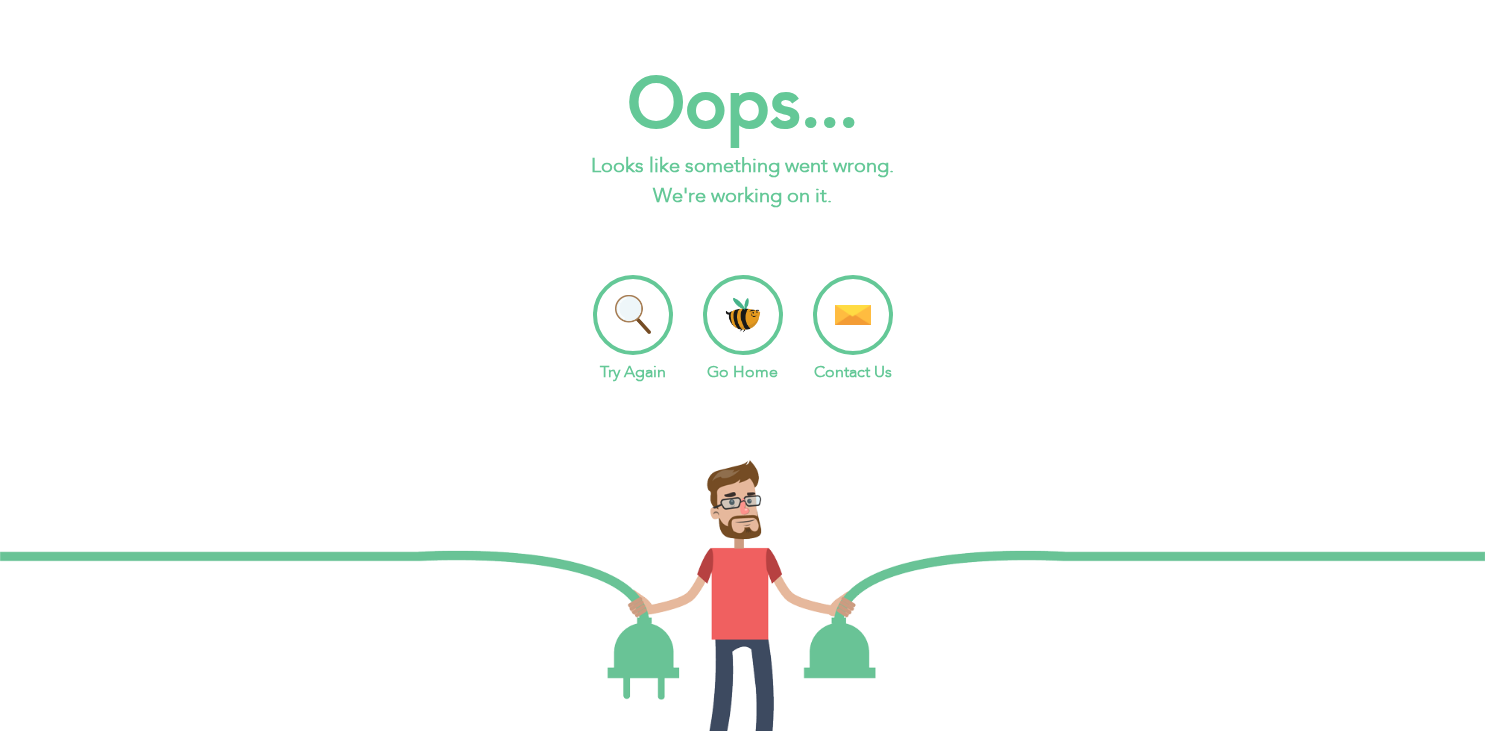 scroll, scrollTop: 0, scrollLeft: 0, axis: both 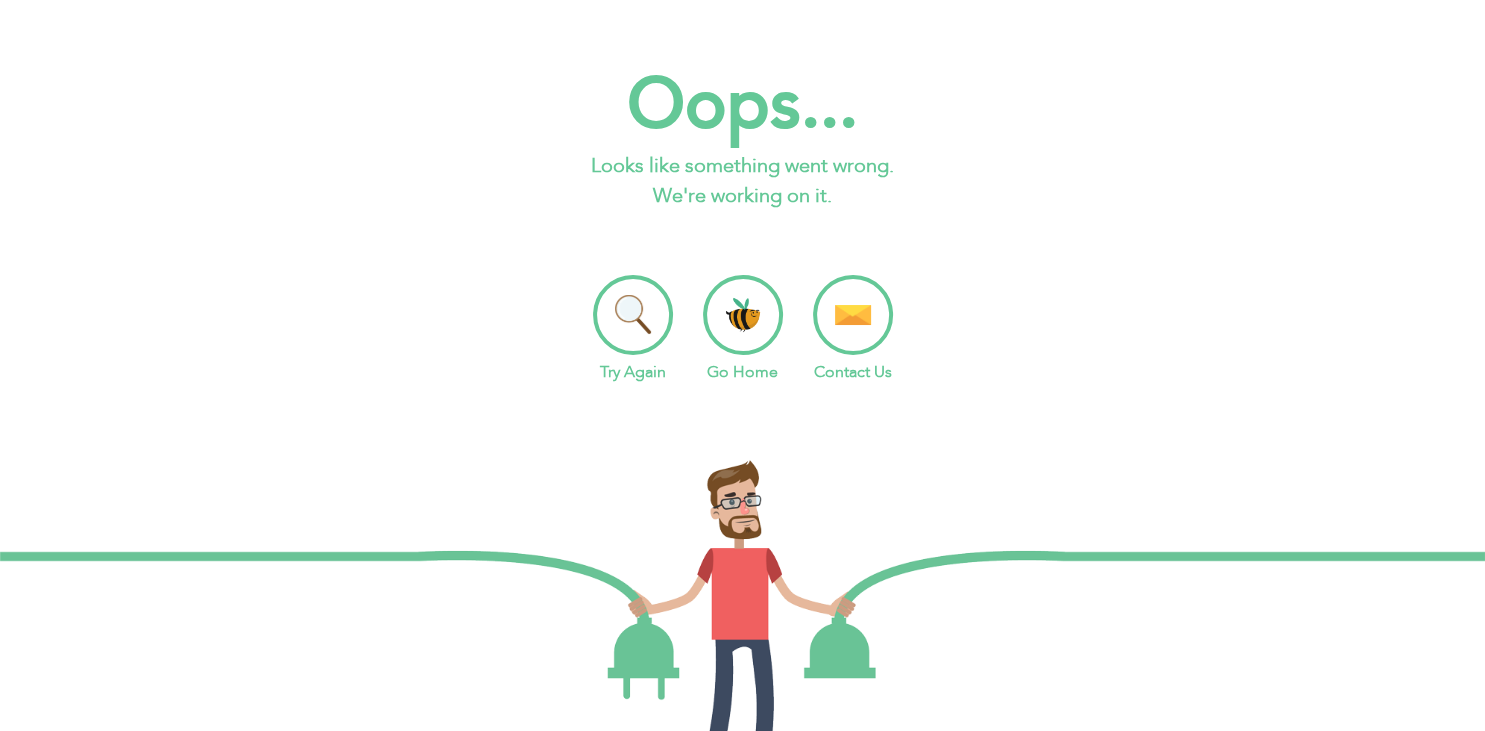 click on "Try Again" at bounding box center (633, 329) 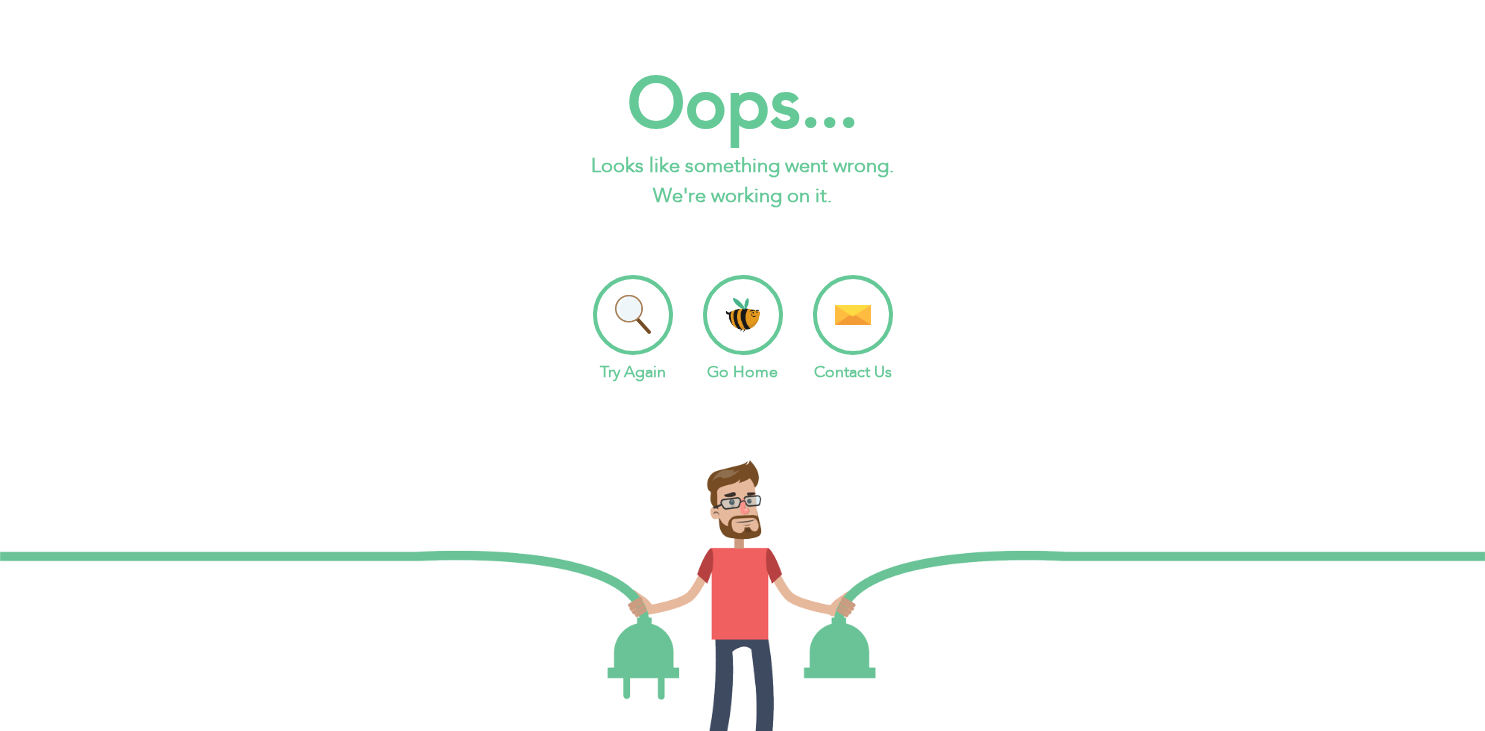 scroll, scrollTop: 0, scrollLeft: 0, axis: both 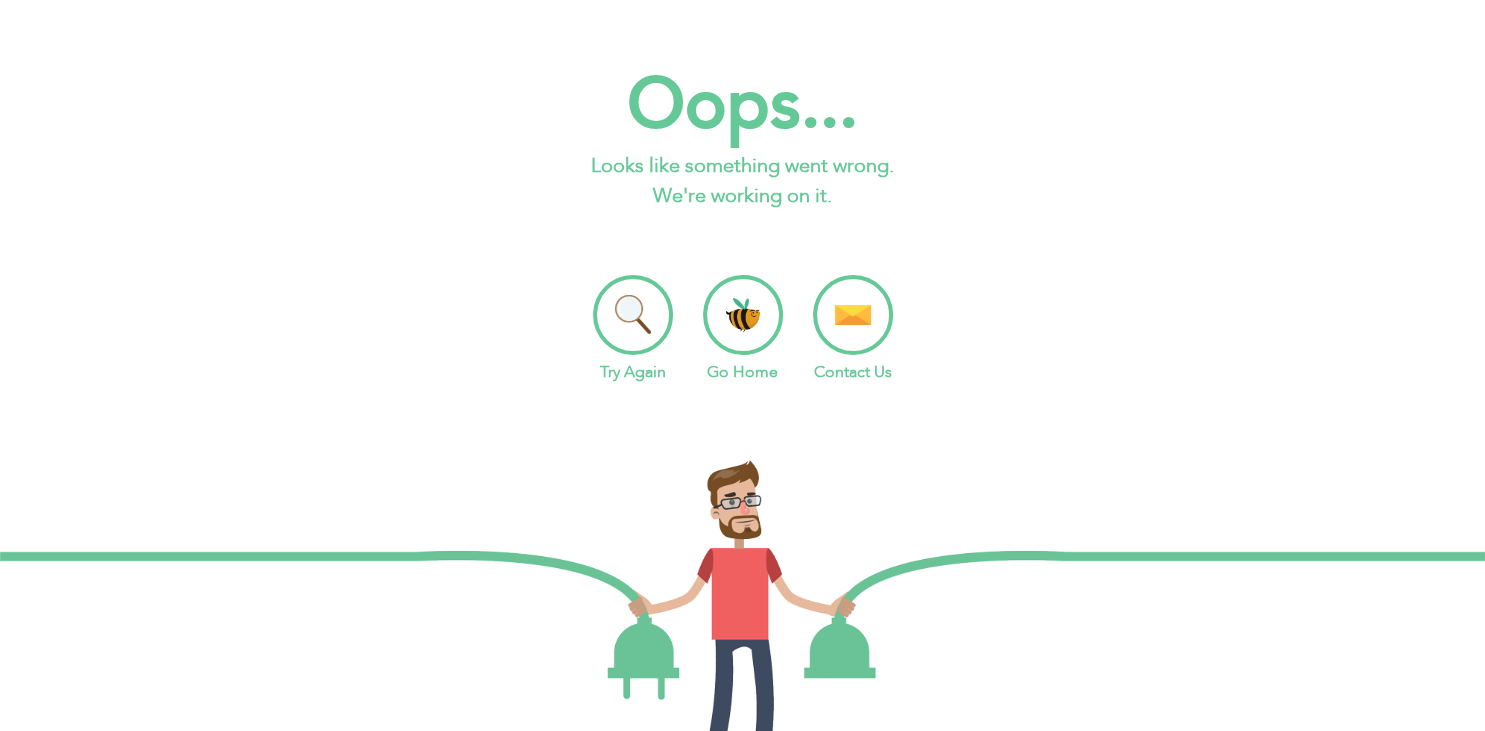 click on "Go Home" at bounding box center [743, 329] 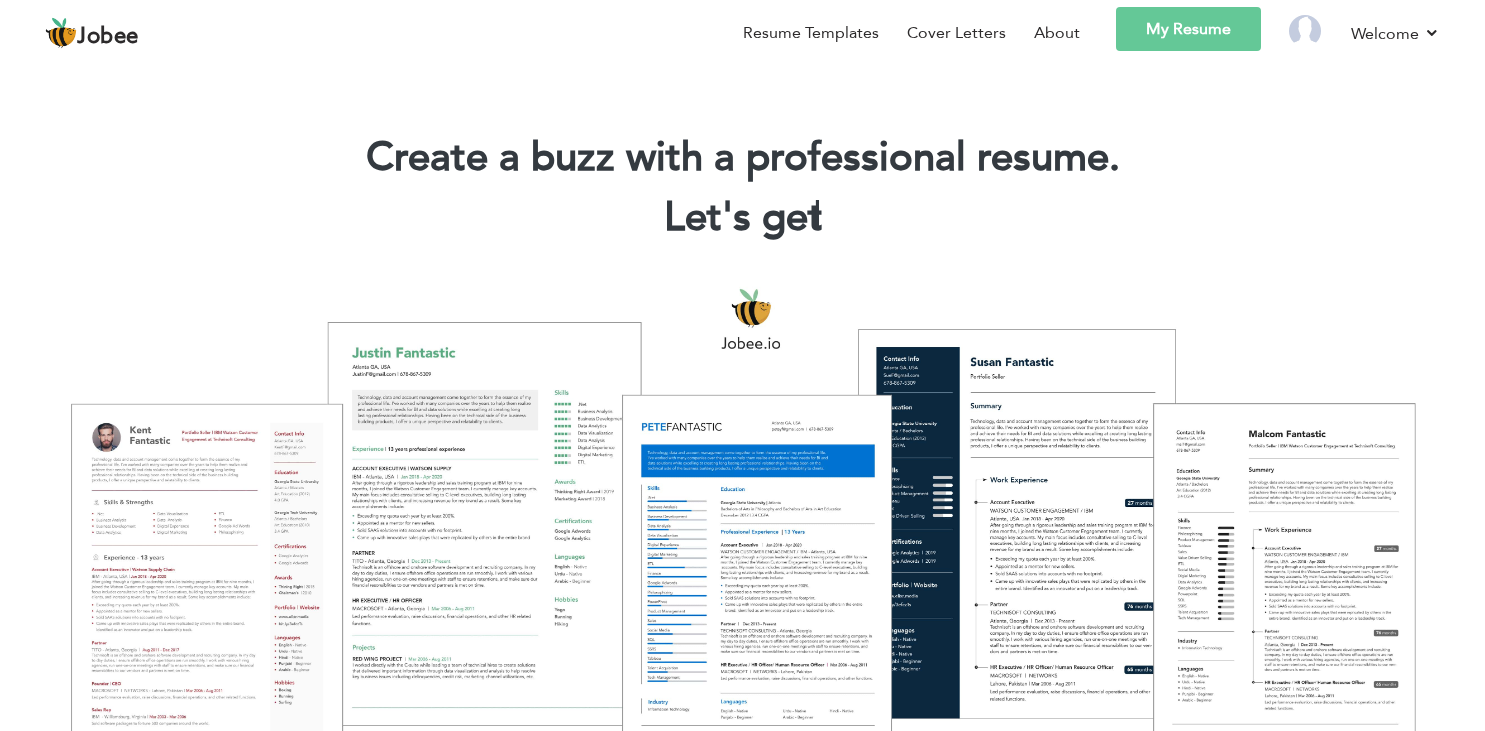 scroll, scrollTop: 0, scrollLeft: 0, axis: both 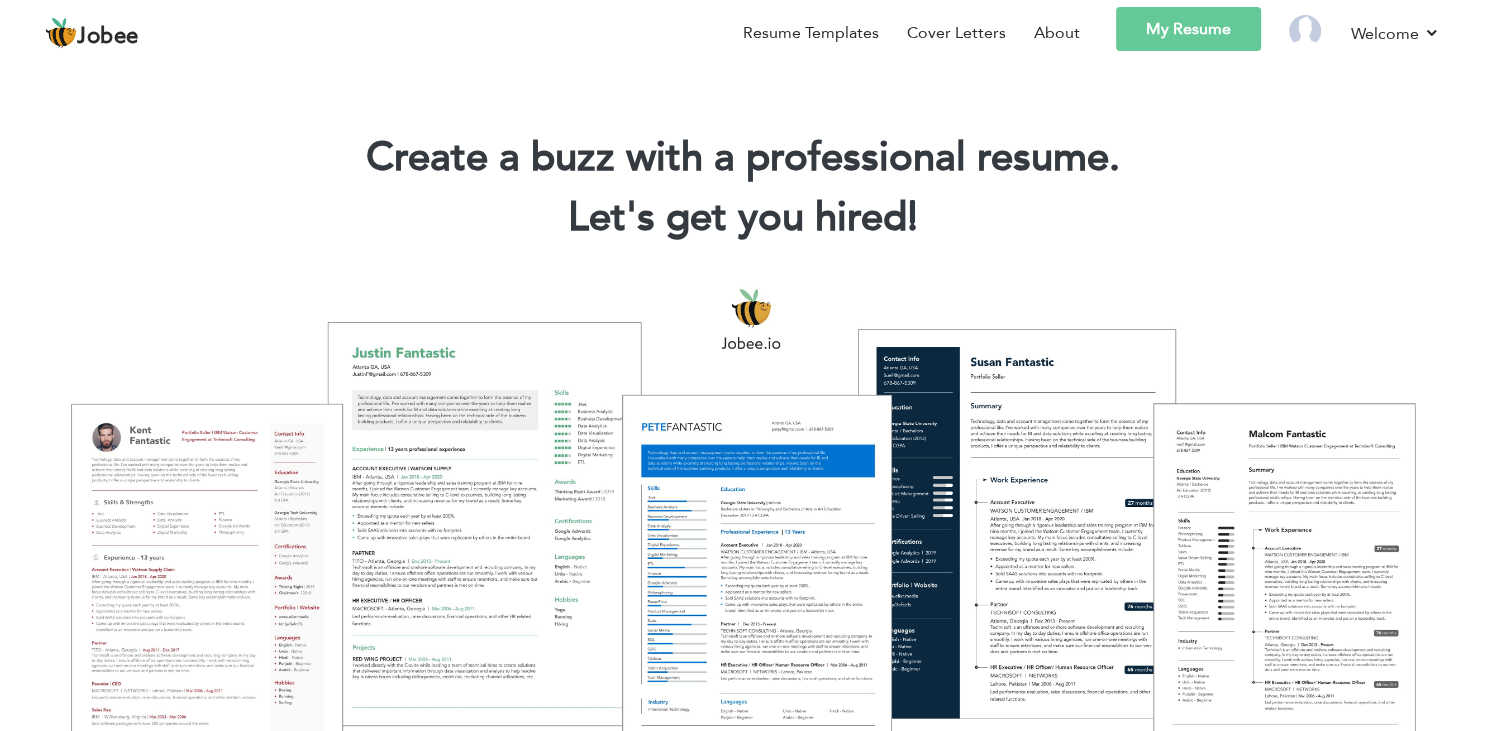 click on "My Resume" at bounding box center [1188, 29] 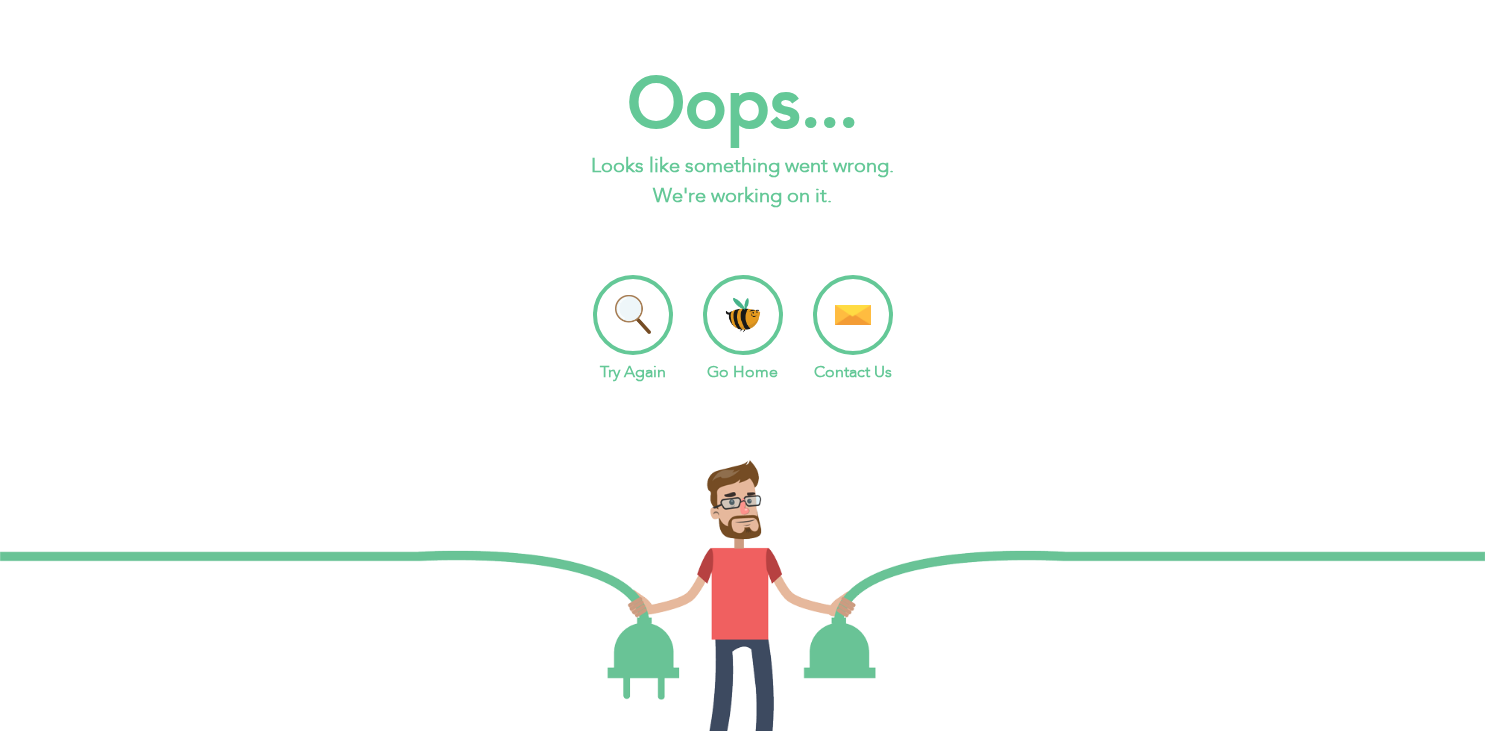 scroll, scrollTop: 0, scrollLeft: 0, axis: both 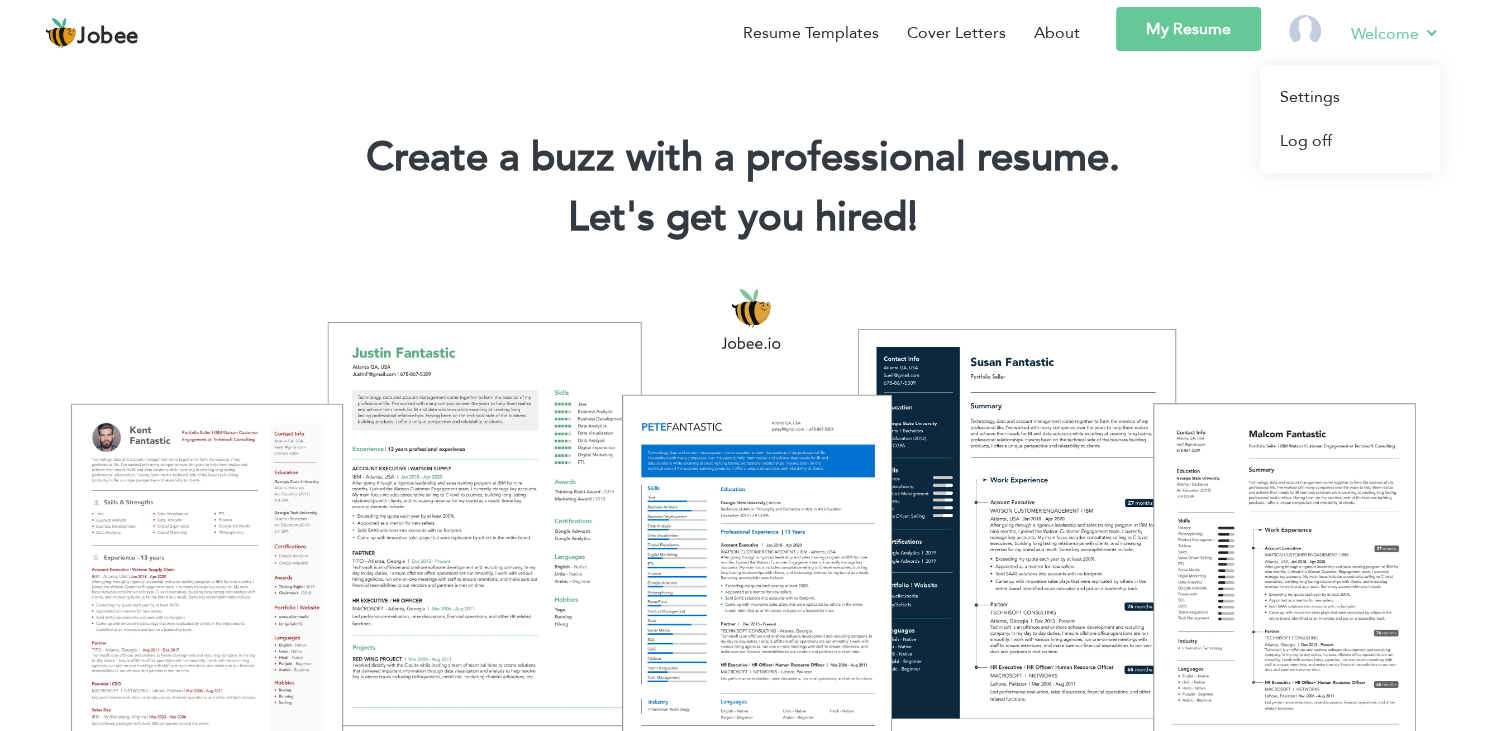 click on "Welcome" at bounding box center (1395, 33) 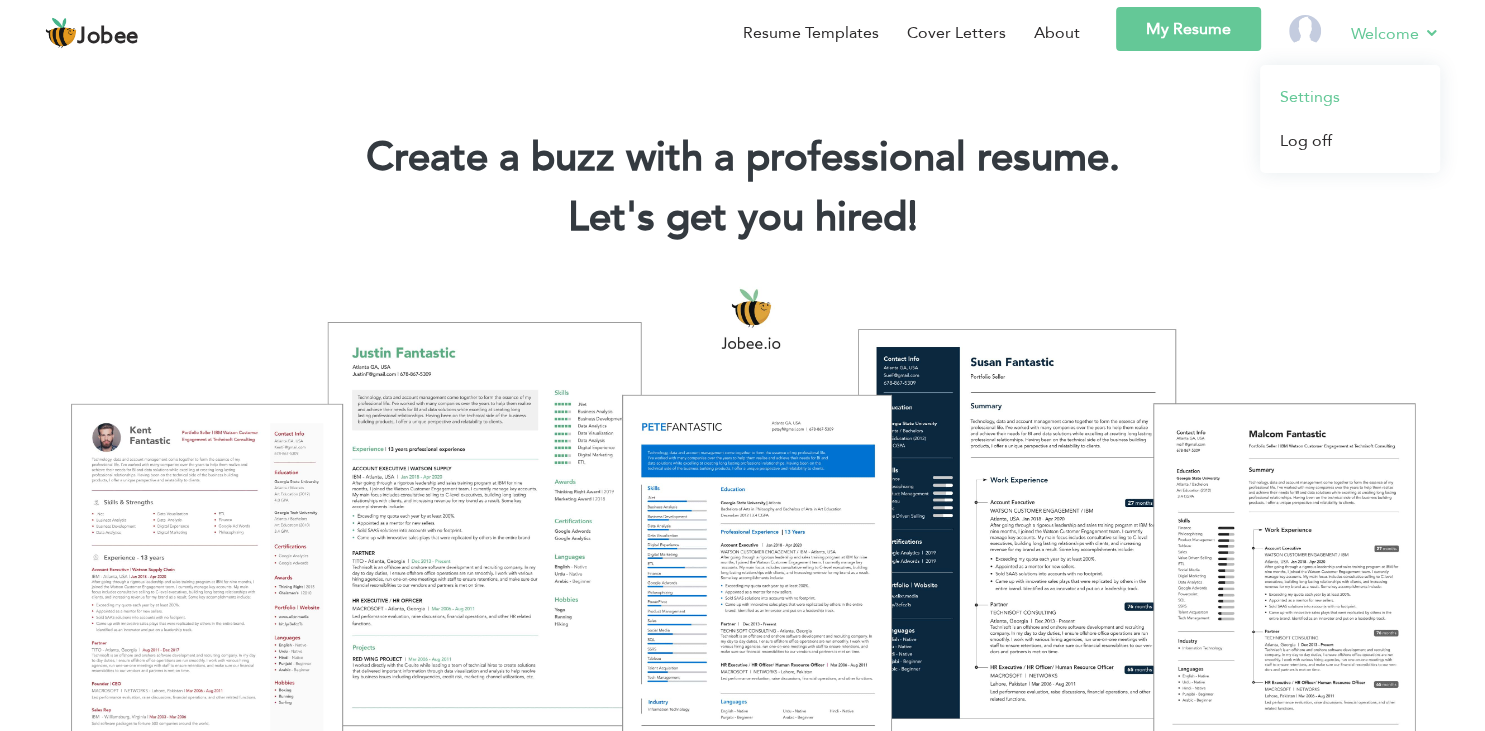 click on "Settings" at bounding box center (1350, 97) 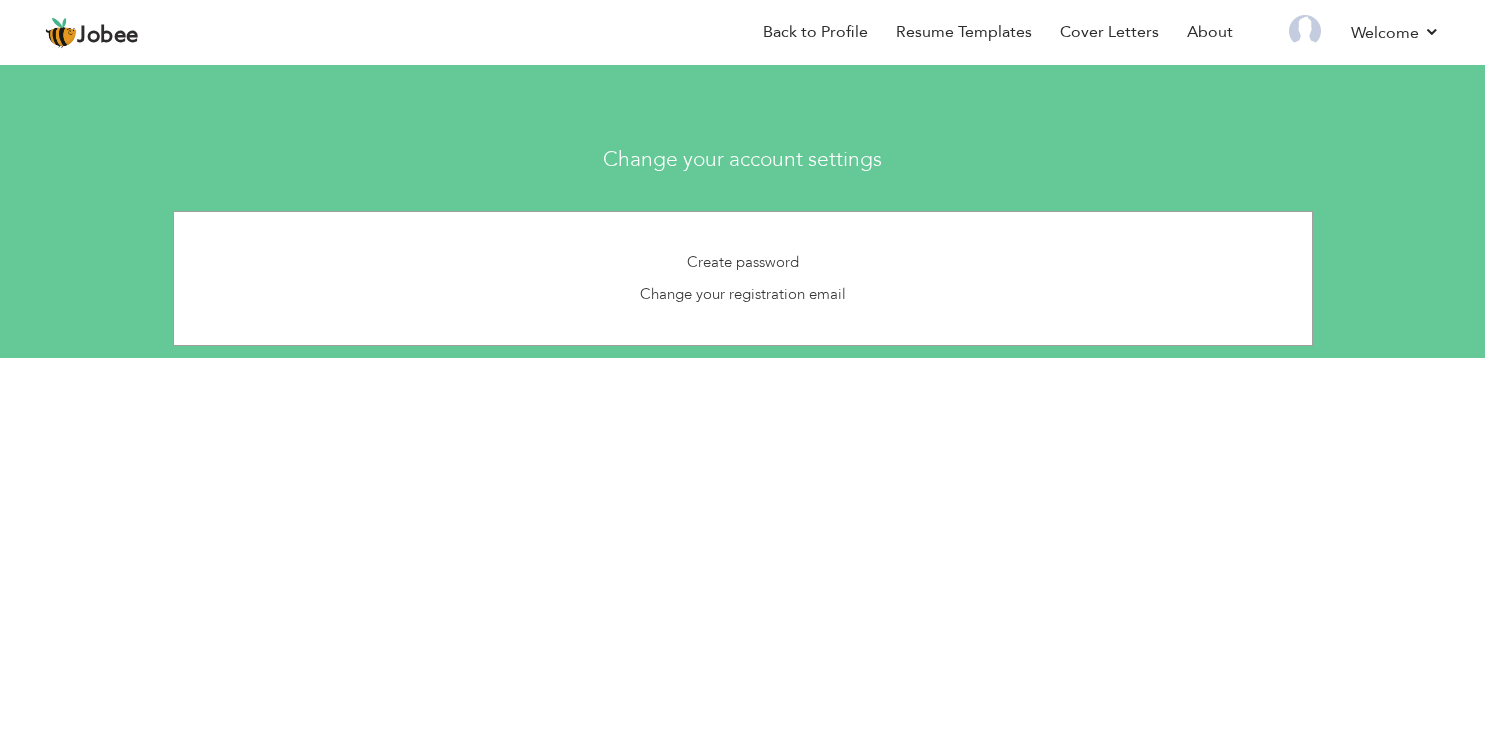 scroll, scrollTop: 0, scrollLeft: 0, axis: both 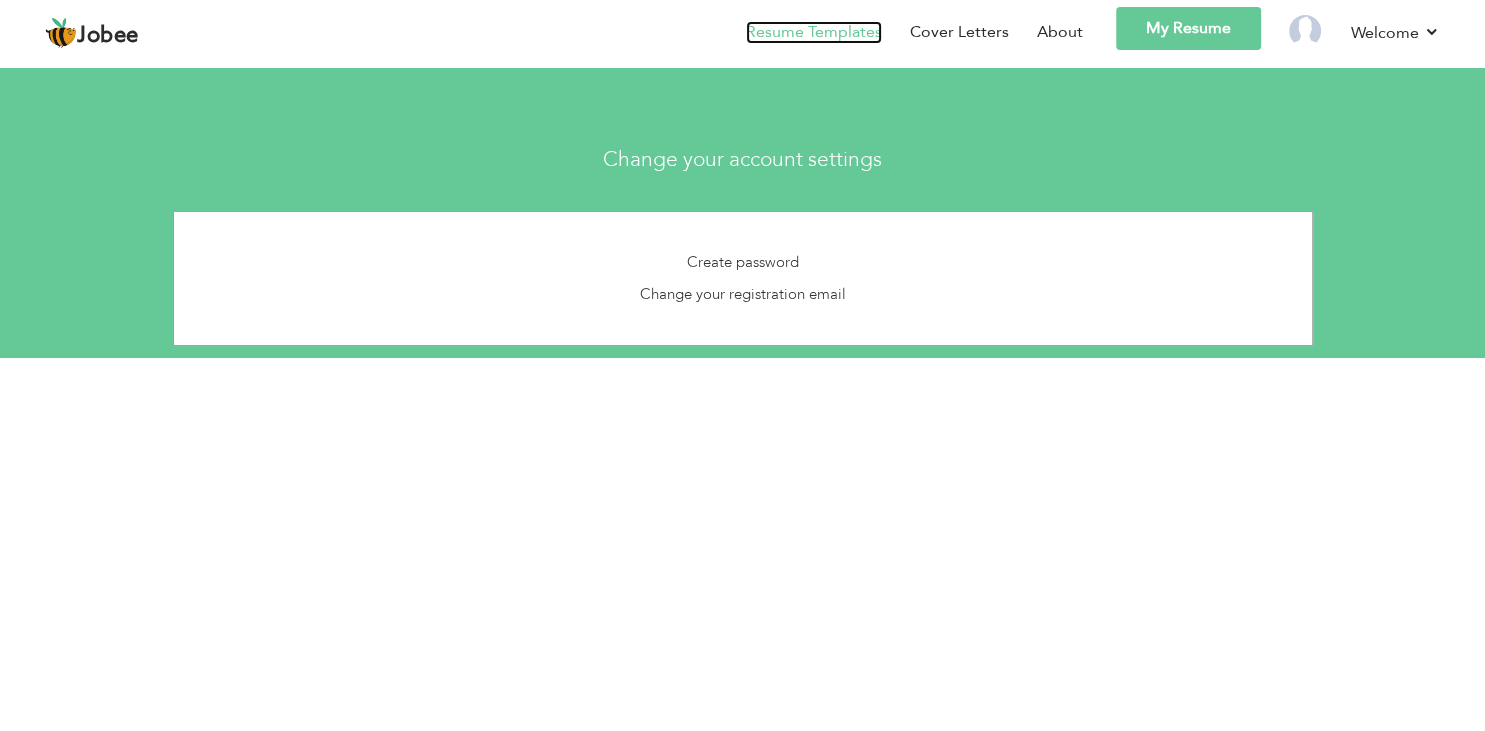 click on "Resume Templates" at bounding box center (814, 32) 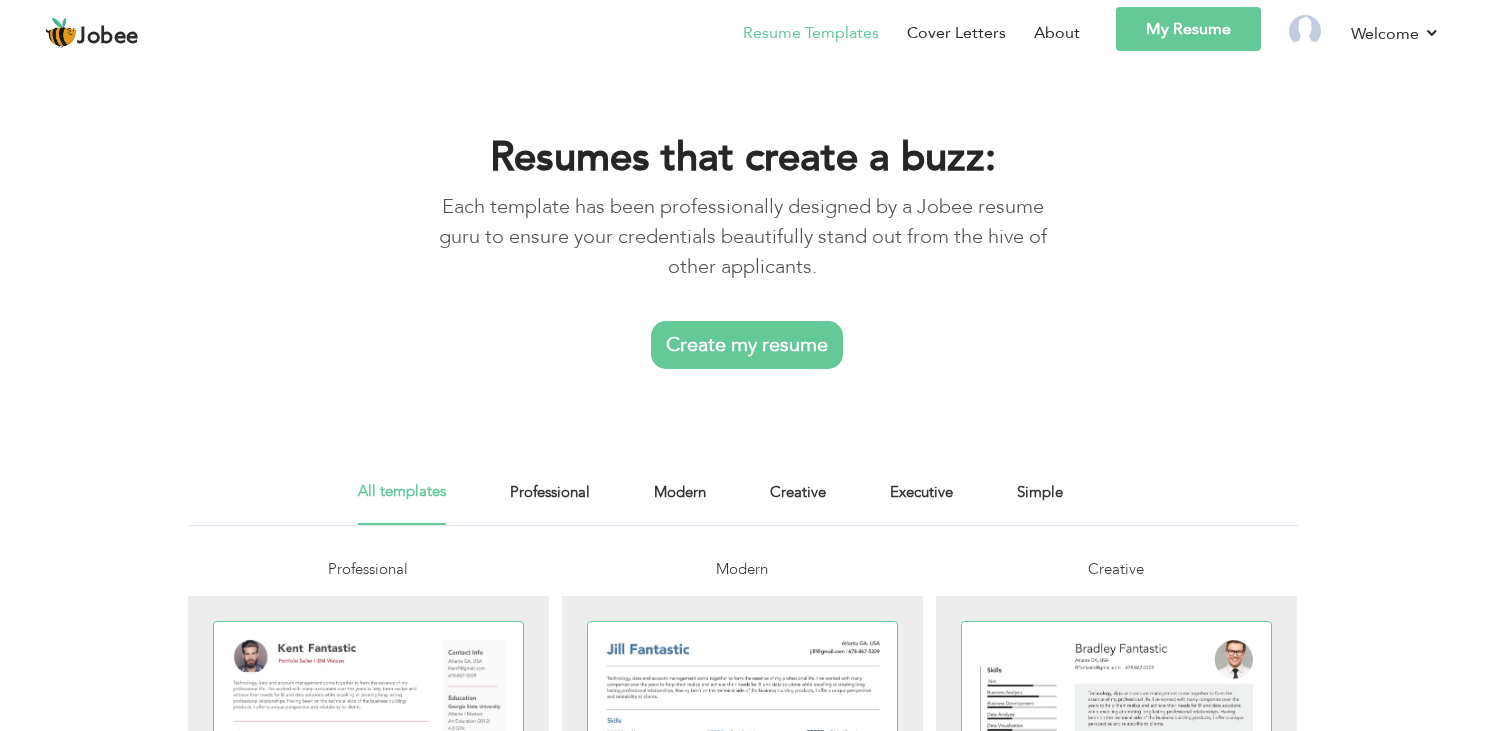 scroll, scrollTop: 0, scrollLeft: 0, axis: both 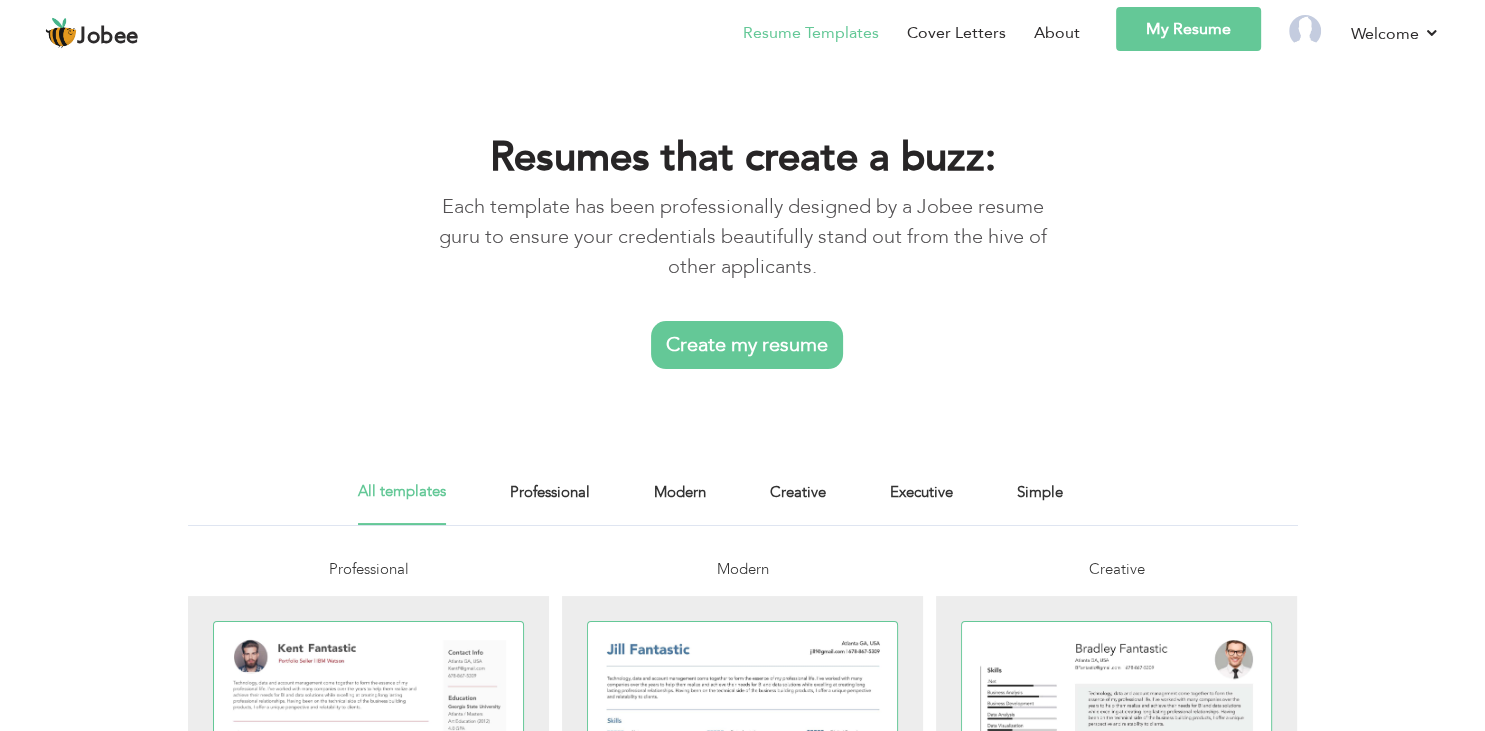 click on "My Resume" at bounding box center (1188, 29) 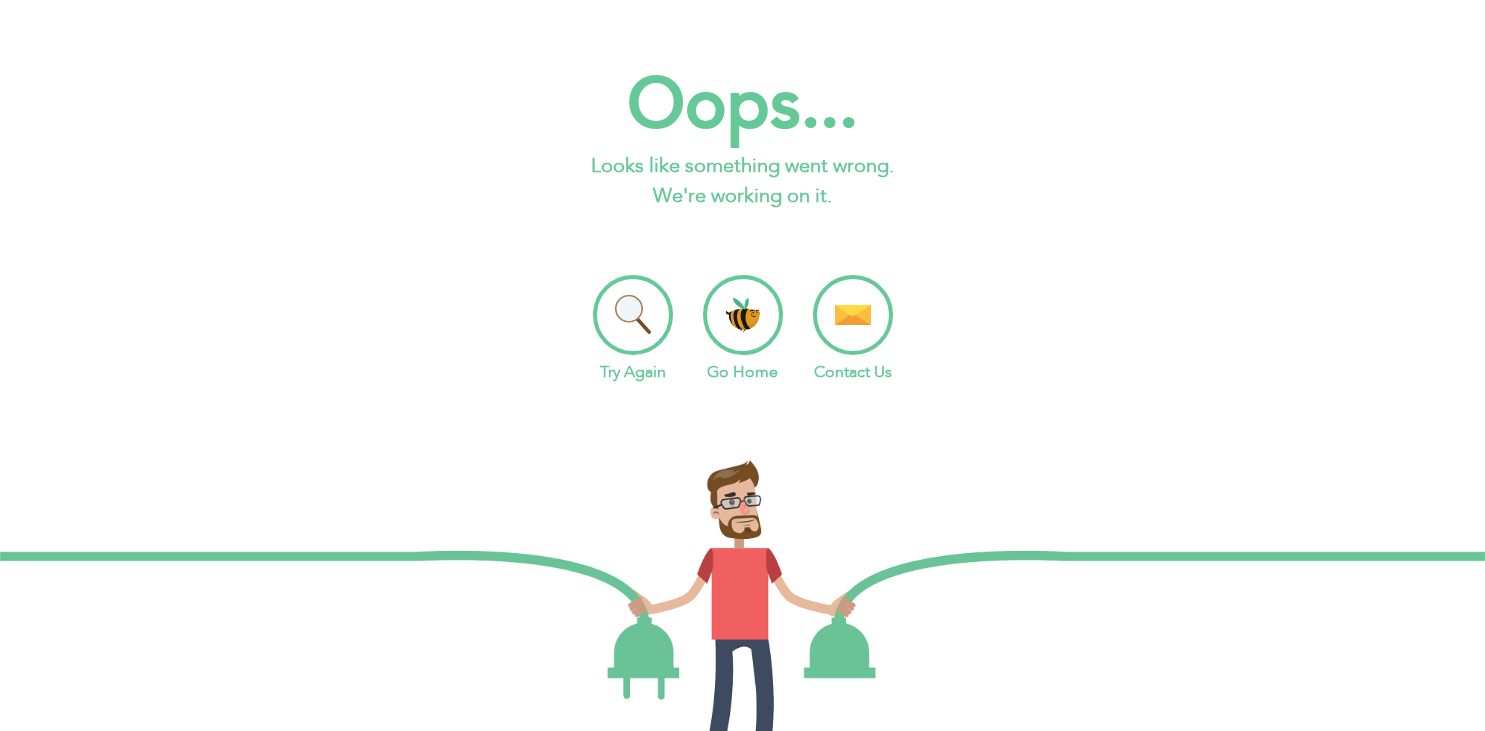 scroll, scrollTop: 0, scrollLeft: 0, axis: both 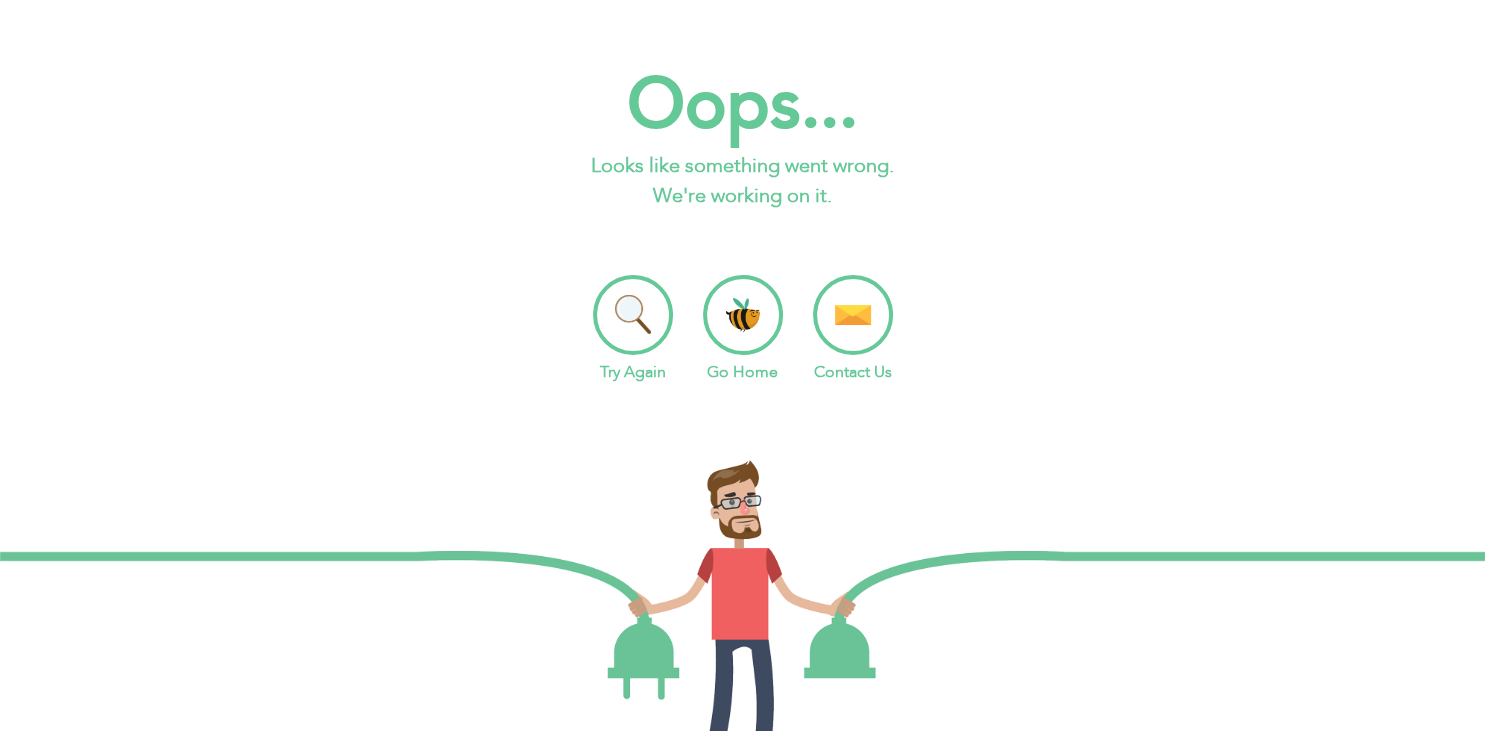 click on "Contact Us" at bounding box center (853, 329) 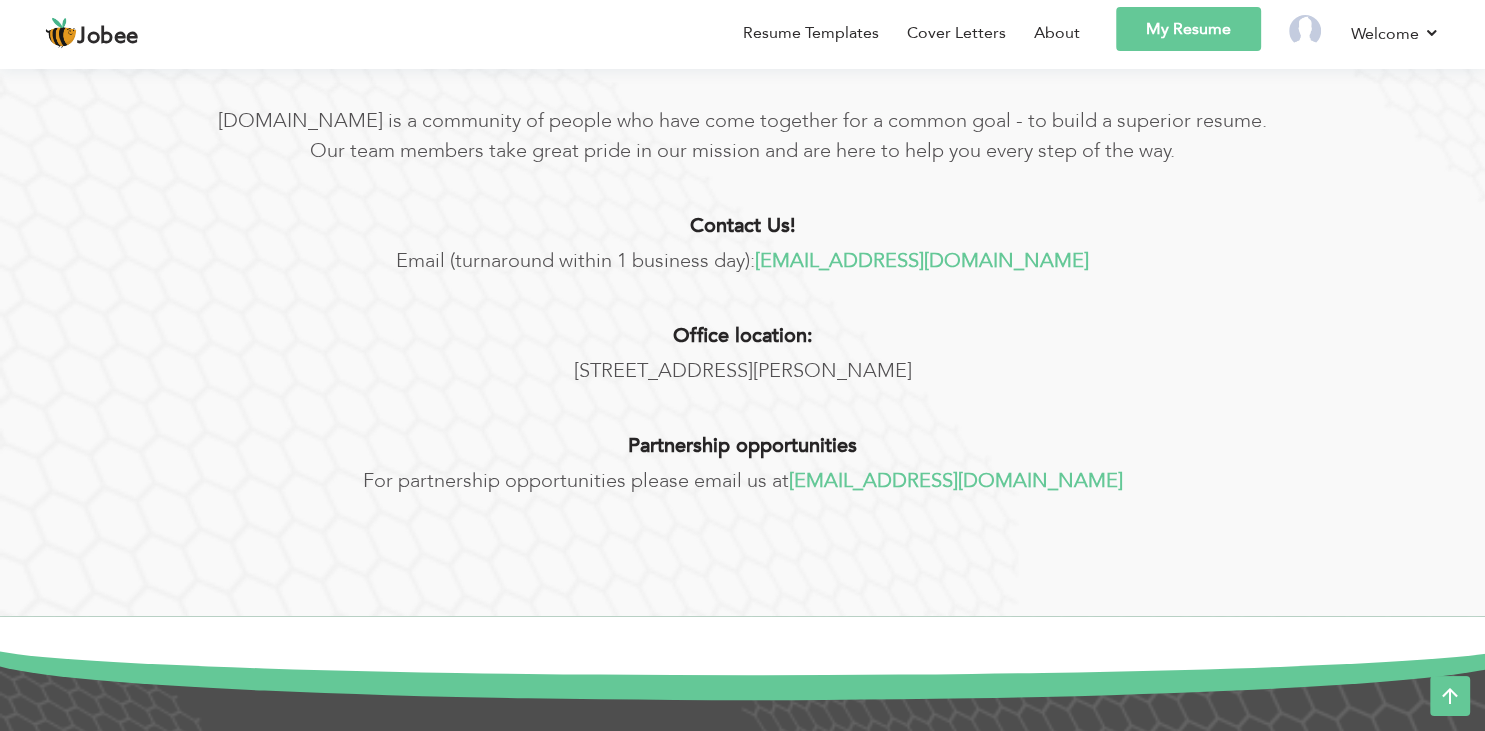 scroll, scrollTop: 0, scrollLeft: 0, axis: both 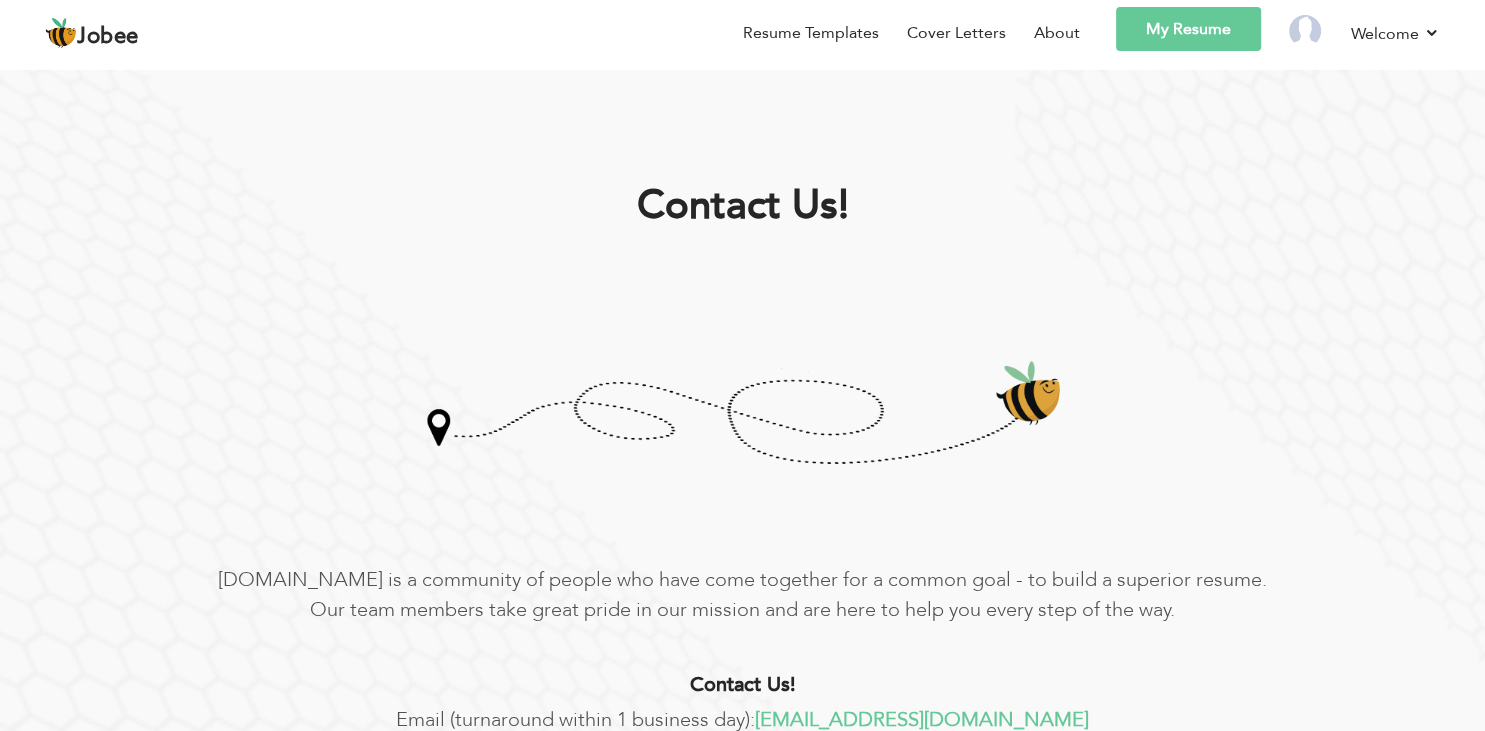 click on "My Resume" at bounding box center [1188, 29] 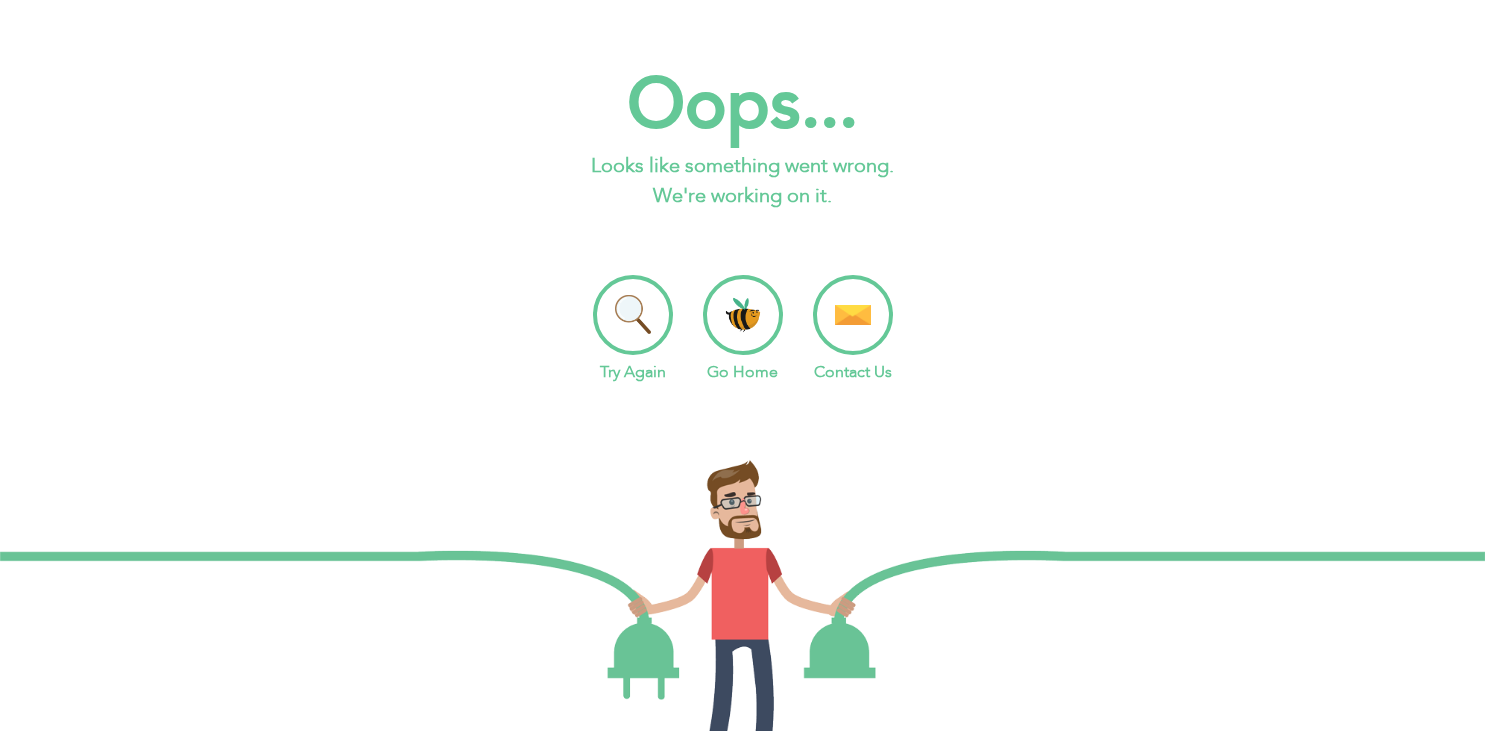 click on "Try Again" at bounding box center (633, 329) 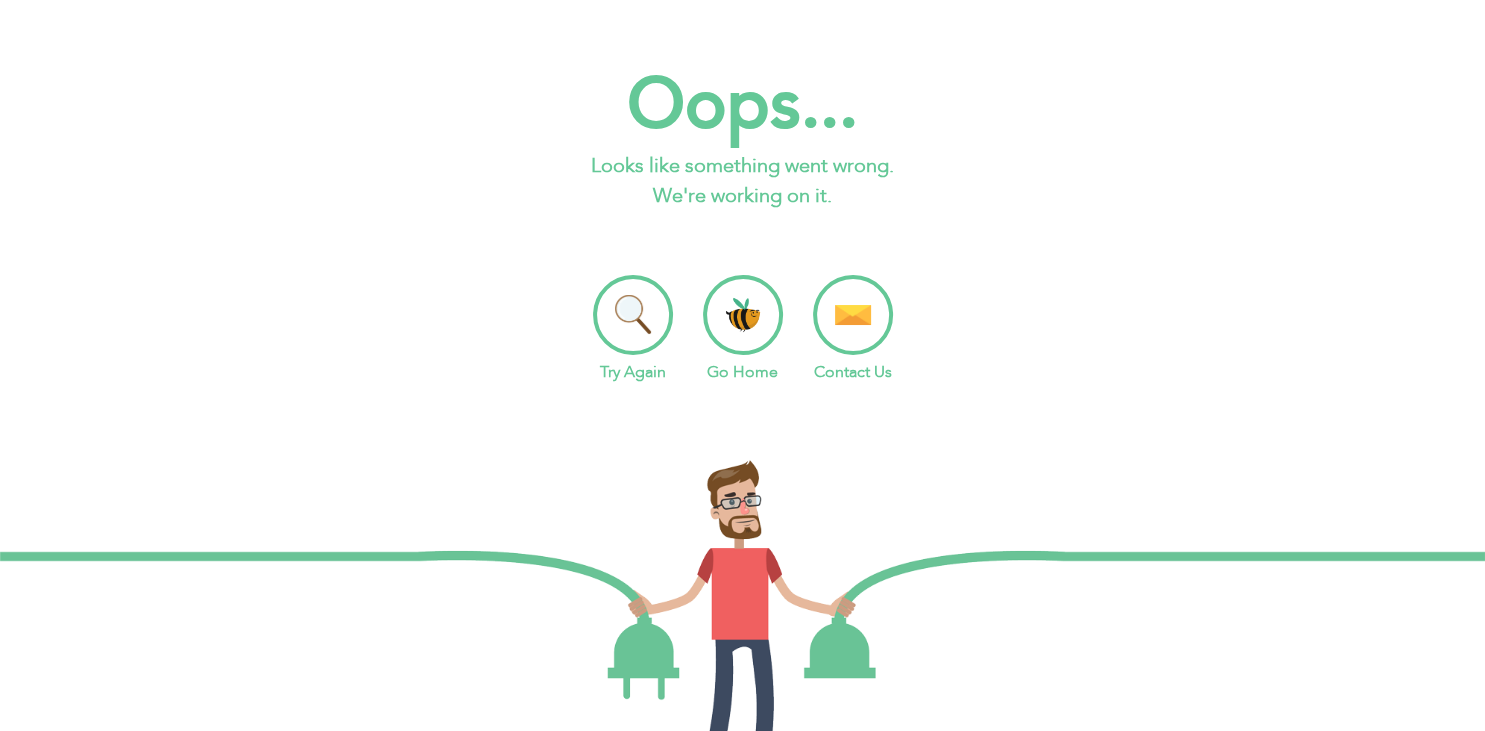 click on "Go Home" at bounding box center [743, 329] 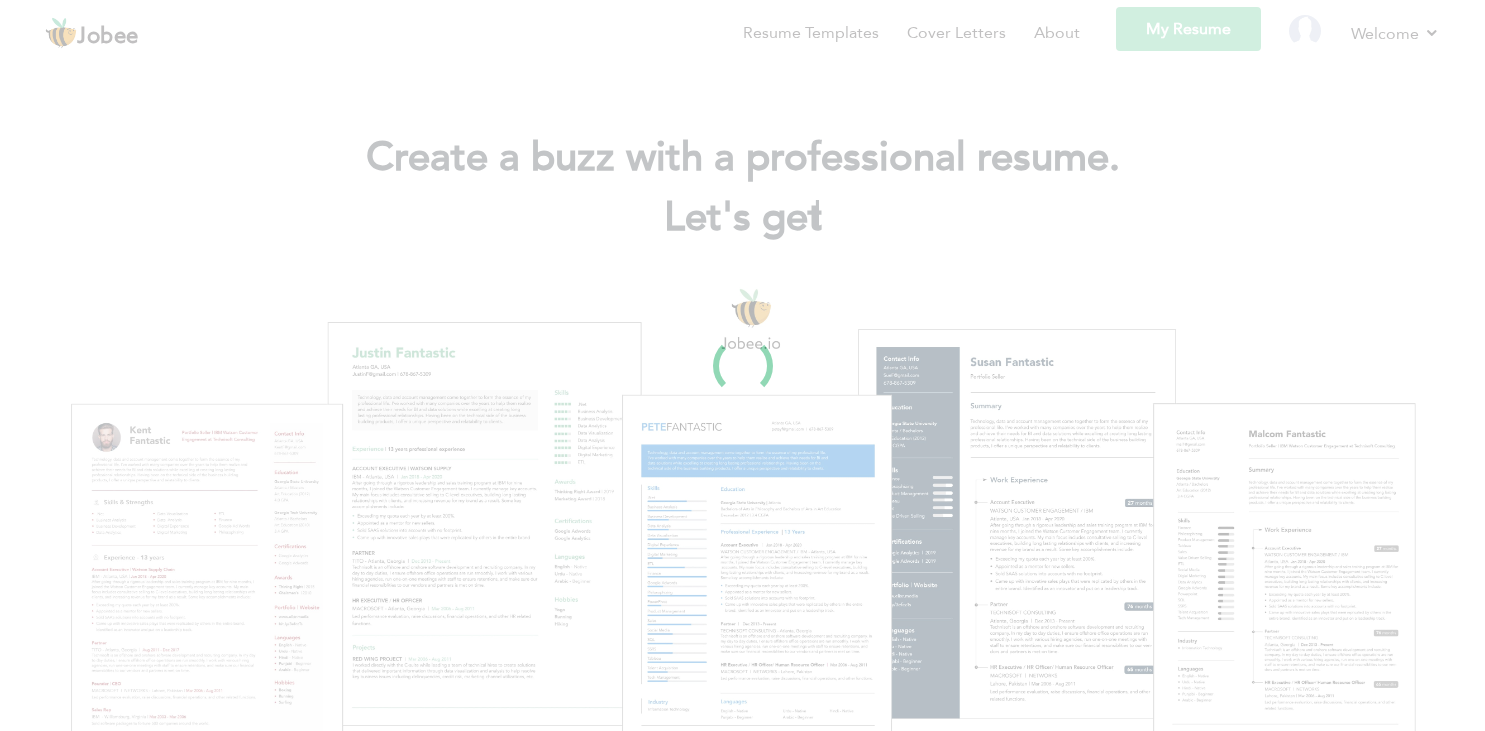 scroll, scrollTop: 0, scrollLeft: 0, axis: both 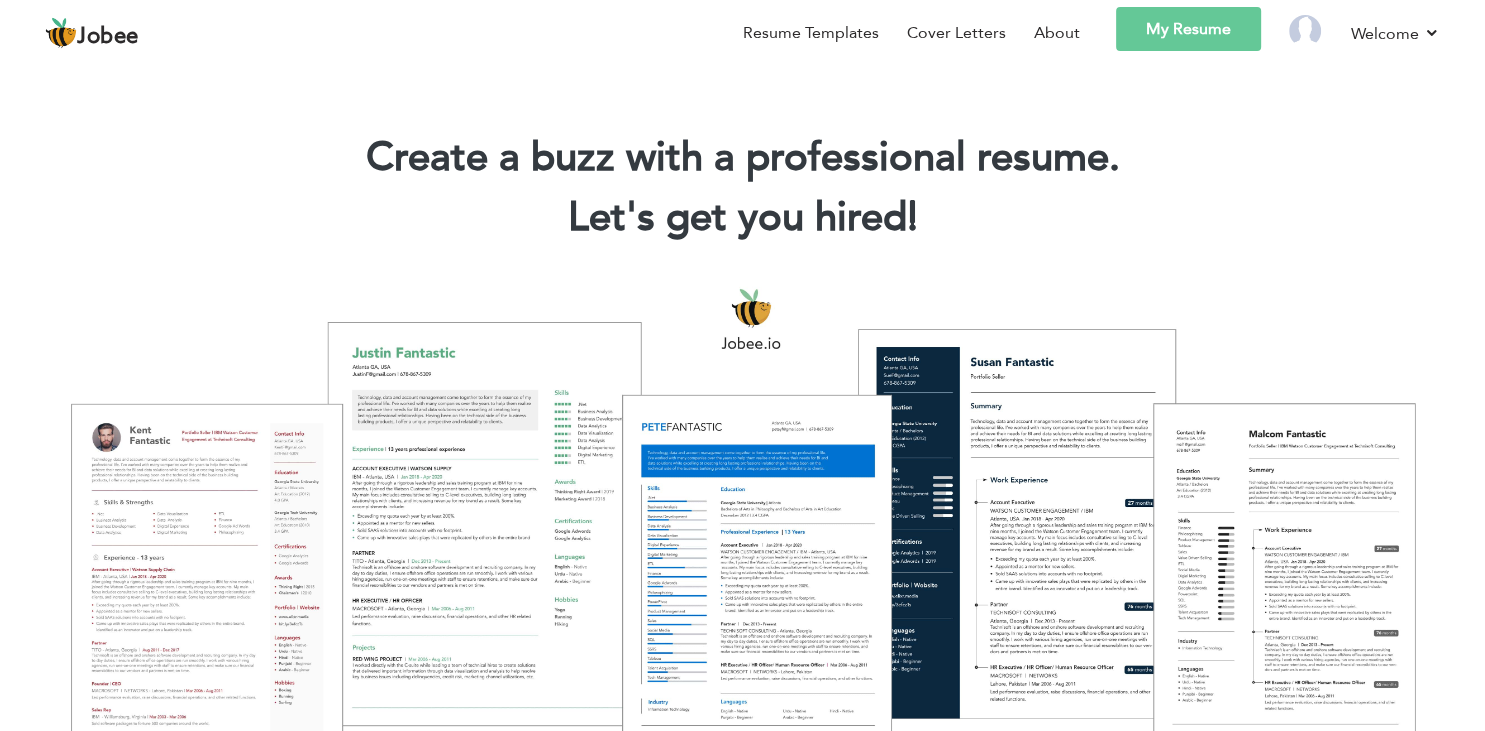 click on "Jobee" at bounding box center (108, 37) 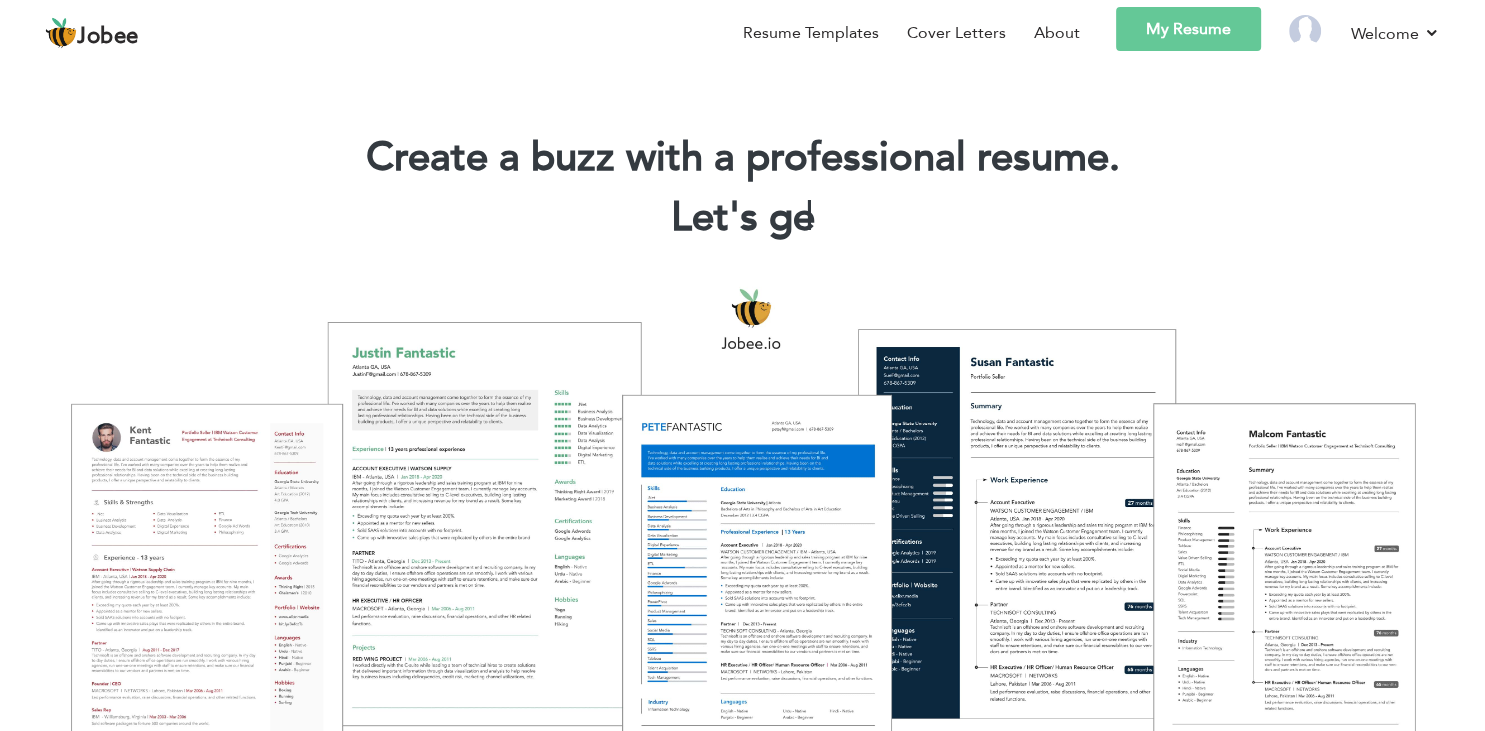 click on "Jobee" at bounding box center [108, 37] 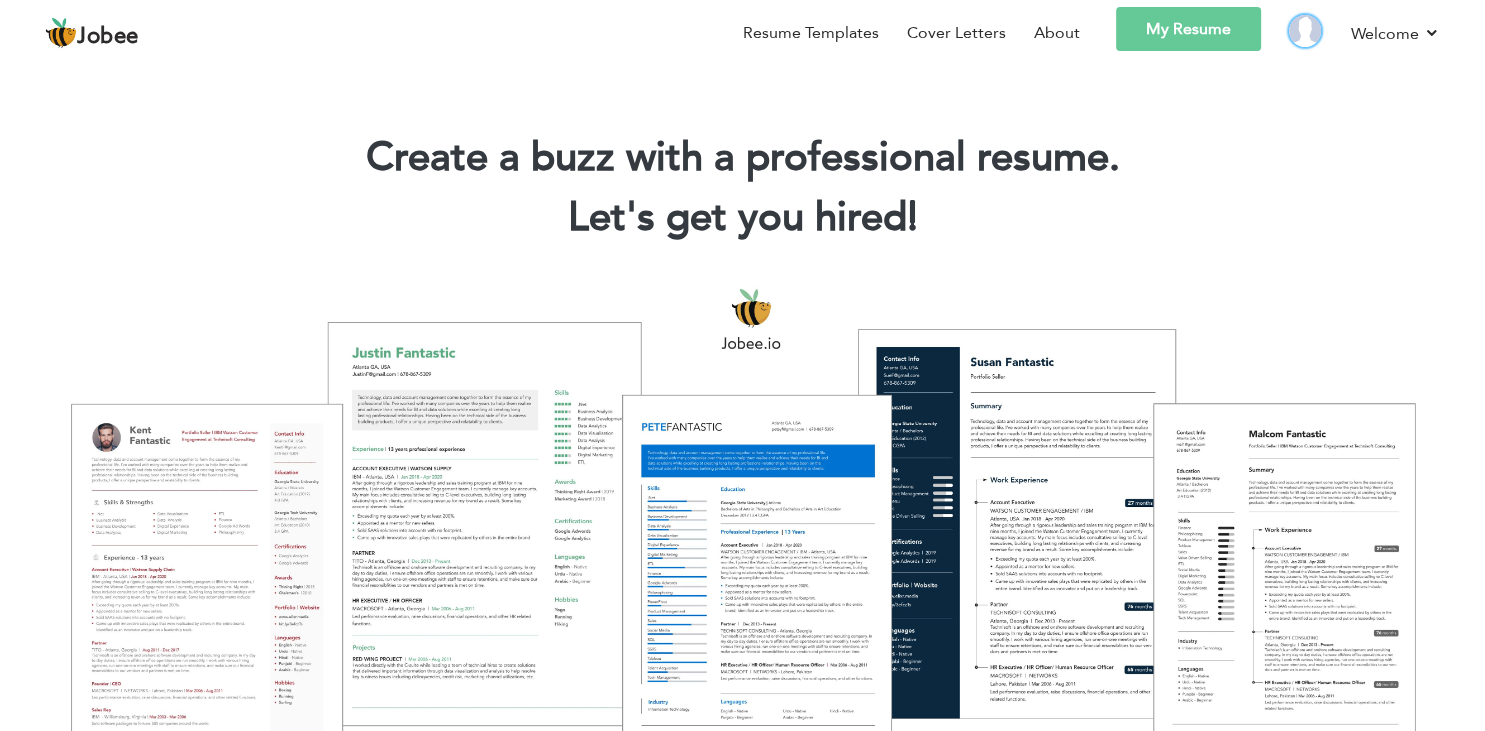 click at bounding box center (1305, 31) 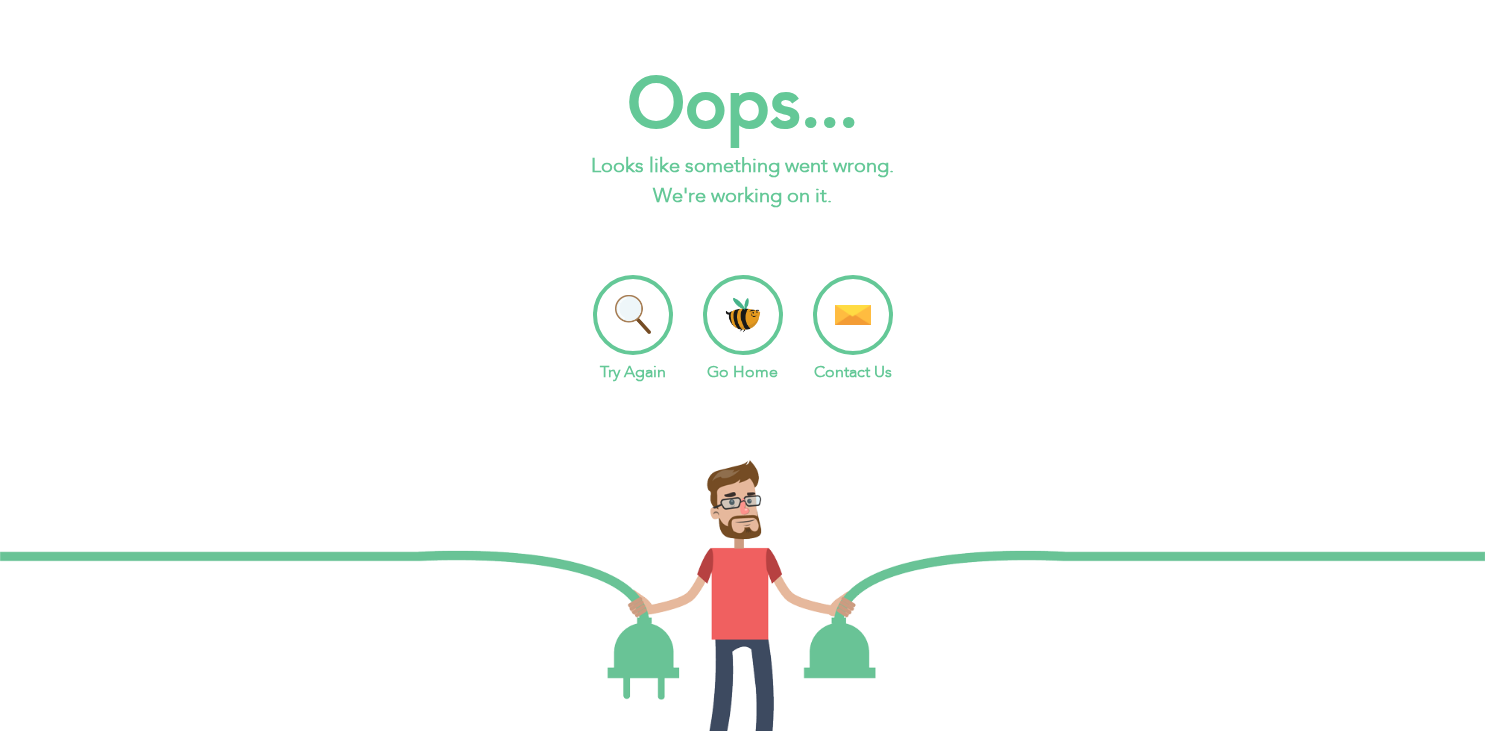 scroll, scrollTop: 0, scrollLeft: 0, axis: both 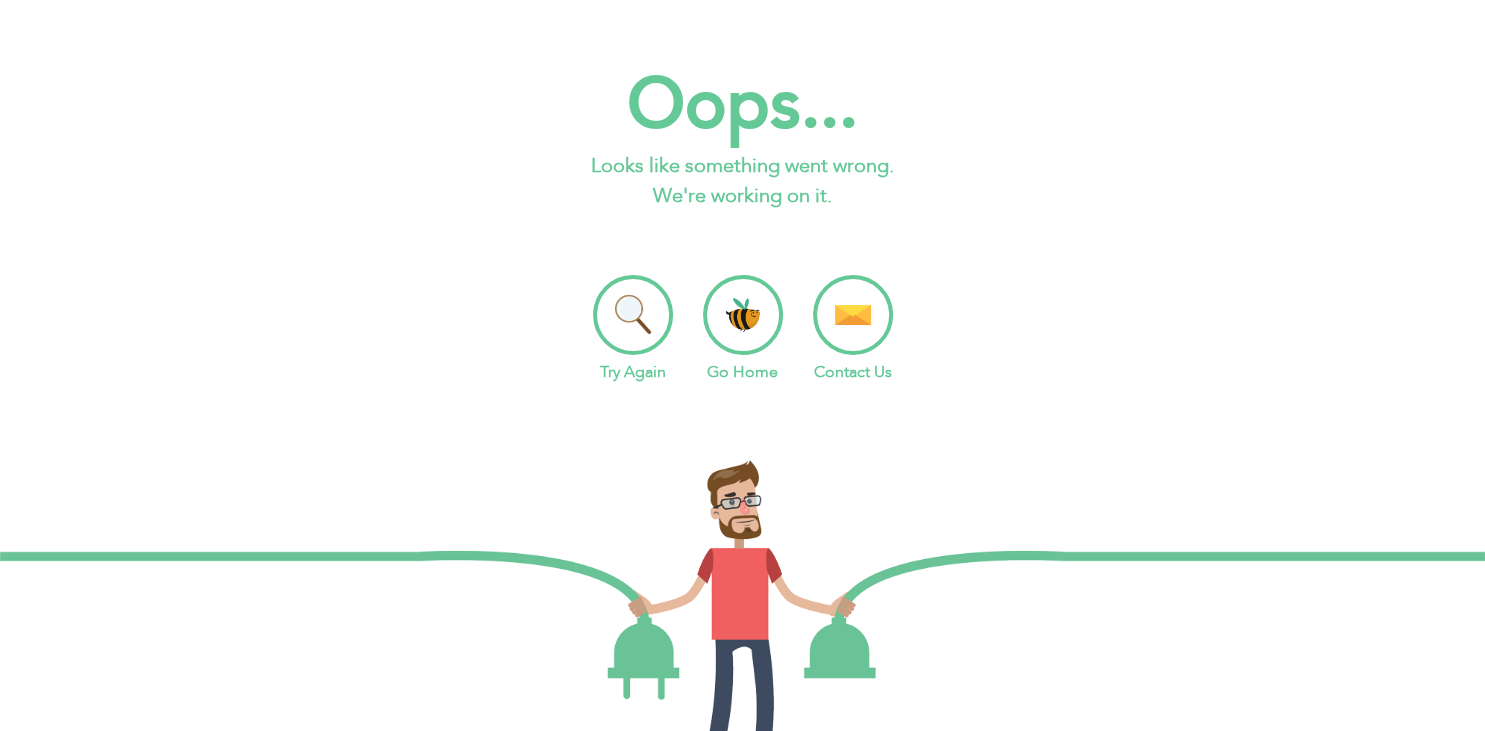 click on "Go Home" at bounding box center [743, 329] 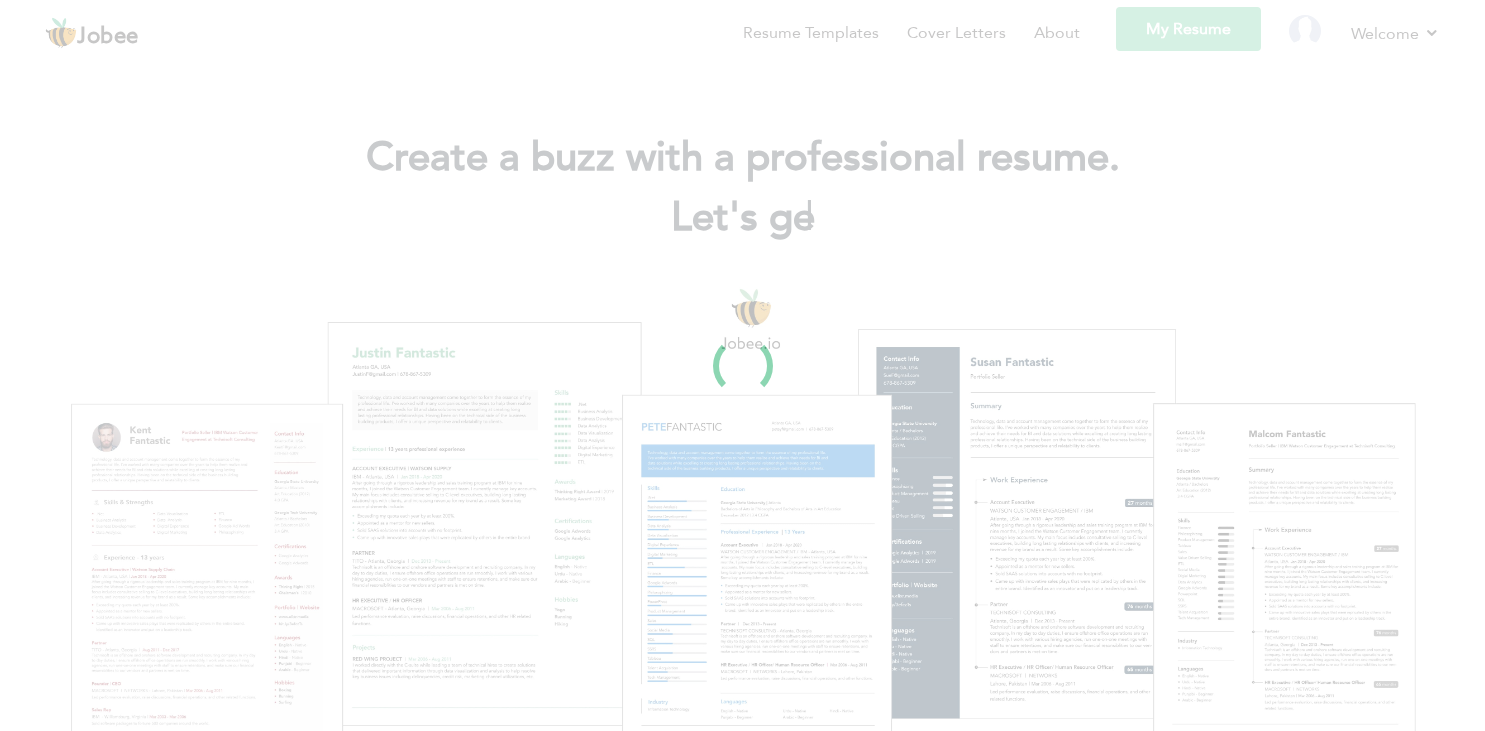 scroll, scrollTop: 0, scrollLeft: 0, axis: both 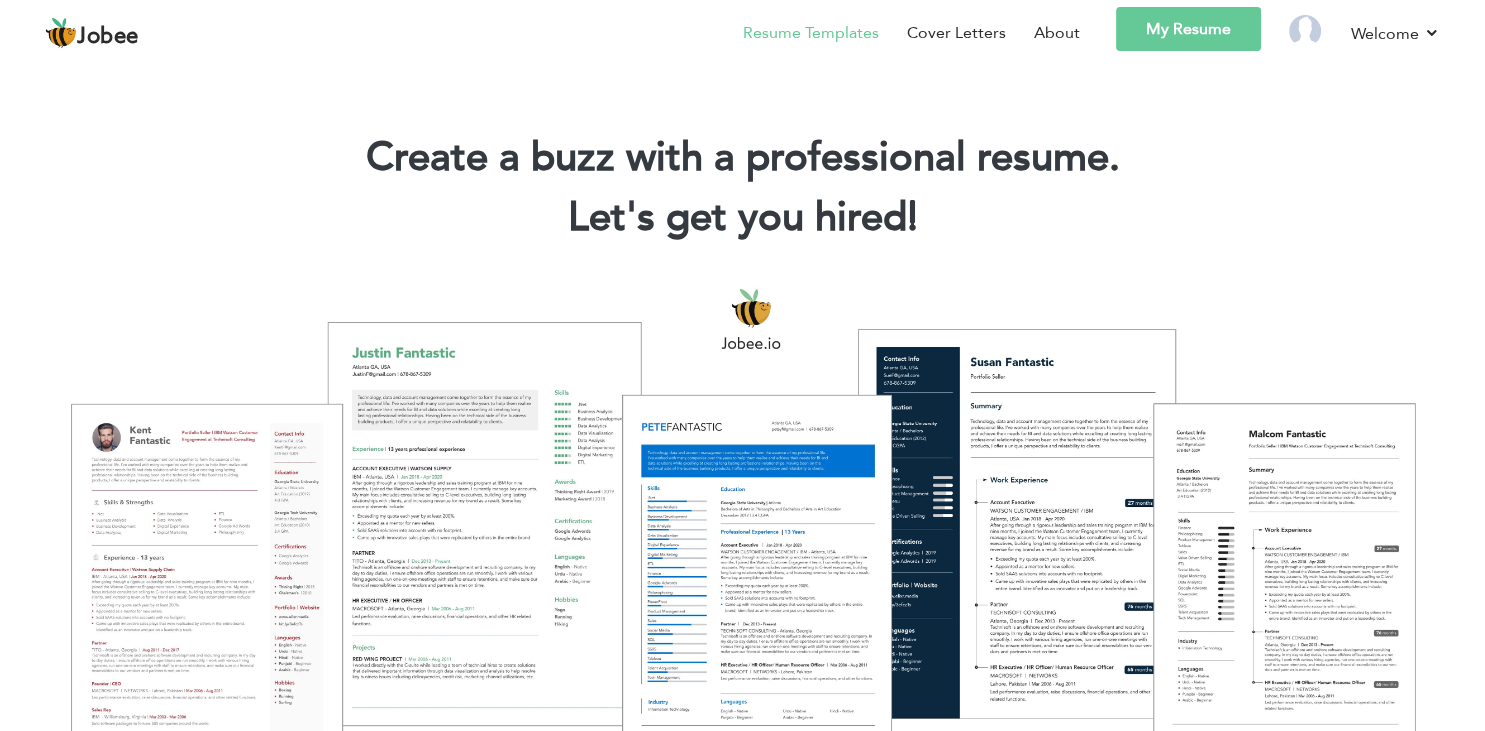 click on "Resume Templates" at bounding box center [811, 33] 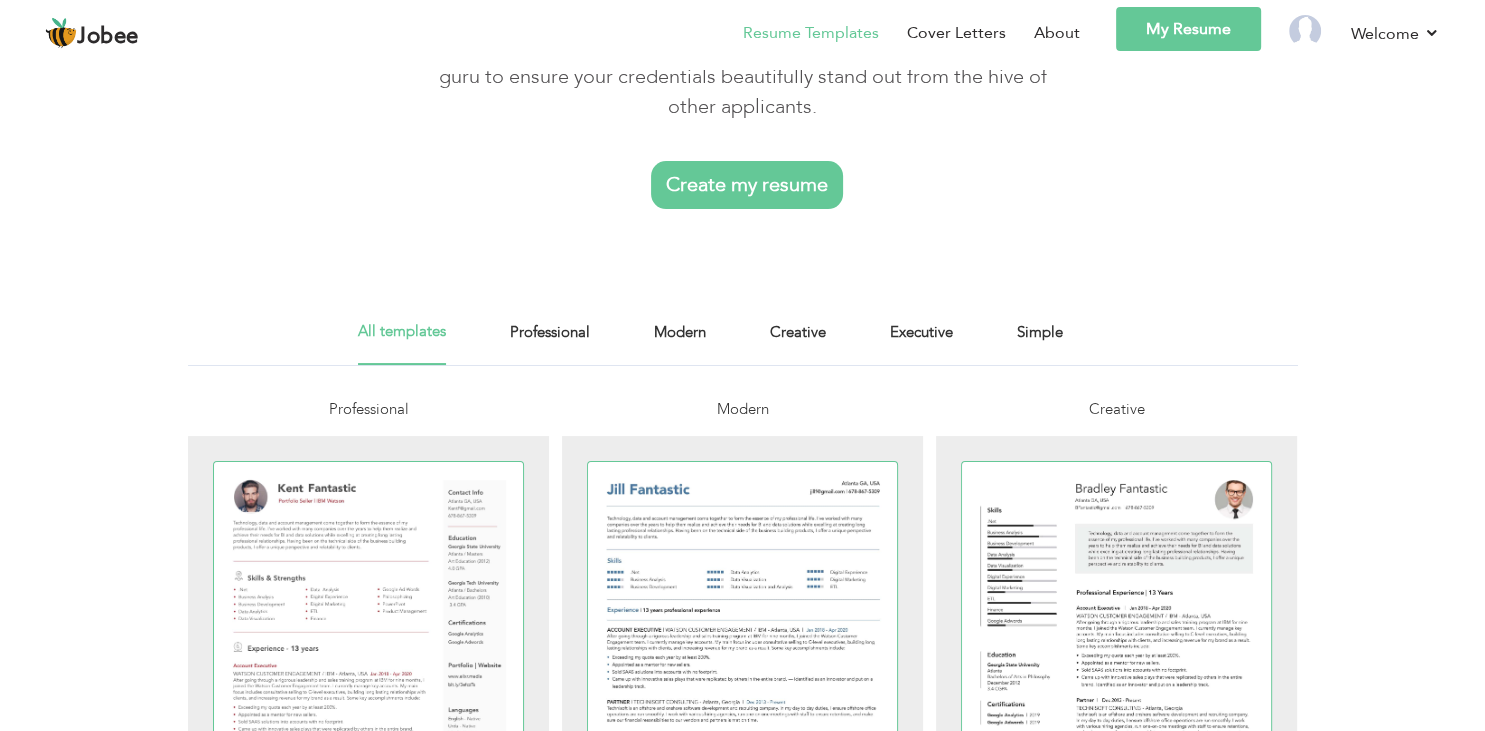 scroll, scrollTop: 422, scrollLeft: 0, axis: vertical 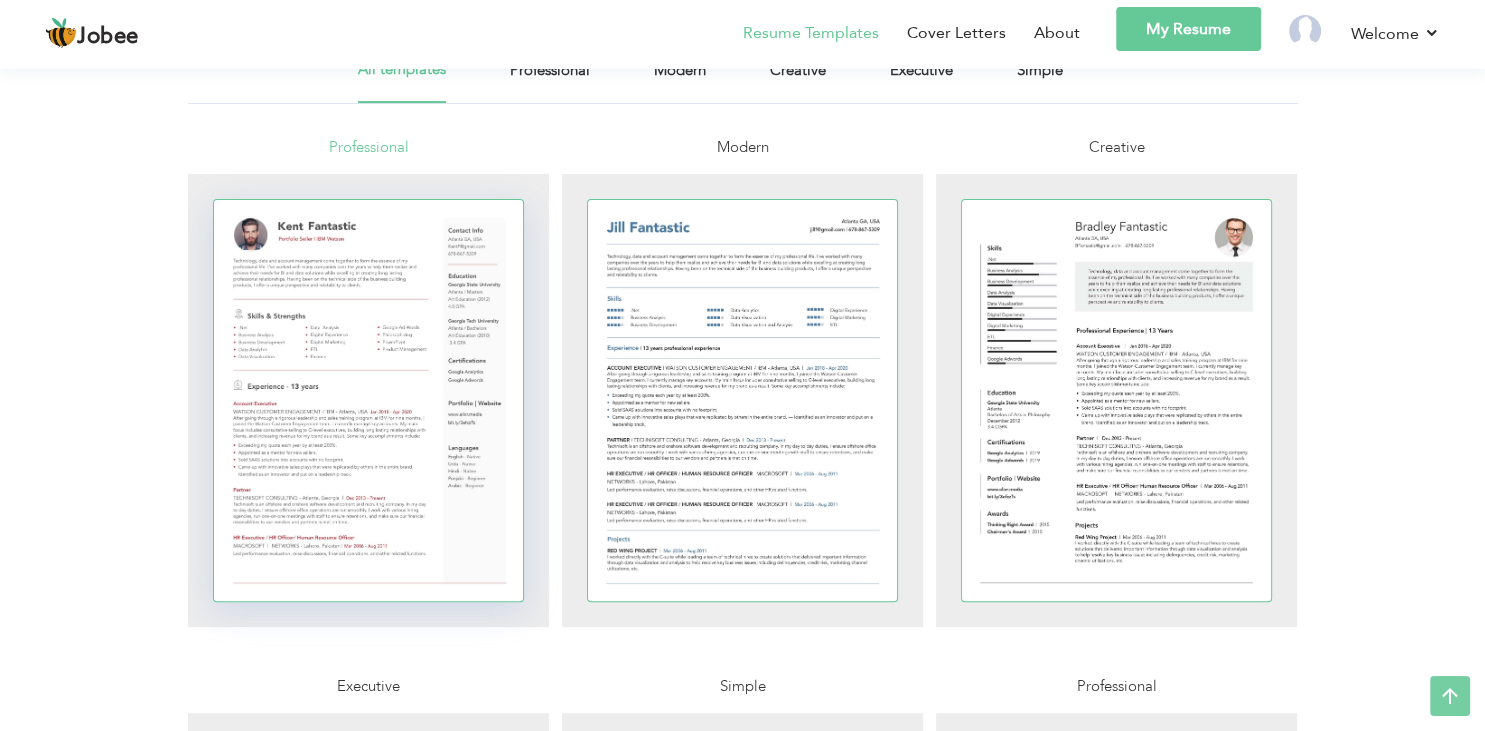 click at bounding box center [369, 400] 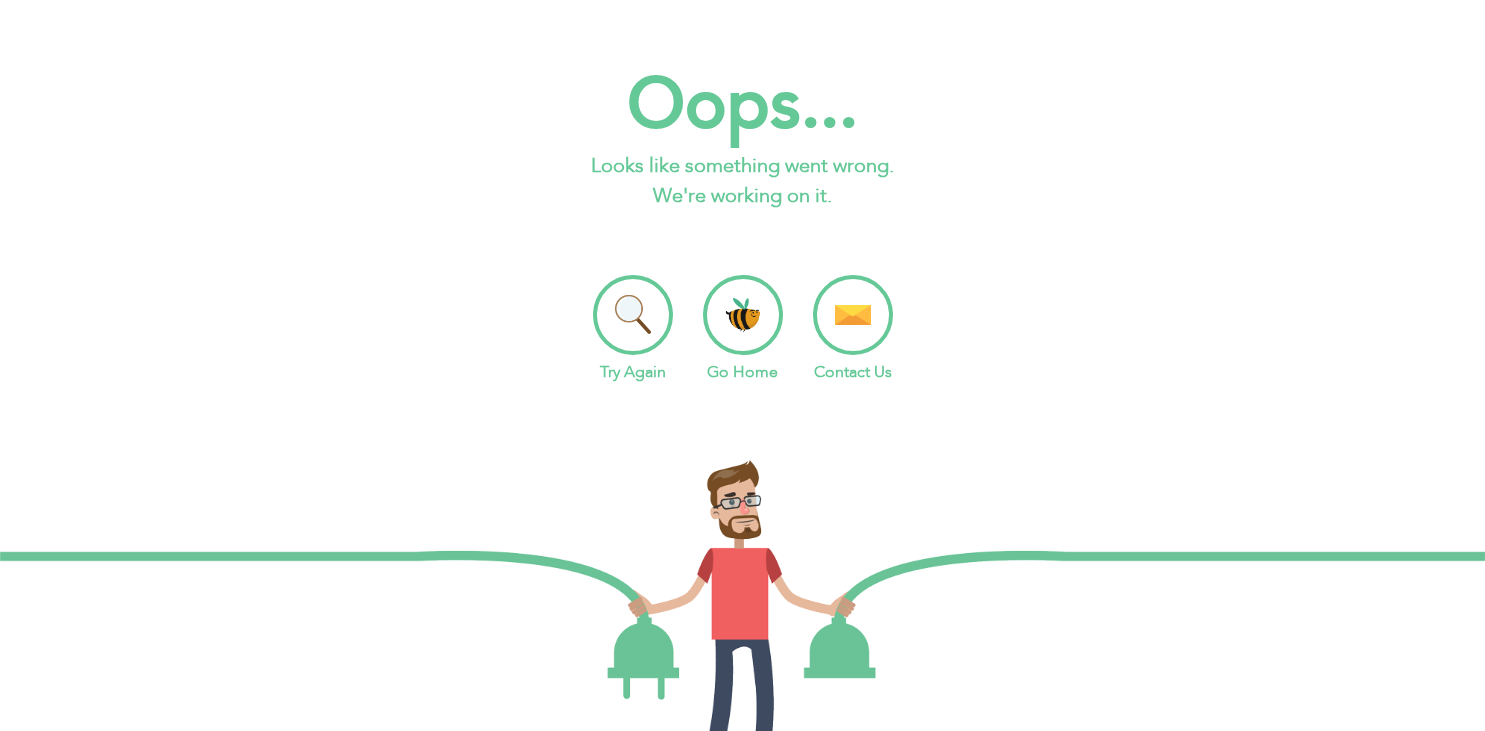 scroll, scrollTop: 0, scrollLeft: 0, axis: both 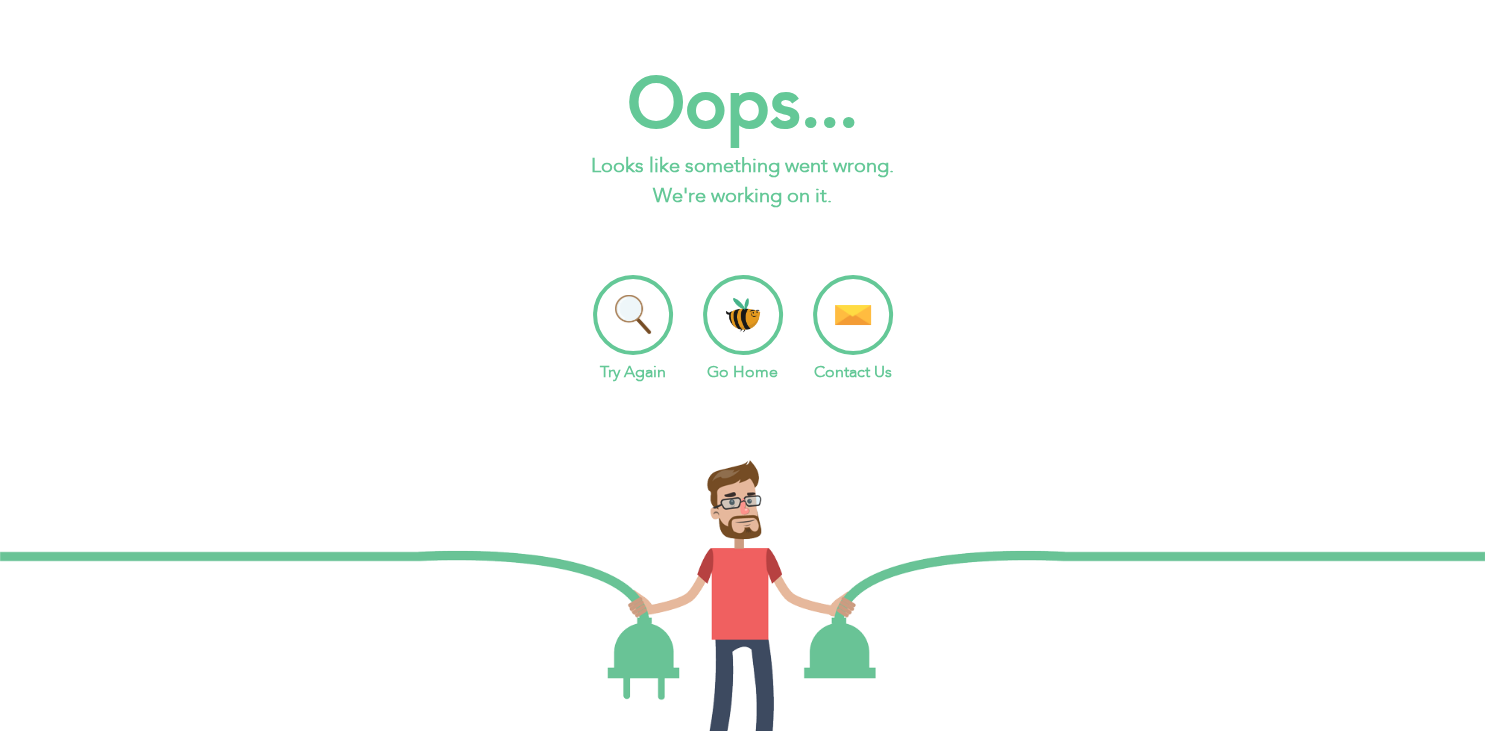 click on "Oops..." at bounding box center [742, 105] 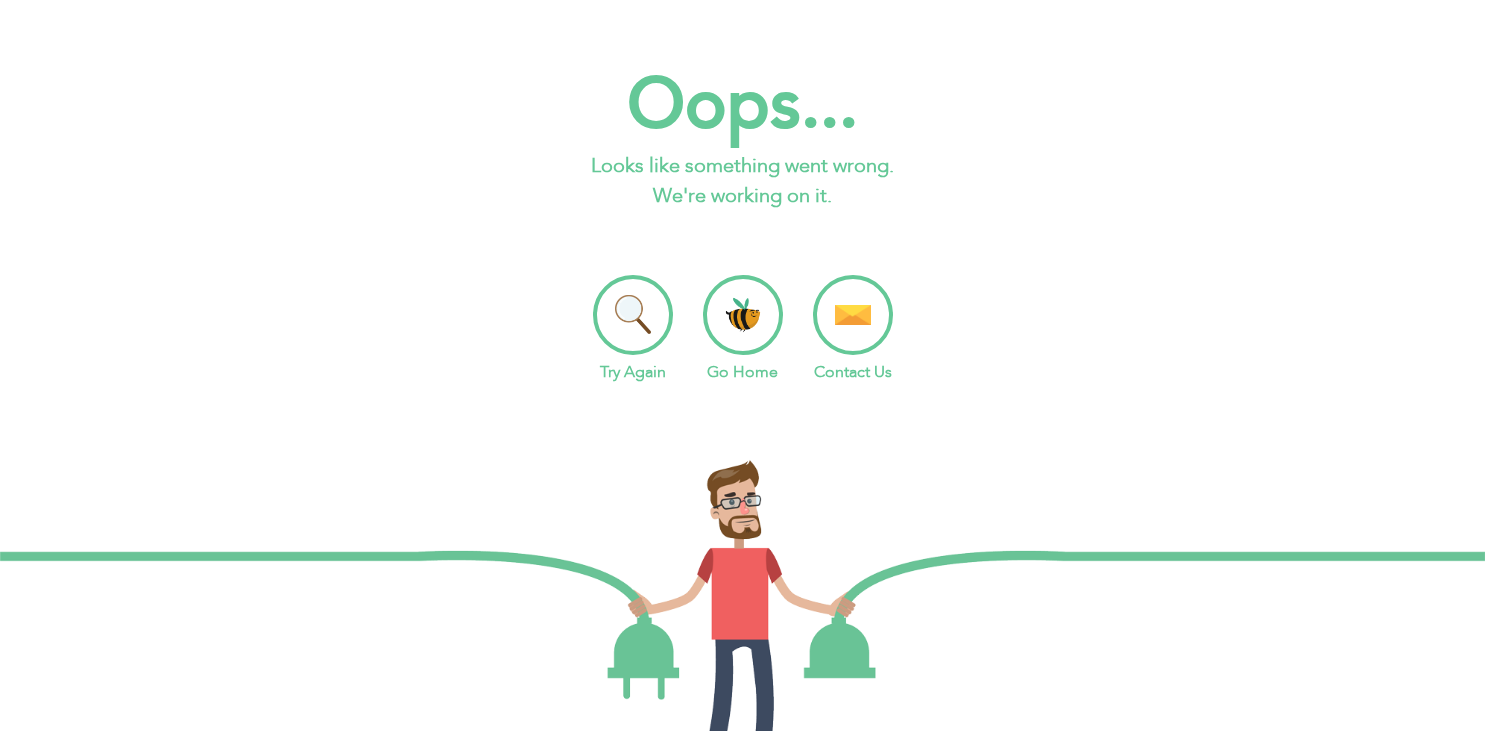 scroll, scrollTop: 0, scrollLeft: 0, axis: both 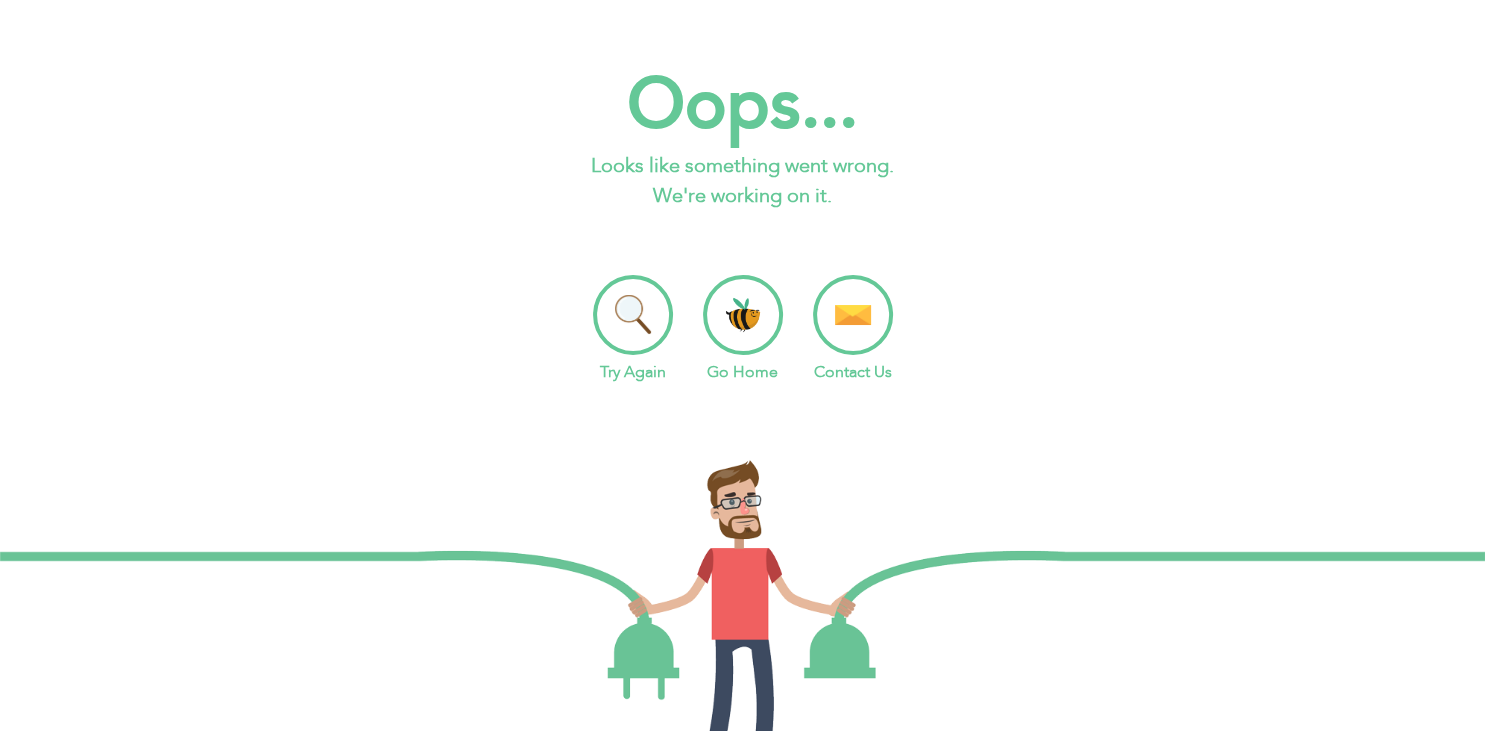 click on "Try Again" at bounding box center (633, 329) 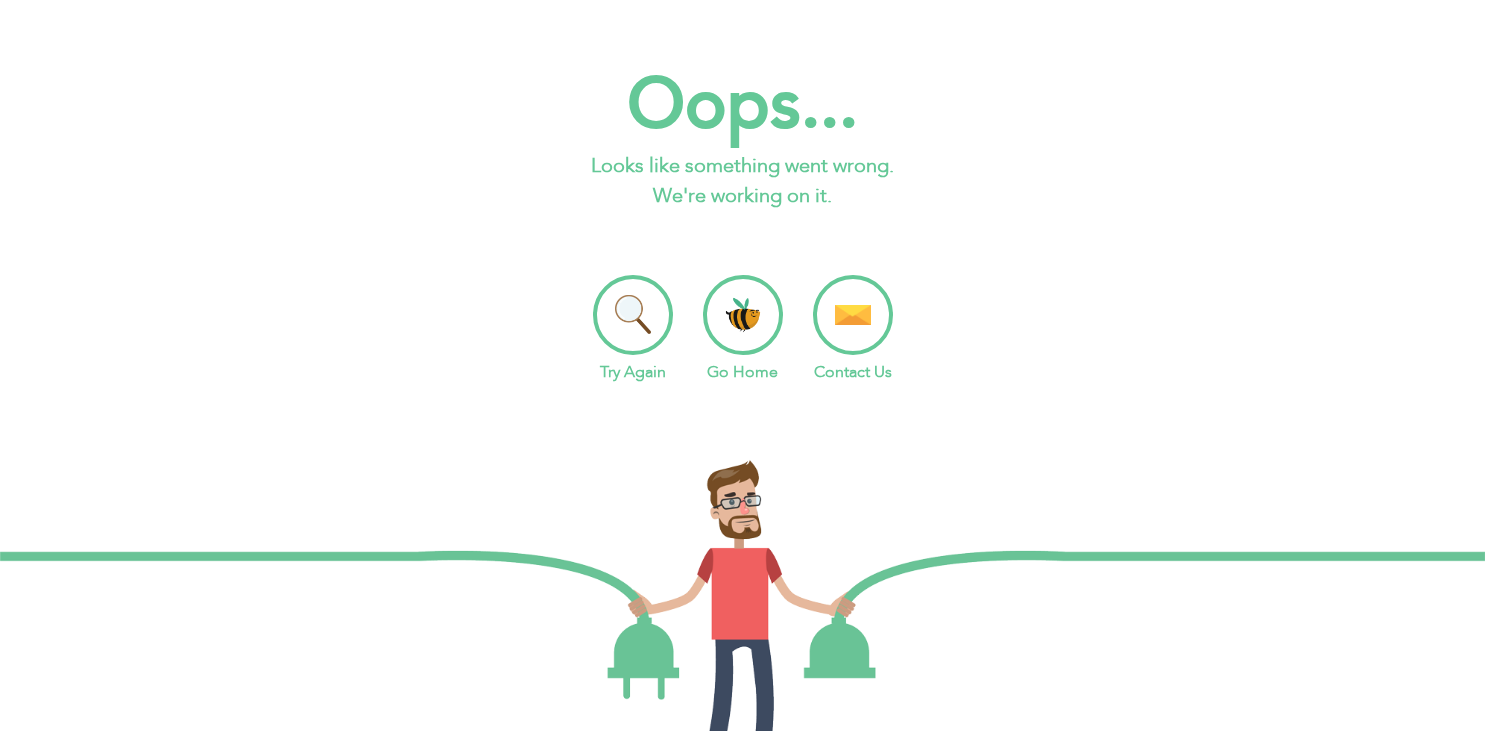 scroll, scrollTop: 0, scrollLeft: 0, axis: both 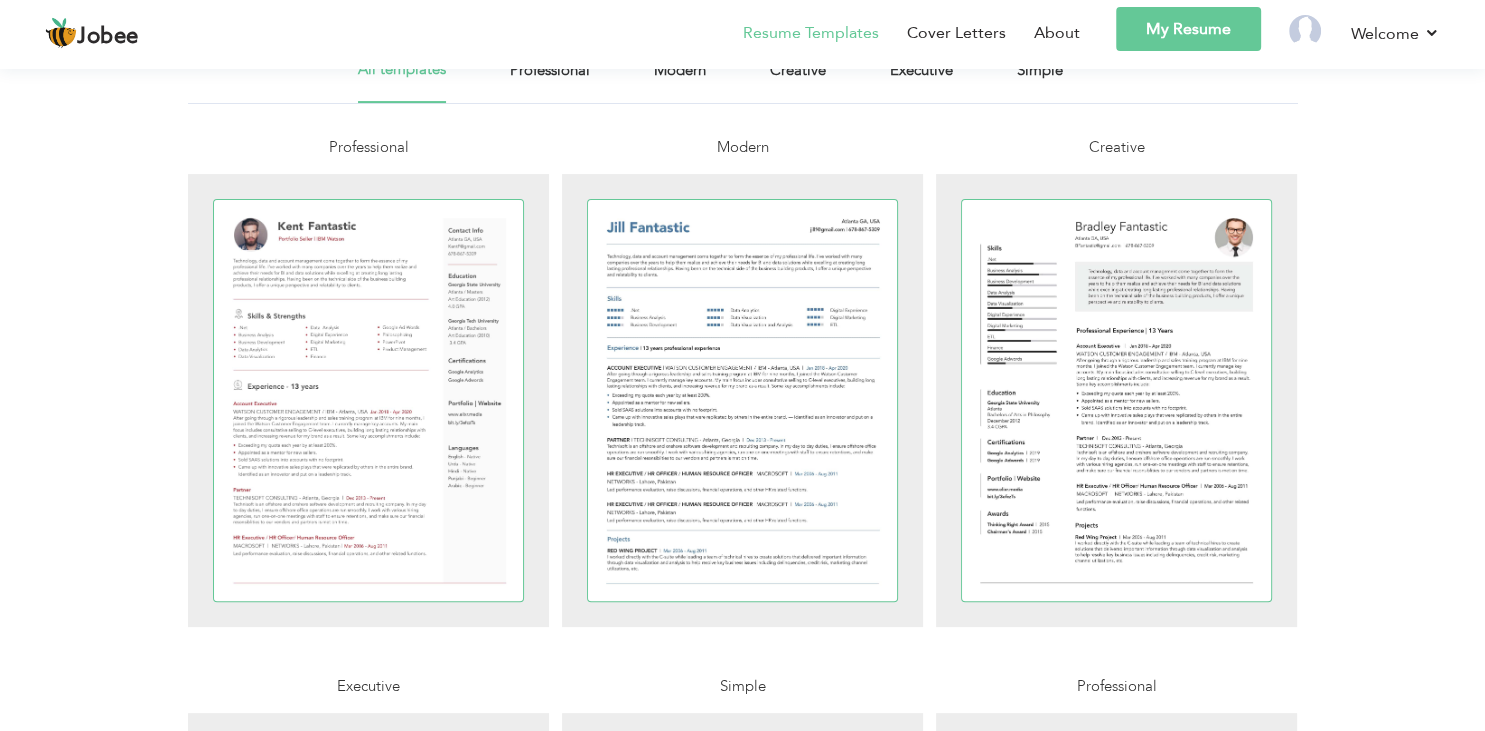 click on "My Resume" at bounding box center [1188, 29] 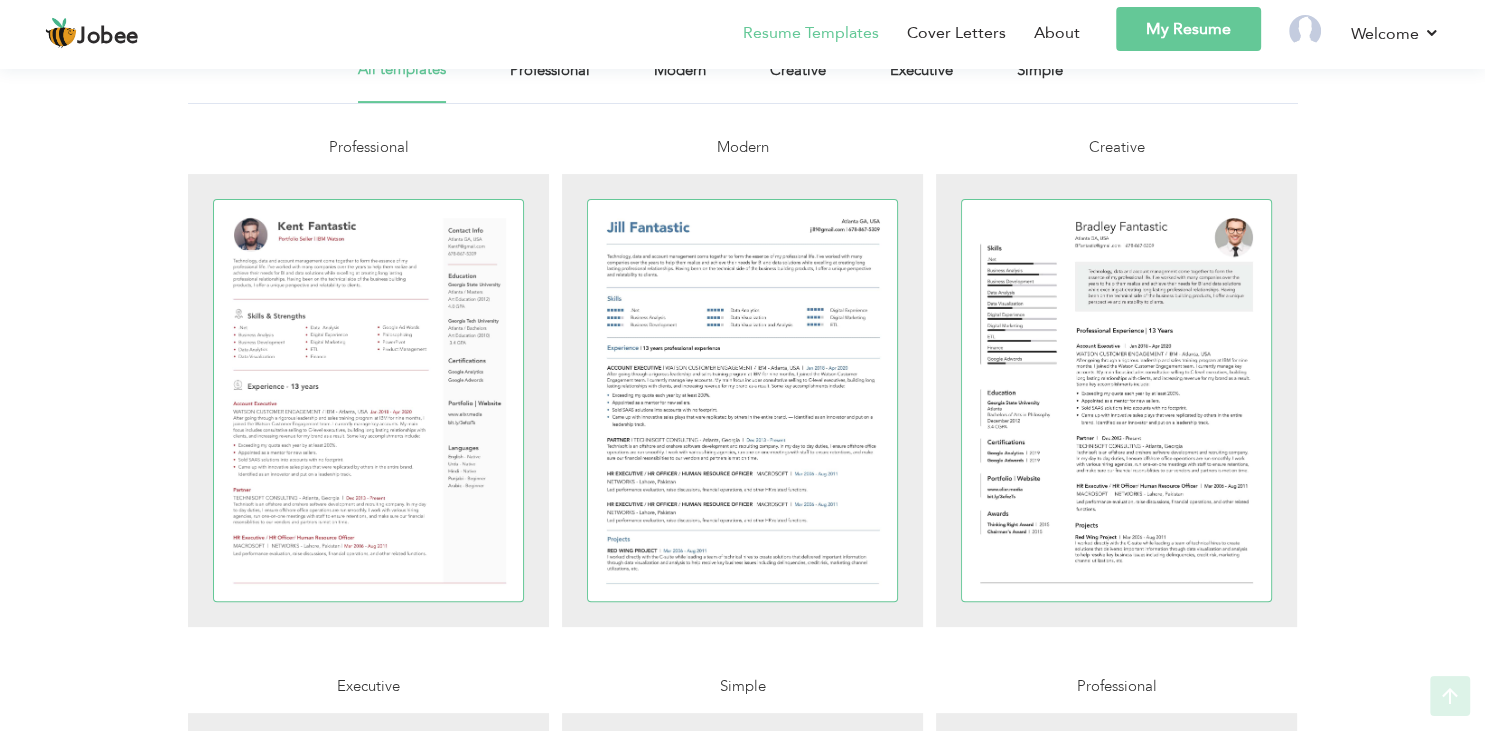 scroll, scrollTop: 316, scrollLeft: 0, axis: vertical 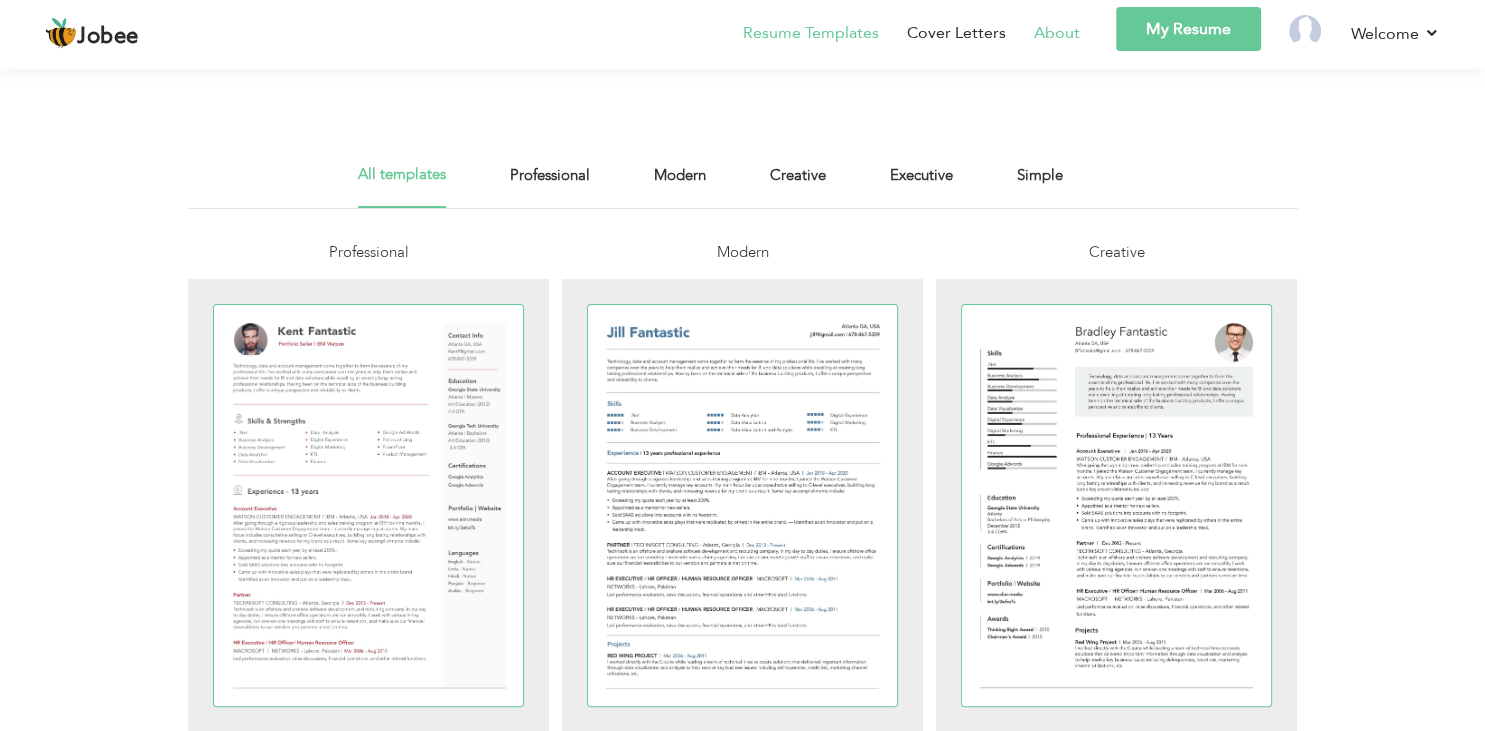 click on "About" at bounding box center [1057, 33] 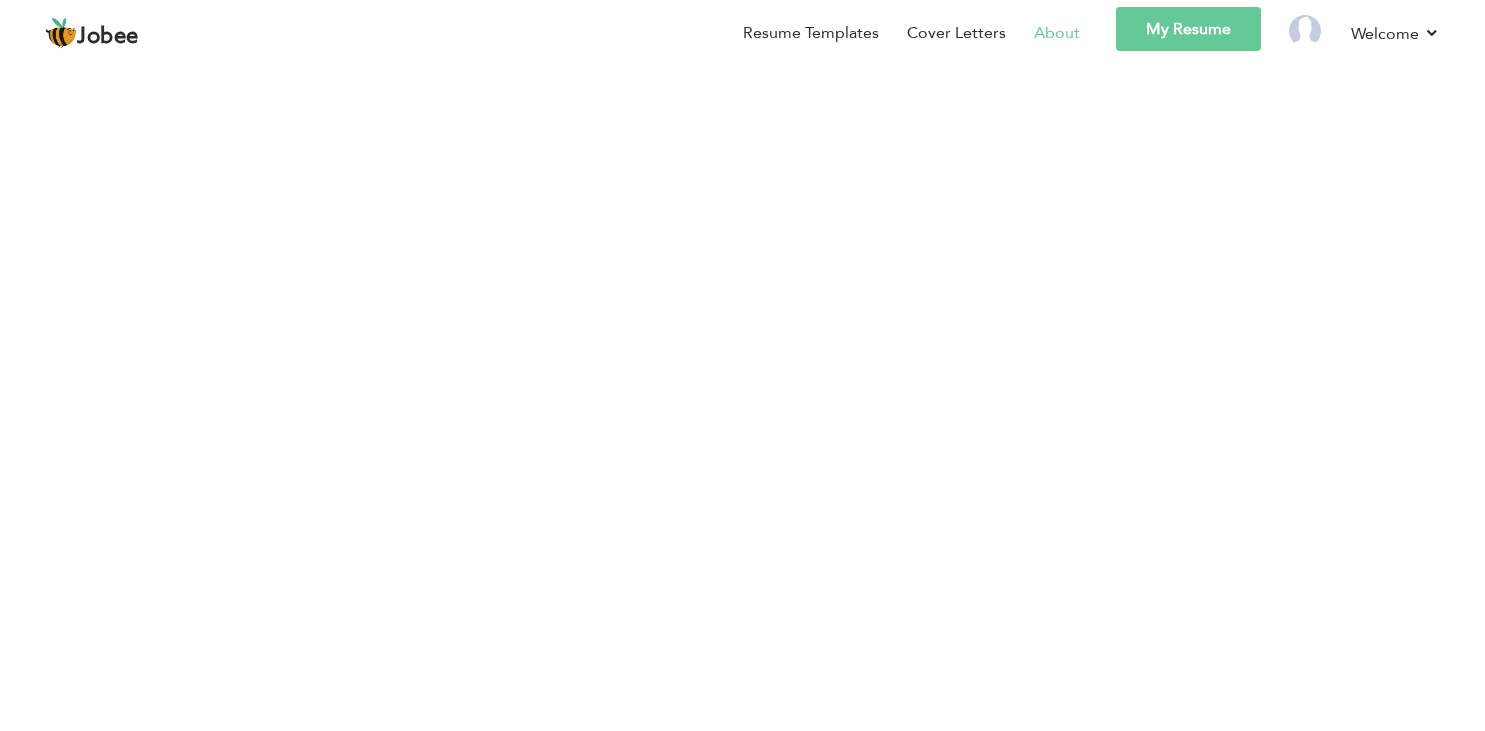 scroll, scrollTop: 0, scrollLeft: 0, axis: both 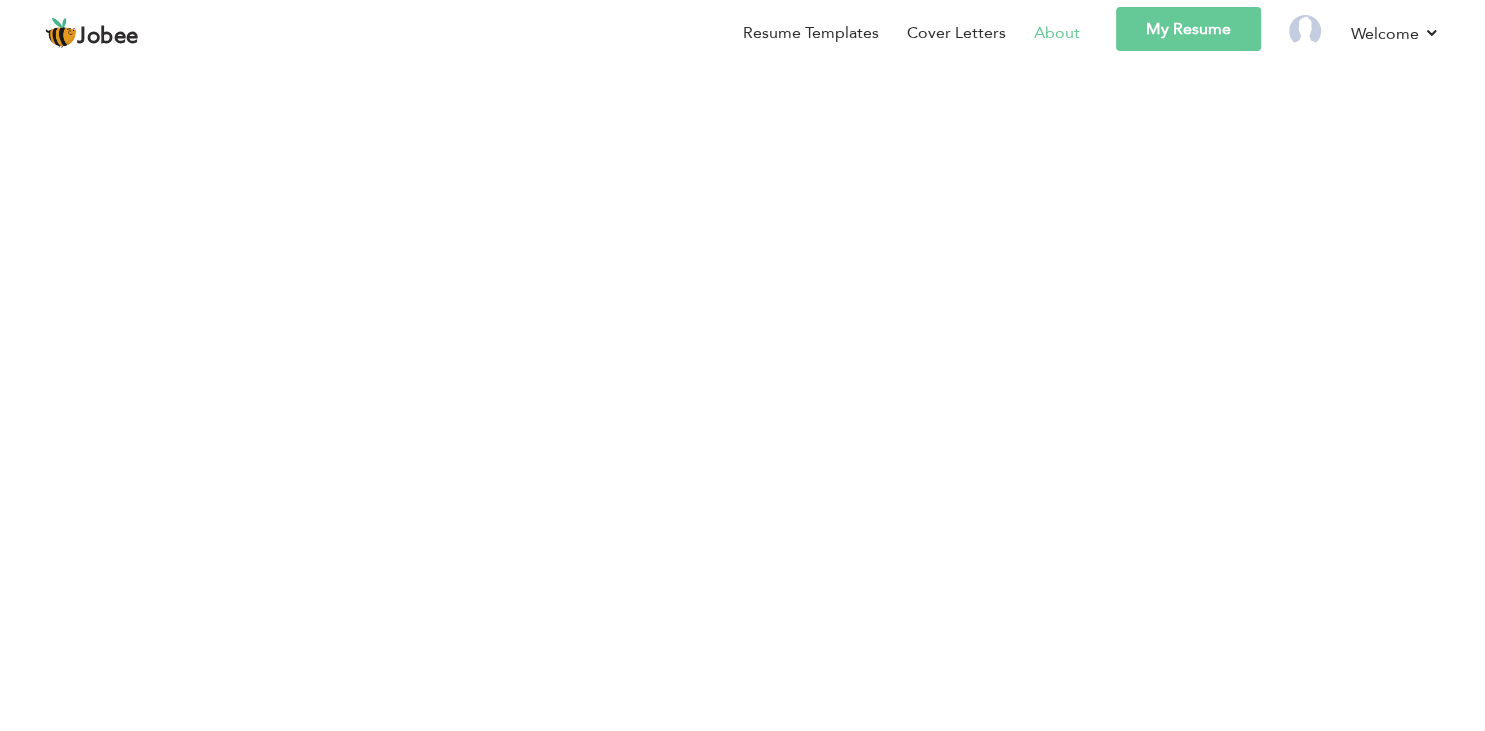 click on "My Resume" at bounding box center [1188, 29] 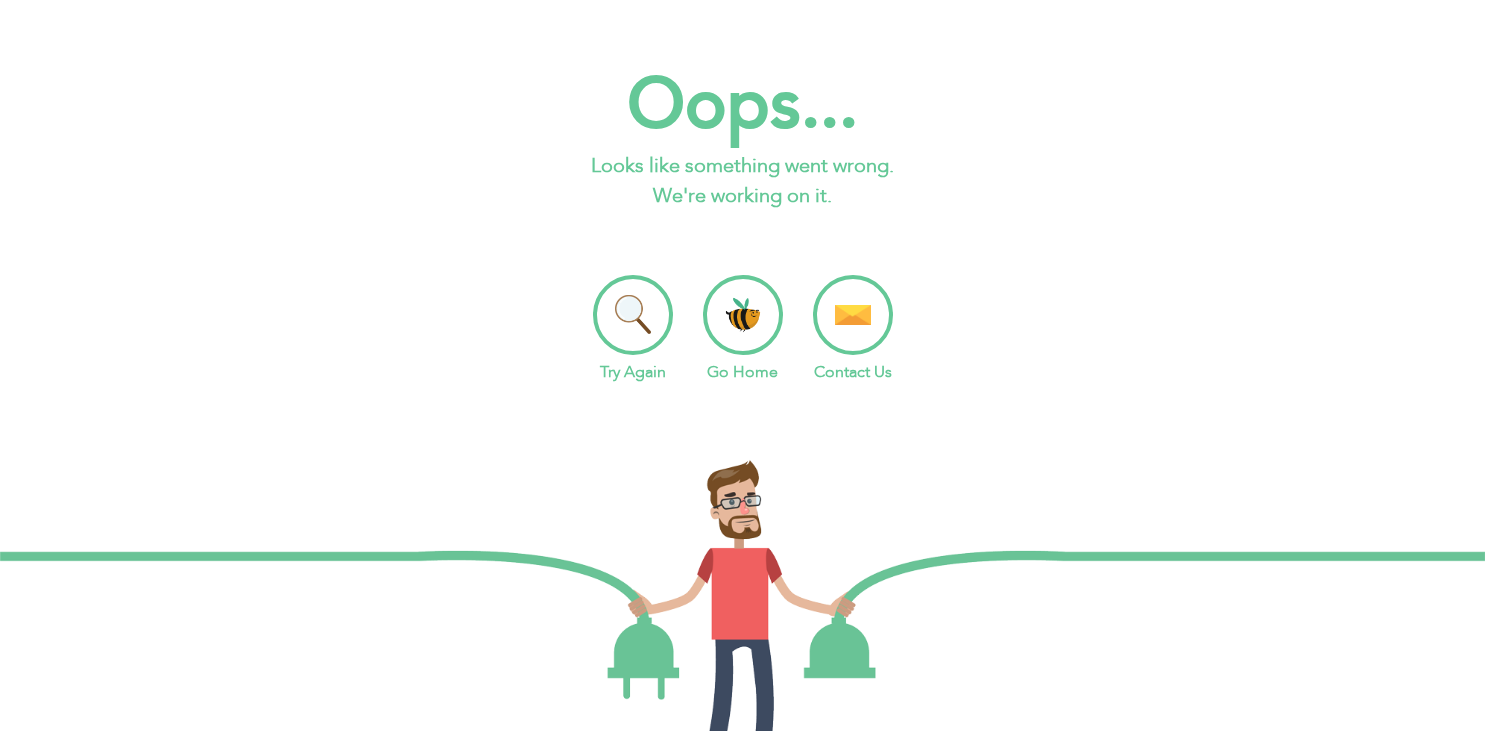 scroll, scrollTop: 0, scrollLeft: 0, axis: both 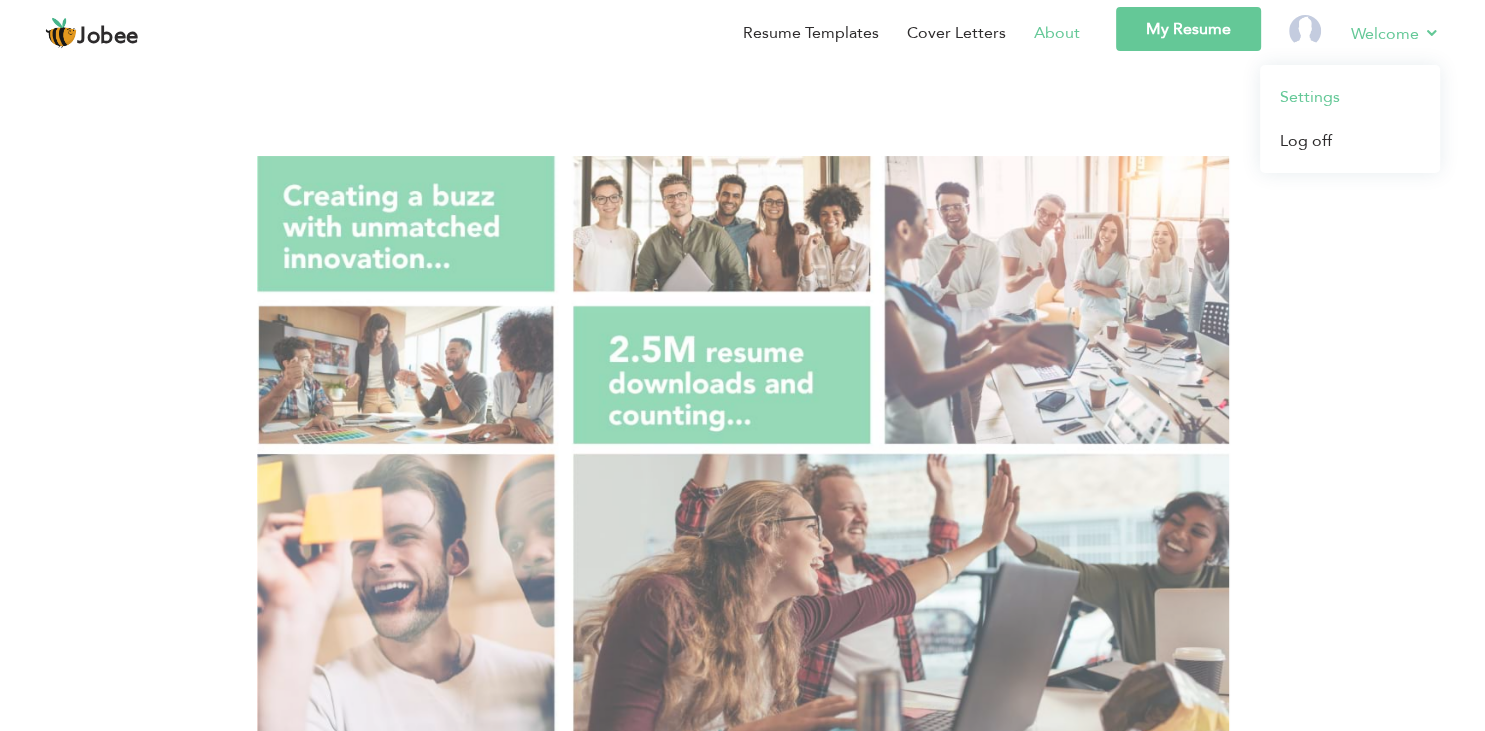 click on "Settings" at bounding box center [1350, 97] 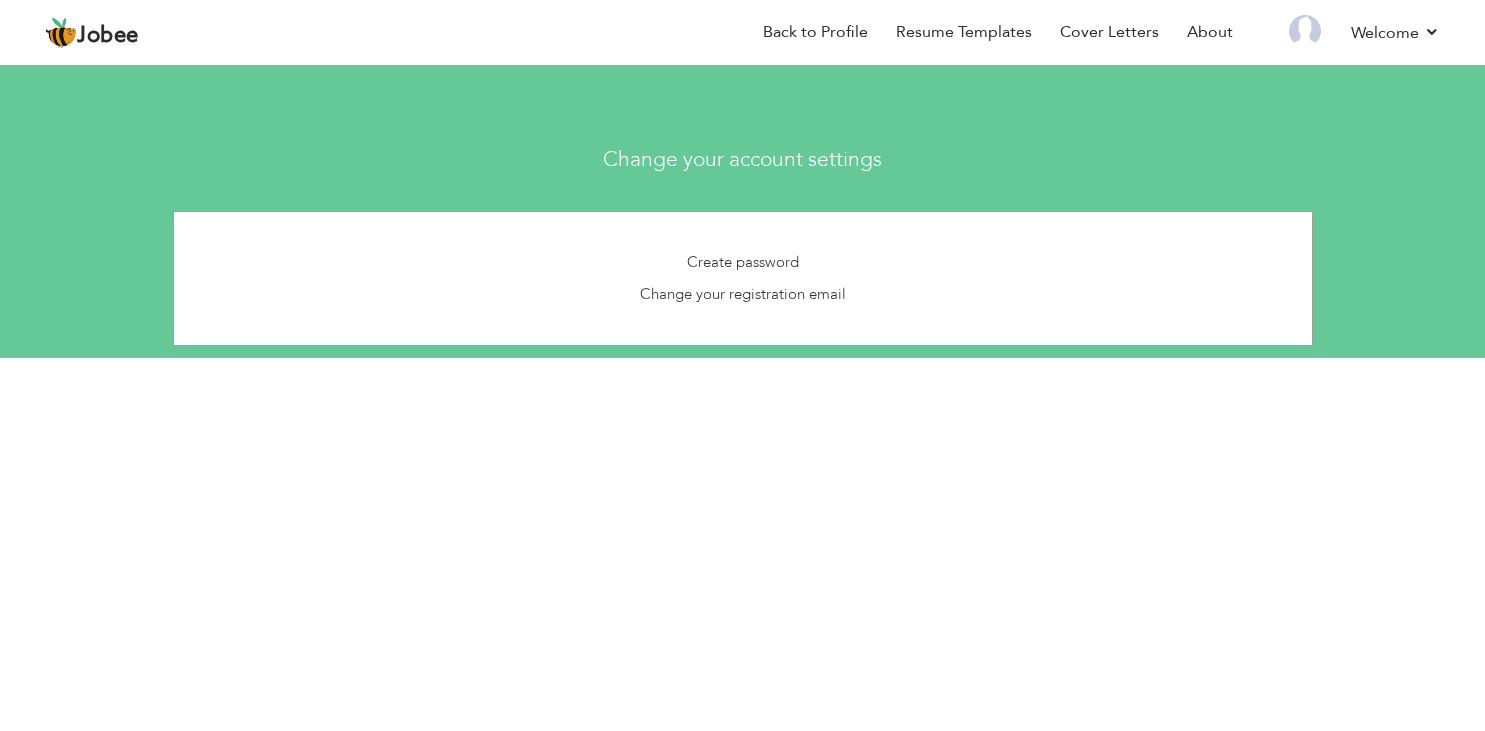 scroll, scrollTop: 0, scrollLeft: 0, axis: both 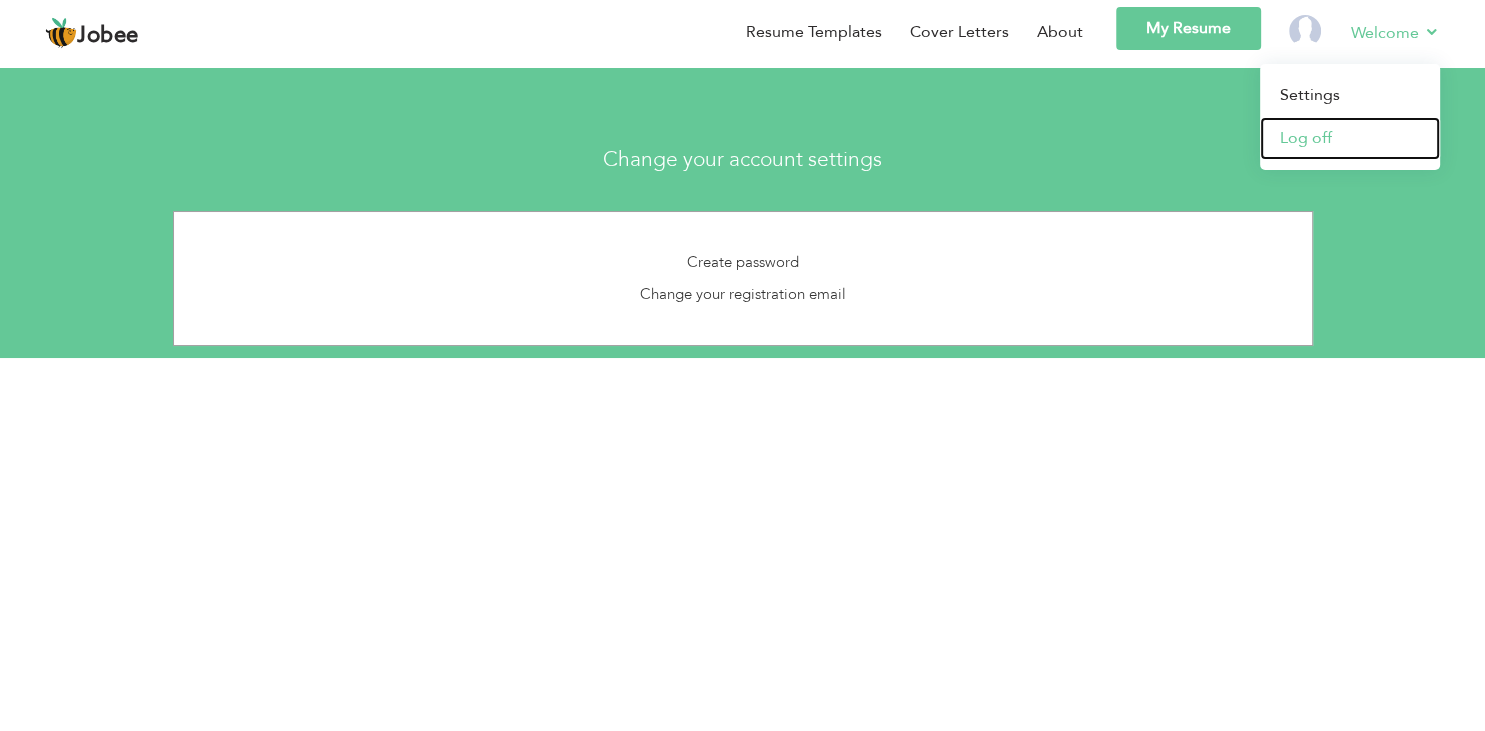 click on "Log off" at bounding box center [1350, 138] 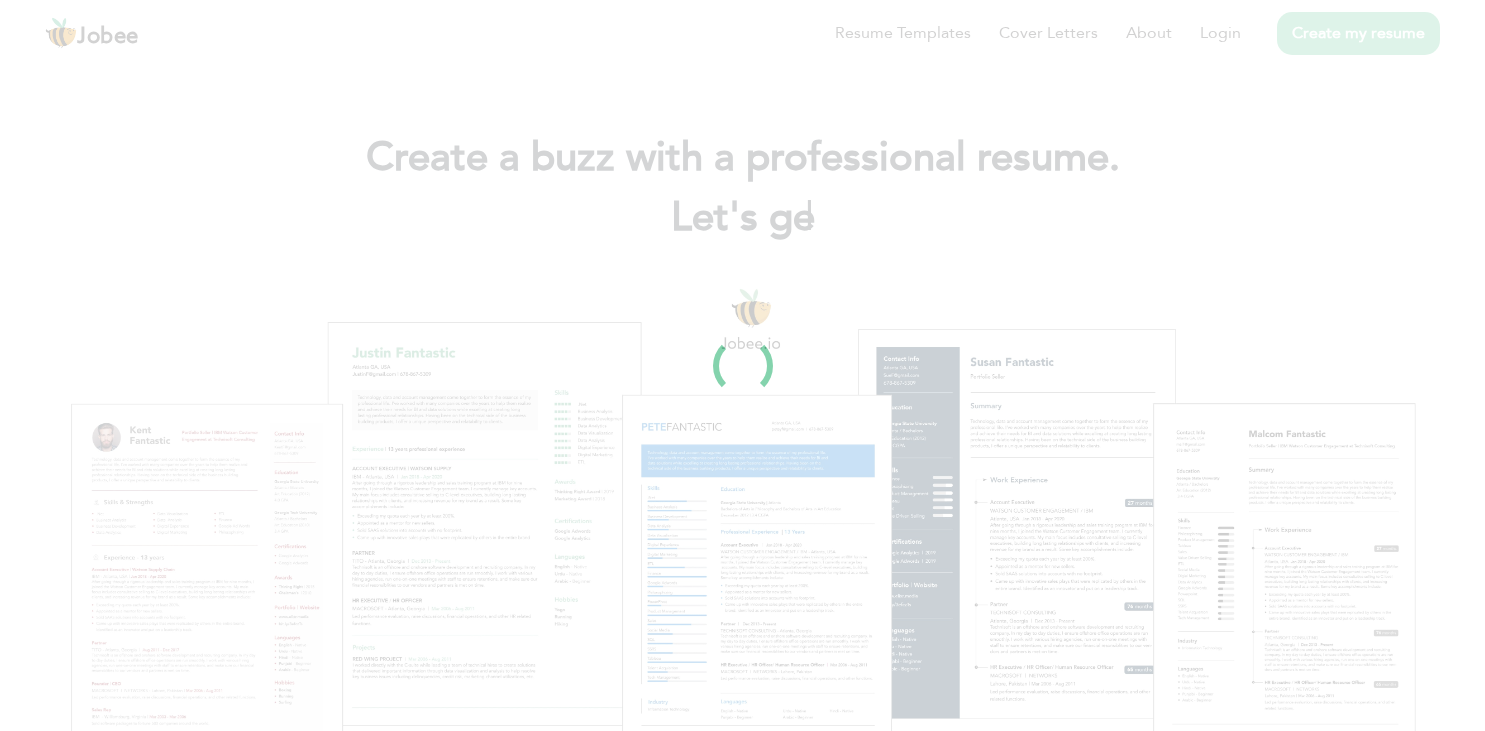 scroll, scrollTop: 0, scrollLeft: 0, axis: both 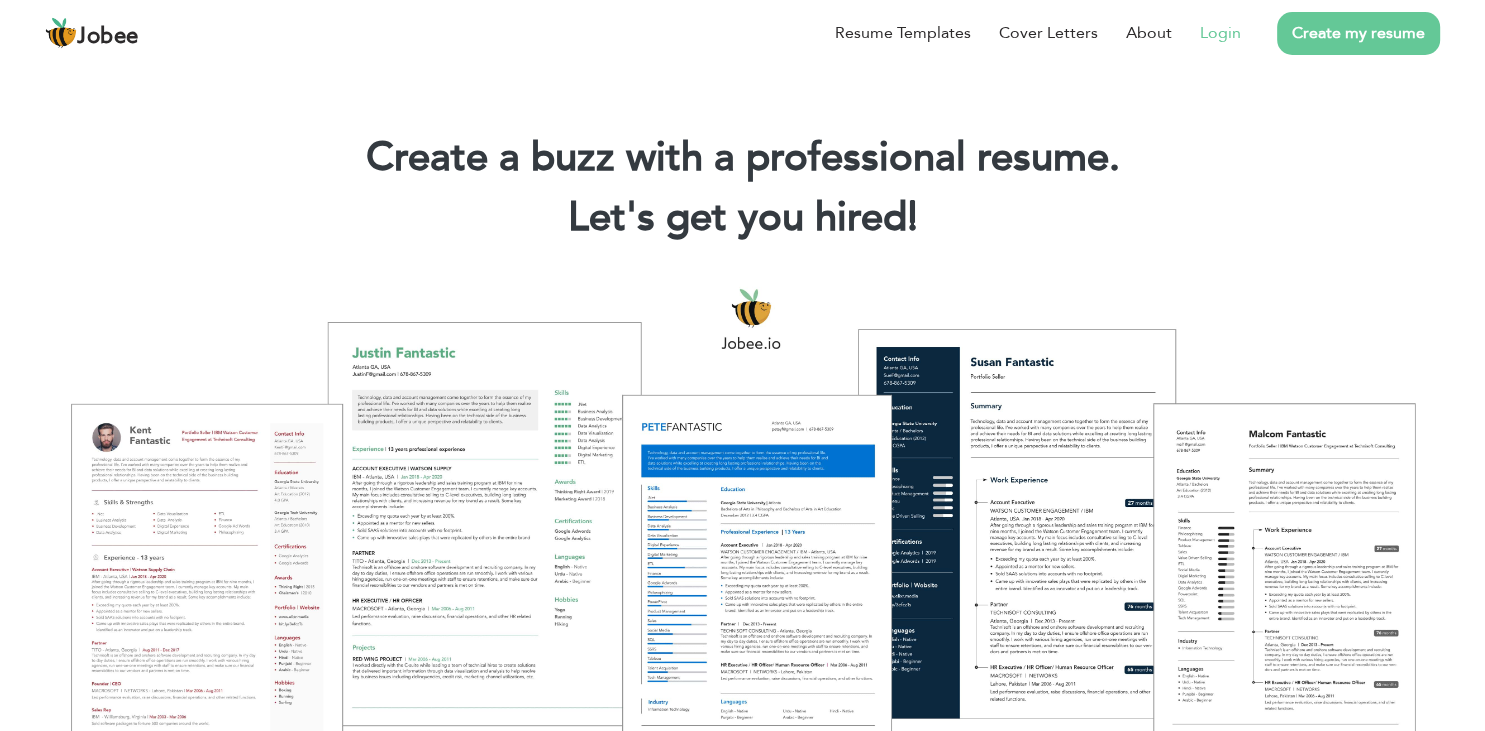 click on "Login" at bounding box center [1220, 33] 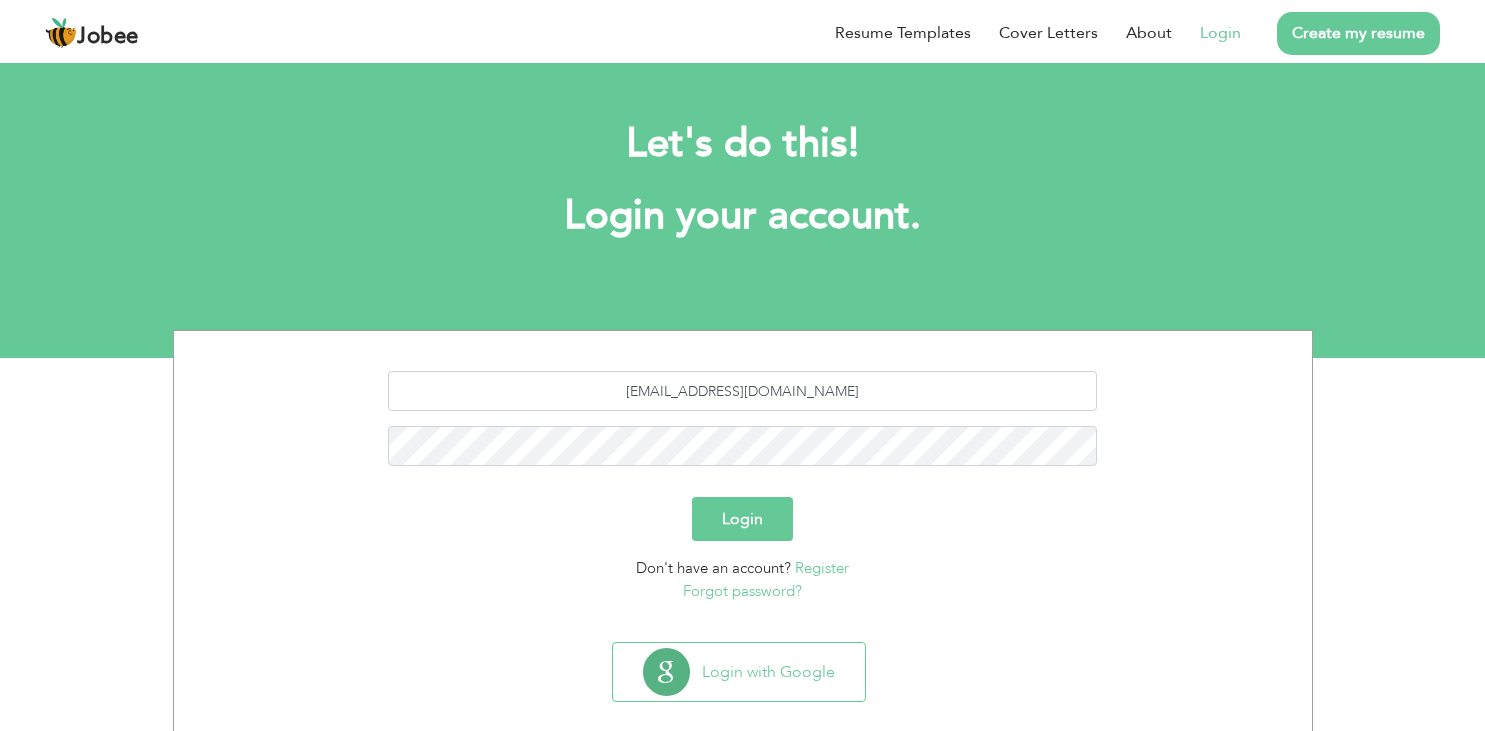 scroll, scrollTop: 0, scrollLeft: 0, axis: both 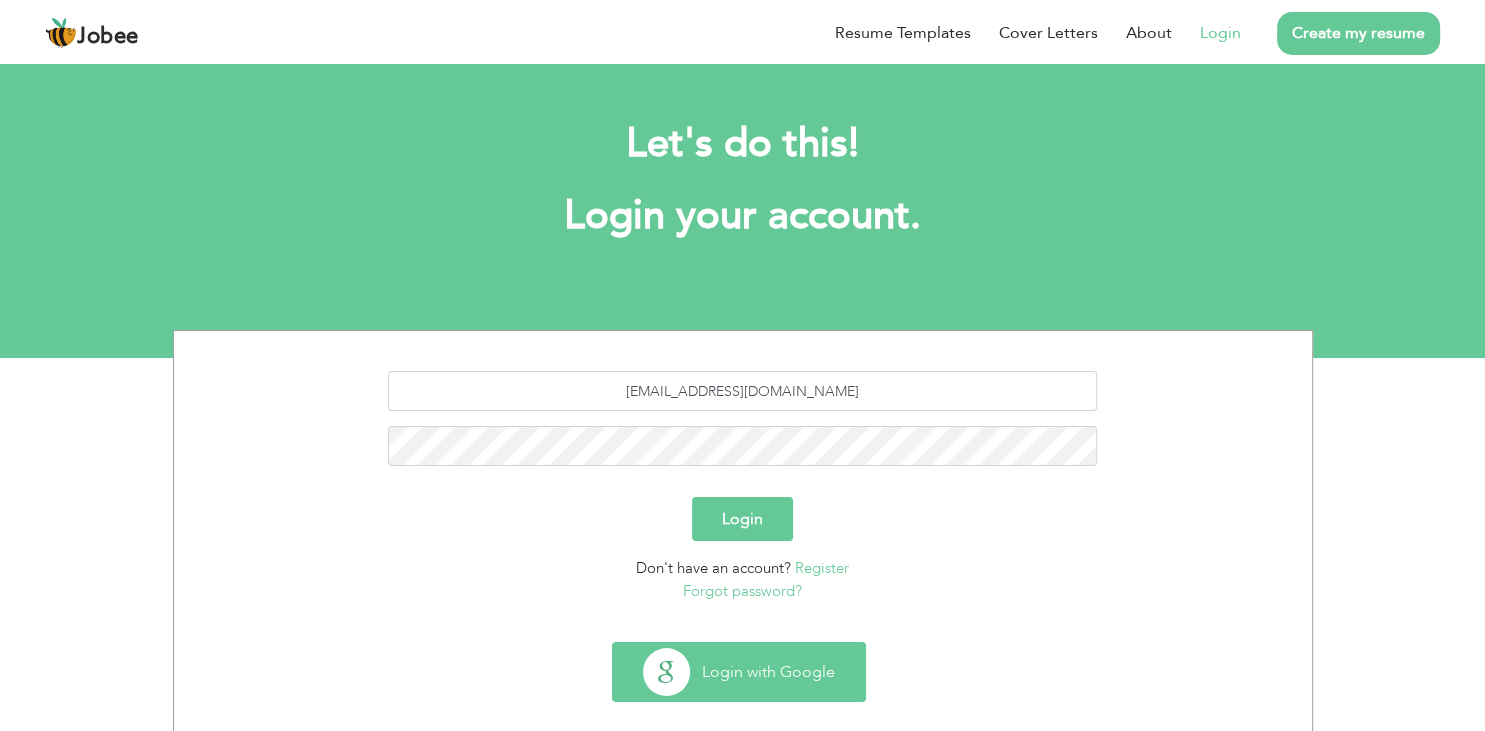 click on "Login with Google" at bounding box center [739, 672] 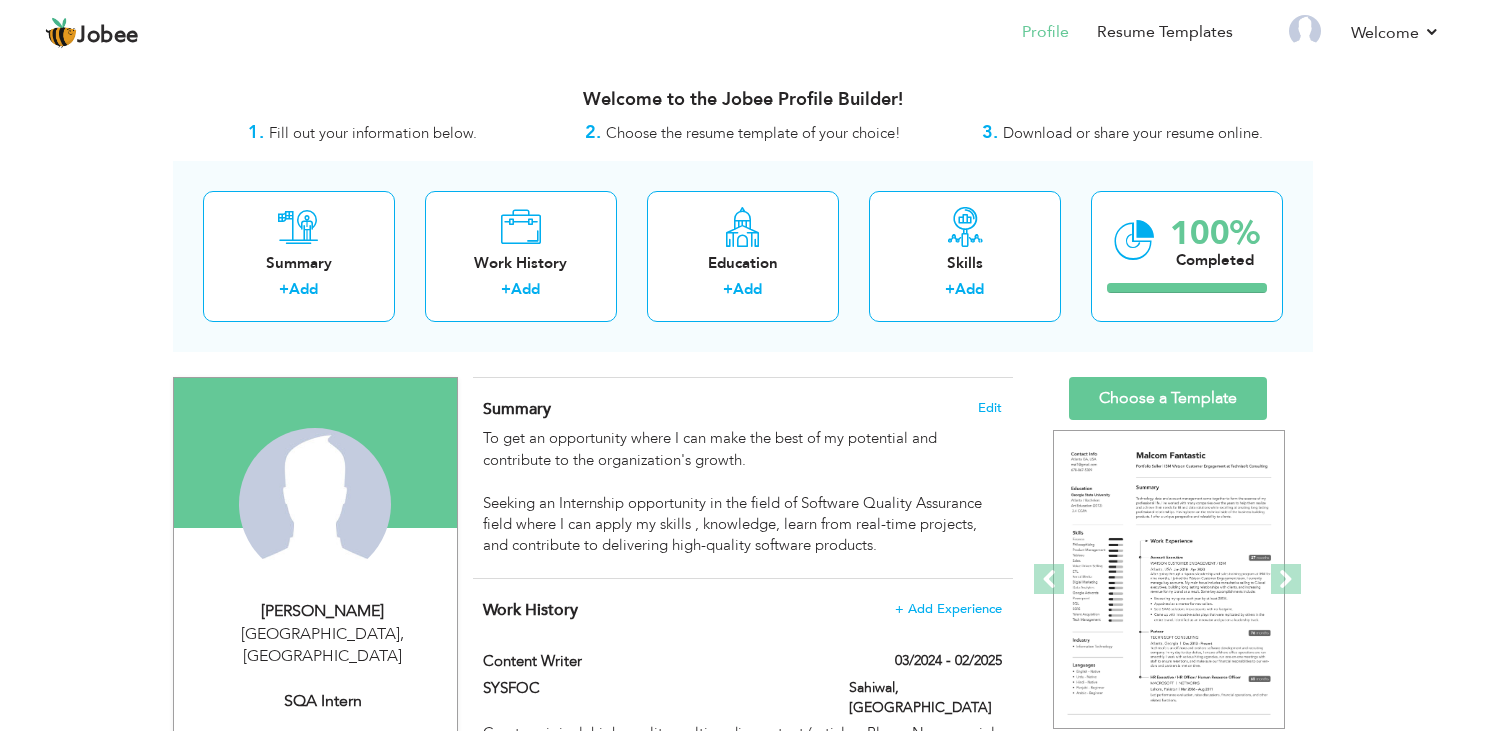 scroll, scrollTop: 0, scrollLeft: 0, axis: both 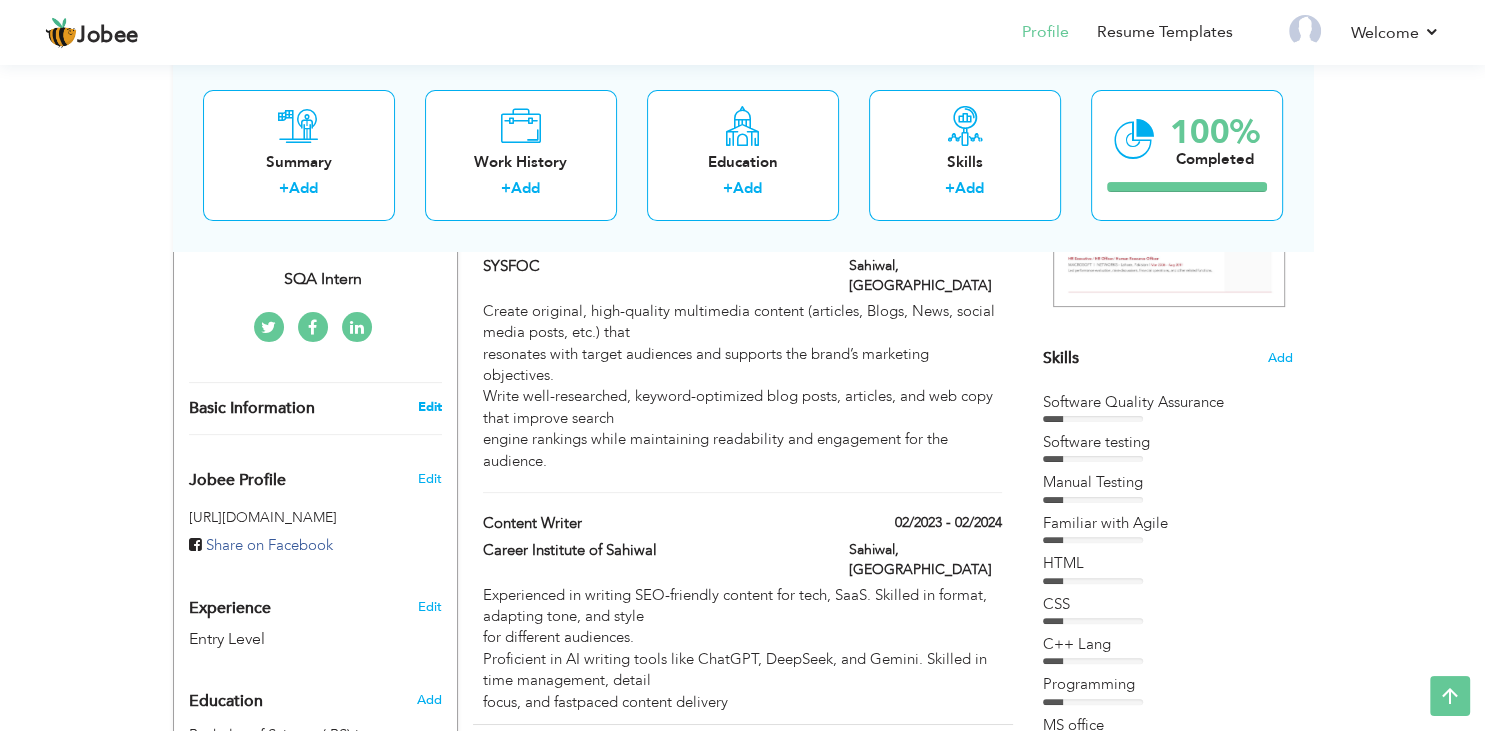 click on "Edit" at bounding box center [429, 407] 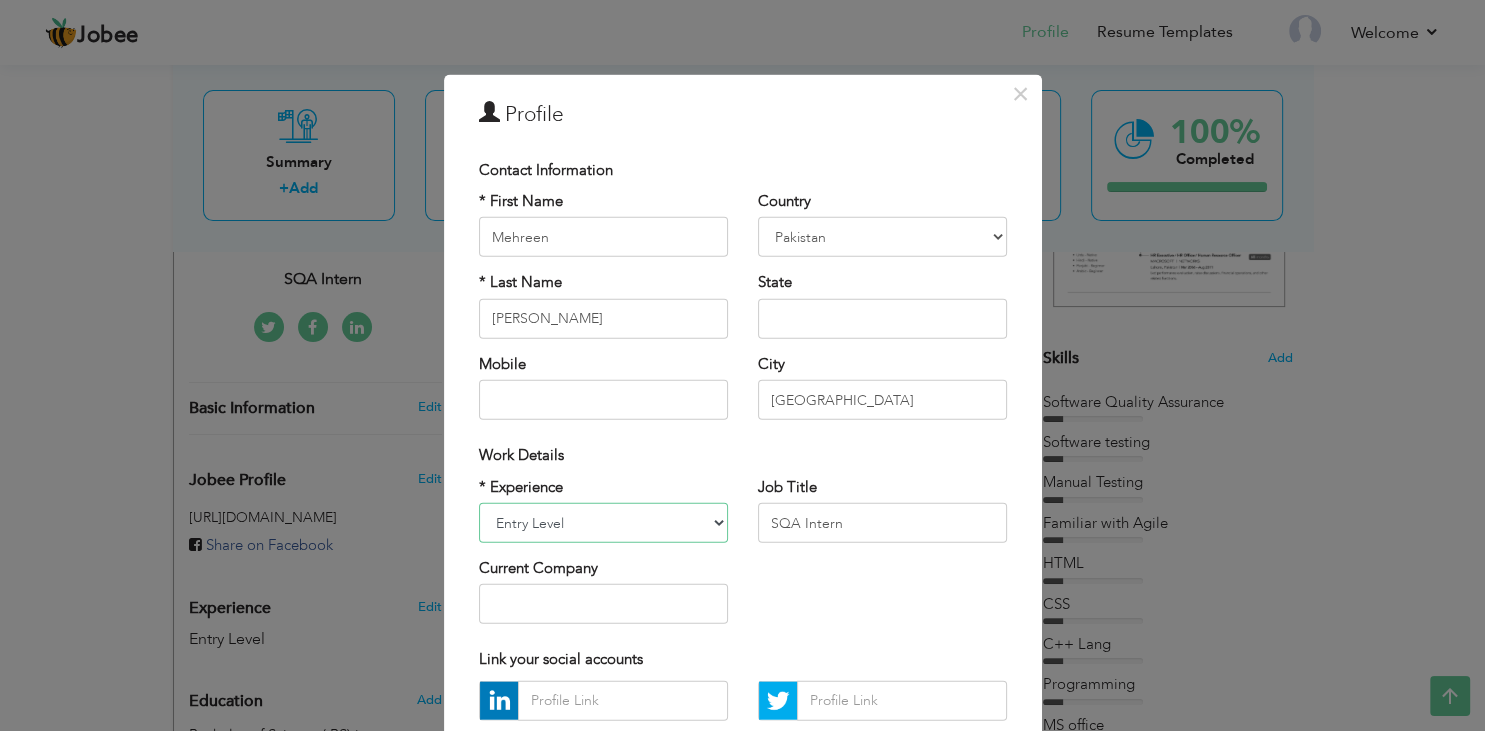 select on "number:3" 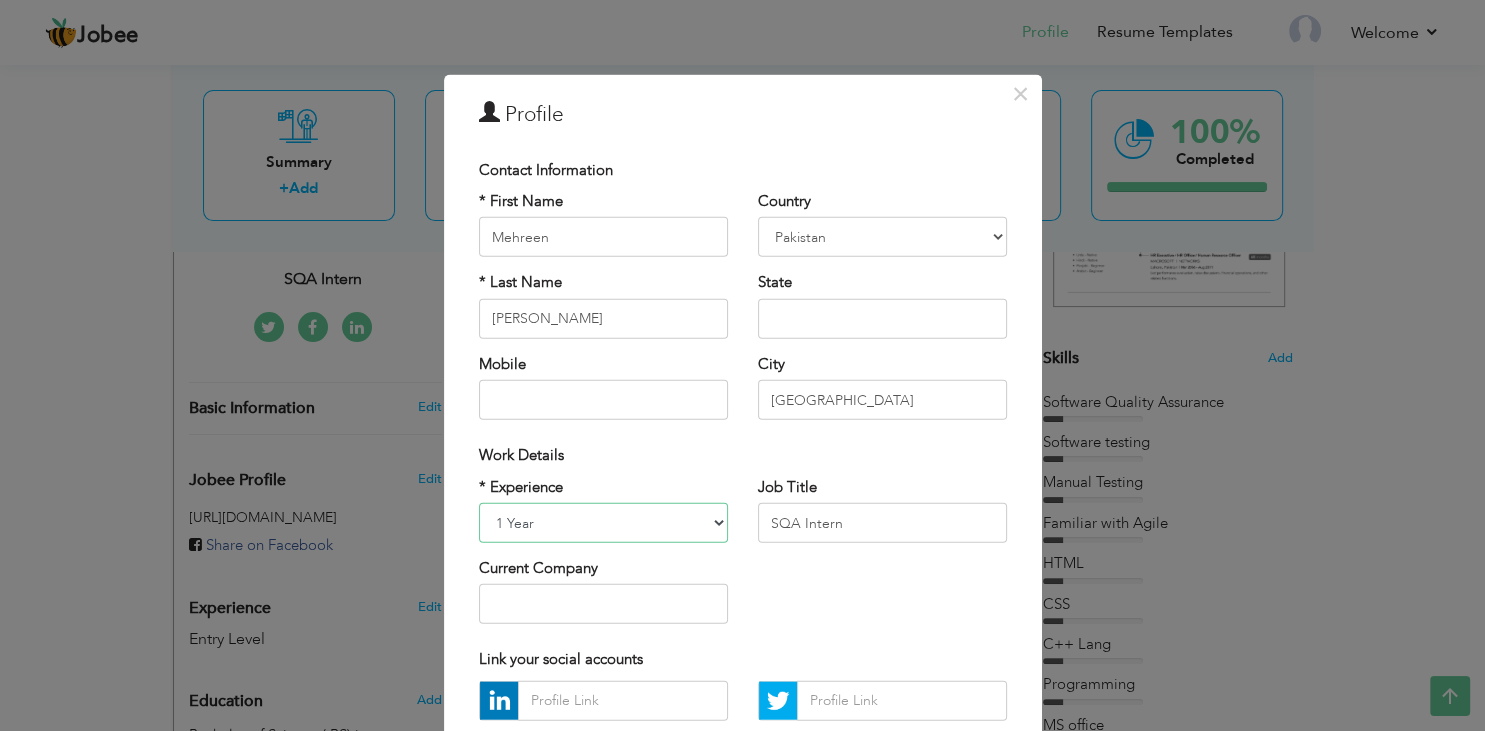 click on "1 Year" at bounding box center [0, 0] 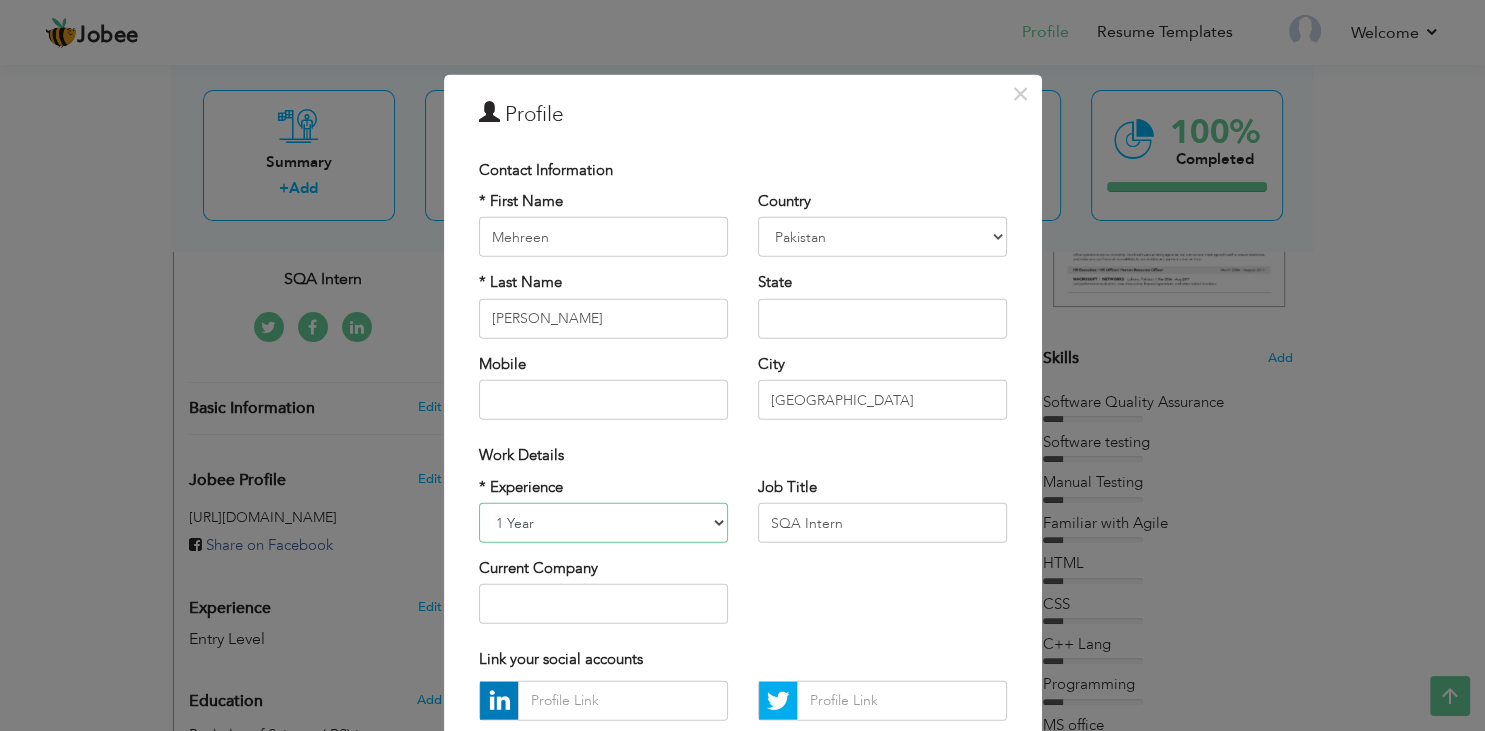 scroll, scrollTop: 180, scrollLeft: 0, axis: vertical 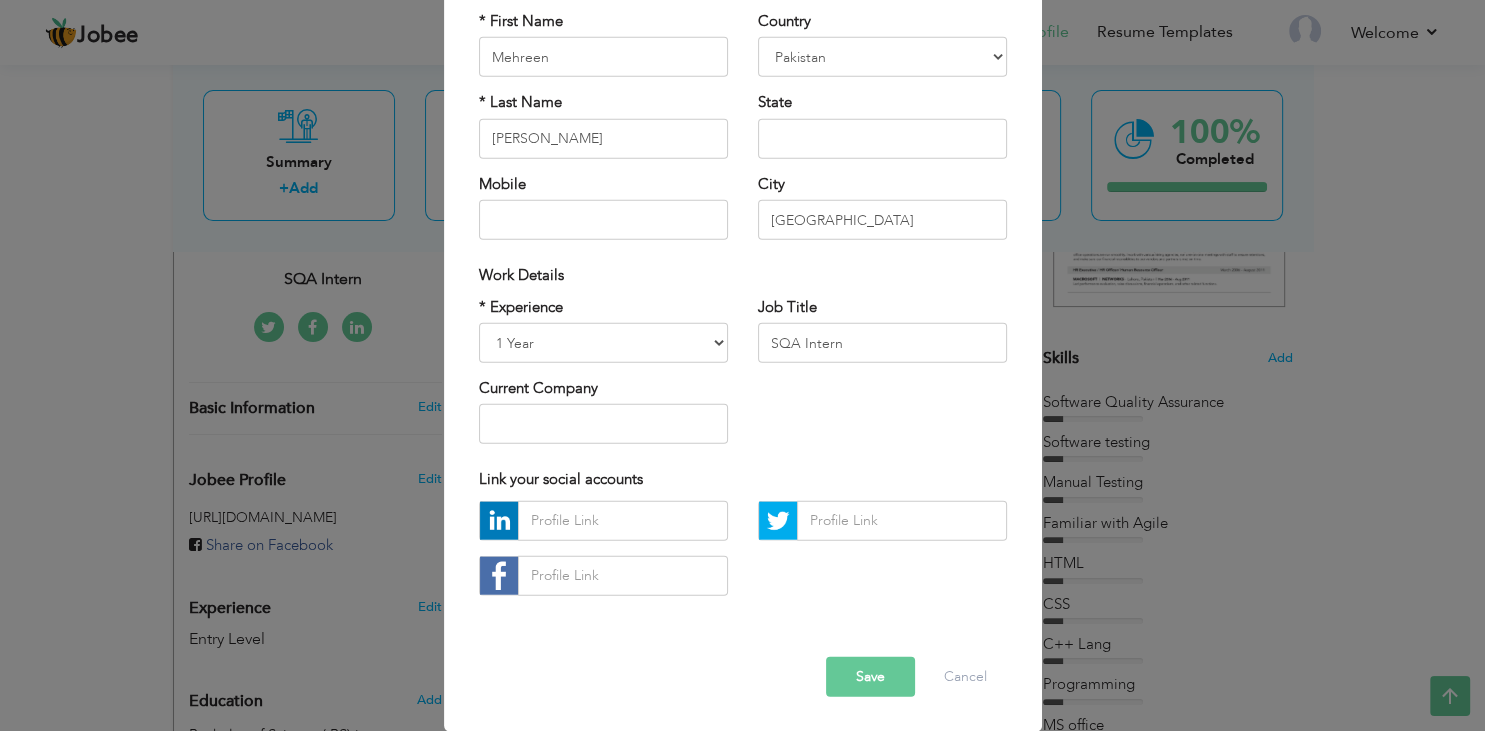 click on "Save" at bounding box center (870, 676) 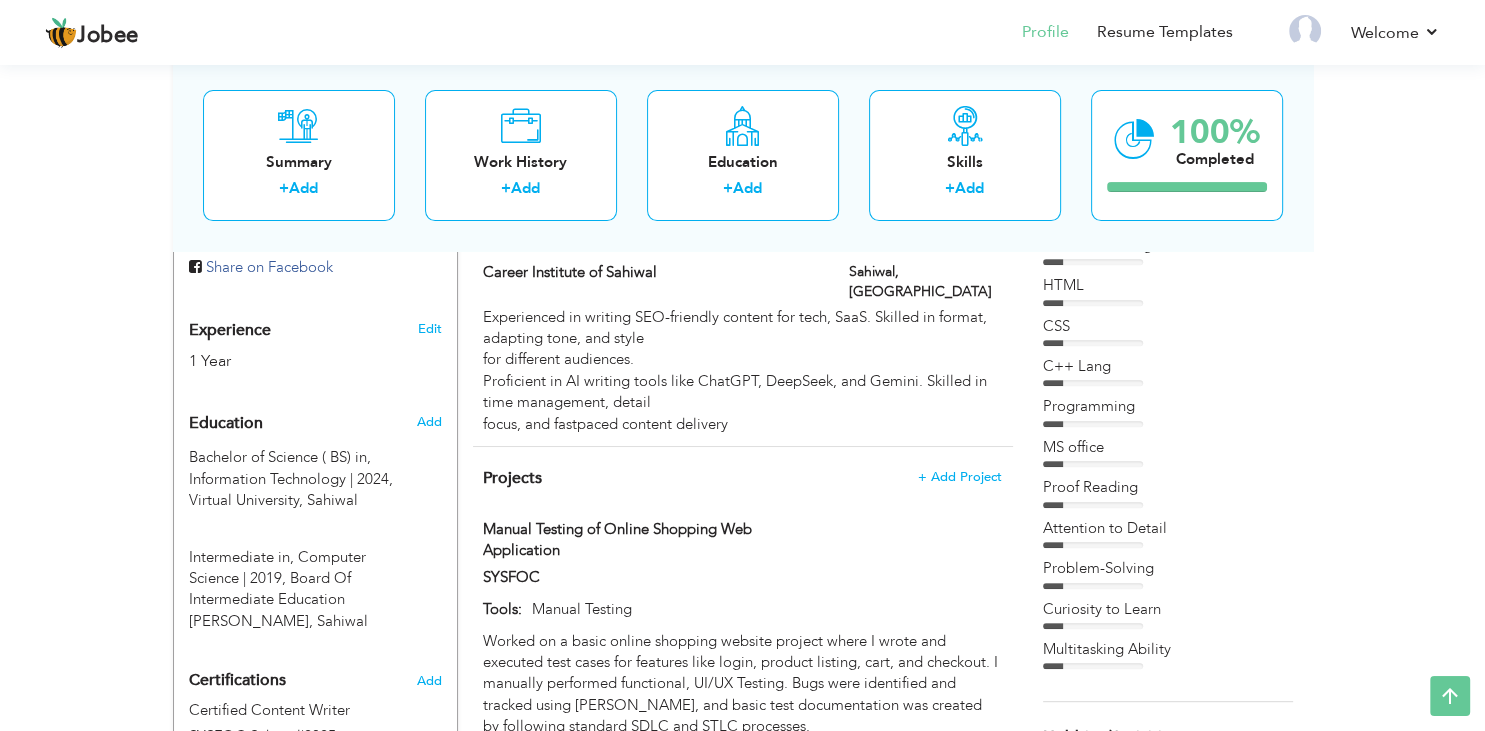 scroll, scrollTop: 328, scrollLeft: 0, axis: vertical 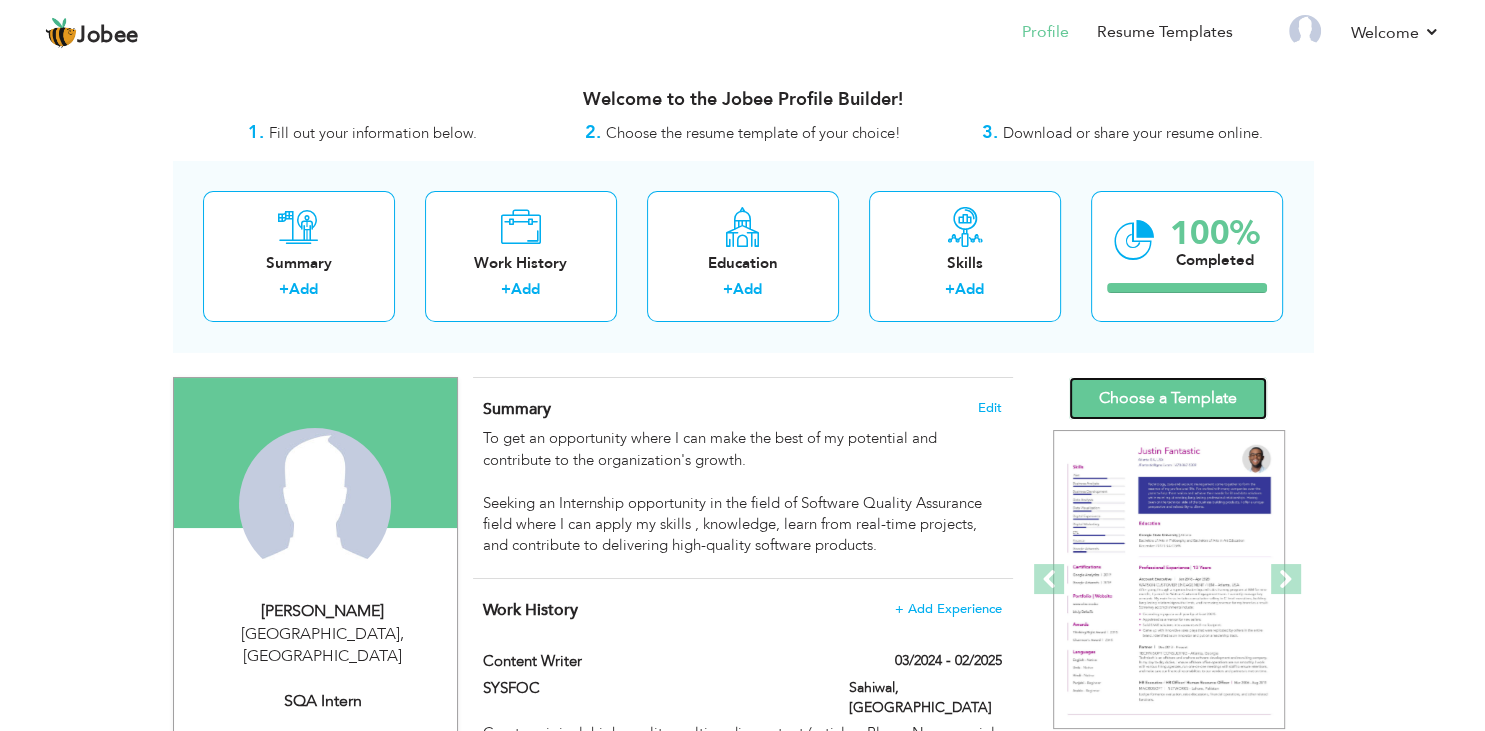 click on "Choose a Template" at bounding box center [1168, 398] 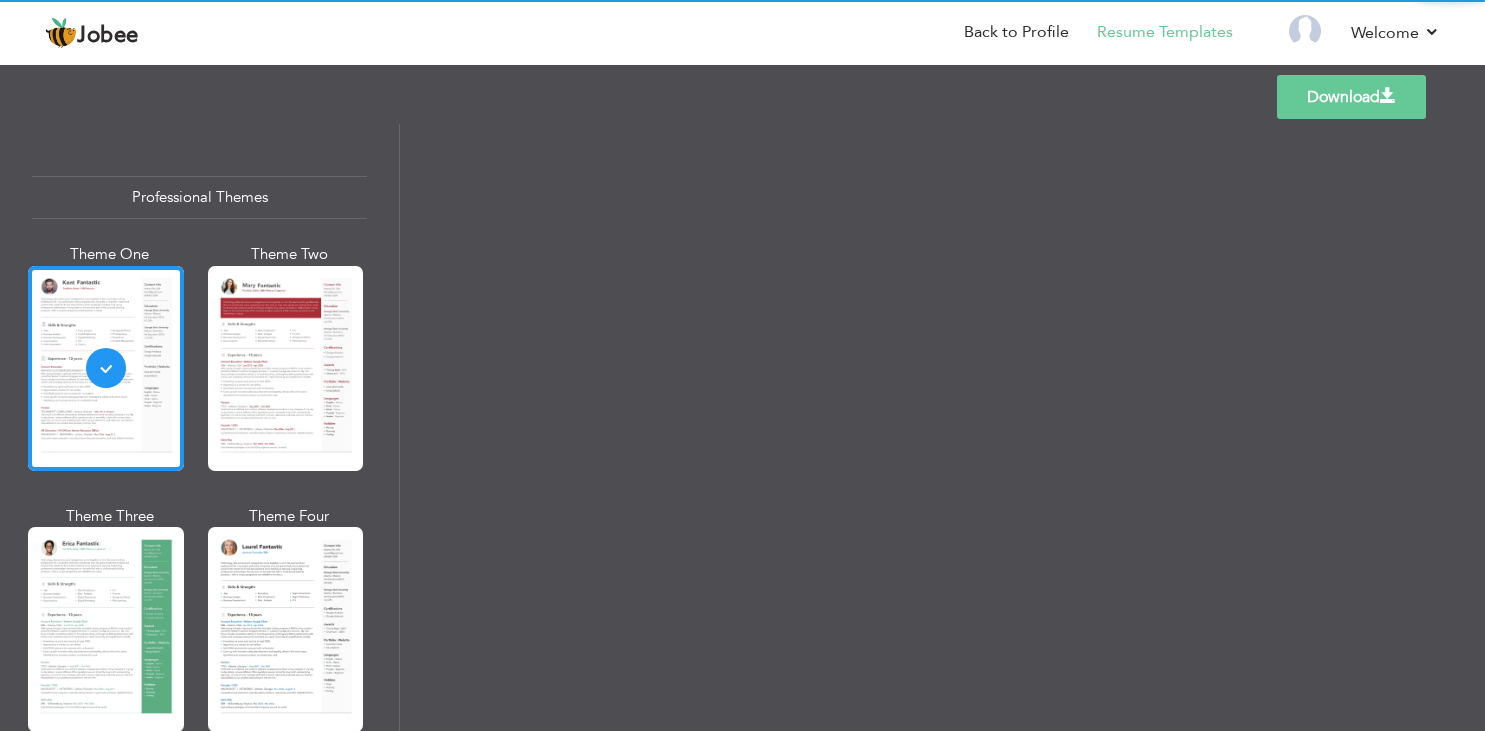 scroll, scrollTop: 0, scrollLeft: 0, axis: both 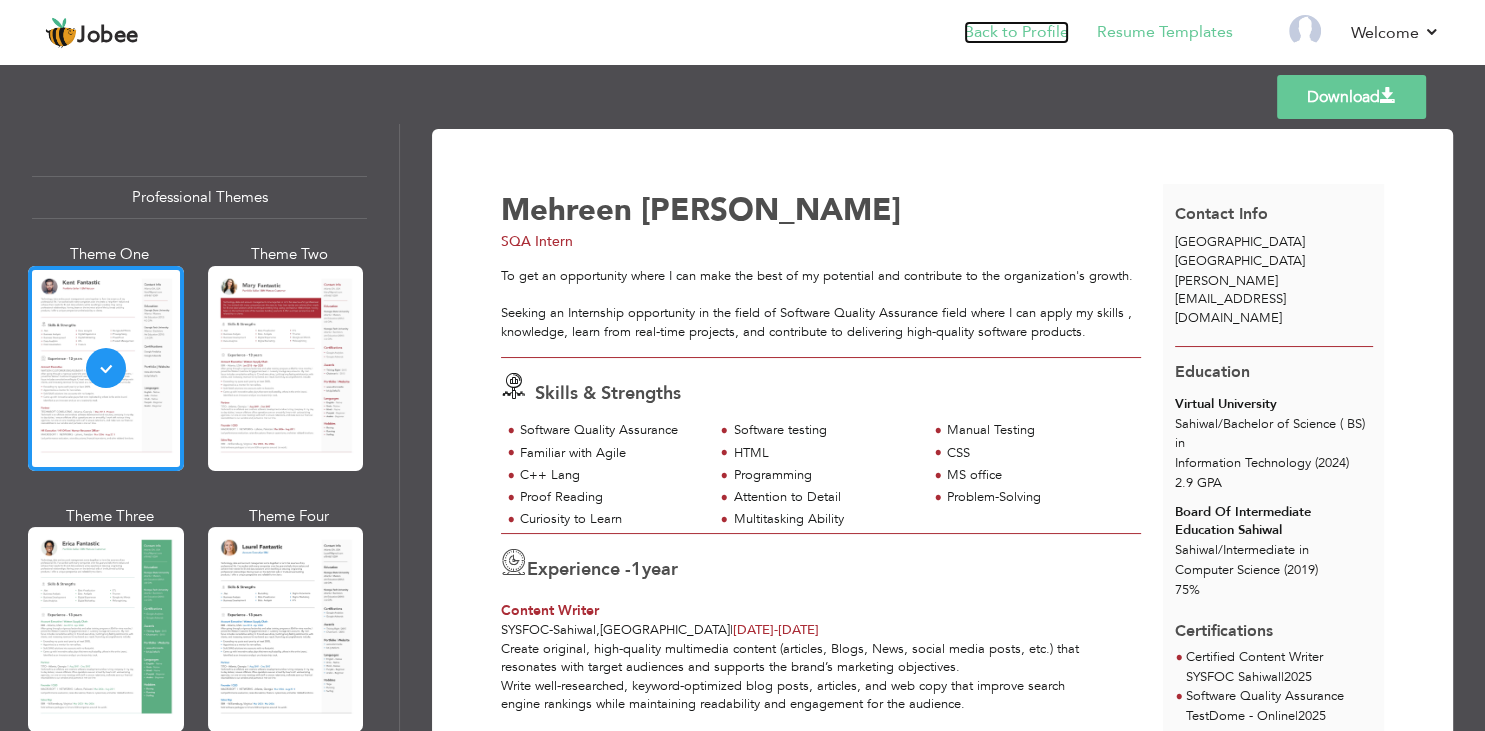 click on "Back to Profile" at bounding box center [1016, 32] 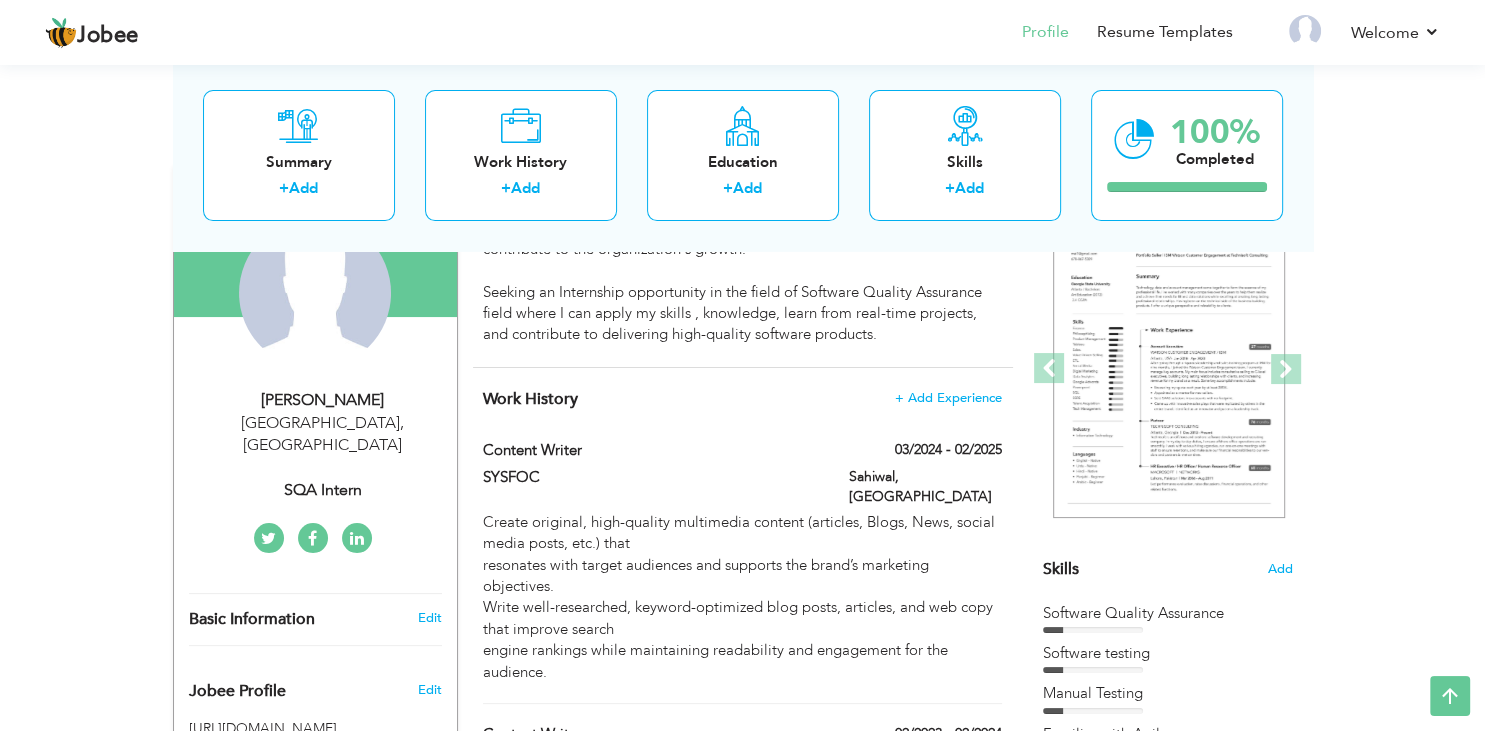 scroll, scrollTop: 528, scrollLeft: 0, axis: vertical 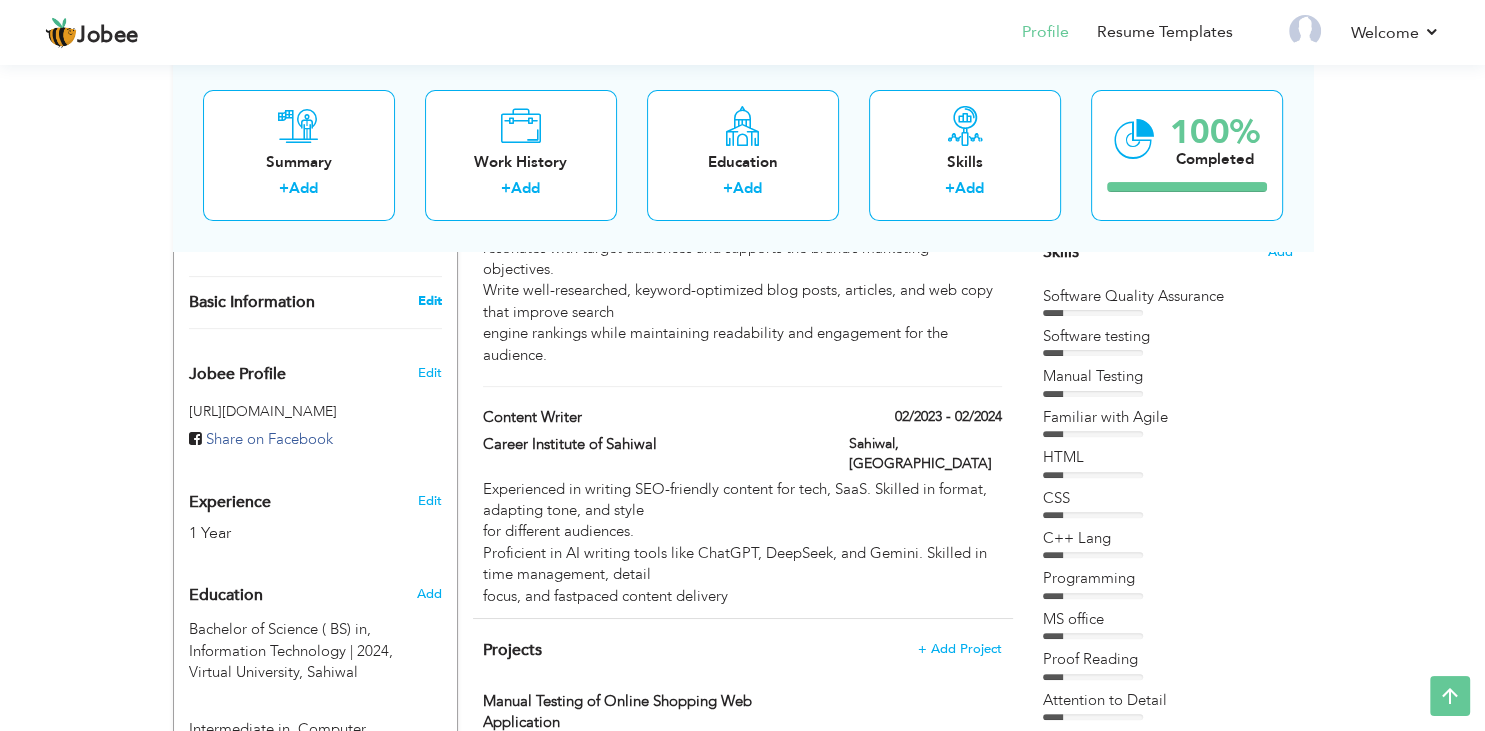 click on "Edit" at bounding box center [429, 301] 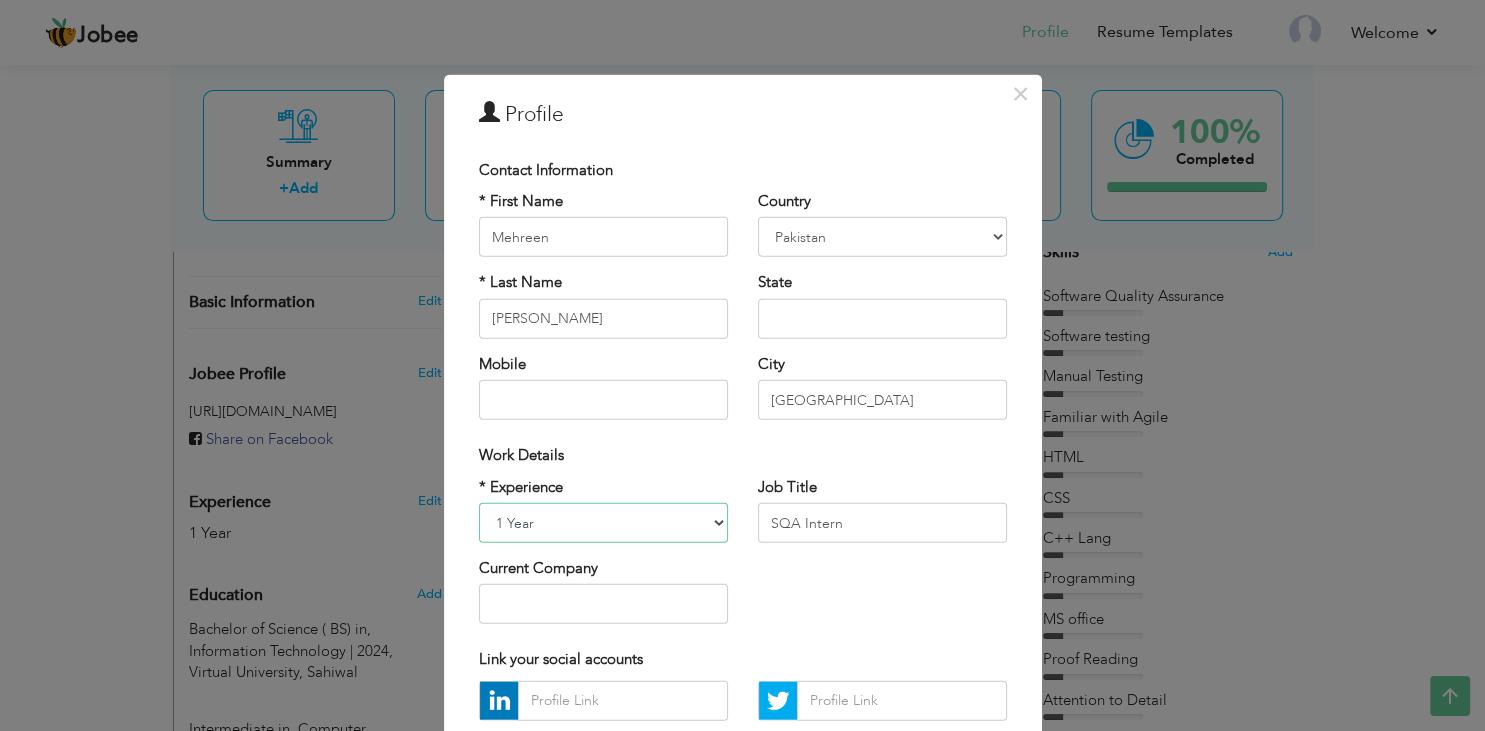 select on "number:4" 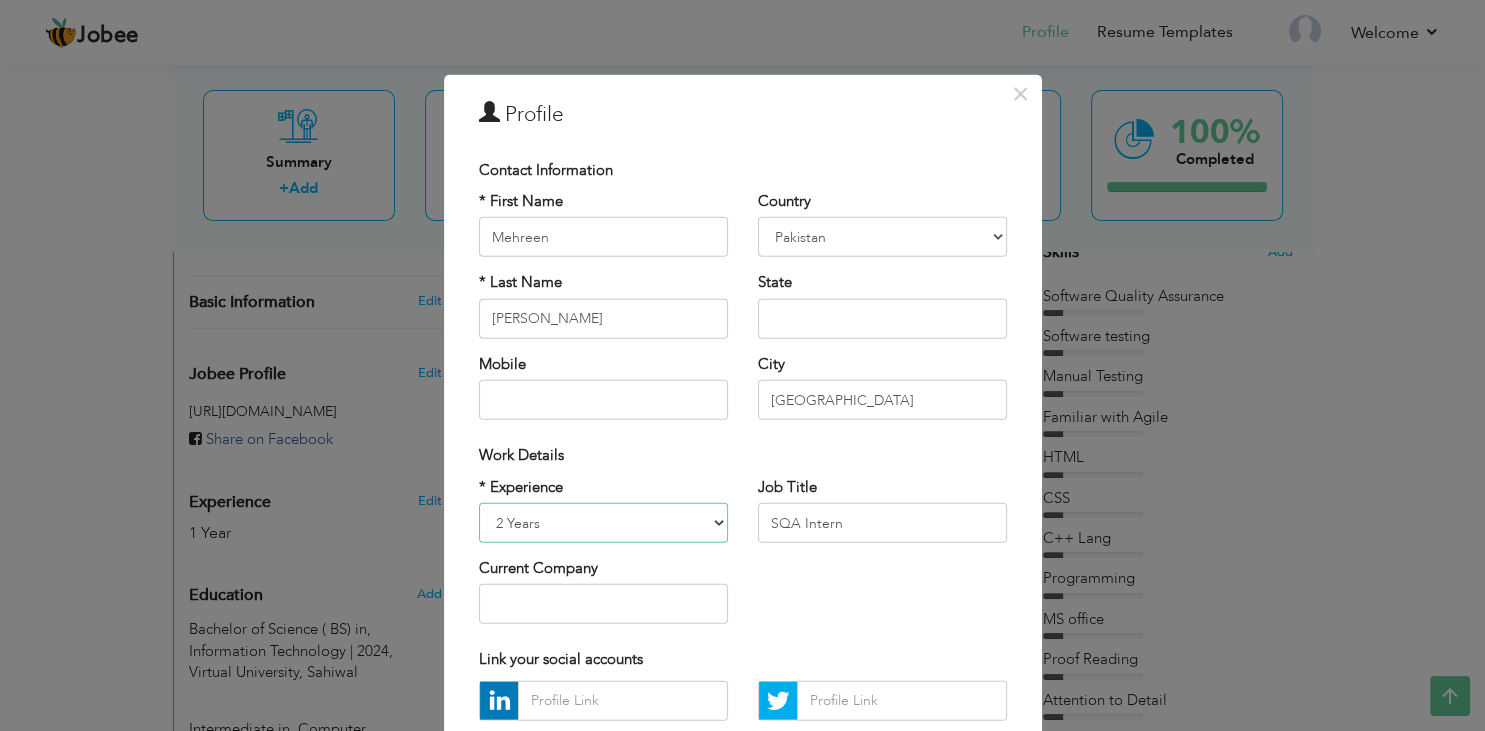 click on "2 Years" at bounding box center (0, 0) 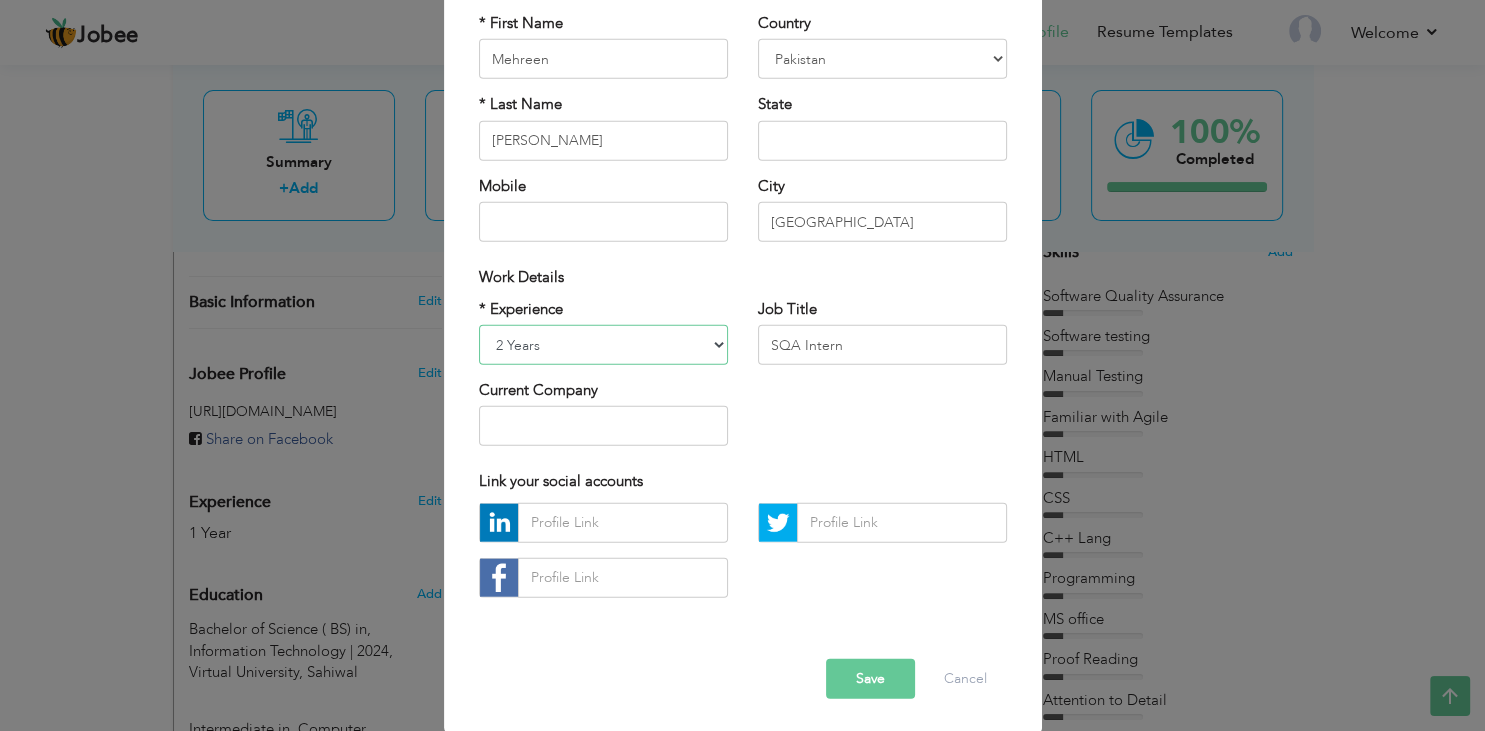 scroll, scrollTop: 180, scrollLeft: 0, axis: vertical 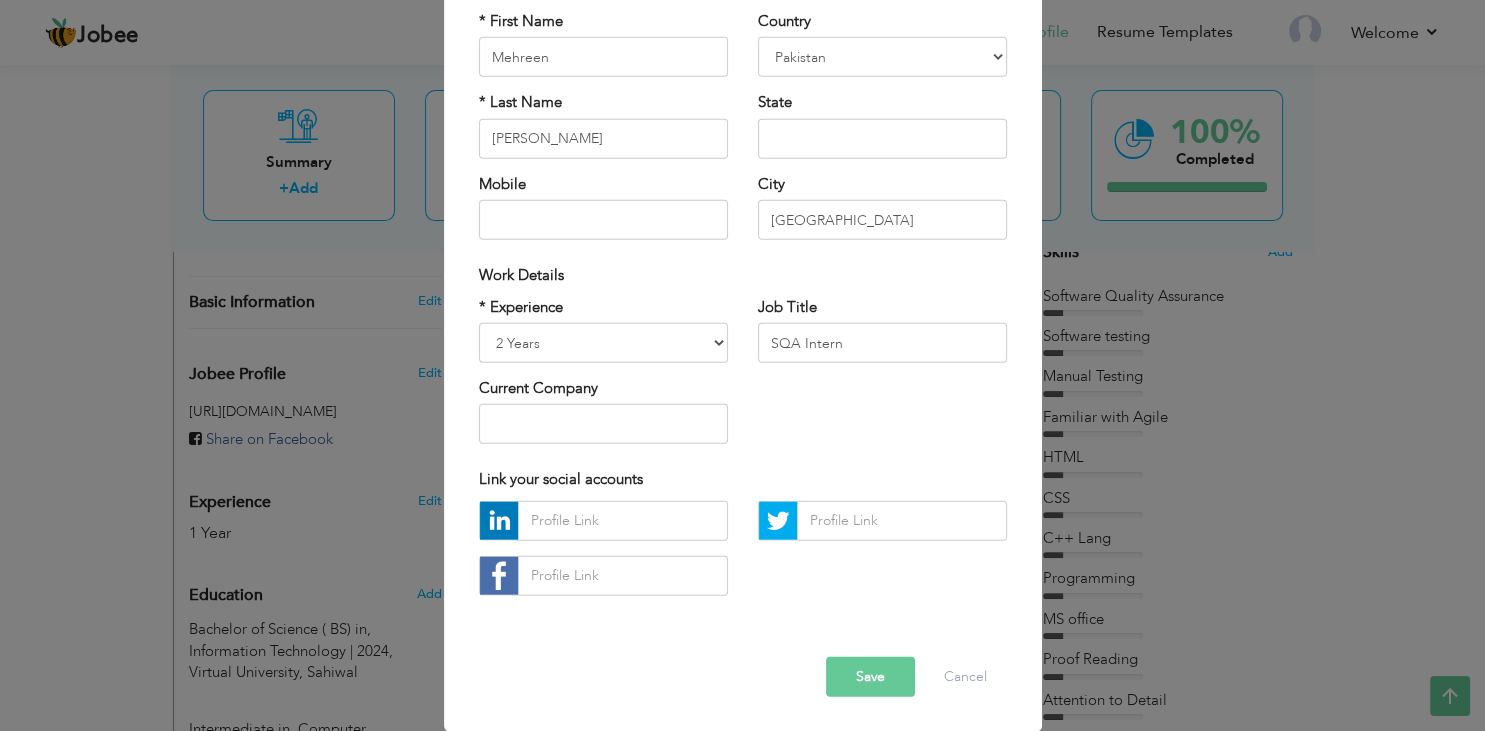 click on "Save" at bounding box center [870, 676] 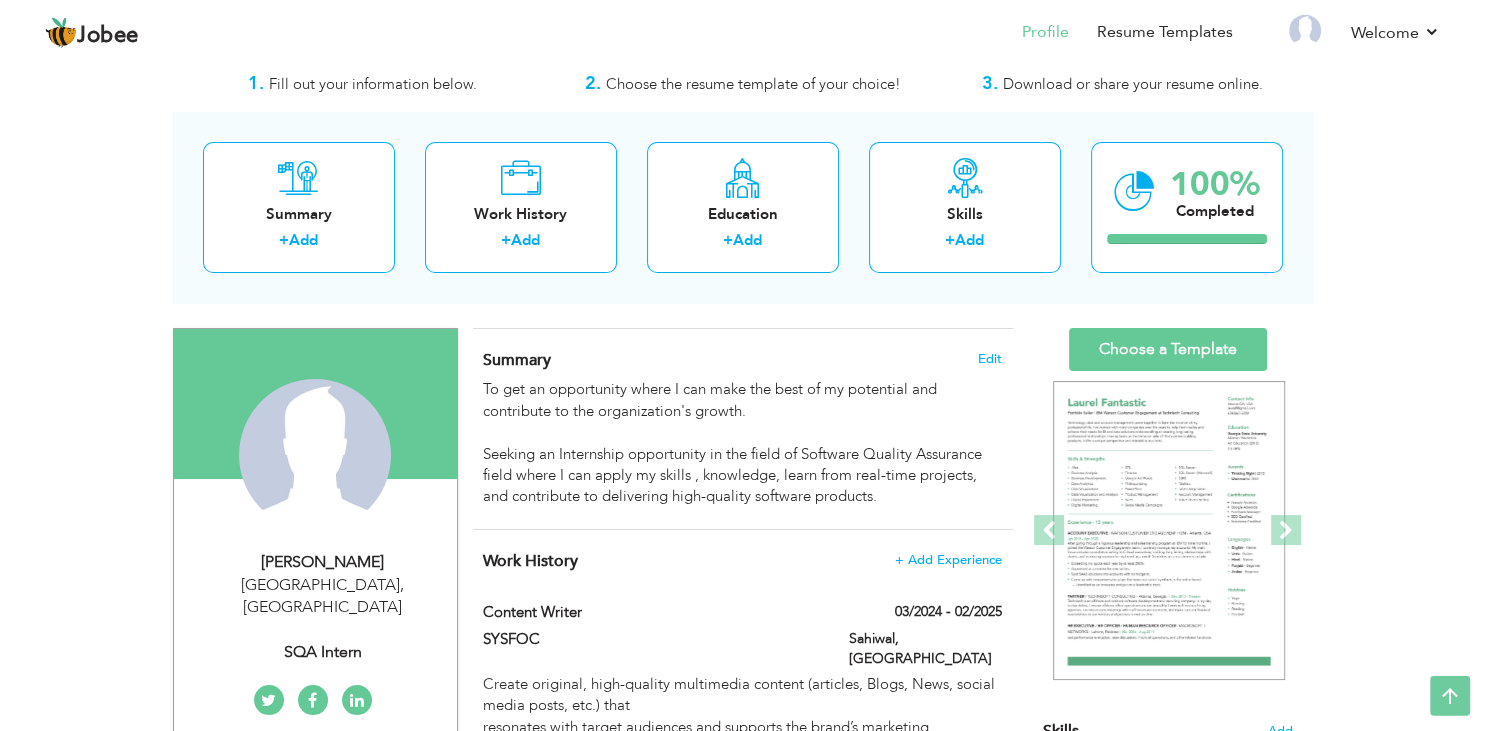 scroll, scrollTop: 0, scrollLeft: 0, axis: both 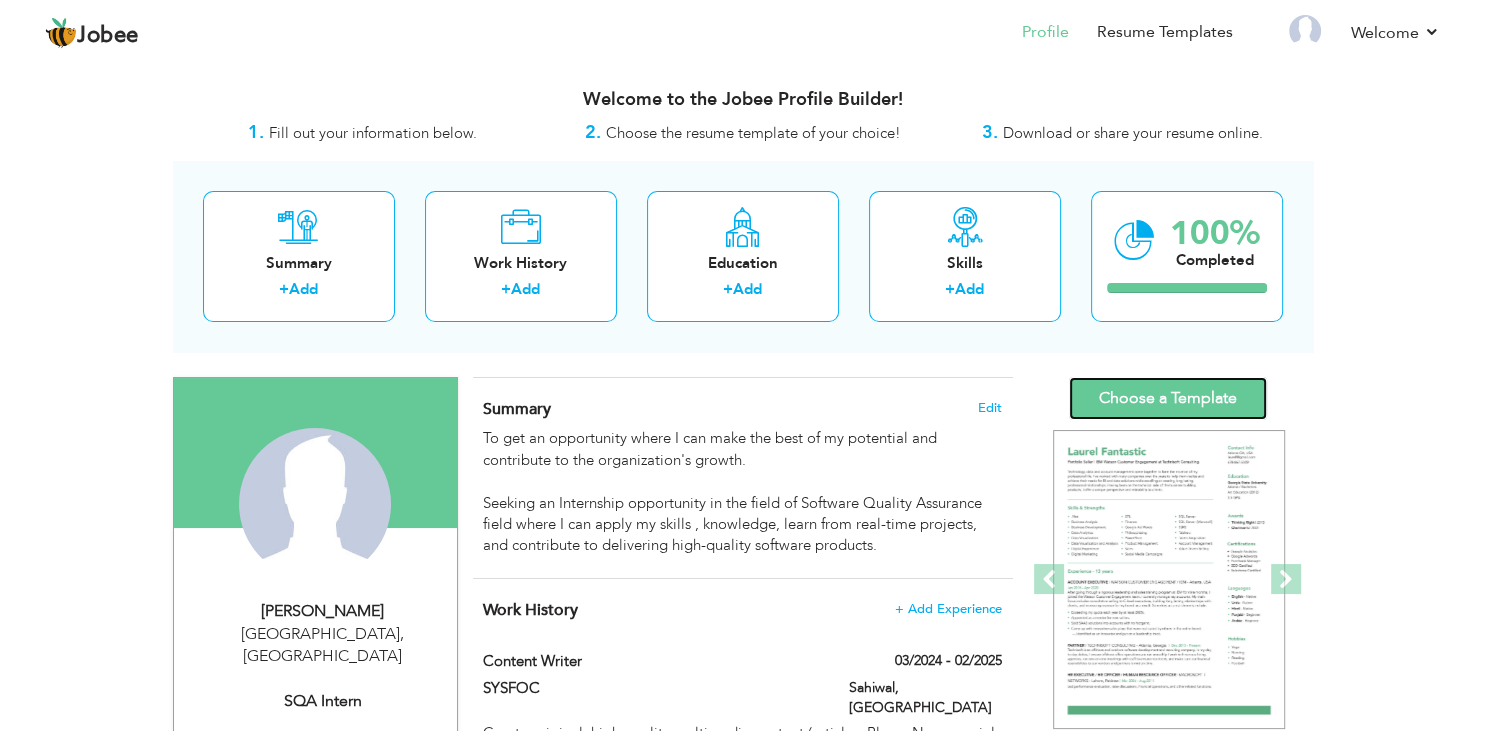 click on "Choose a Template" at bounding box center [1168, 398] 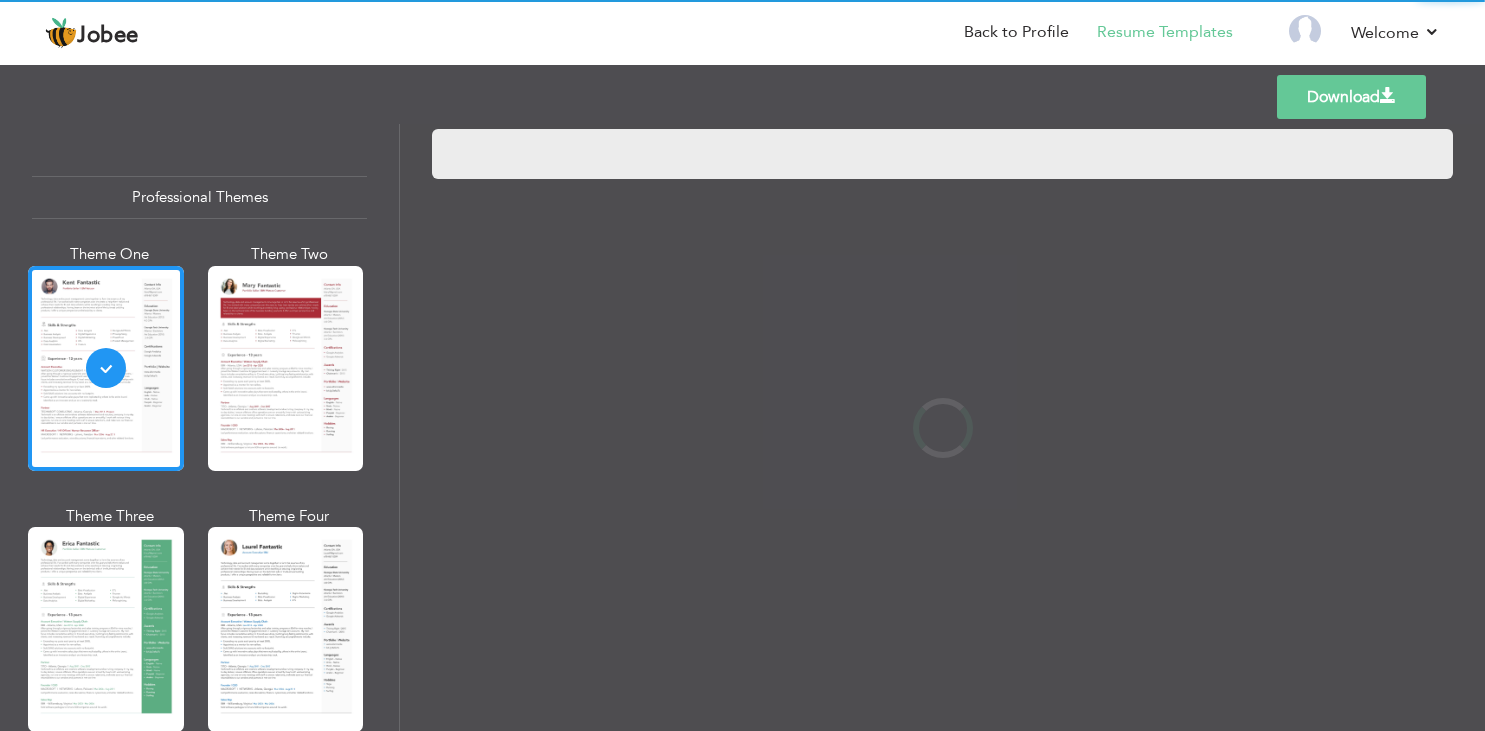 scroll, scrollTop: 0, scrollLeft: 0, axis: both 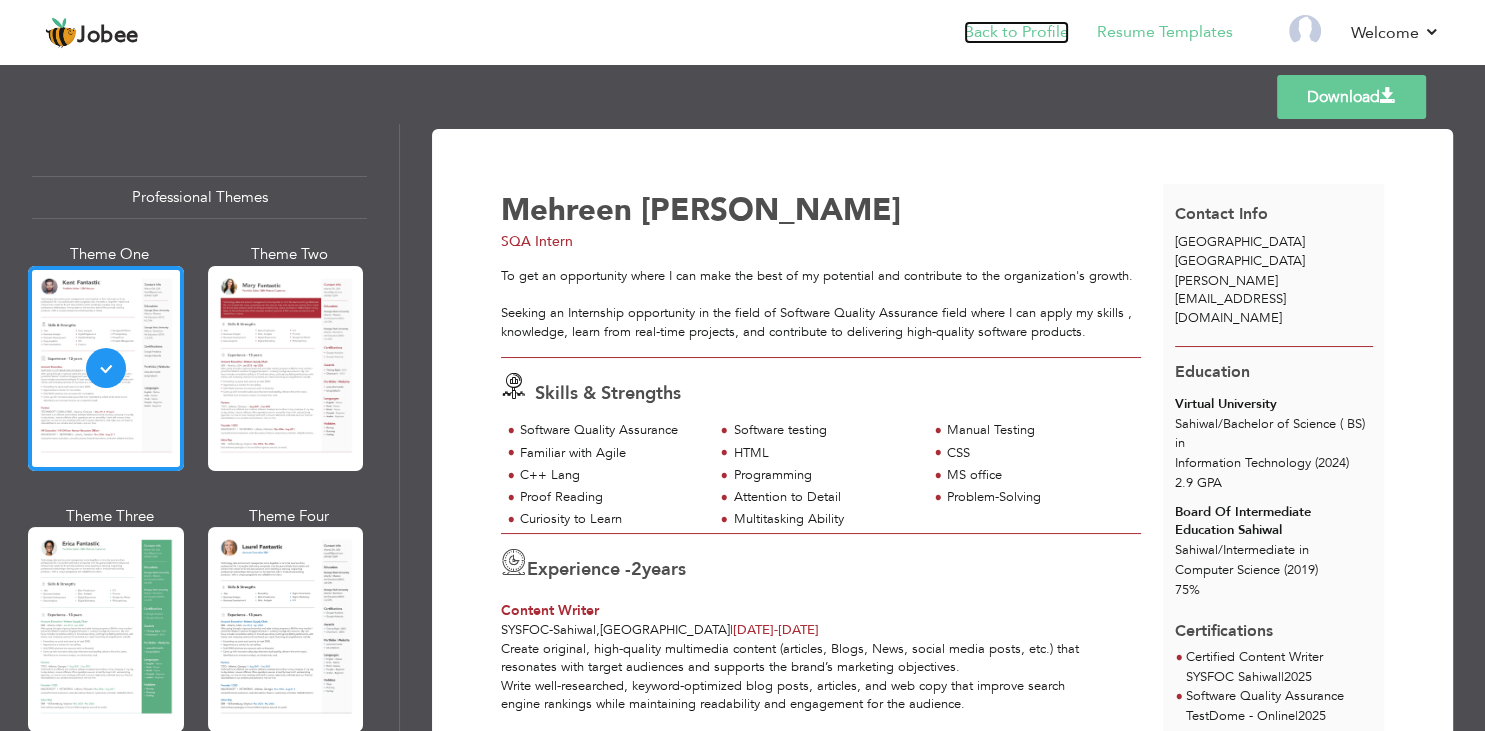 click on "Back to Profile" at bounding box center [1016, 32] 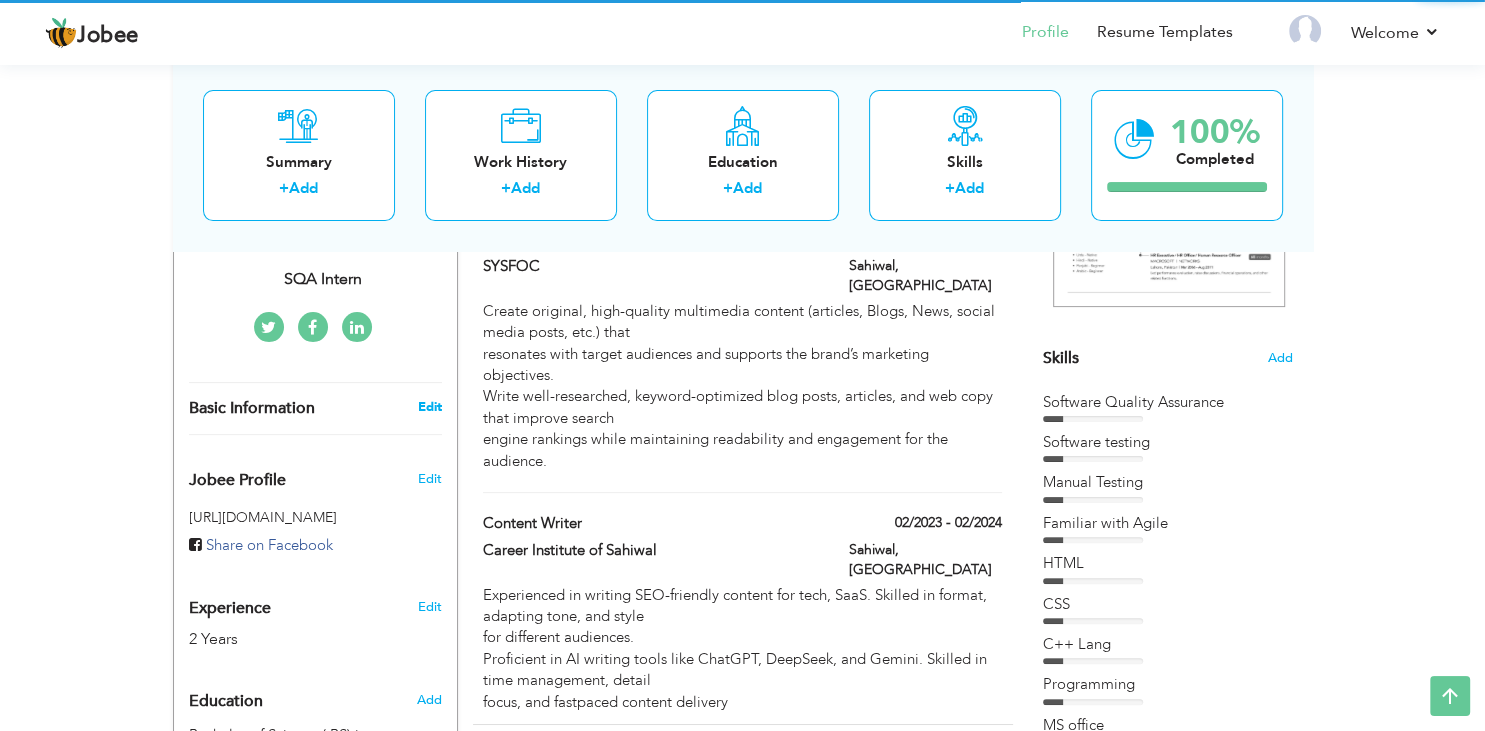 scroll, scrollTop: 422, scrollLeft: 0, axis: vertical 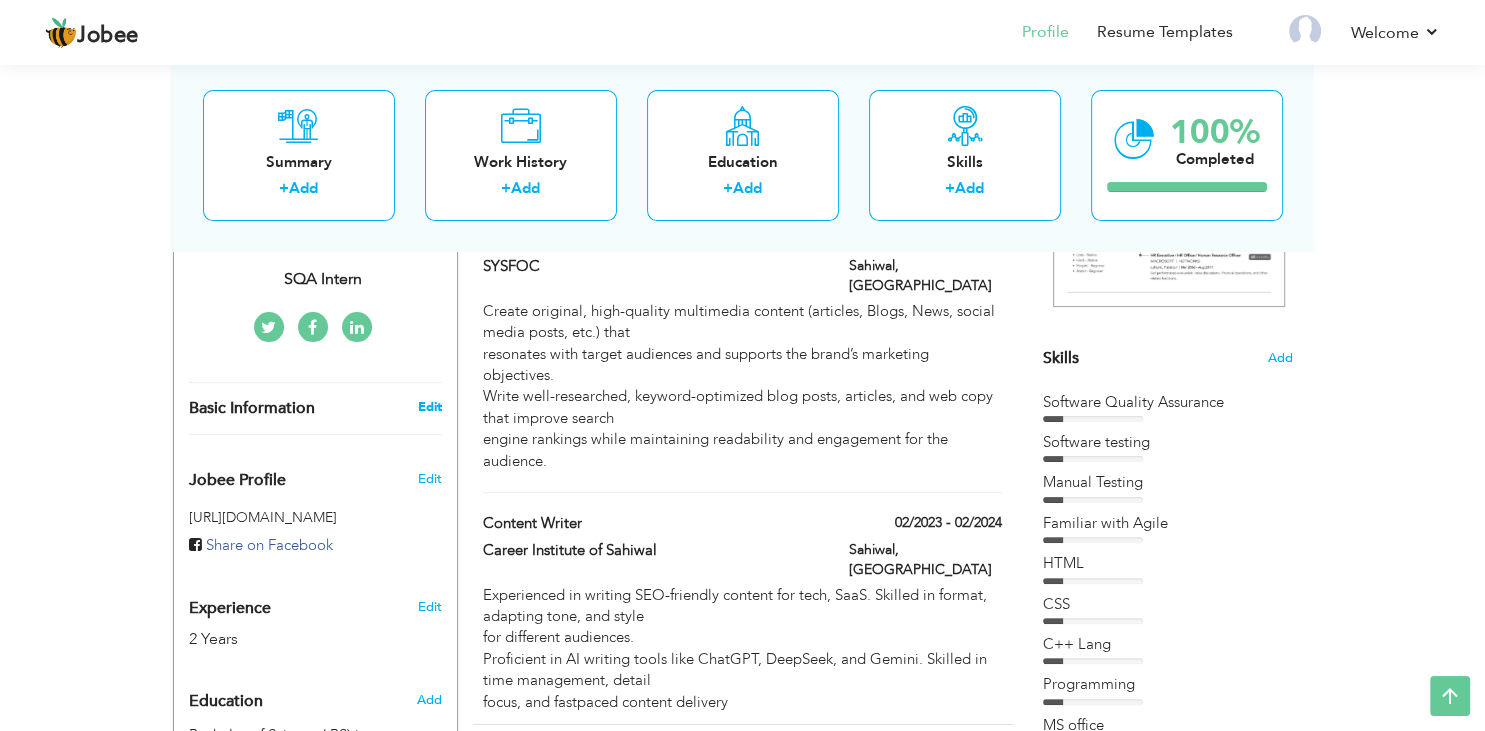 click on "Edit" at bounding box center [429, 407] 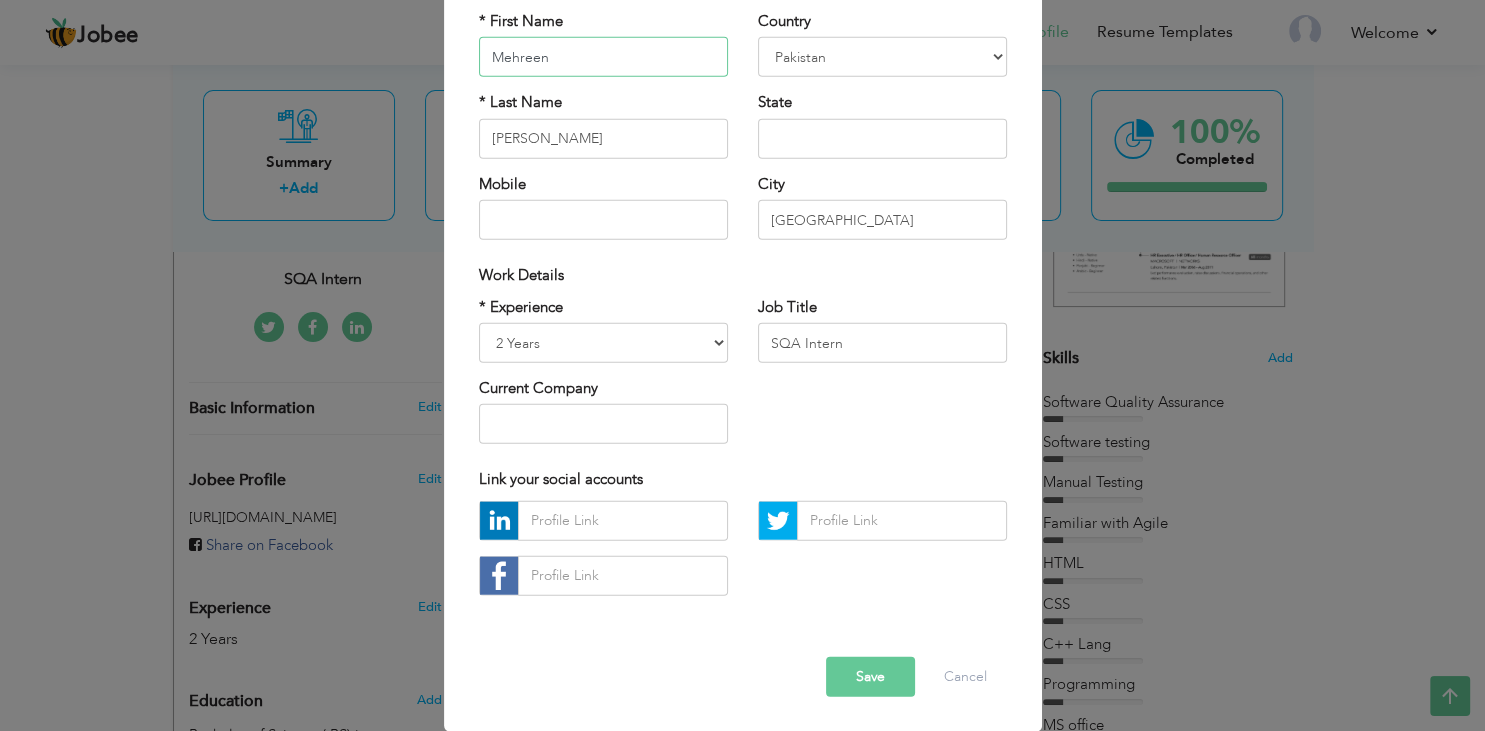 scroll, scrollTop: 0, scrollLeft: 0, axis: both 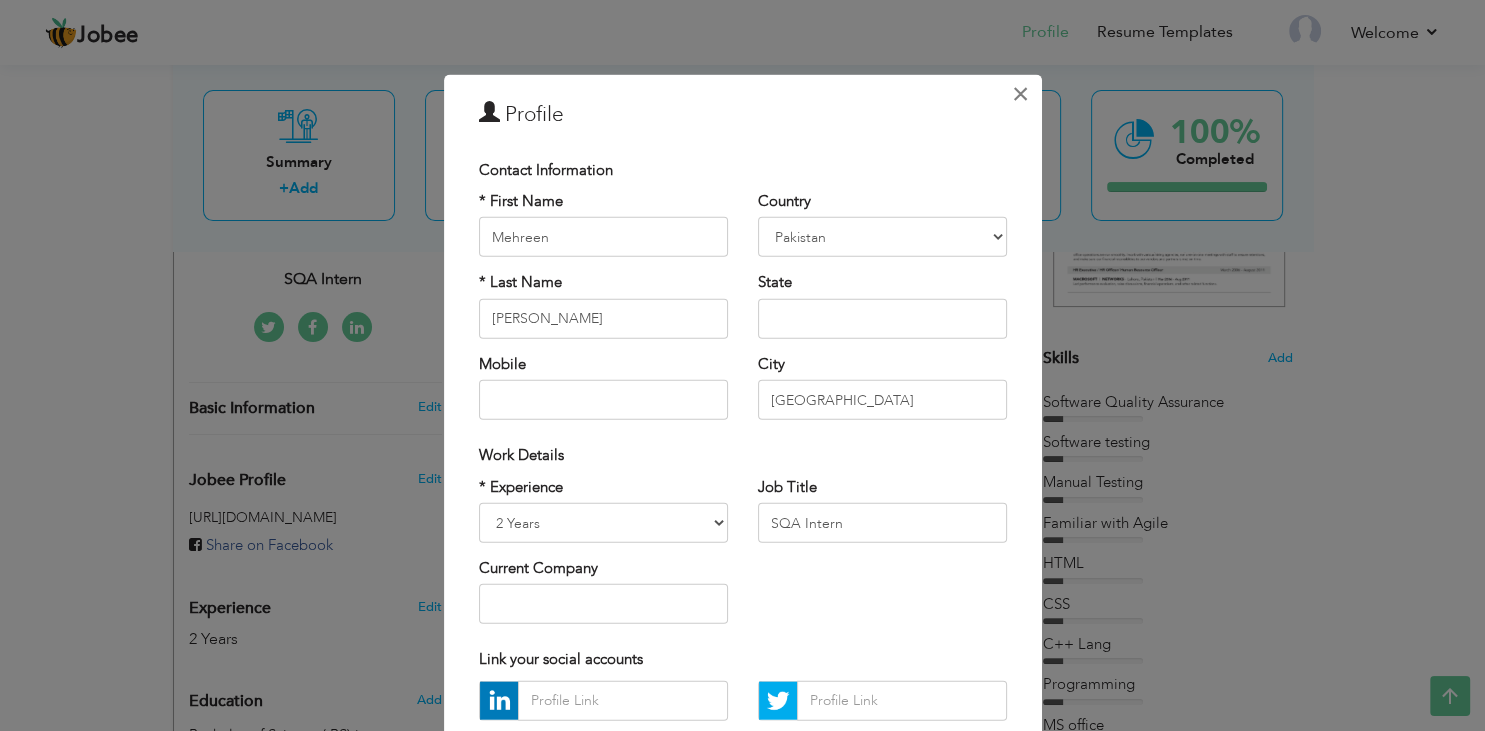 click on "×" at bounding box center (1020, 93) 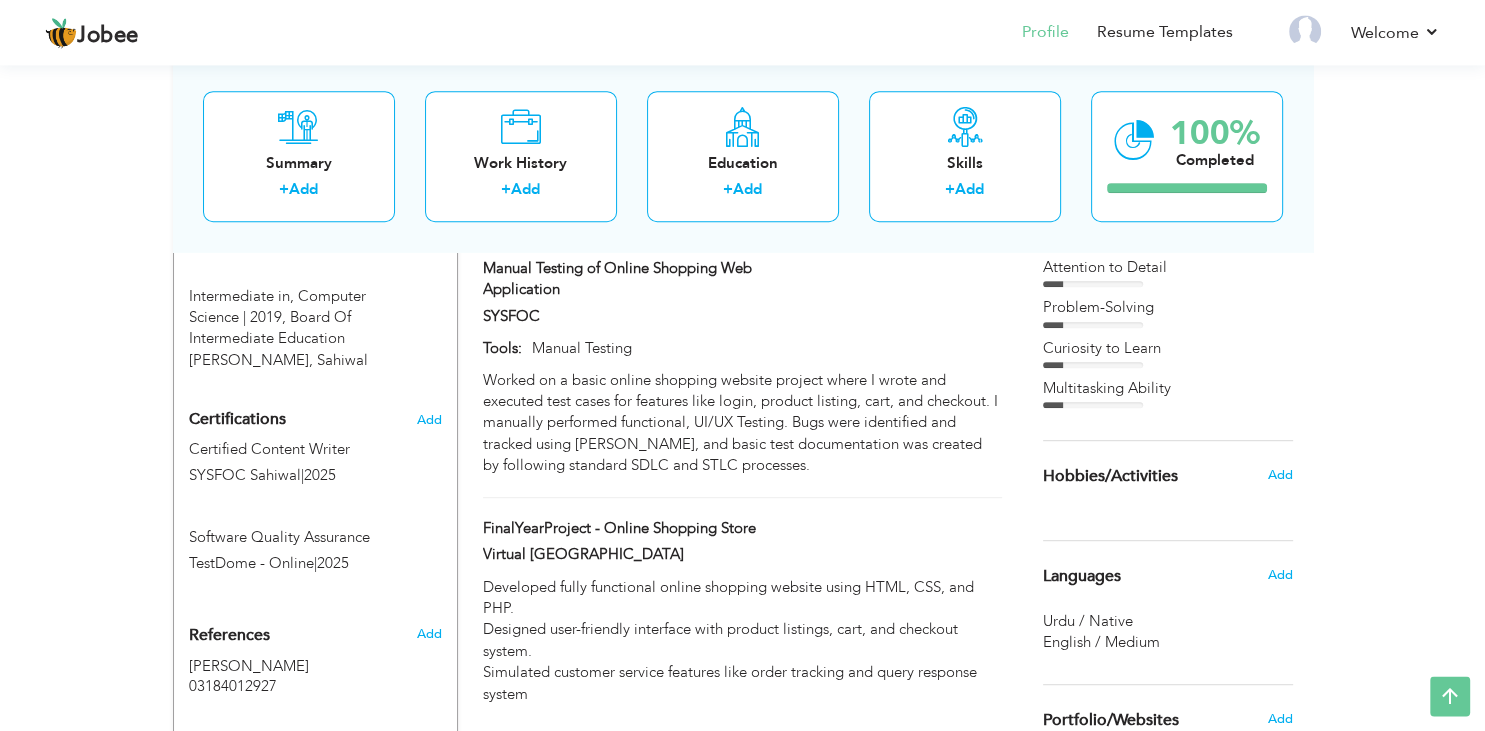 scroll, scrollTop: 1068, scrollLeft: 0, axis: vertical 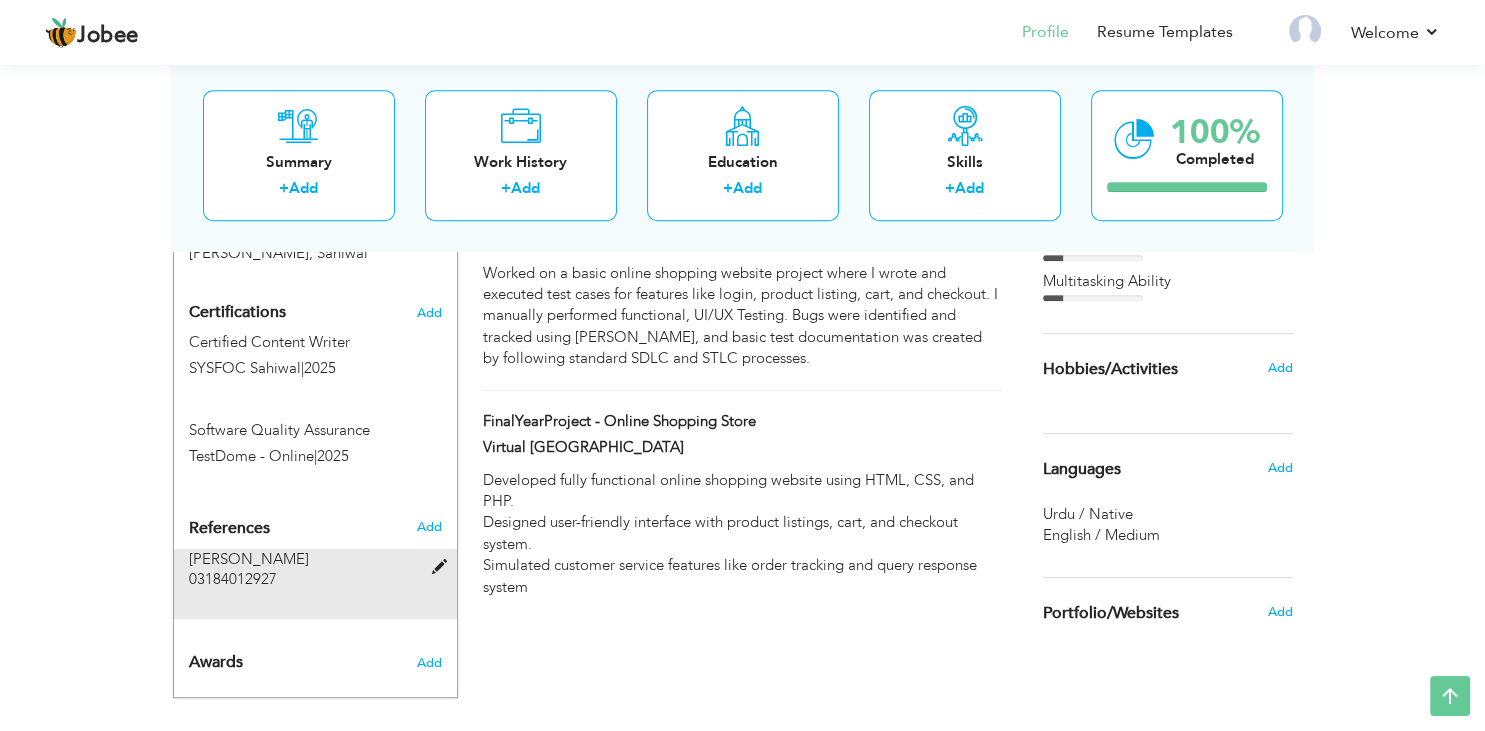 click at bounding box center [443, 567] 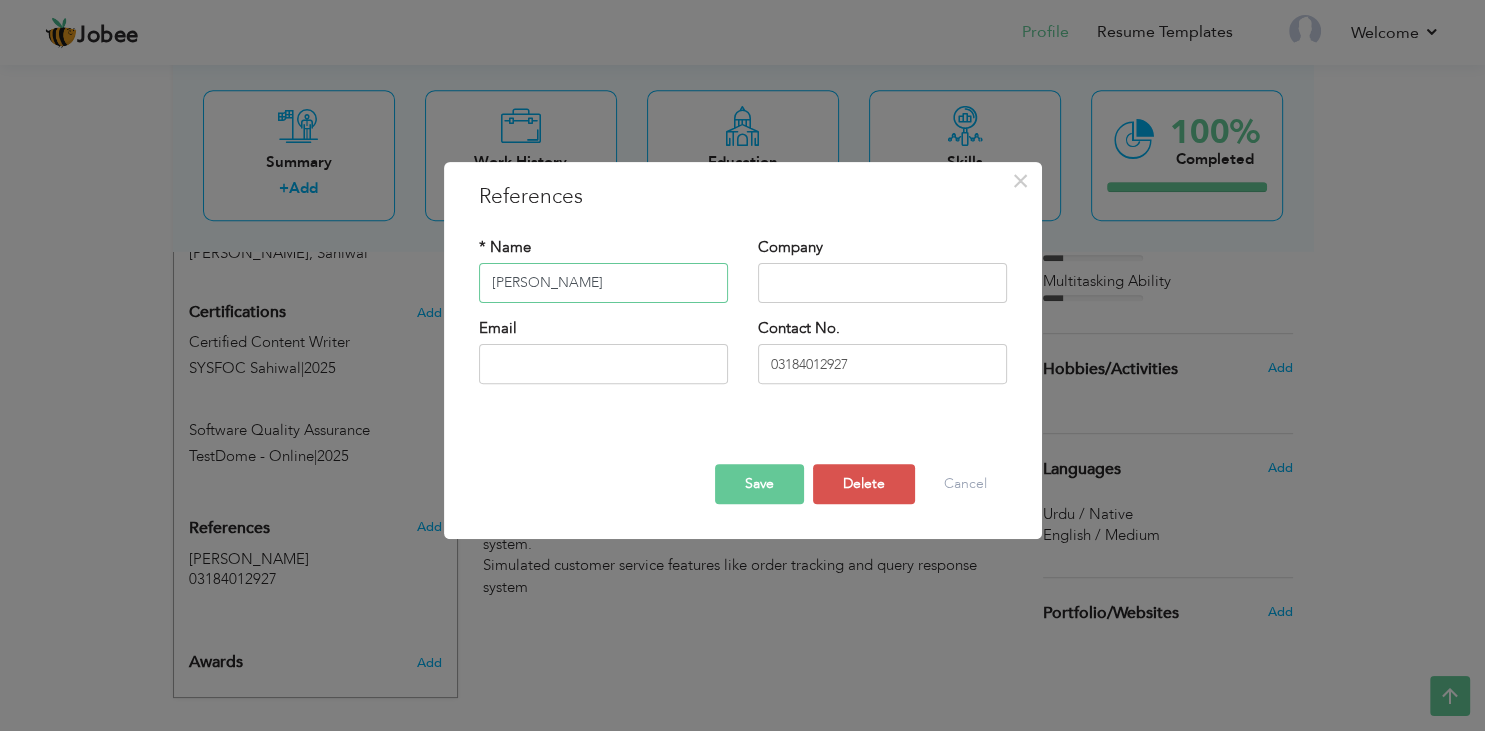drag, startPoint x: 586, startPoint y: 279, endPoint x: 448, endPoint y: 279, distance: 138 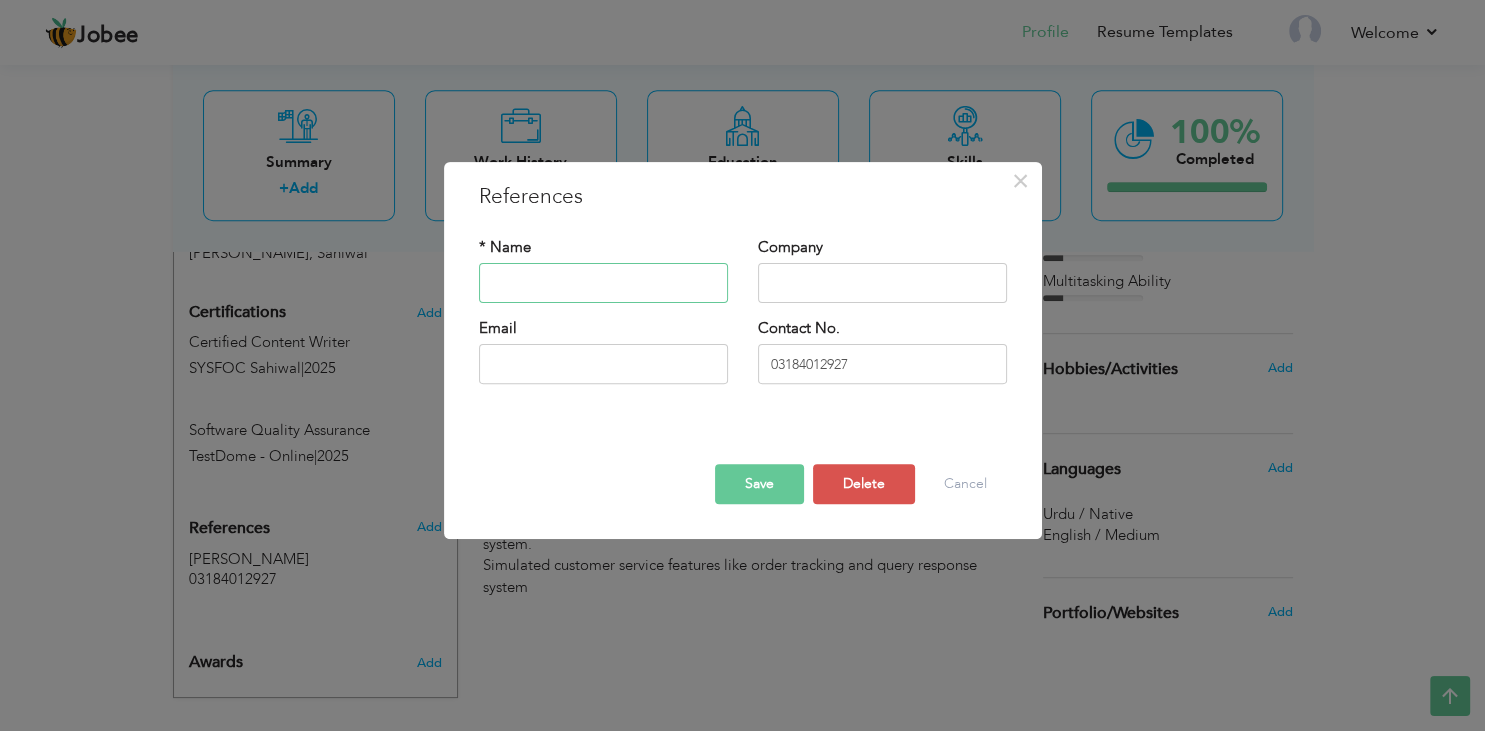 type 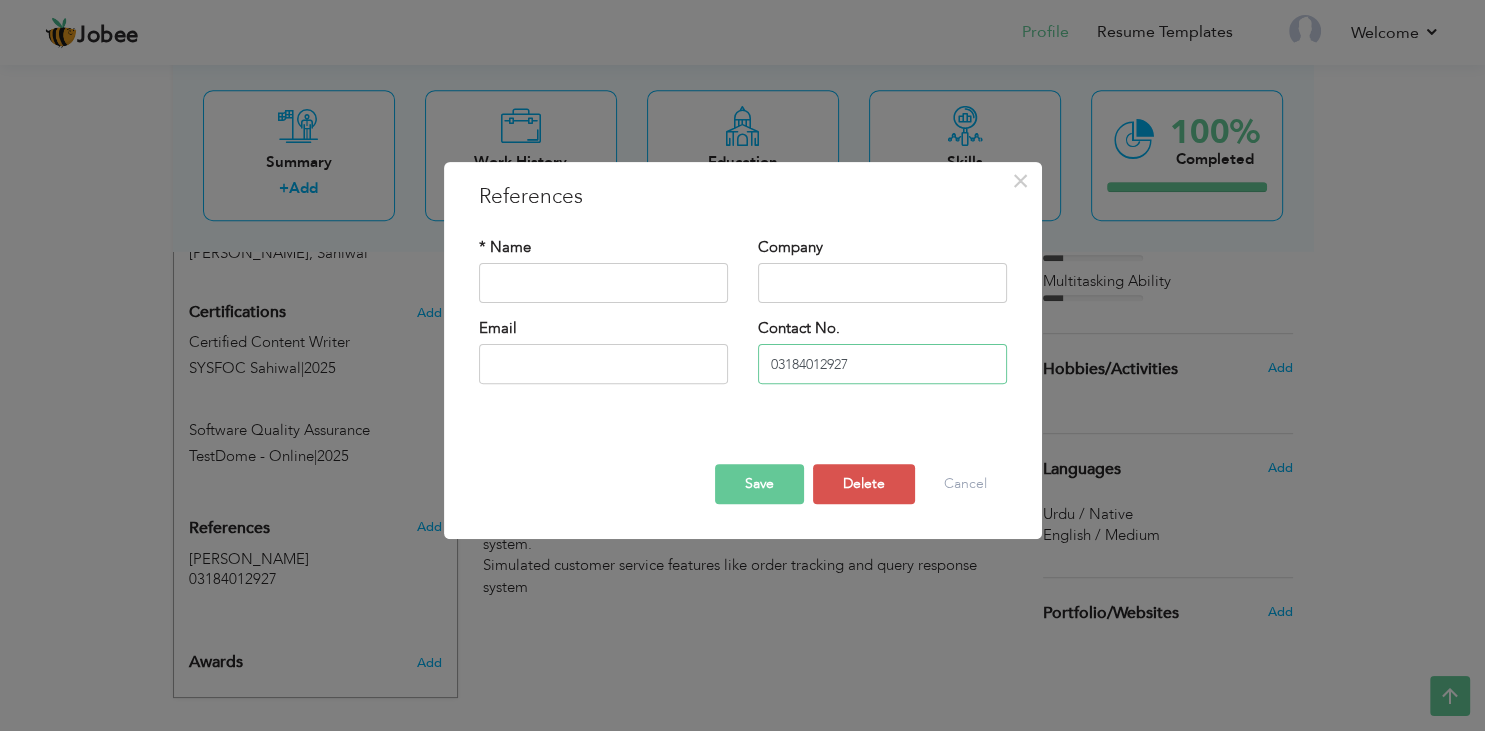 drag, startPoint x: 881, startPoint y: 350, endPoint x: 866, endPoint y: 359, distance: 17.492855 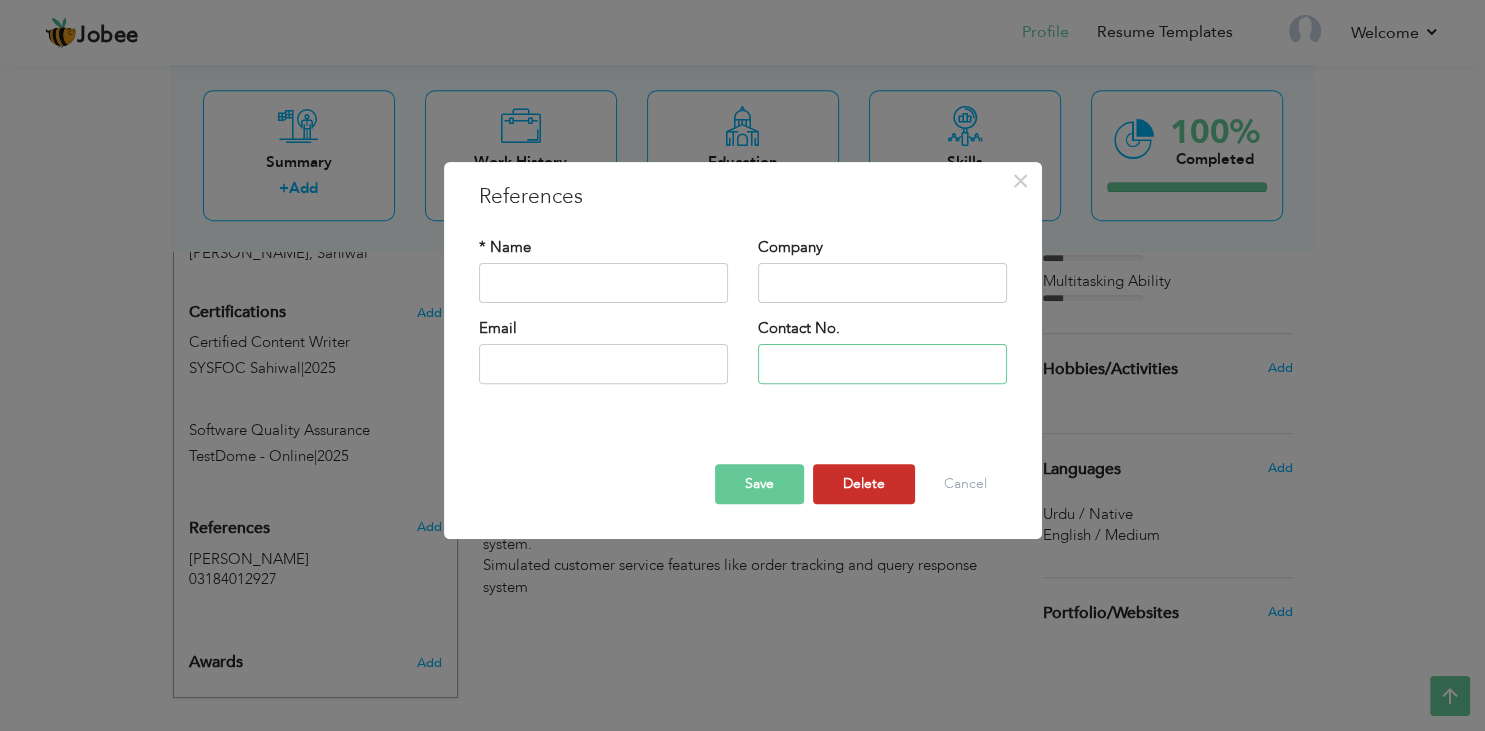 type 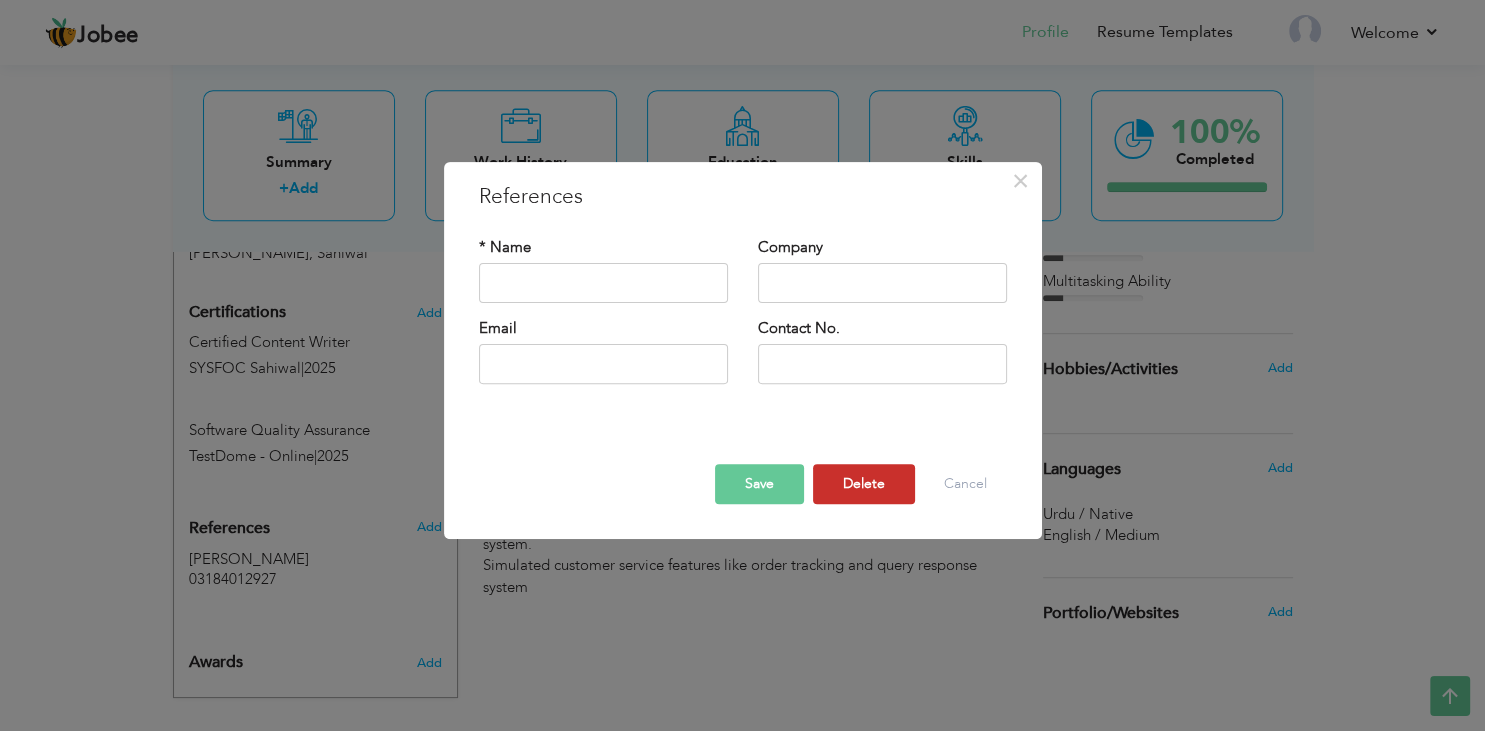 click on "Delete" at bounding box center [864, 484] 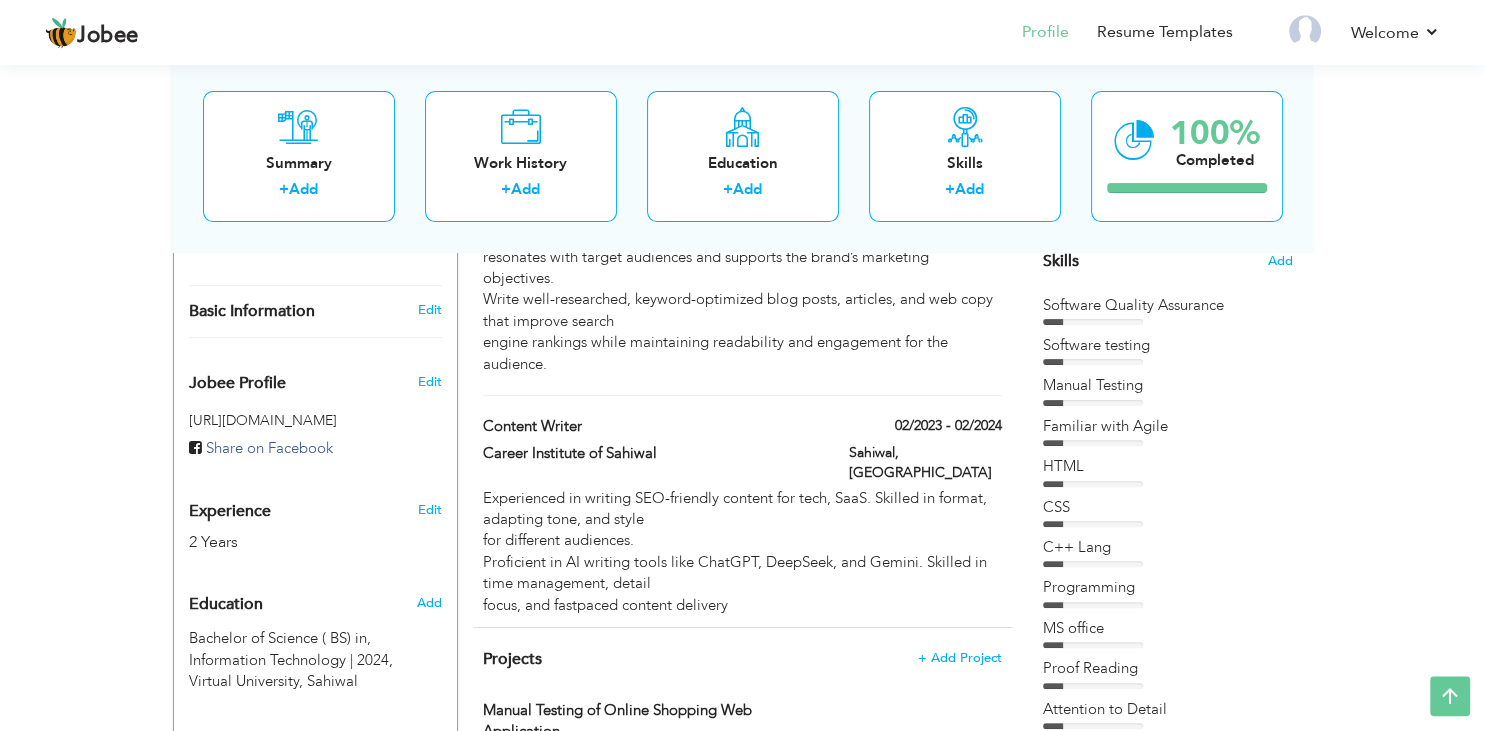 scroll, scrollTop: 211, scrollLeft: 0, axis: vertical 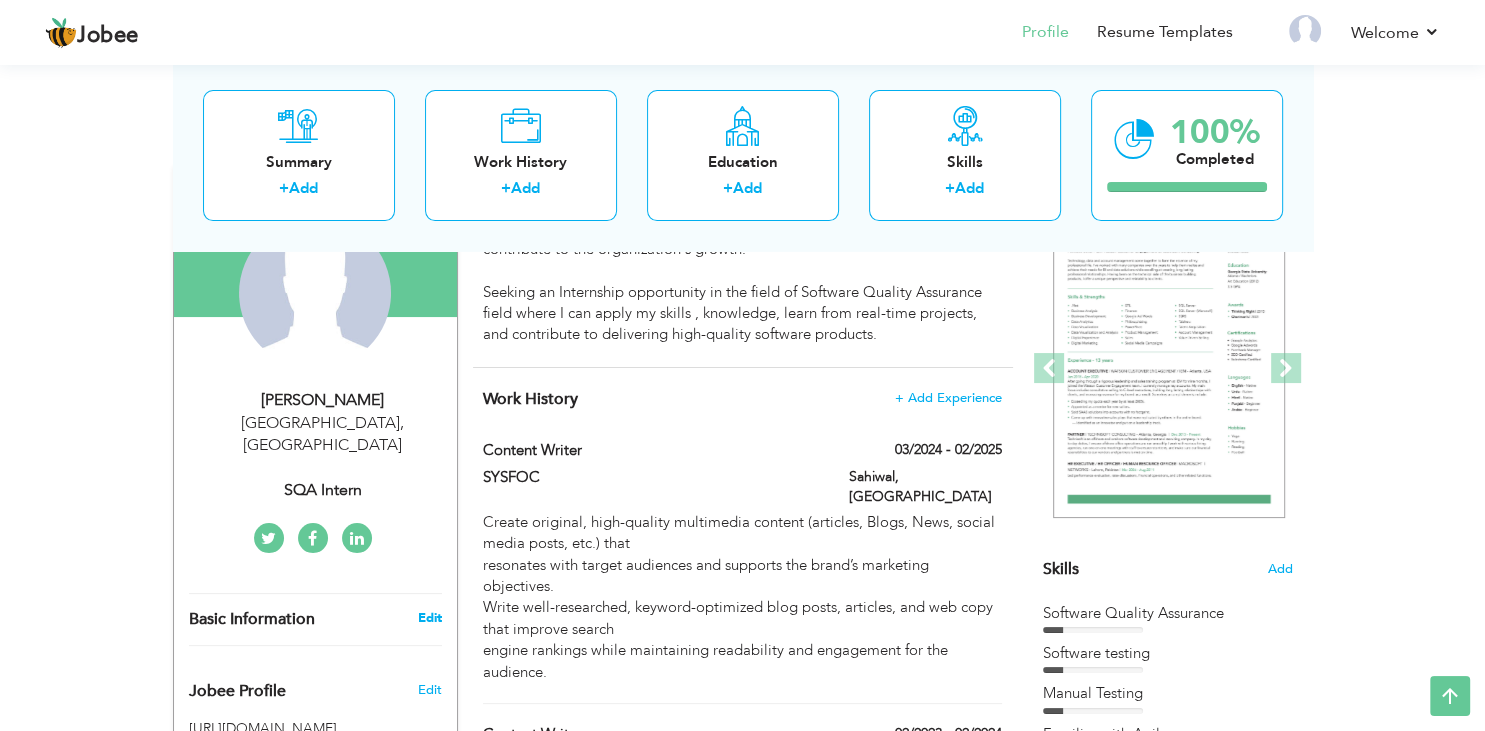 click on "Edit" at bounding box center (429, 618) 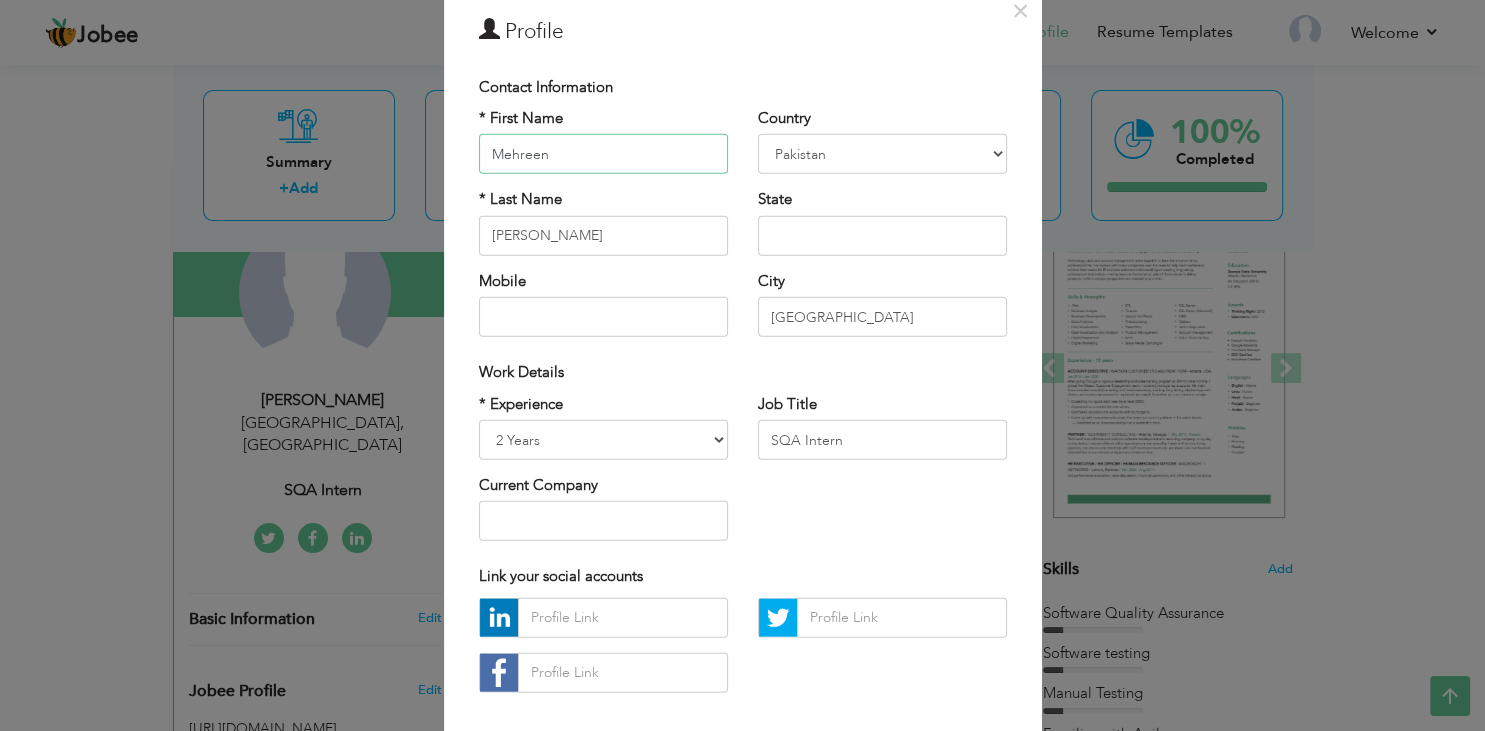 scroll, scrollTop: 0, scrollLeft: 0, axis: both 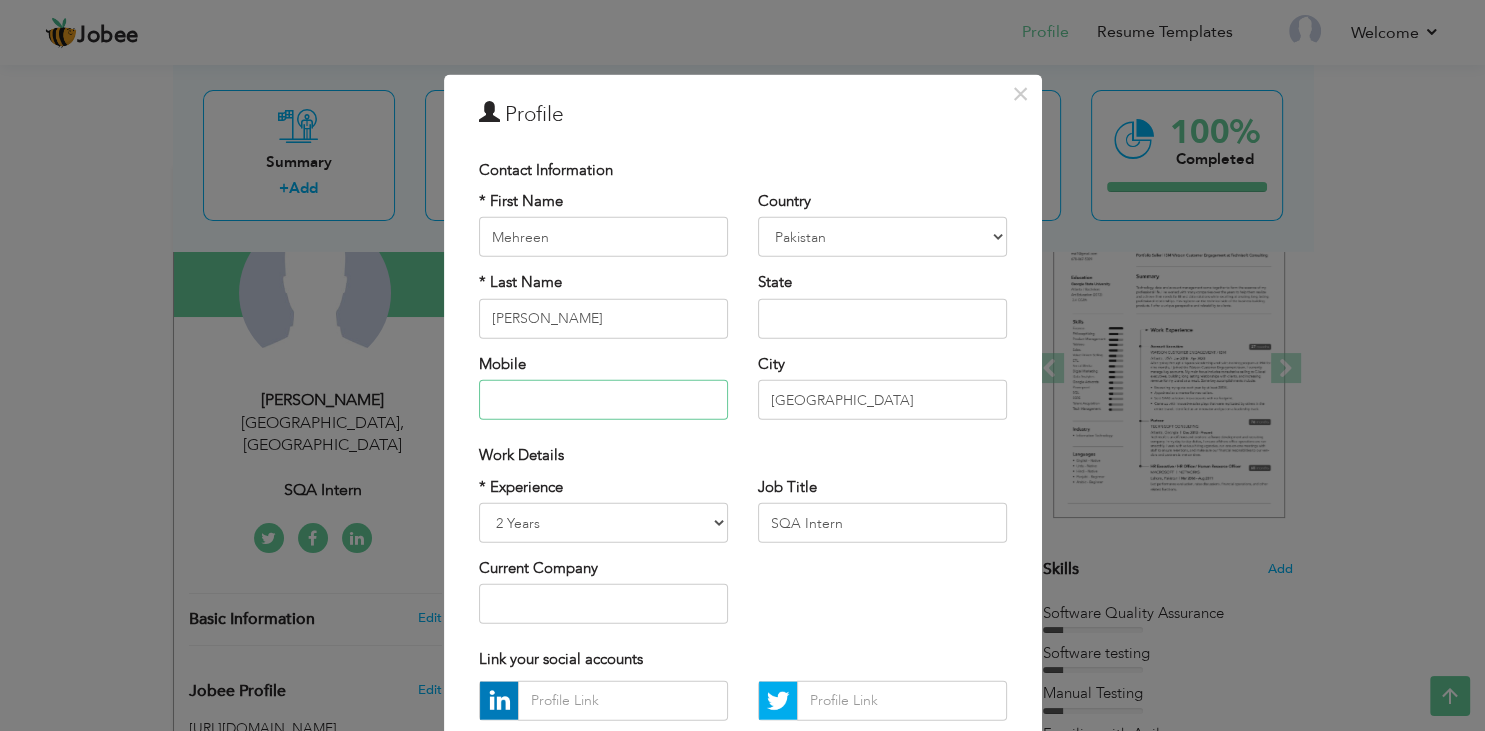 click at bounding box center [603, 400] 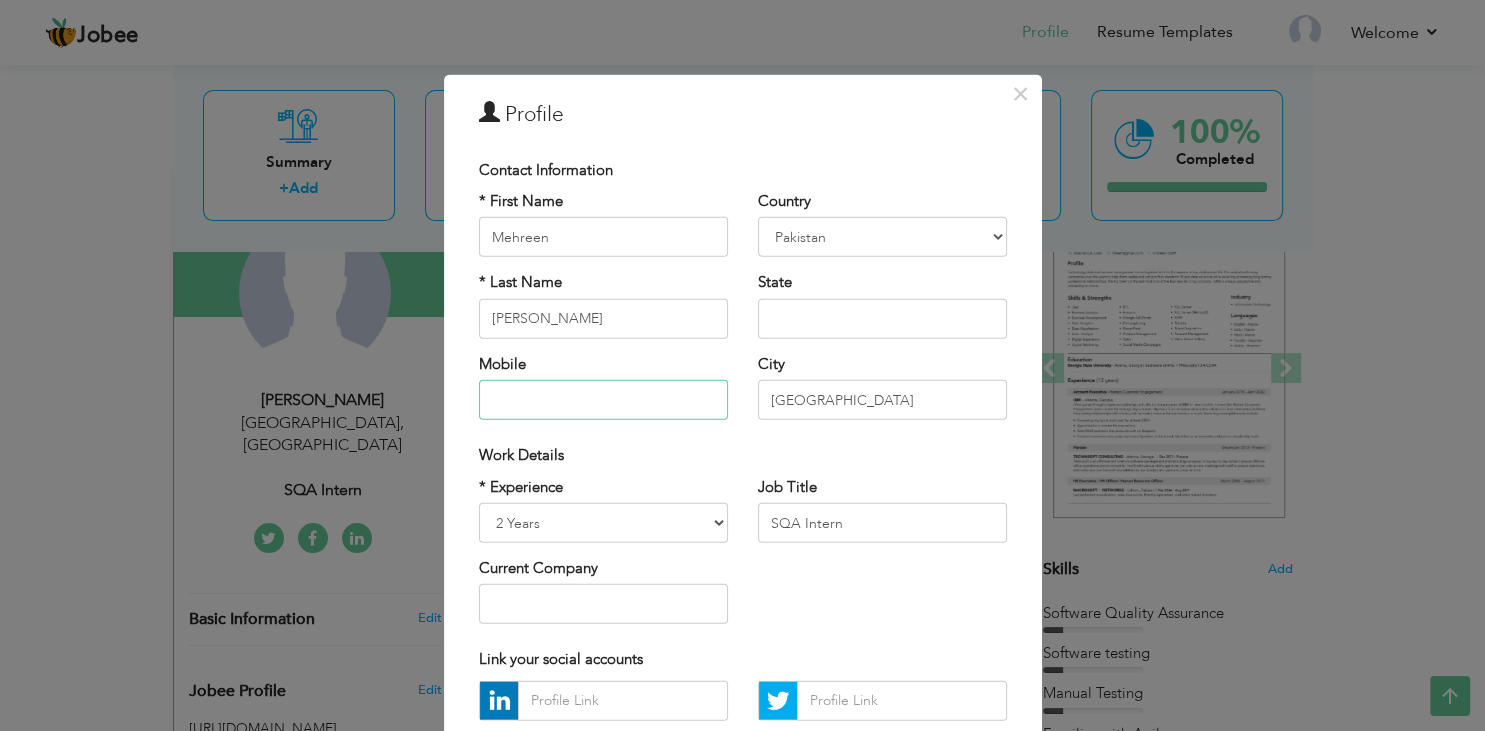 click at bounding box center (603, 400) 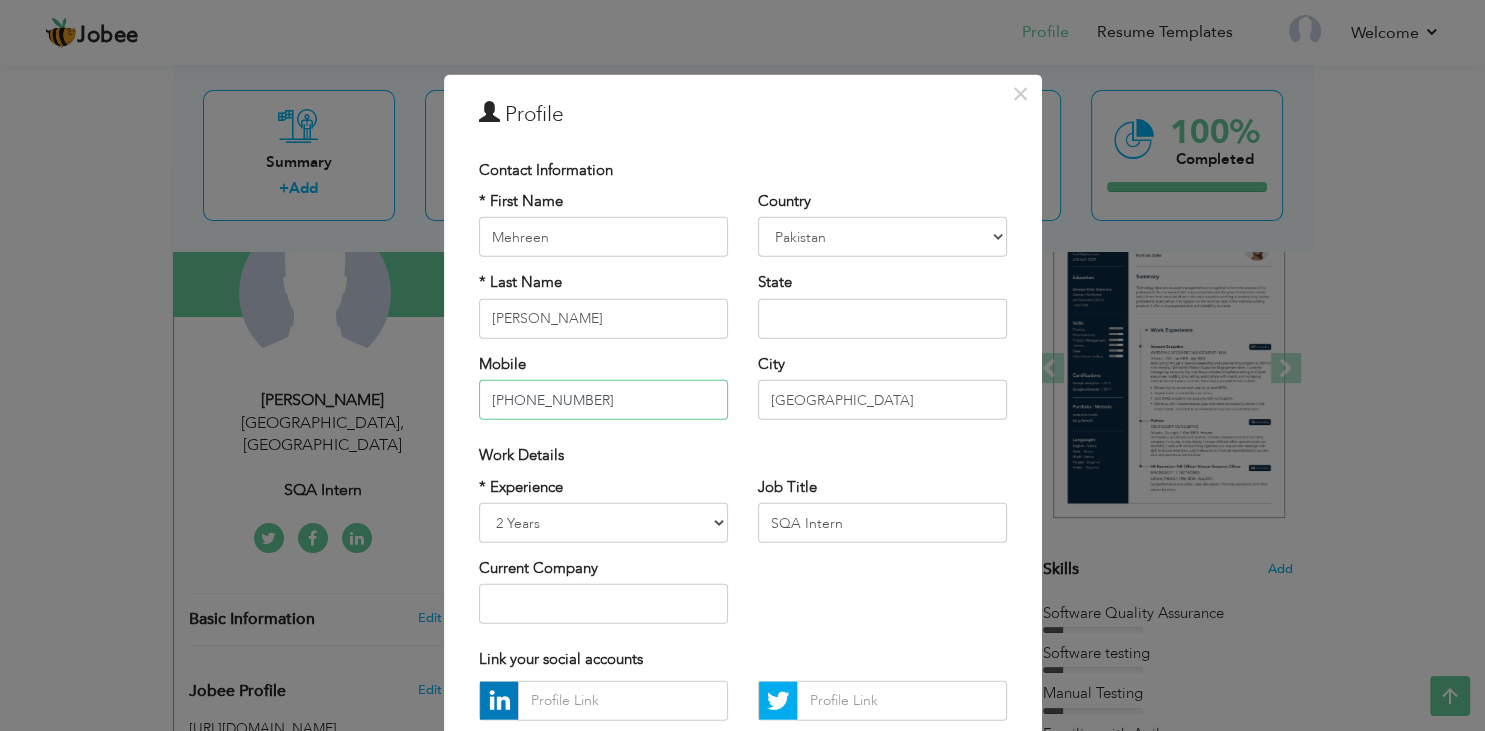 type on "[PHONE_NUMBER]" 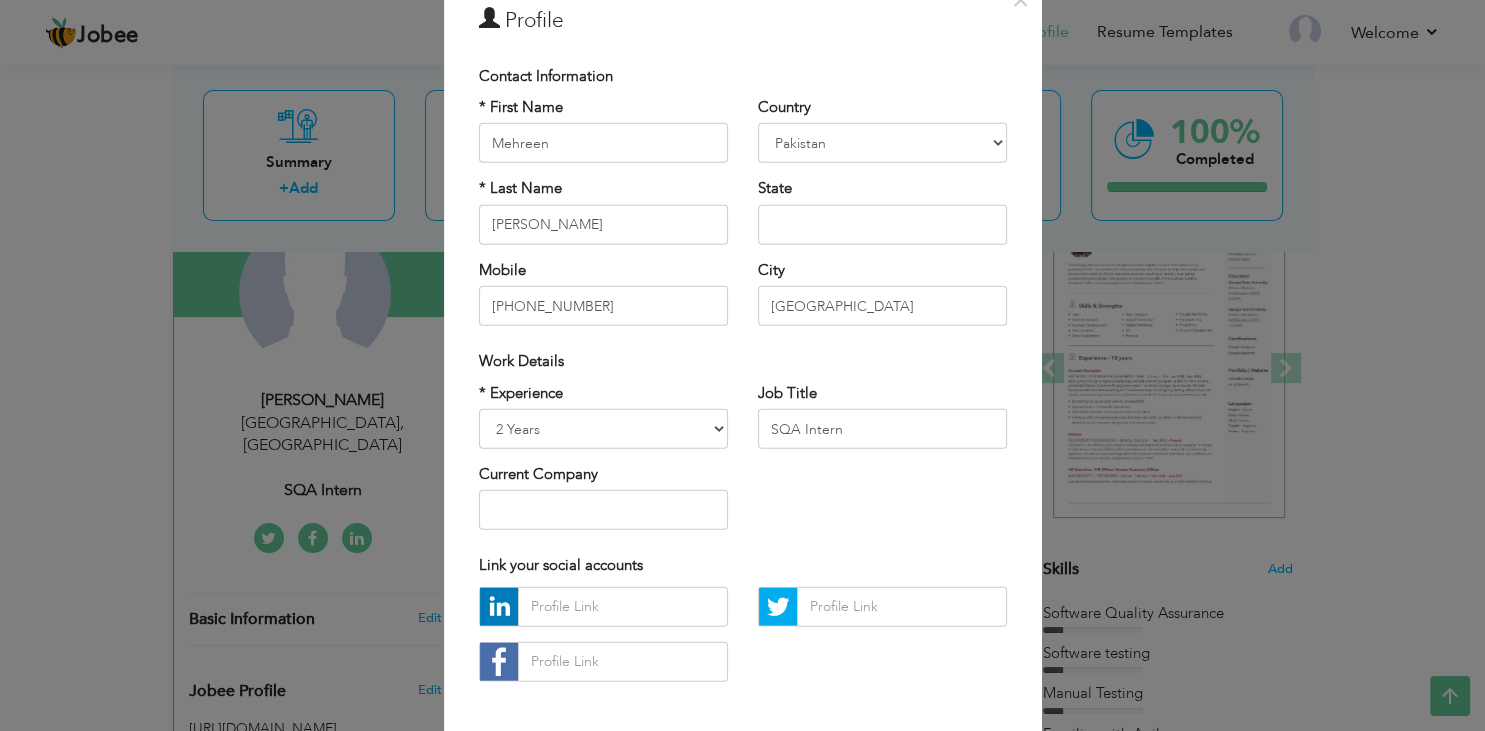 scroll, scrollTop: 180, scrollLeft: 0, axis: vertical 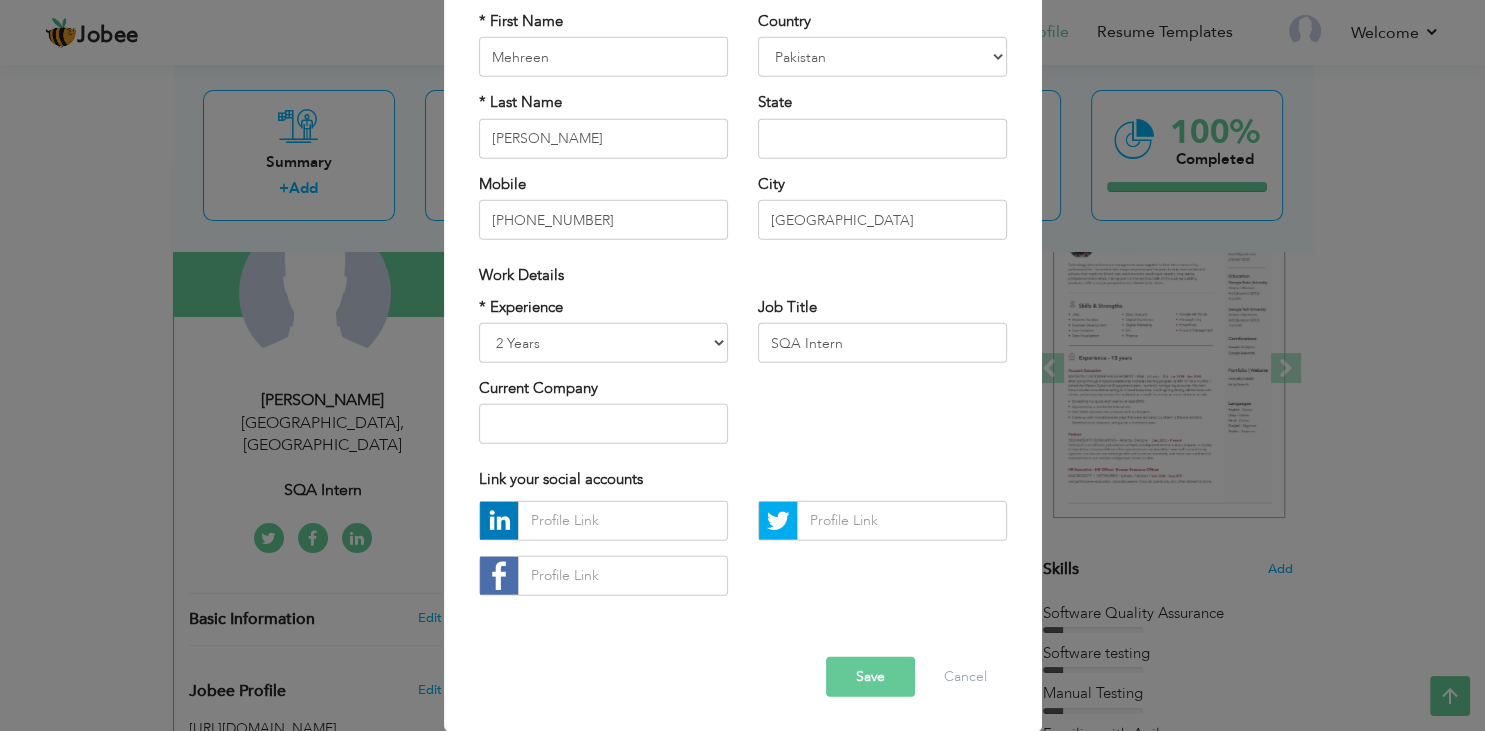 click on "Save" at bounding box center (870, 676) 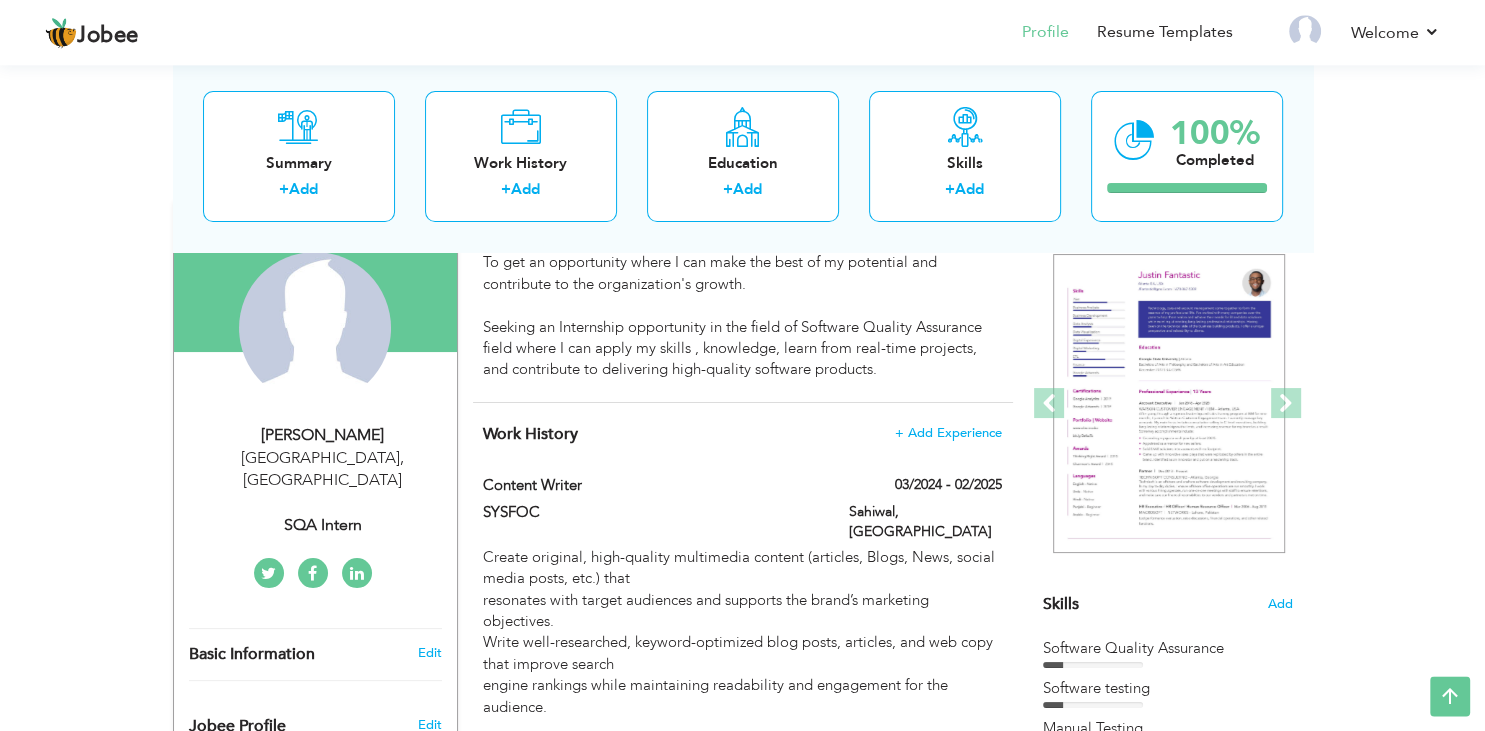 scroll, scrollTop: 117, scrollLeft: 0, axis: vertical 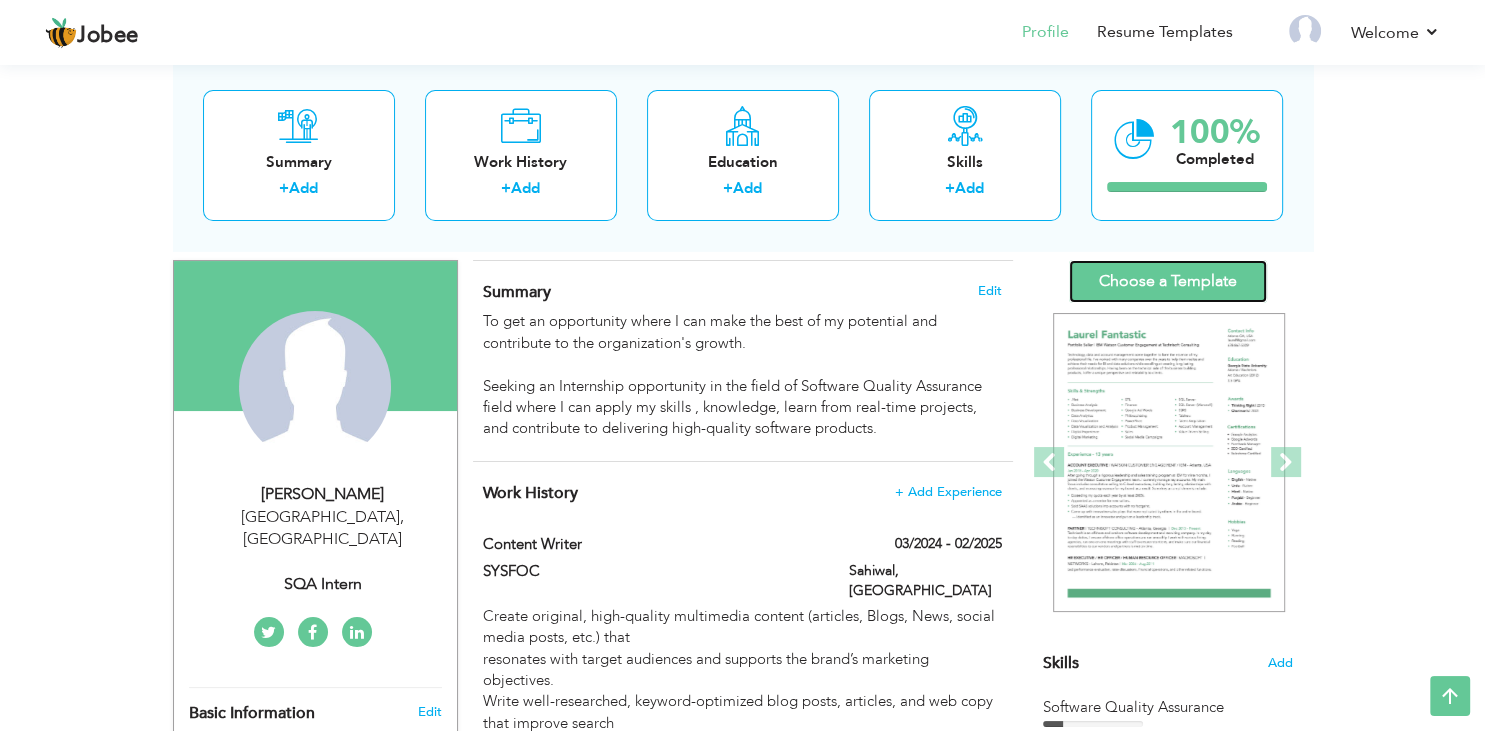 click on "Choose a Template" at bounding box center [1168, 281] 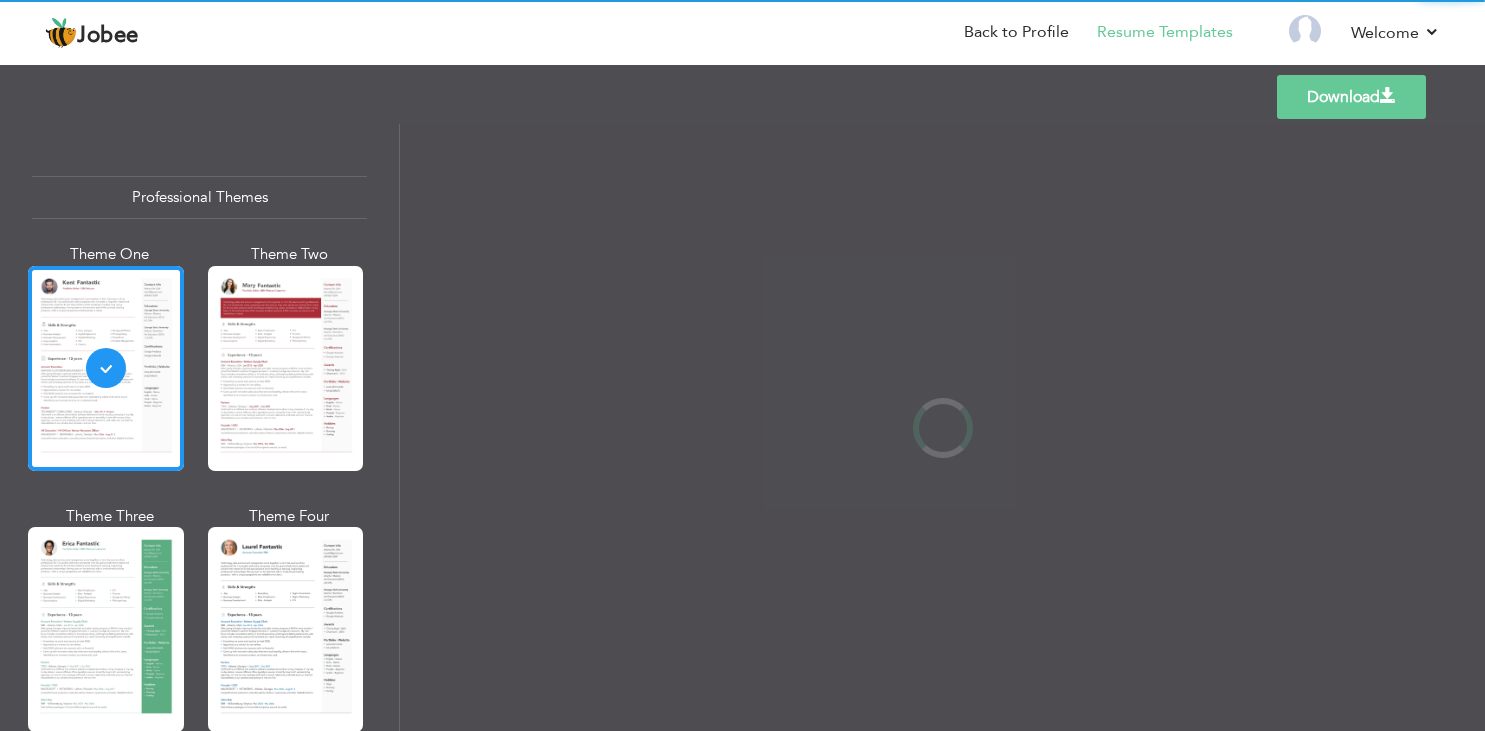 scroll, scrollTop: 0, scrollLeft: 0, axis: both 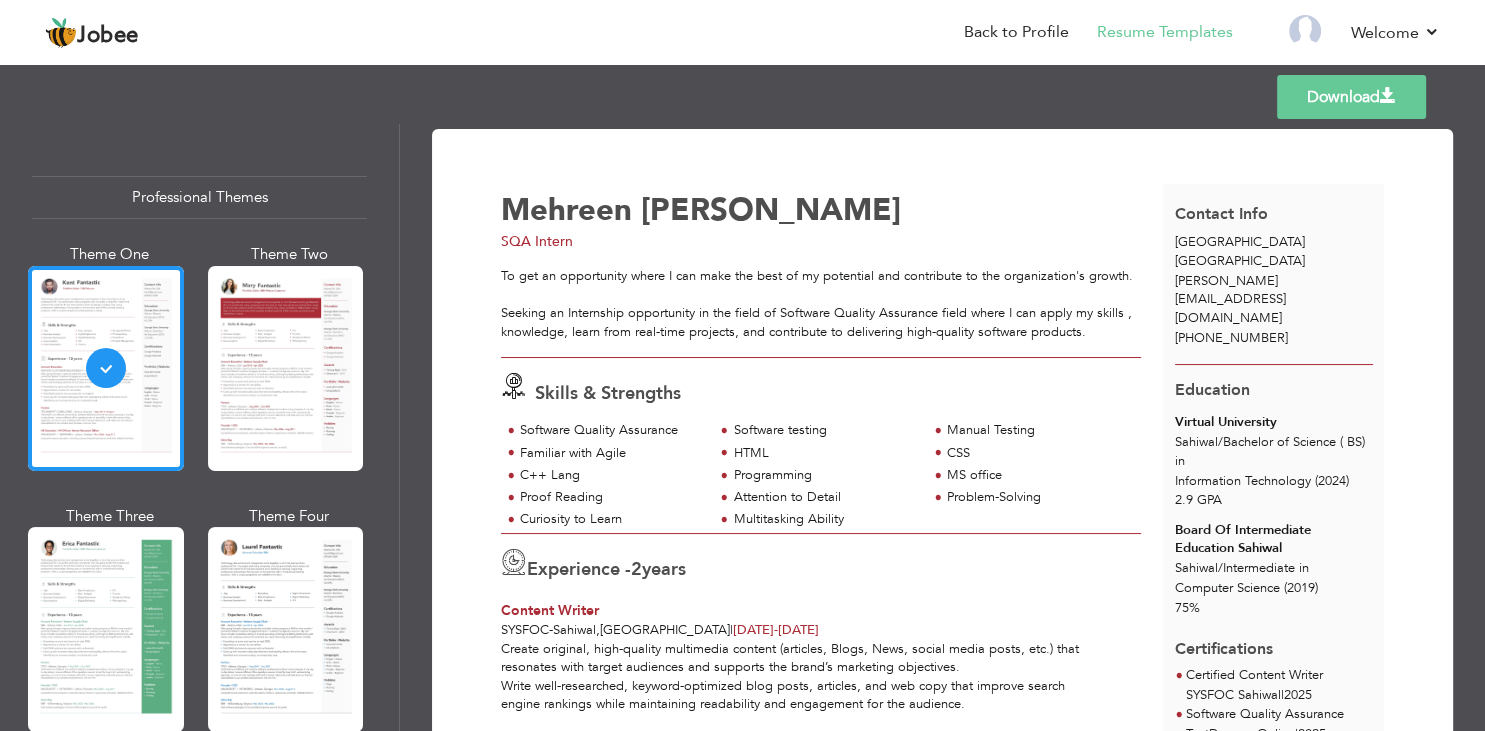 click on "[PERSON_NAME][EMAIL_ADDRESS][DOMAIN_NAME]" at bounding box center (1230, 299) 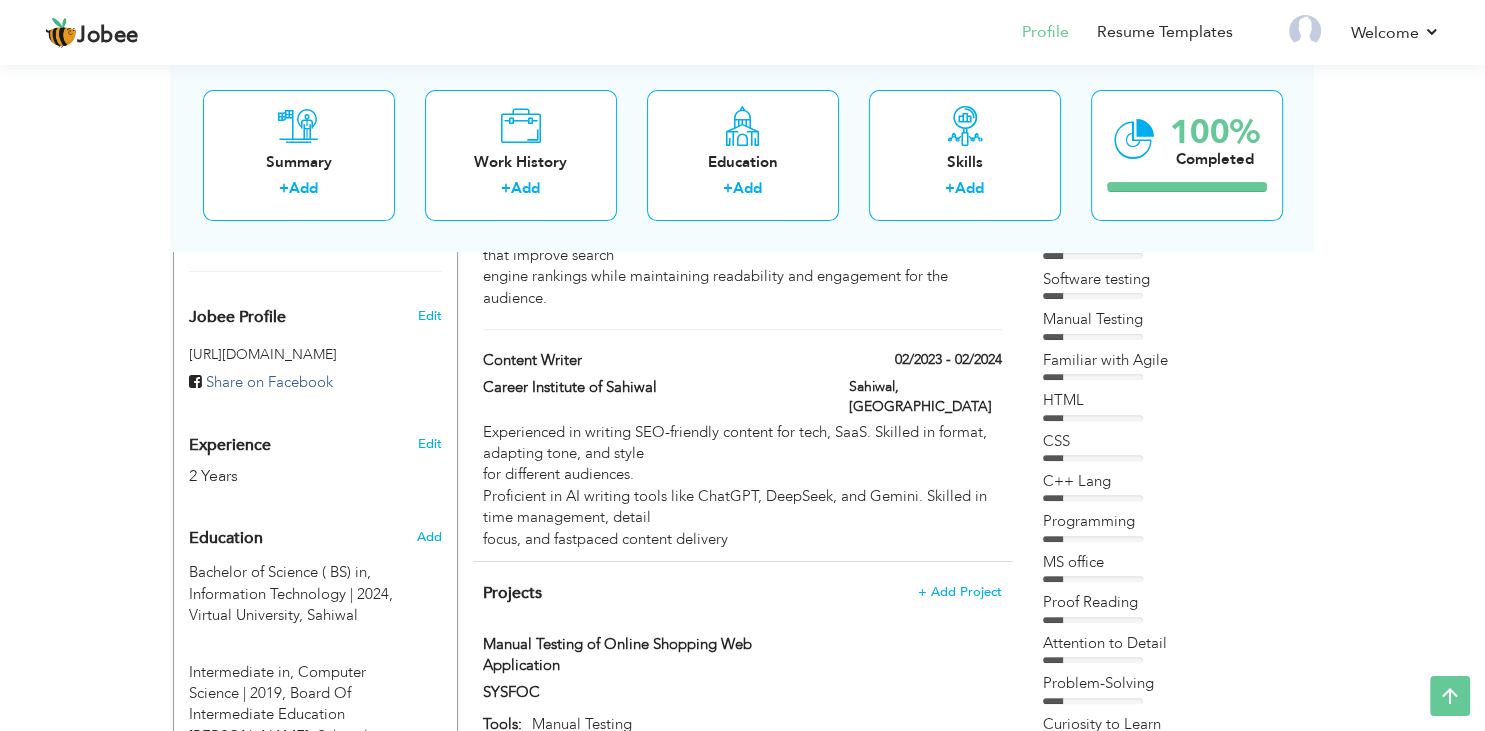scroll, scrollTop: 223, scrollLeft: 0, axis: vertical 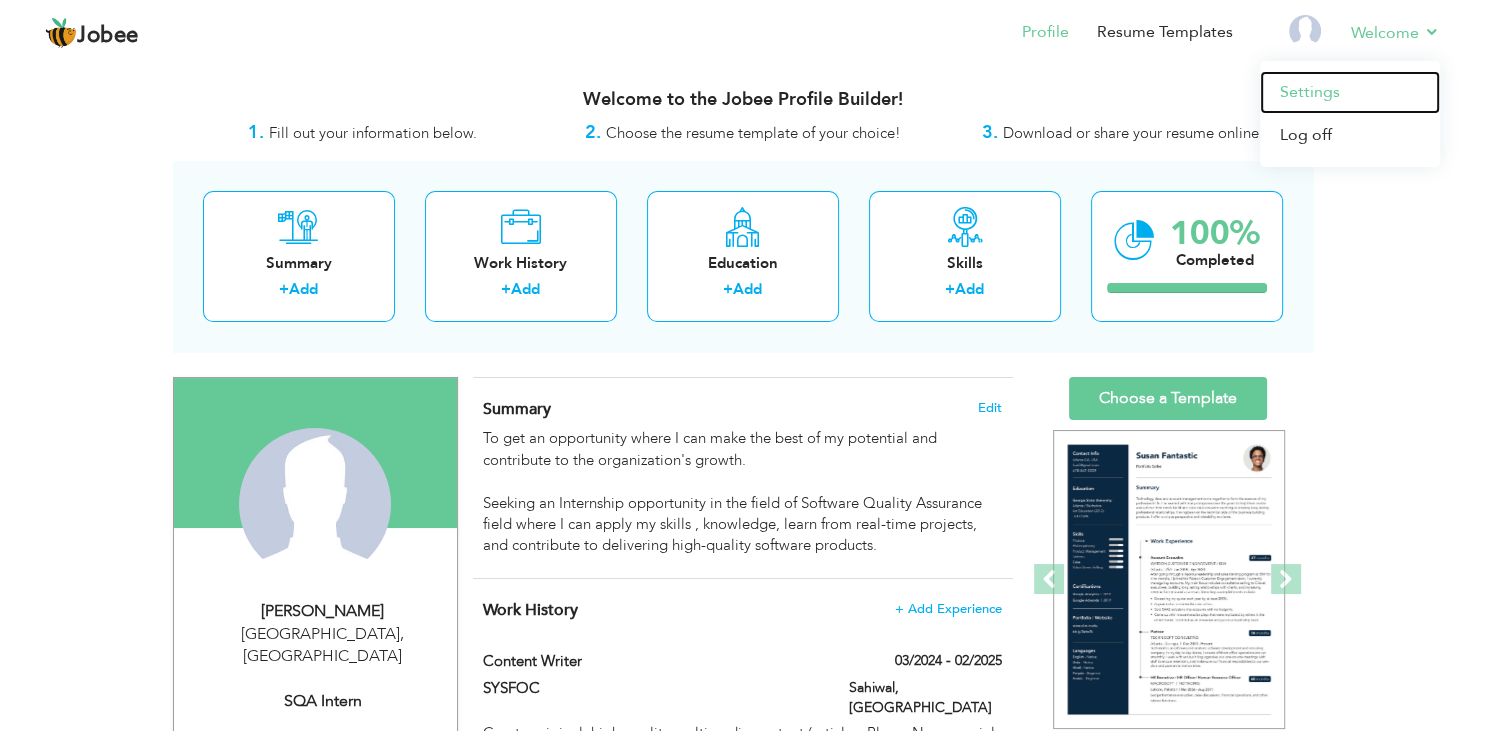 click on "Settings" at bounding box center [1350, 92] 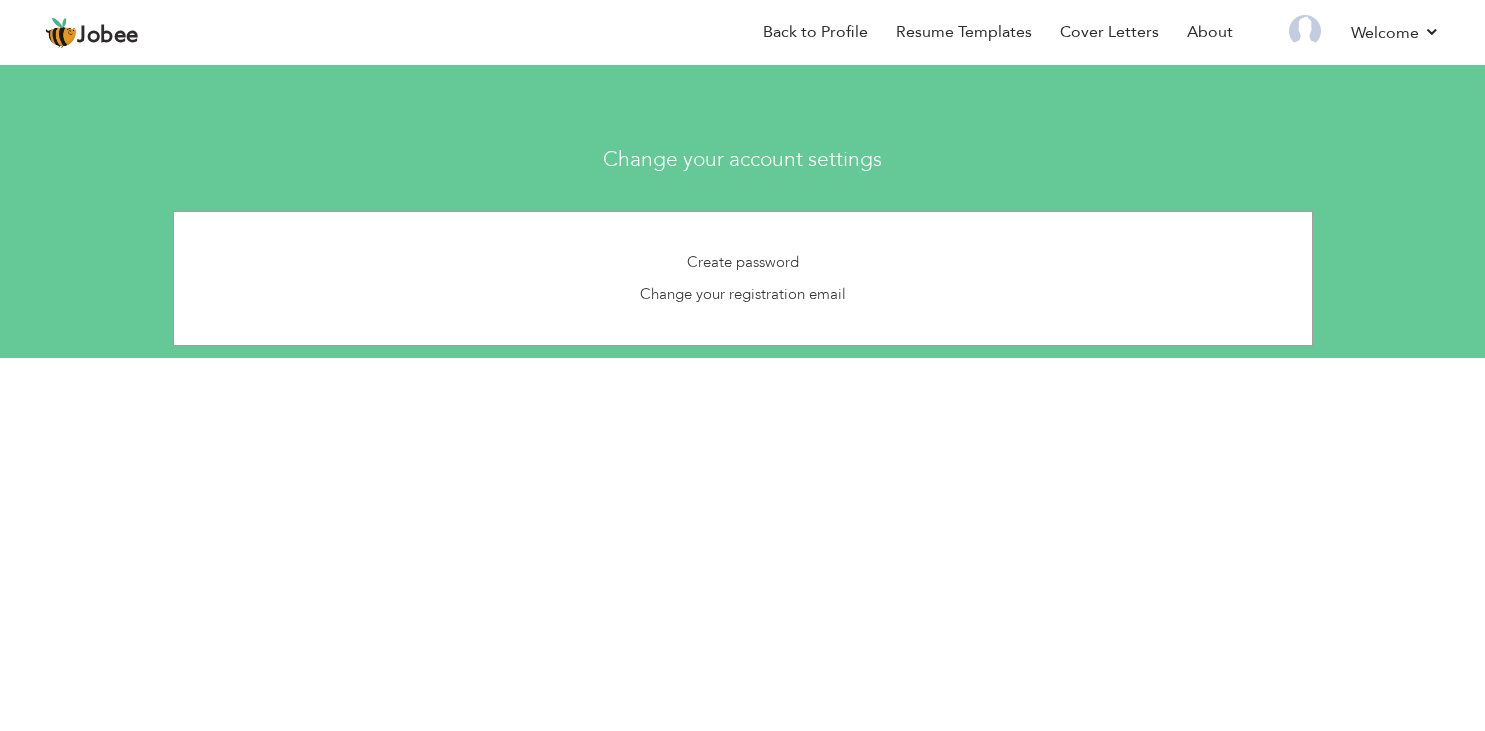 scroll, scrollTop: 0, scrollLeft: 0, axis: both 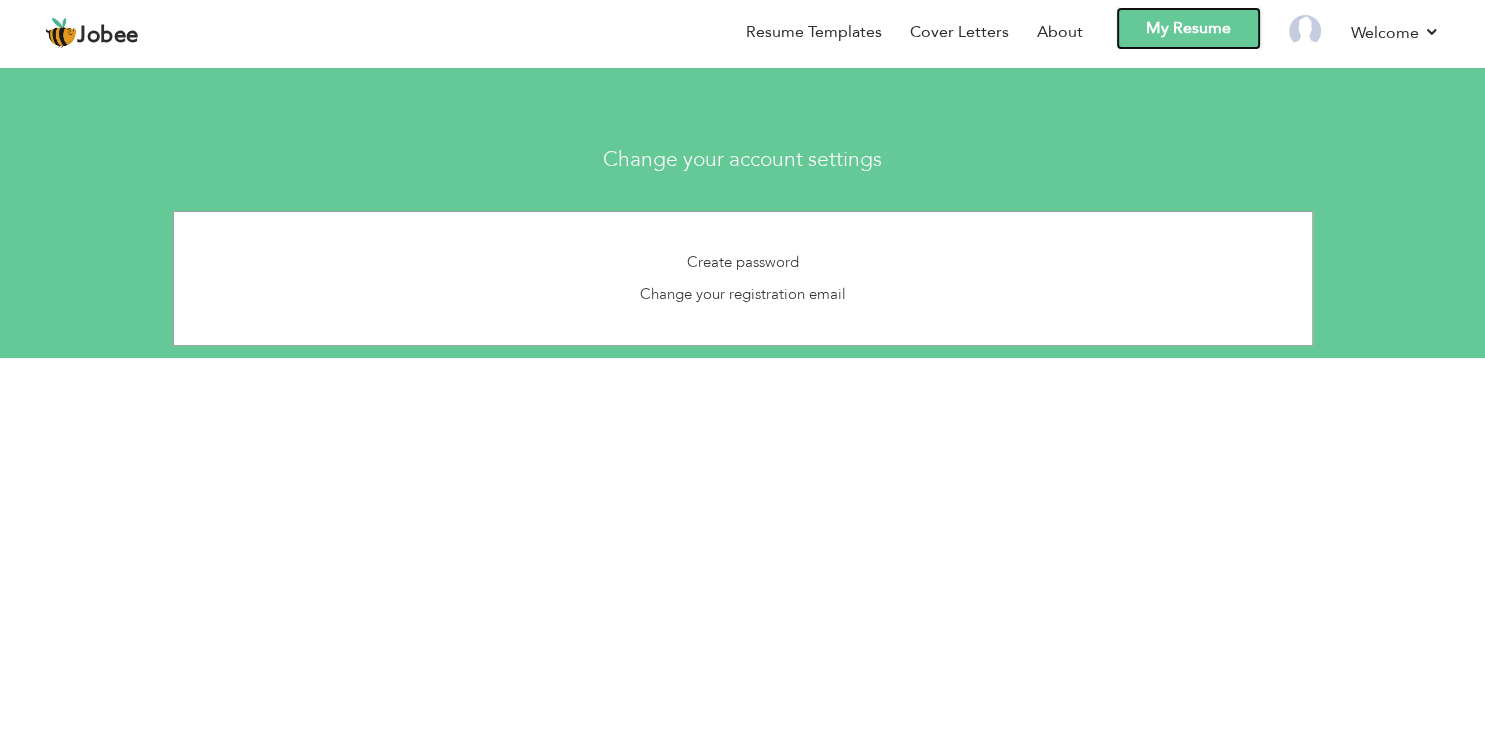 click on "My Resume" at bounding box center [1188, 28] 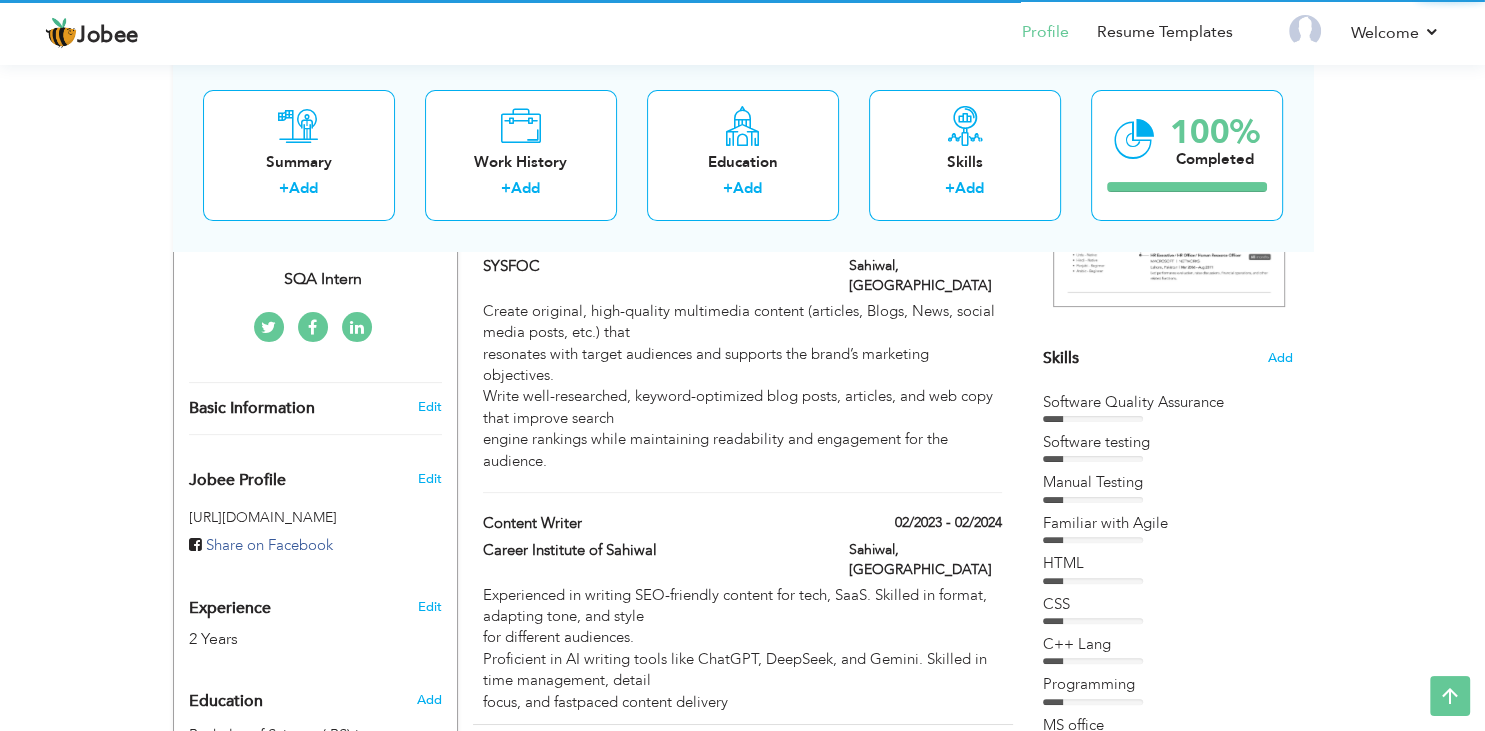 scroll, scrollTop: 422, scrollLeft: 0, axis: vertical 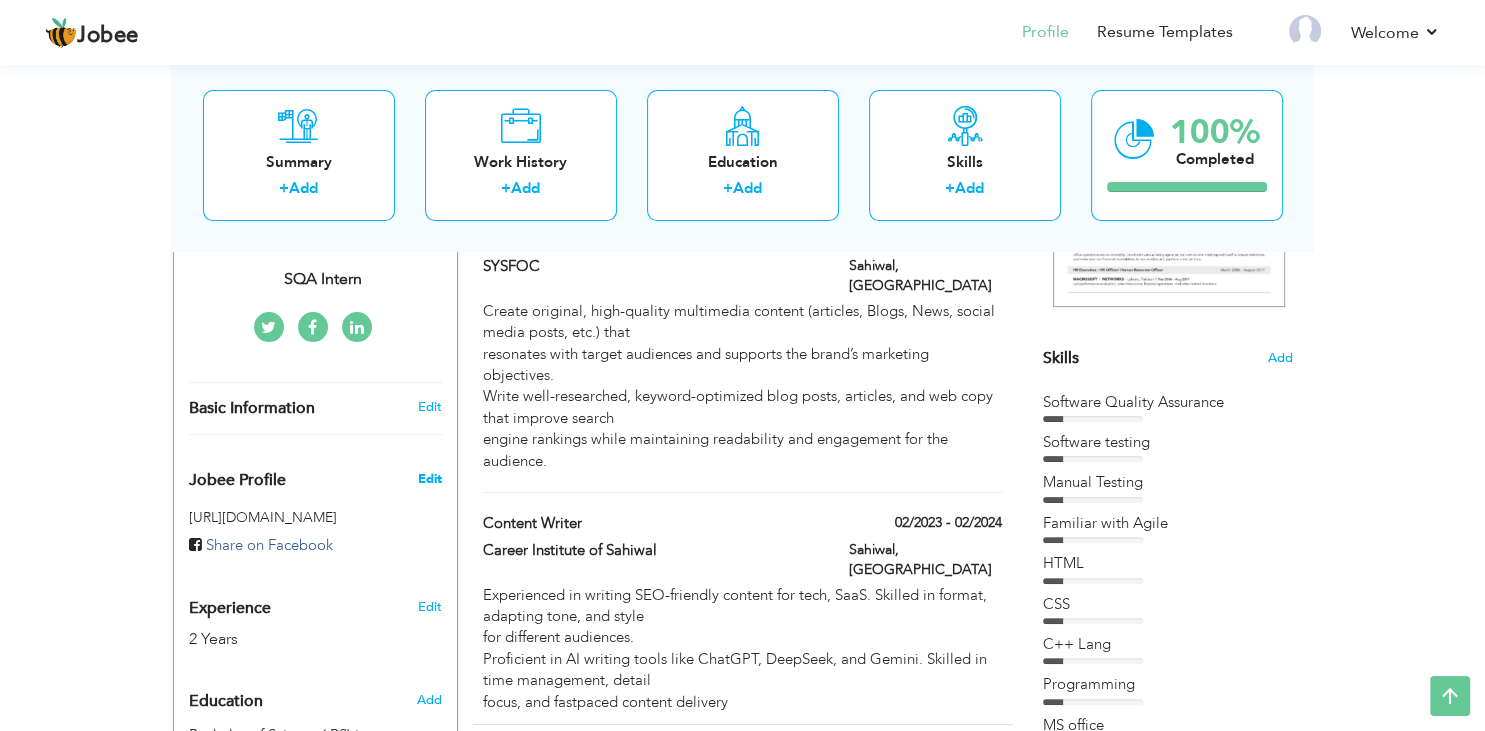 click on "Edit" at bounding box center (429, 479) 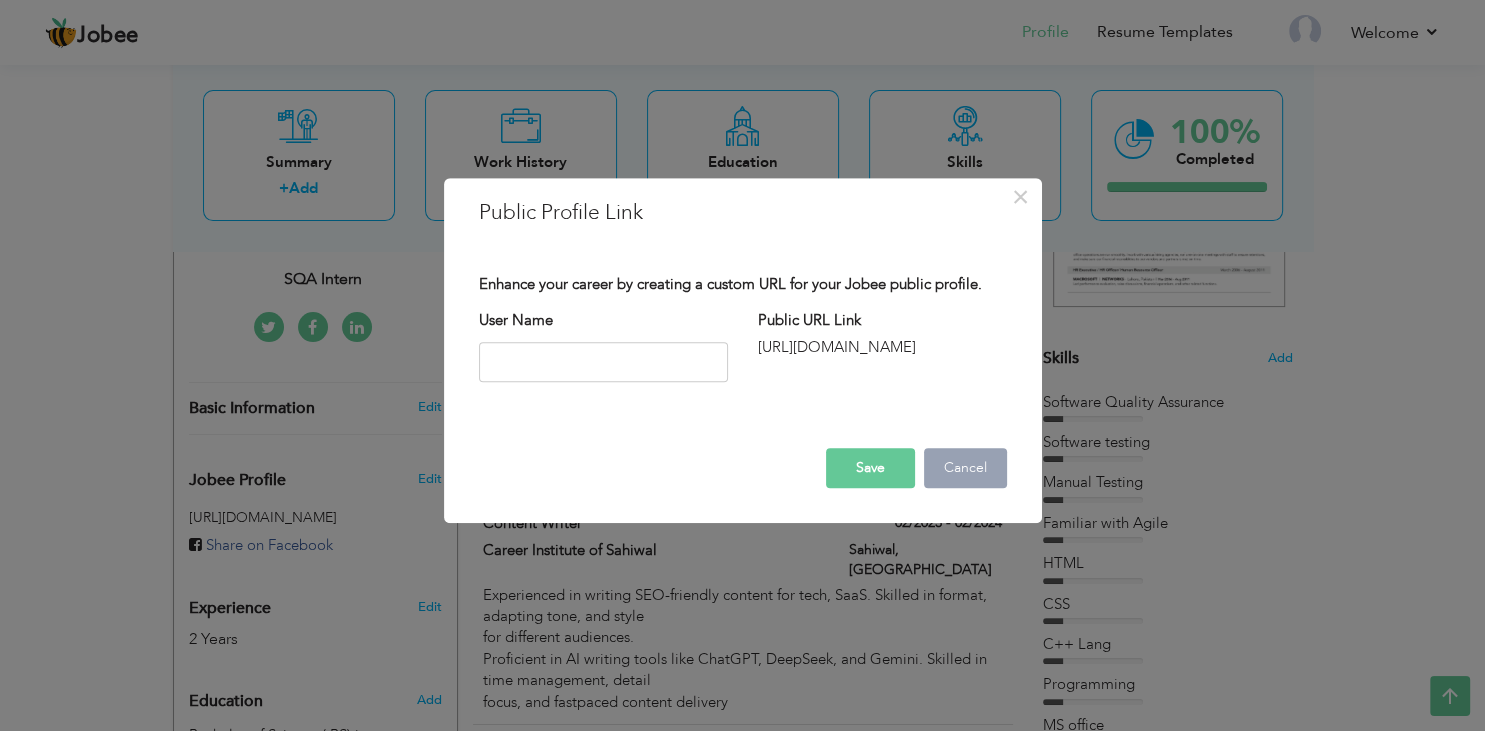 click on "Cancel" at bounding box center [965, 468] 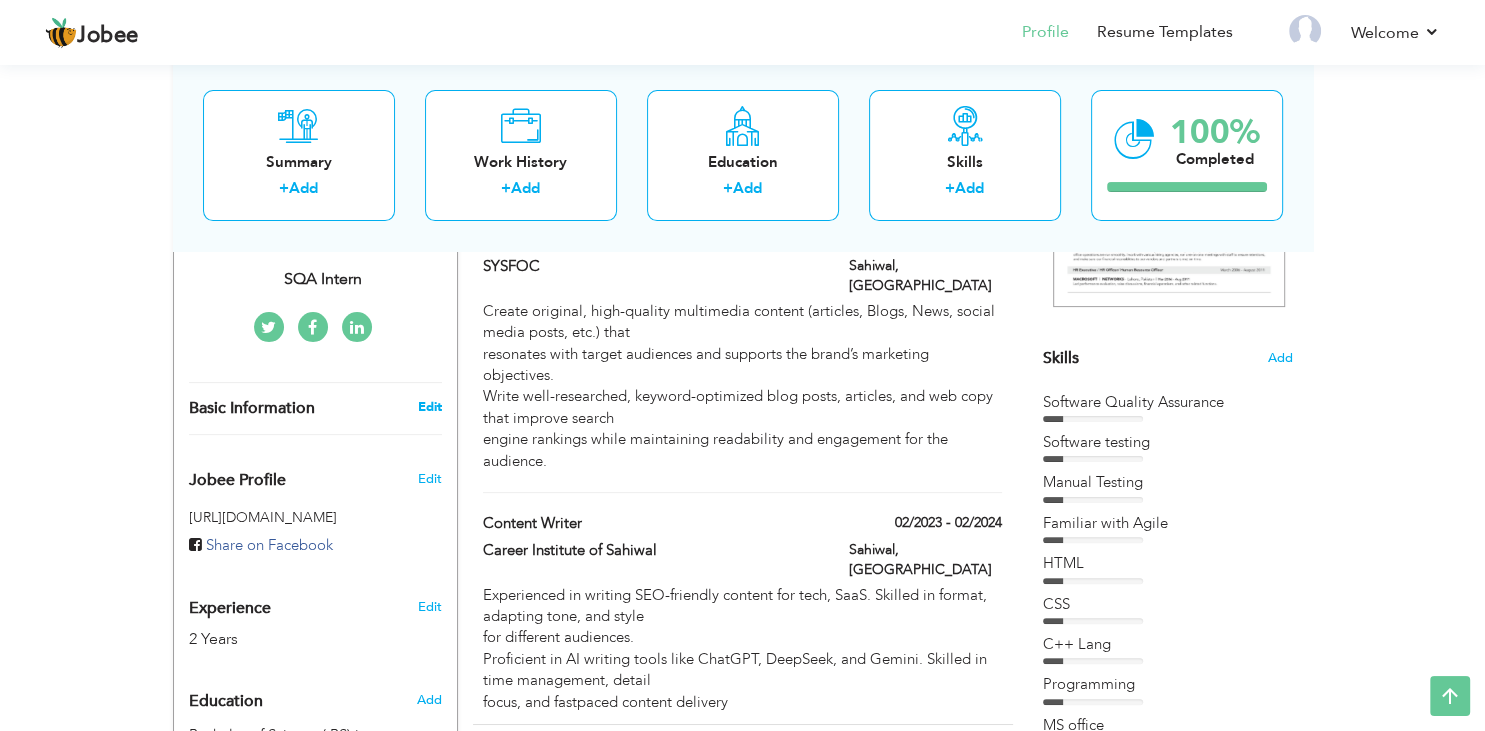 click on "Edit" at bounding box center [429, 407] 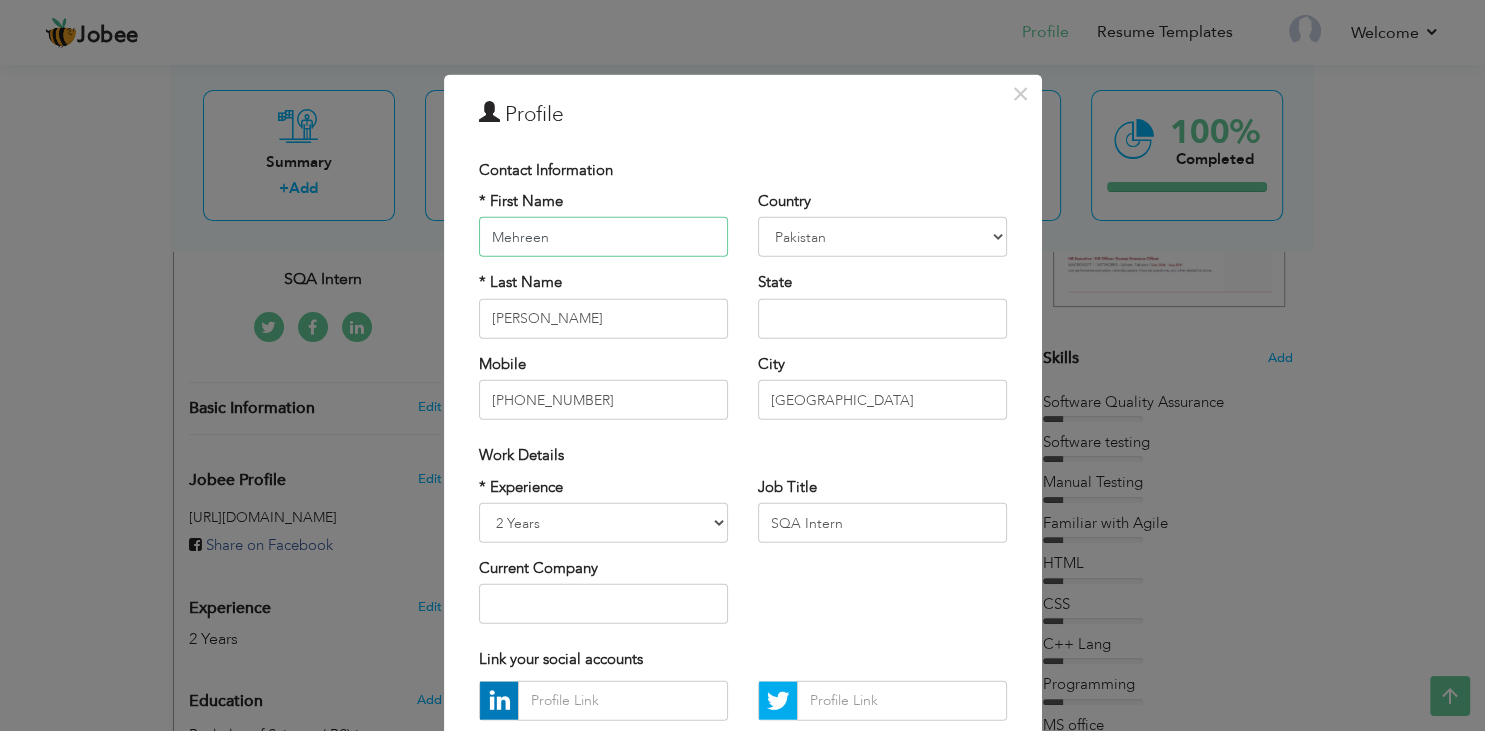 scroll, scrollTop: 180, scrollLeft: 0, axis: vertical 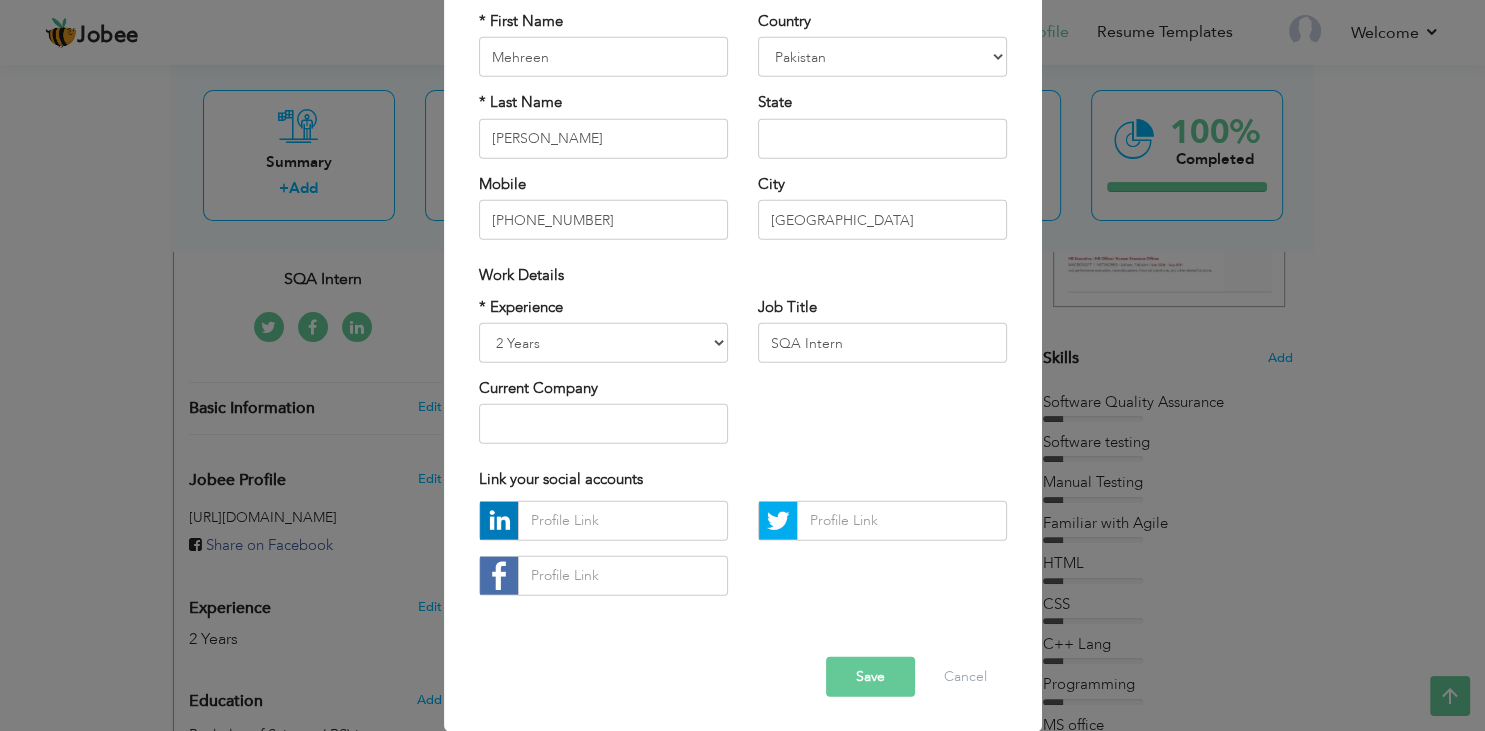 click on "Save" at bounding box center (870, 676) 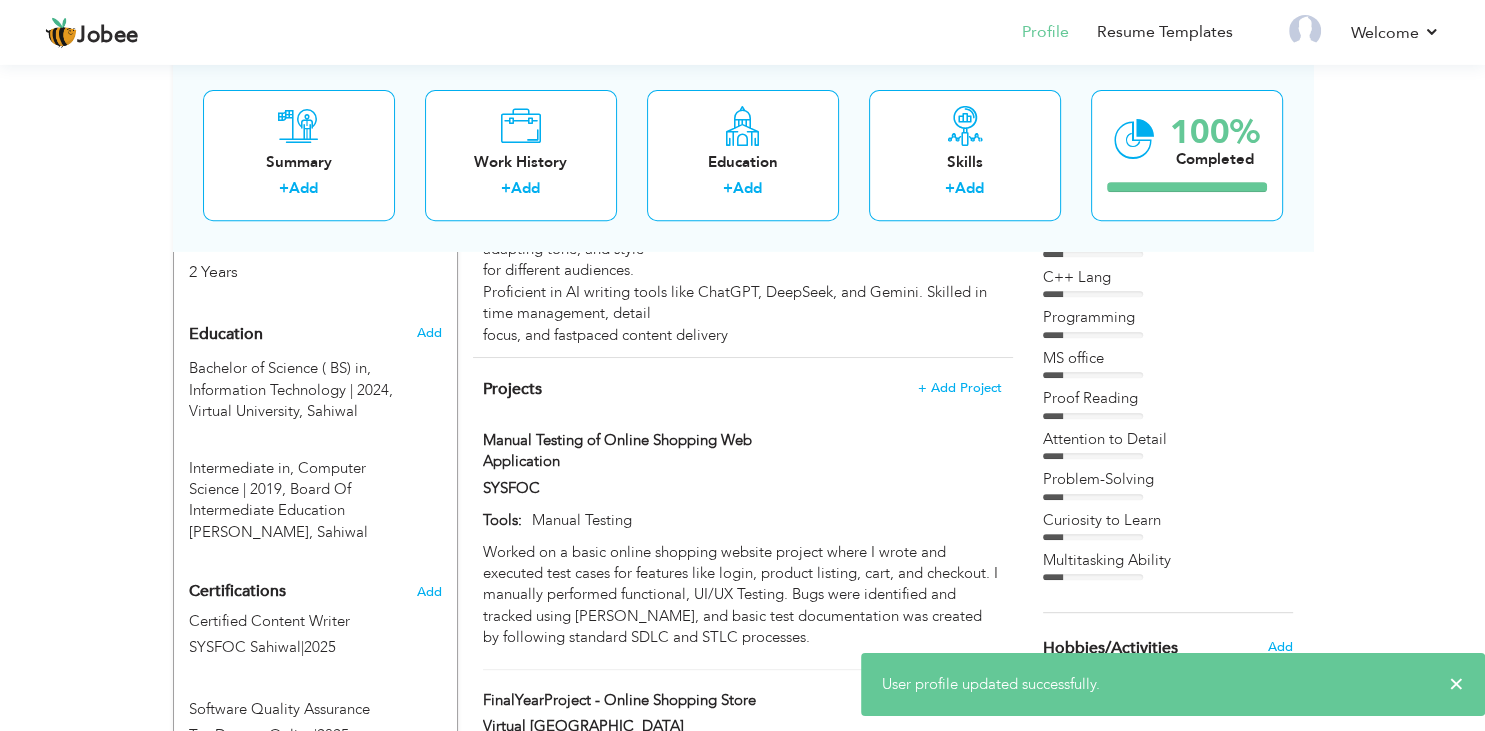scroll, scrollTop: 1068, scrollLeft: 0, axis: vertical 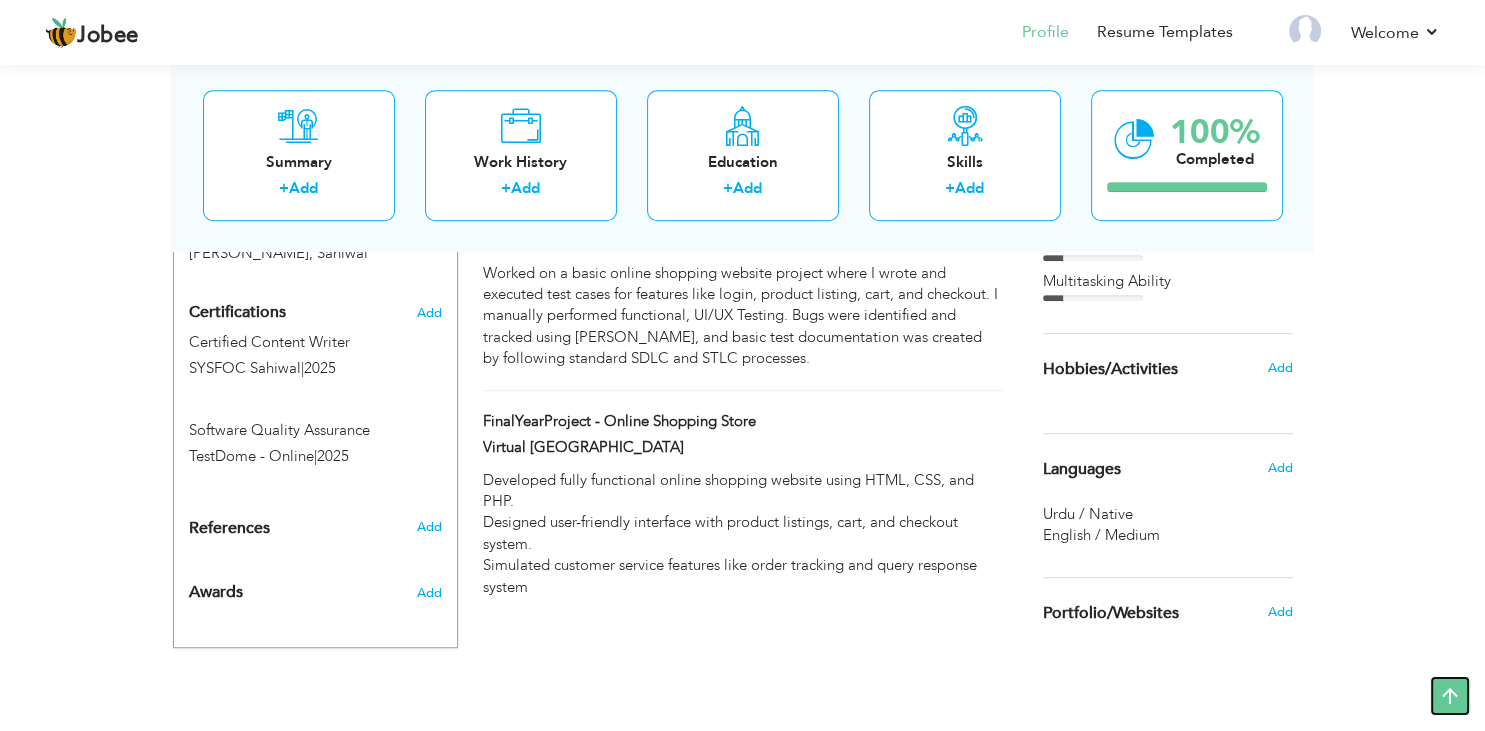 click at bounding box center (1450, 696) 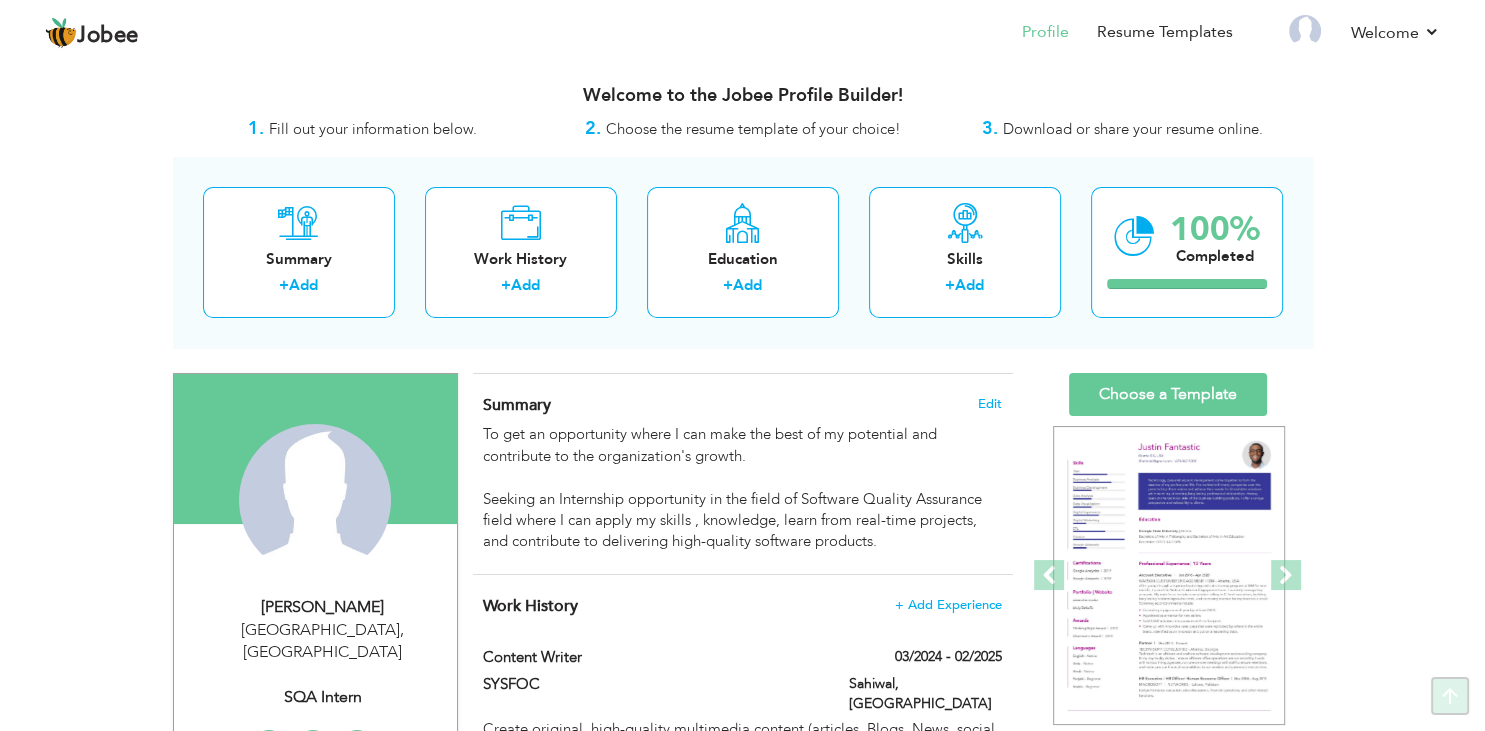 scroll, scrollTop: 0, scrollLeft: 0, axis: both 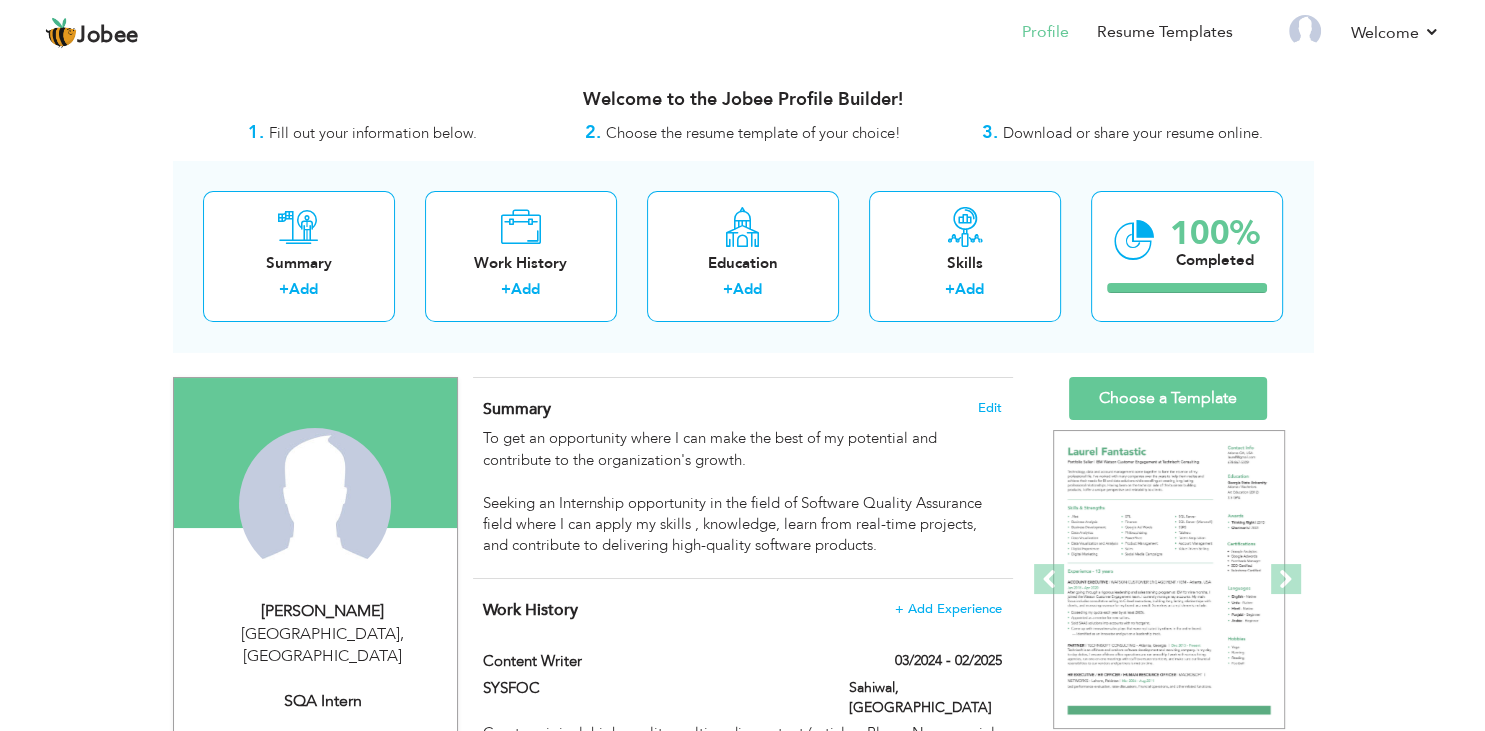 click on "Fill out your information below." at bounding box center [373, 133] 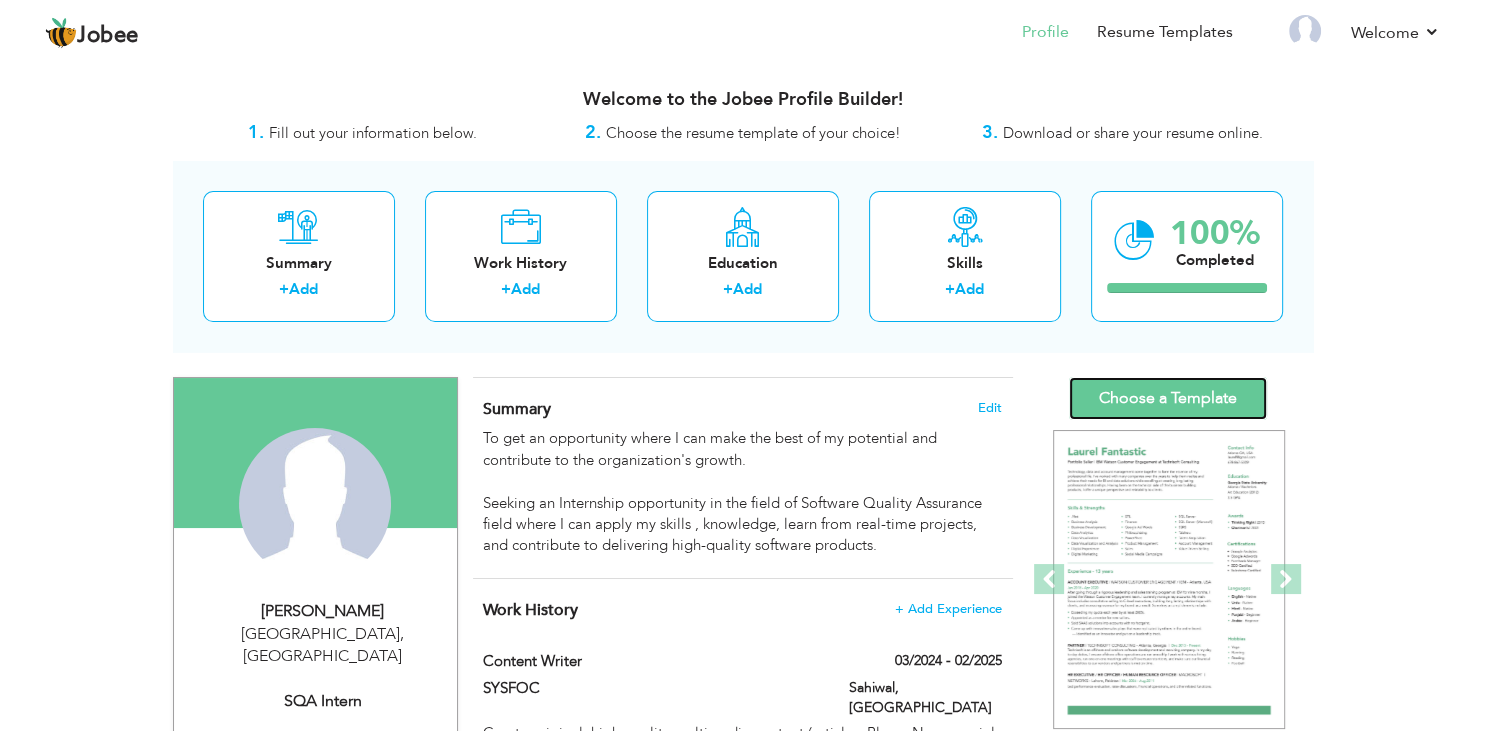click on "Choose a Template" at bounding box center (1168, 398) 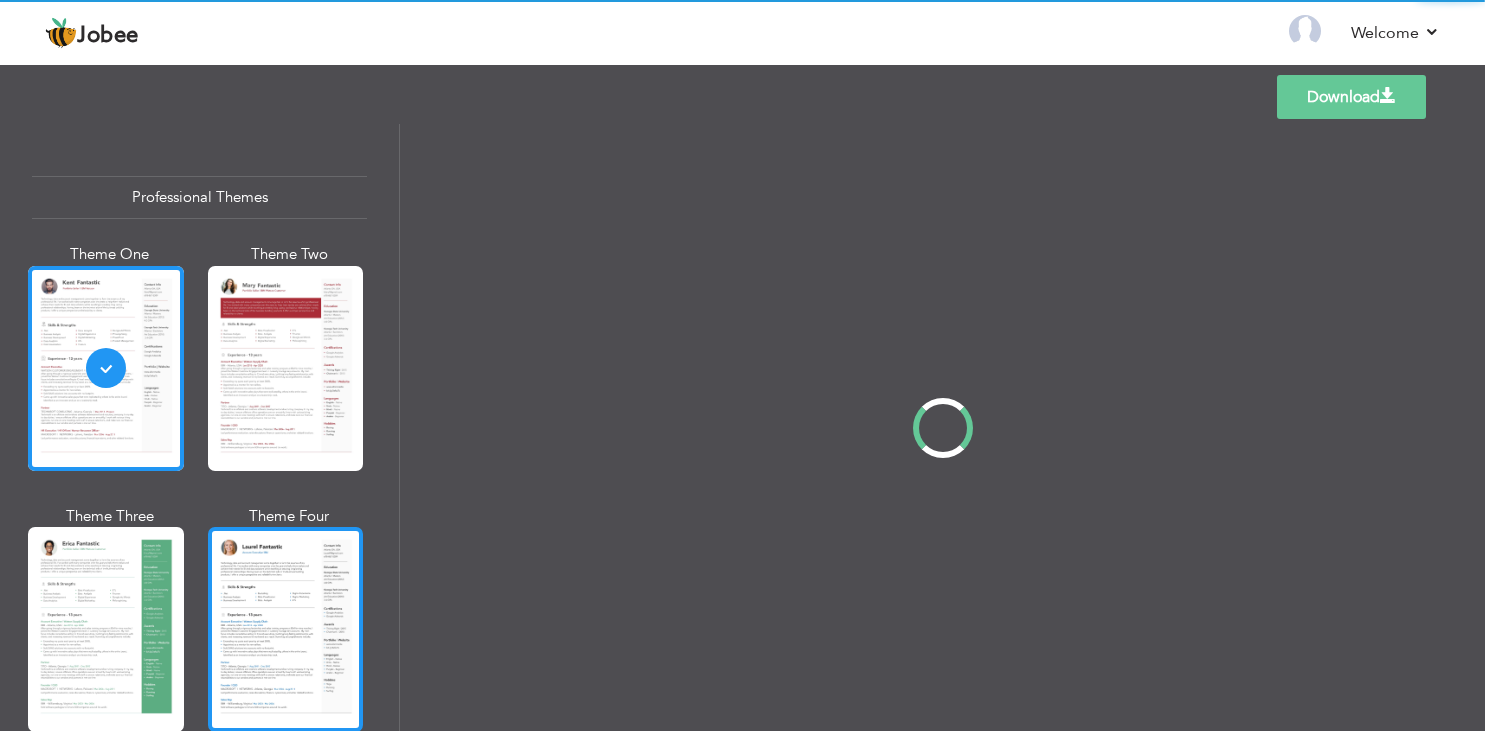 scroll, scrollTop: 0, scrollLeft: 0, axis: both 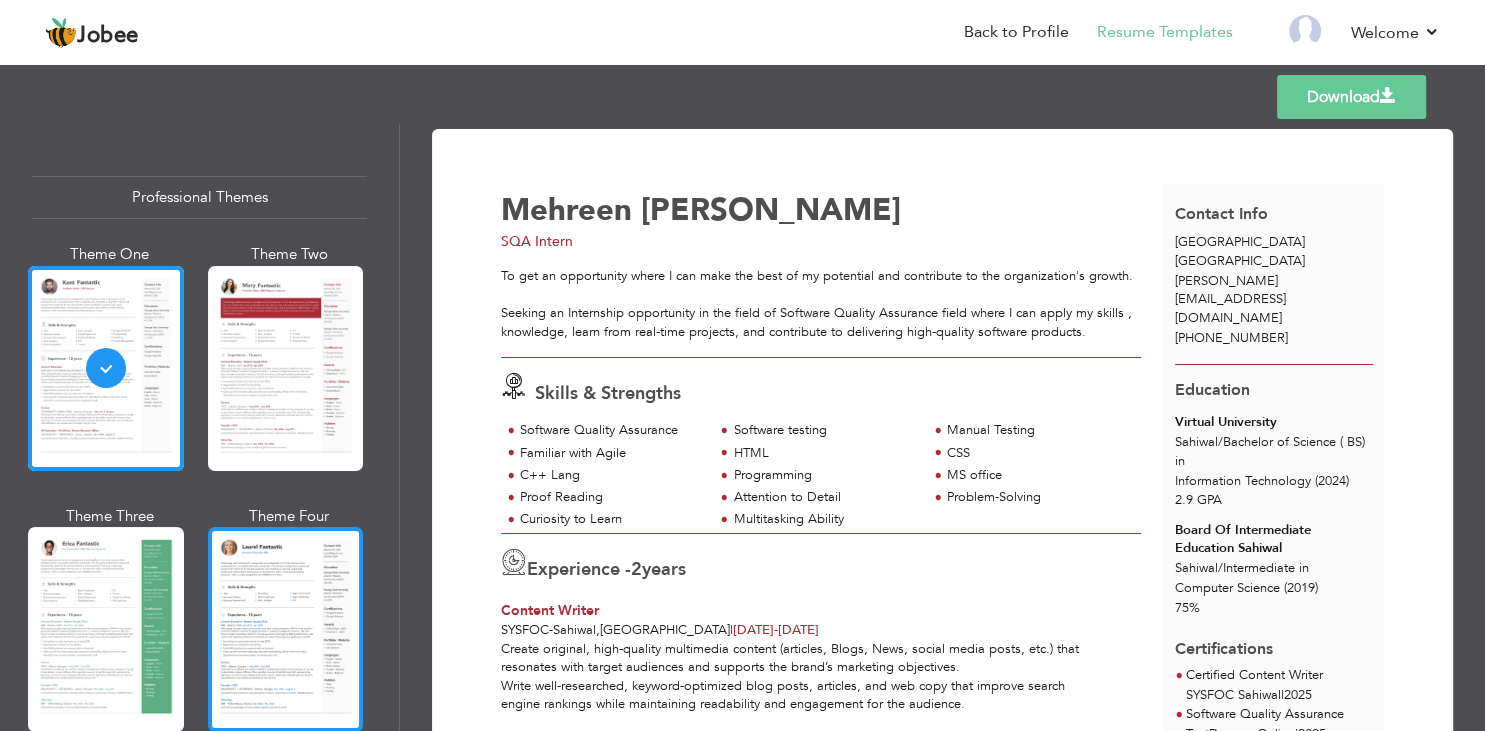 click at bounding box center [286, 629] 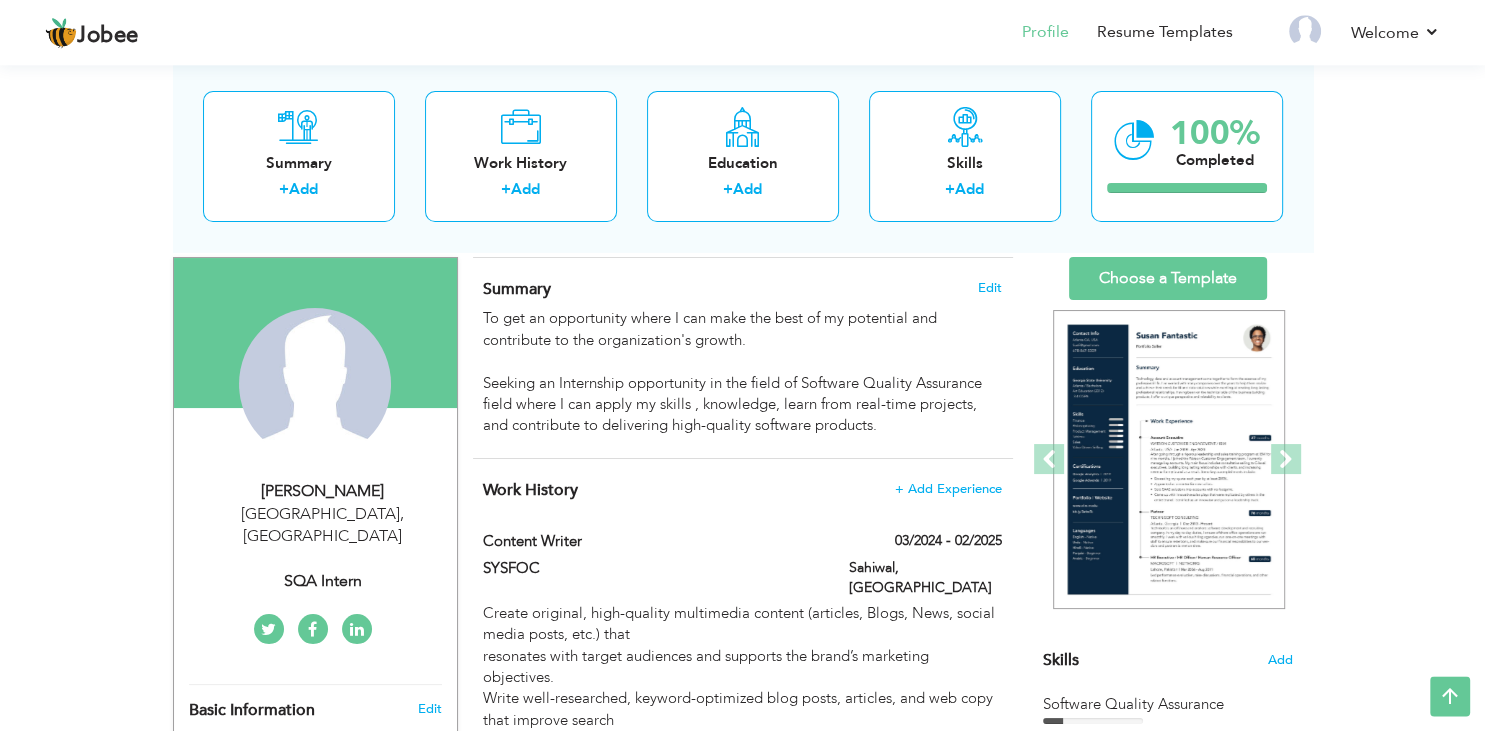 scroll, scrollTop: 12, scrollLeft: 0, axis: vertical 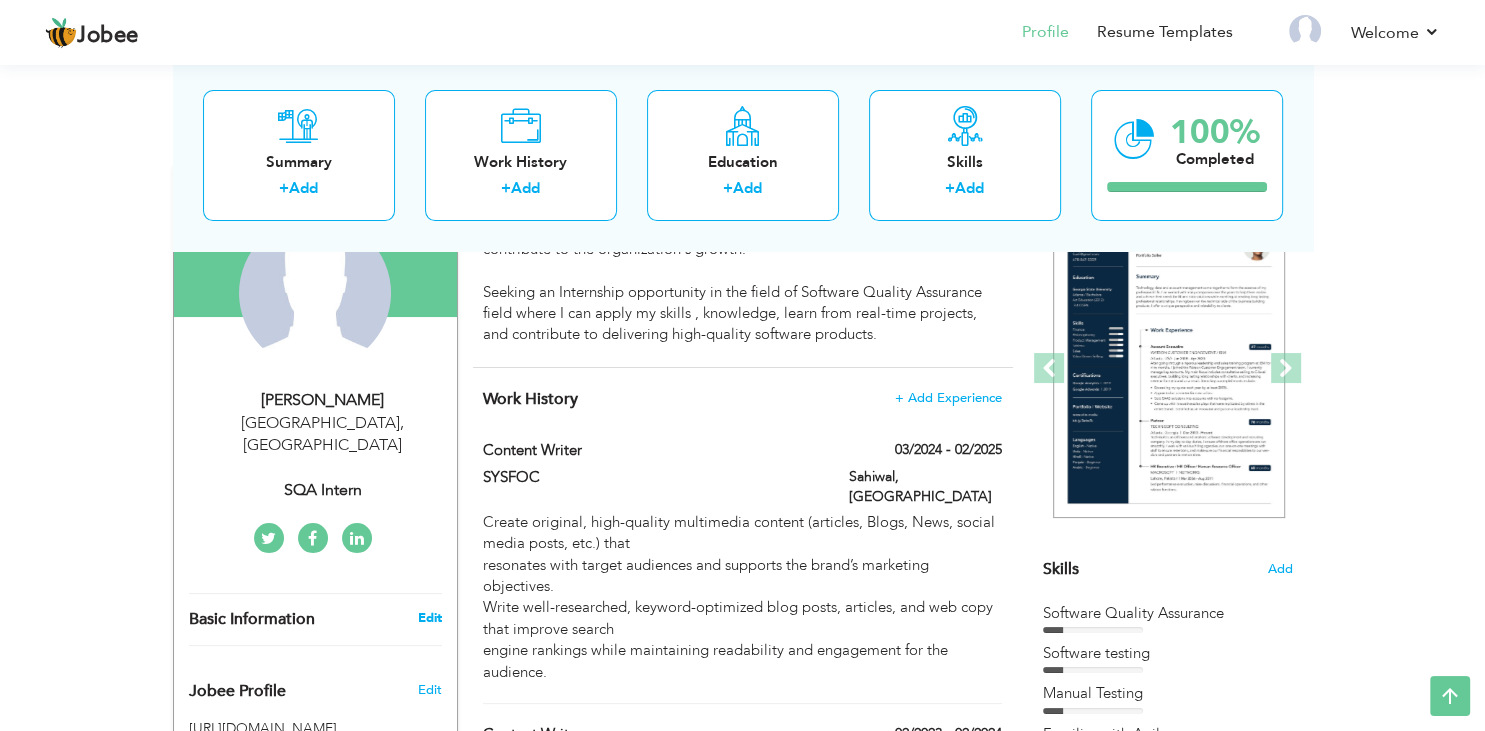 click on "Edit" at bounding box center (429, 618) 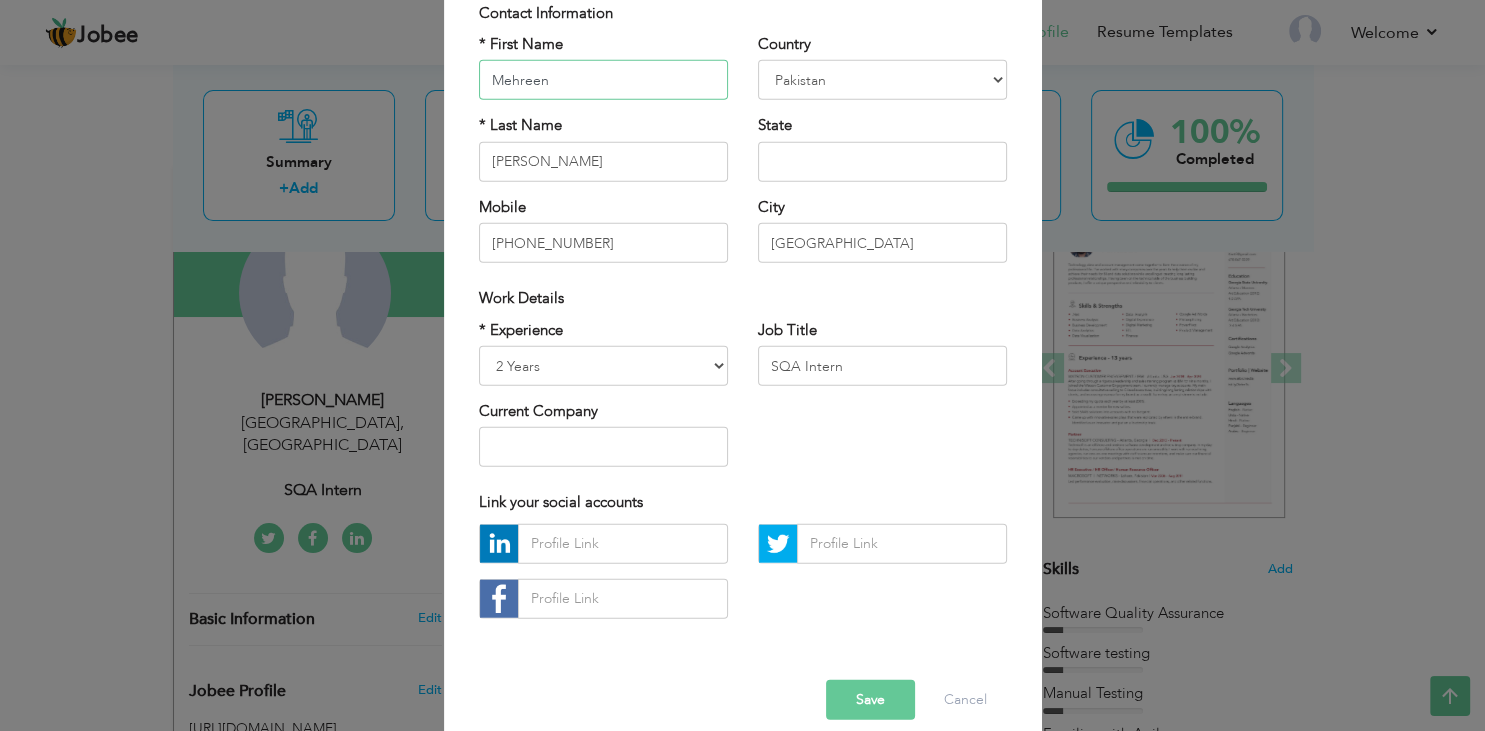 scroll, scrollTop: 180, scrollLeft: 0, axis: vertical 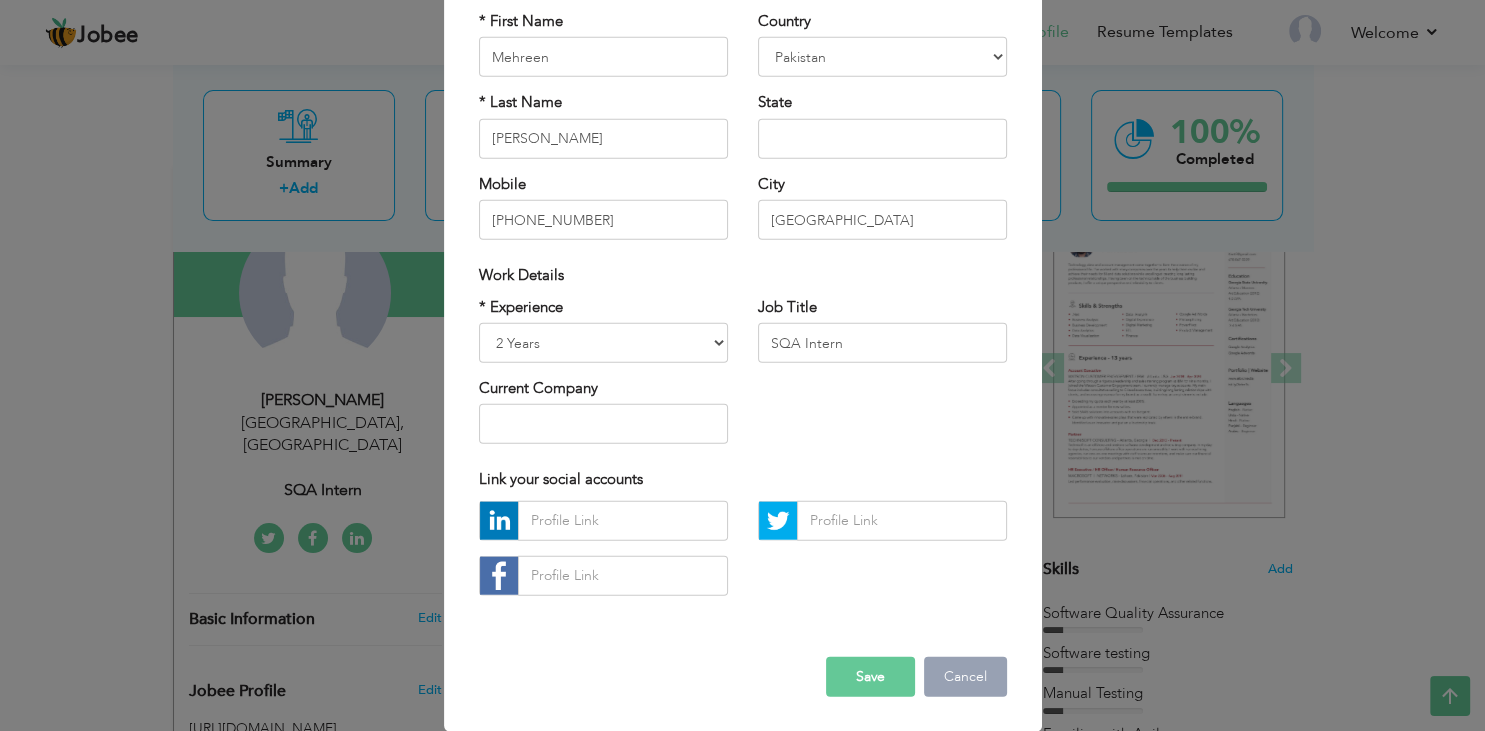 click on "Cancel" at bounding box center (965, 676) 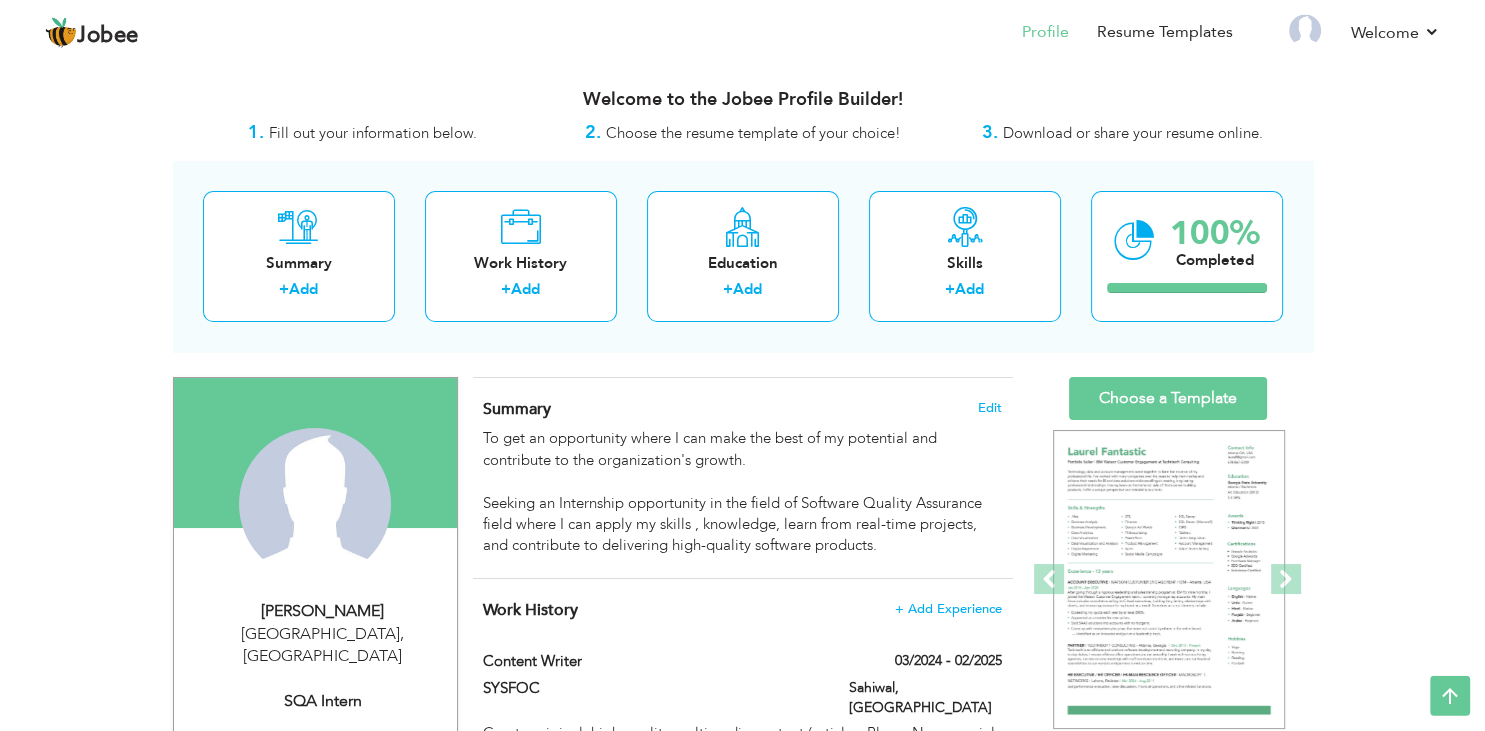 scroll, scrollTop: 0, scrollLeft: 0, axis: both 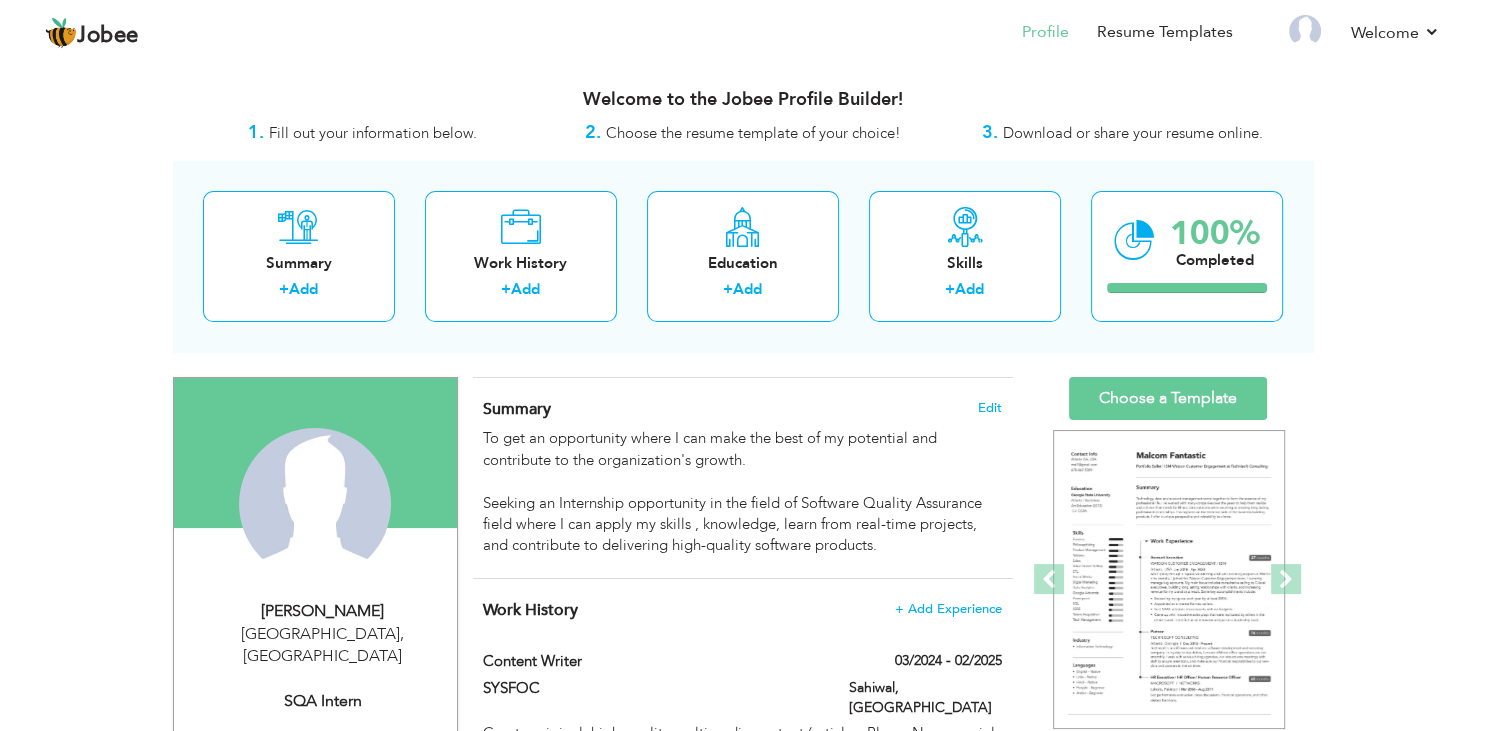 click on "Fill out your information below." at bounding box center [373, 133] 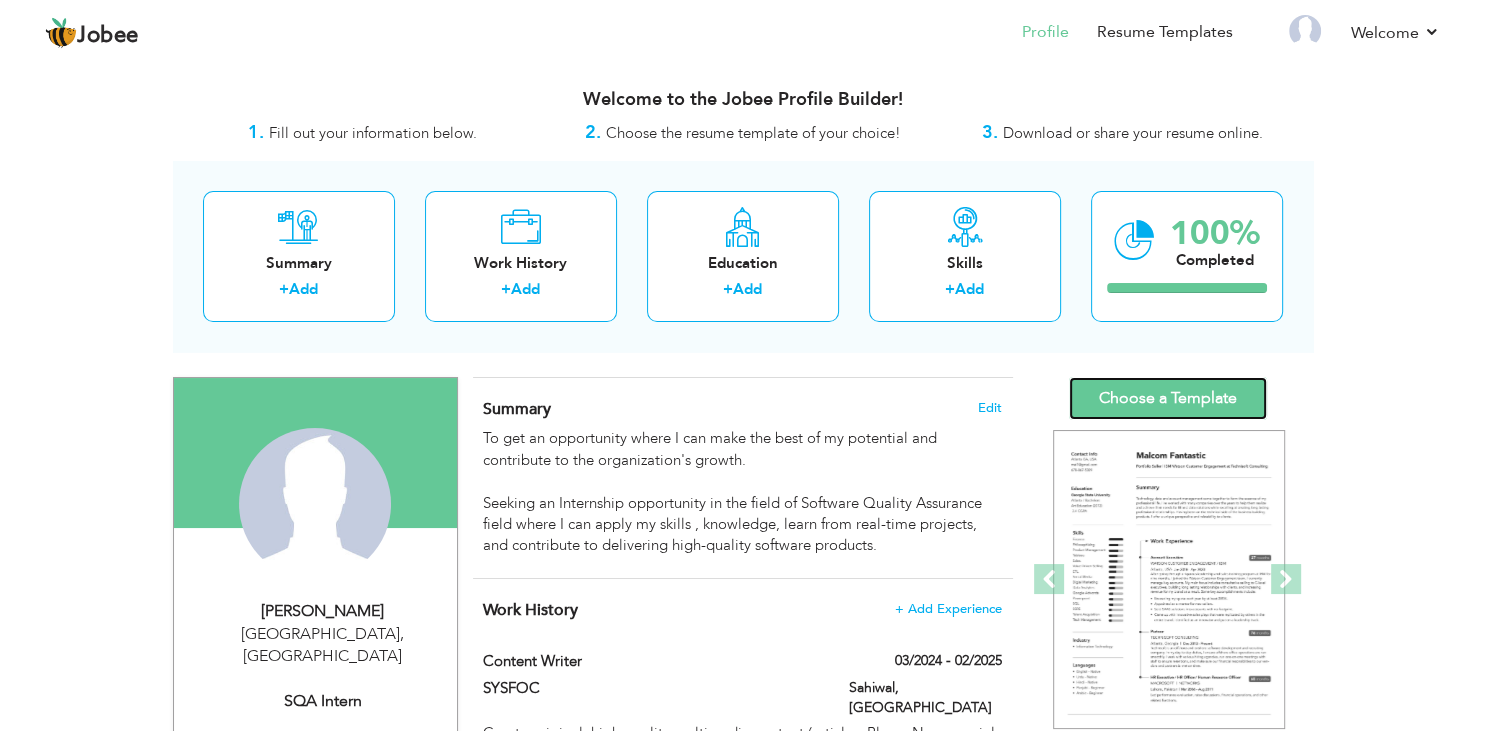 click on "Choose a Template" at bounding box center (1168, 398) 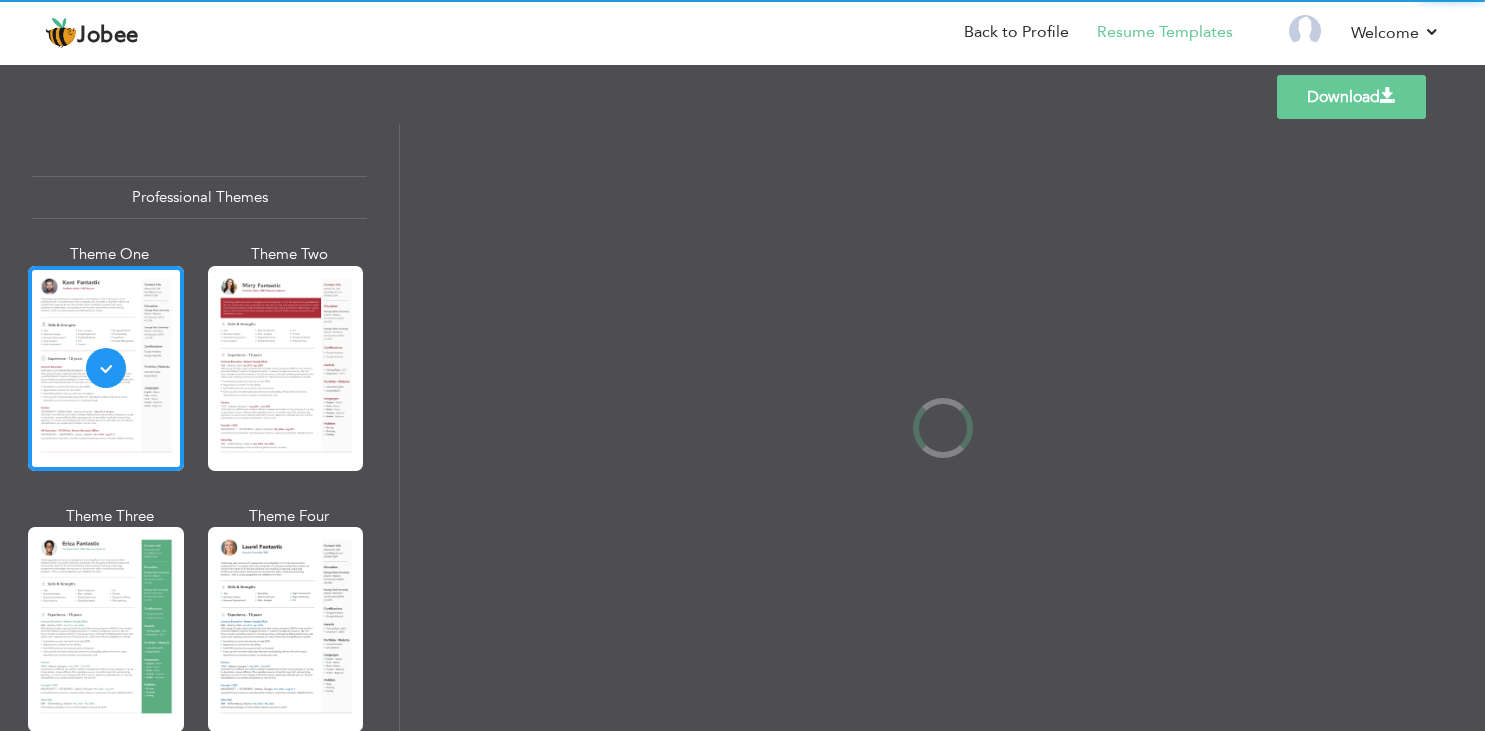 scroll, scrollTop: 0, scrollLeft: 0, axis: both 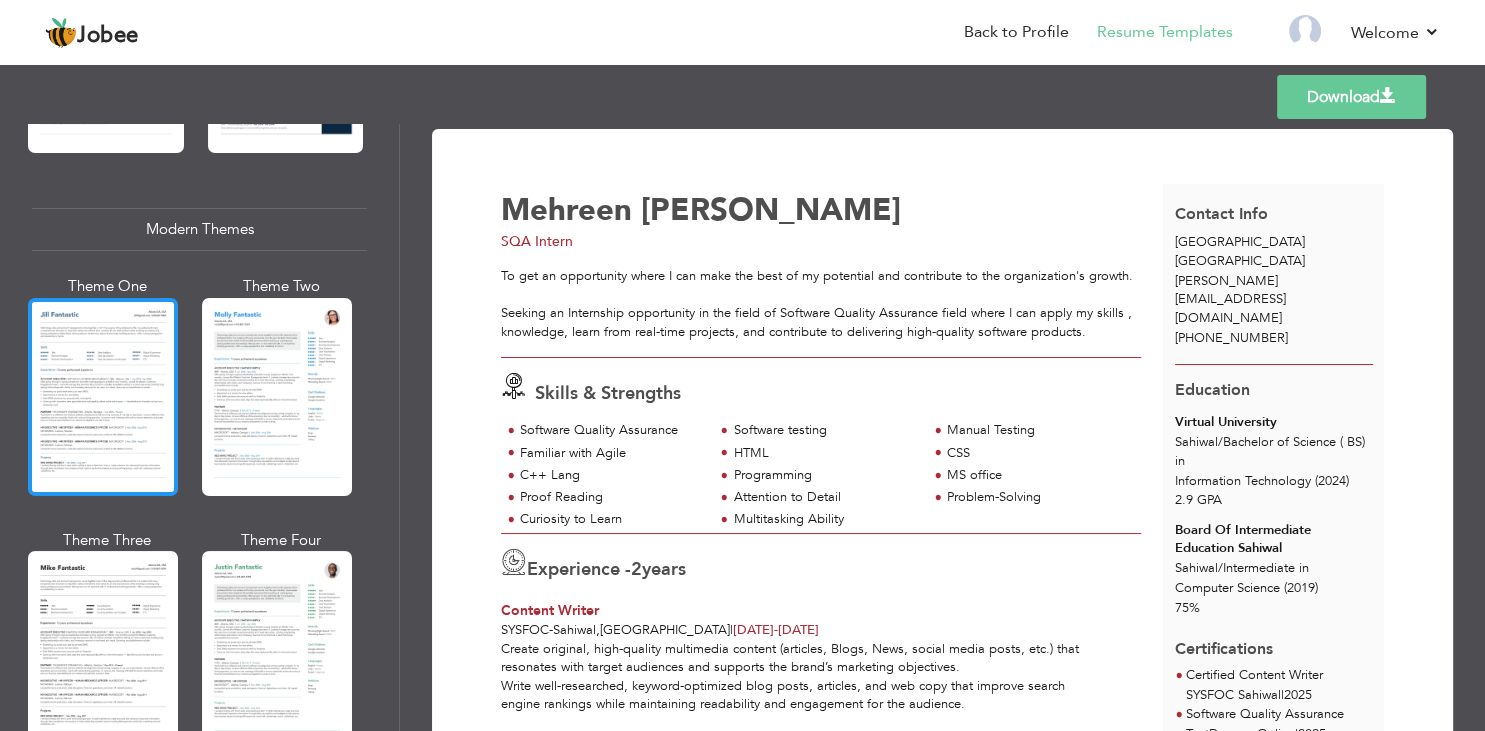click at bounding box center (103, 397) 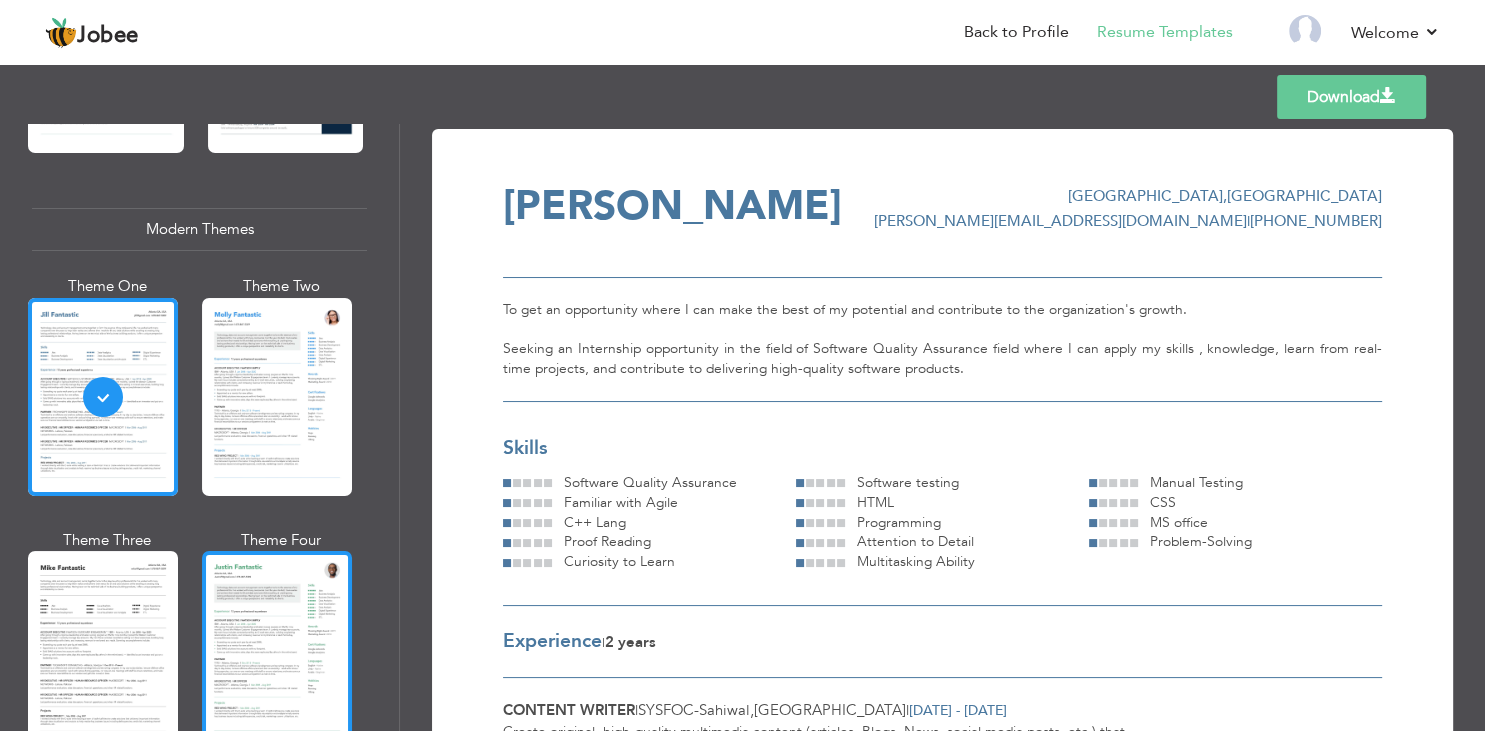 click at bounding box center [277, 650] 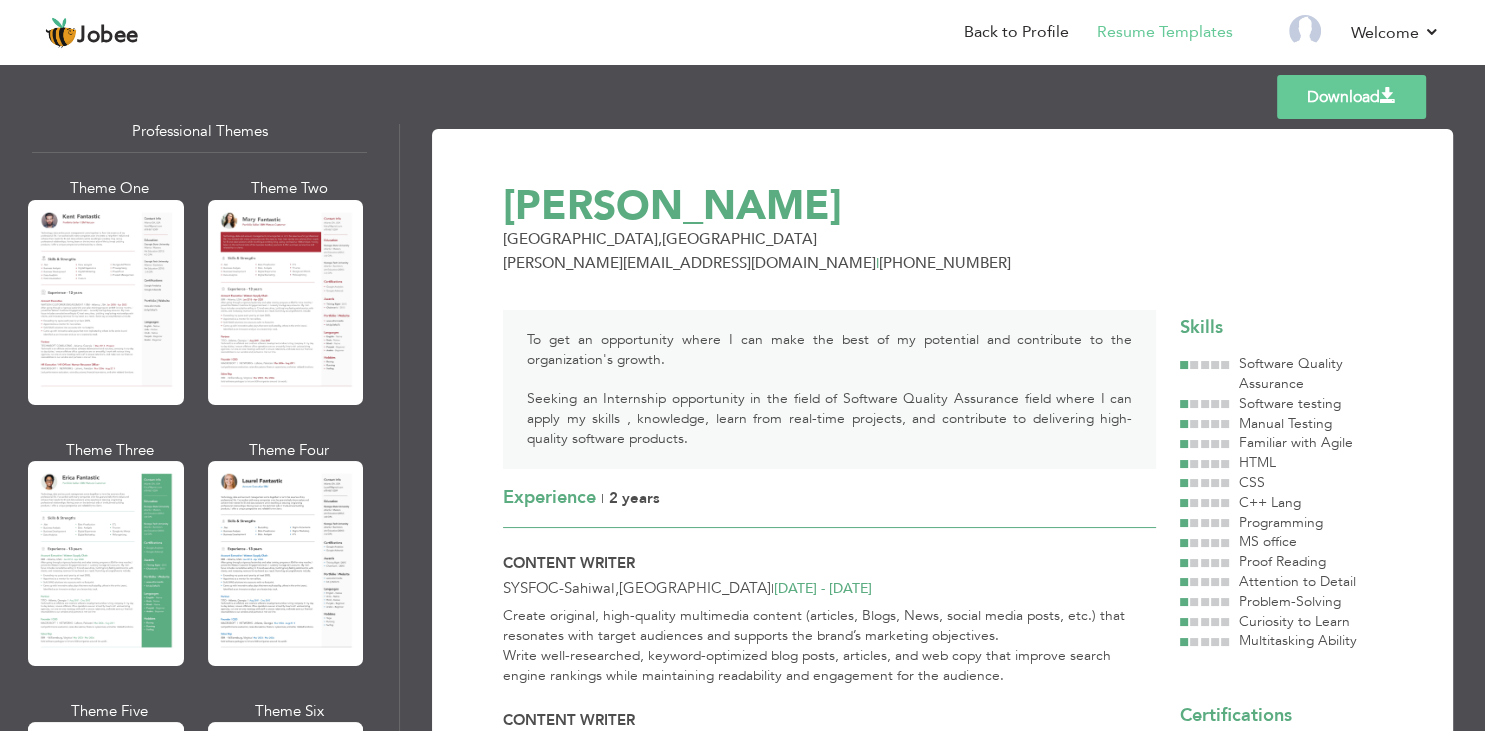 scroll, scrollTop: 0, scrollLeft: 0, axis: both 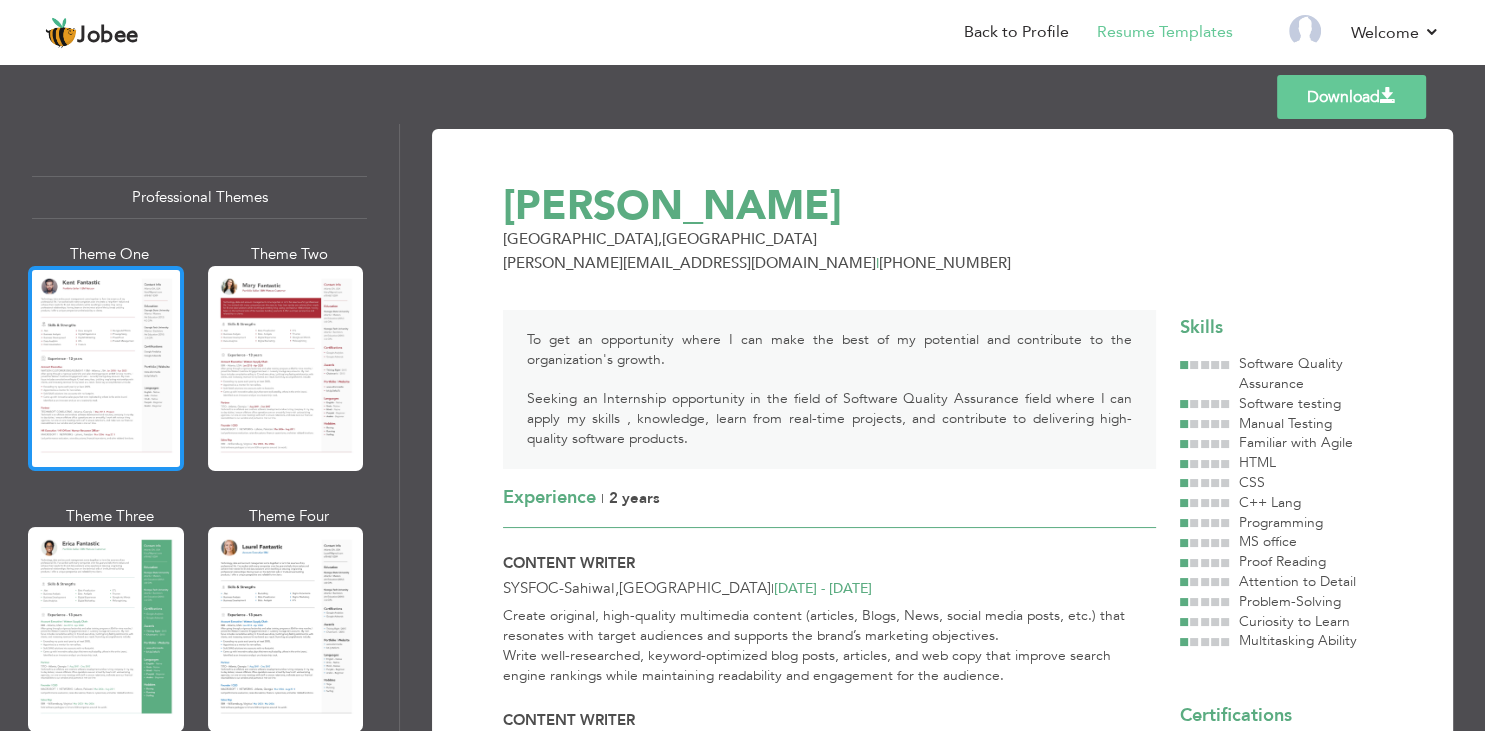 click at bounding box center [106, 368] 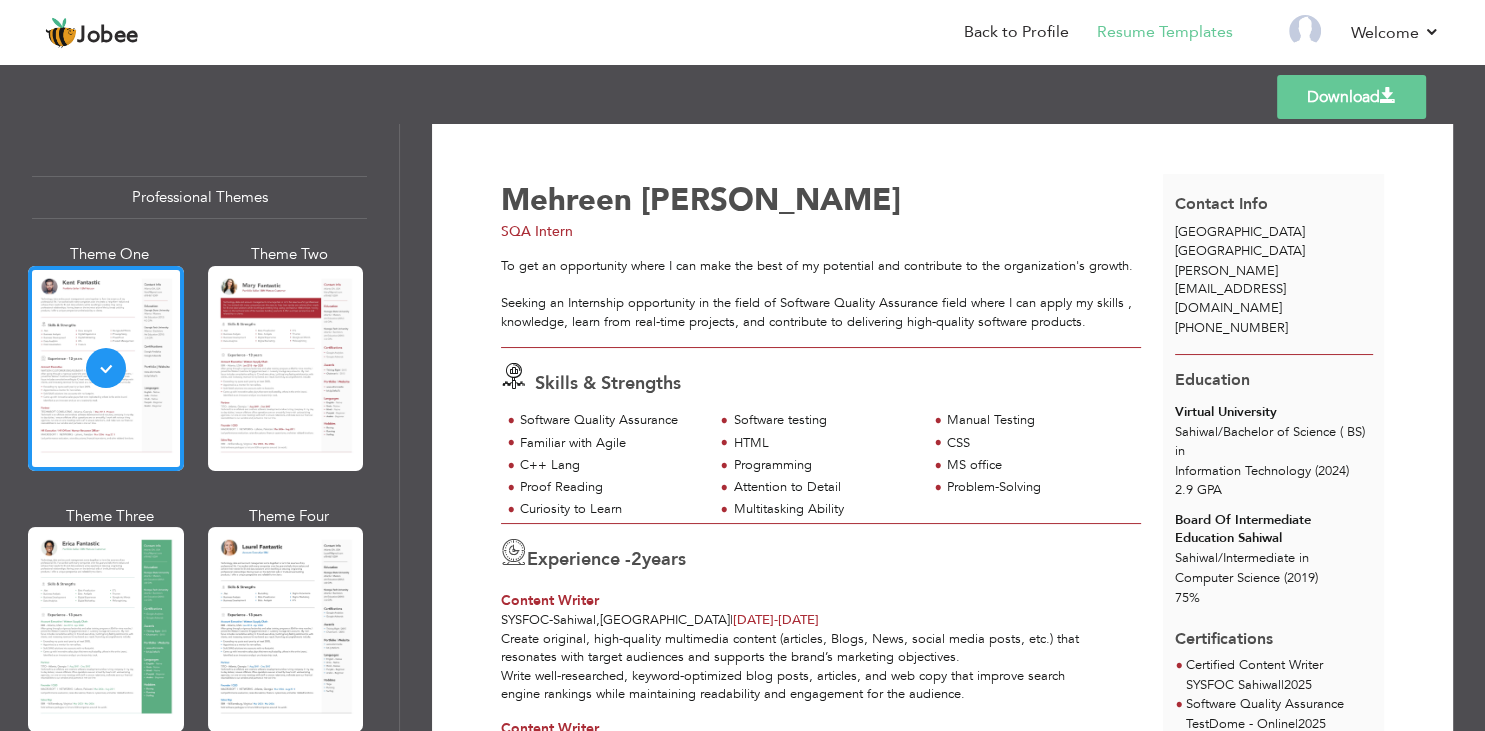 scroll, scrollTop: 0, scrollLeft: 0, axis: both 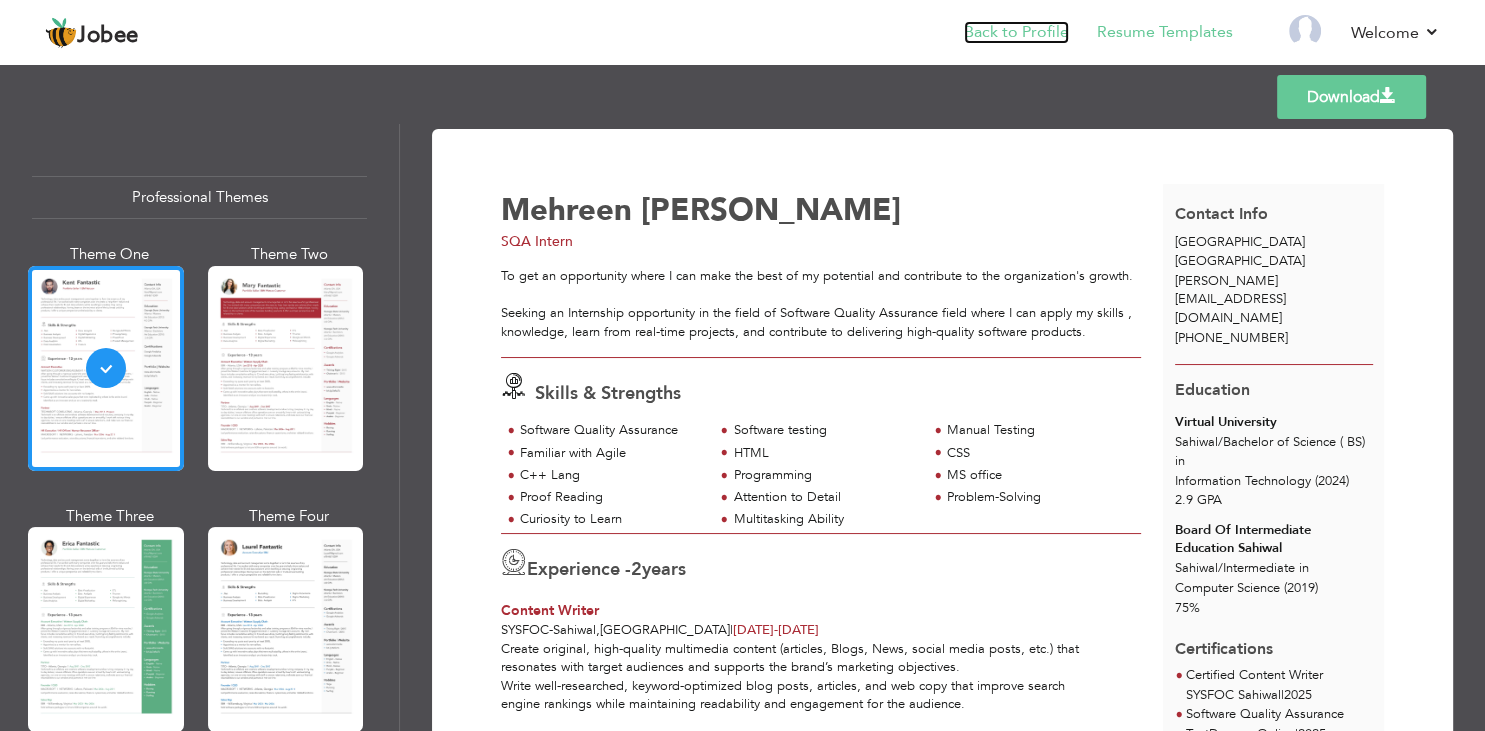click on "Back to Profile" at bounding box center [1016, 32] 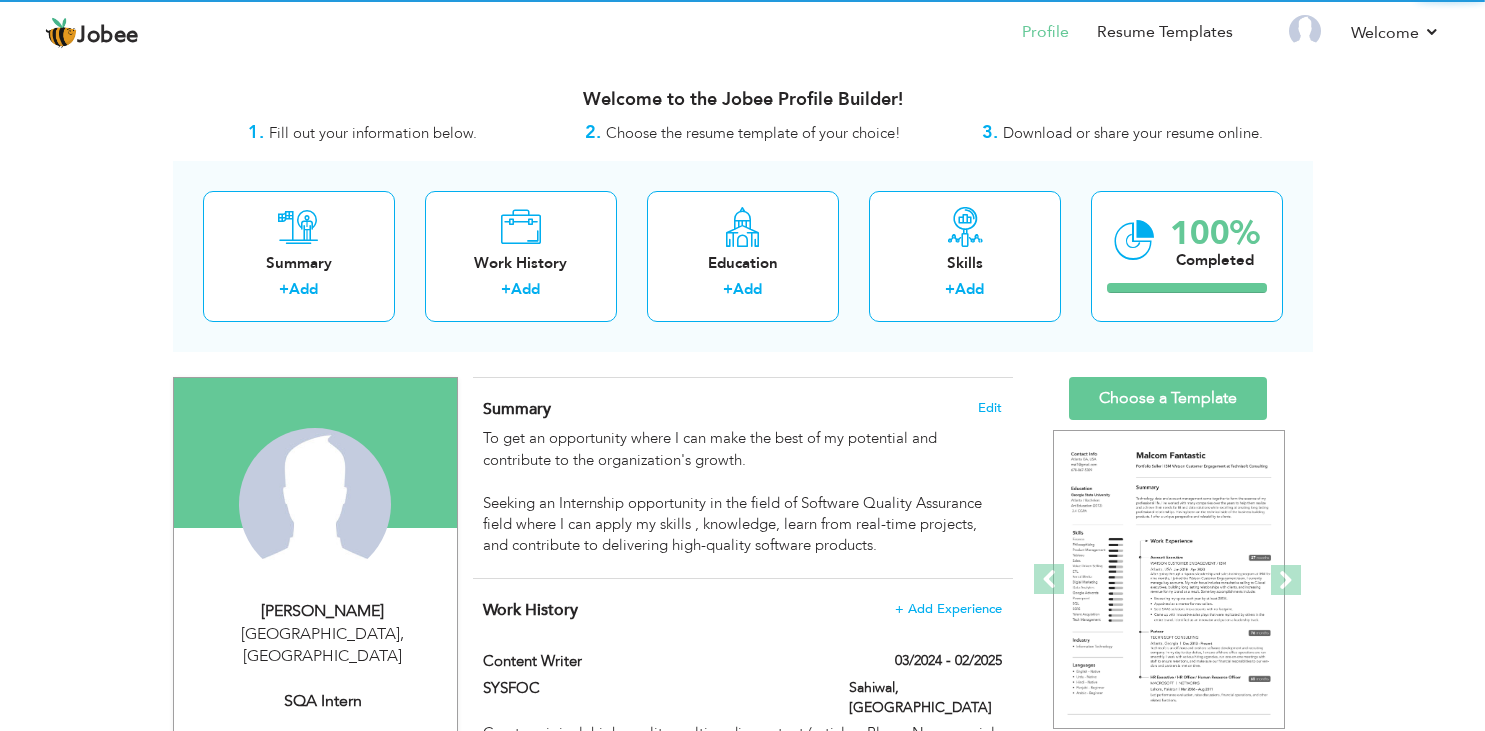 scroll, scrollTop: 0, scrollLeft: 0, axis: both 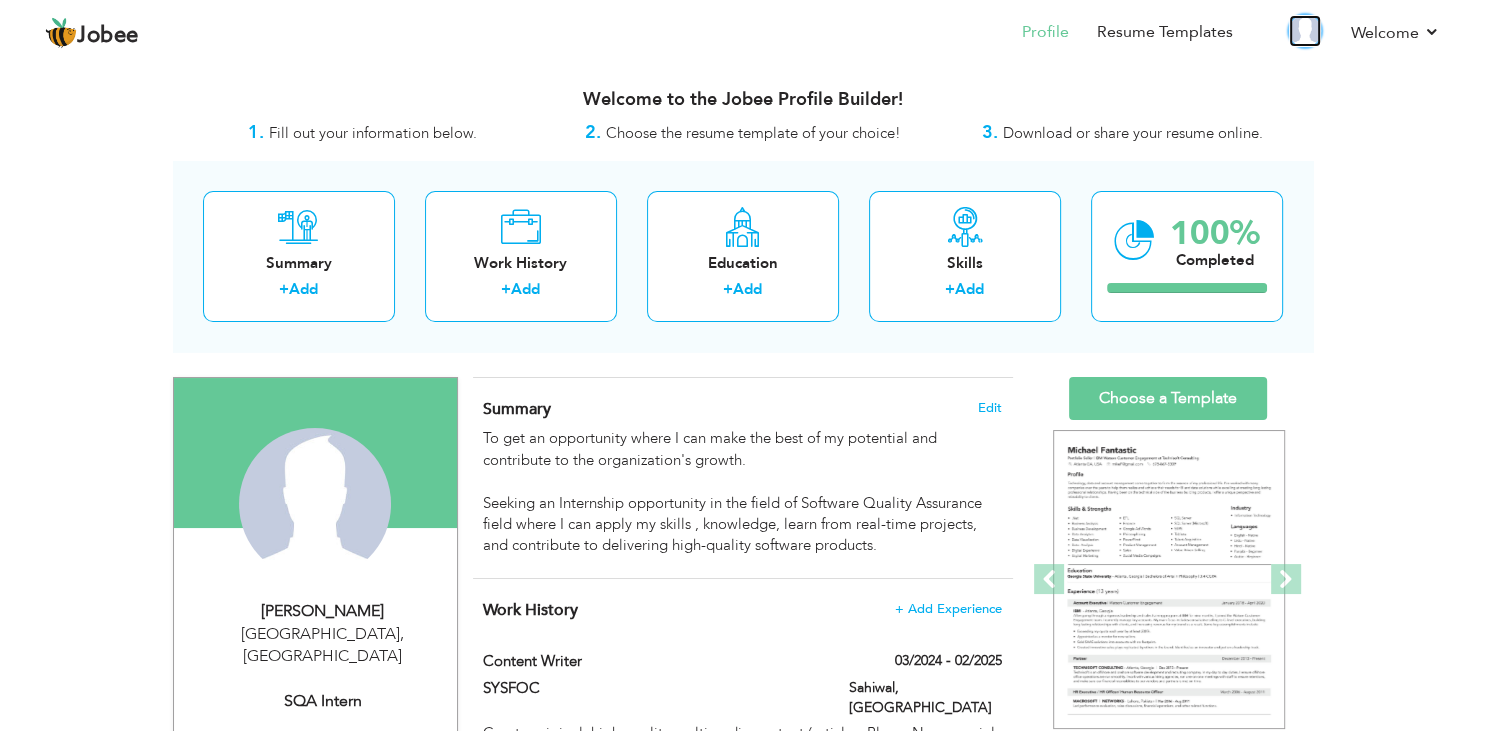 click at bounding box center (1305, 31) 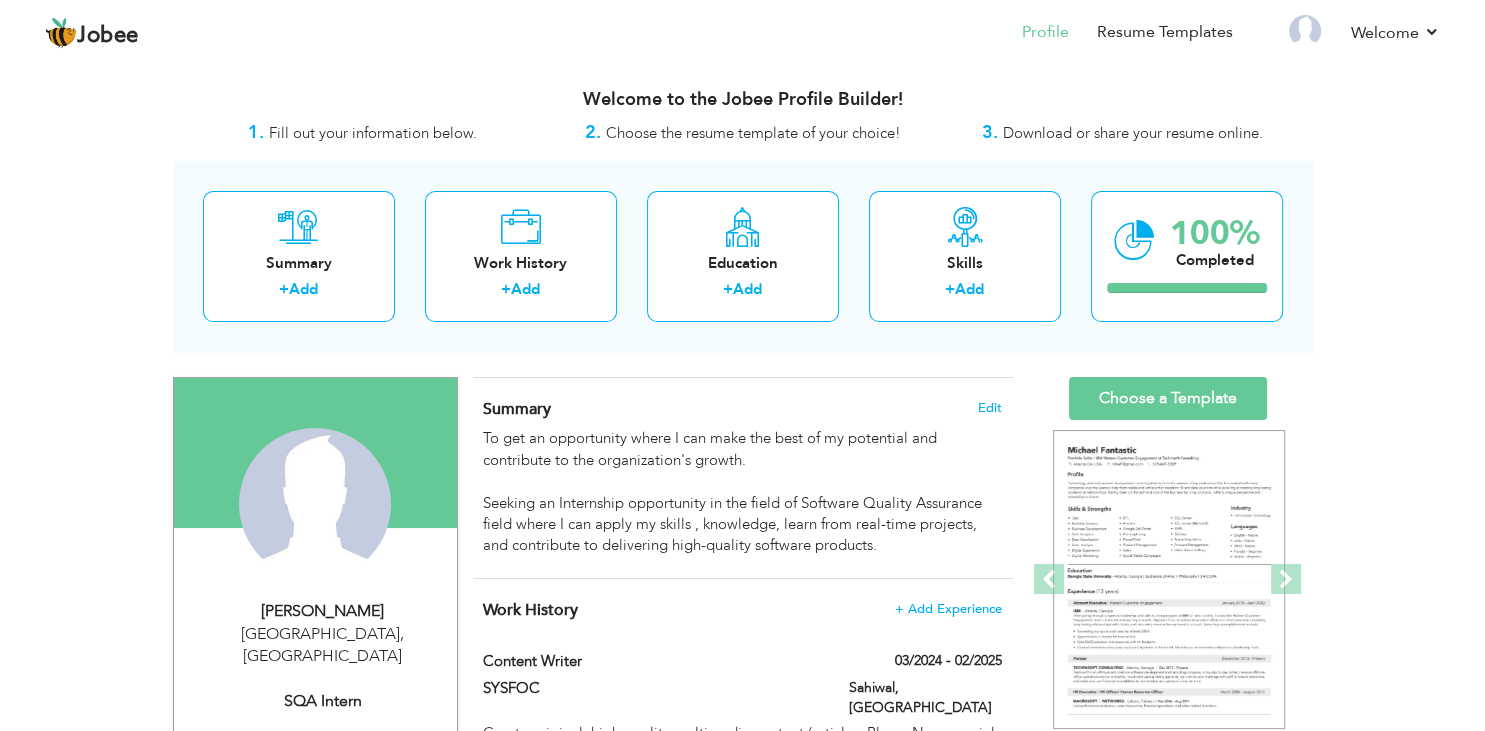 click on "Jobee
Profile
Resume Templates
Resume Templates
Cover Letters
About
My Resume
Welcome
Settings
Log off
Resume Created" at bounding box center (742, 32) 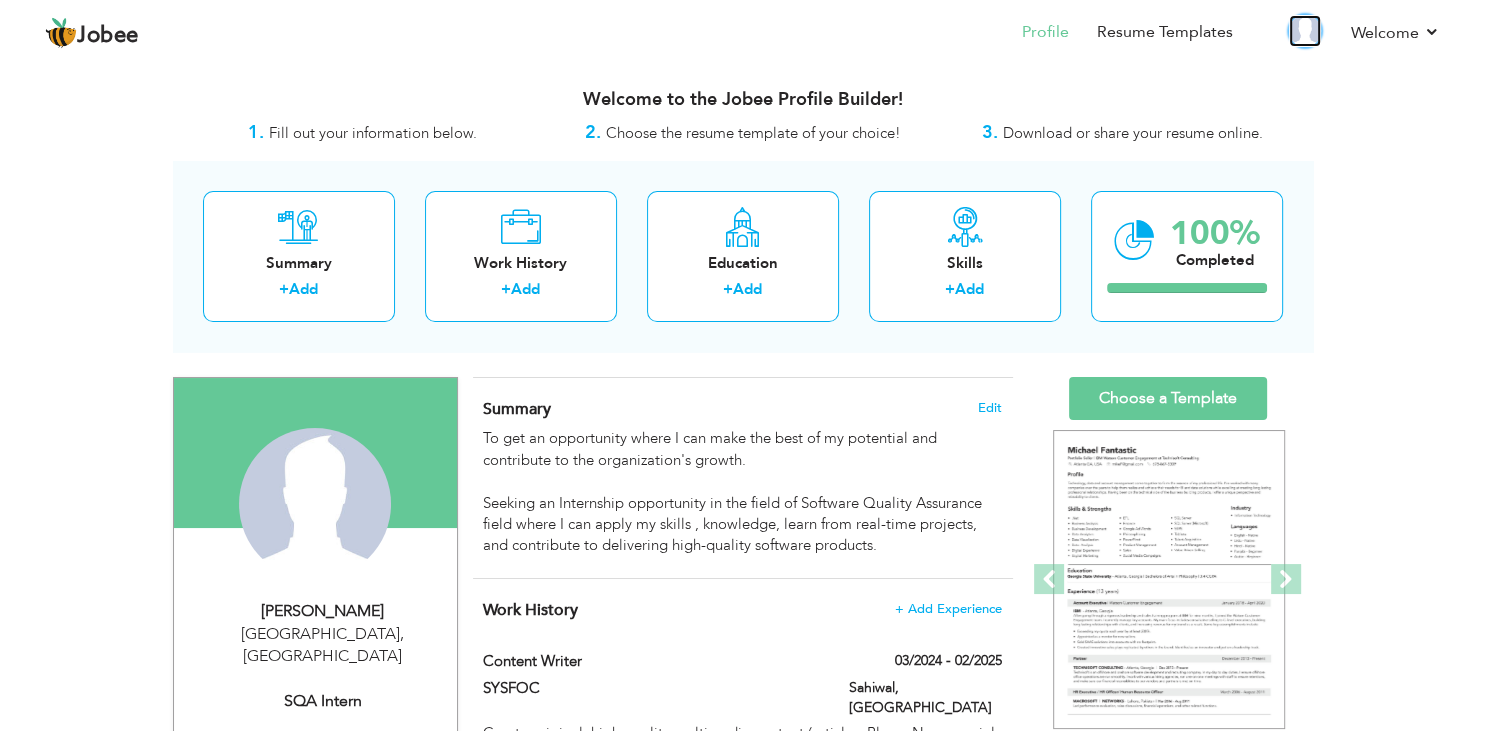 click at bounding box center [1305, 31] 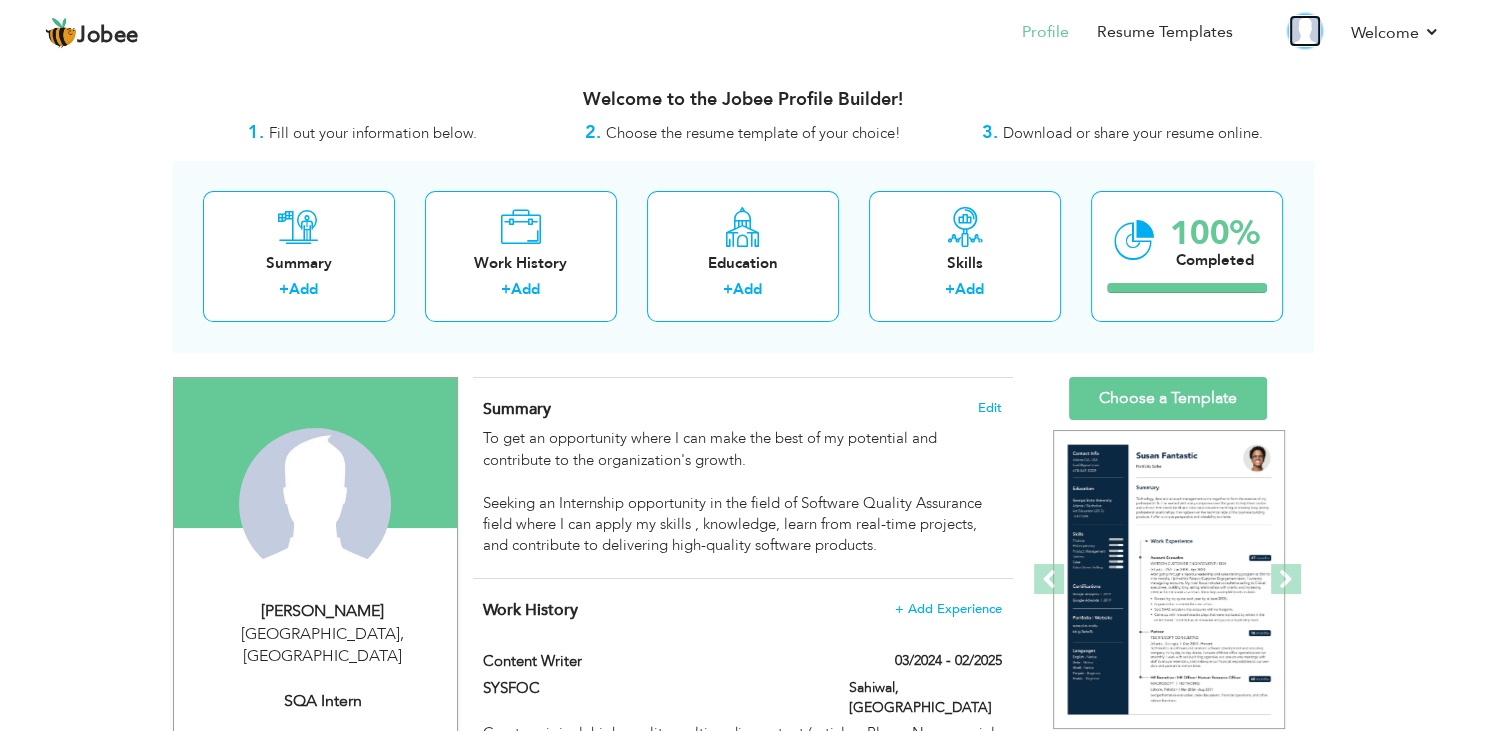 click at bounding box center [1305, 31] 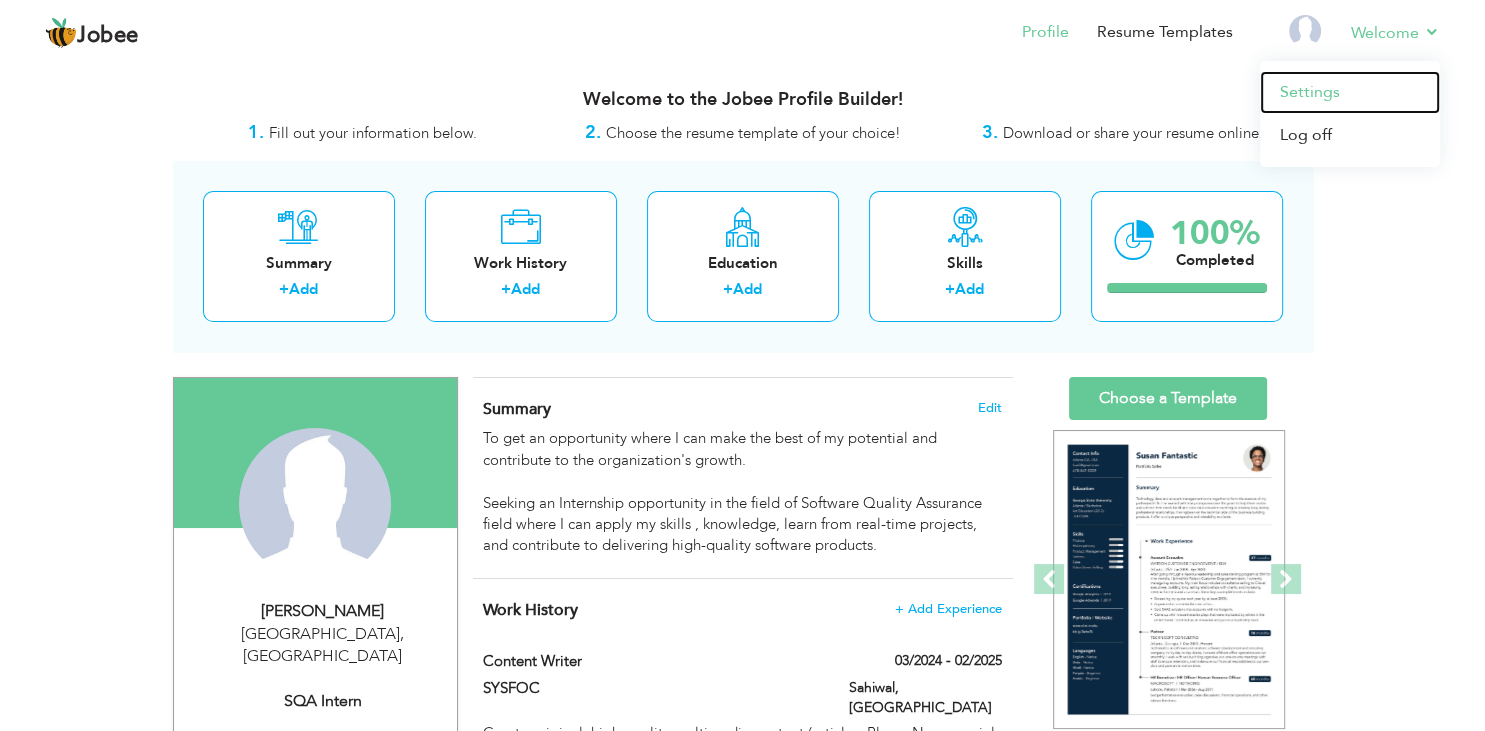 click on "Settings" at bounding box center [1350, 92] 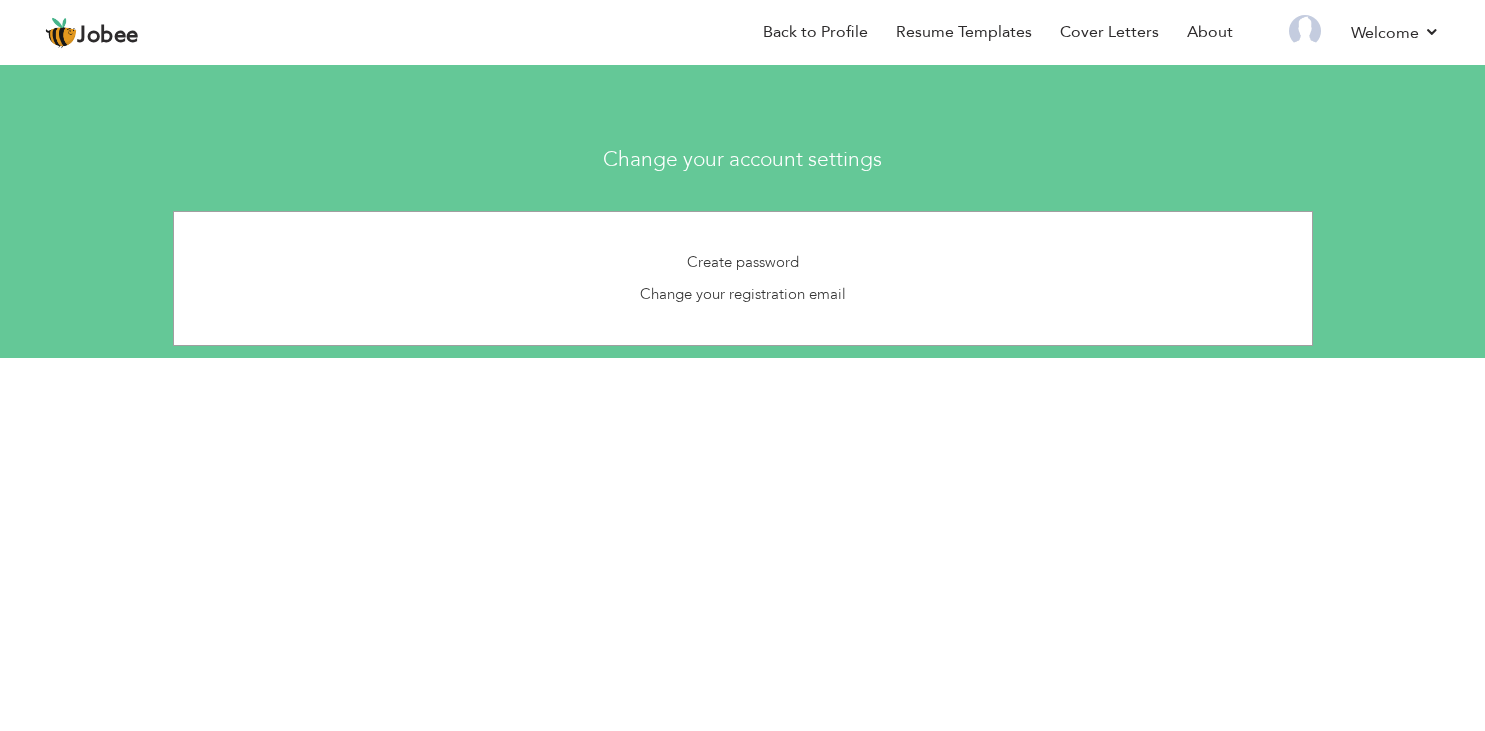 scroll, scrollTop: 0, scrollLeft: 0, axis: both 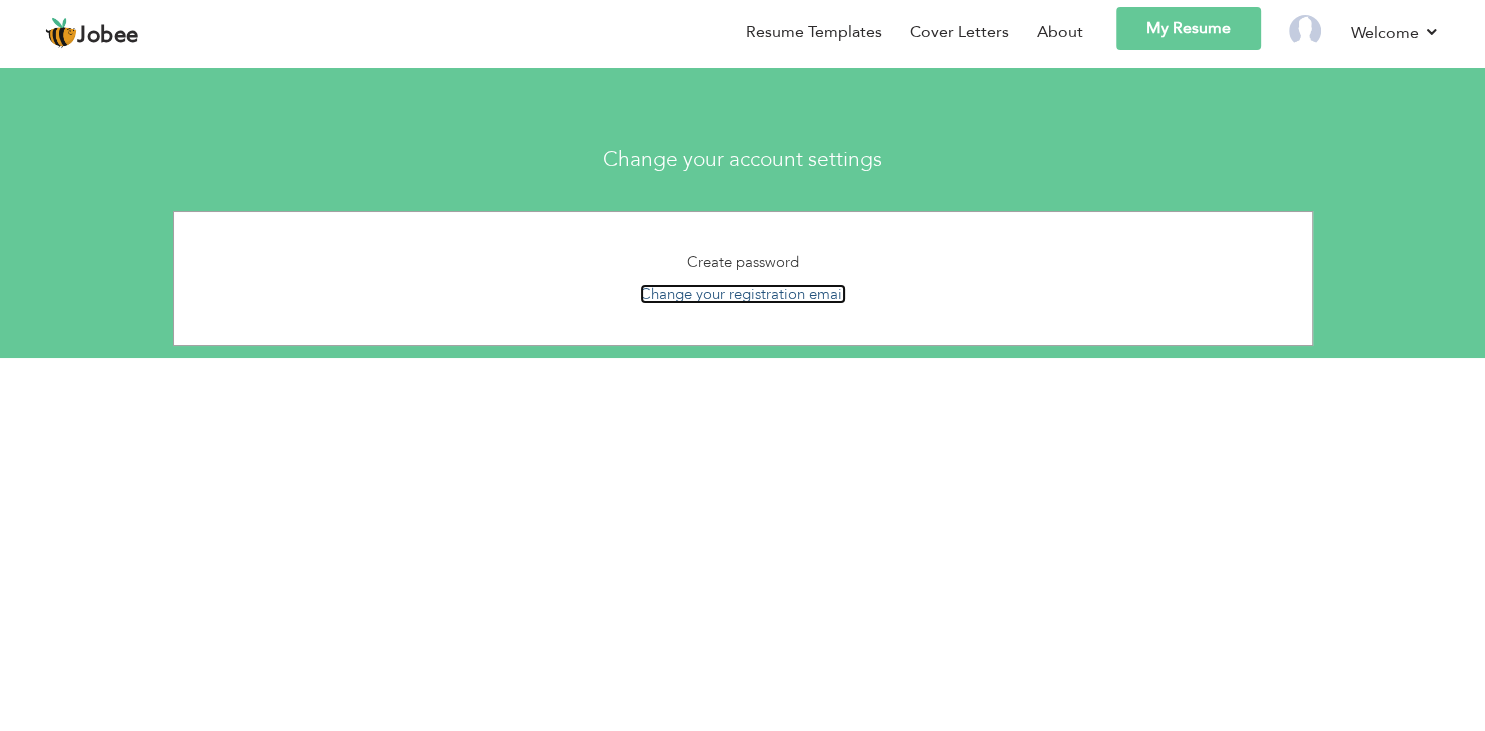 click on "Change your registration email" at bounding box center (743, 294) 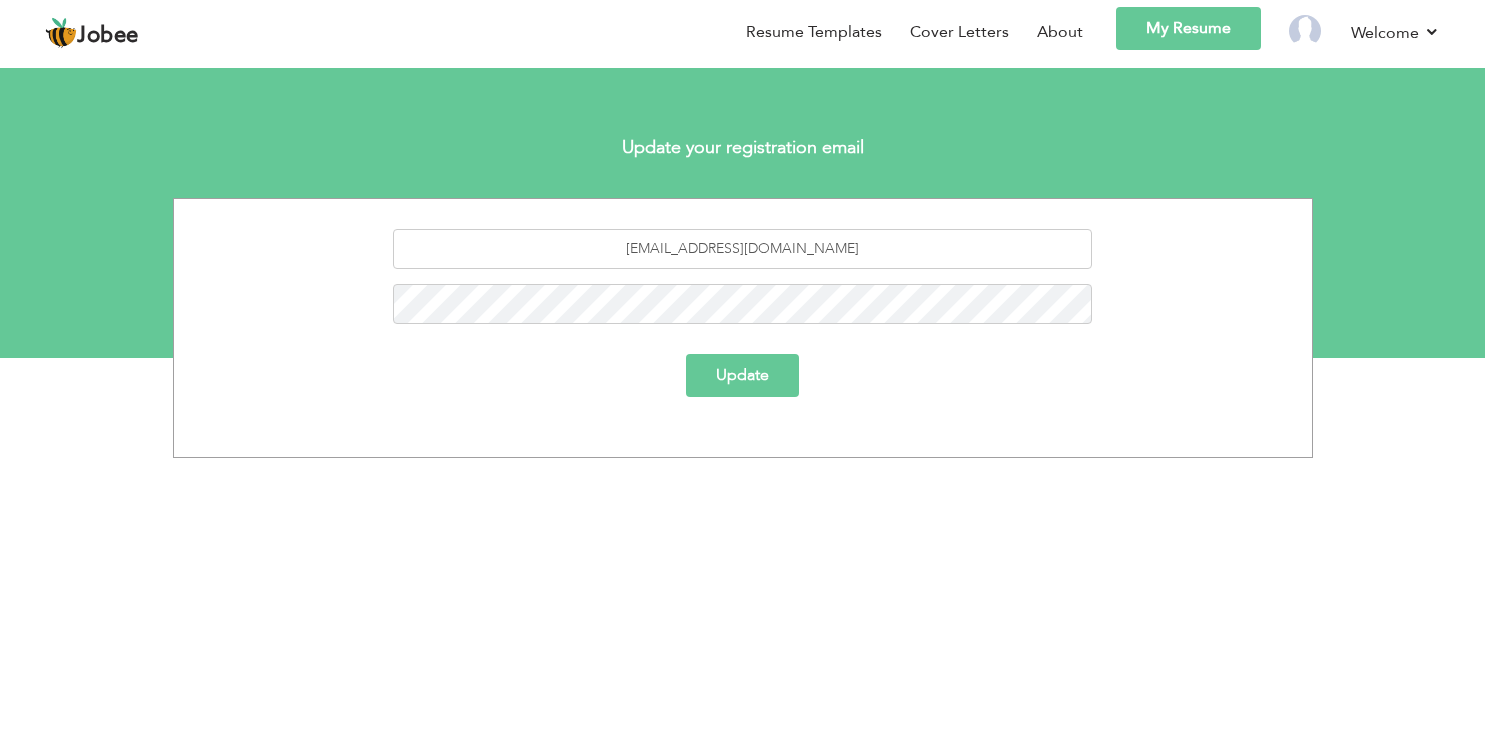 scroll, scrollTop: 0, scrollLeft: 0, axis: both 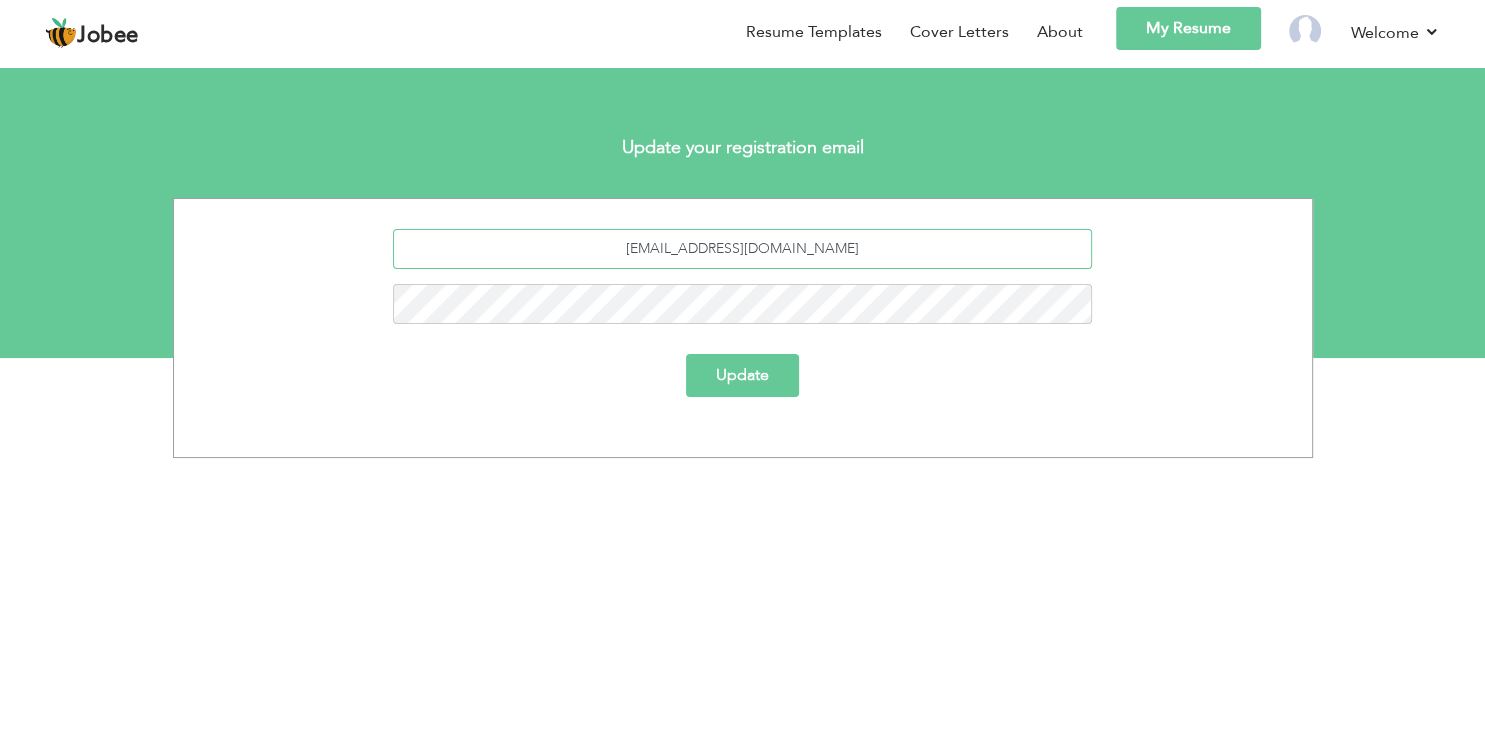 click on "[EMAIL_ADDRESS][DOMAIN_NAME]" at bounding box center [742, 249] 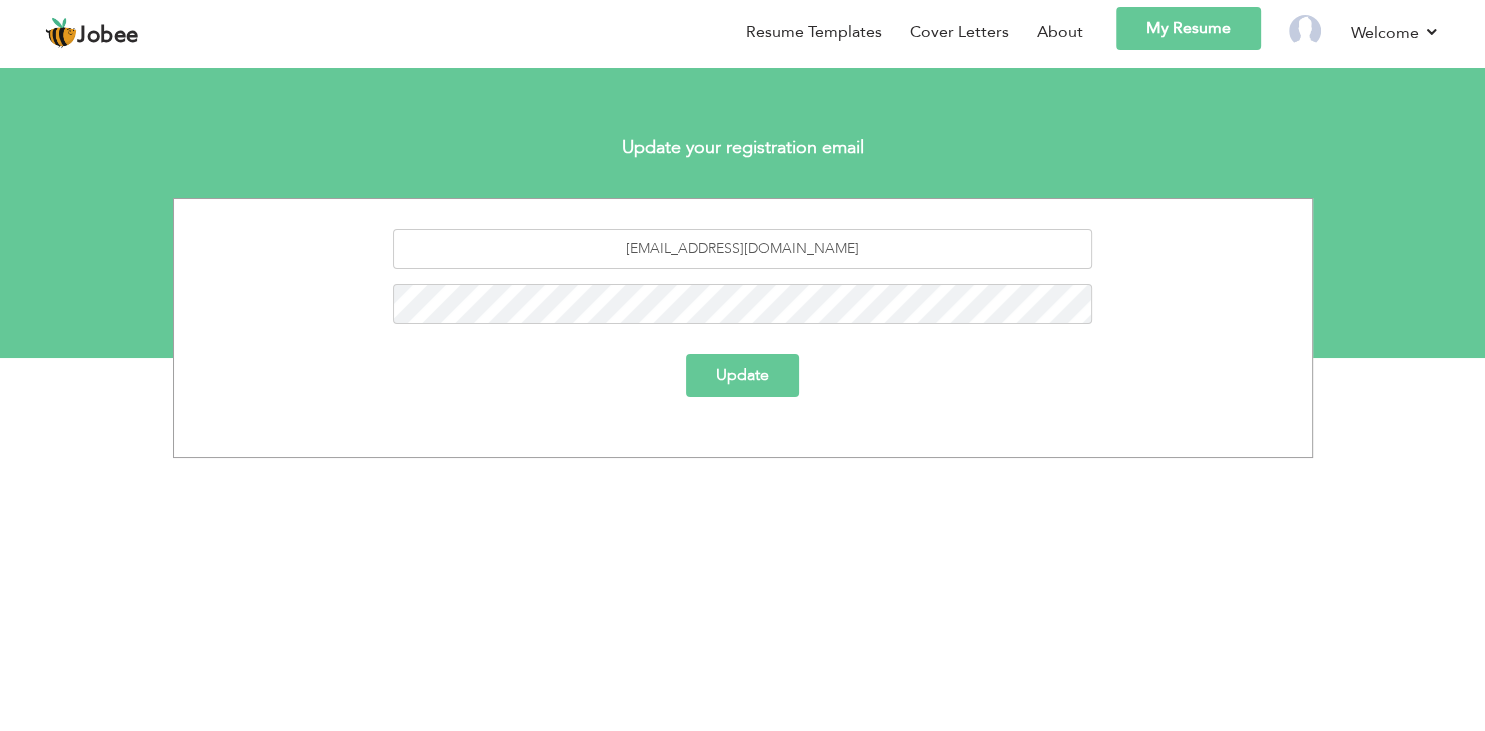click on "Update" at bounding box center [742, 375] 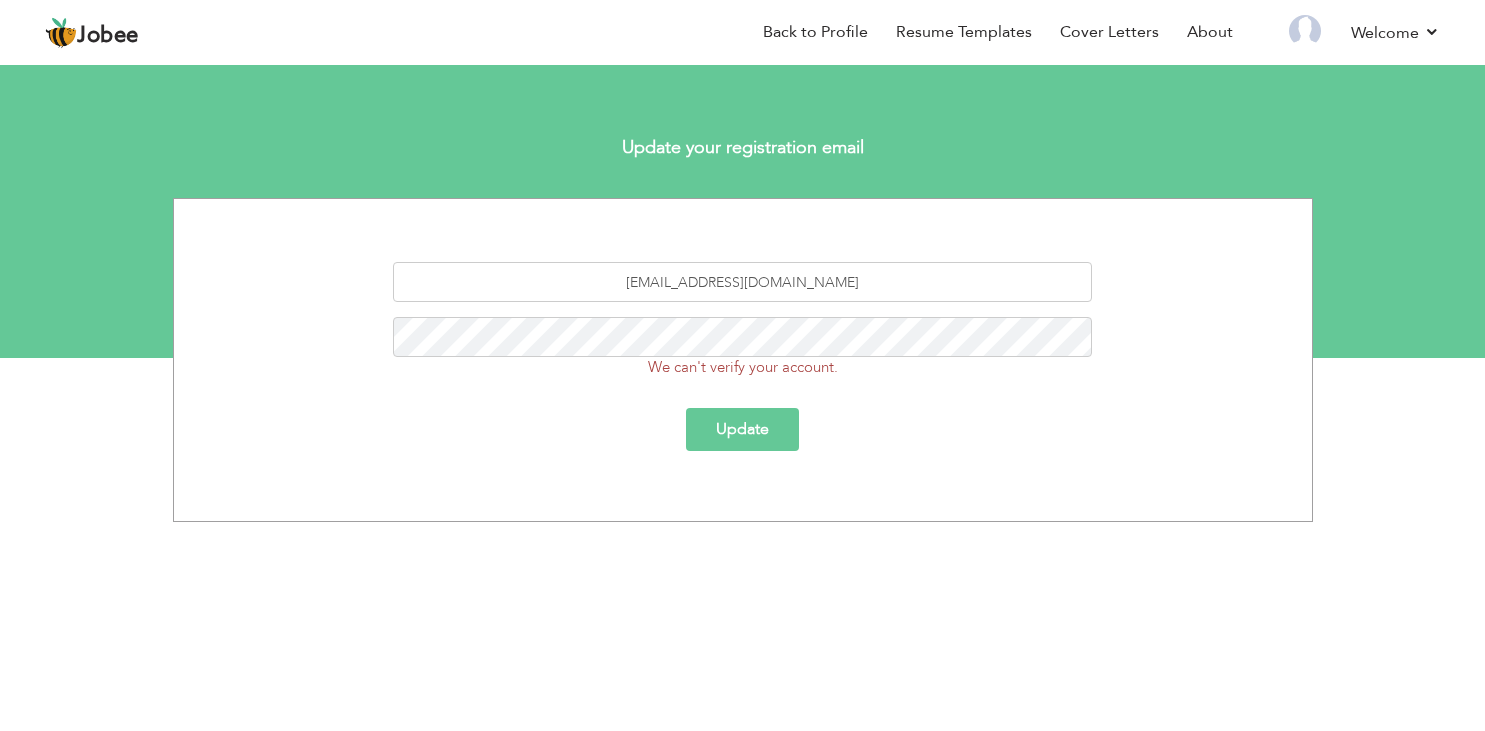 scroll, scrollTop: 0, scrollLeft: 0, axis: both 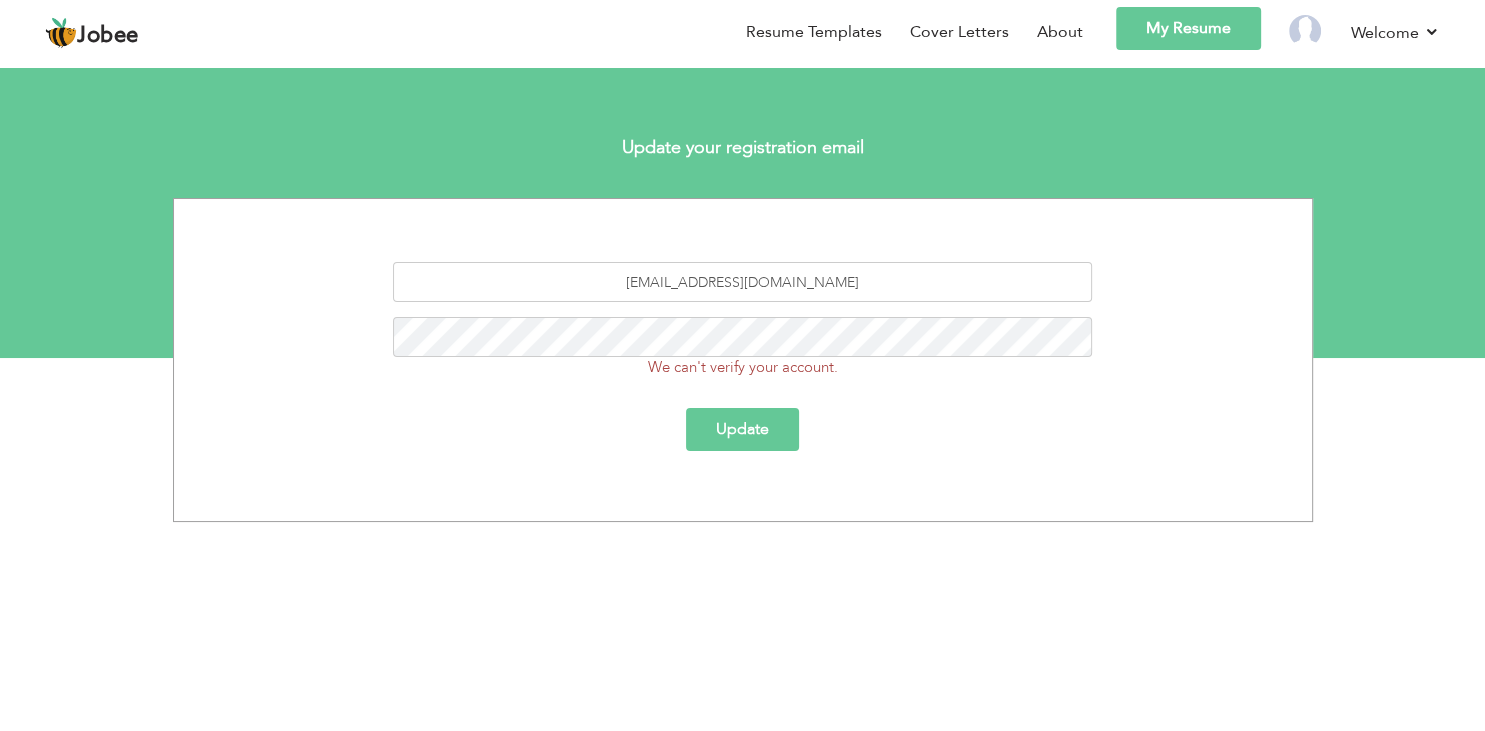 click on "Update" at bounding box center [742, 429] 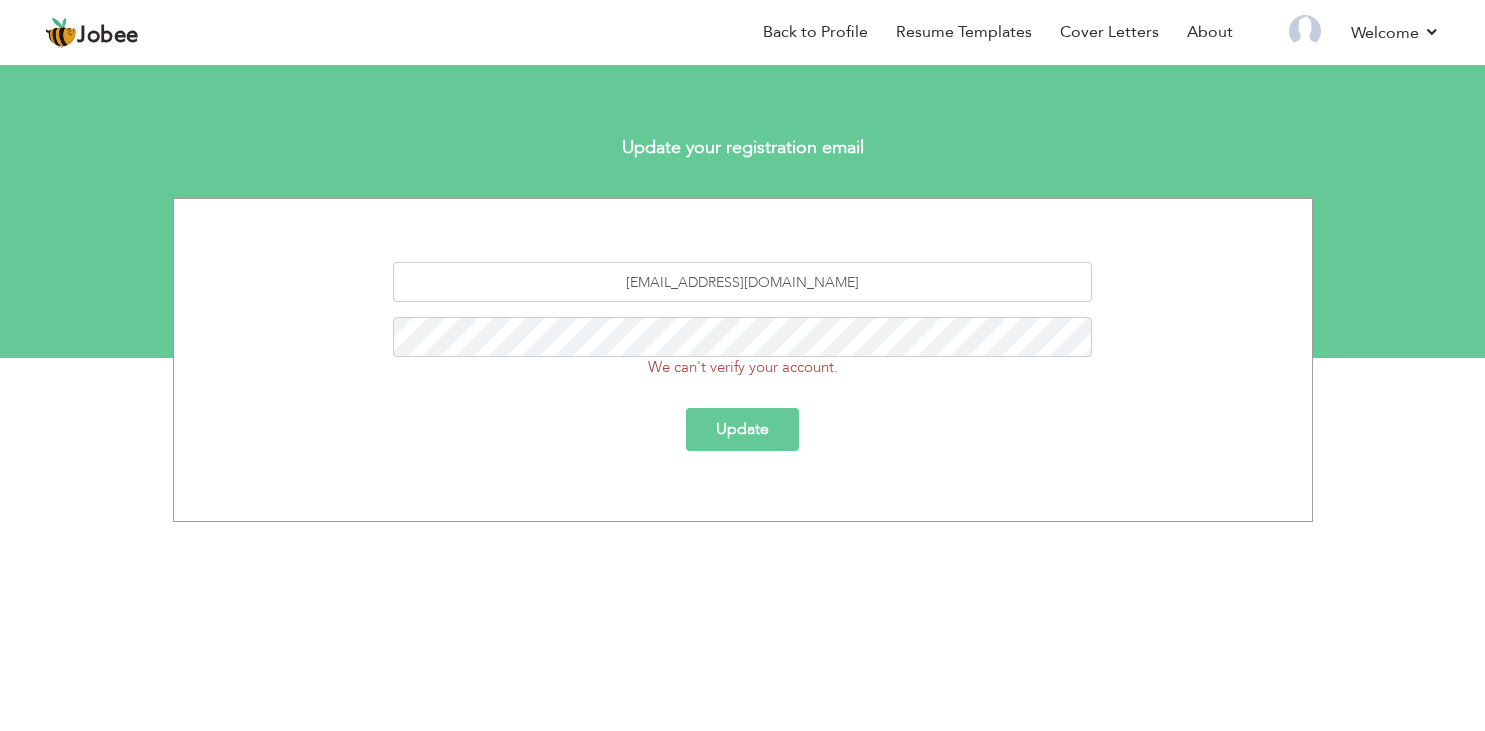 scroll, scrollTop: 0, scrollLeft: 0, axis: both 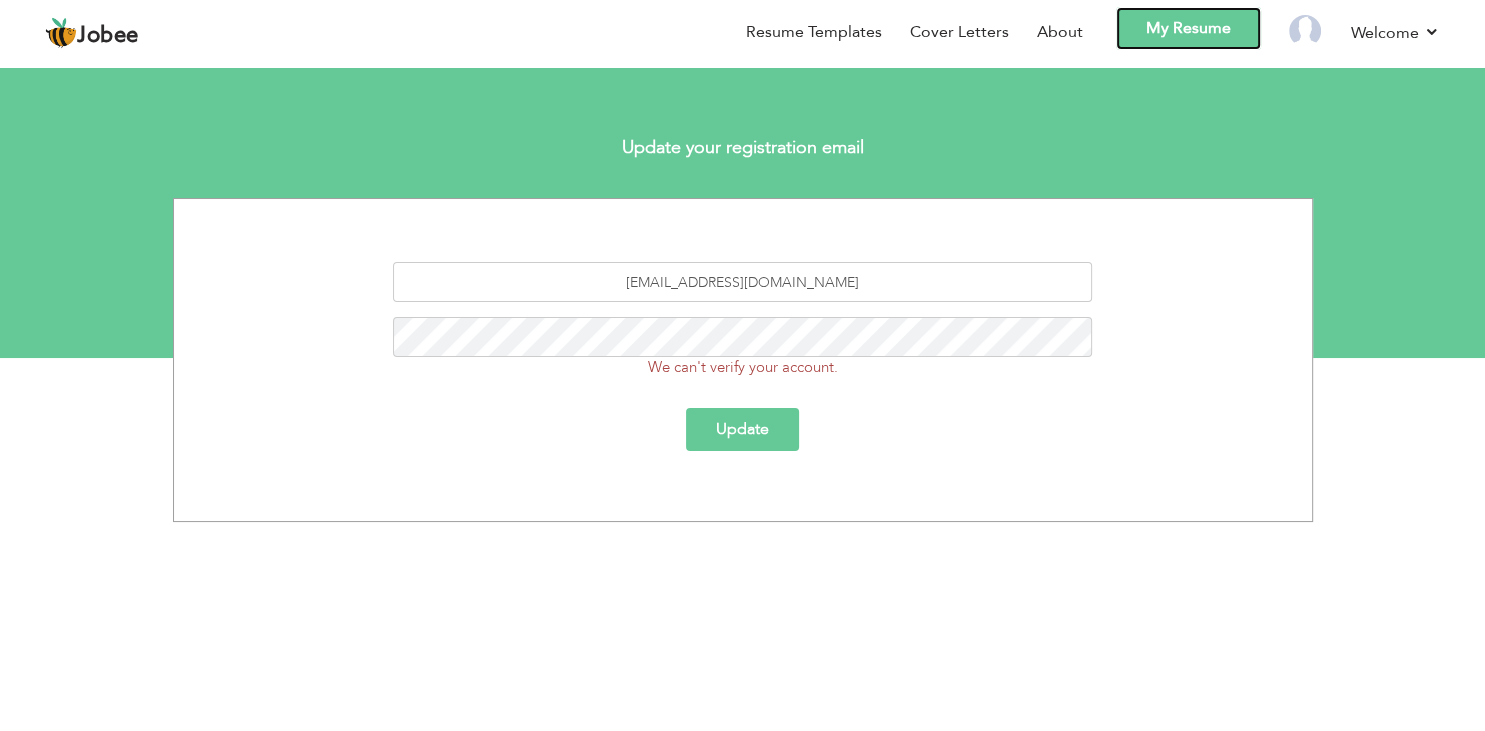 click on "My Resume" at bounding box center (1188, 28) 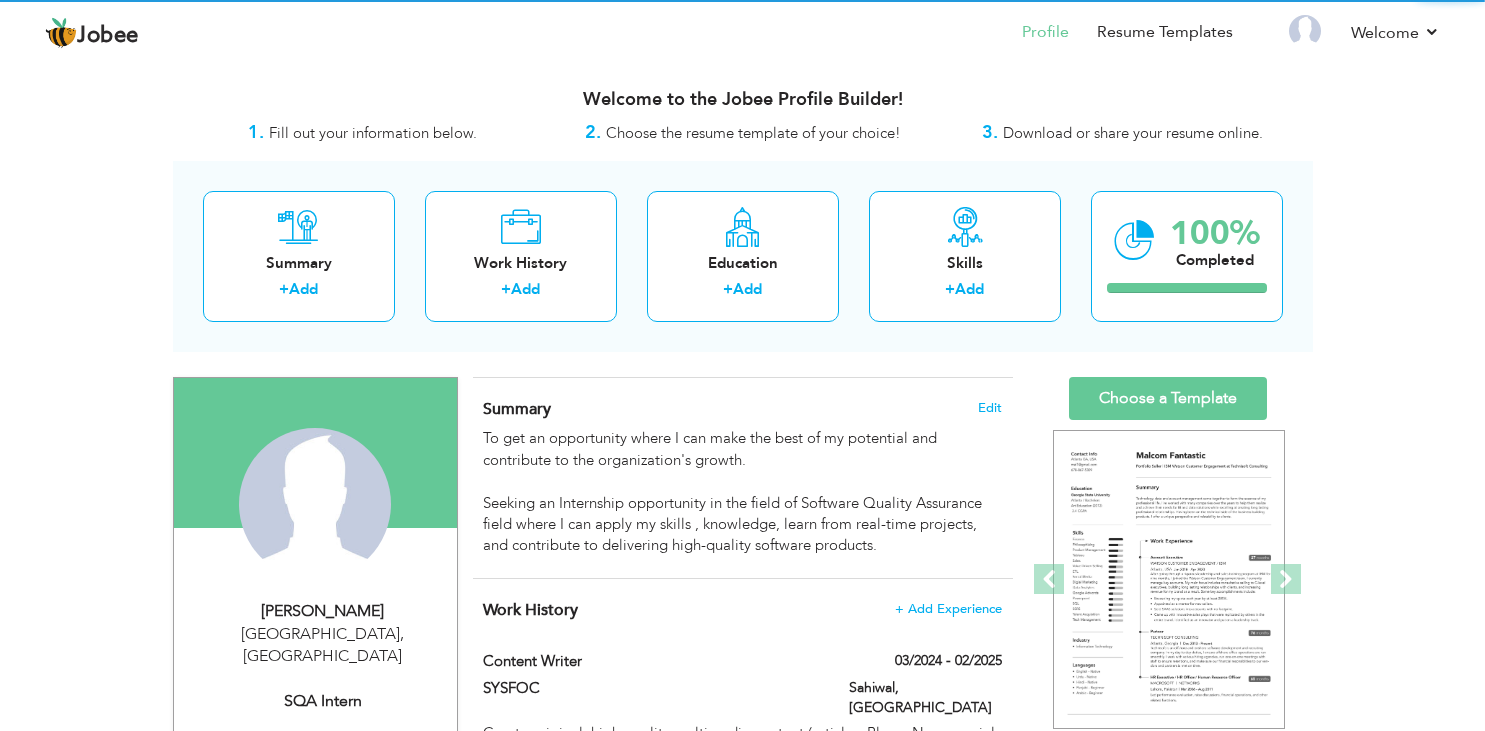scroll, scrollTop: 0, scrollLeft: 0, axis: both 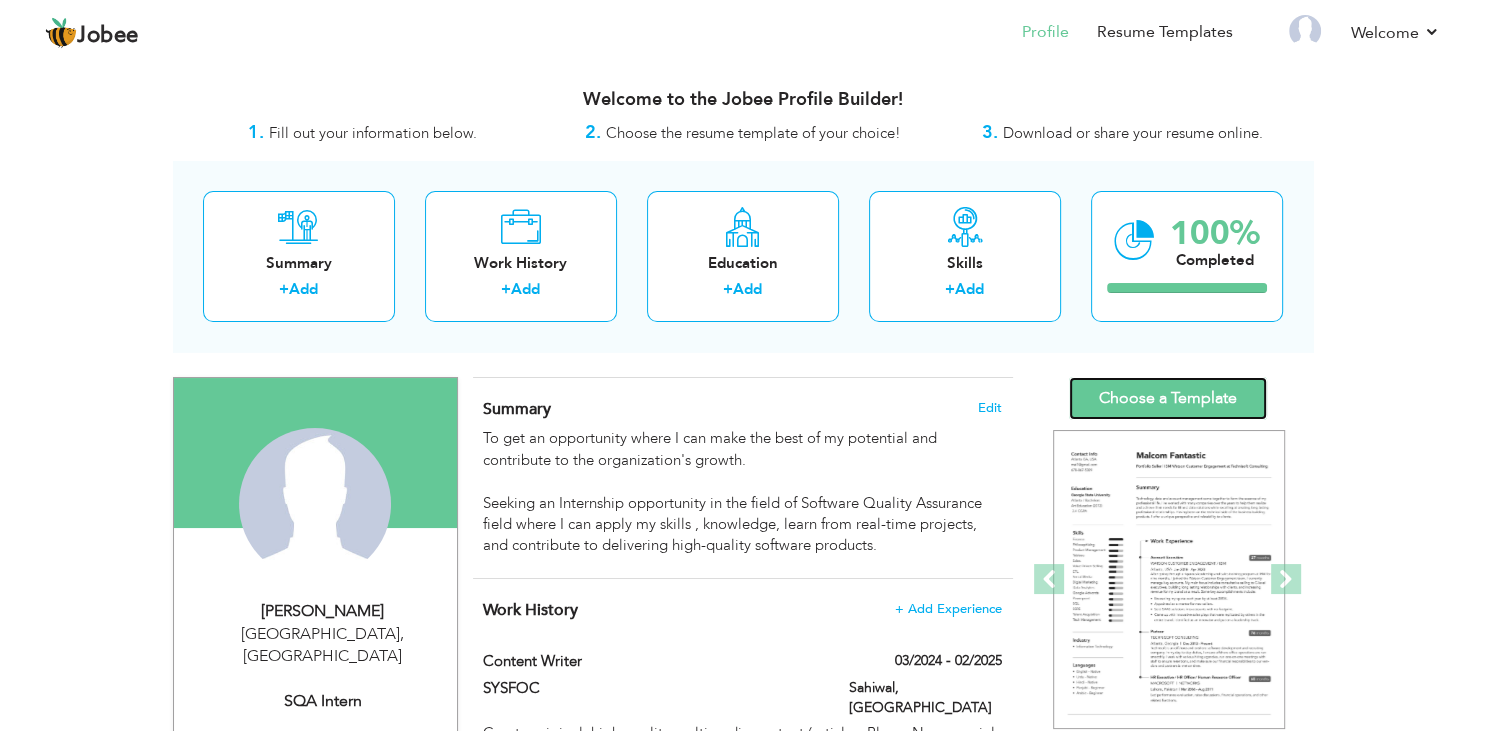 click on "Choose a Template" at bounding box center (1168, 398) 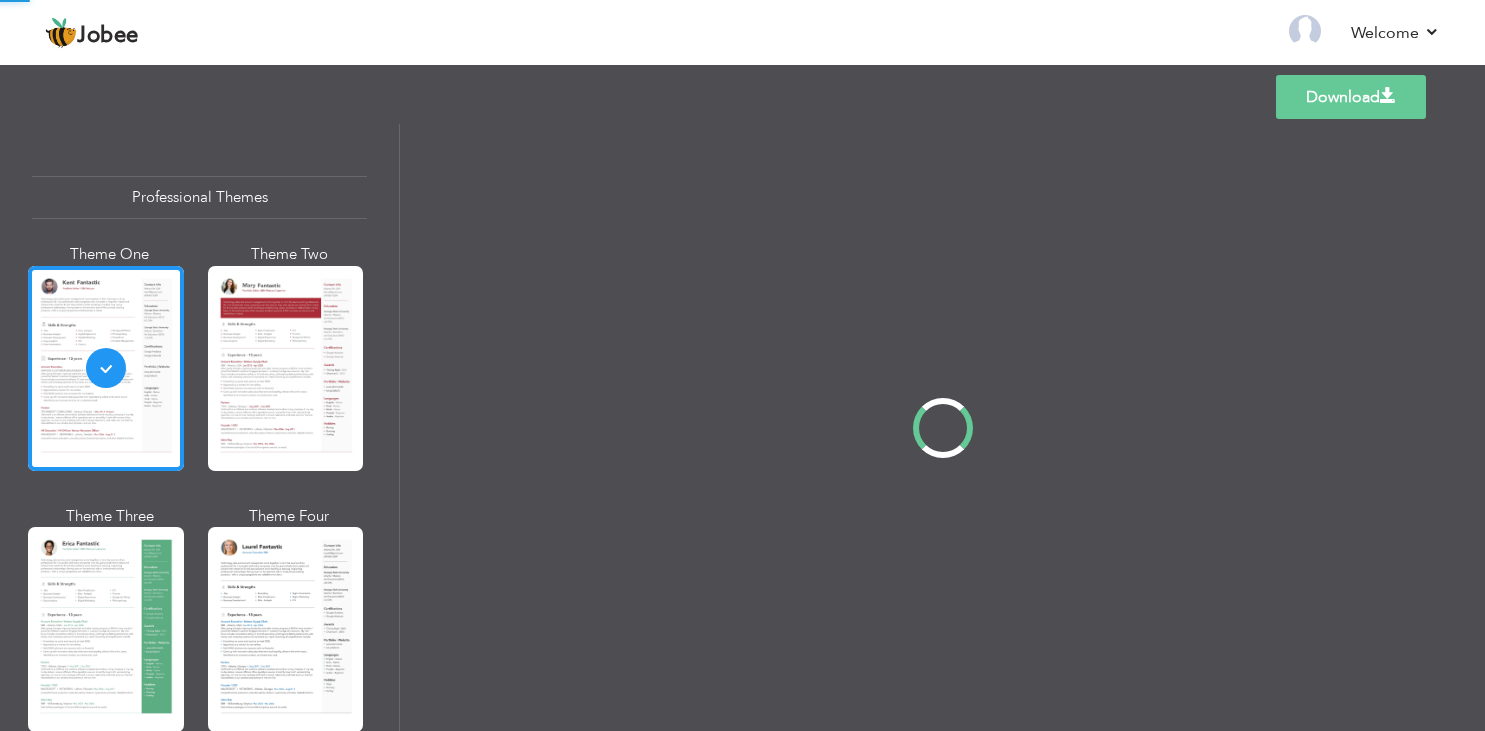 scroll, scrollTop: 0, scrollLeft: 0, axis: both 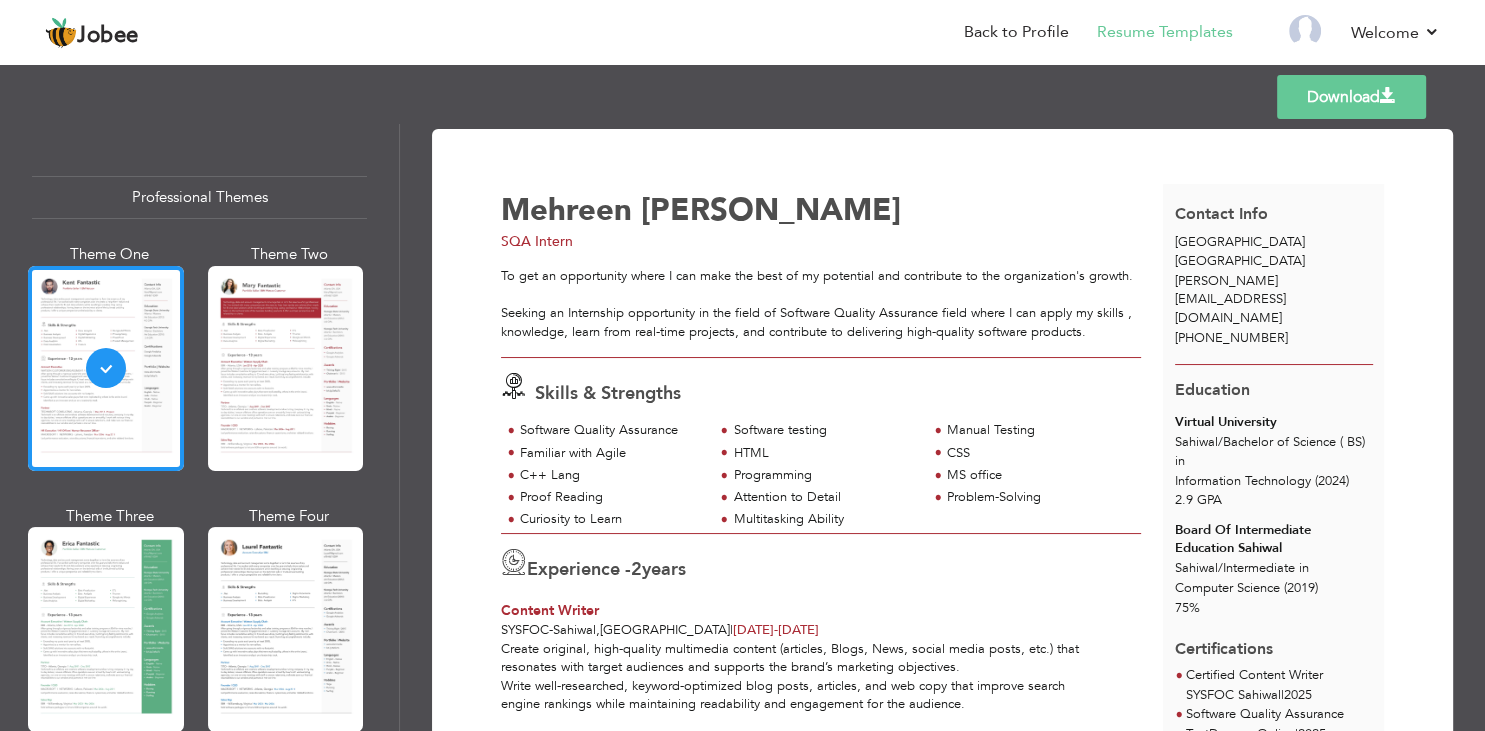 click on "Download" at bounding box center (1351, 97) 